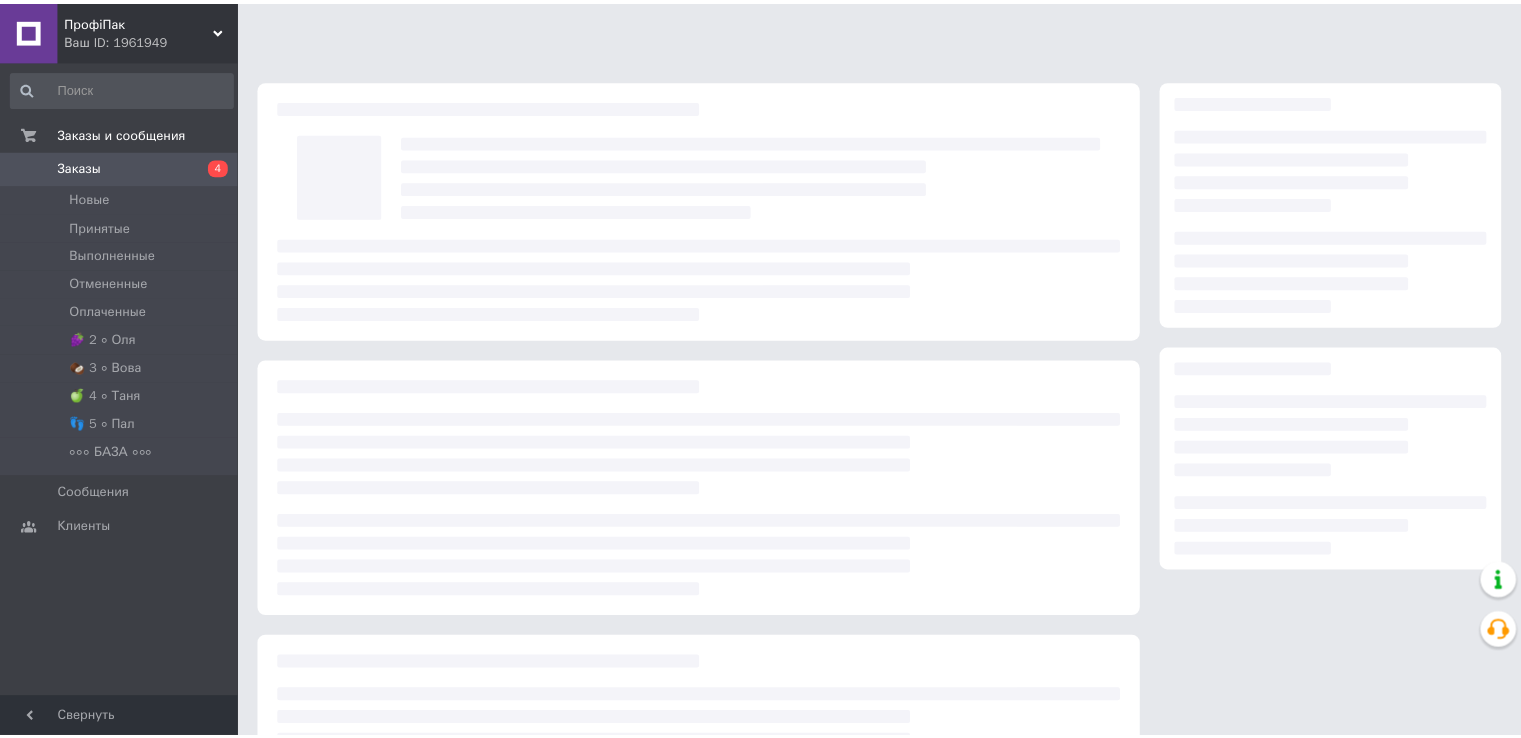 scroll, scrollTop: 0, scrollLeft: 0, axis: both 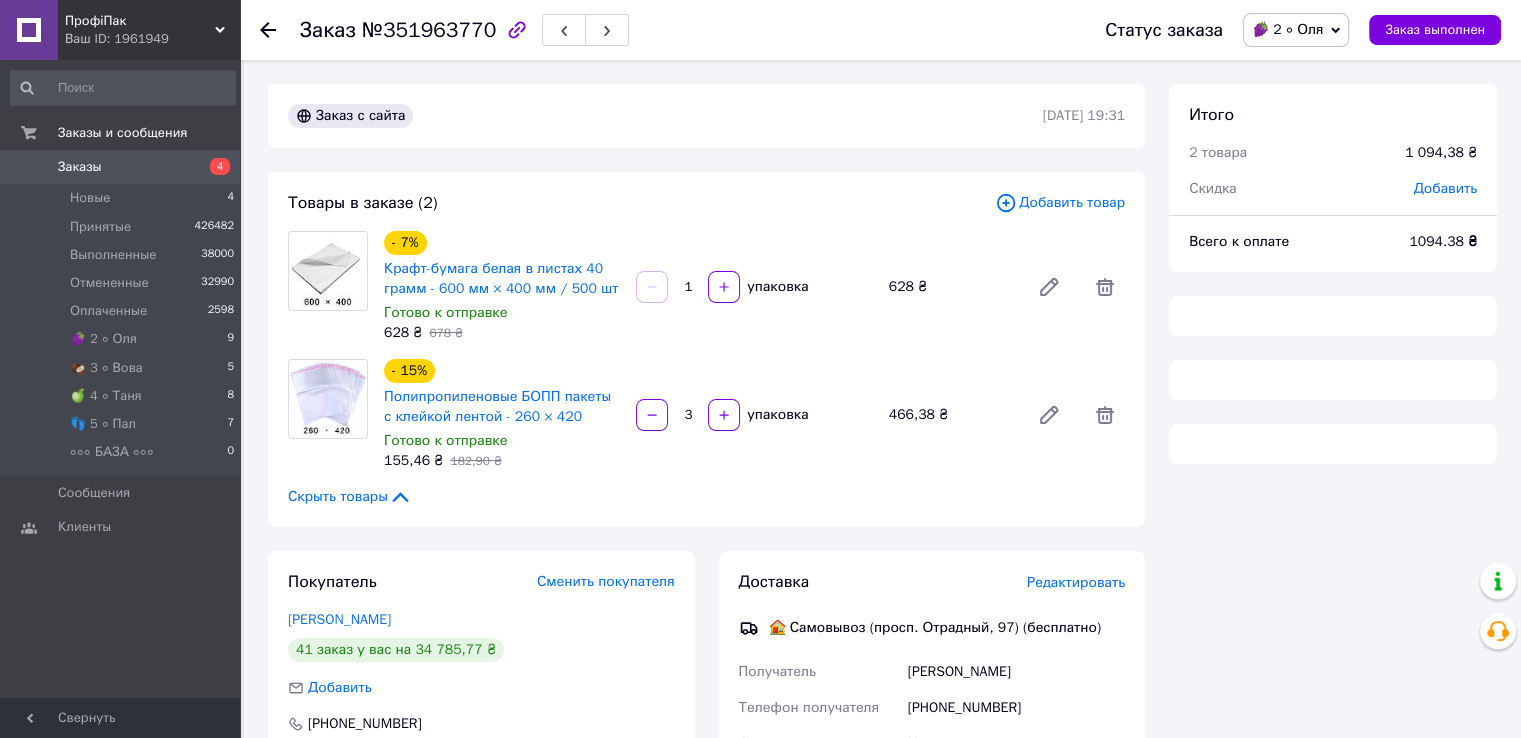 click on "Товары в заказе (2) Добавить товар - 7% Крафт-бумага белая в листах 40 грамм - 600 мм × 400 мм / 500 шт Готово к отправке 628 ₴   678 ₴ 1   упаковка 628 ₴ - 15% Полипропиленовые БОПП пакеты с клейкой лентой - 260 × 420 Готово к отправке 155,46 ₴   182,90 ₴ 3   упаковка 466,38 ₴ Скрыть товары" at bounding box center (706, 349) 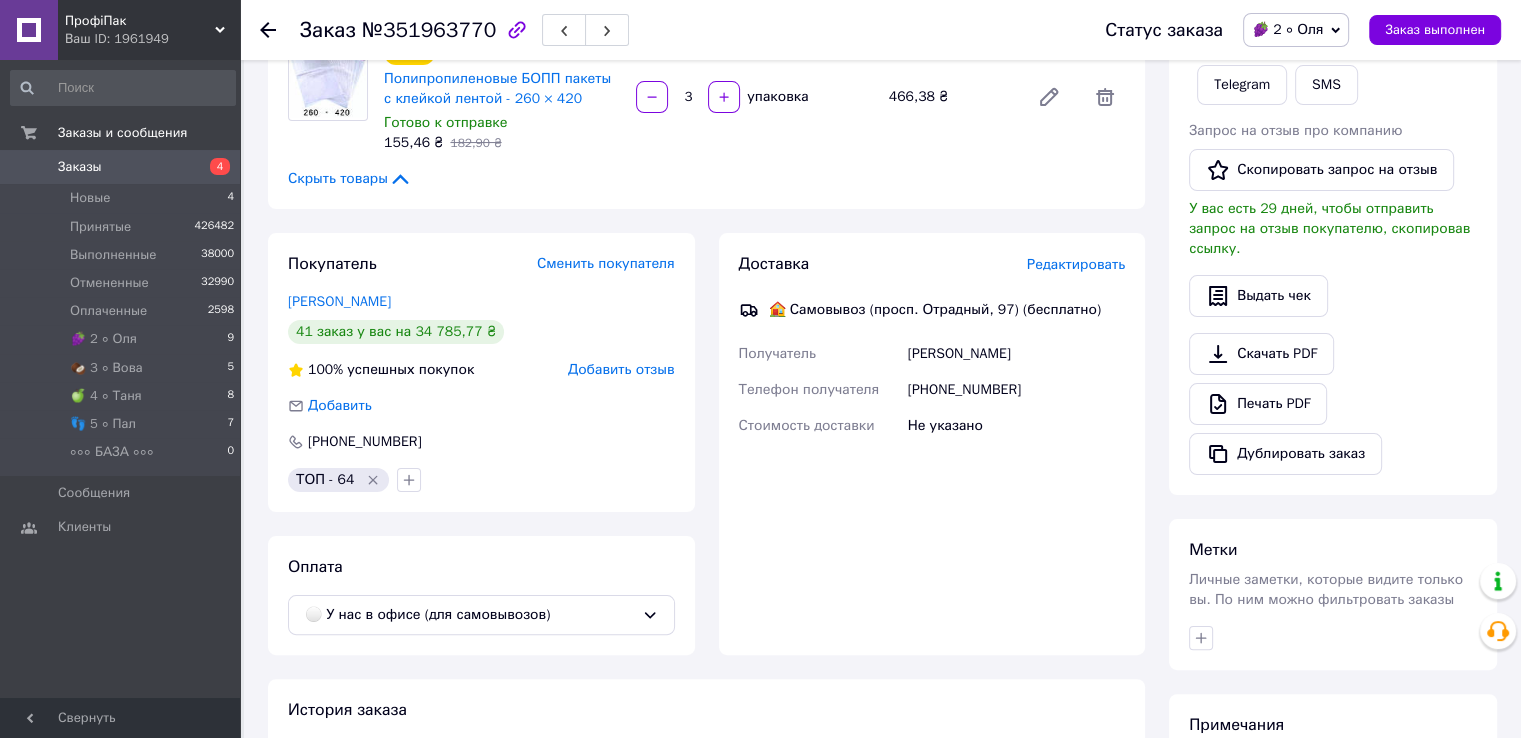 scroll, scrollTop: 500, scrollLeft: 0, axis: vertical 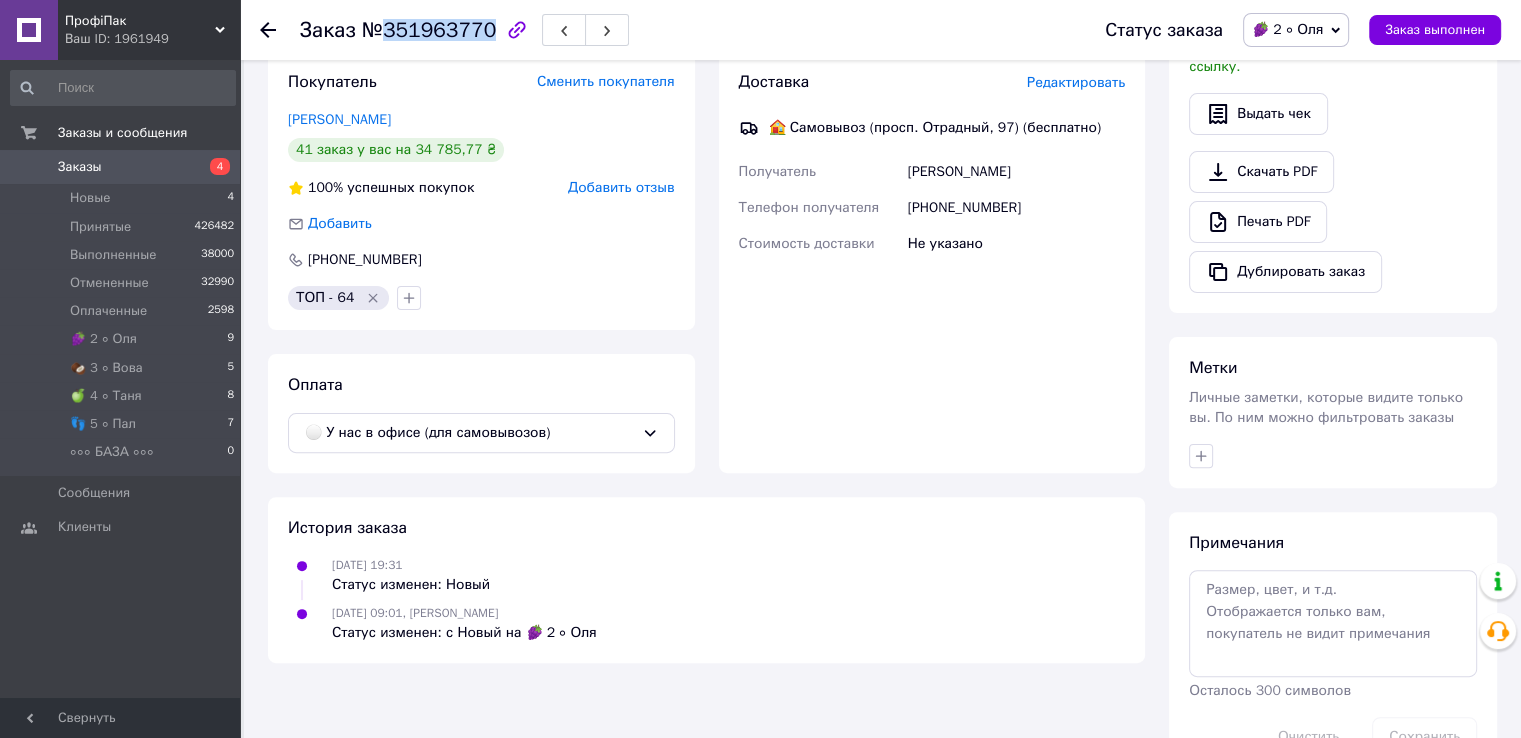 drag, startPoint x: 381, startPoint y: 29, endPoint x: 482, endPoint y: 33, distance: 101.07918 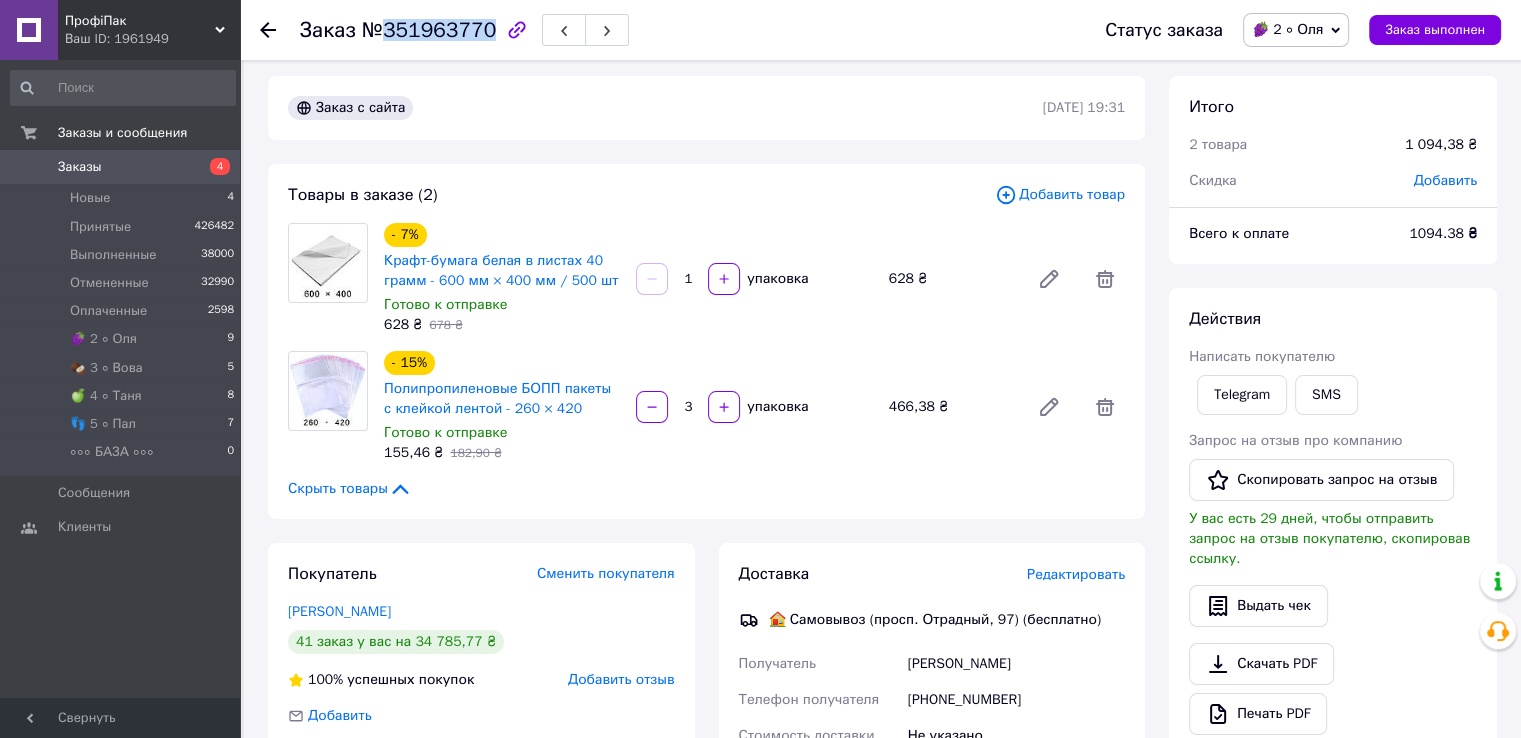 scroll, scrollTop: 0, scrollLeft: 0, axis: both 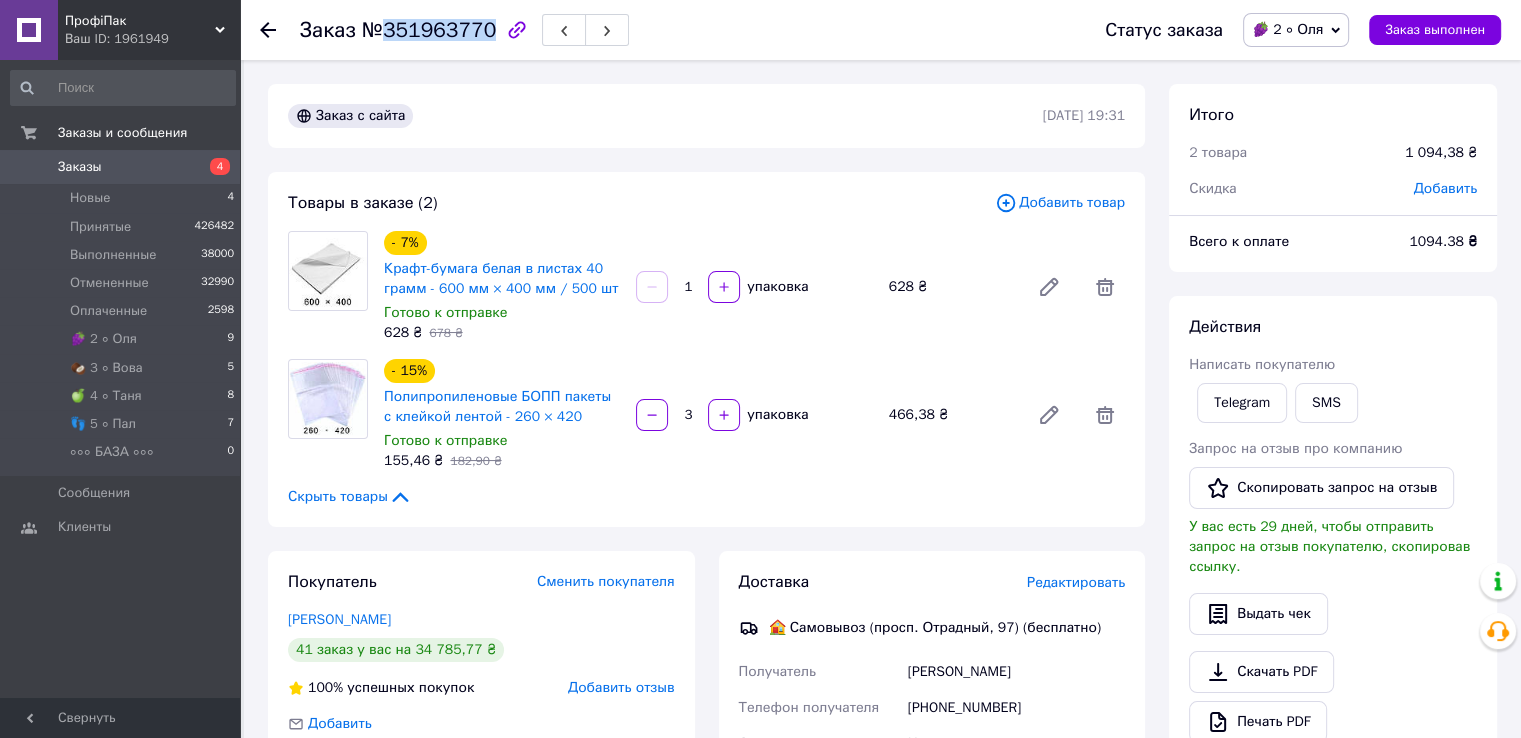 click on "🍇 2 ∘ Оля" at bounding box center [1296, 30] 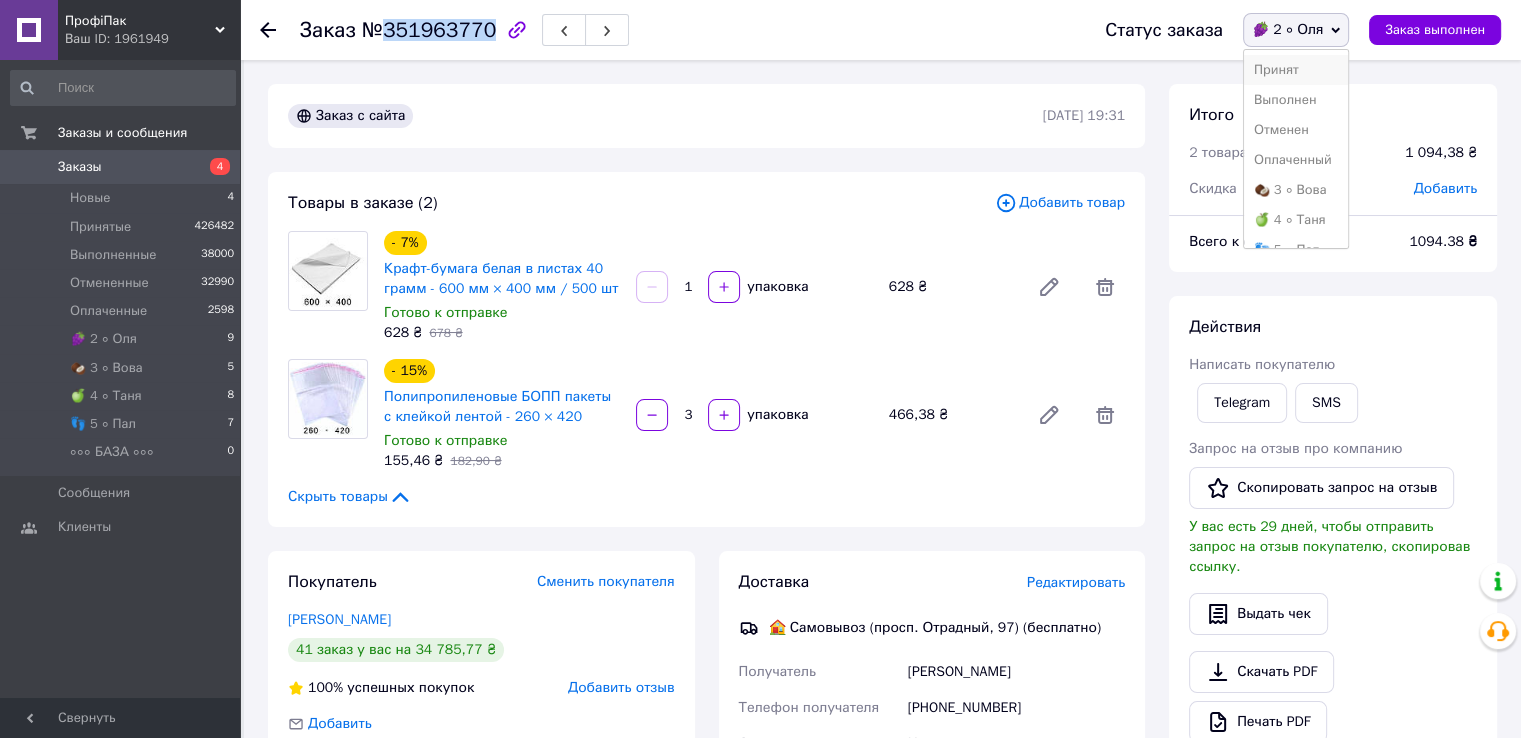 click on "Принят" at bounding box center [1296, 70] 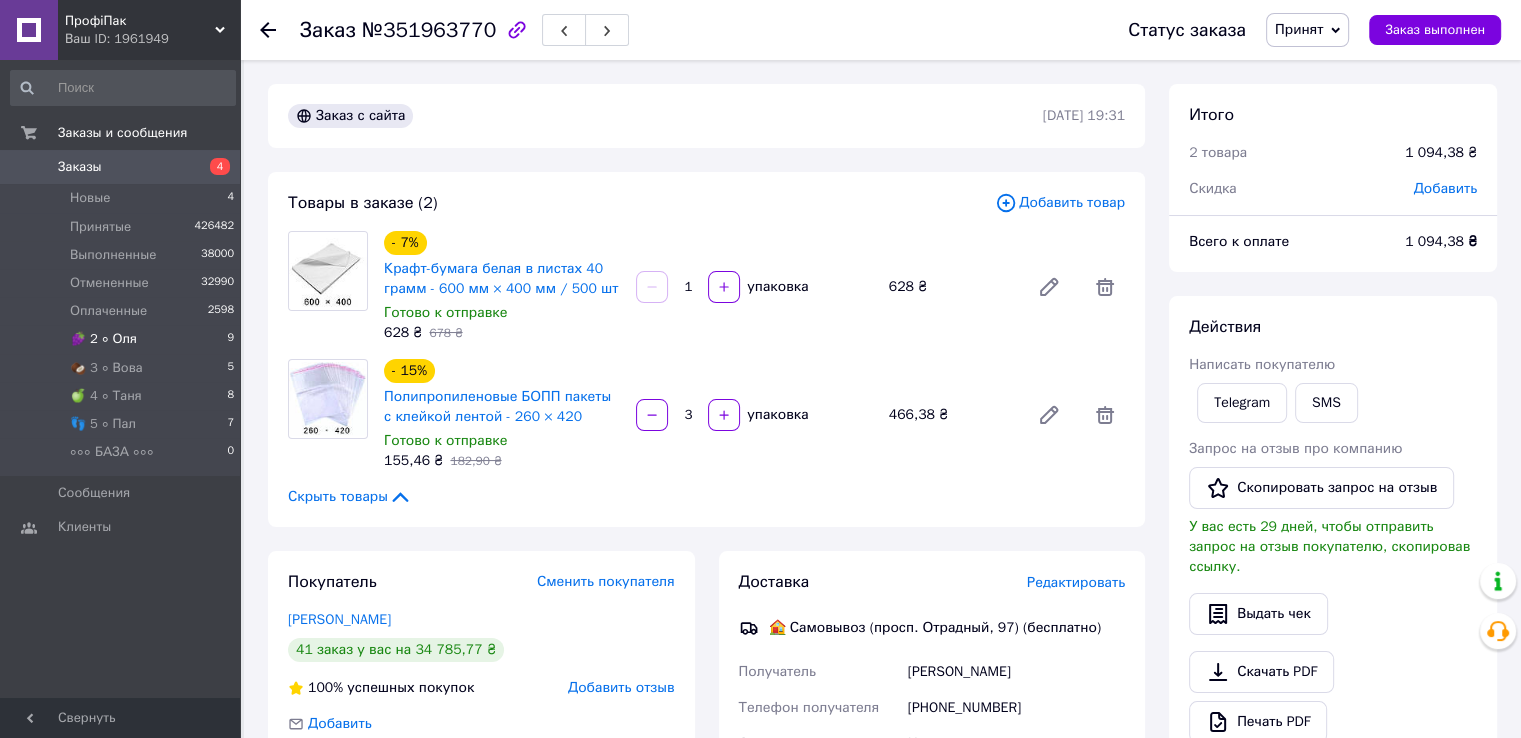 click on "🍇 2 ∘ Оля 9" at bounding box center (123, 339) 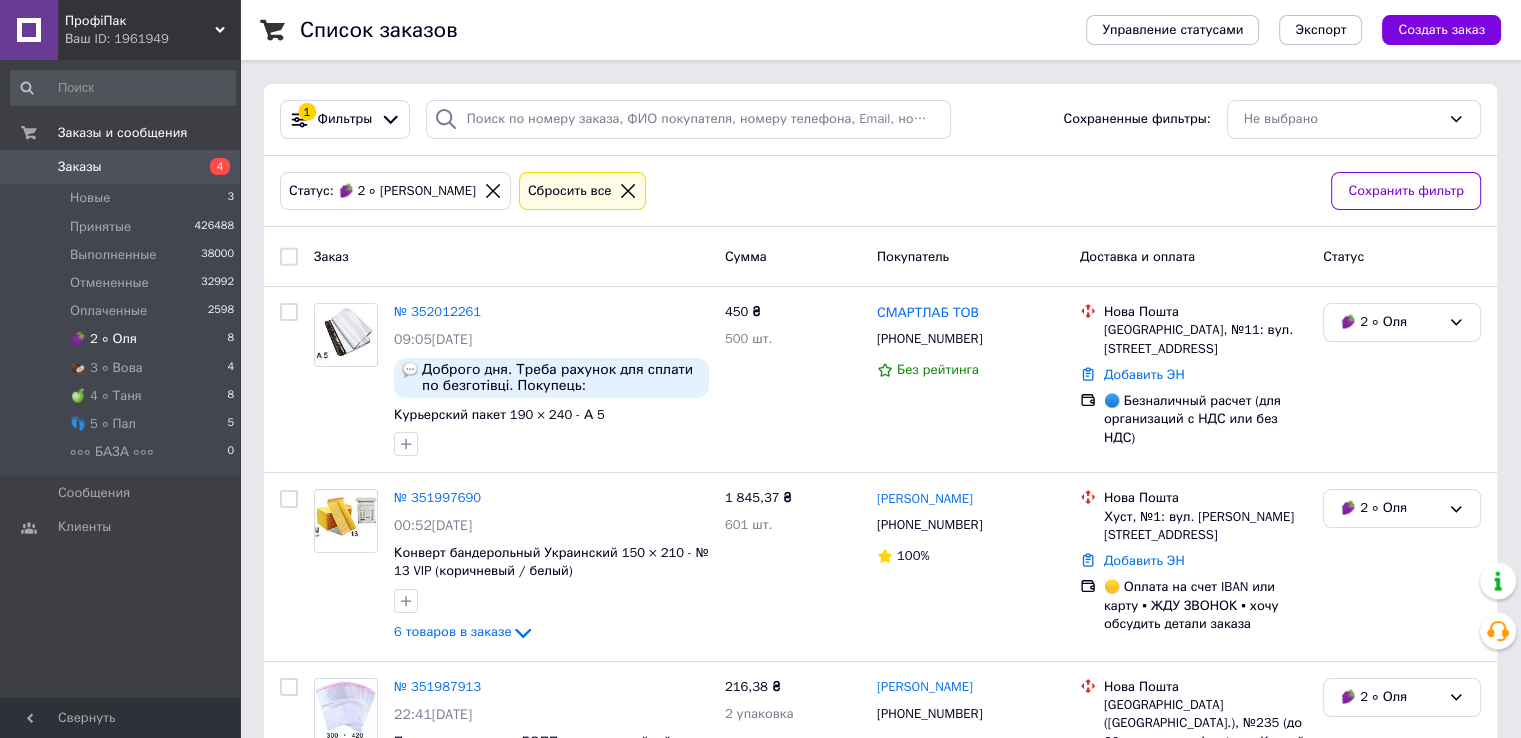 click on "🍇 2 ∘ Оля 8" at bounding box center [123, 339] 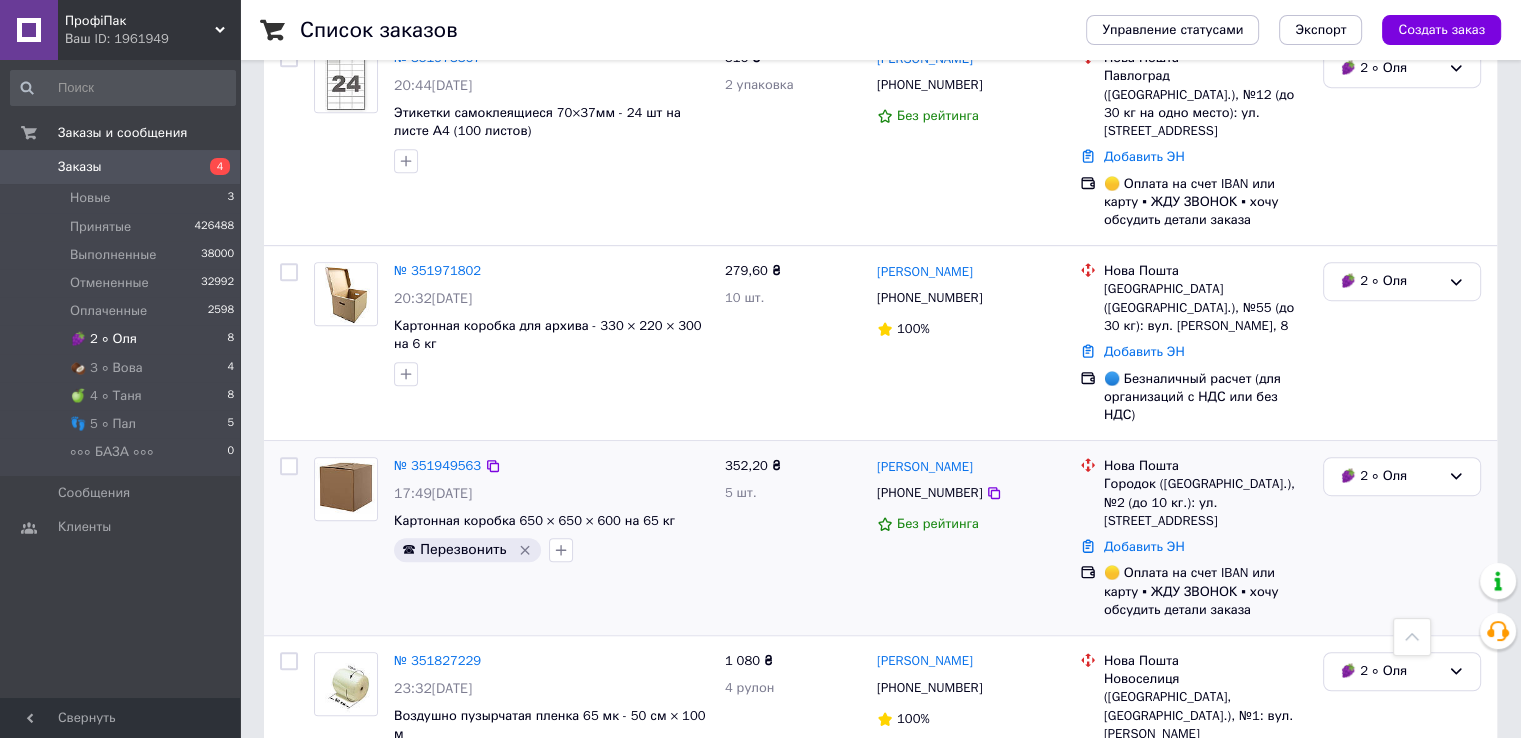 scroll, scrollTop: 1060, scrollLeft: 0, axis: vertical 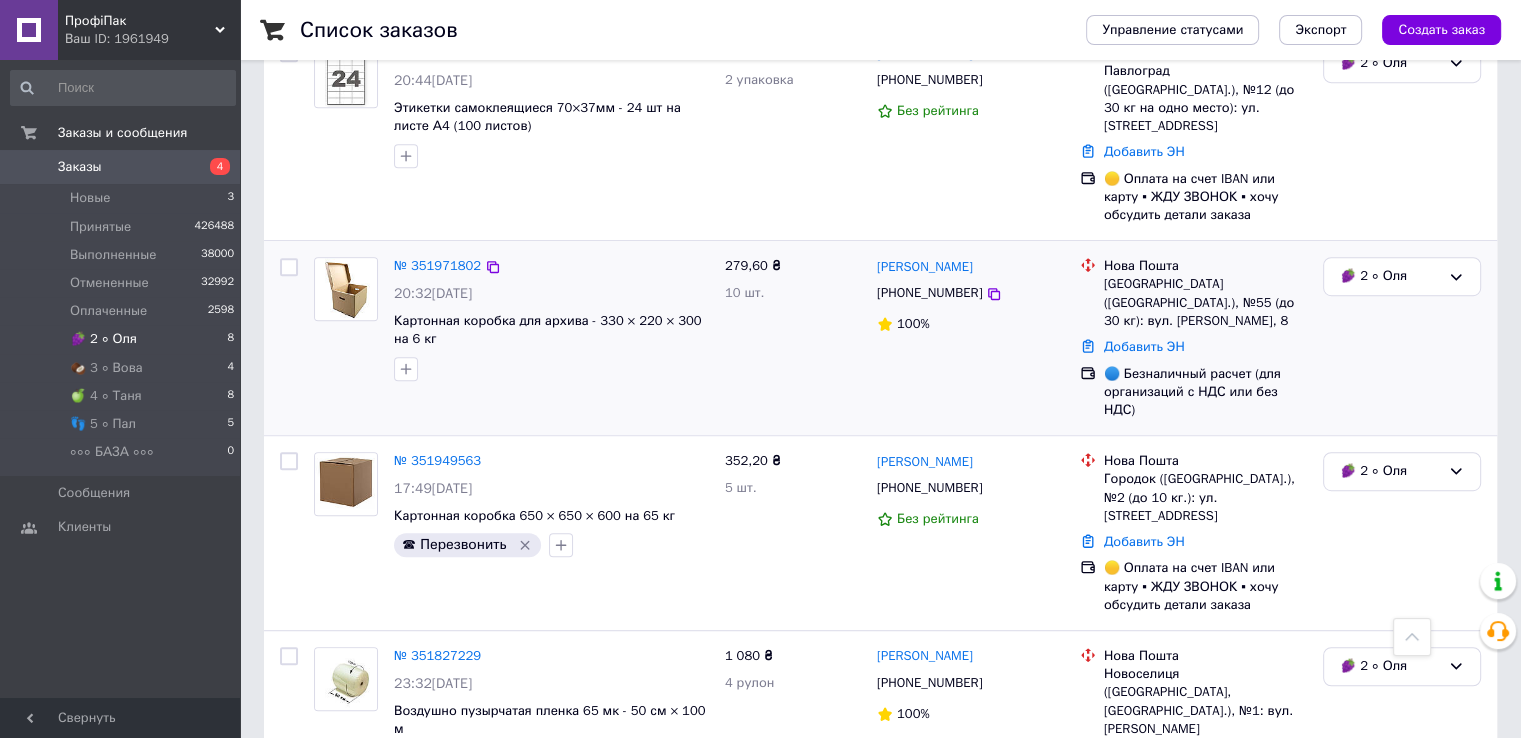 click at bounding box center (346, 289) 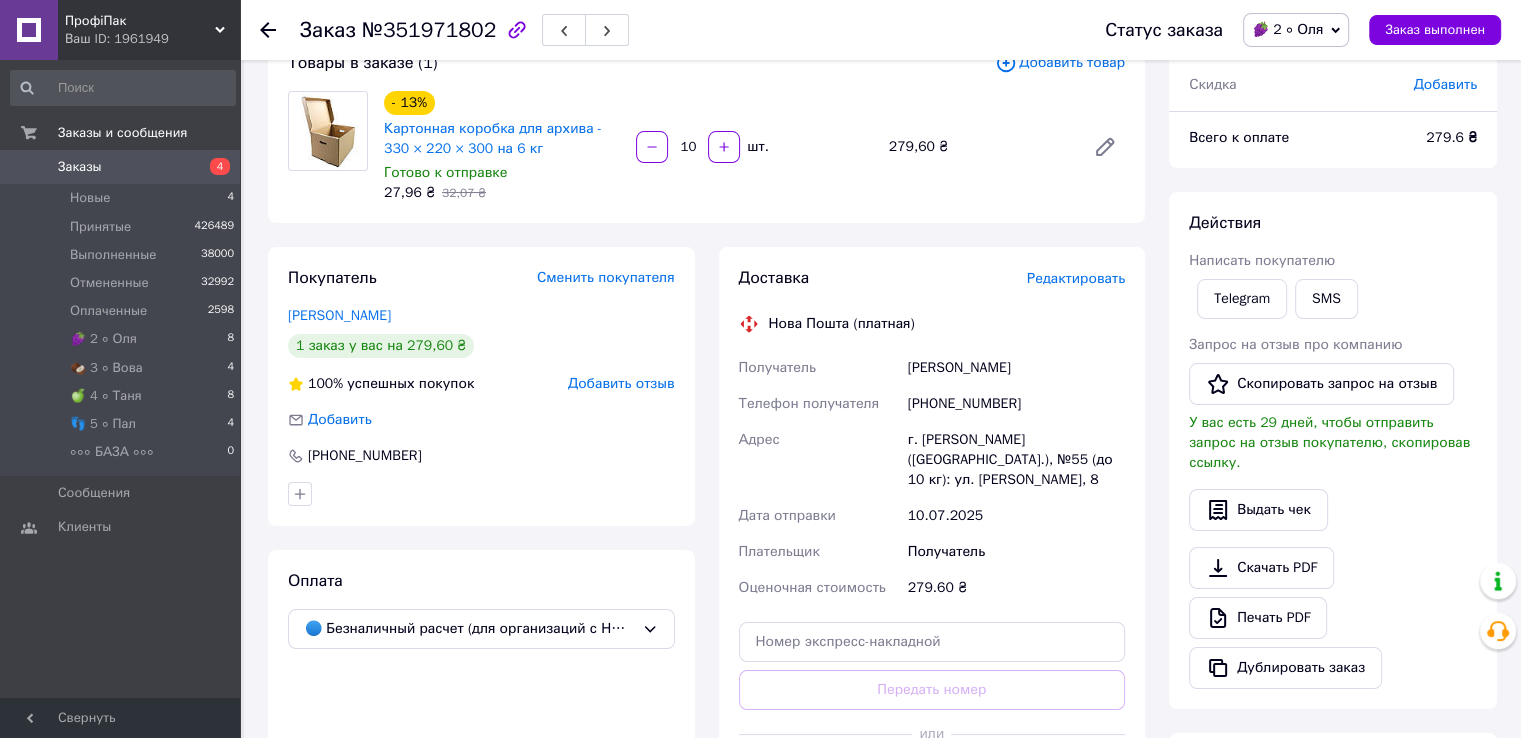 scroll, scrollTop: 200, scrollLeft: 0, axis: vertical 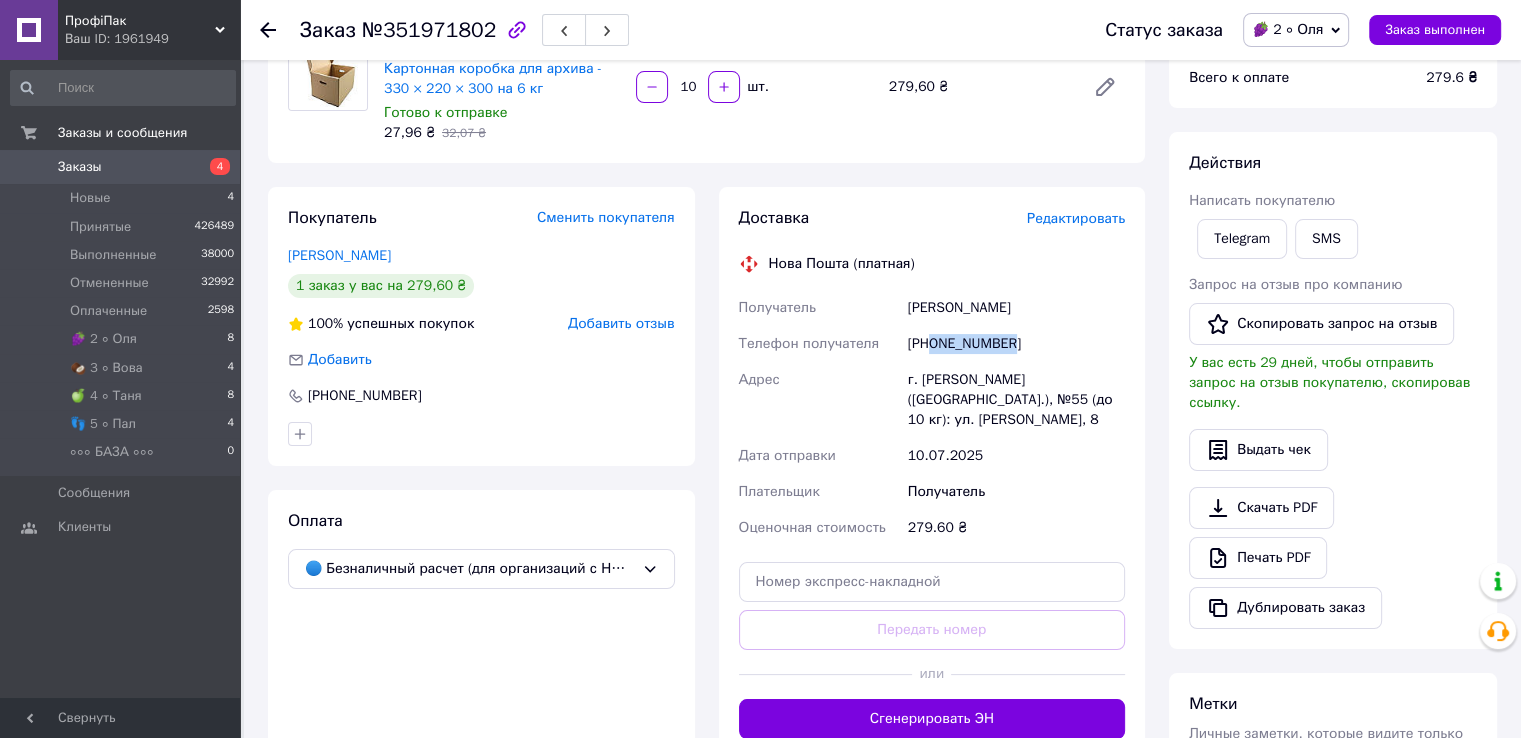 drag, startPoint x: 933, startPoint y: 343, endPoint x: 1043, endPoint y: 342, distance: 110.00455 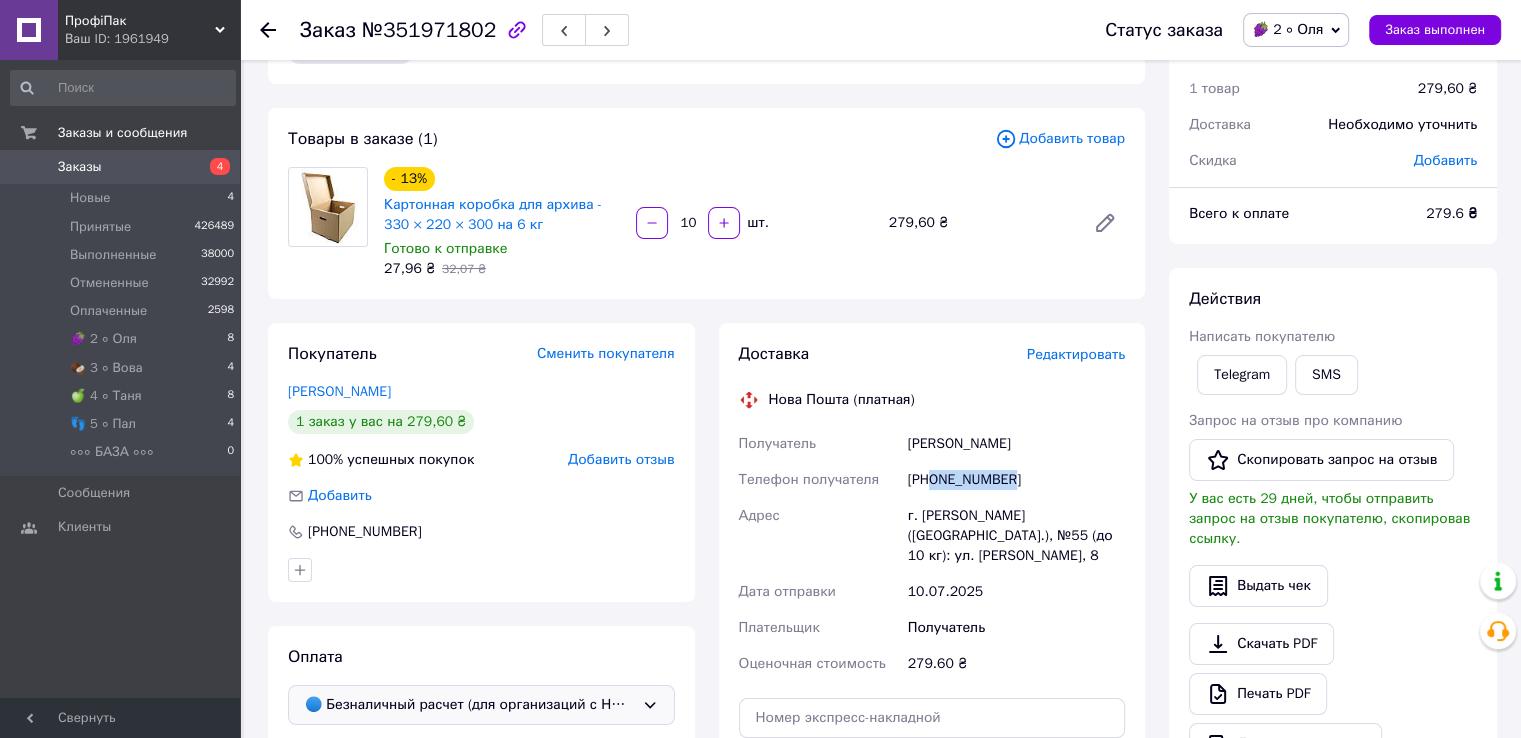 scroll, scrollTop: 0, scrollLeft: 0, axis: both 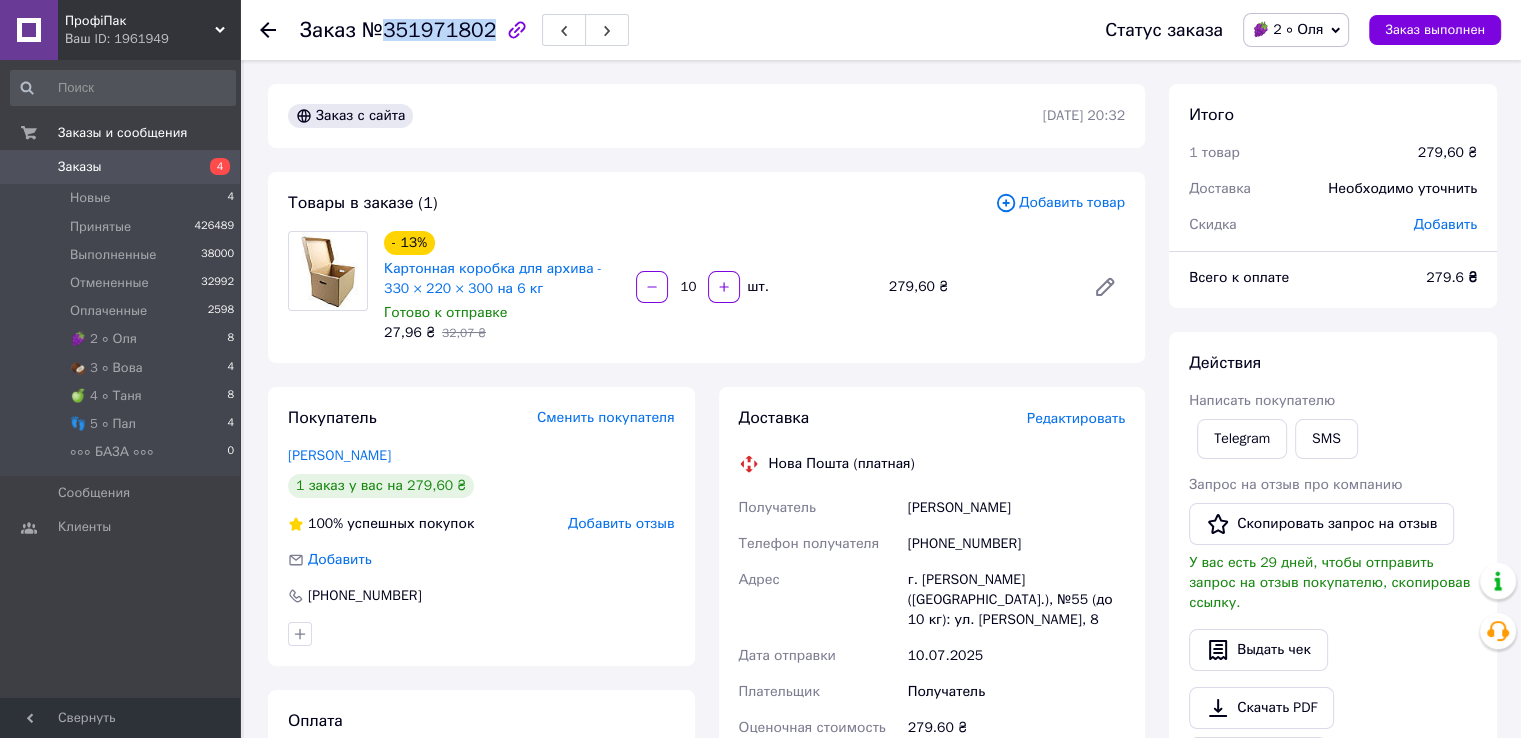drag, startPoint x: 385, startPoint y: 32, endPoint x: 480, endPoint y: 29, distance: 95.047356 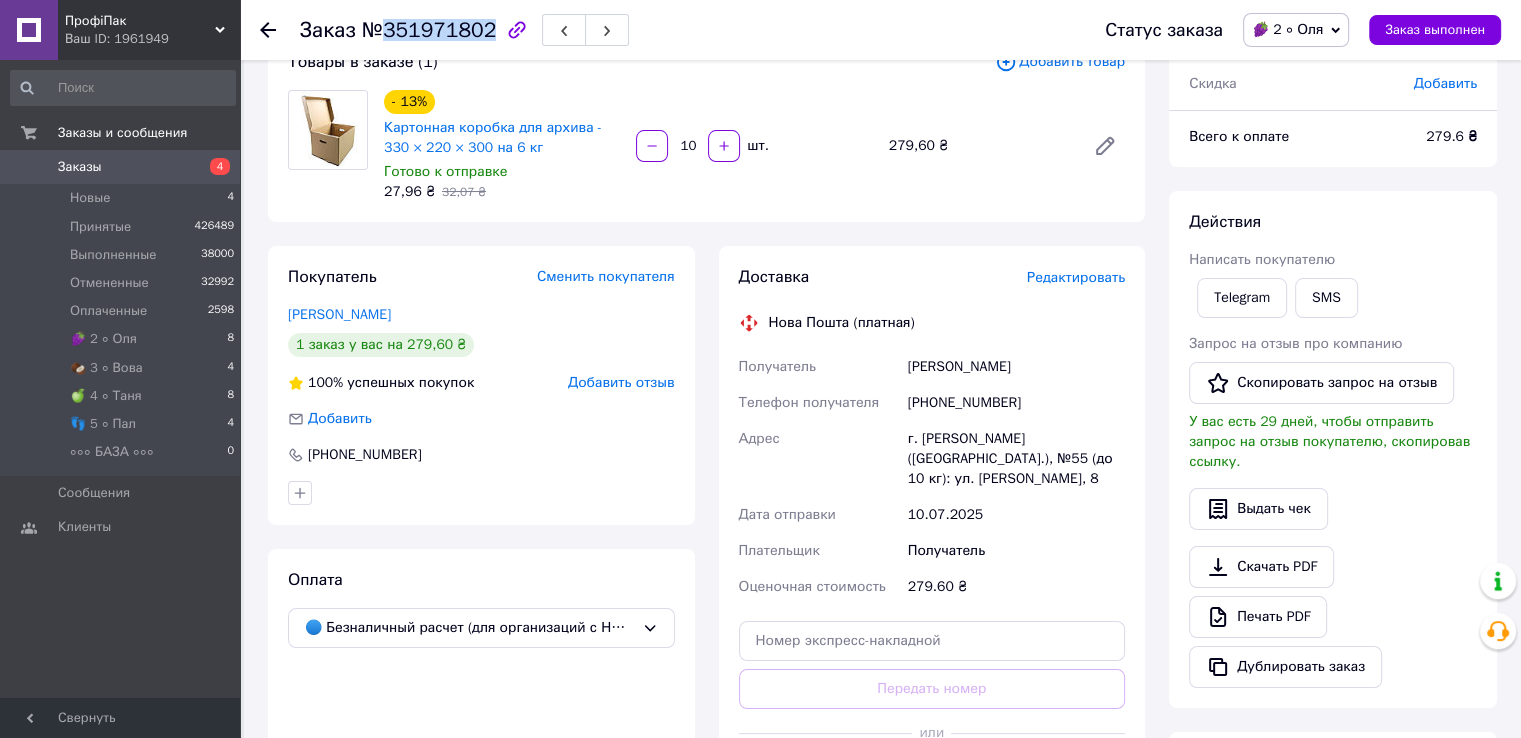 scroll, scrollTop: 300, scrollLeft: 0, axis: vertical 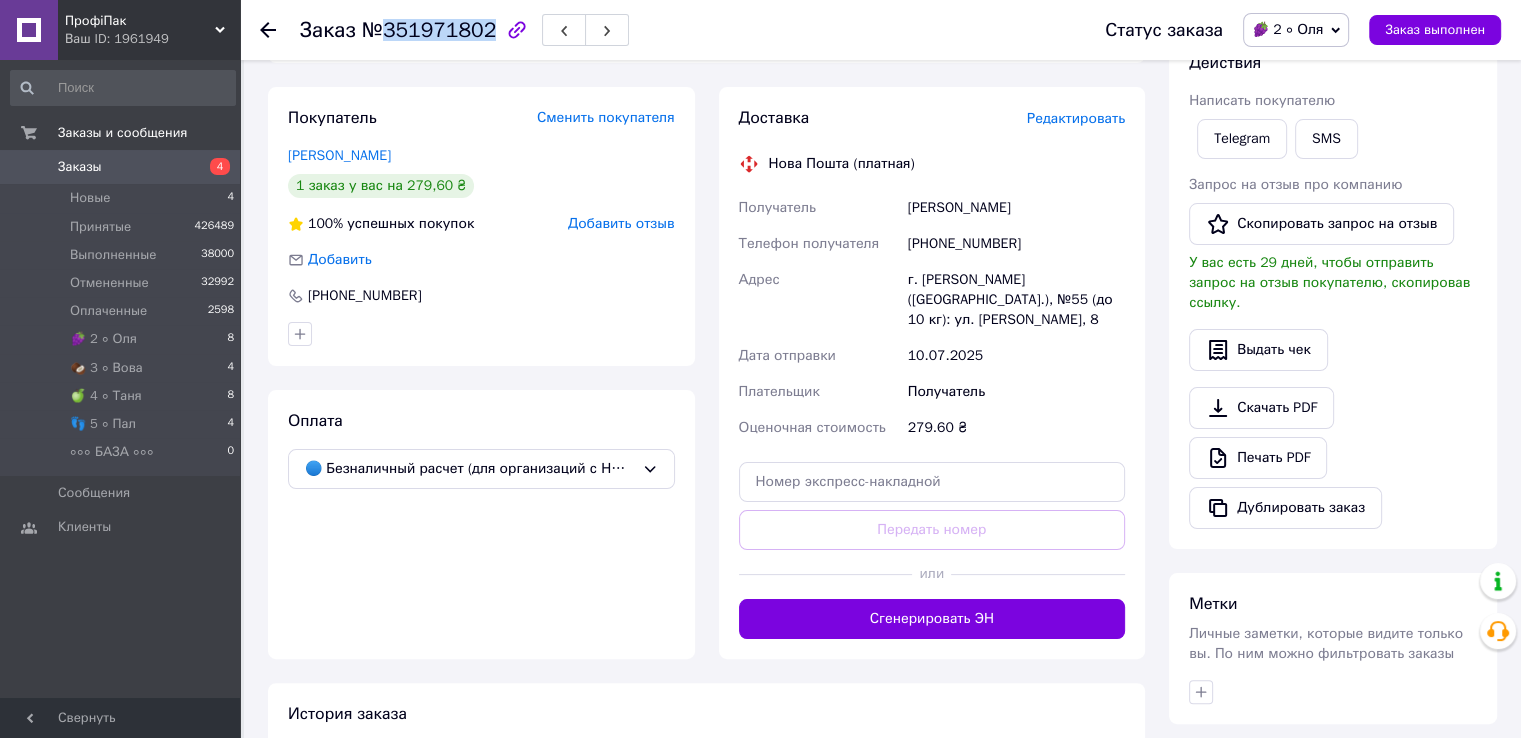 click on "🍇 2 ∘ Оля" at bounding box center [1287, 29] 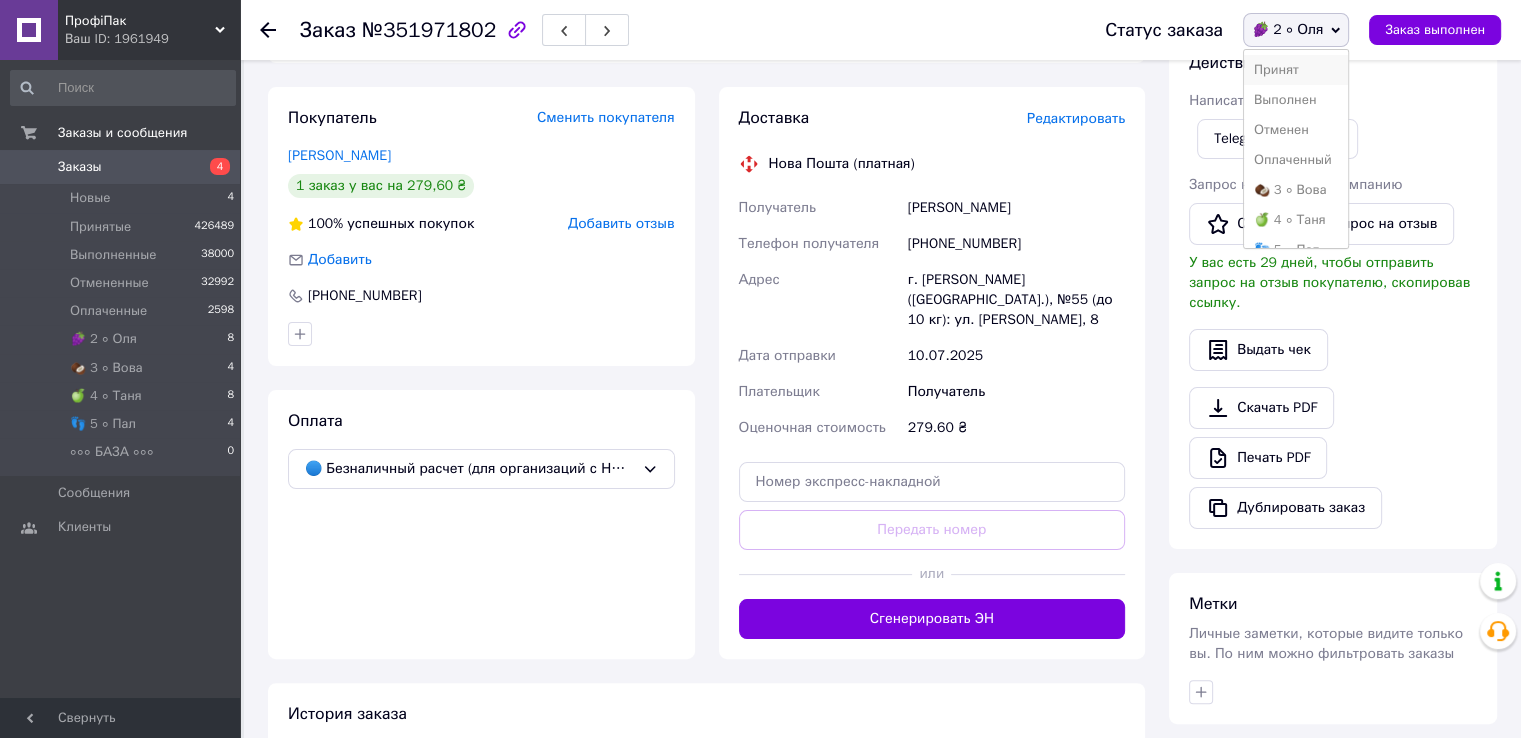 click on "Принят" at bounding box center (1296, 70) 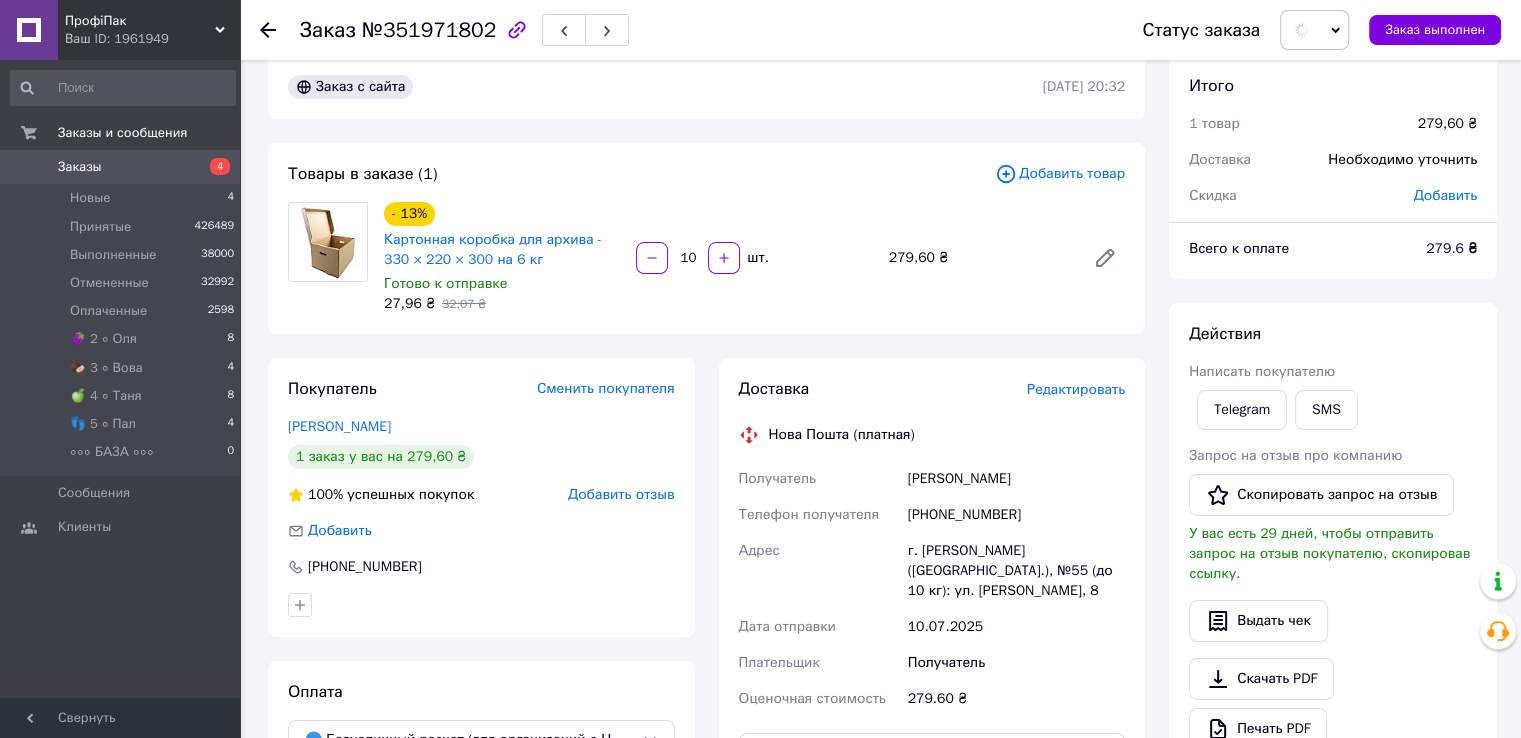 scroll, scrollTop: 0, scrollLeft: 0, axis: both 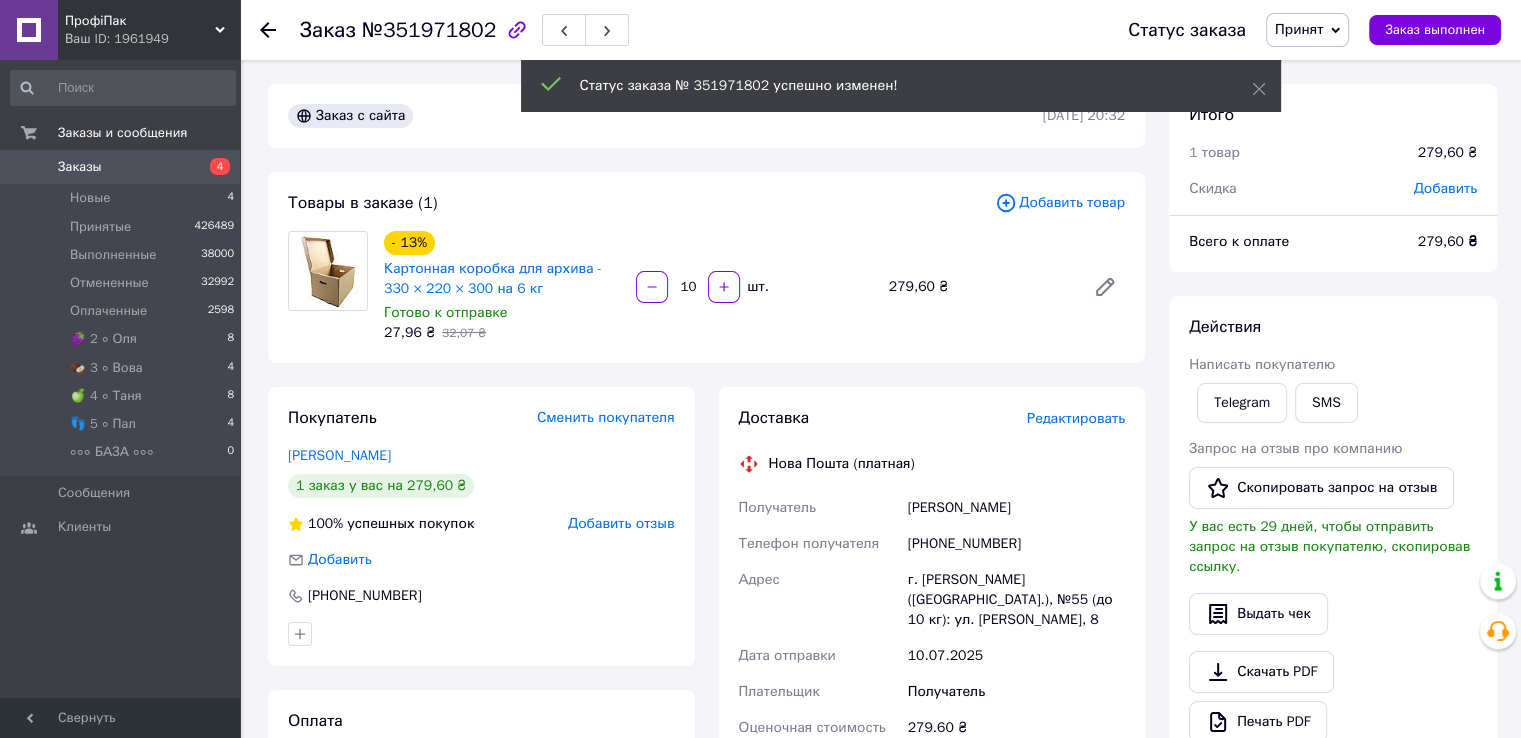 click 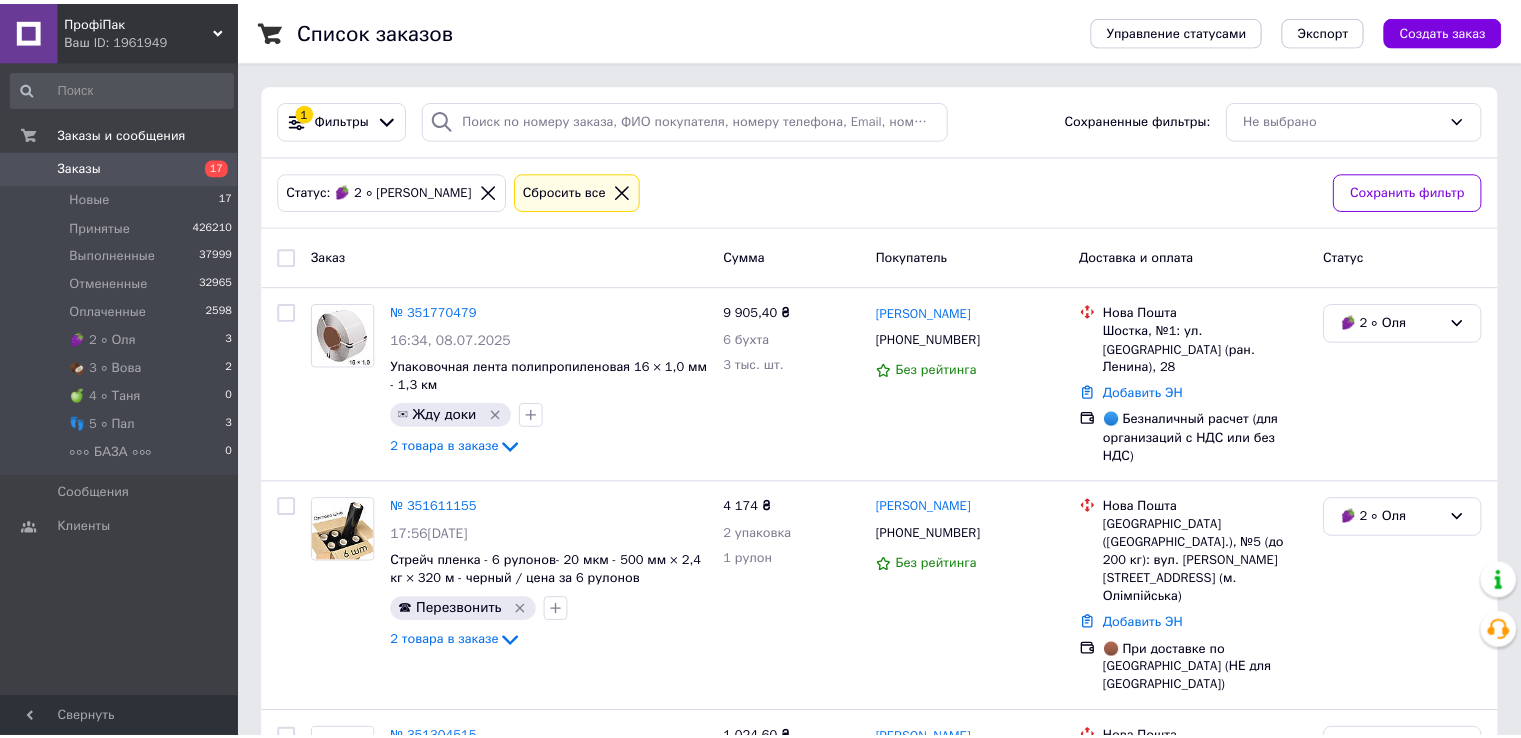 scroll, scrollTop: 166, scrollLeft: 0, axis: vertical 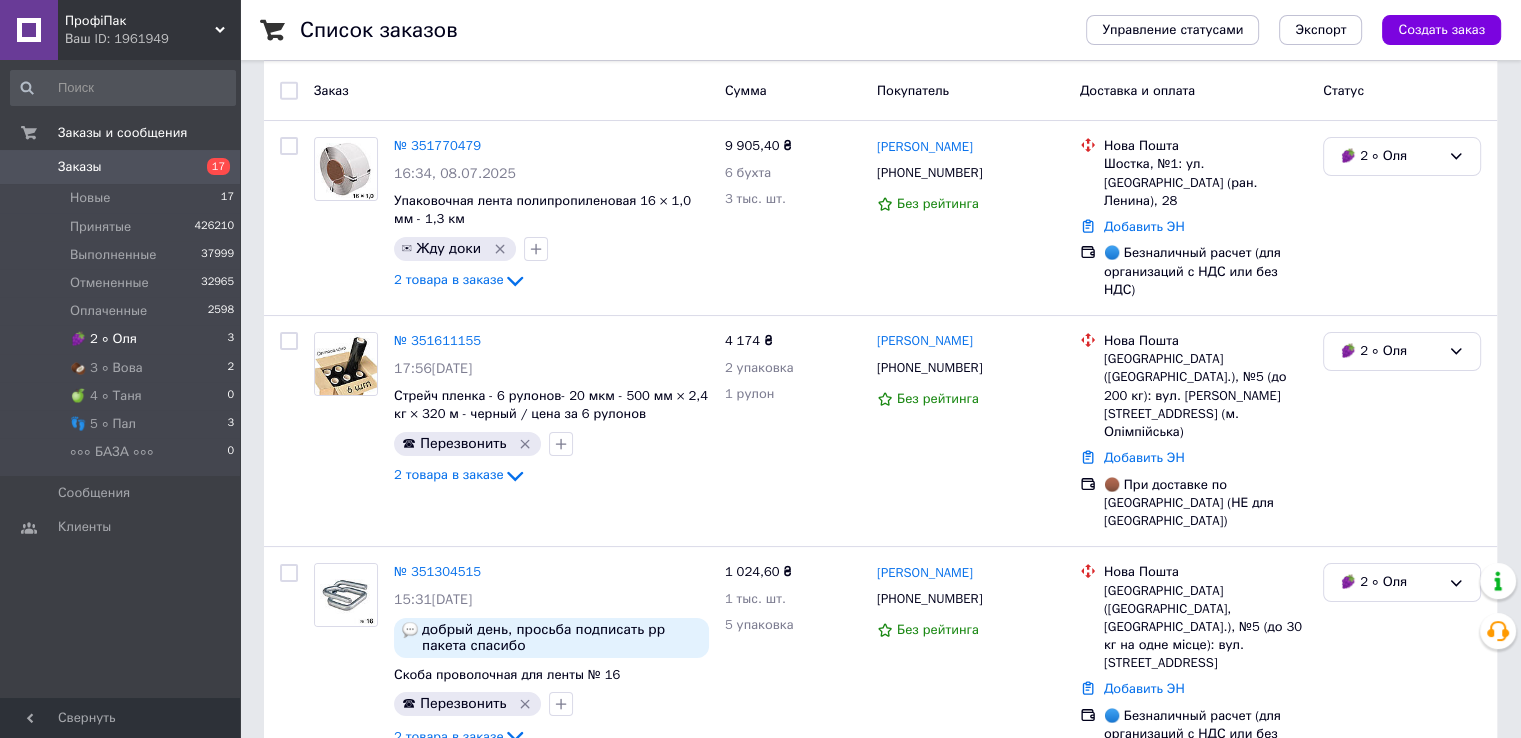 click on "🍇 2 ∘ Оля 3" at bounding box center (123, 339) 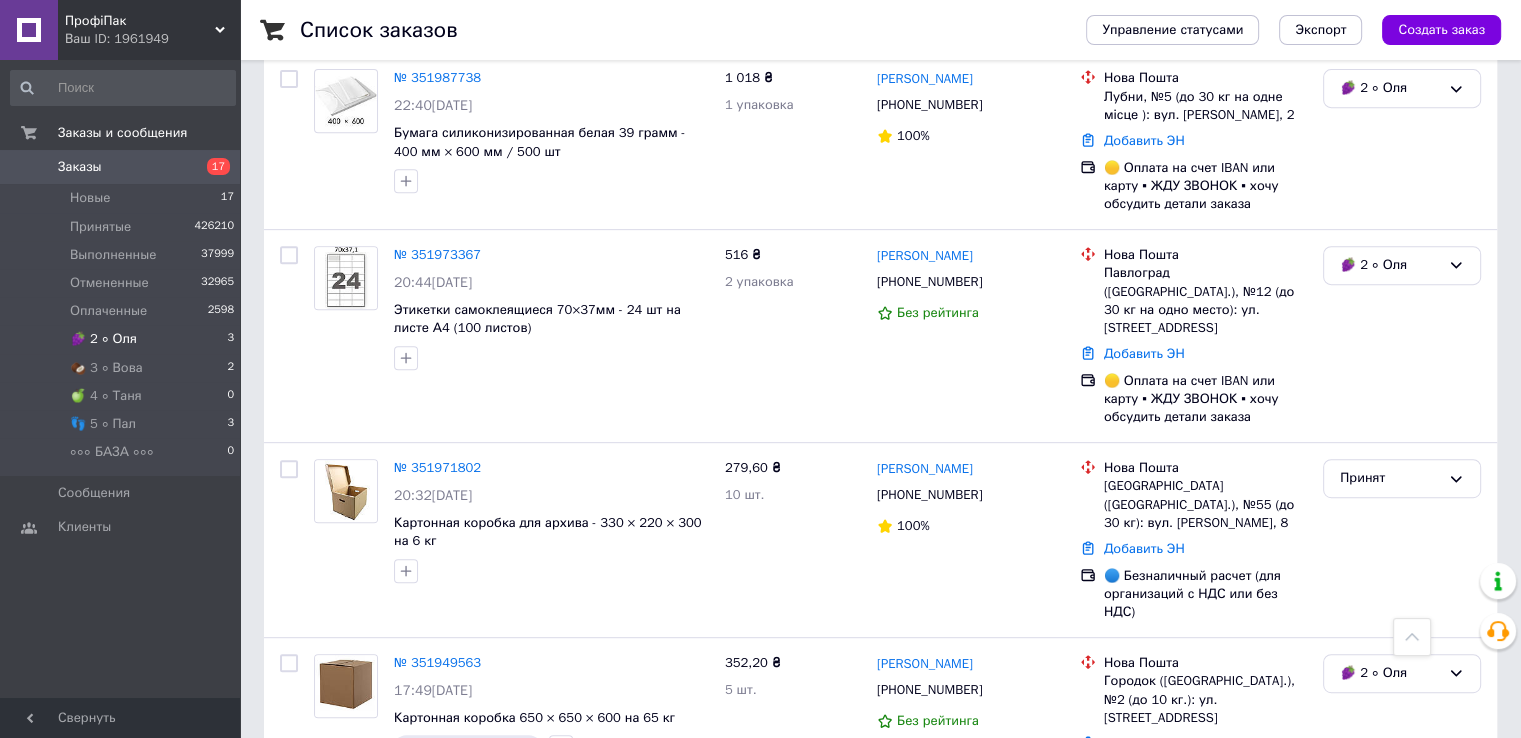 scroll, scrollTop: 800, scrollLeft: 0, axis: vertical 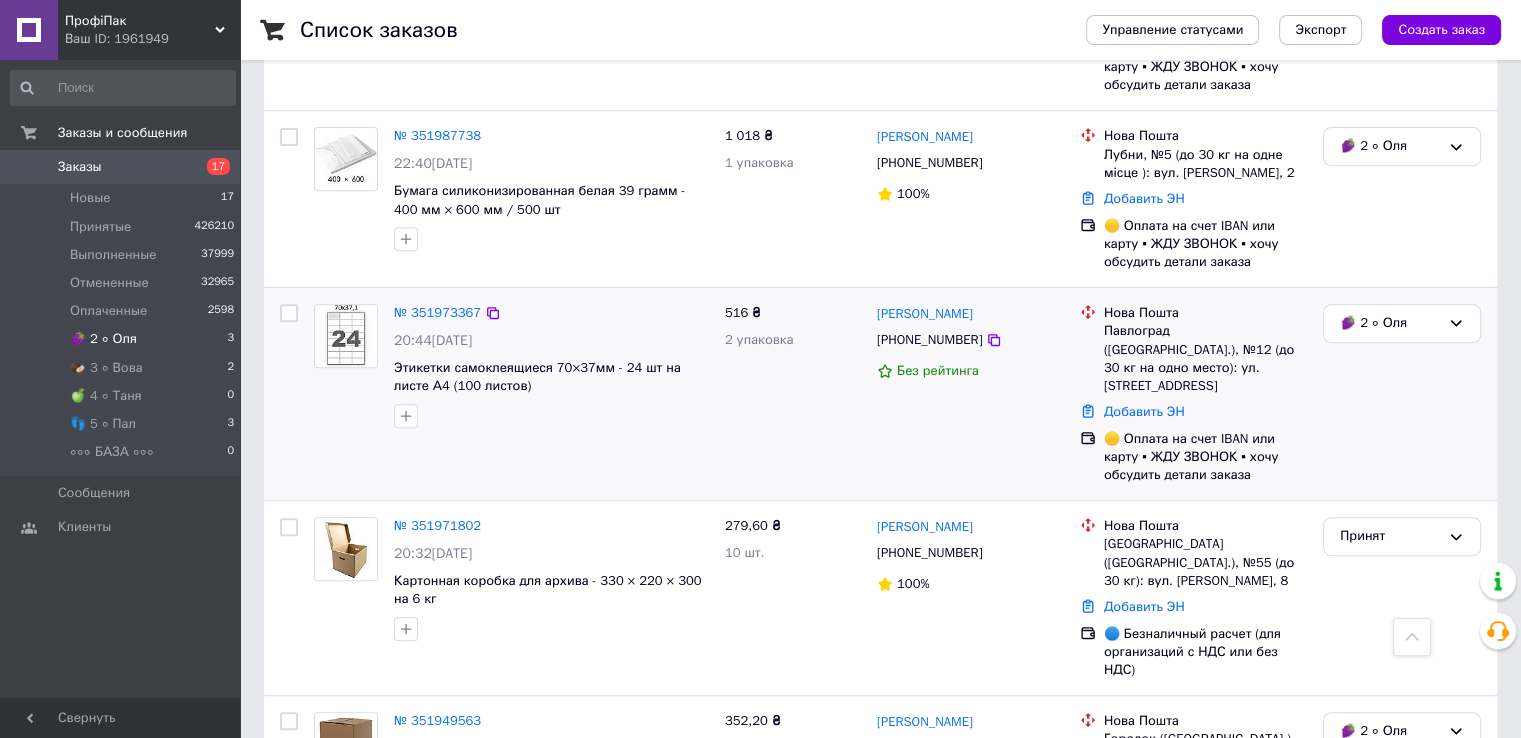 click at bounding box center (346, 336) 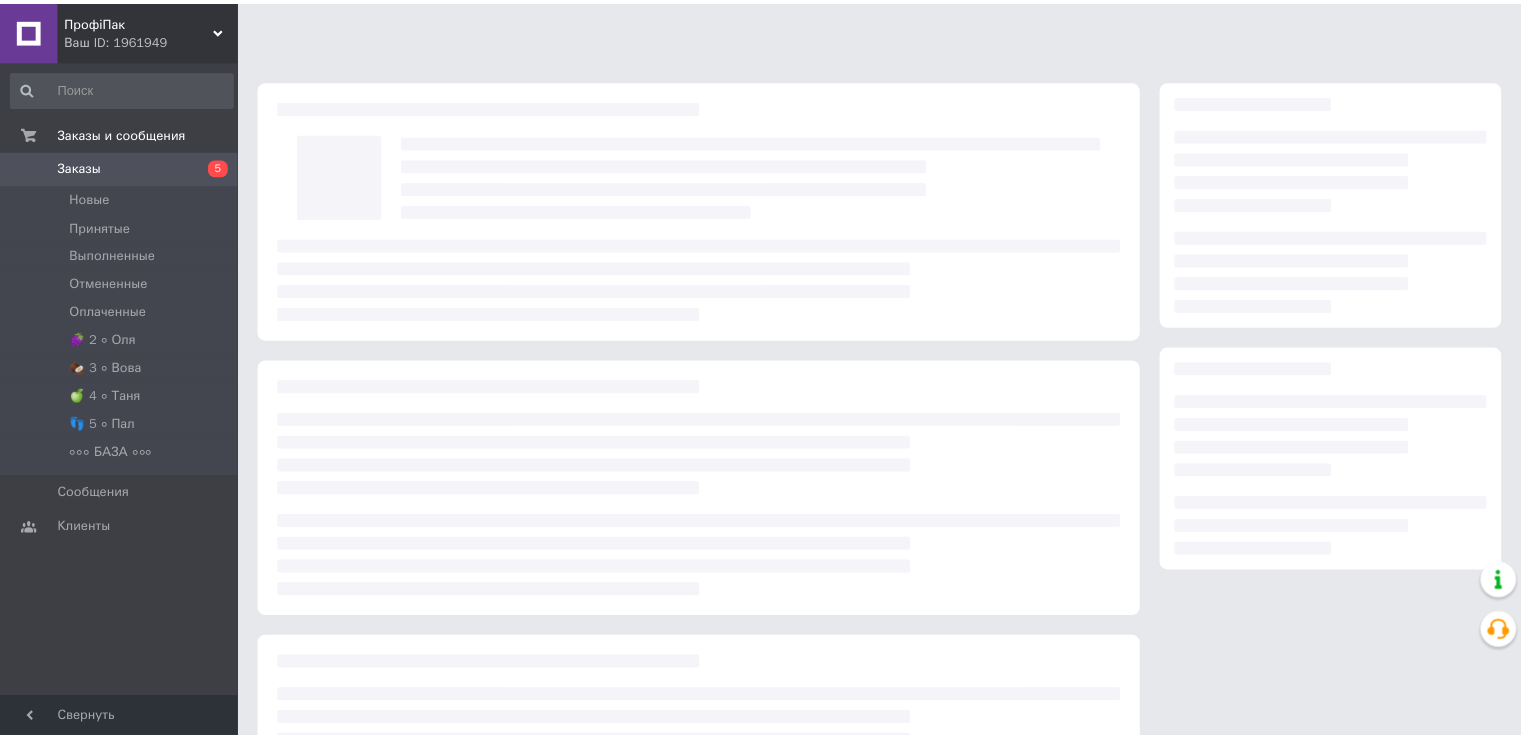 scroll, scrollTop: 0, scrollLeft: 0, axis: both 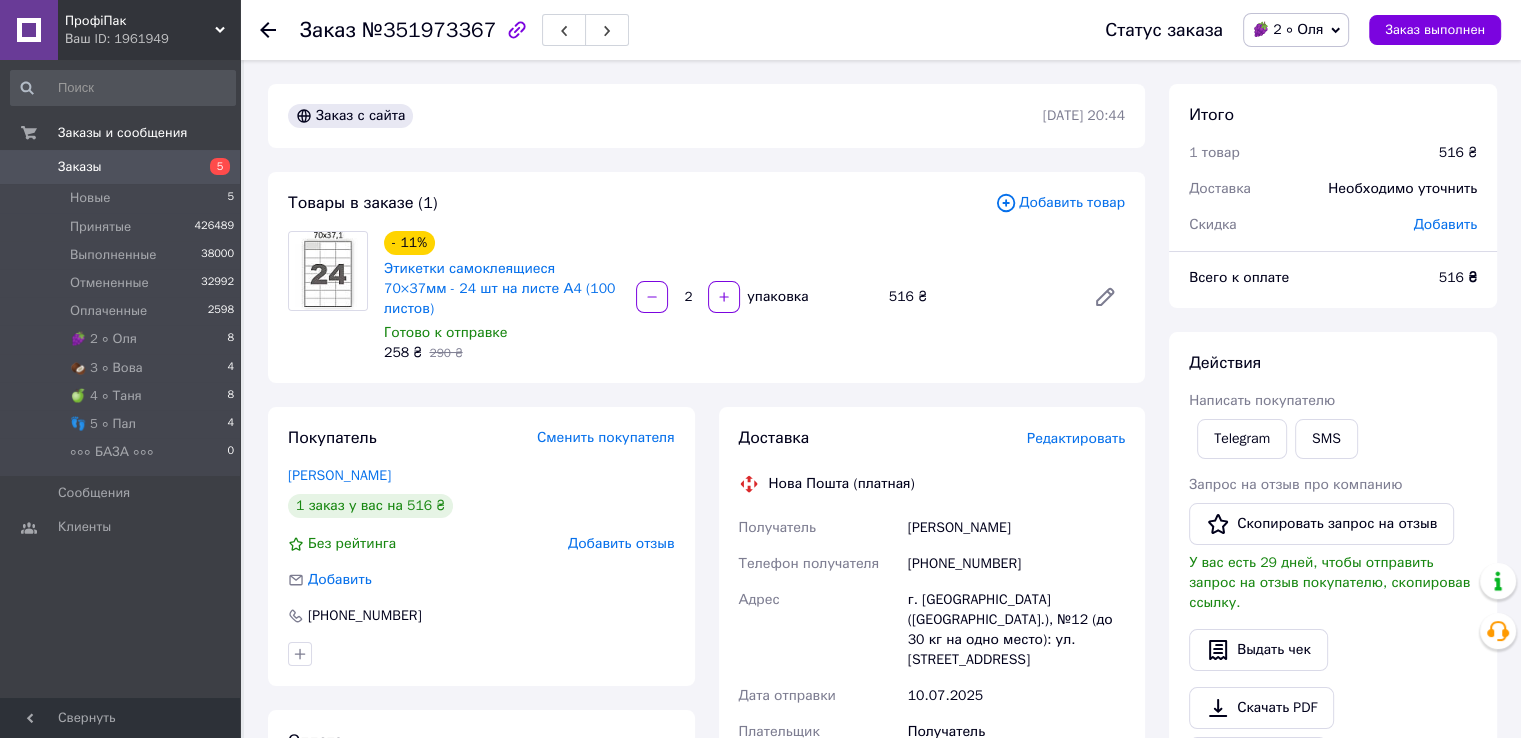 click on "+380958009842" at bounding box center [1016, 564] 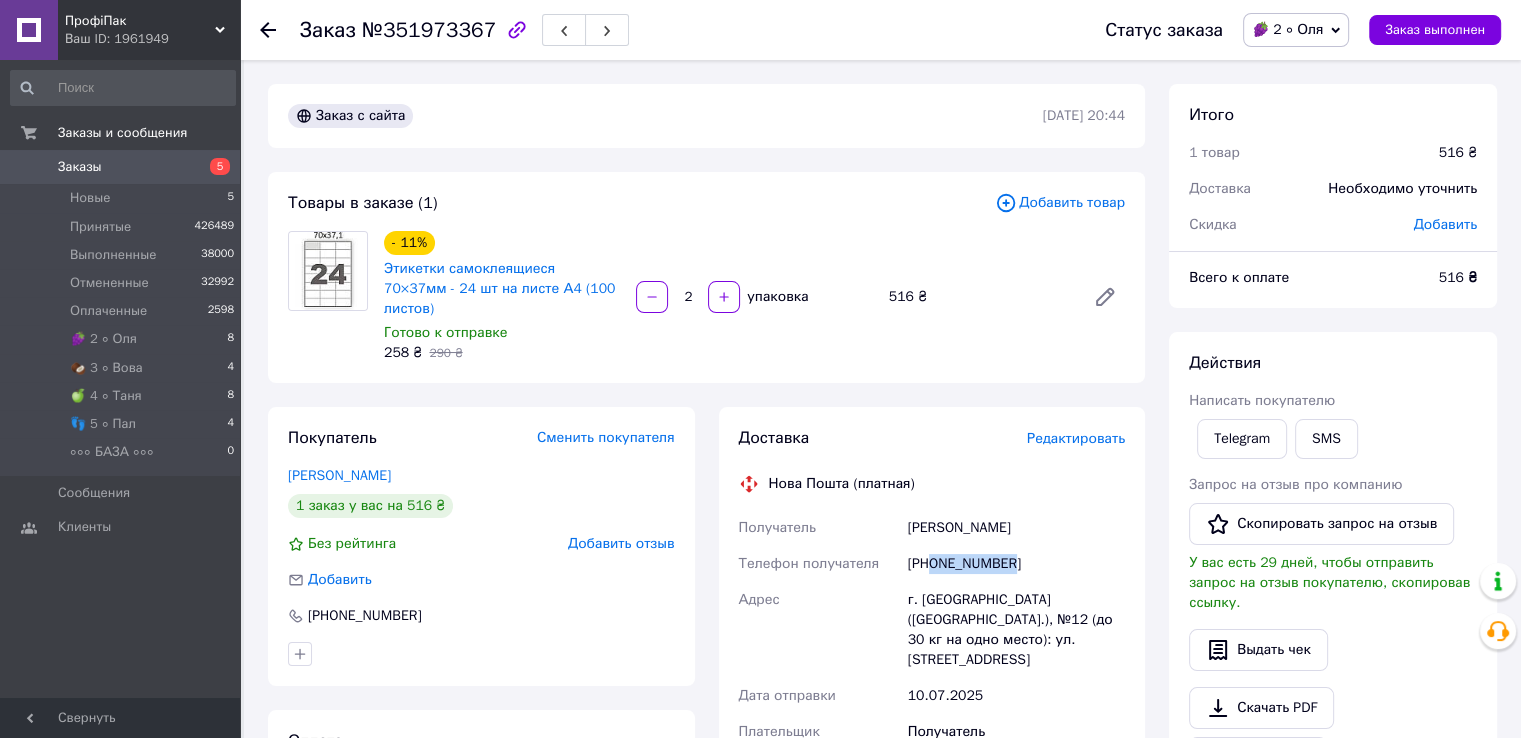 drag, startPoint x: 930, startPoint y: 542, endPoint x: 1022, endPoint y: 545, distance: 92.0489 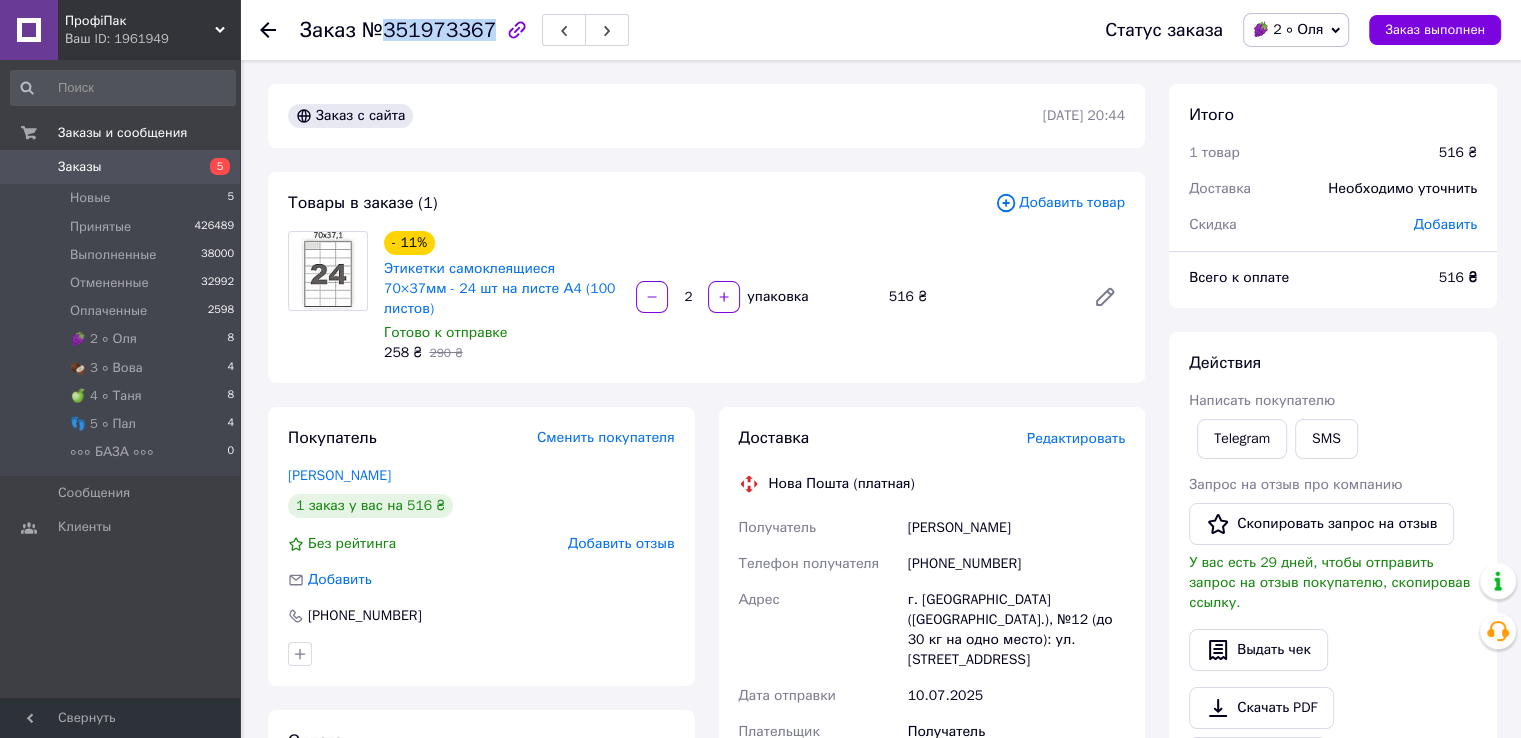 drag, startPoint x: 379, startPoint y: 27, endPoint x: 479, endPoint y: 25, distance: 100.02 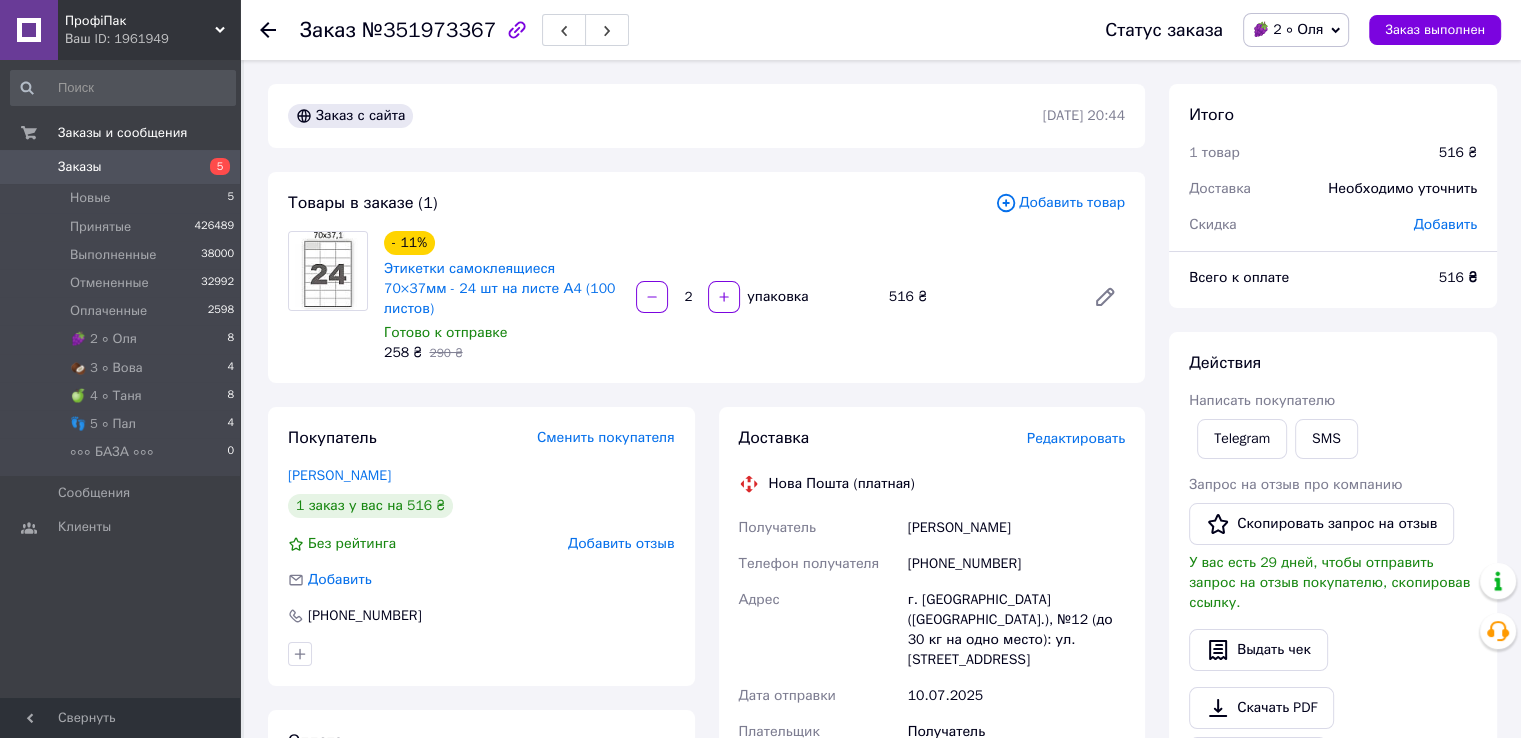 click on "Доставка Редактировать Нова Пошта (платная) Получатель Філоненко Тетяна Телефон получателя +380958009842 Адрес г. Павлоград (Днепропетровская обл.), №12 (до 30 кг на одно место): ул. Водопроводная, 13 Дата отправки 10.07.2025 Плательщик Получатель Оценочная стоимость 516 ₴ Передать номер или Сгенерировать ЭН Плательщик Получатель Отправитель Фамилия получателя Філоненко Имя получателя Тетяна Отчество получателя Телефон получателя +380958009842 Тип доставки В отделении Курьером В почтомате Город г. Павлоград (Днепропетровская обл.) Отделение Место отправки Тип посылки 516 <" at bounding box center [932, 703] 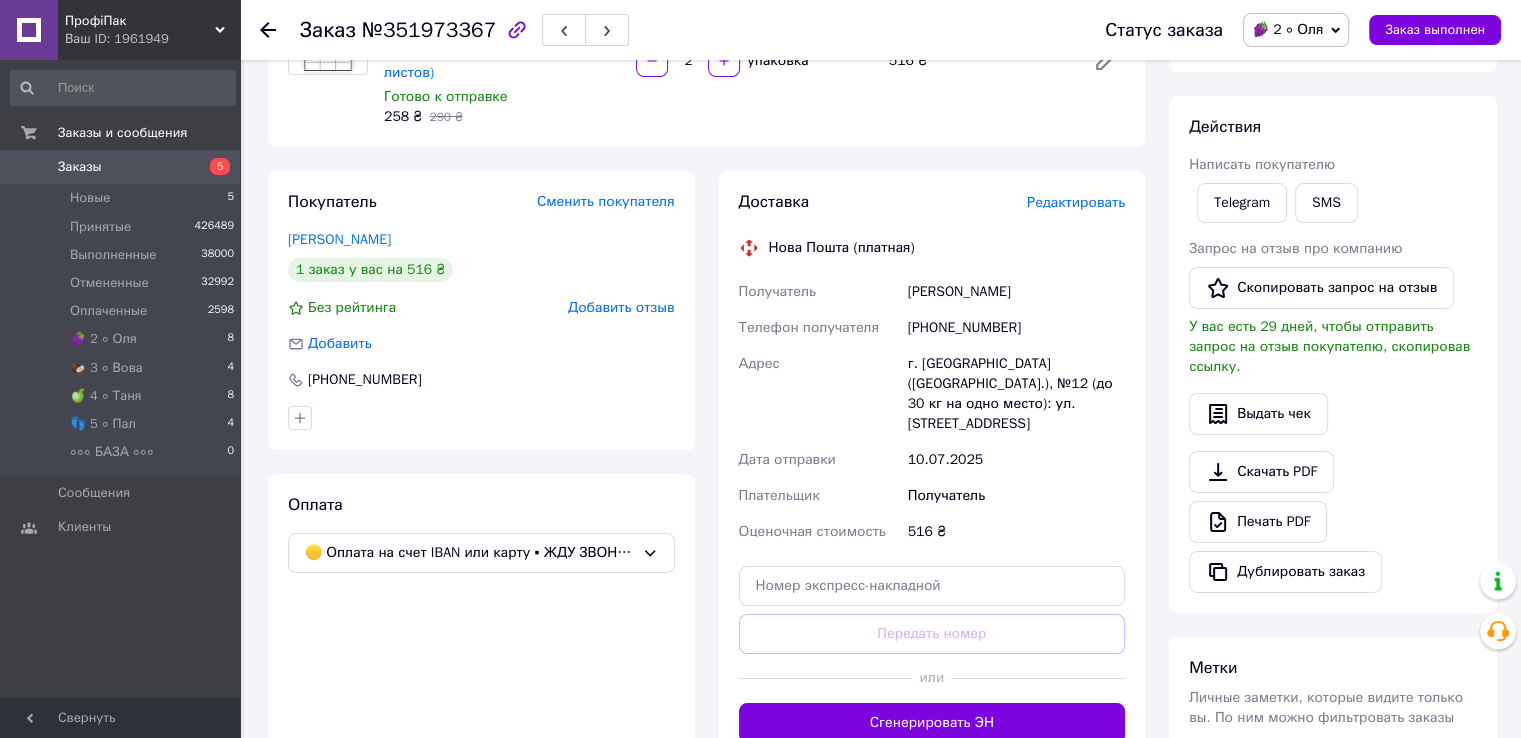 scroll, scrollTop: 300, scrollLeft: 0, axis: vertical 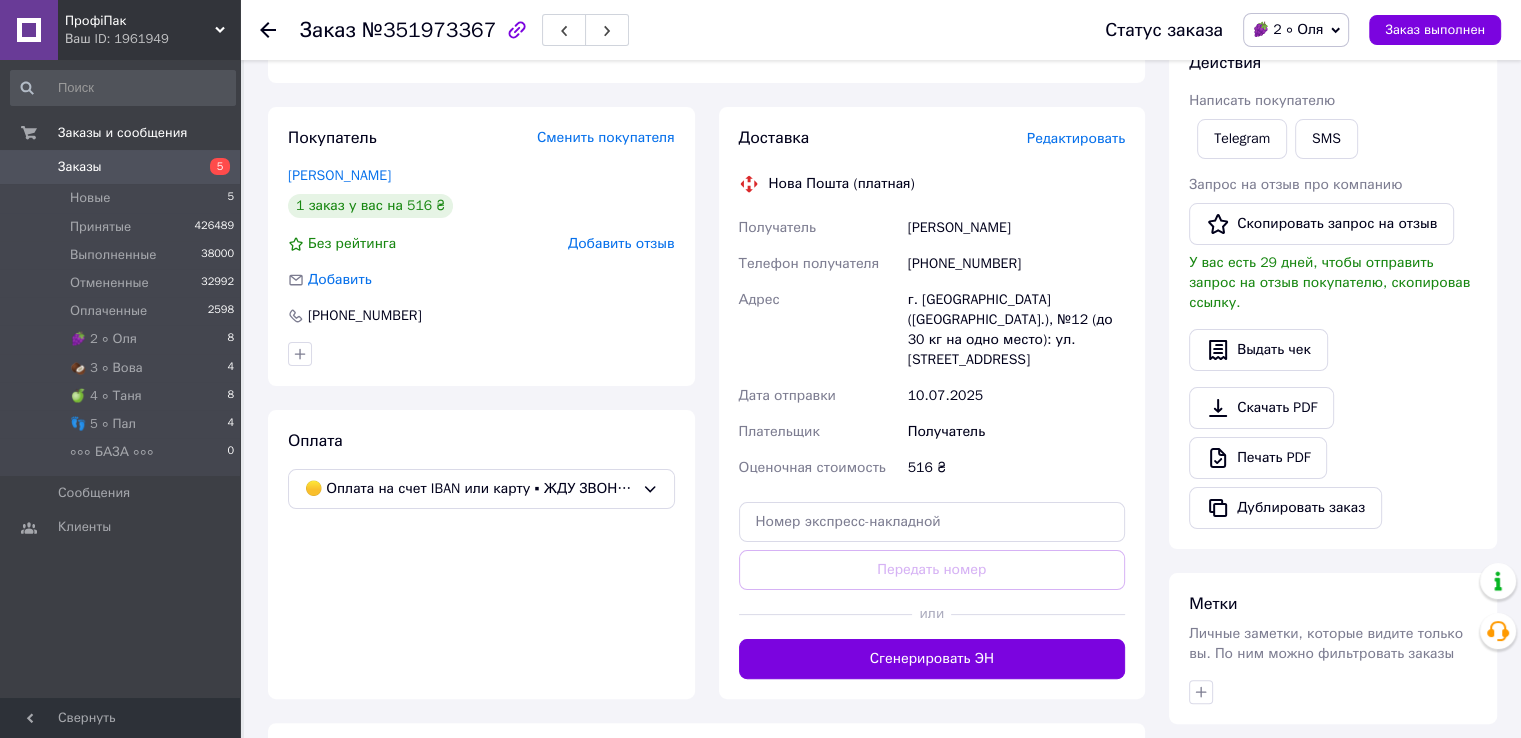 drag, startPoint x: 908, startPoint y: 208, endPoint x: 1102, endPoint y: 213, distance: 194.06442 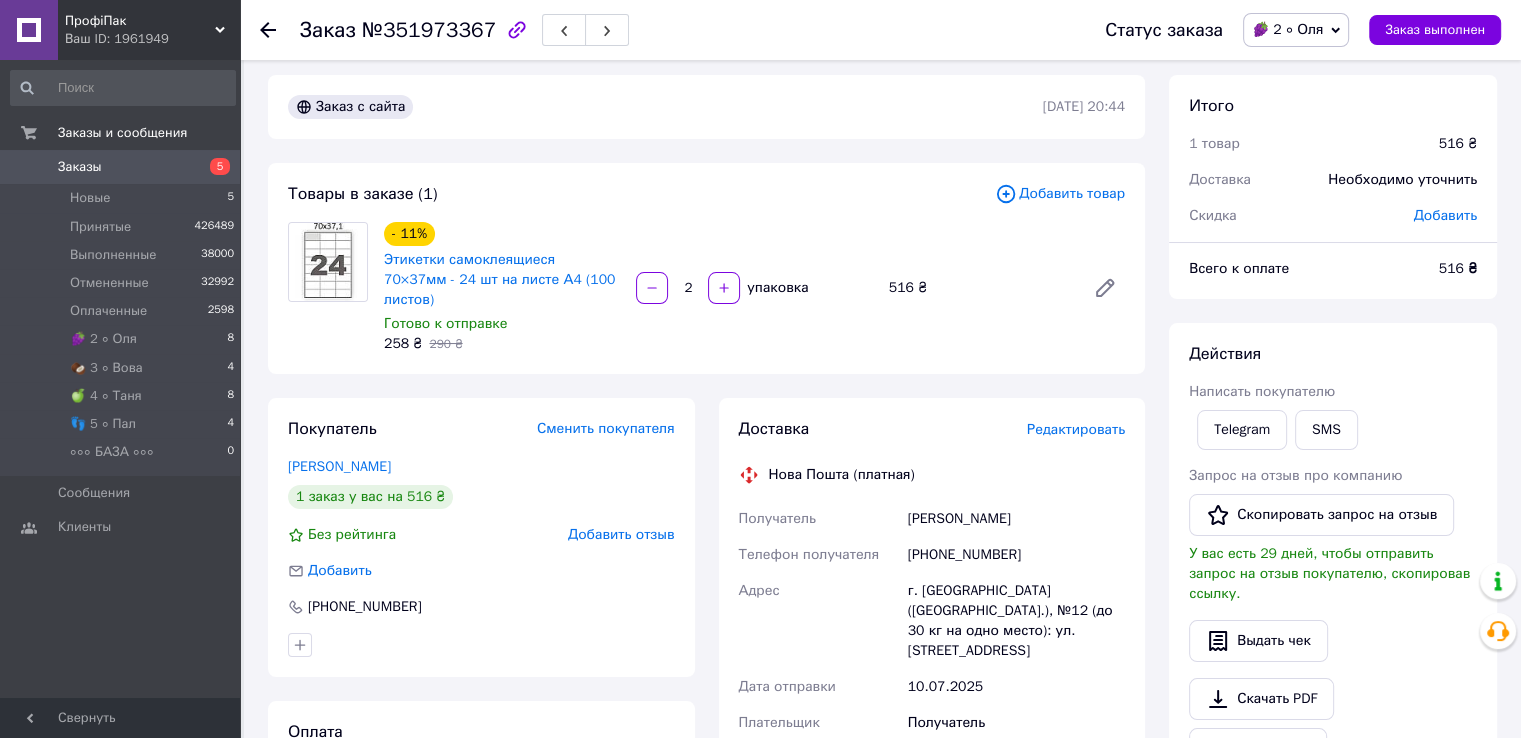 scroll, scrollTop: 0, scrollLeft: 0, axis: both 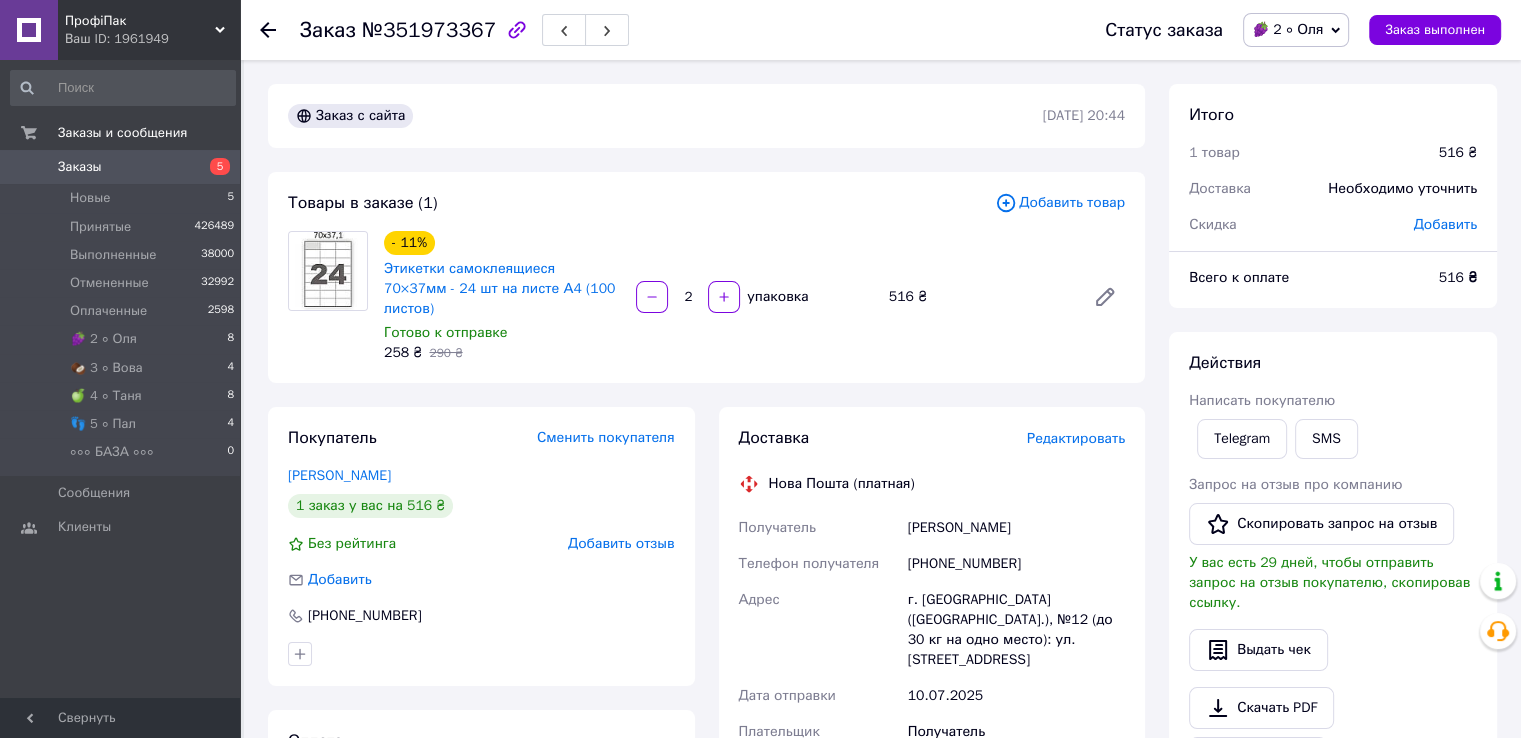 click on "+380958009842" at bounding box center [1016, 564] 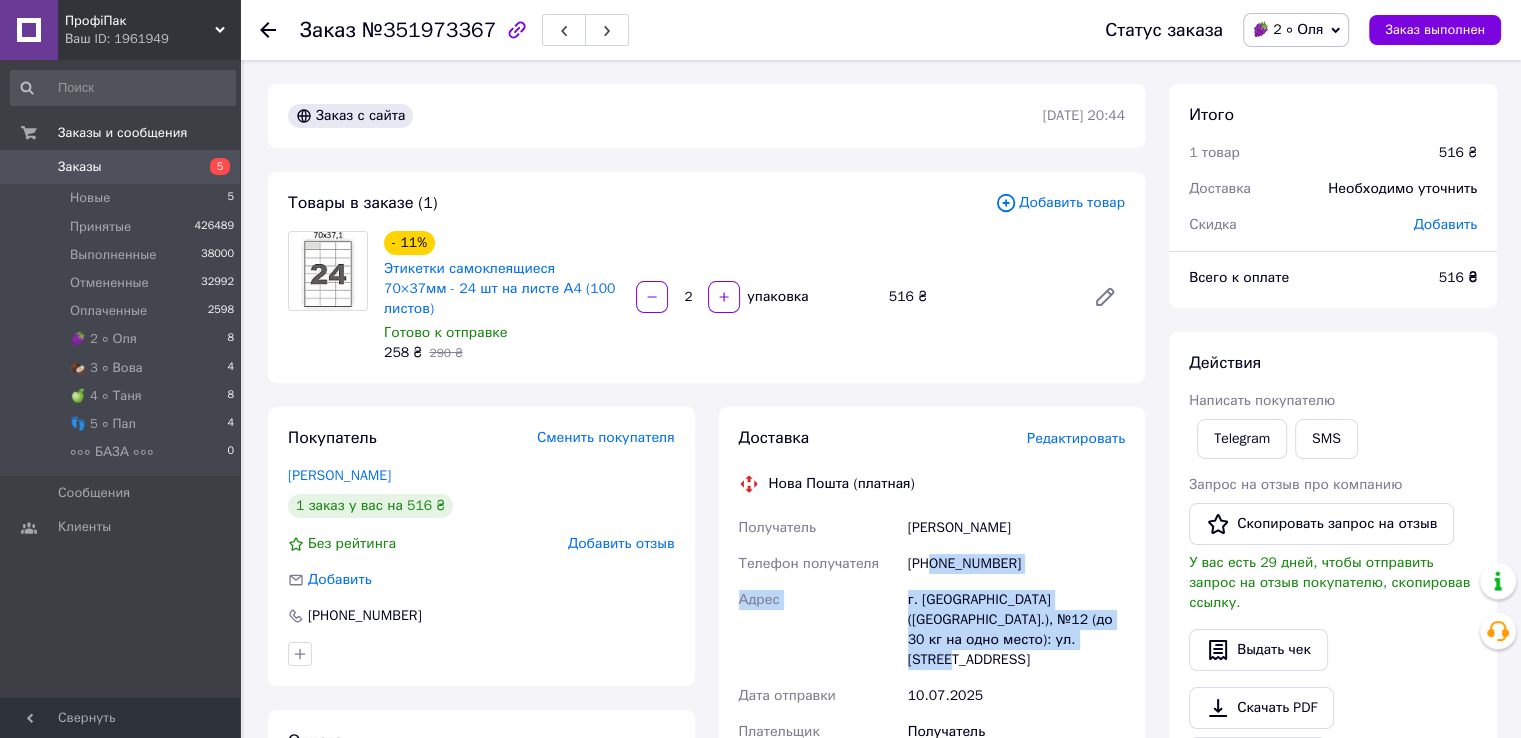 drag, startPoint x: 932, startPoint y: 544, endPoint x: 1066, endPoint y: 623, distance: 155.55385 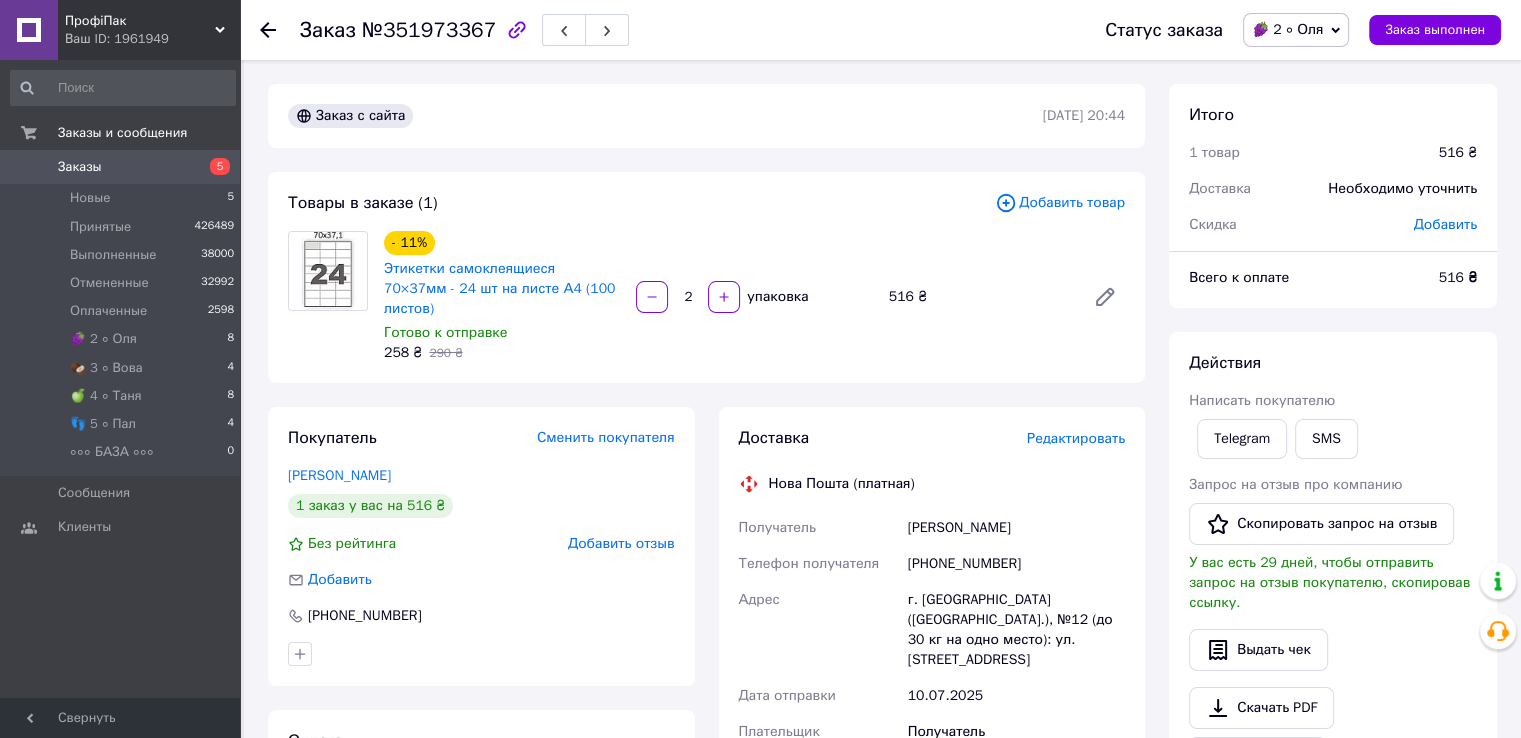 click on "+380958009842" at bounding box center [1016, 564] 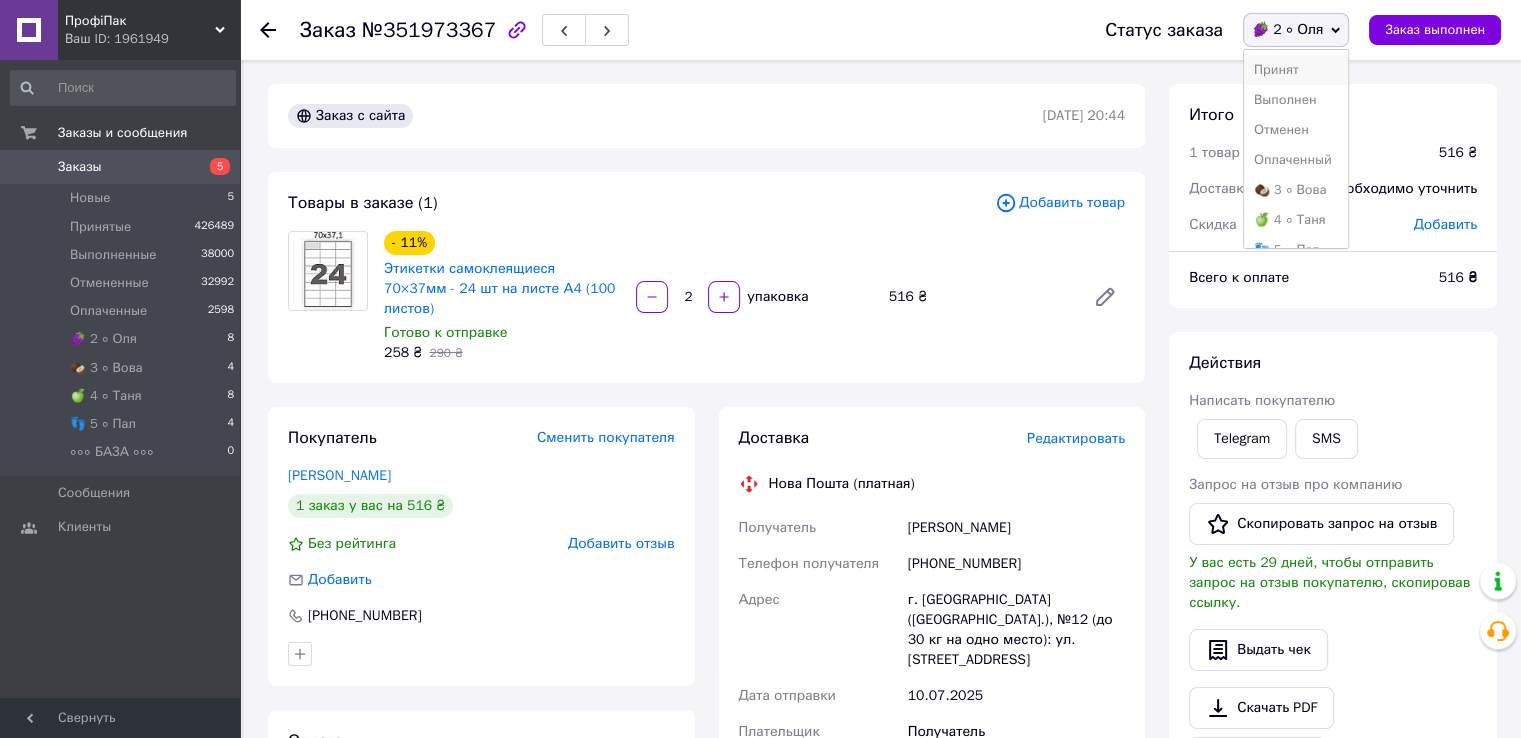 click on "Принят" at bounding box center [1296, 70] 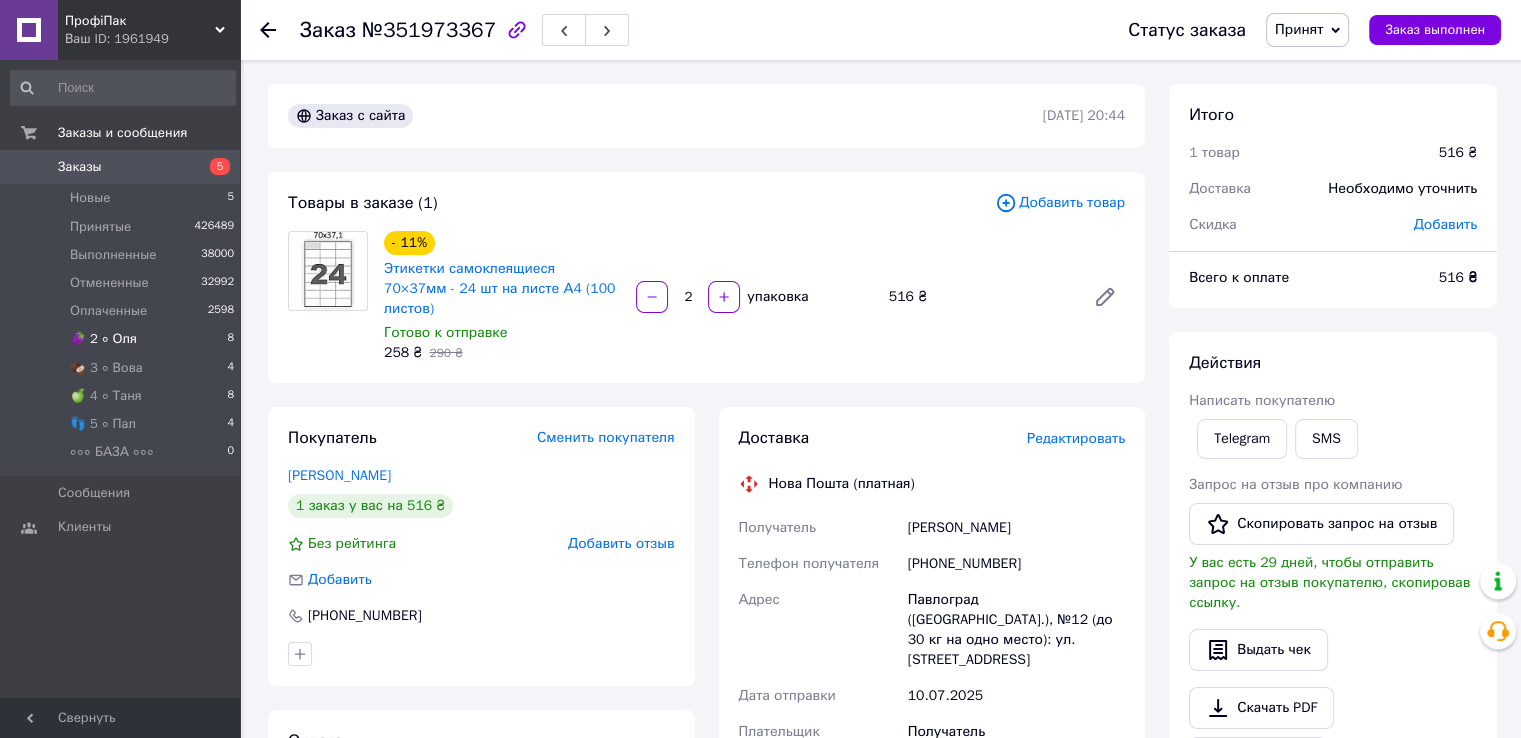 click on "🍇 2 ∘ Оля 8" at bounding box center (123, 339) 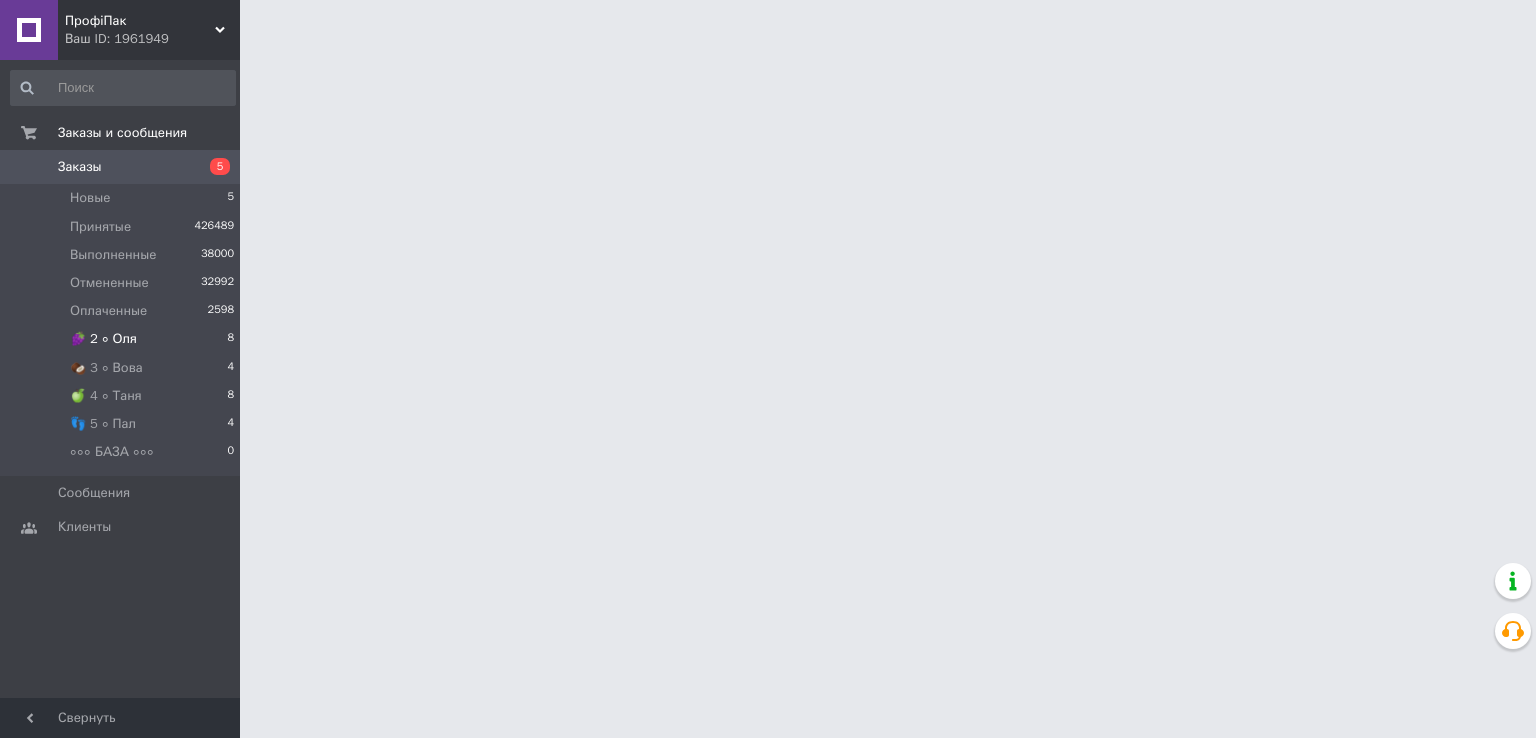 click on "🍇 2 ∘ Оля 8" at bounding box center [123, 339] 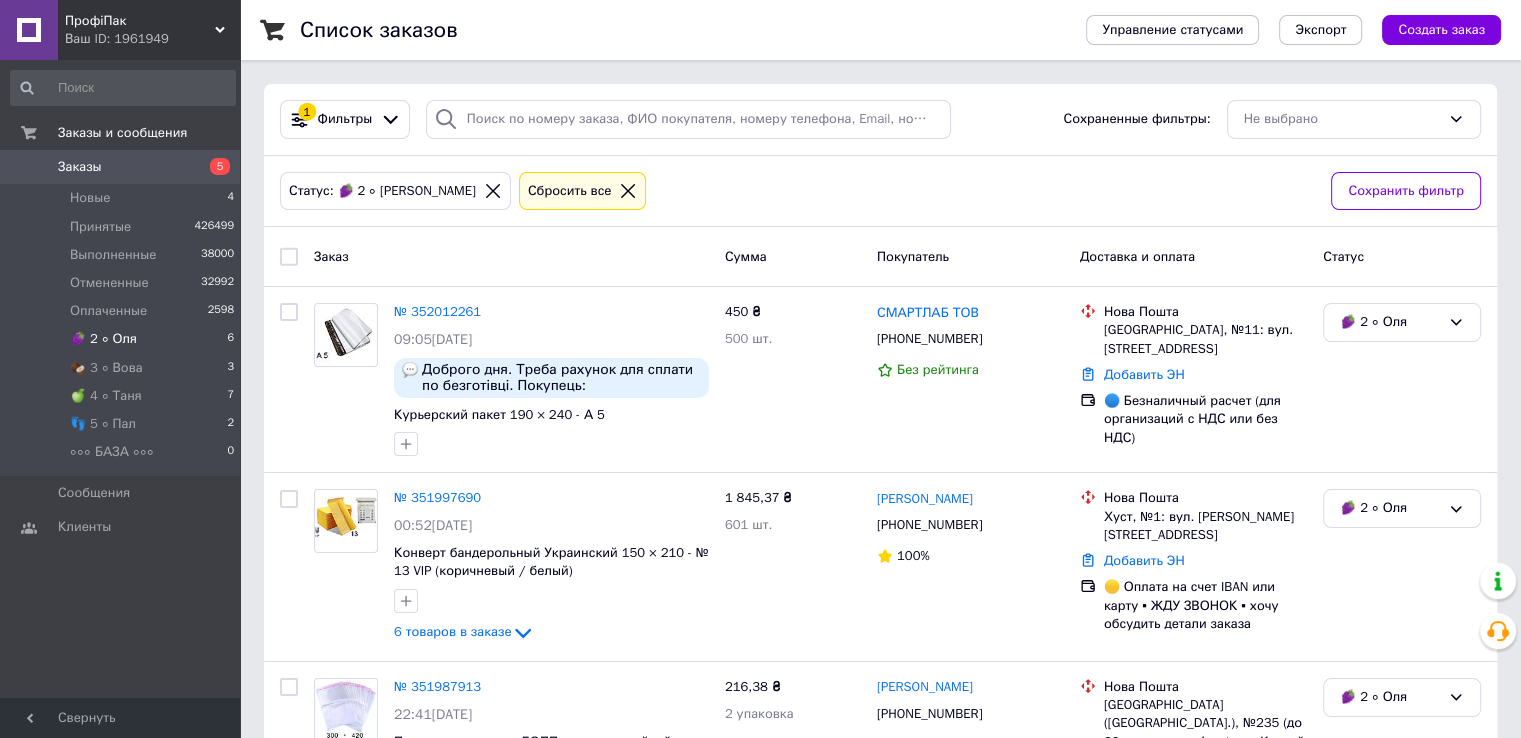 click on "🍇 2 ∘ Оля 6" at bounding box center (123, 339) 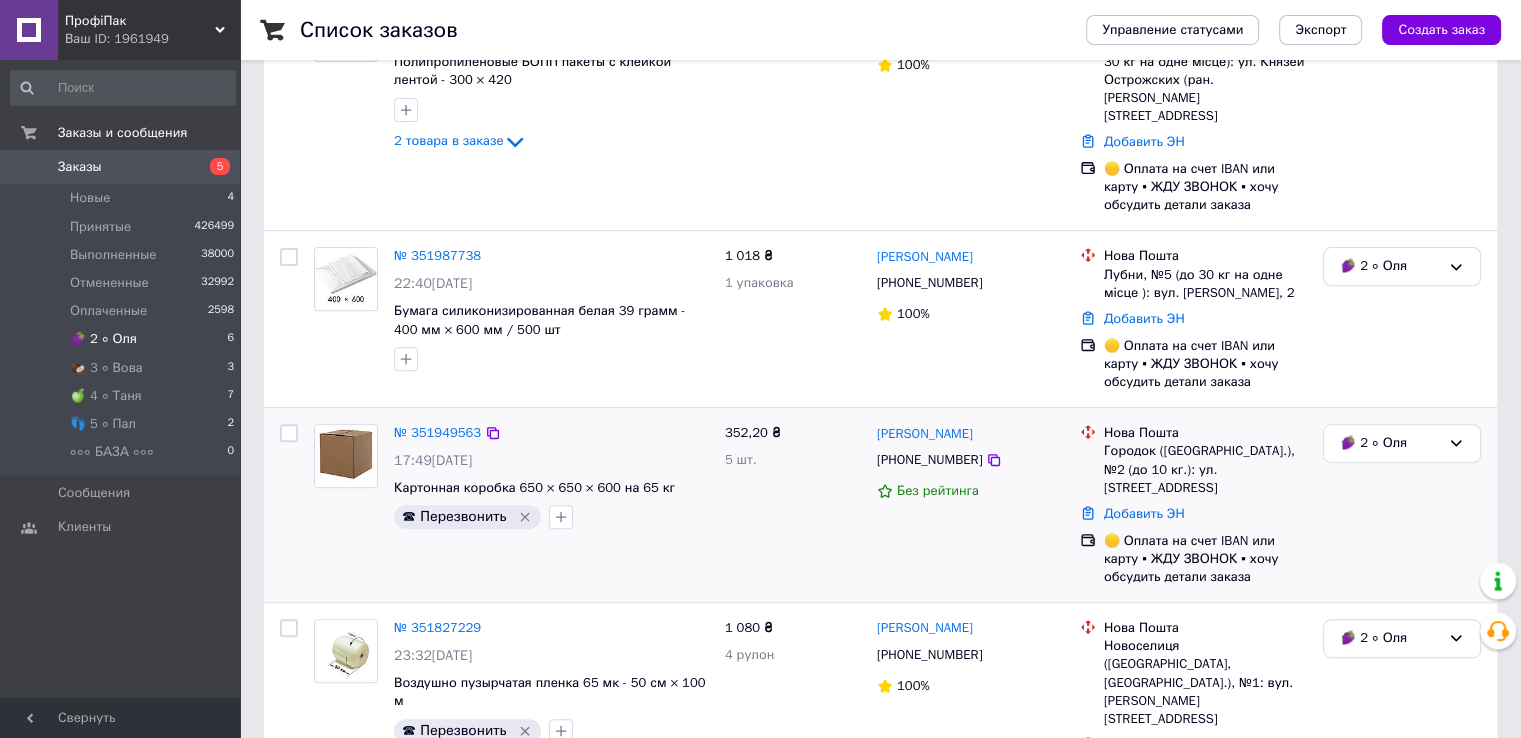 scroll, scrollTop: 707, scrollLeft: 0, axis: vertical 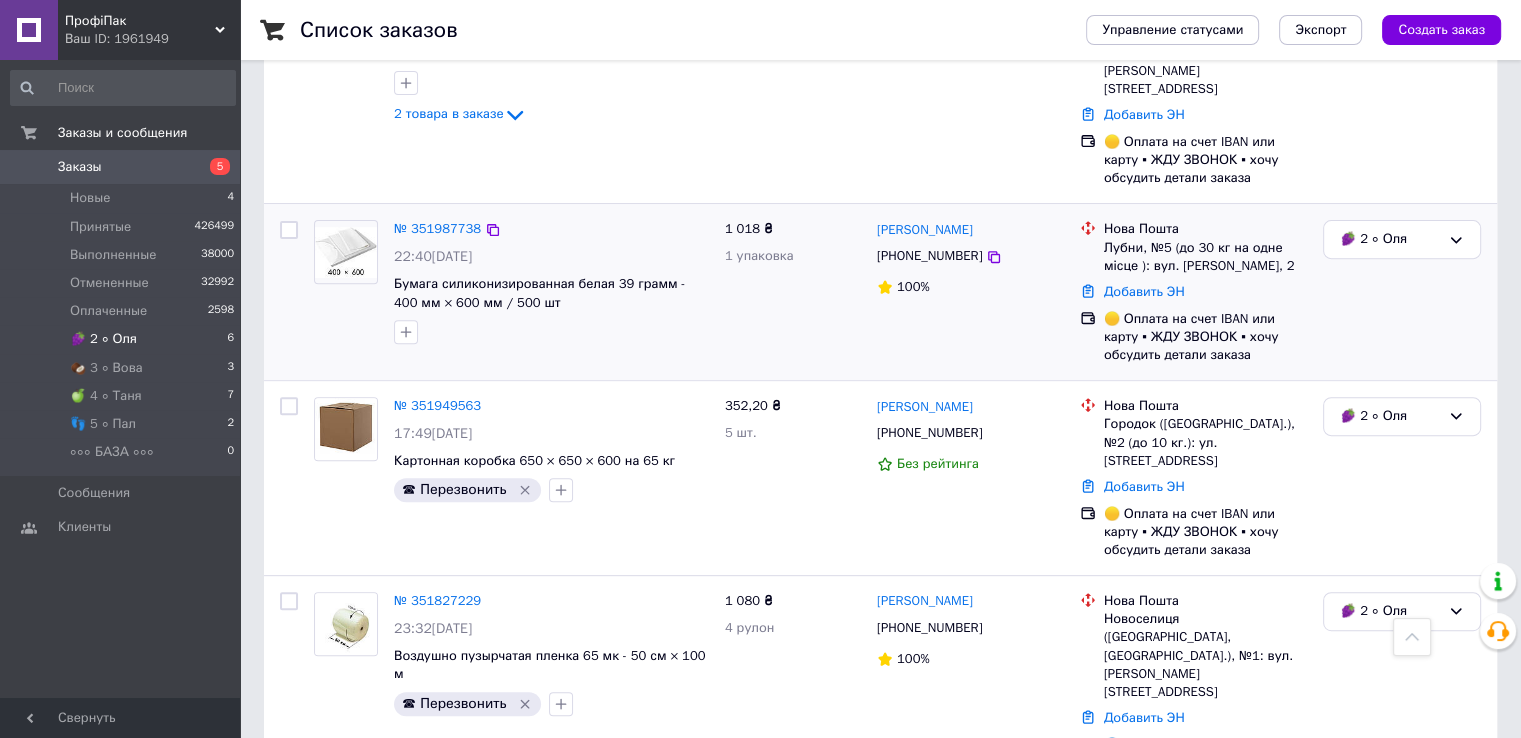 click at bounding box center (346, 252) 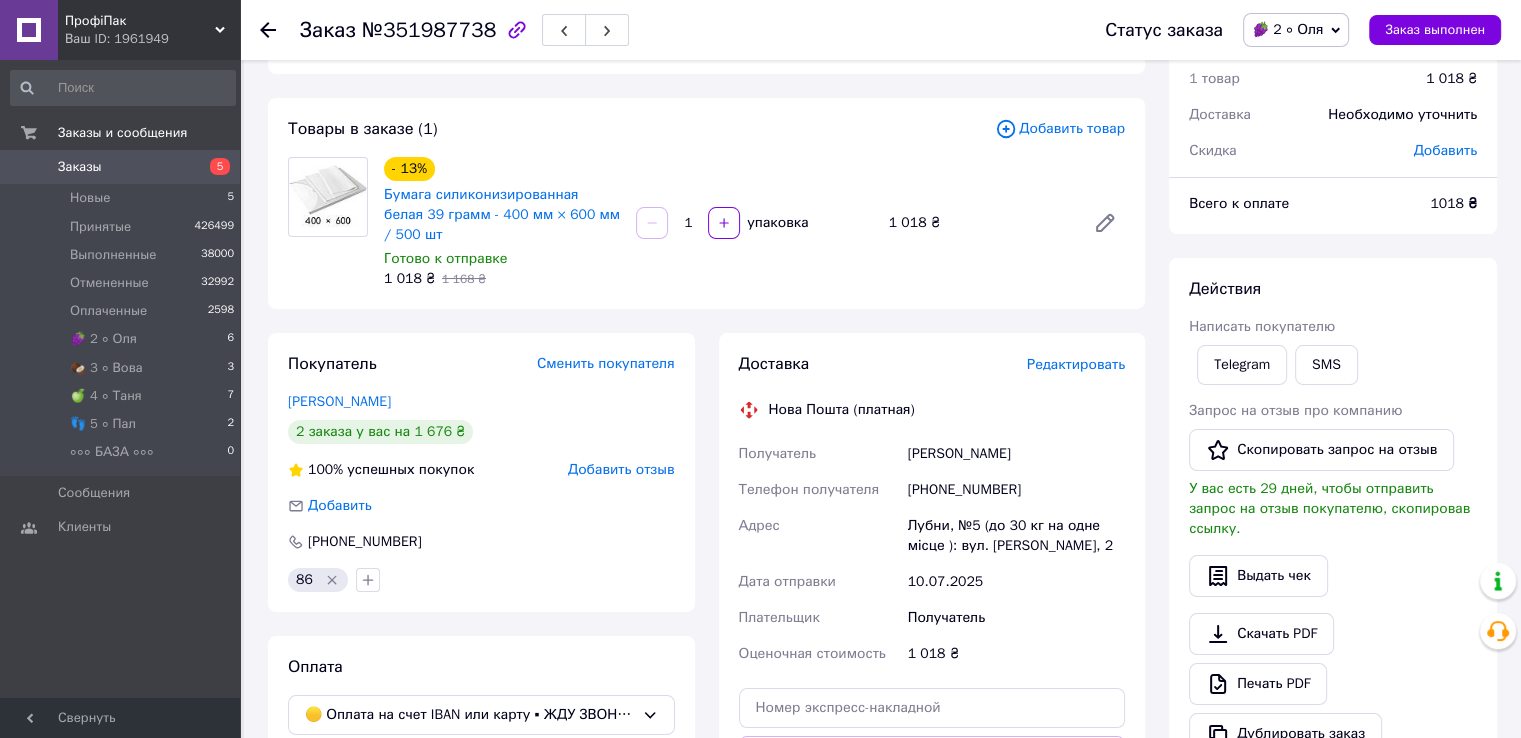 scroll, scrollTop: 200, scrollLeft: 0, axis: vertical 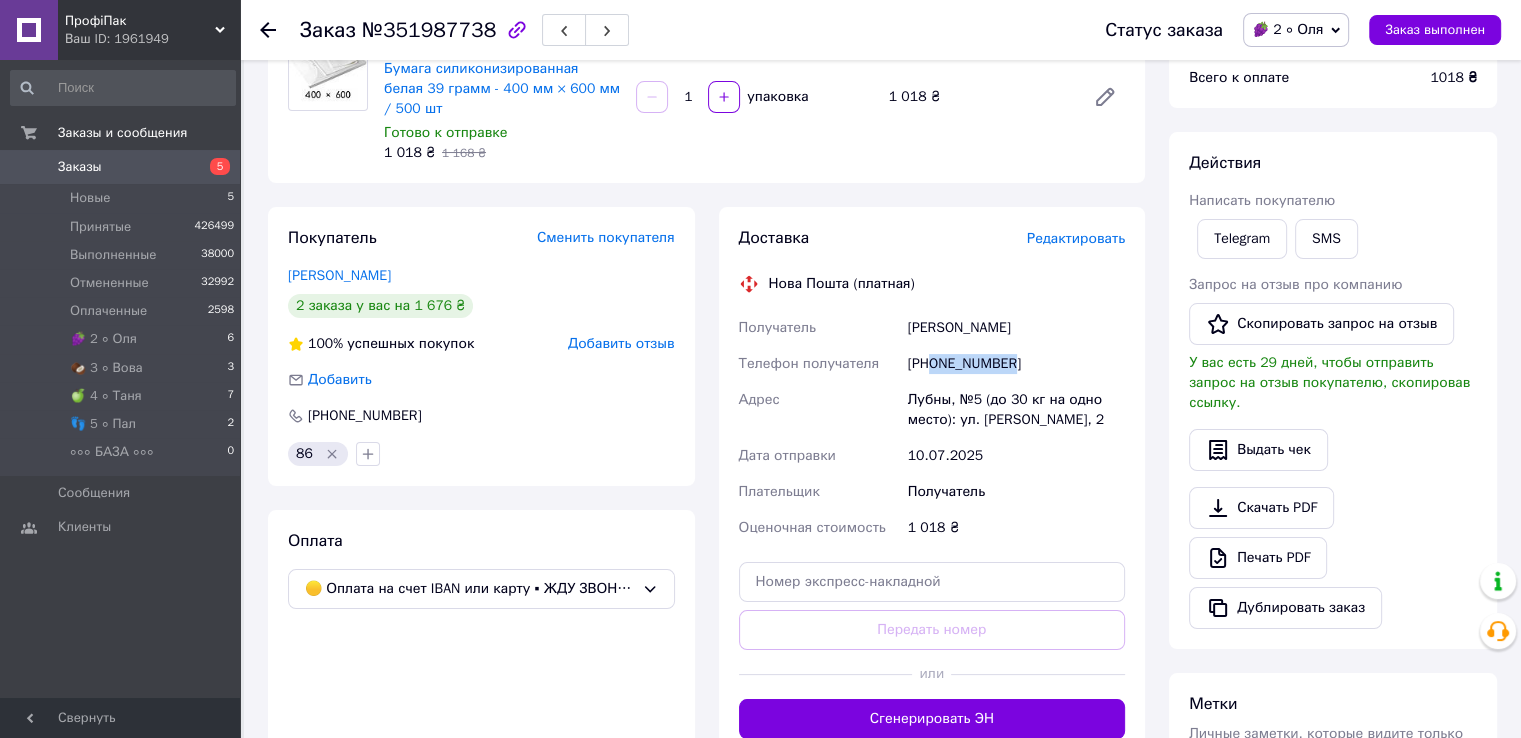 drag, startPoint x: 931, startPoint y: 363, endPoint x: 1013, endPoint y: 381, distance: 83.95237 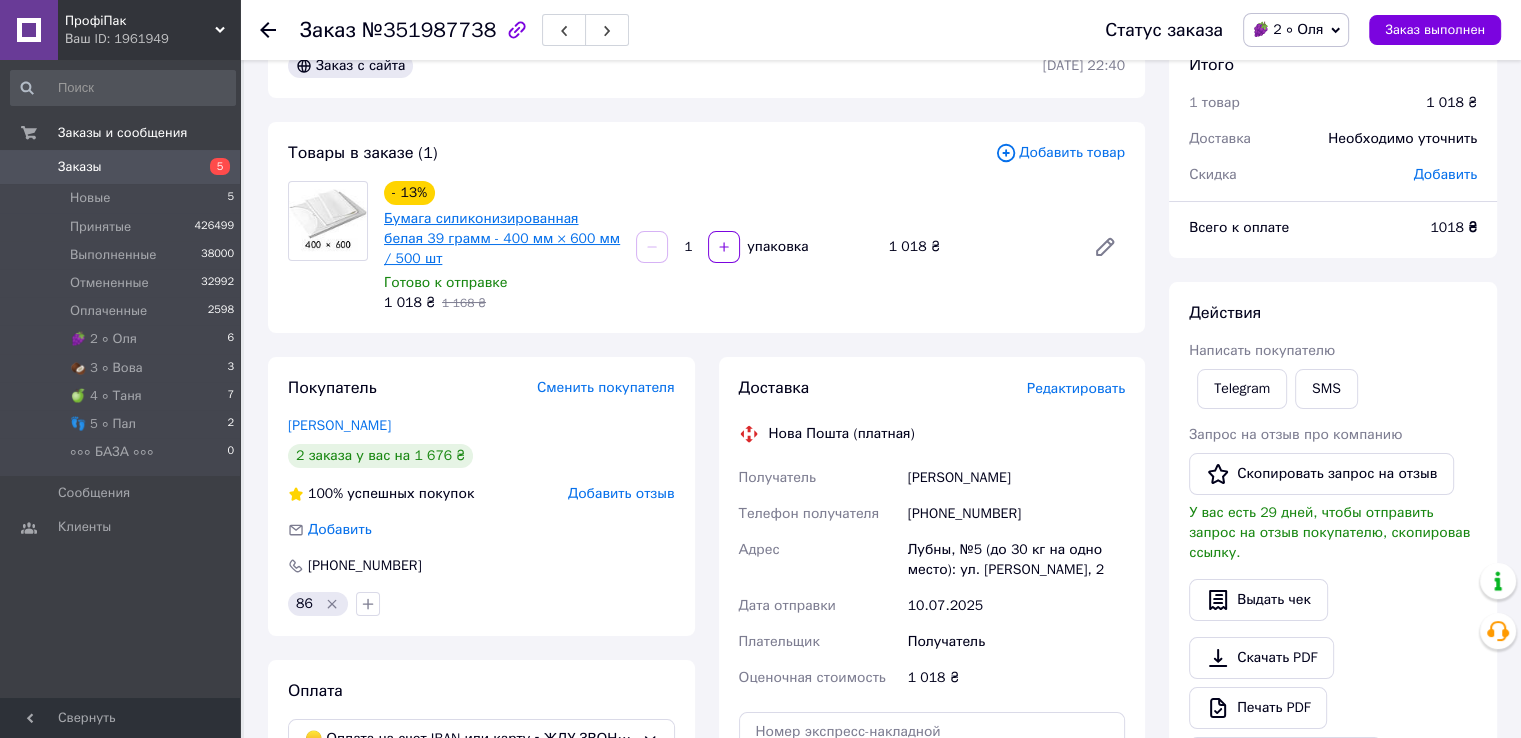 scroll, scrollTop: 0, scrollLeft: 0, axis: both 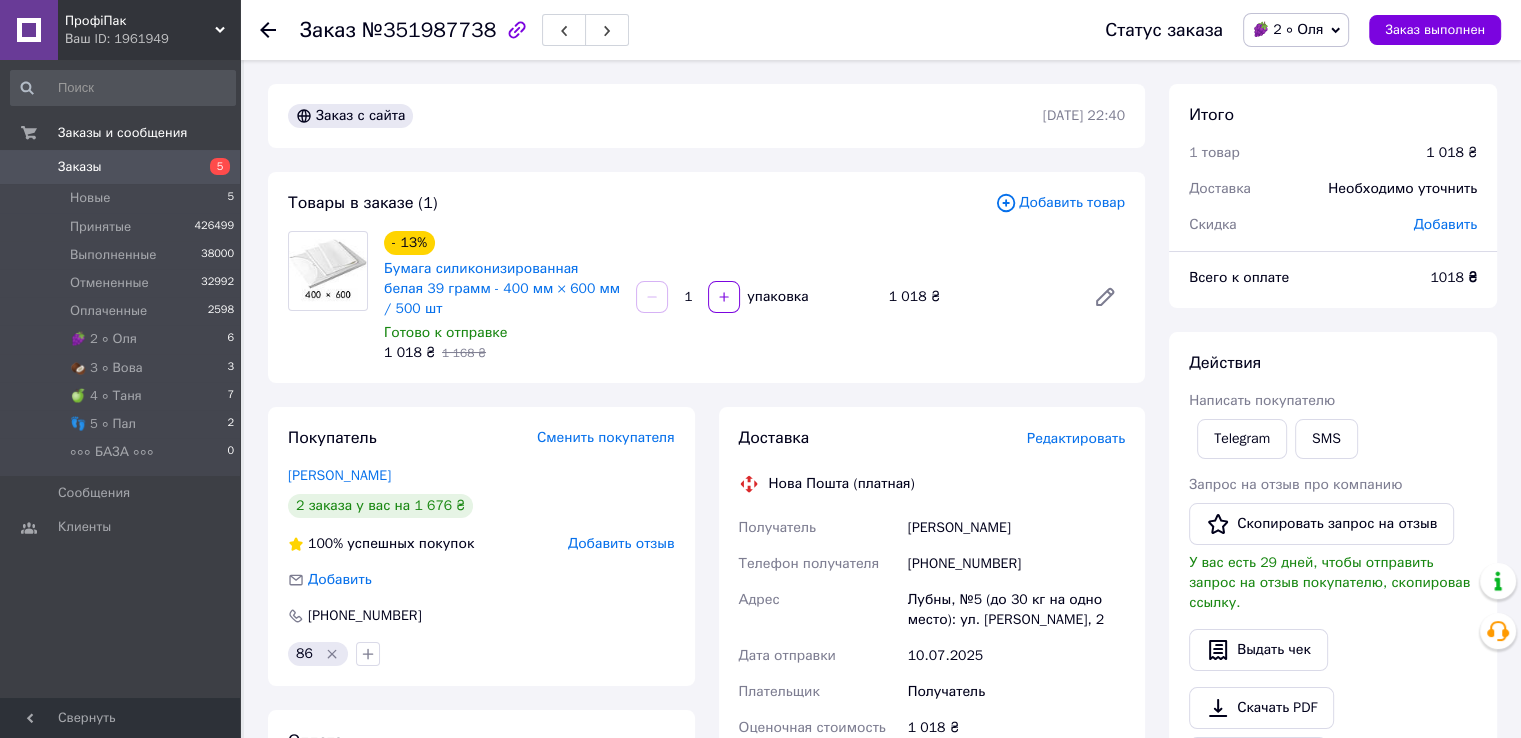 click on "№351987738" at bounding box center (429, 30) 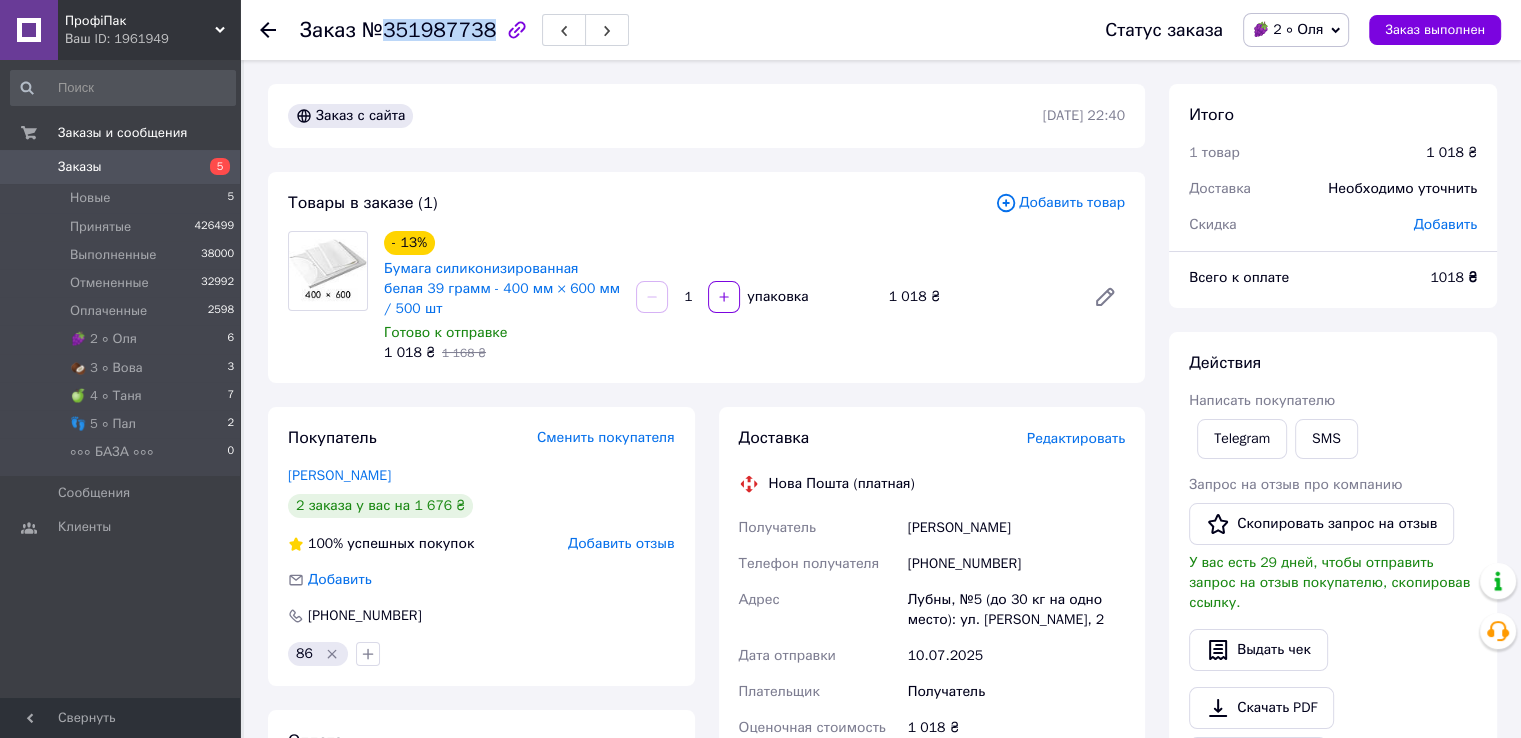 drag, startPoint x: 381, startPoint y: 30, endPoint x: 480, endPoint y: 28, distance: 99.0202 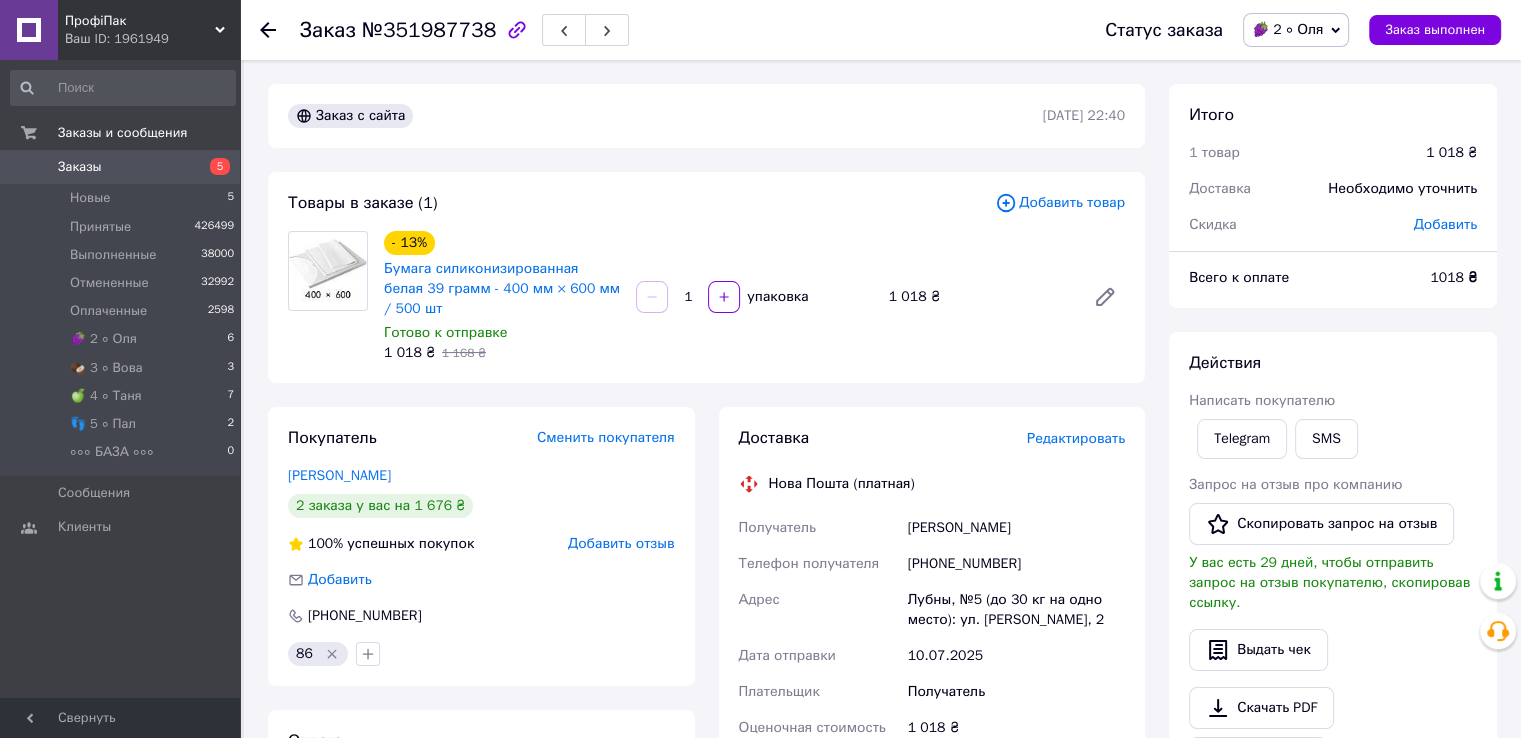 drag, startPoint x: 435, startPoint y: 721, endPoint x: 436, endPoint y: 735, distance: 14.035668 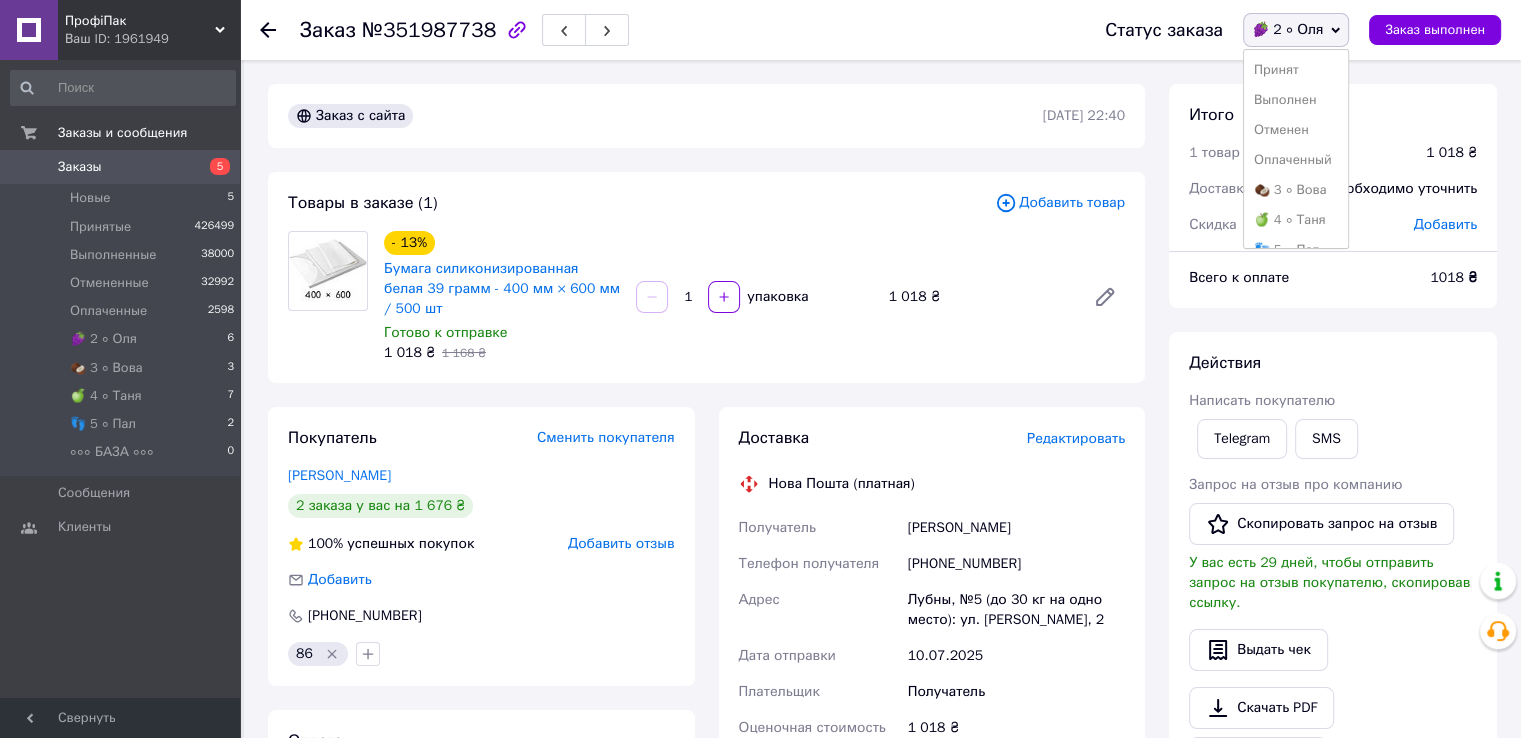 click on "Принят" at bounding box center [1296, 70] 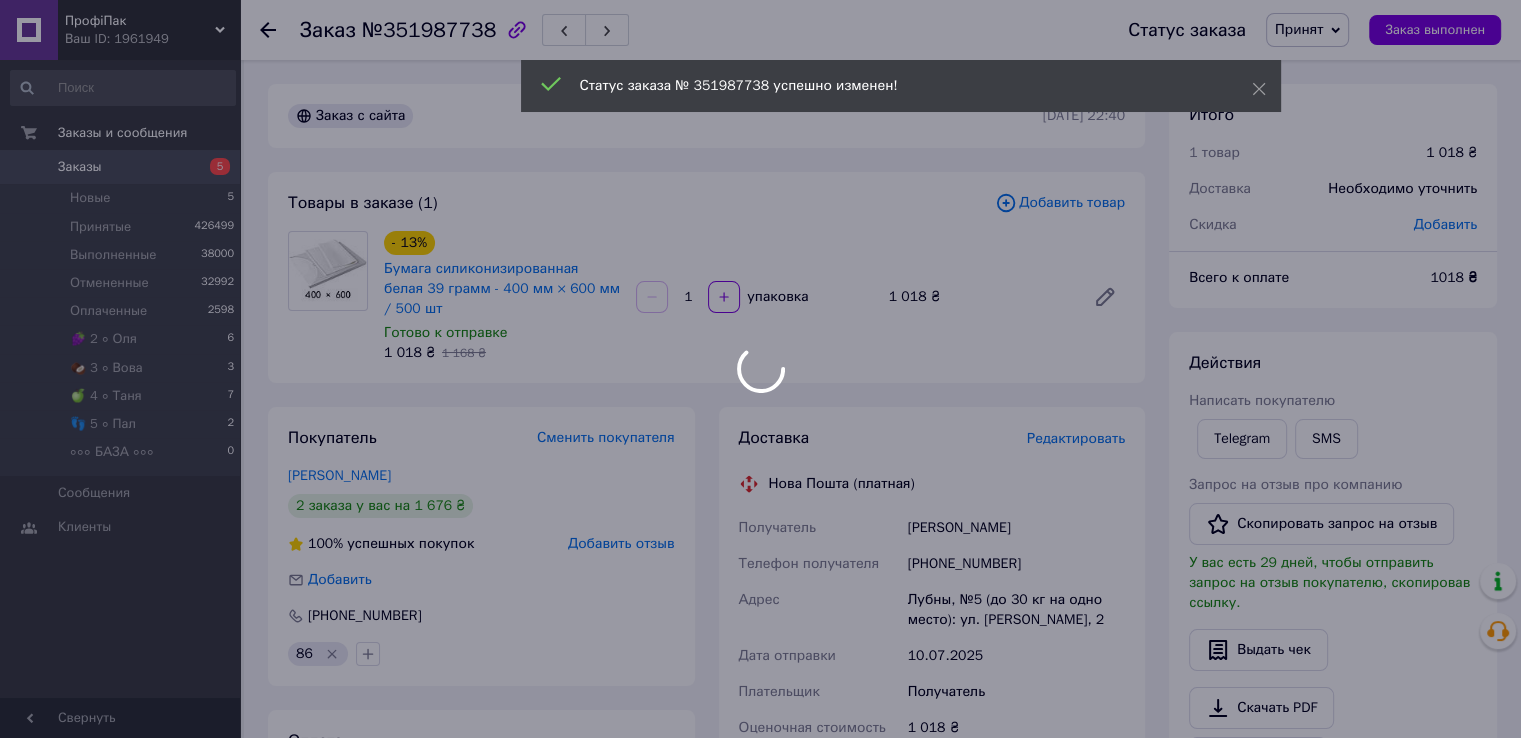 click 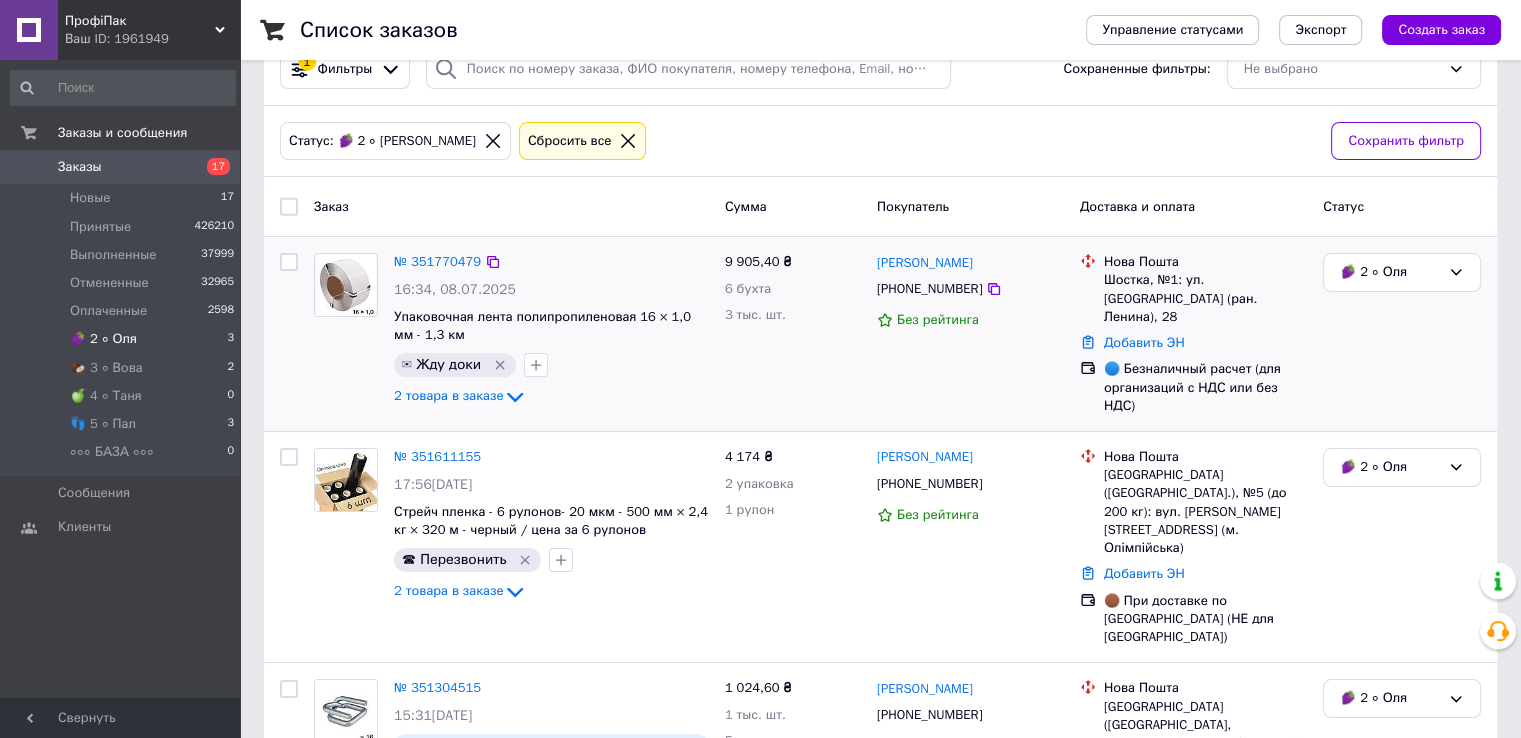 scroll, scrollTop: 0, scrollLeft: 0, axis: both 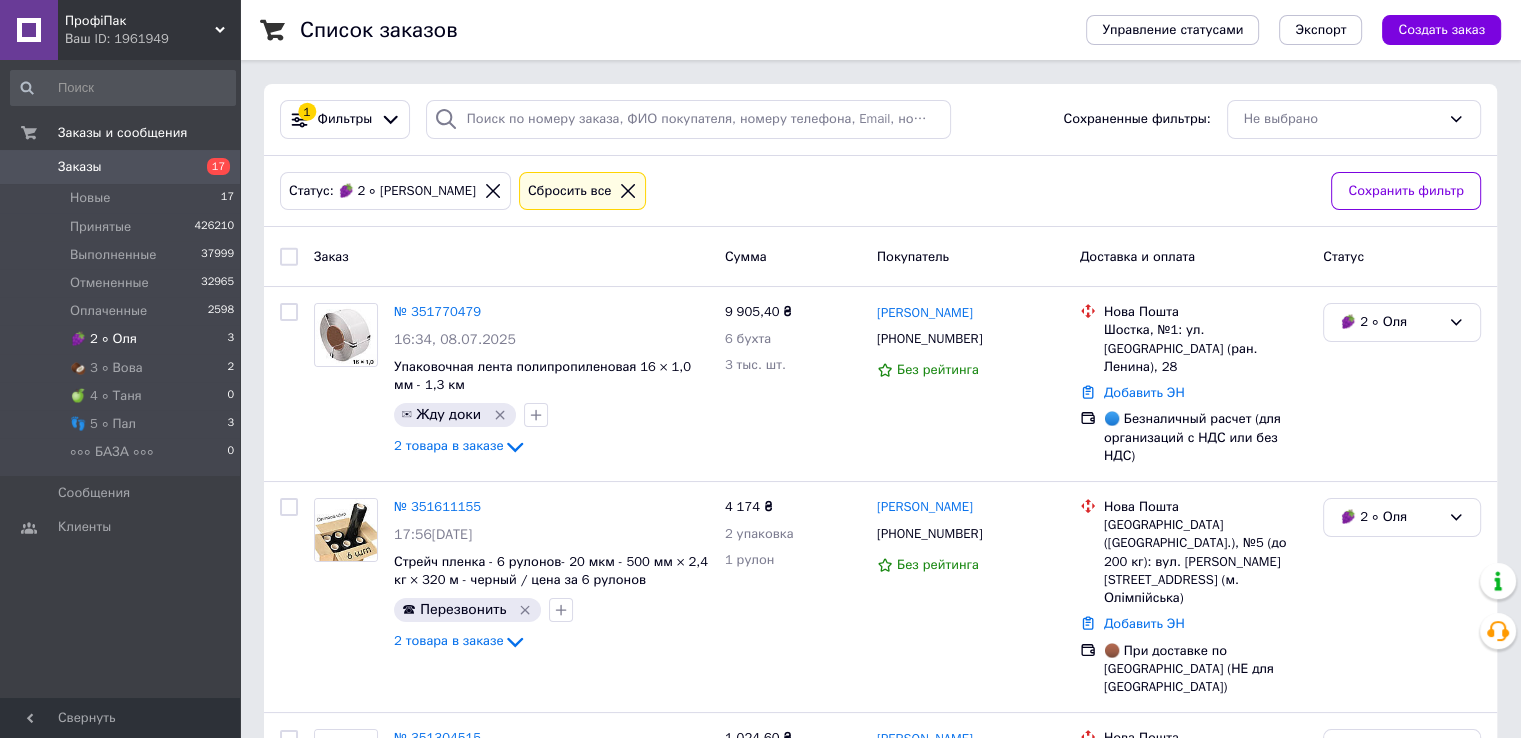 click on "🍇 2 ∘ [PERSON_NAME] 3" at bounding box center (123, 339) 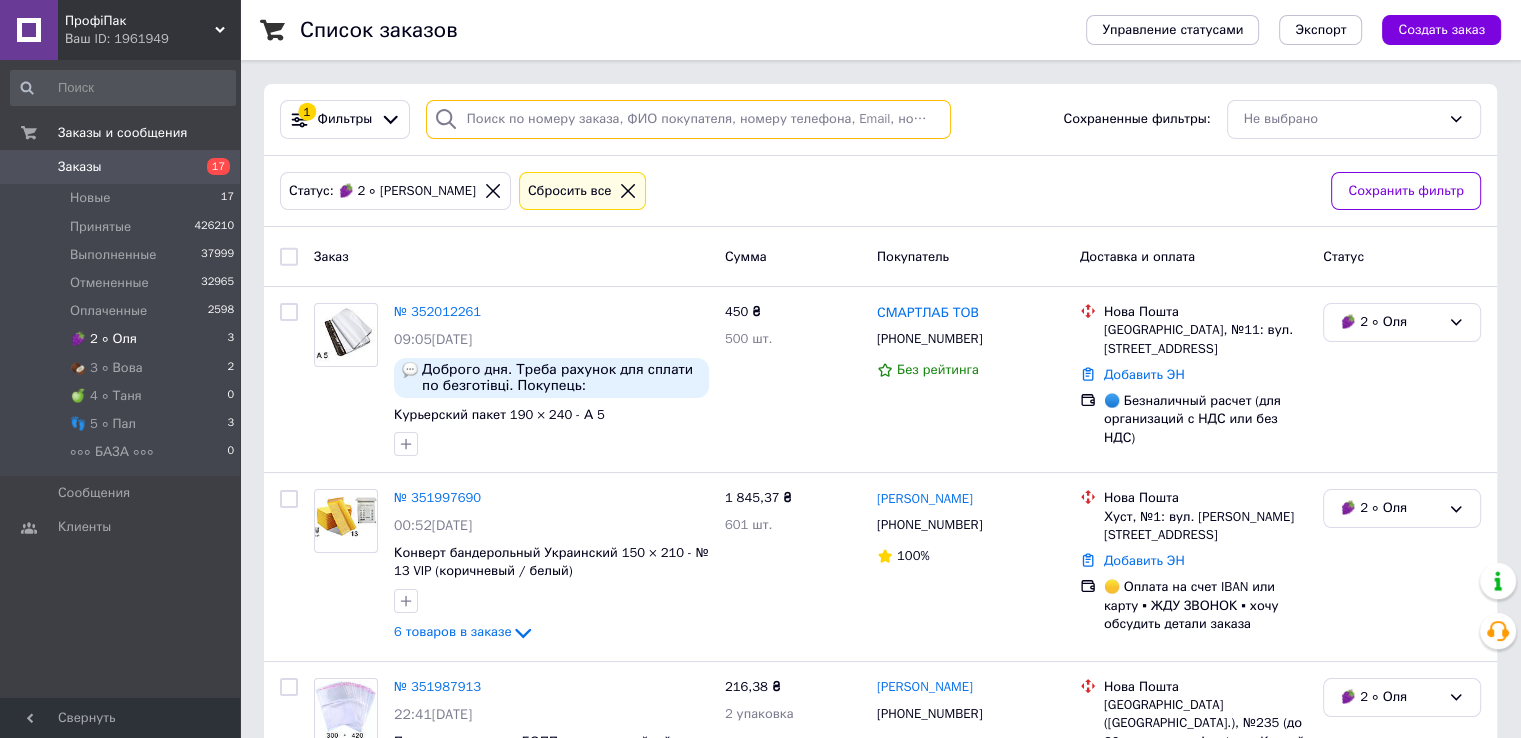 click at bounding box center (688, 119) 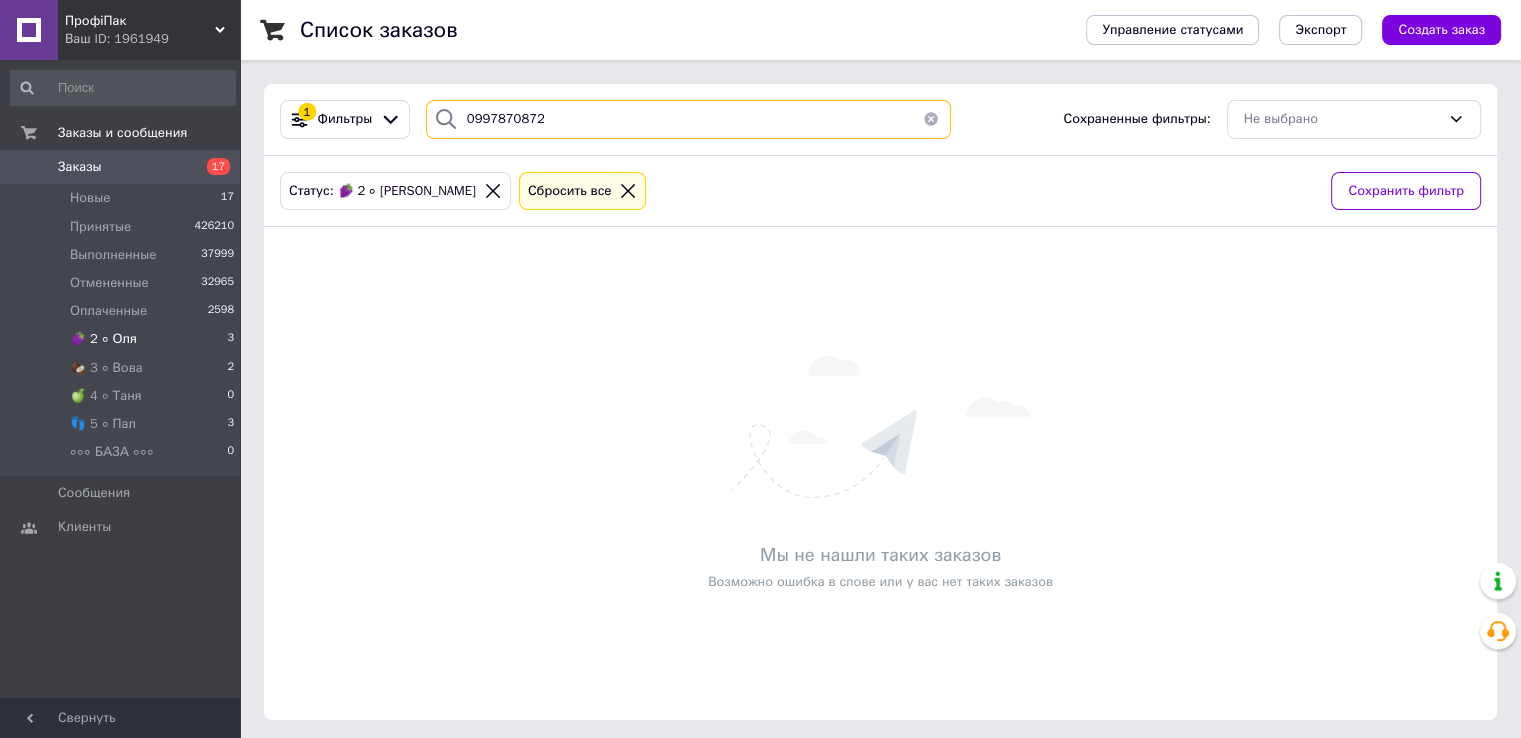 type on "0997870872" 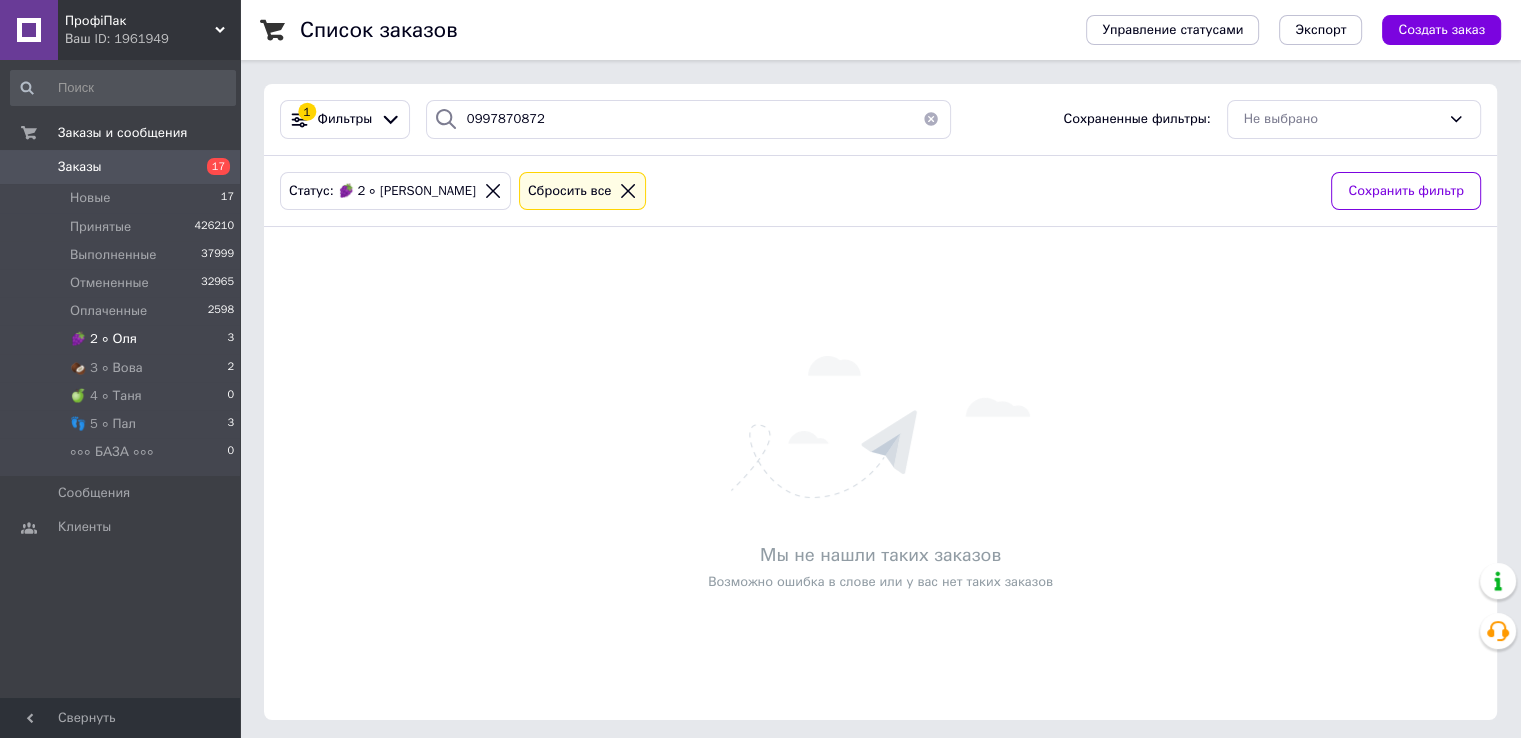 click 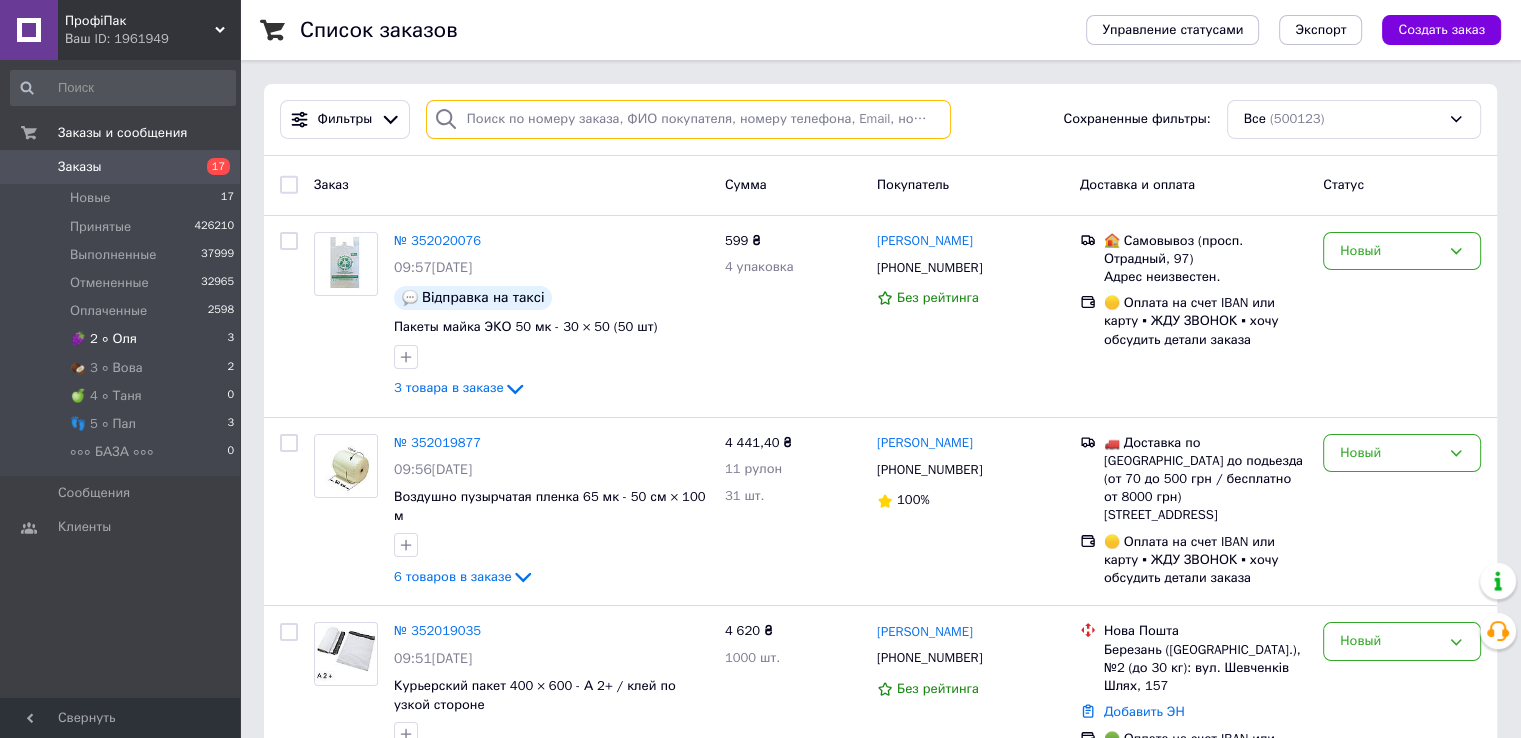 click at bounding box center (688, 119) 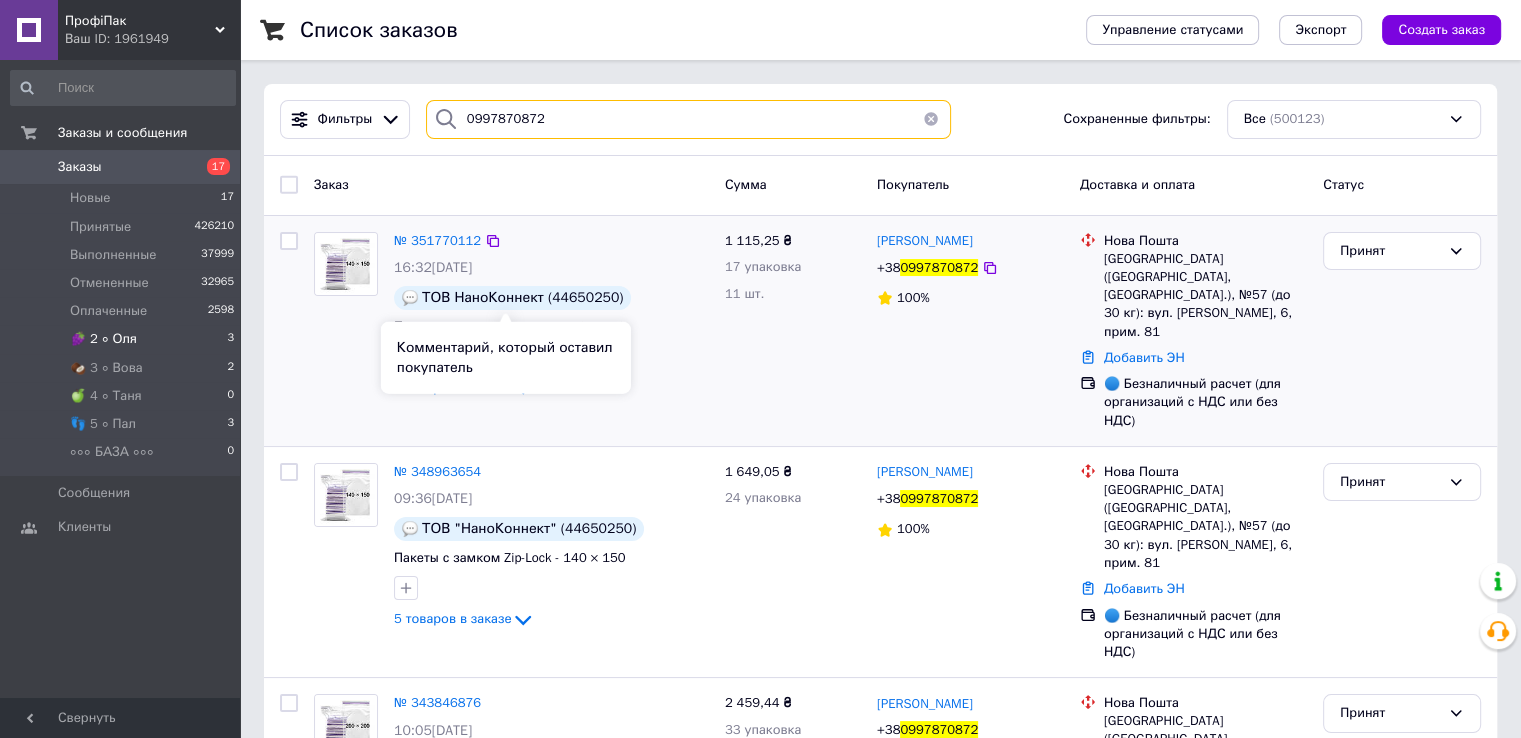 type on "0997870872" 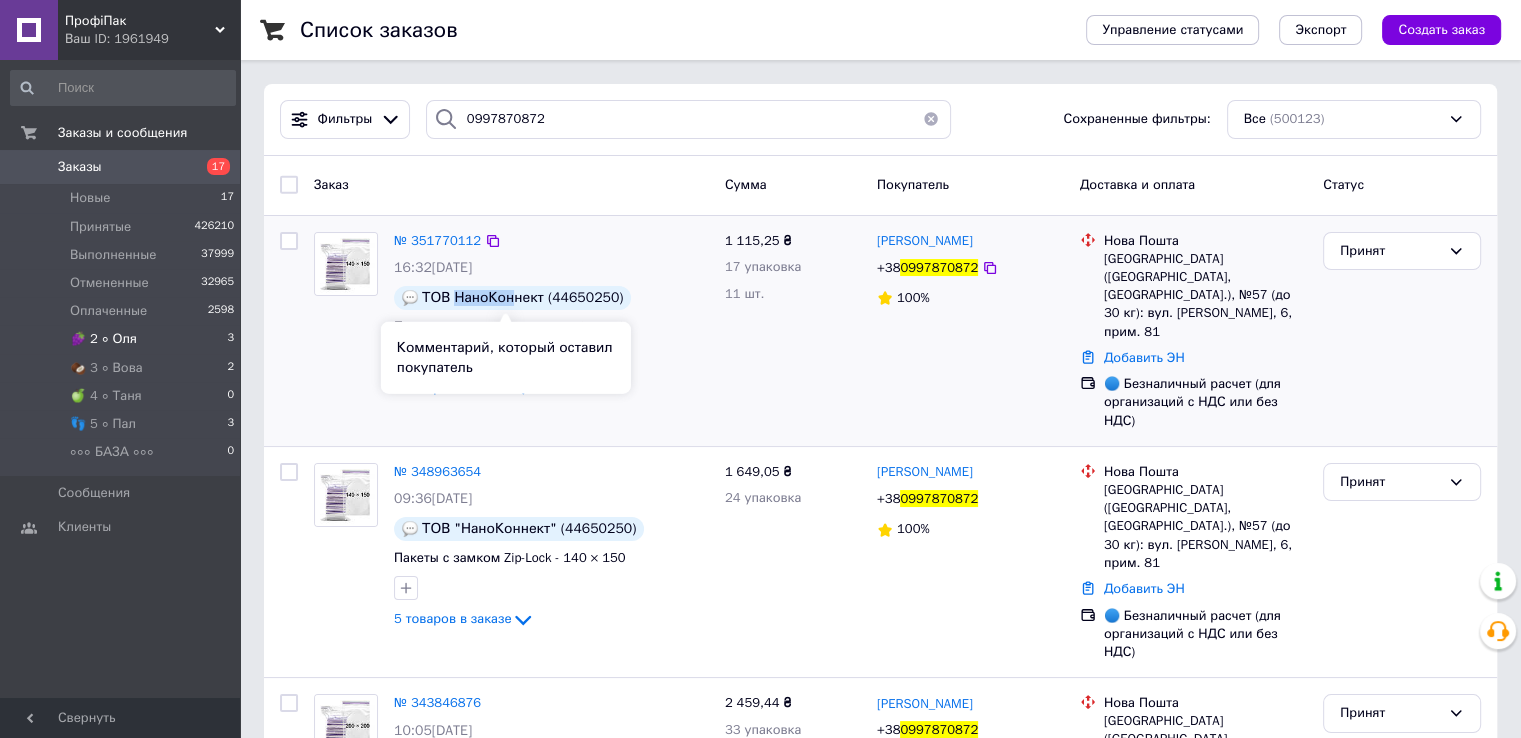drag, startPoint x: 450, startPoint y: 298, endPoint x: 509, endPoint y: 298, distance: 59 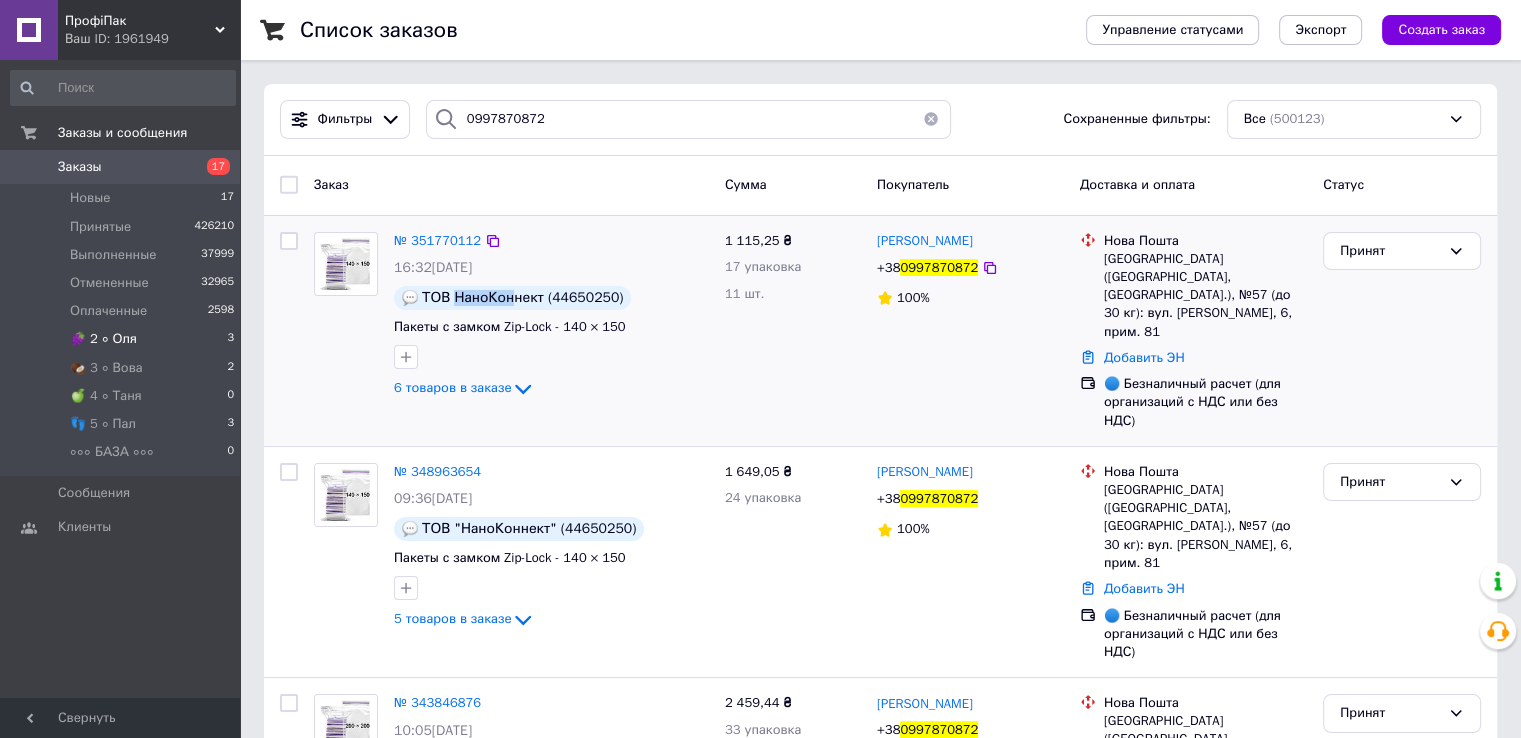 click at bounding box center [346, 264] 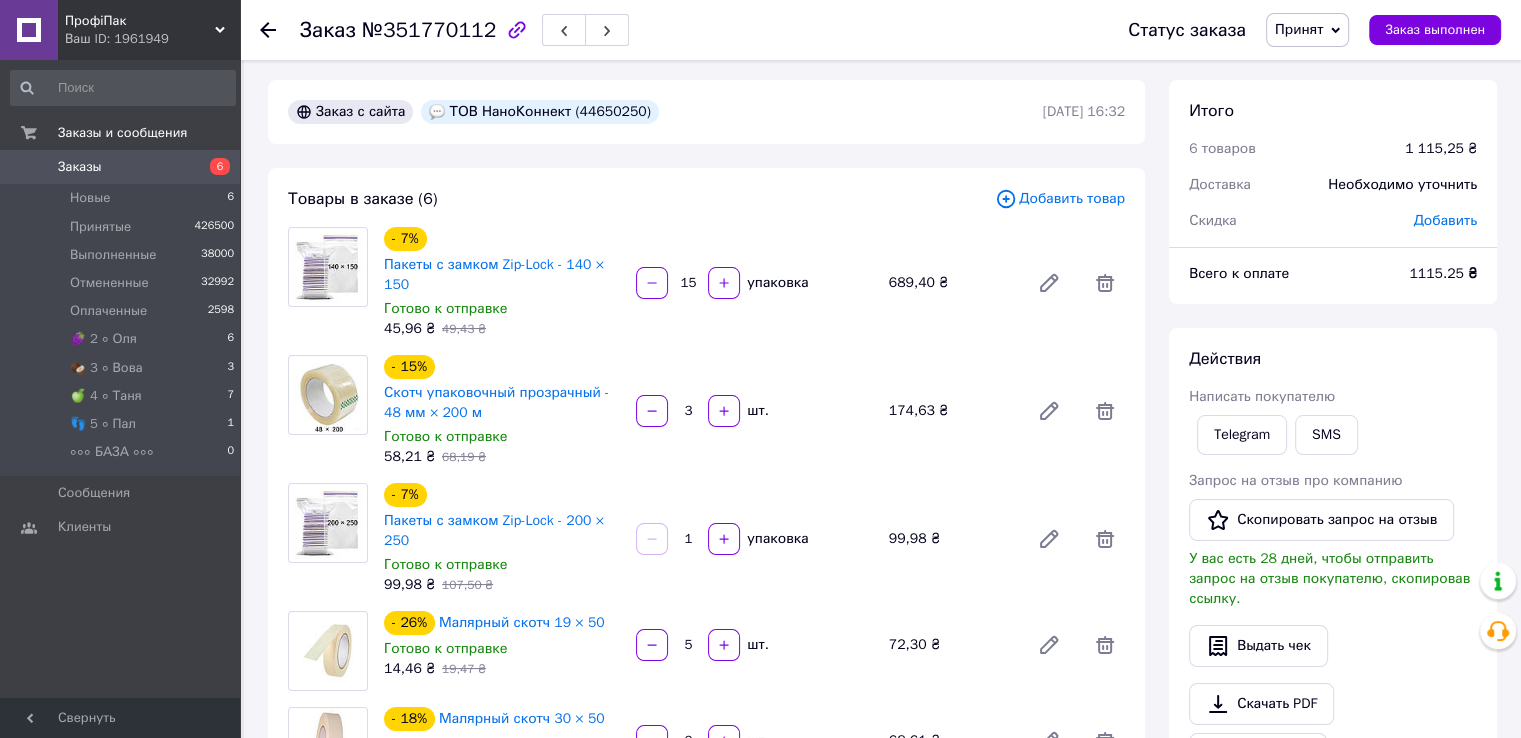 scroll, scrollTop: 0, scrollLeft: 0, axis: both 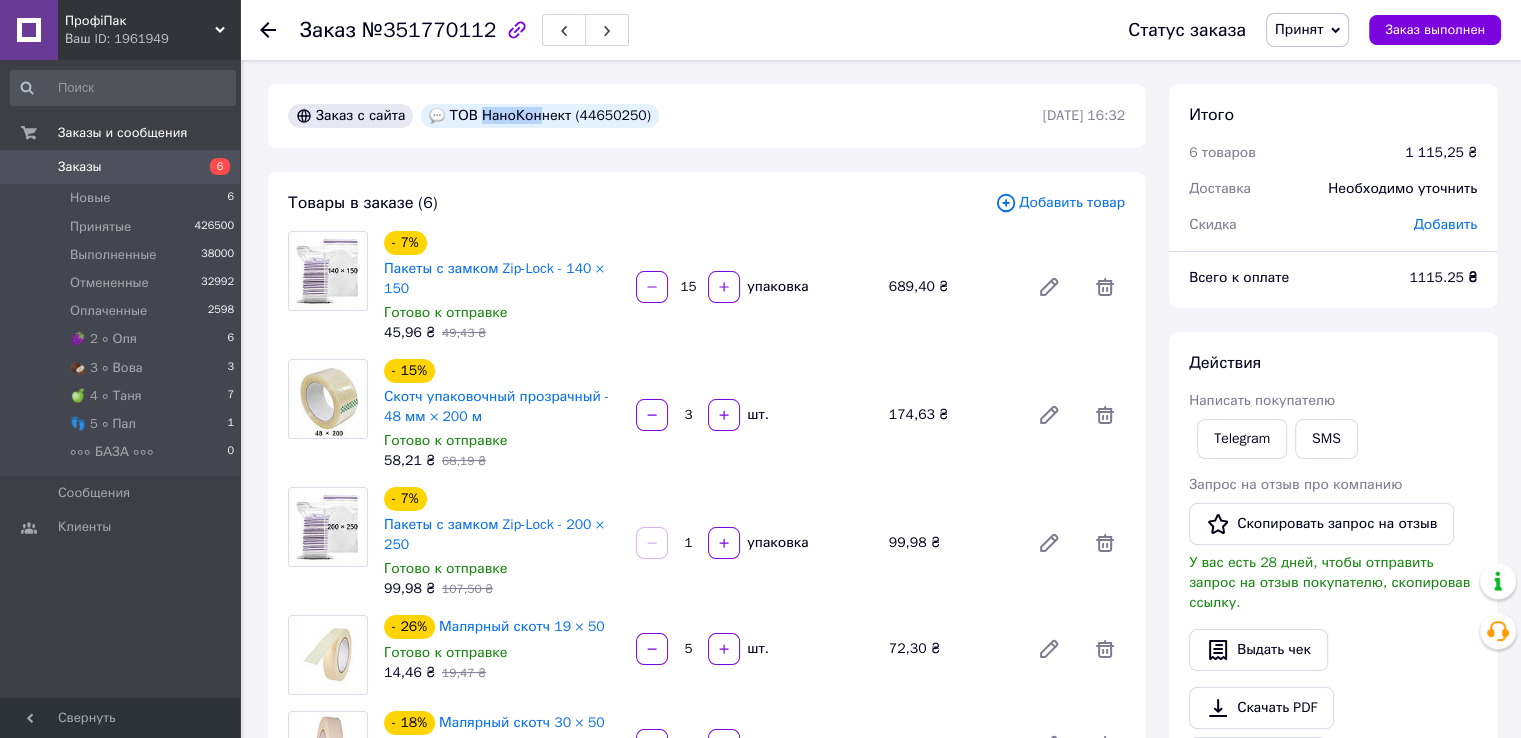 drag, startPoint x: 474, startPoint y: 115, endPoint x: 528, endPoint y: 117, distance: 54.037025 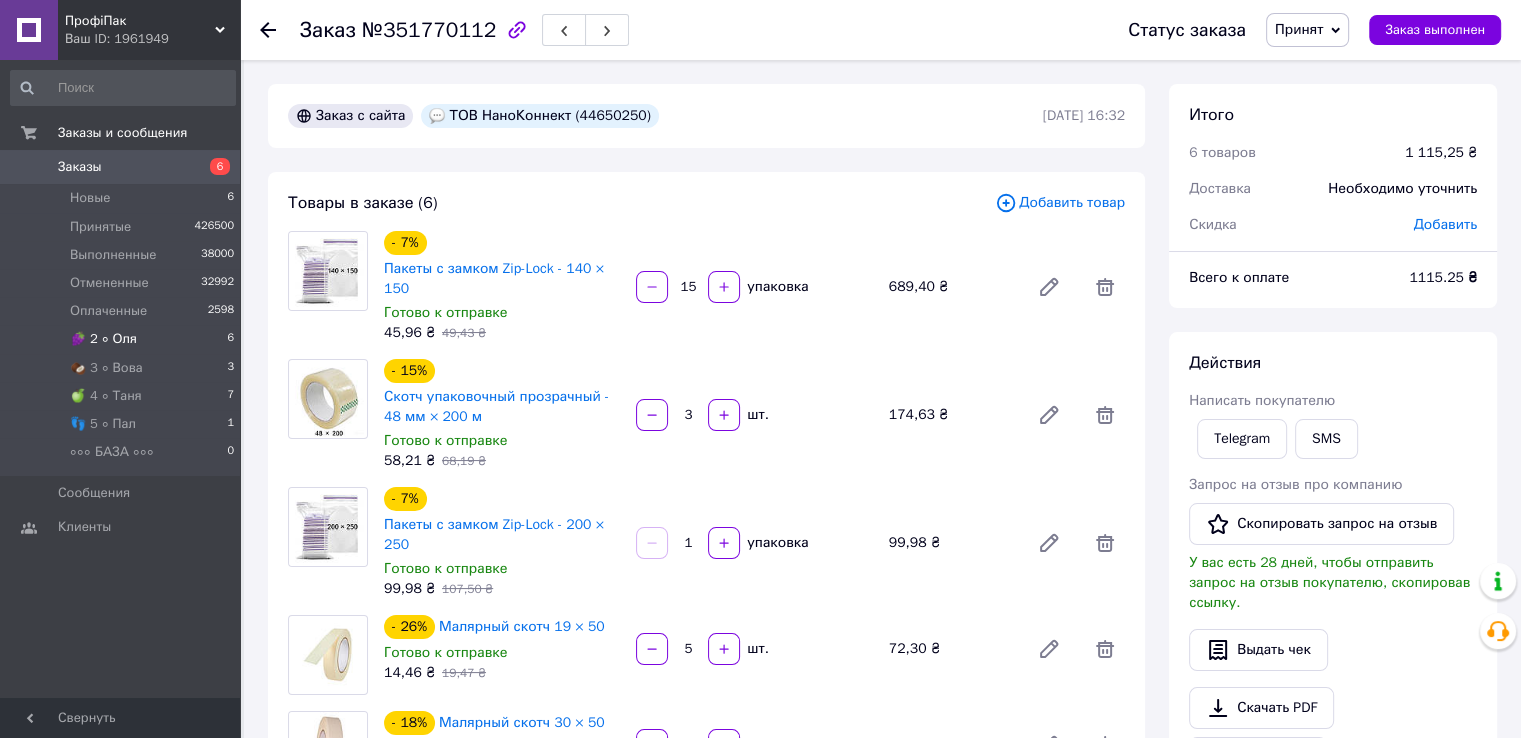click on "🍇 2 ∘ Оля 6" at bounding box center [123, 339] 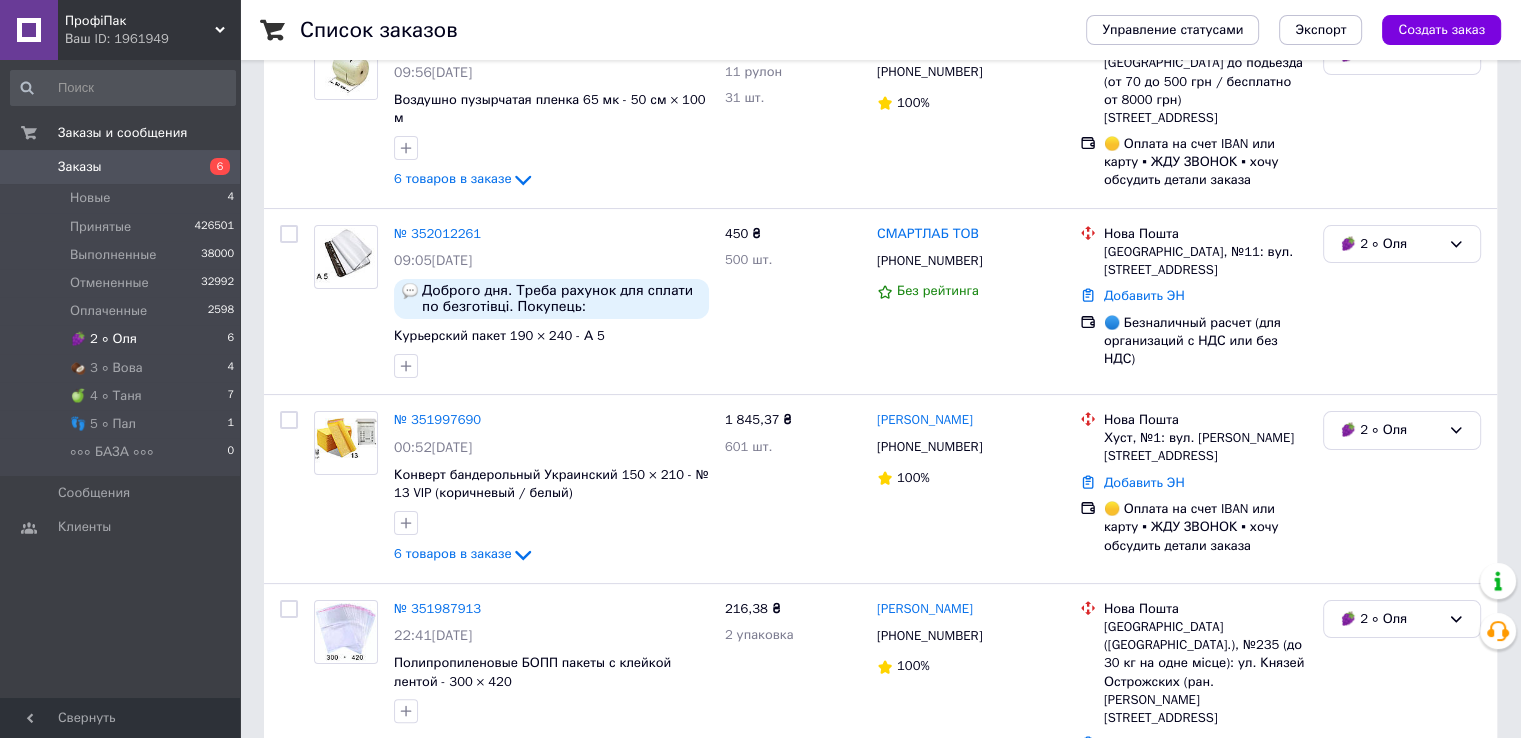 scroll, scrollTop: 300, scrollLeft: 0, axis: vertical 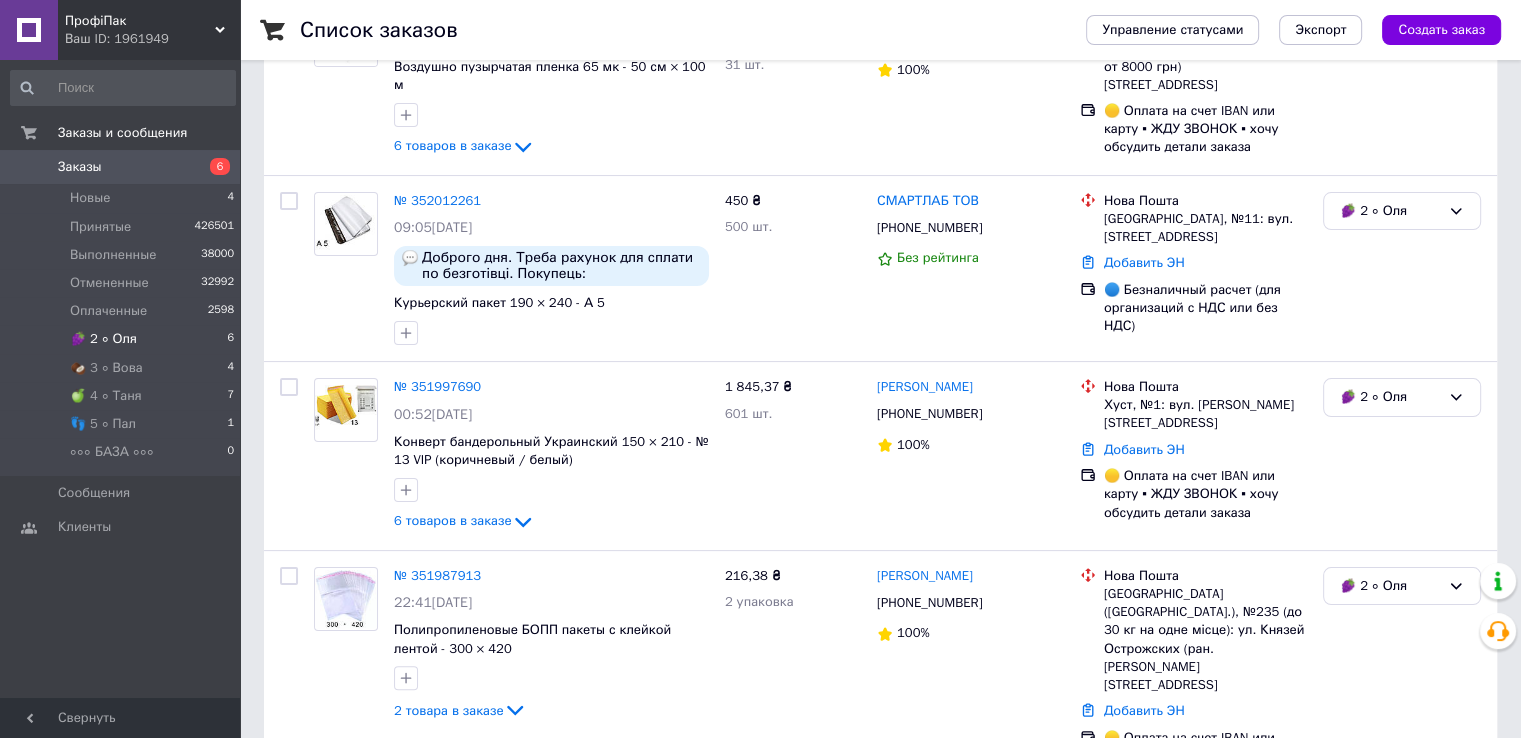click on "🍇 2 ∘ Оля 6" at bounding box center (123, 339) 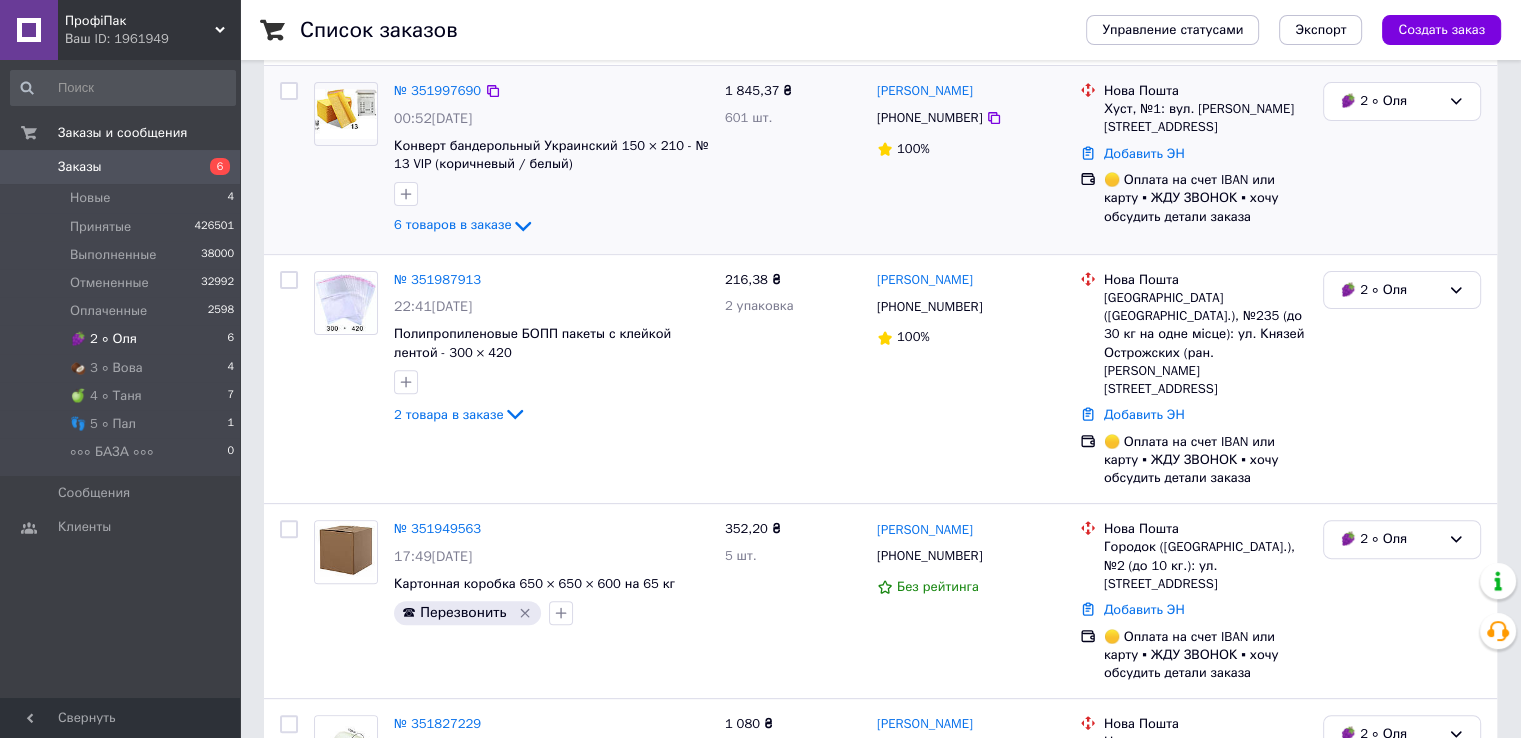 scroll, scrollTop: 600, scrollLeft: 0, axis: vertical 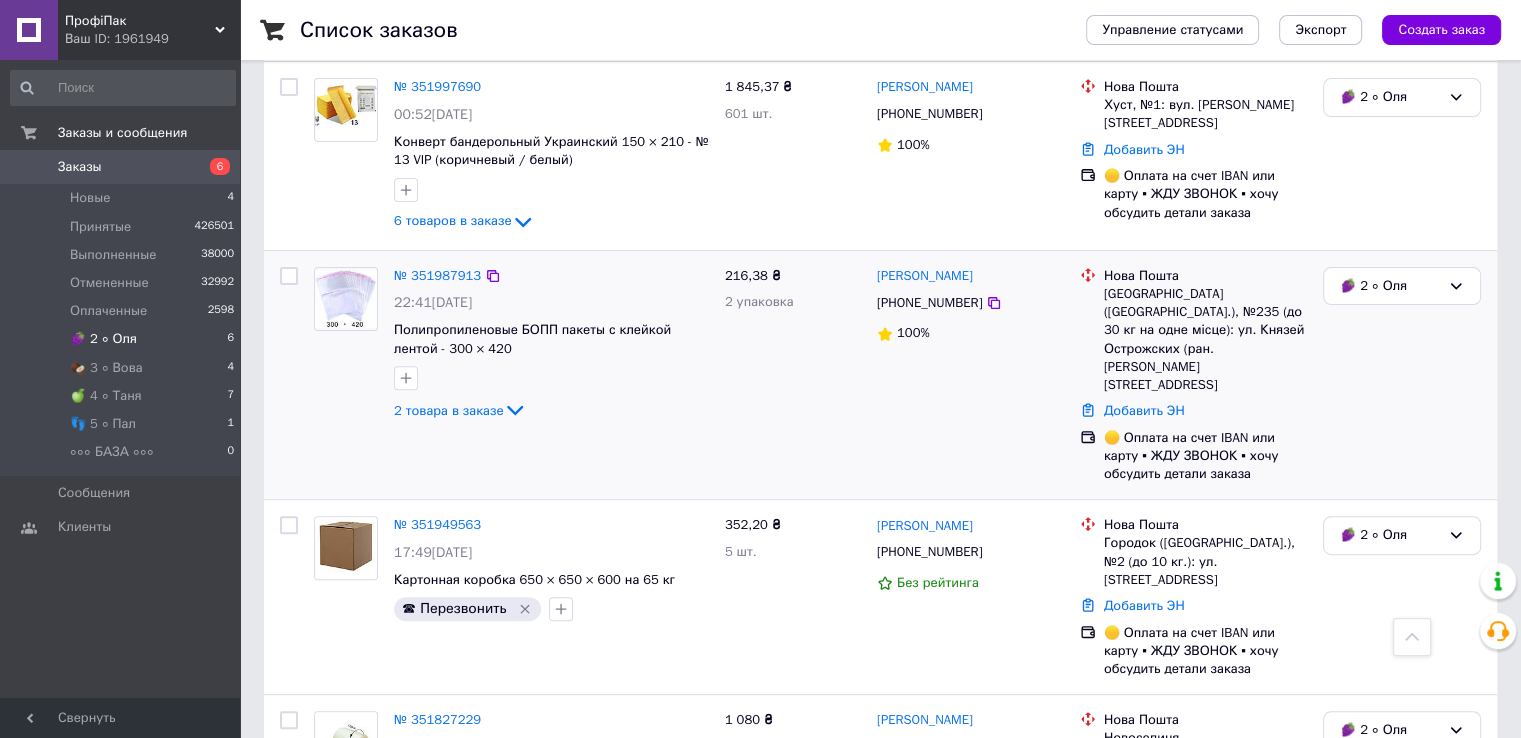 click at bounding box center (346, 299) 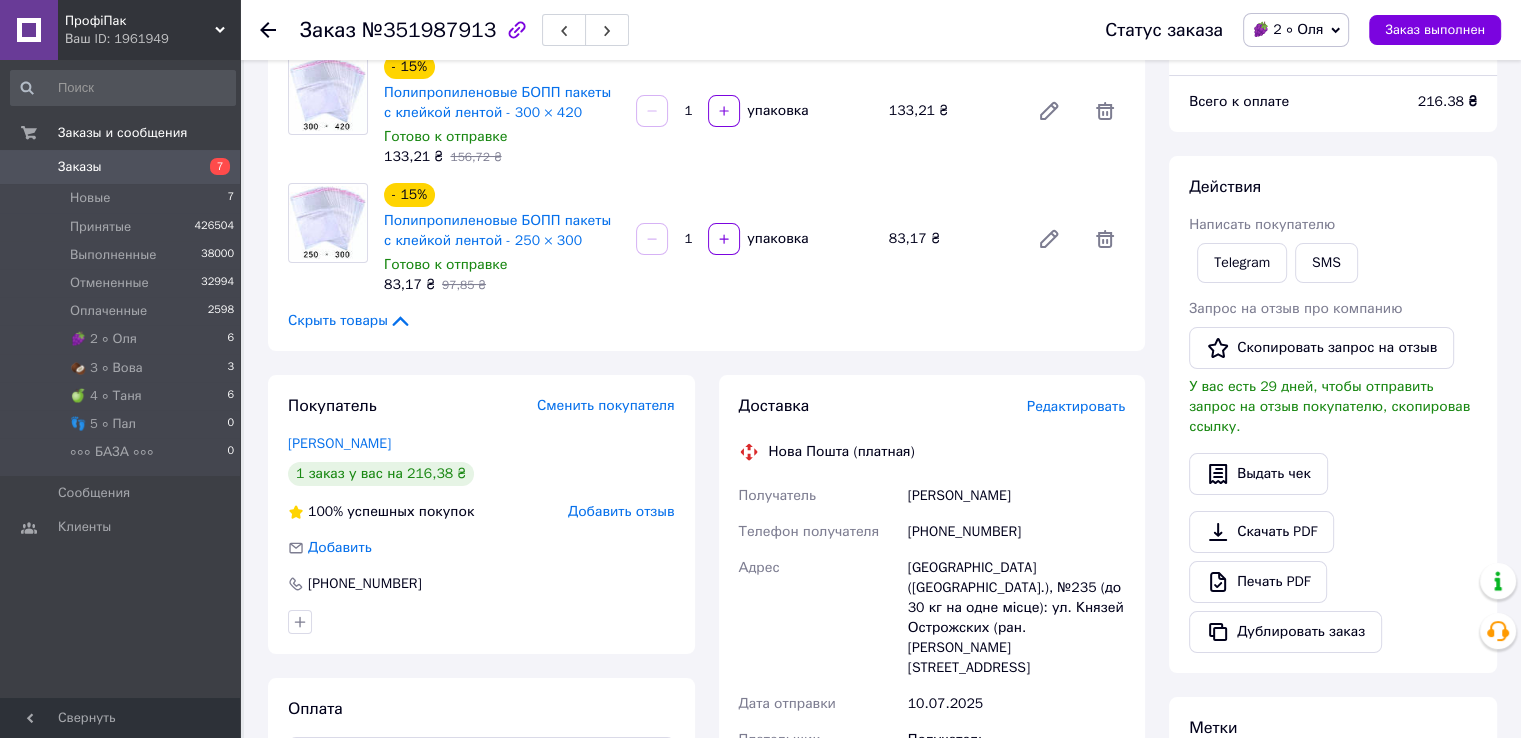 scroll, scrollTop: 276, scrollLeft: 0, axis: vertical 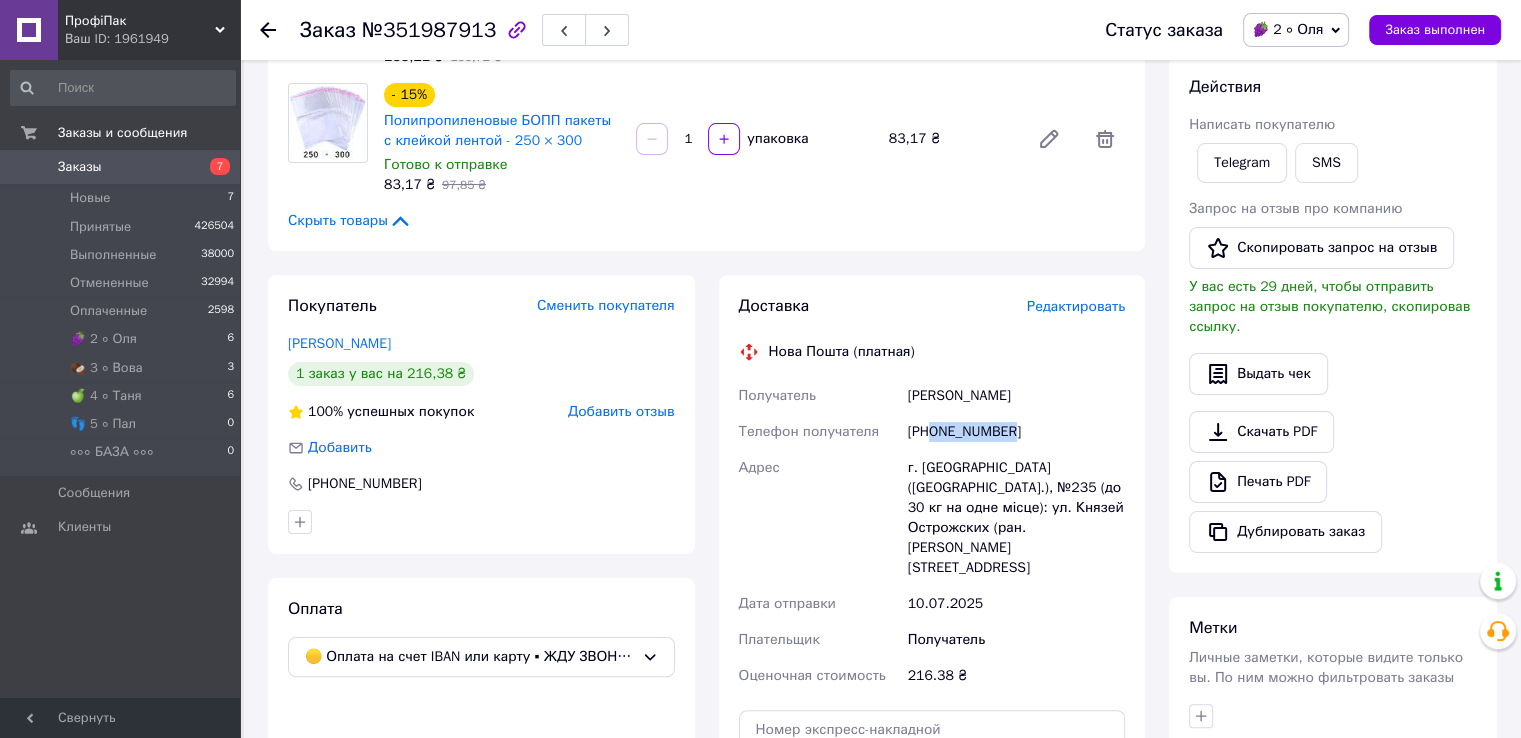 drag, startPoint x: 932, startPoint y: 434, endPoint x: 1059, endPoint y: 435, distance: 127.00394 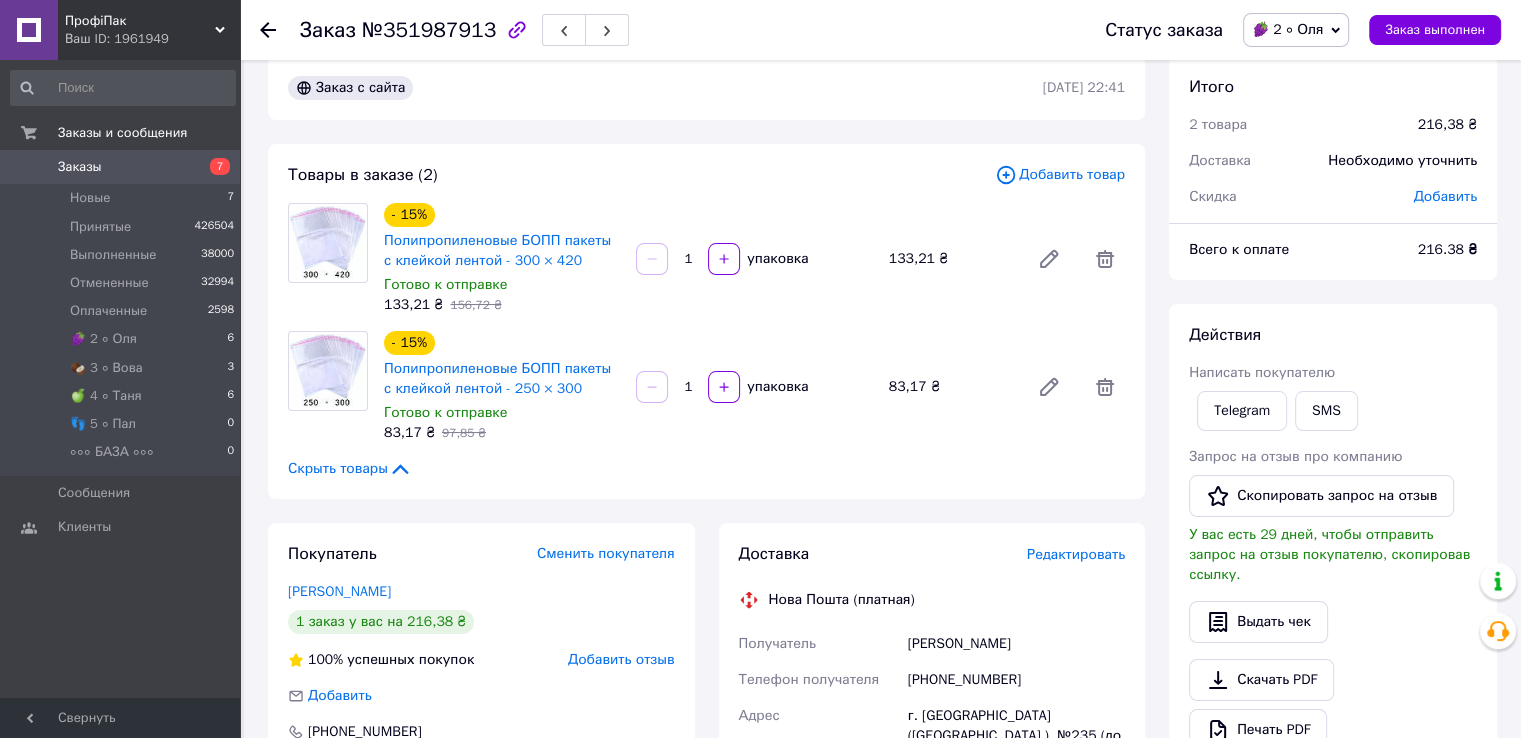 scroll, scrollTop: 0, scrollLeft: 0, axis: both 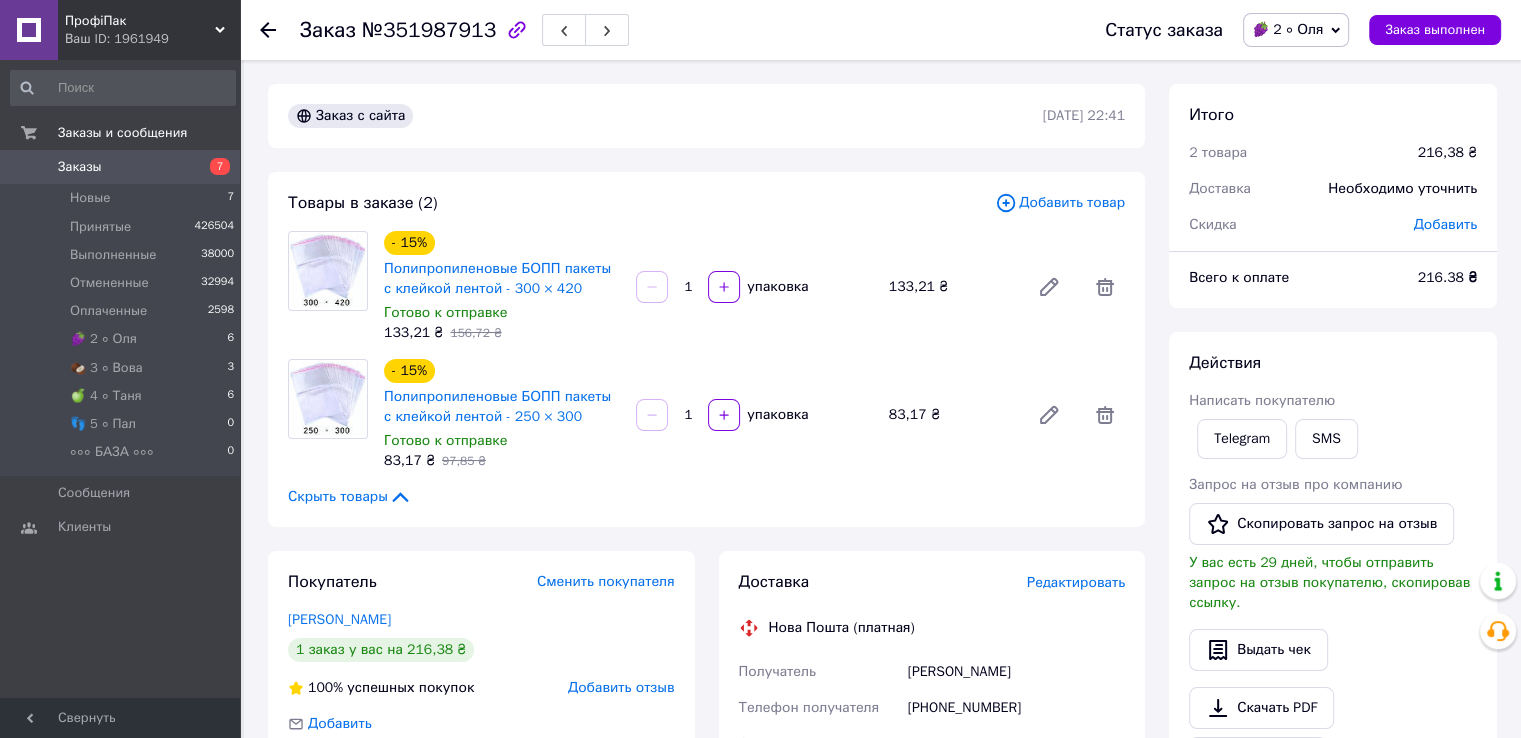 click on "№351987913" at bounding box center [429, 30] 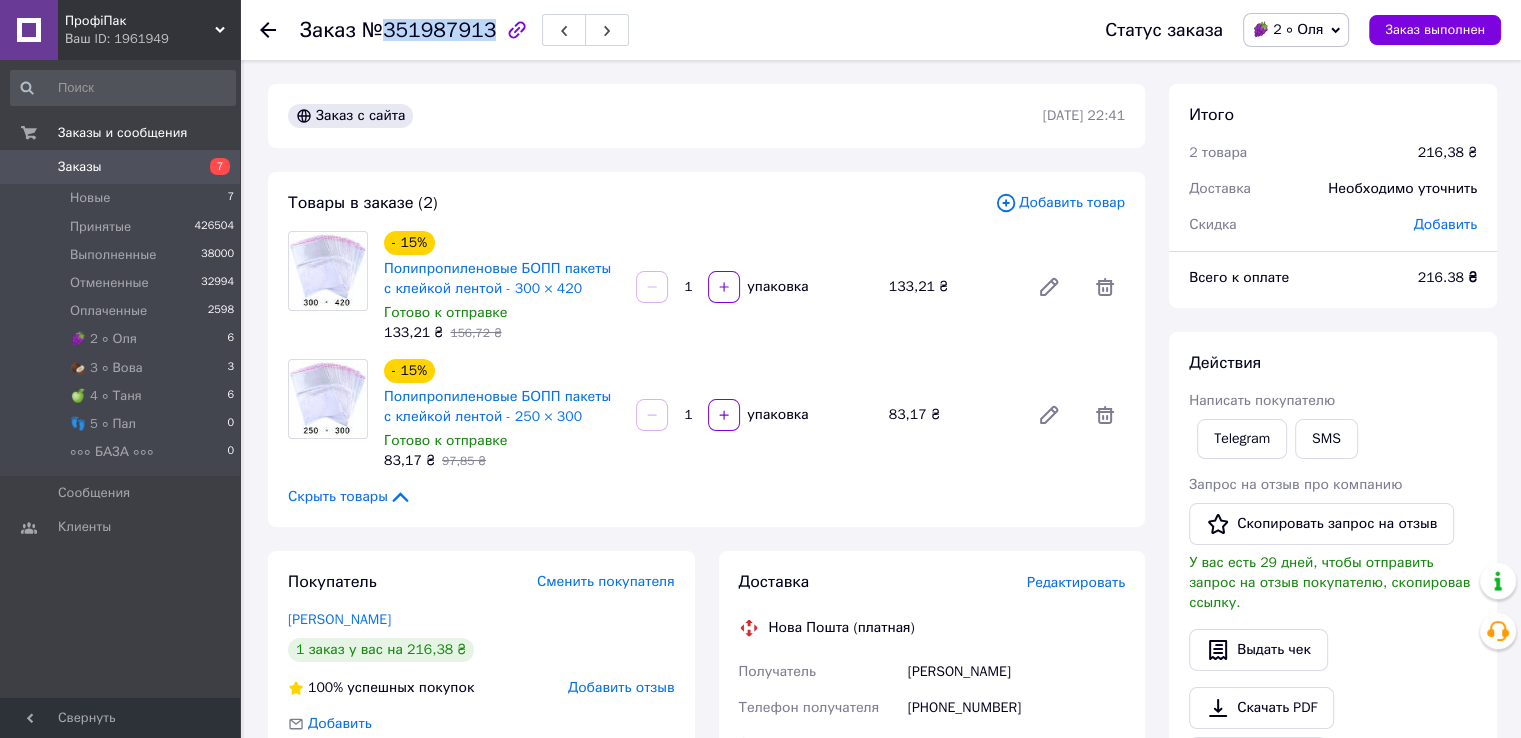 drag, startPoint x: 382, startPoint y: 27, endPoint x: 480, endPoint y: 31, distance: 98.0816 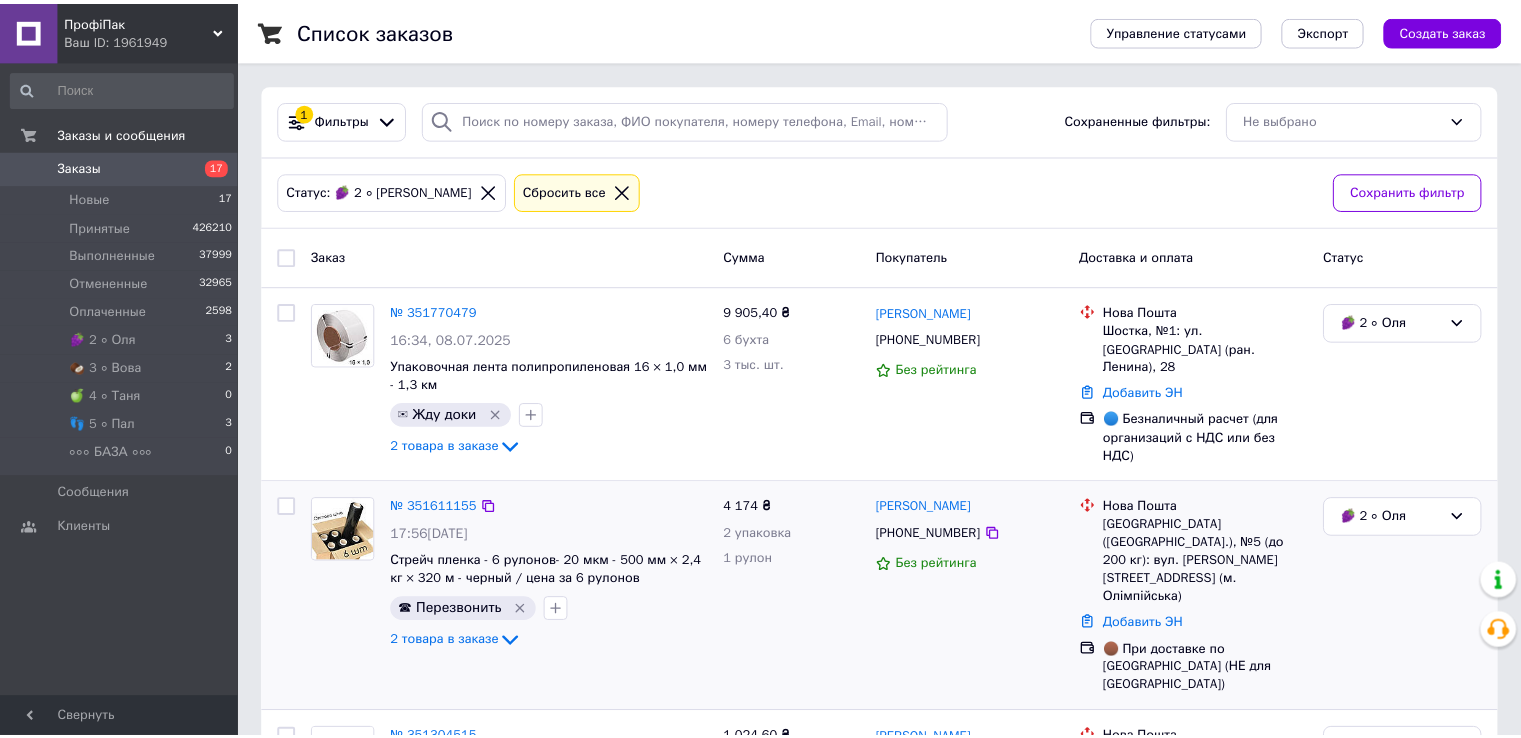 scroll, scrollTop: 166, scrollLeft: 0, axis: vertical 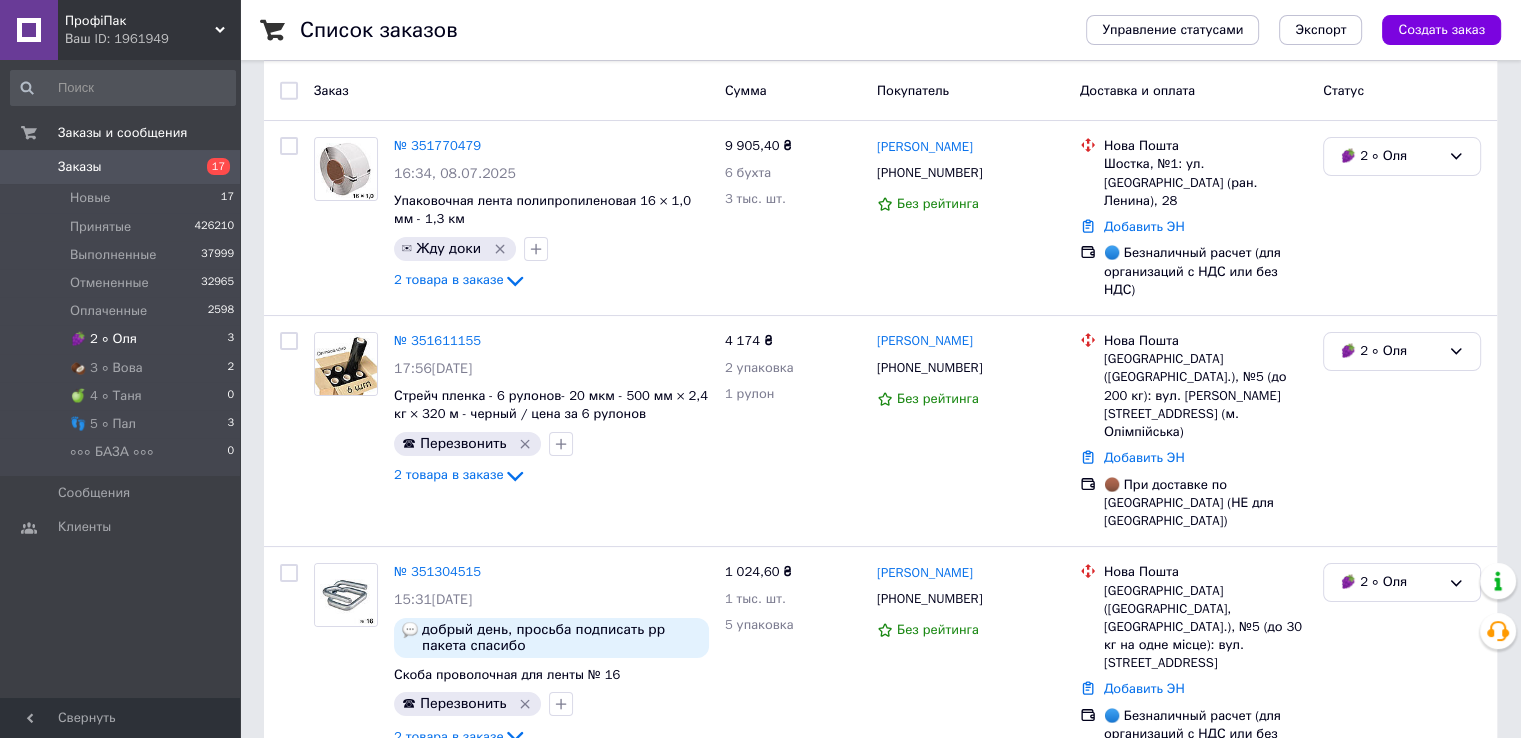 click on "🍇 2 ∘ [PERSON_NAME] 3" at bounding box center (123, 339) 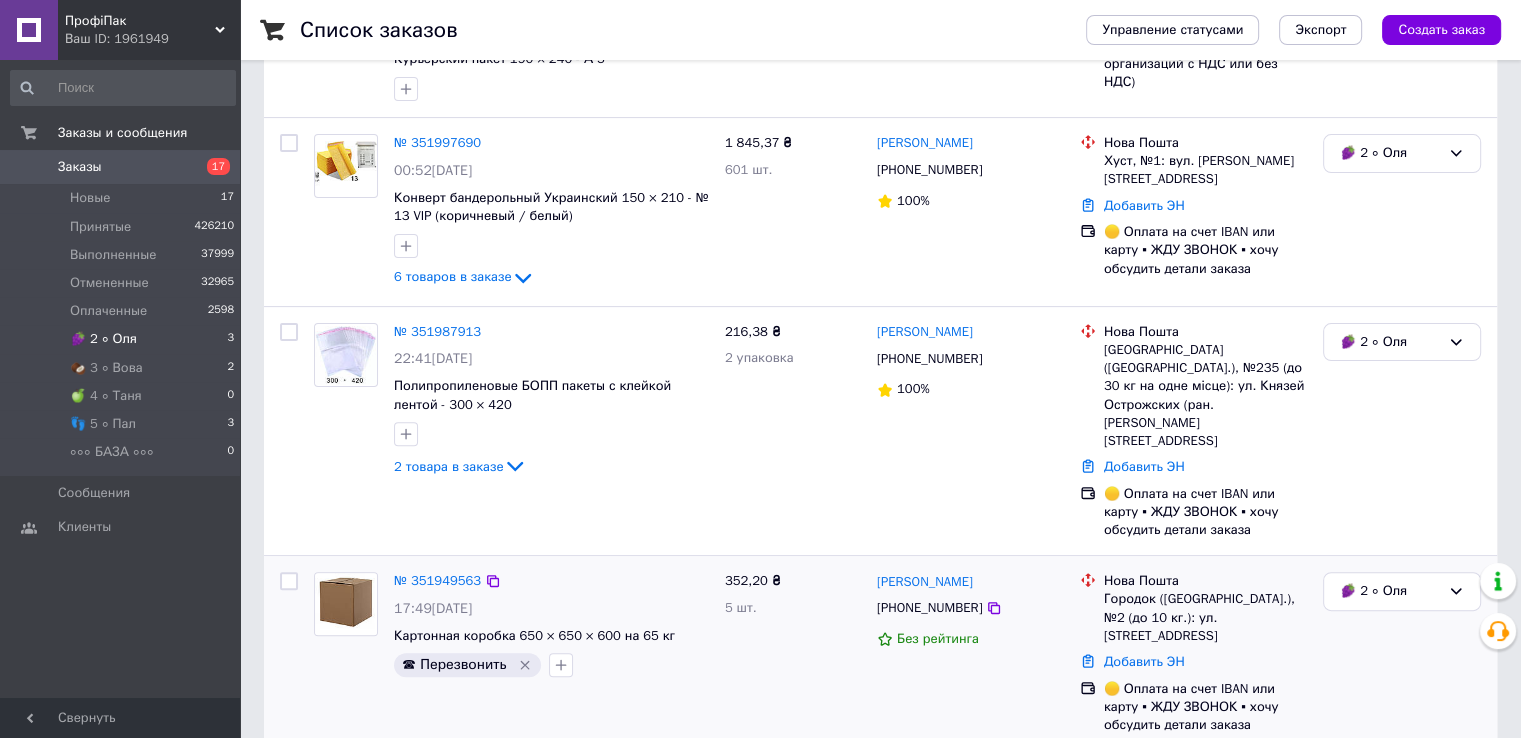 scroll, scrollTop: 682, scrollLeft: 0, axis: vertical 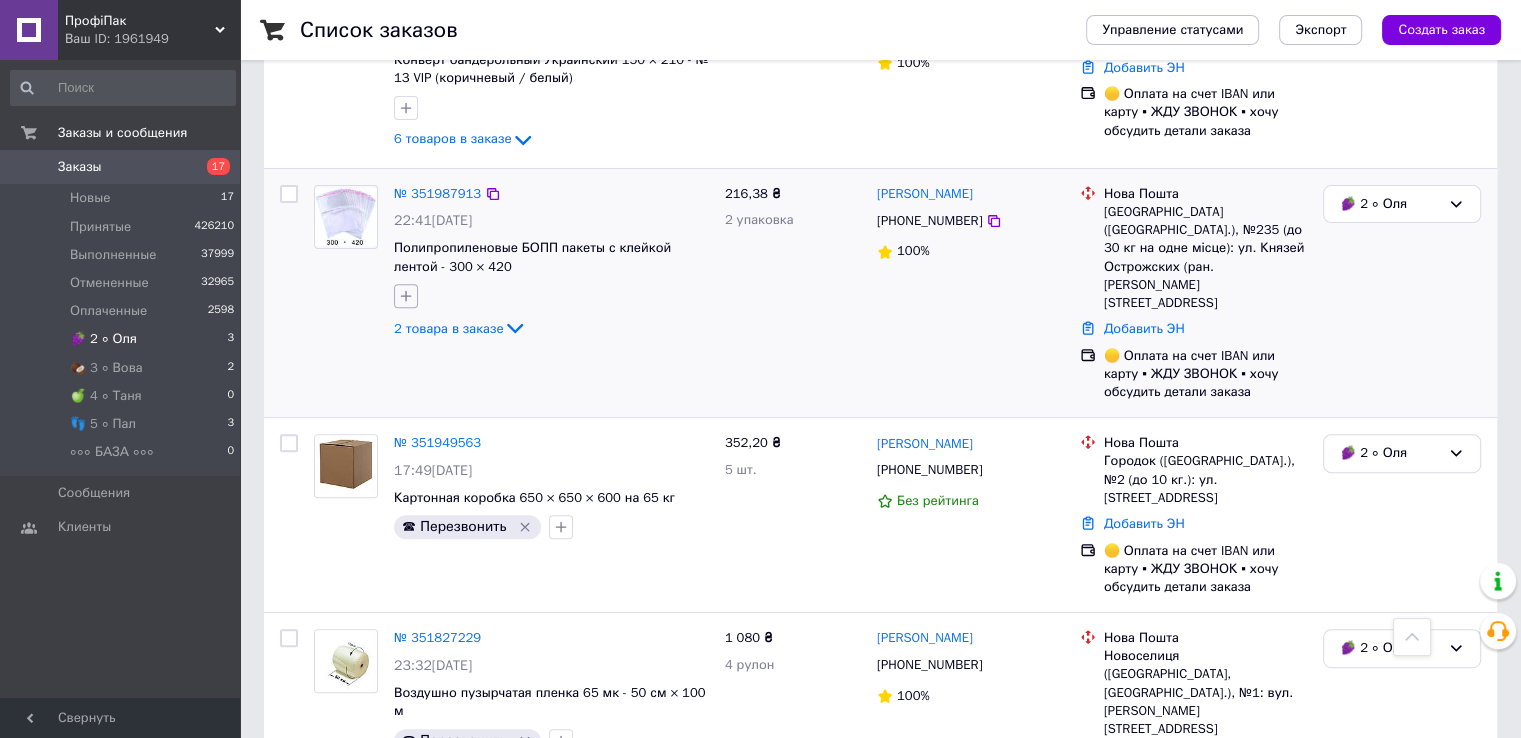 click 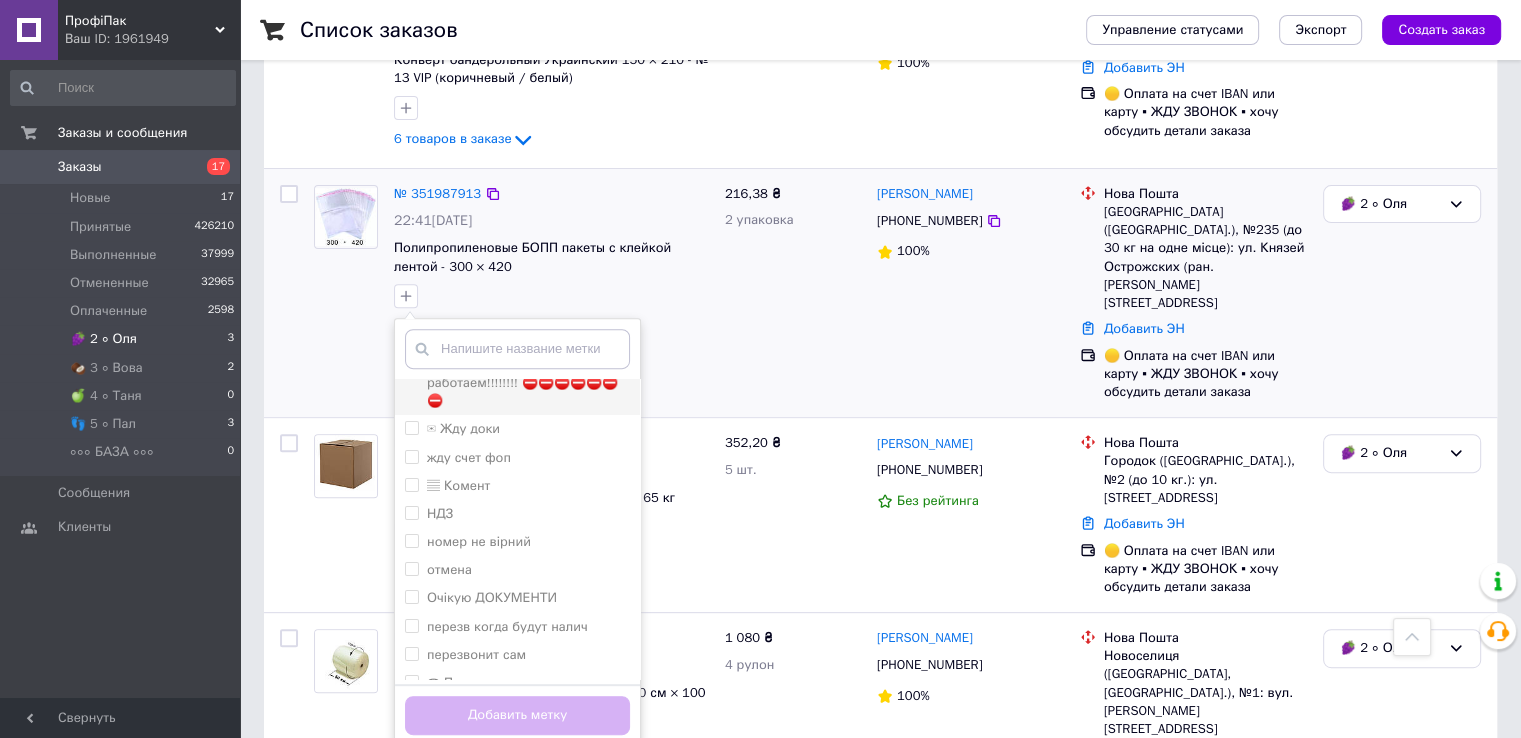 scroll, scrollTop: 200, scrollLeft: 0, axis: vertical 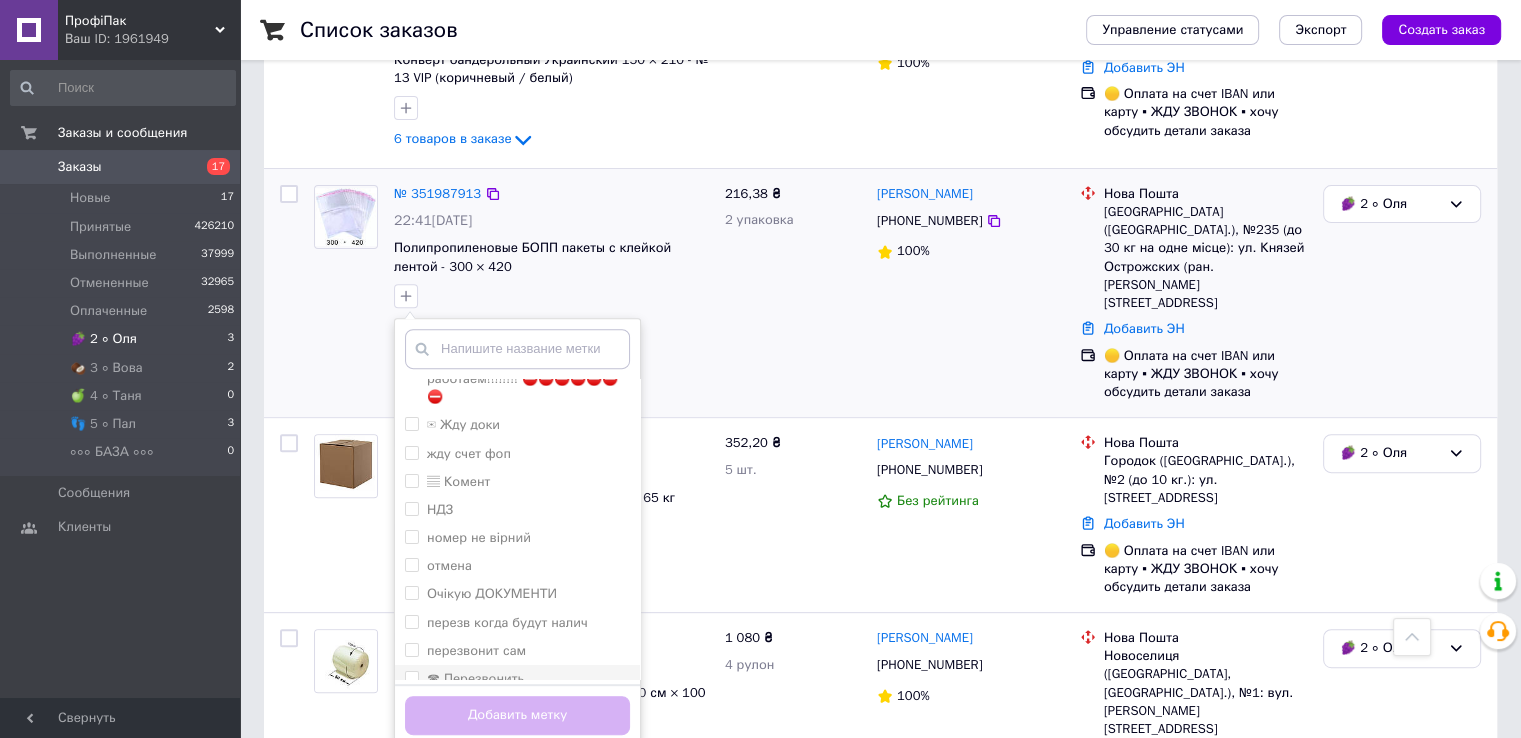 click on "☎ Перезвонить" at bounding box center (411, 677) 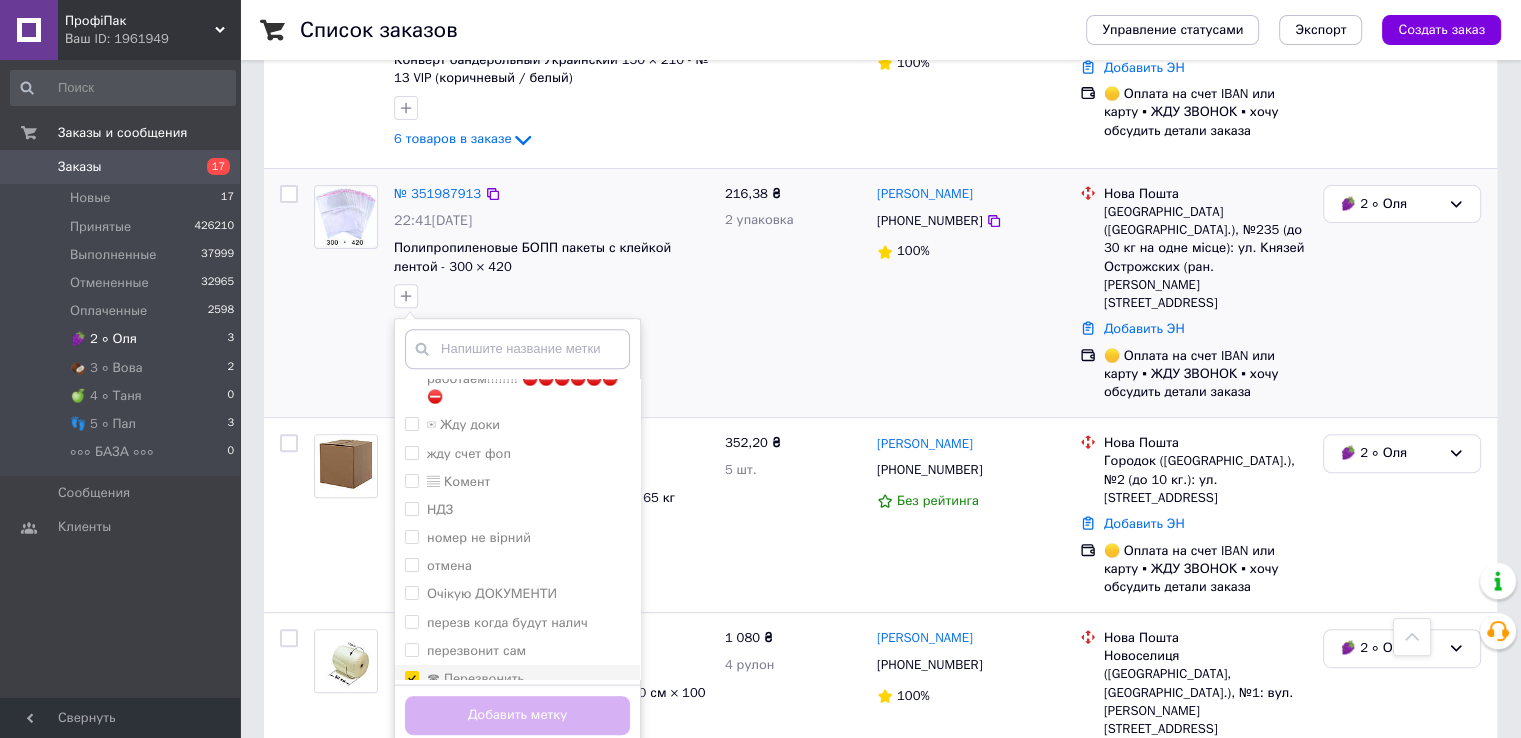 checkbox on "true" 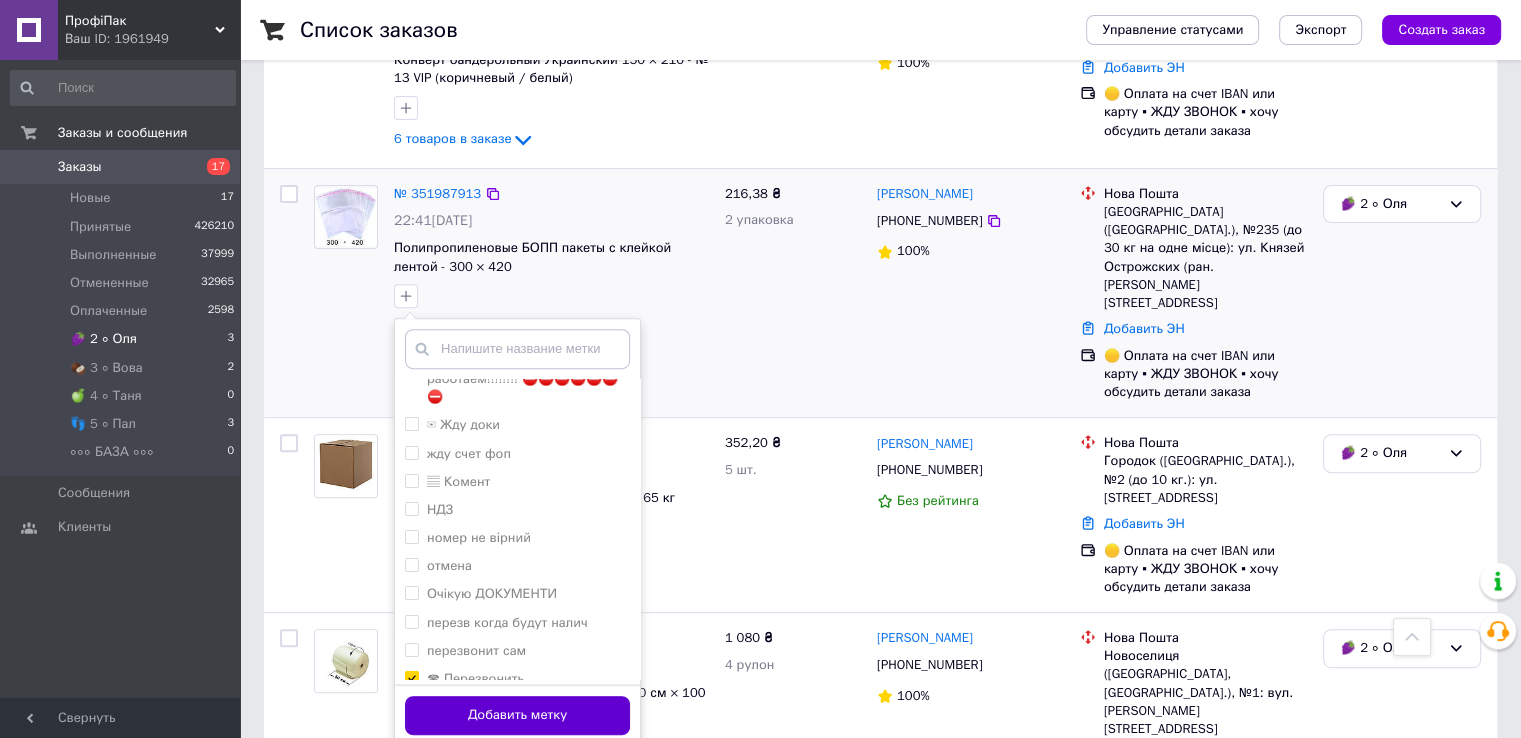 click on "Добавить метку" at bounding box center [517, 715] 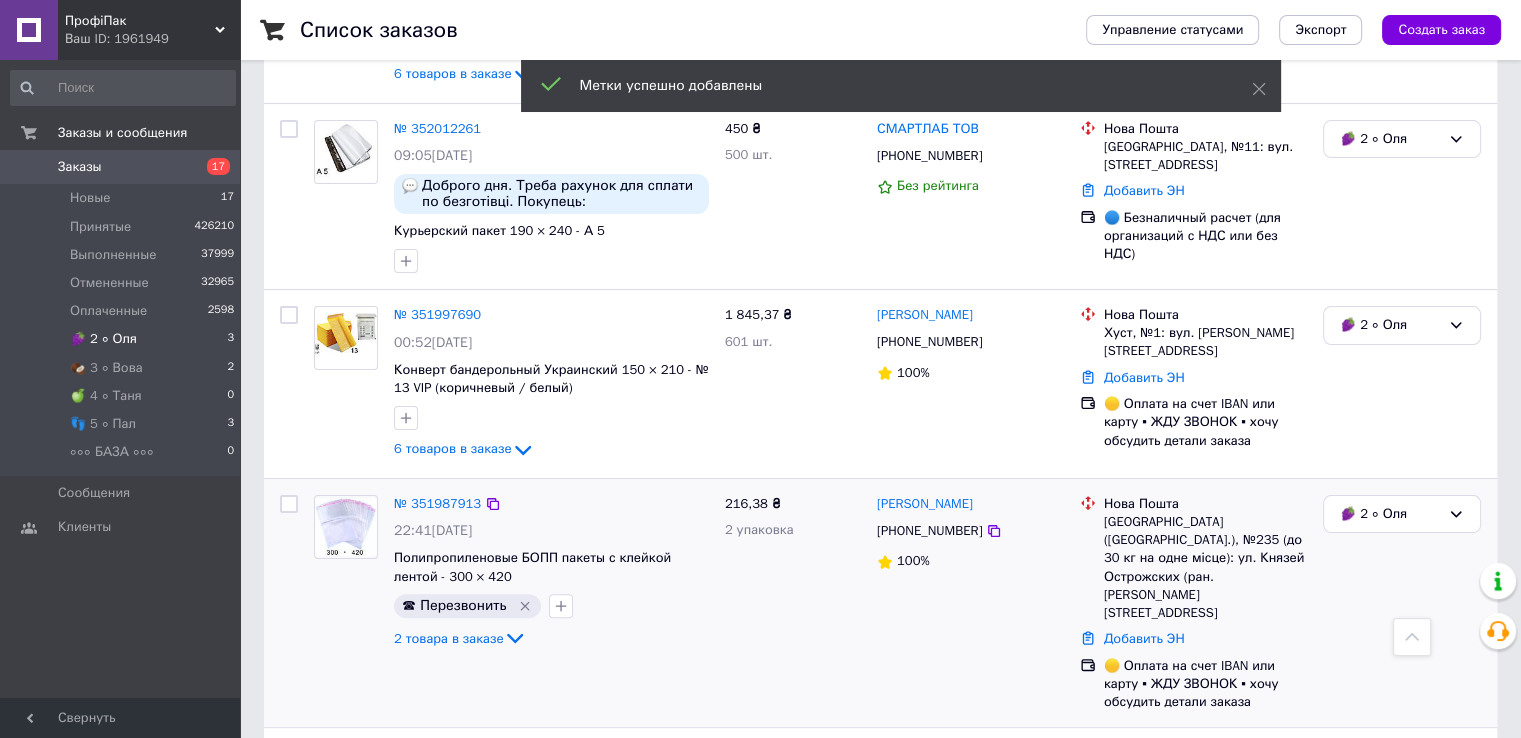 scroll, scrollTop: 282, scrollLeft: 0, axis: vertical 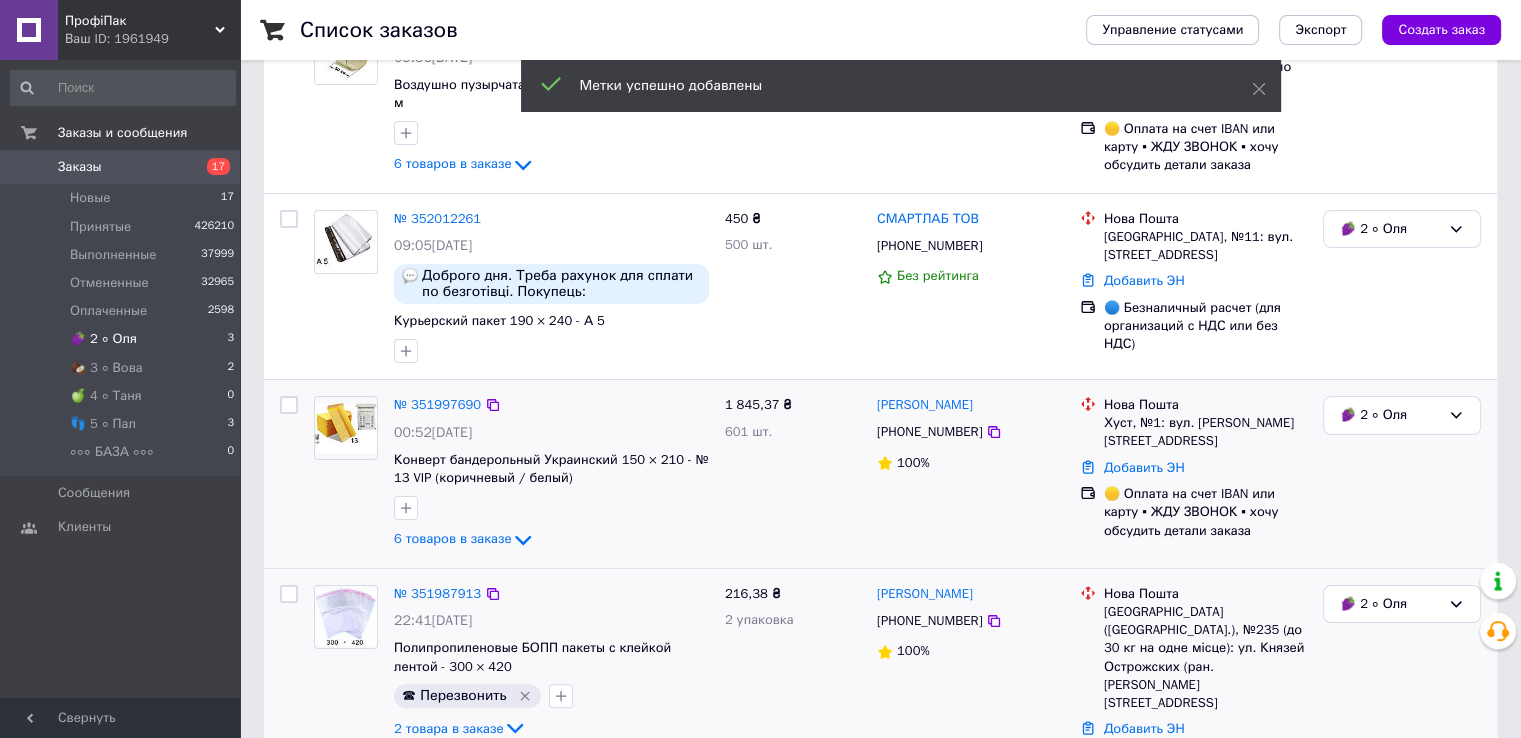 click at bounding box center [346, 428] 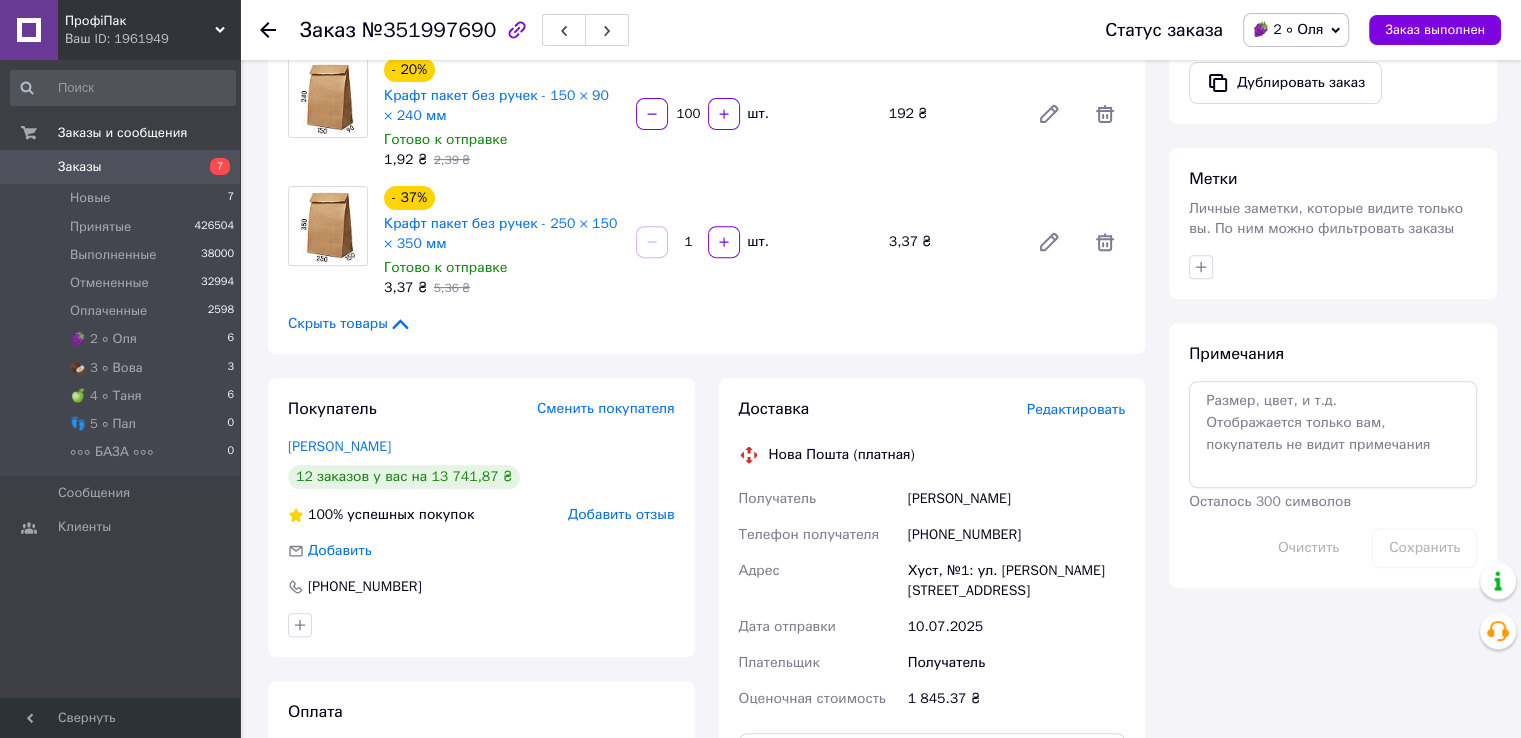 scroll, scrollTop: 800, scrollLeft: 0, axis: vertical 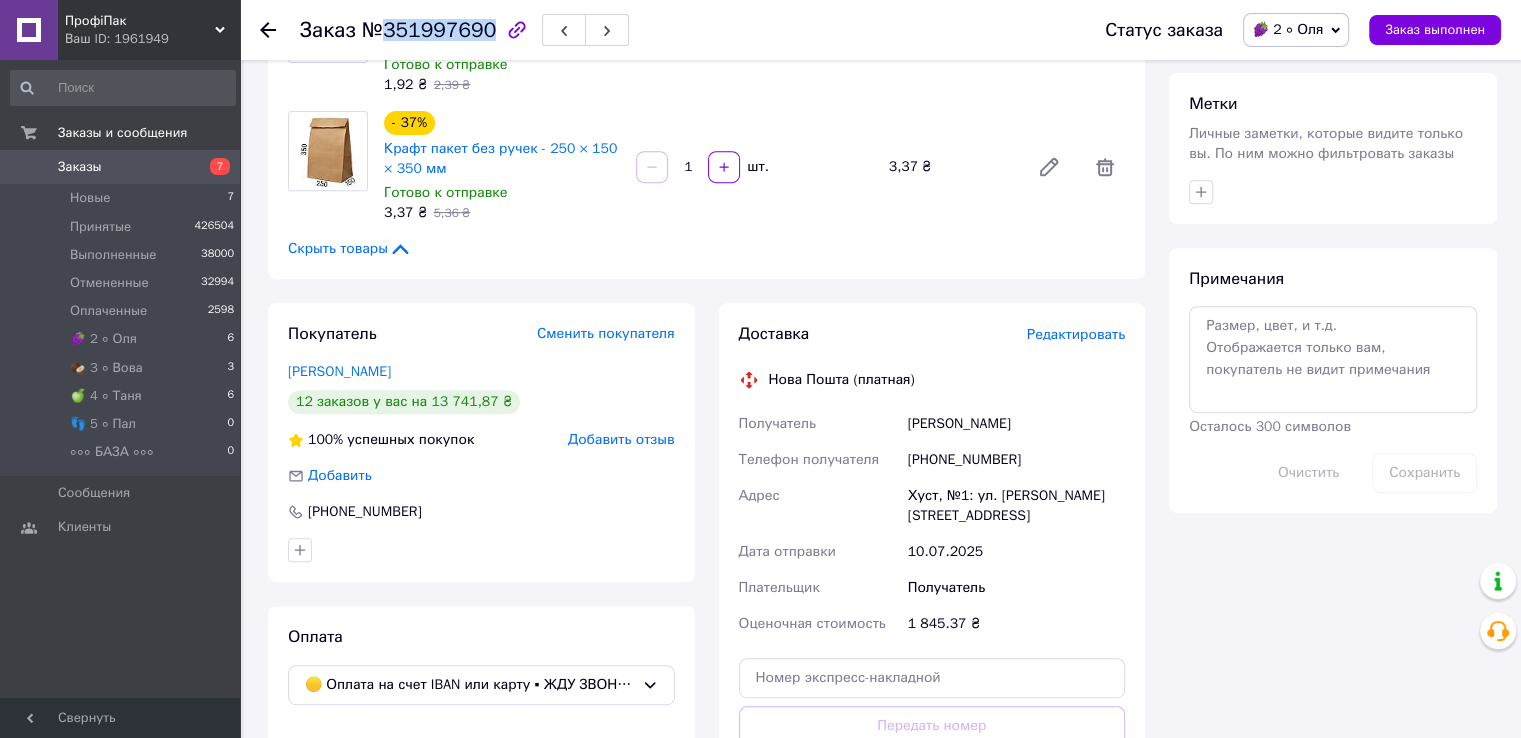 drag, startPoint x: 381, startPoint y: 29, endPoint x: 480, endPoint y: 25, distance: 99.08077 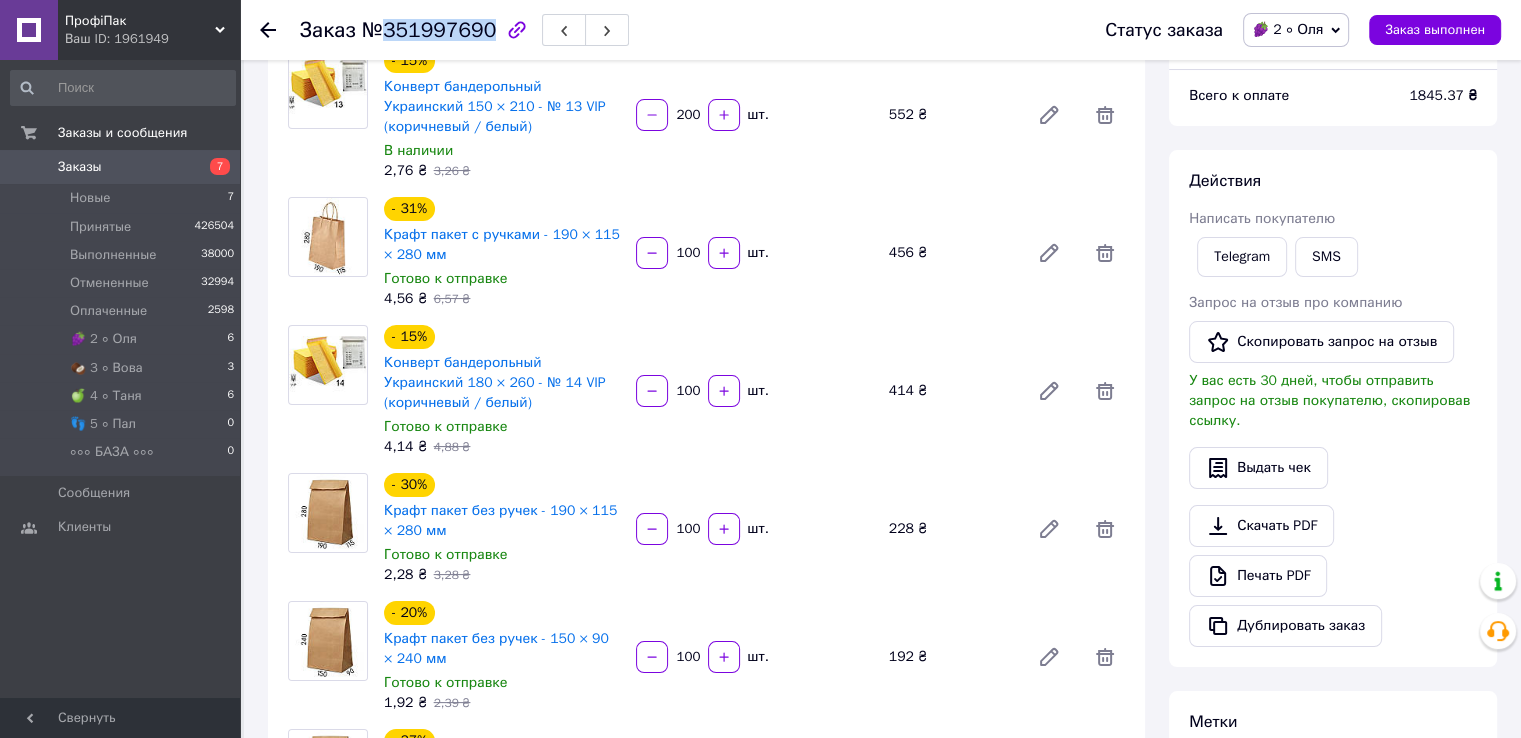 scroll, scrollTop: 100, scrollLeft: 0, axis: vertical 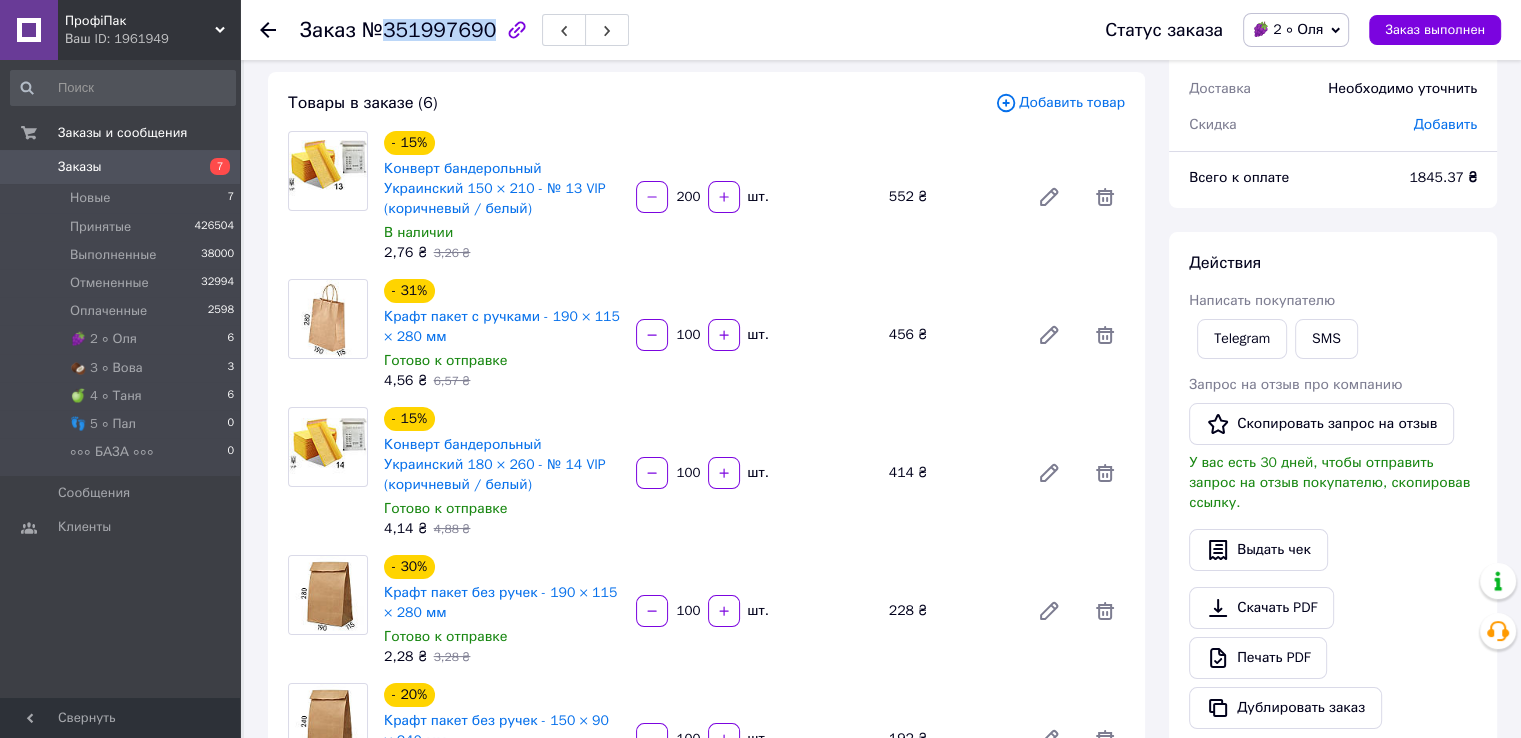 click on "🍇 2 ∘ Оля" at bounding box center [1287, 29] 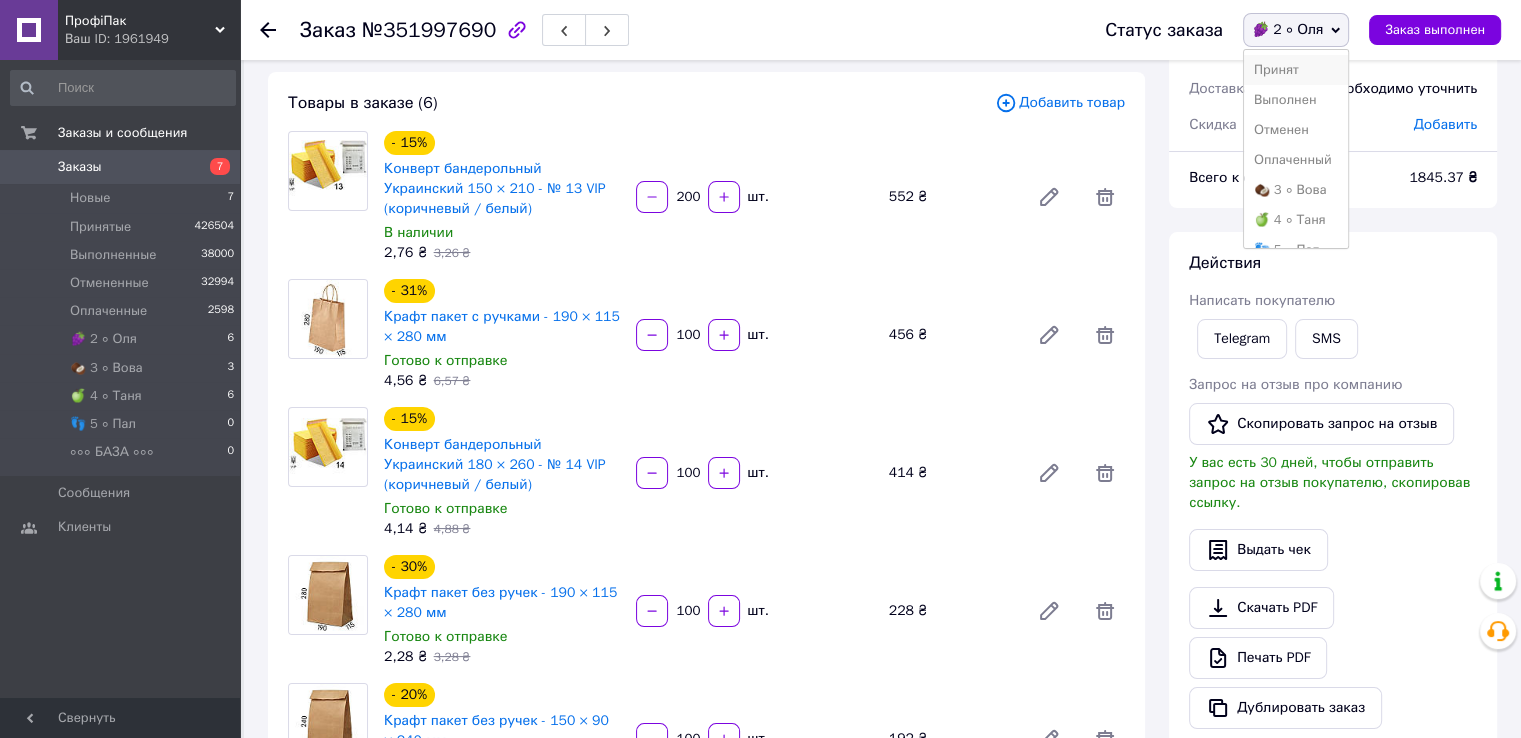 click on "Принят" at bounding box center (1296, 70) 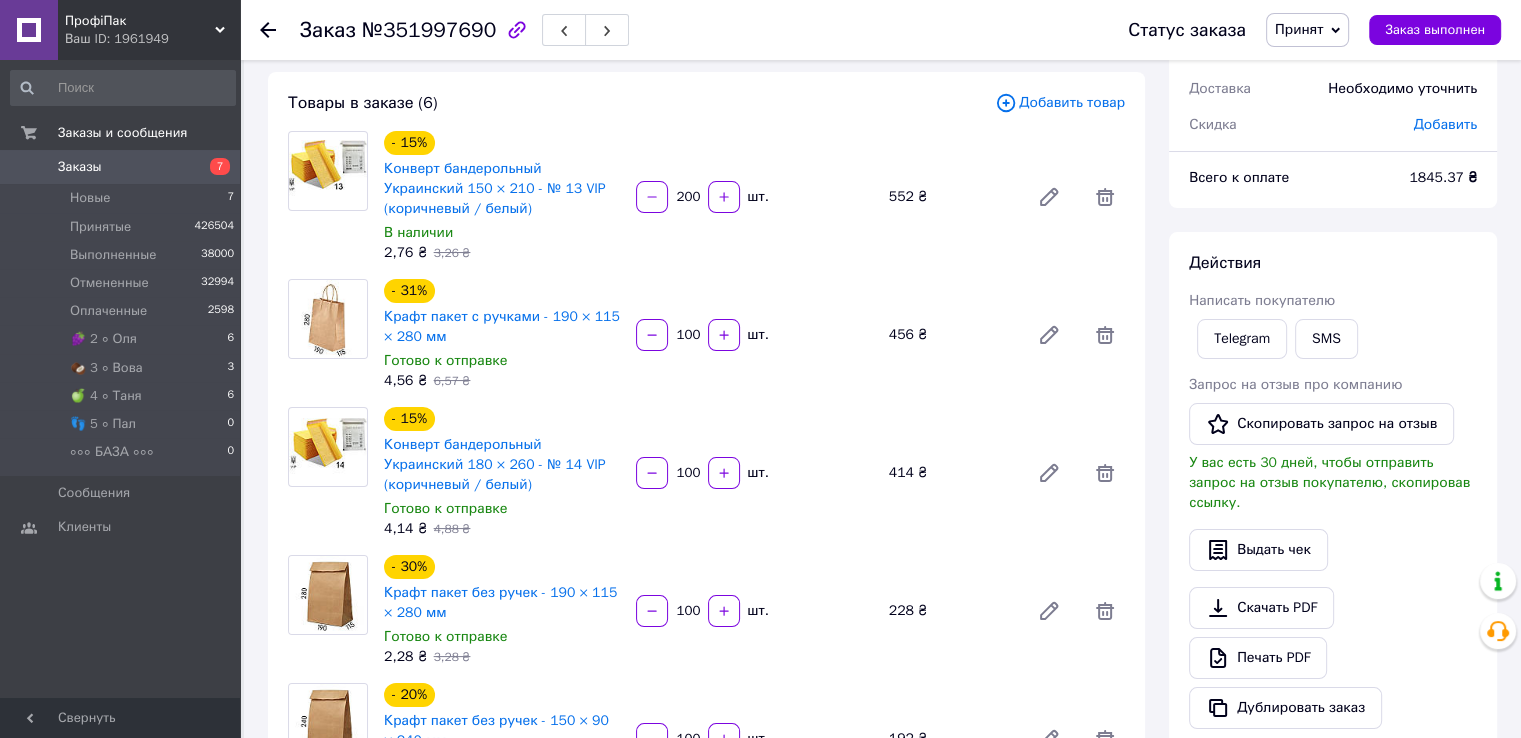 click 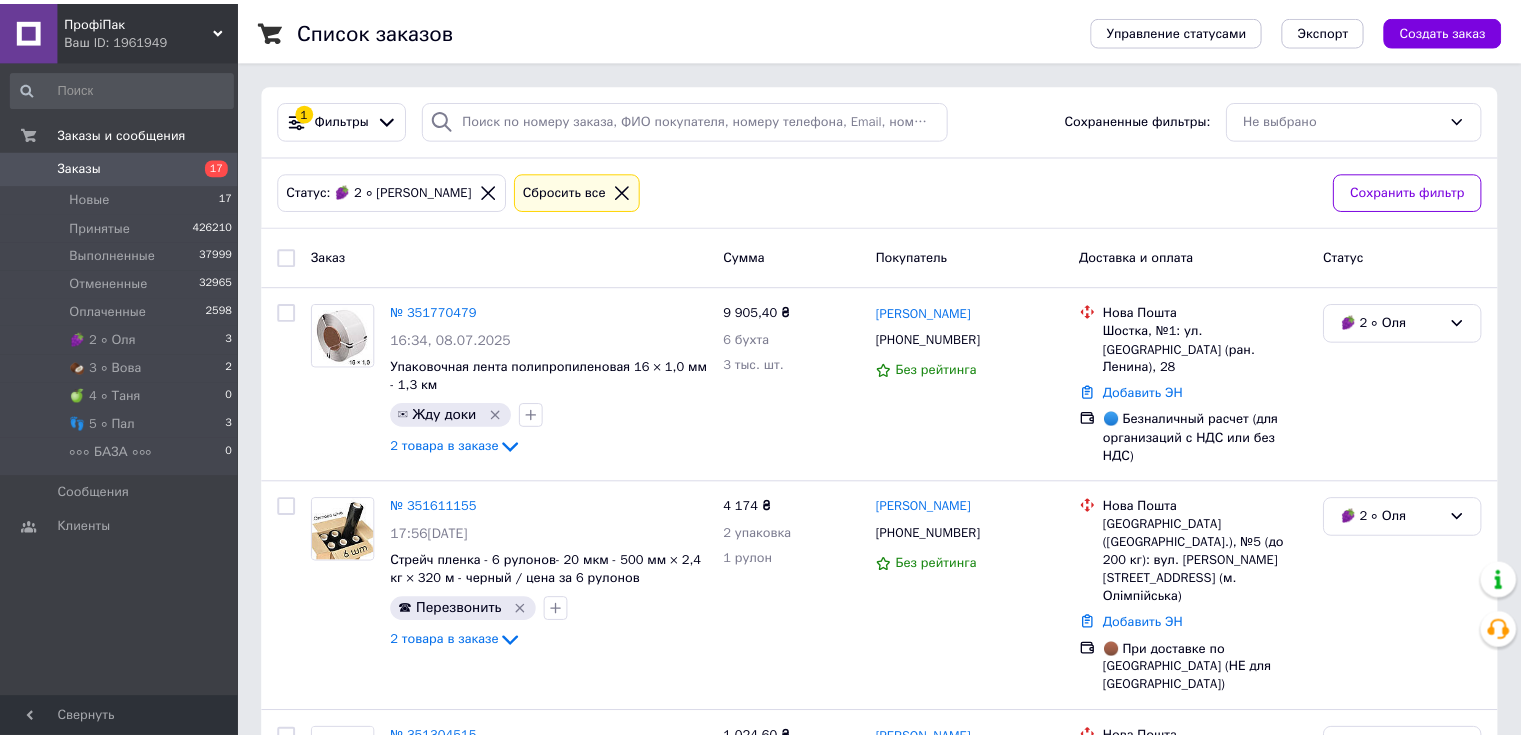 scroll, scrollTop: 166, scrollLeft: 0, axis: vertical 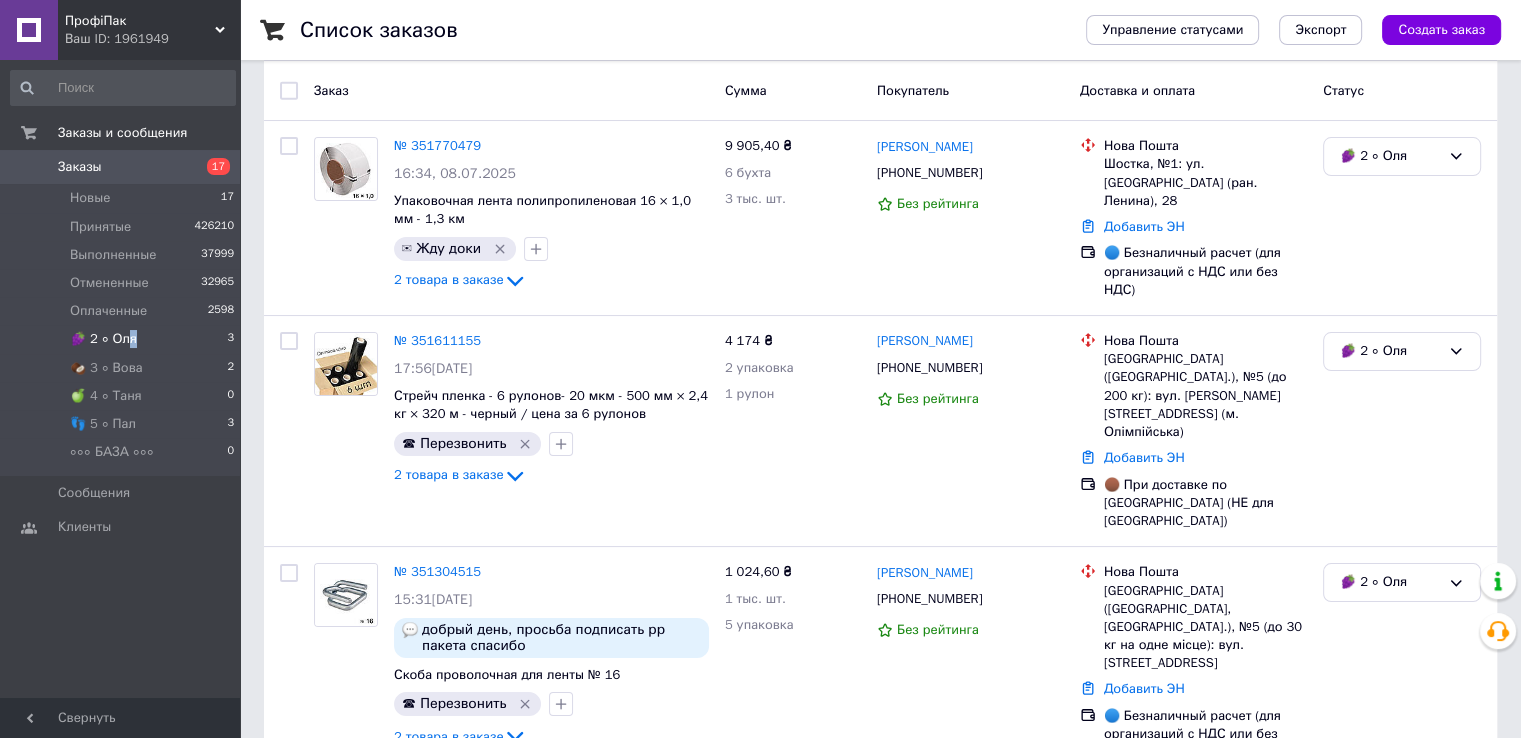 click on "🍇 2 ∘ Оля" at bounding box center (103, 339) 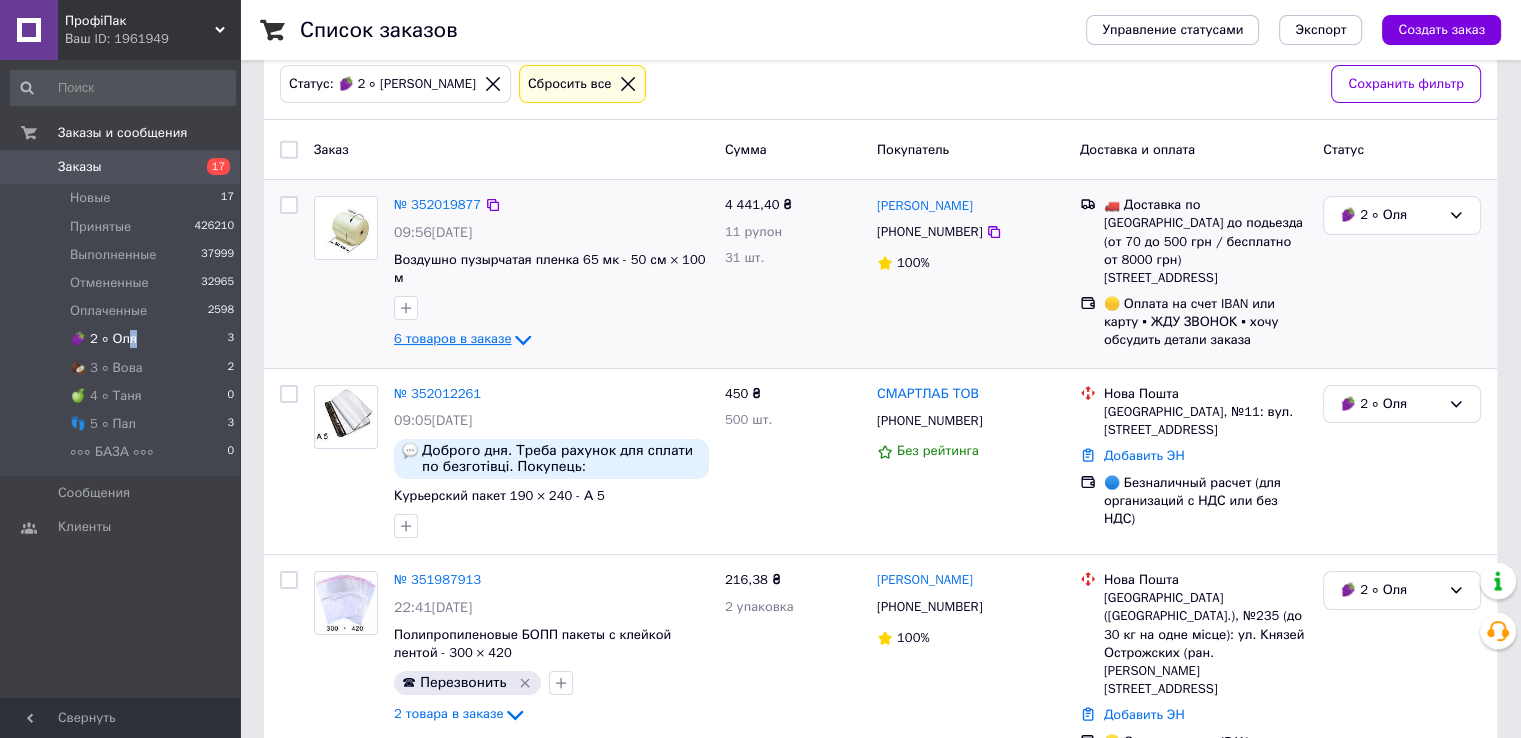 scroll, scrollTop: 100, scrollLeft: 0, axis: vertical 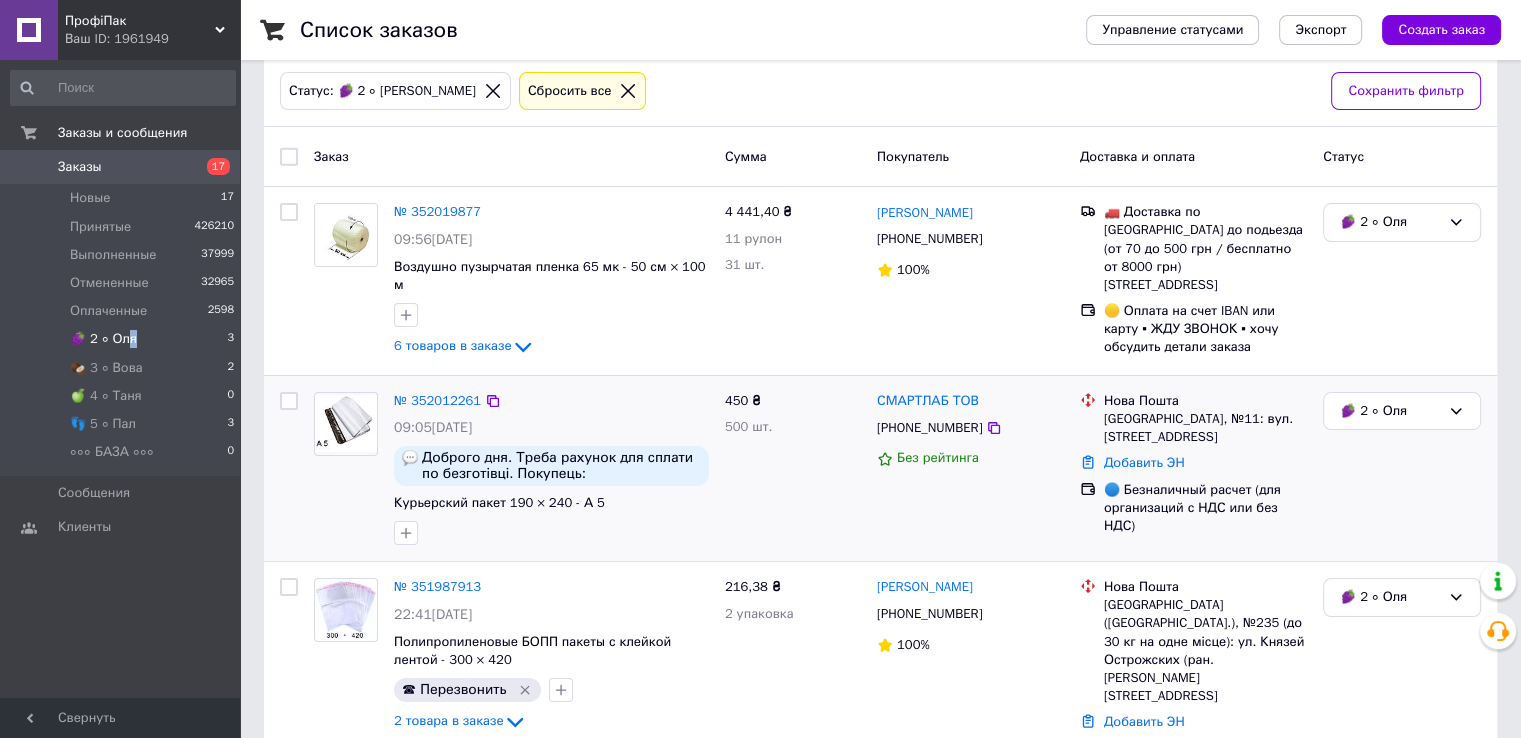 click at bounding box center (346, 423) 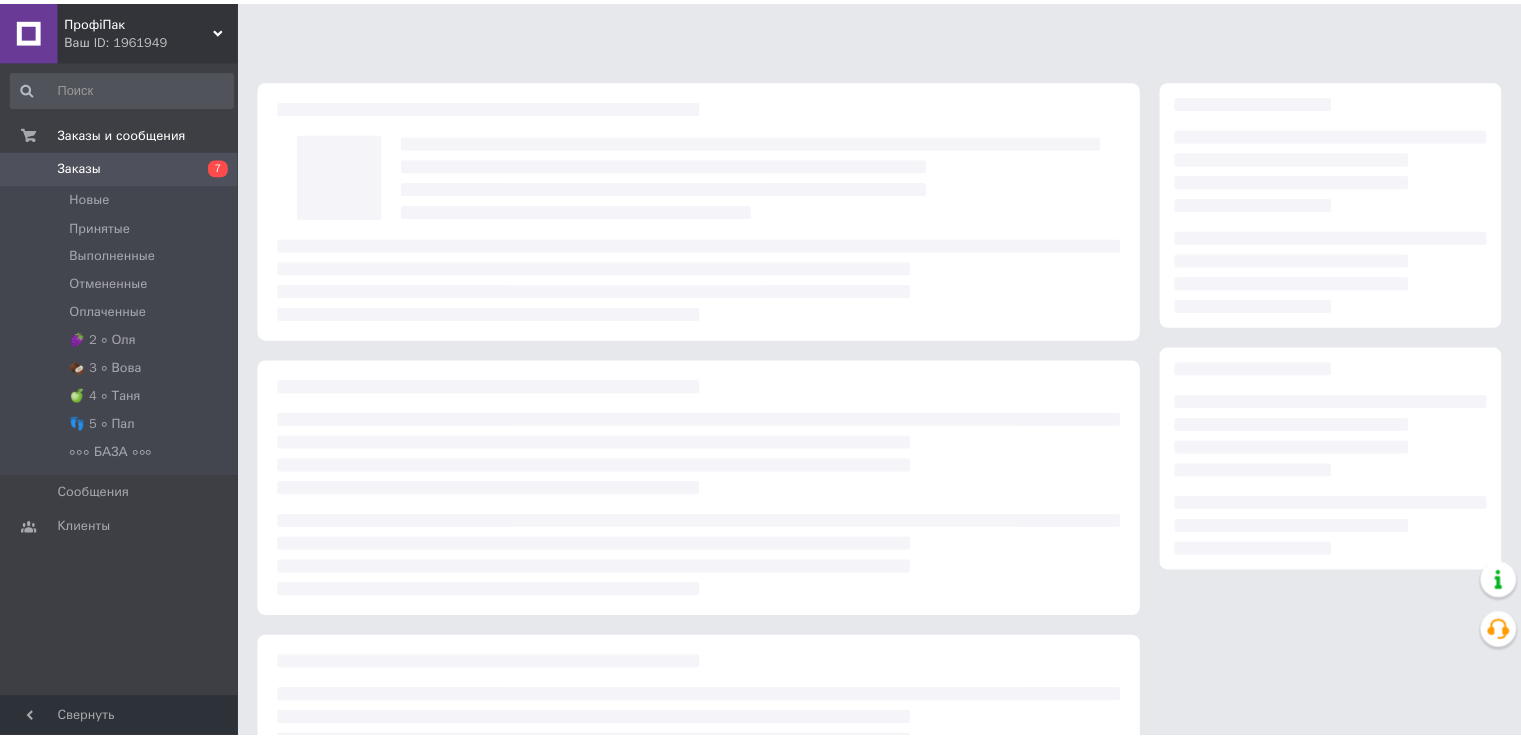 scroll, scrollTop: 0, scrollLeft: 0, axis: both 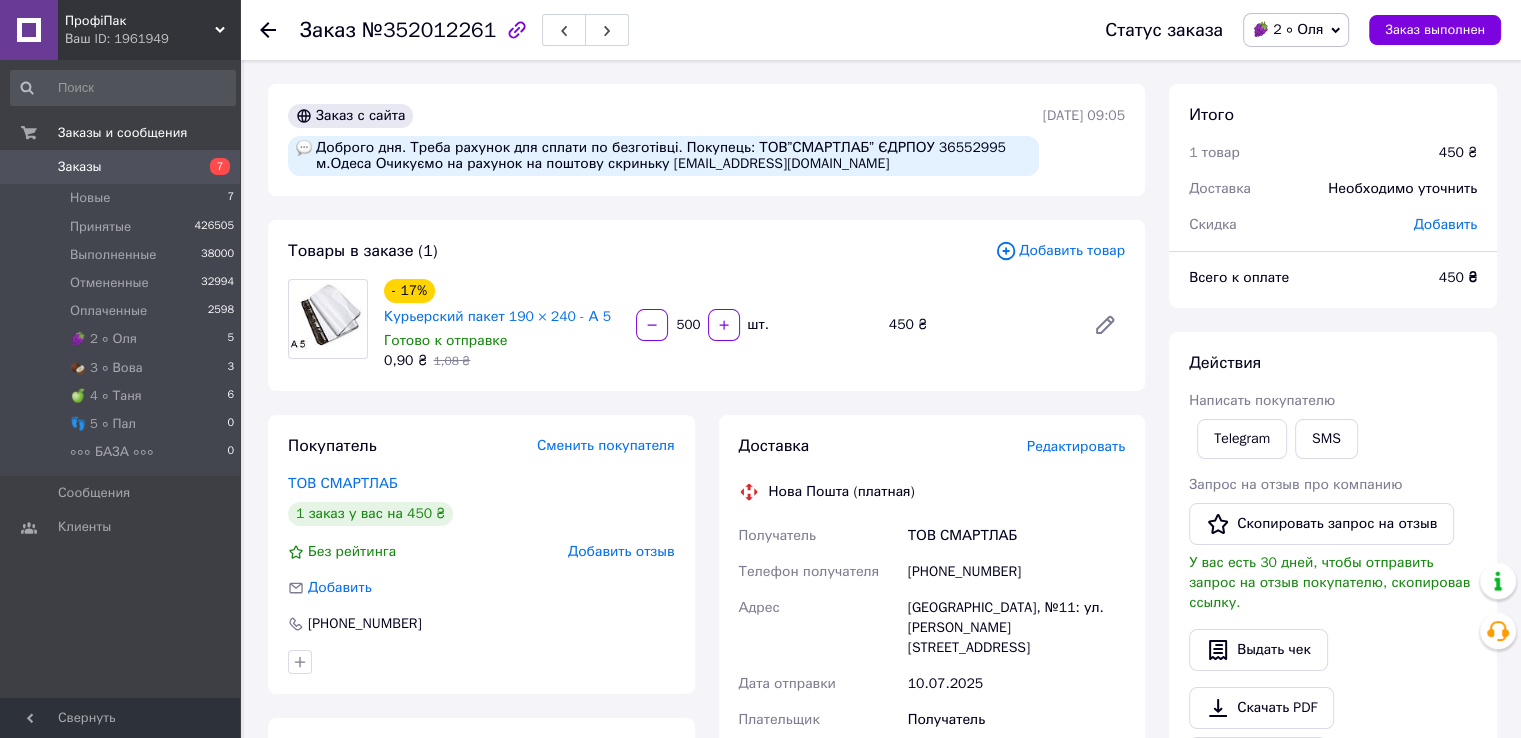 click on "Доброго дня. Треба рахунок для сплати по безготівці.
Покупець: ТОВ”СМАРТЛАБ”  ЄДРПОУ 36552995 м.Одеса
Очикуємо на рахунок на поштову скриньку [EMAIL_ADDRESS][DOMAIN_NAME]" at bounding box center (663, 156) 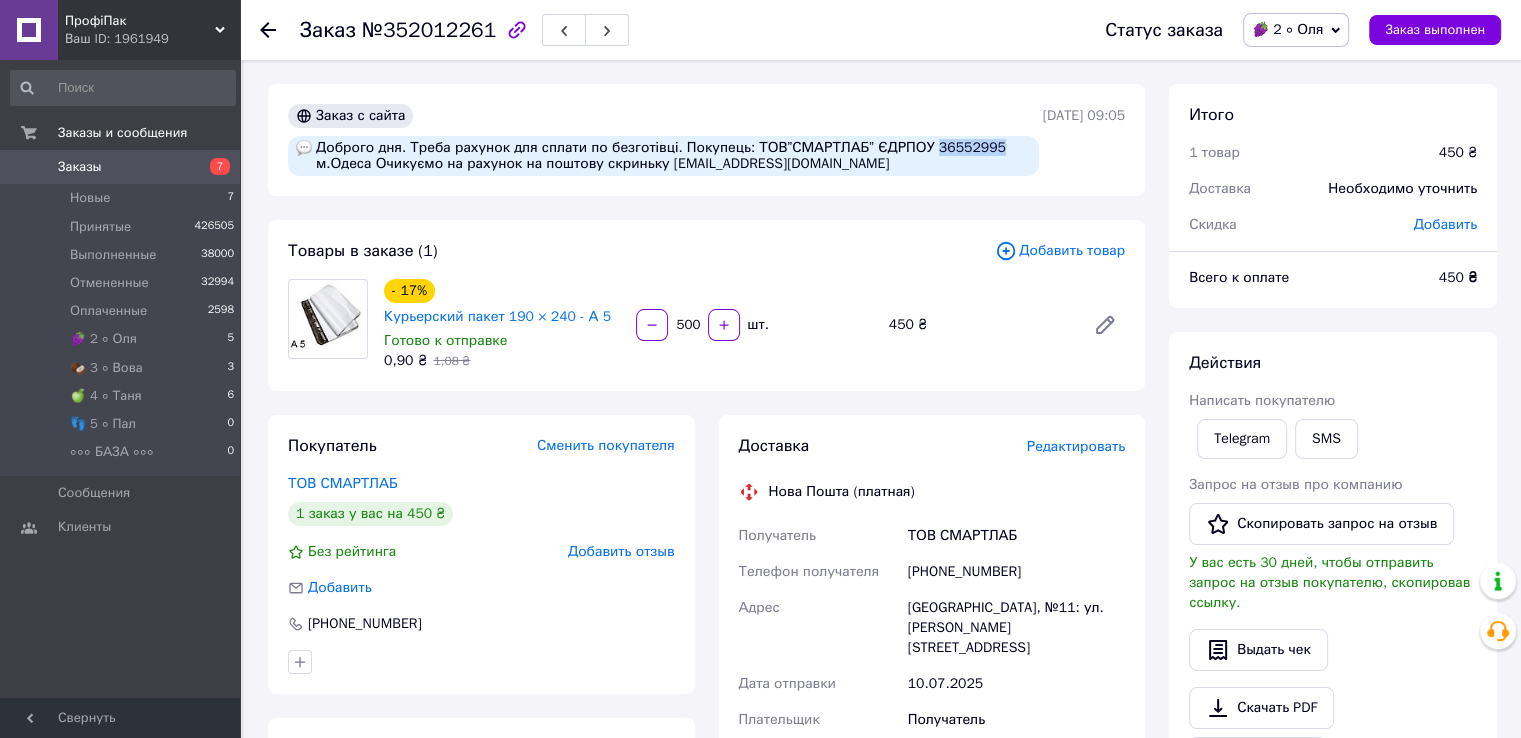 drag, startPoint x: 906, startPoint y: 146, endPoint x: 966, endPoint y: 149, distance: 60.074955 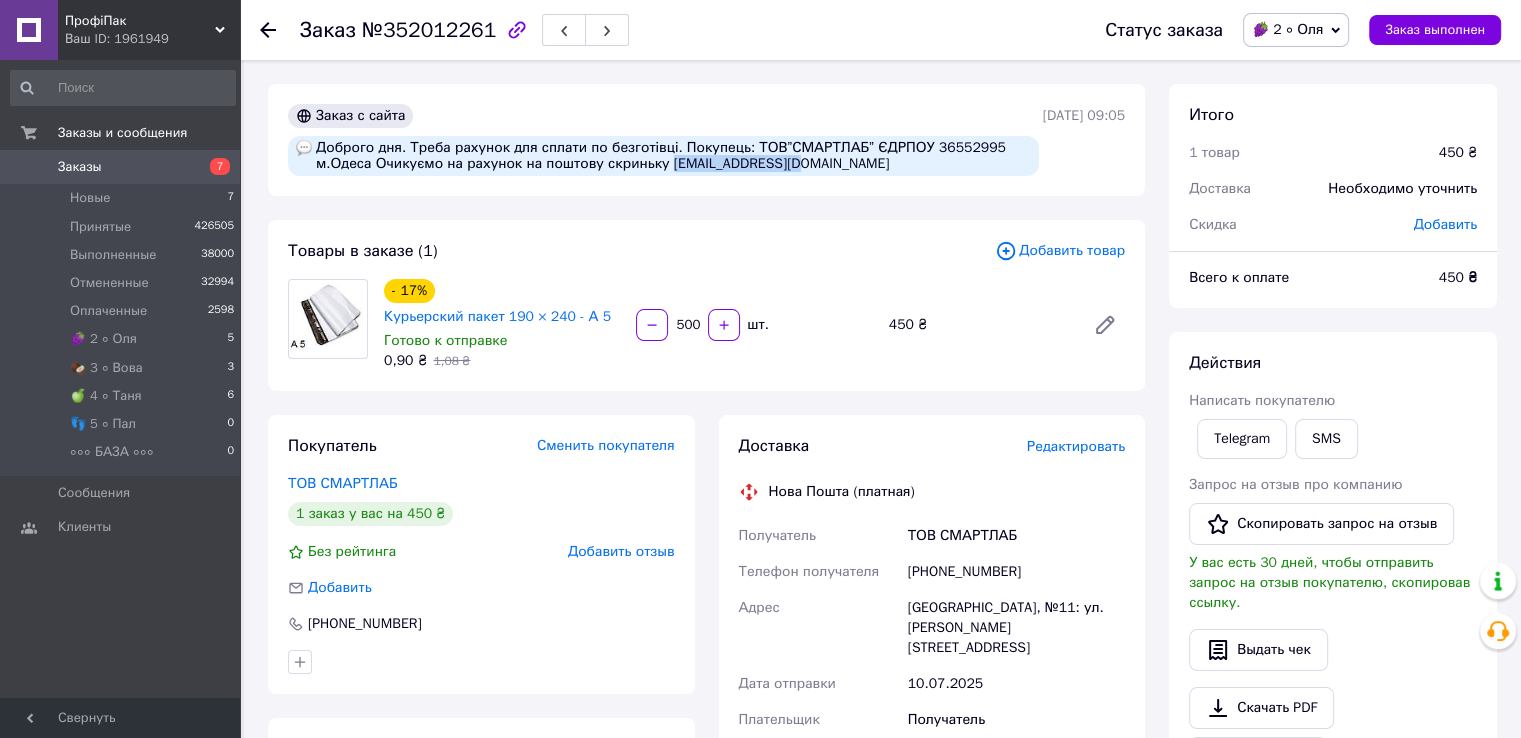 drag, startPoint x: 656, startPoint y: 168, endPoint x: 773, endPoint y: 167, distance: 117.00427 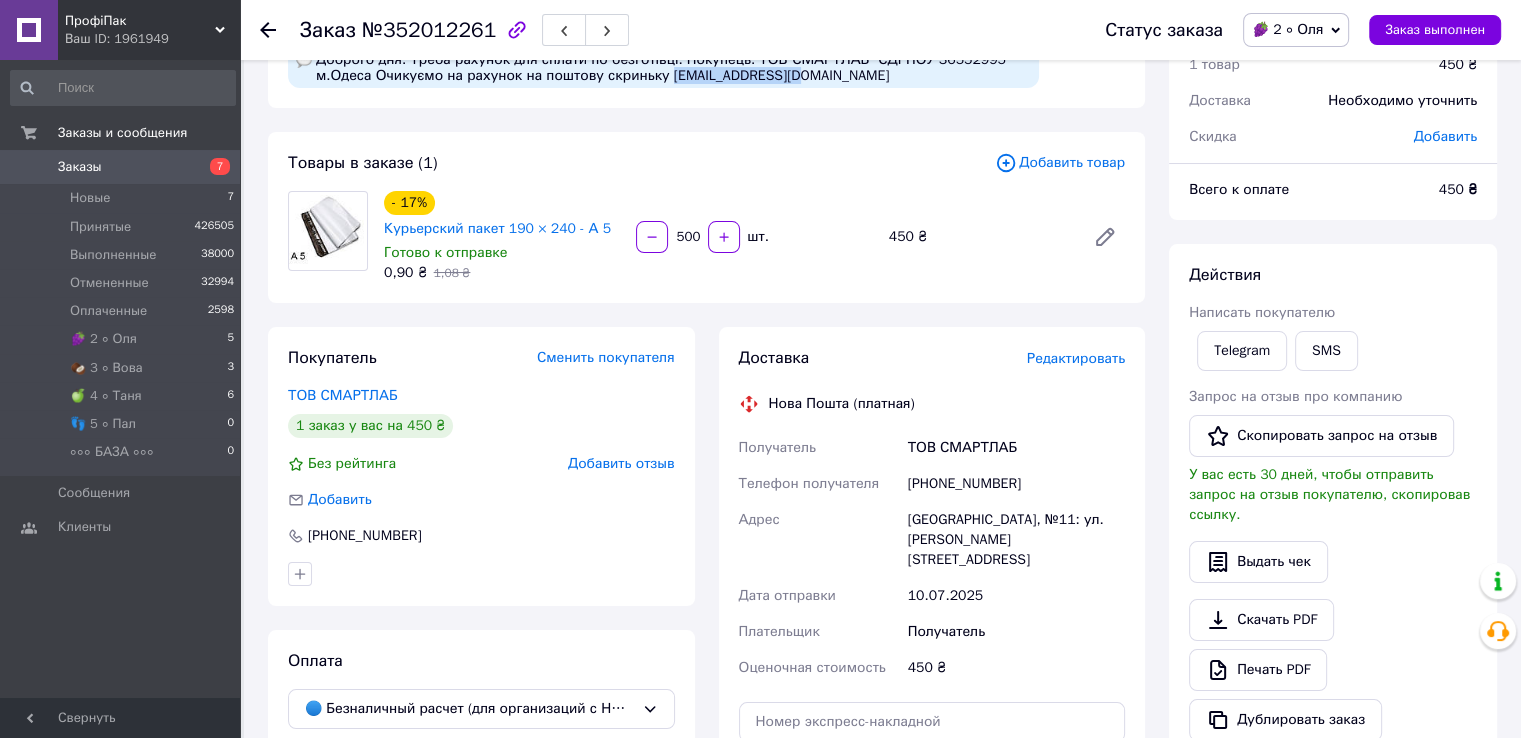 scroll, scrollTop: 100, scrollLeft: 0, axis: vertical 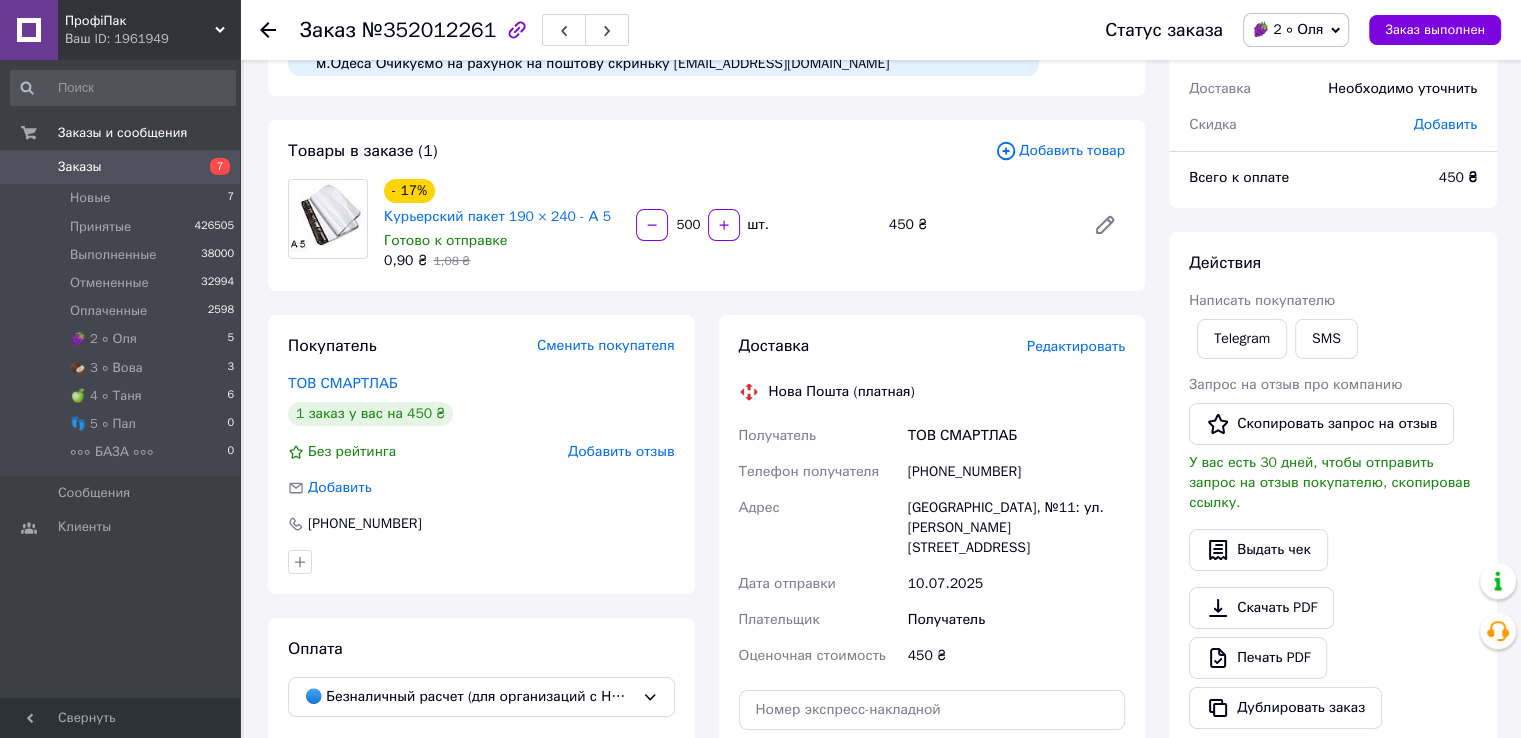 click on "Одесса, №11: ул. Николаевская дорога, 235" at bounding box center (1016, 528) 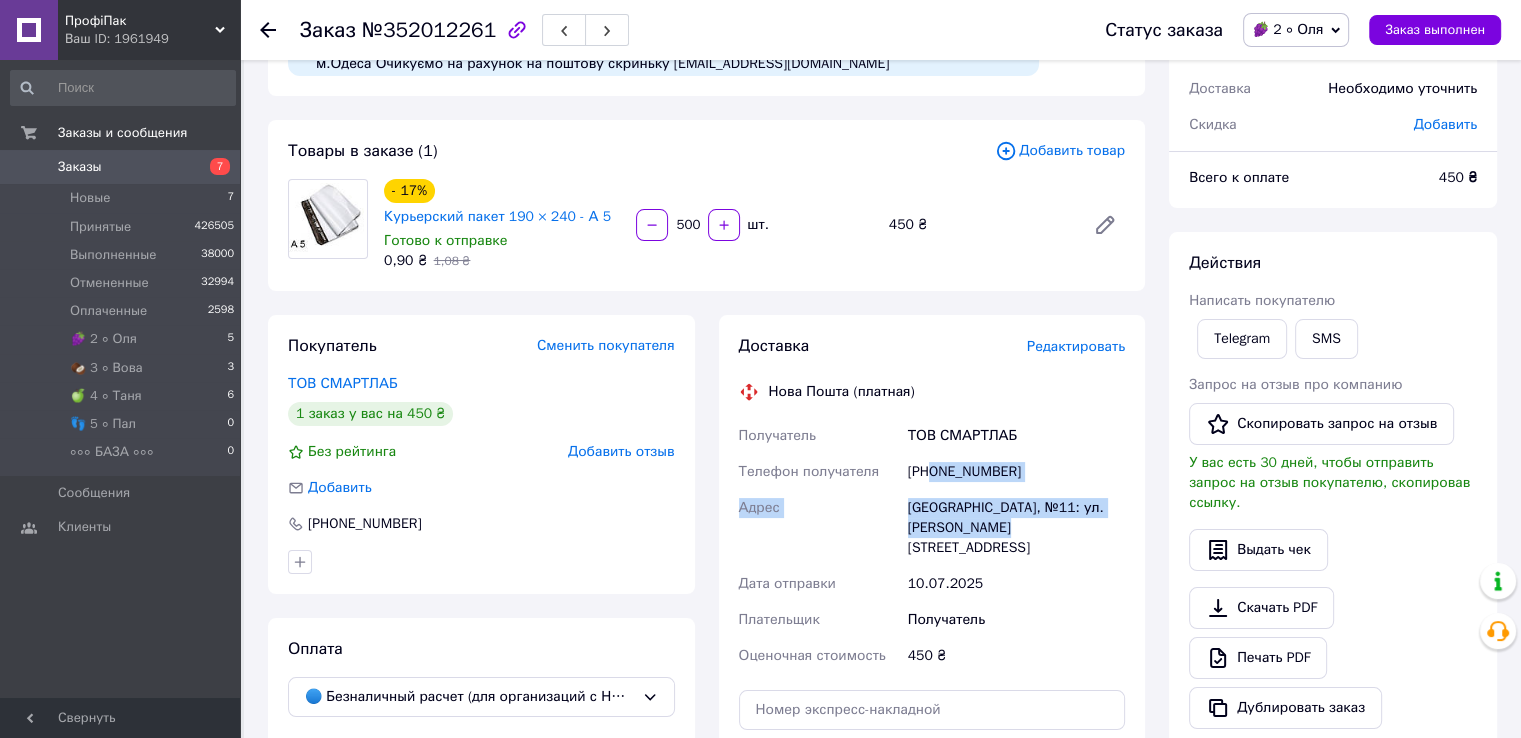 drag, startPoint x: 932, startPoint y: 473, endPoint x: 1023, endPoint y: 516, distance: 100.6479 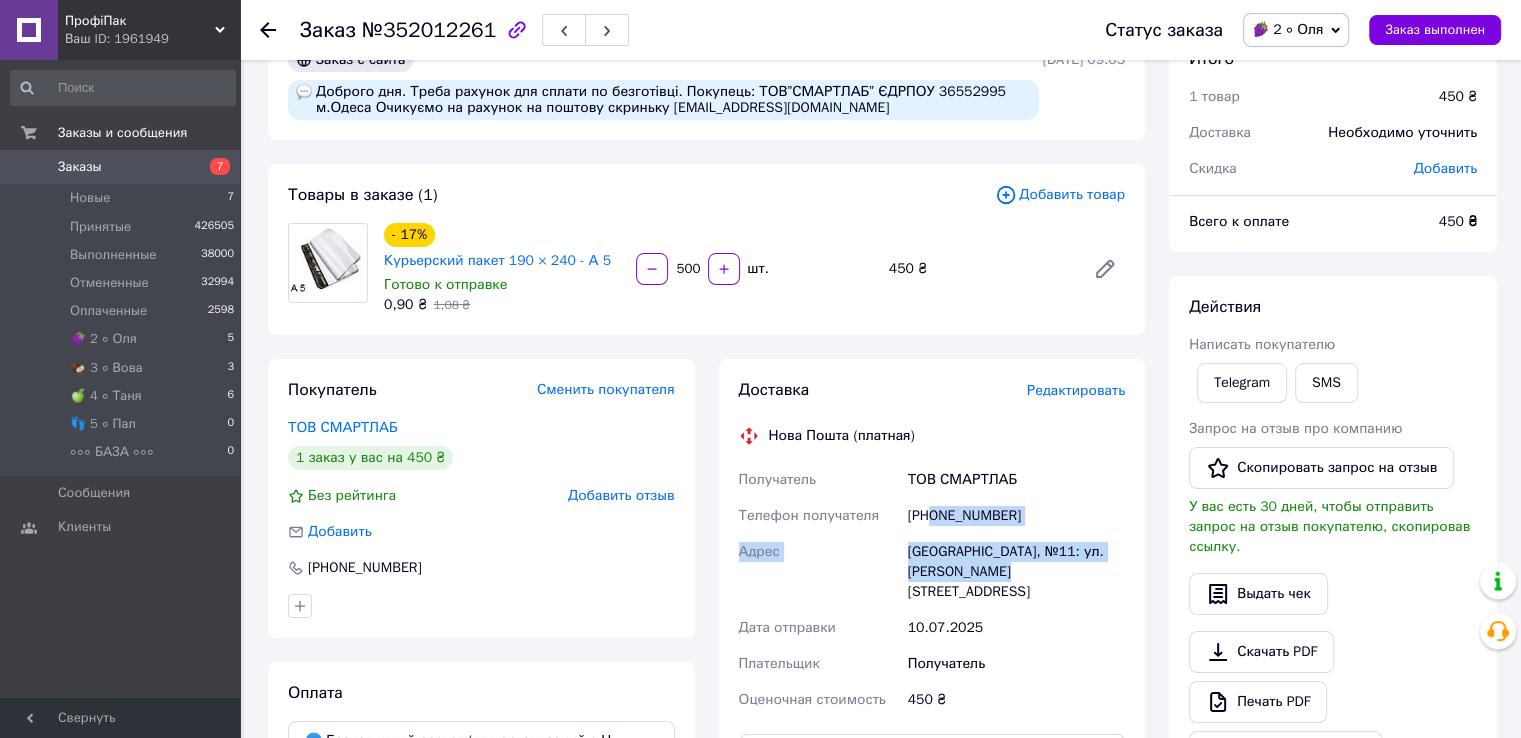 scroll, scrollTop: 0, scrollLeft: 0, axis: both 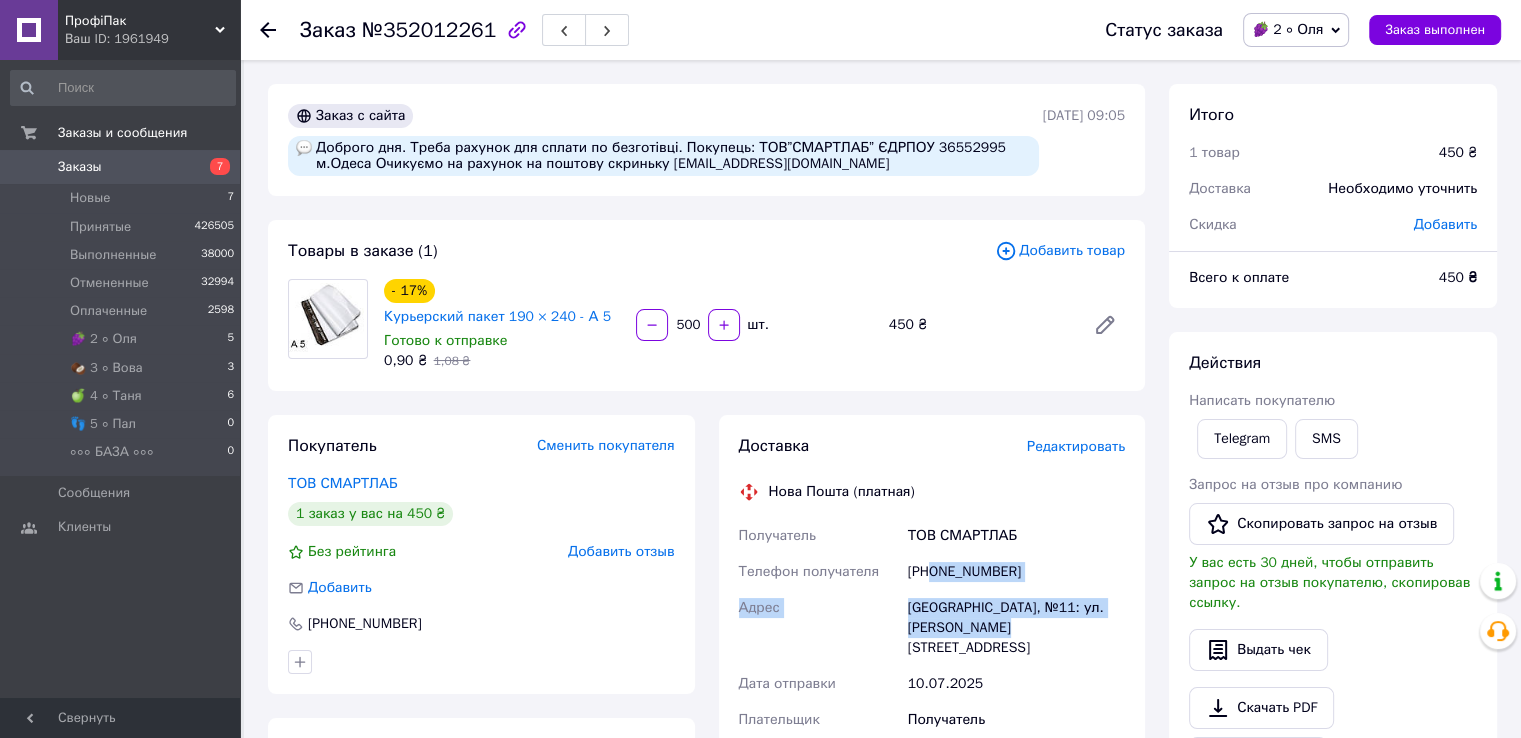 drag, startPoint x: 1296, startPoint y: 25, endPoint x: 1300, endPoint y: 61, distance: 36.221542 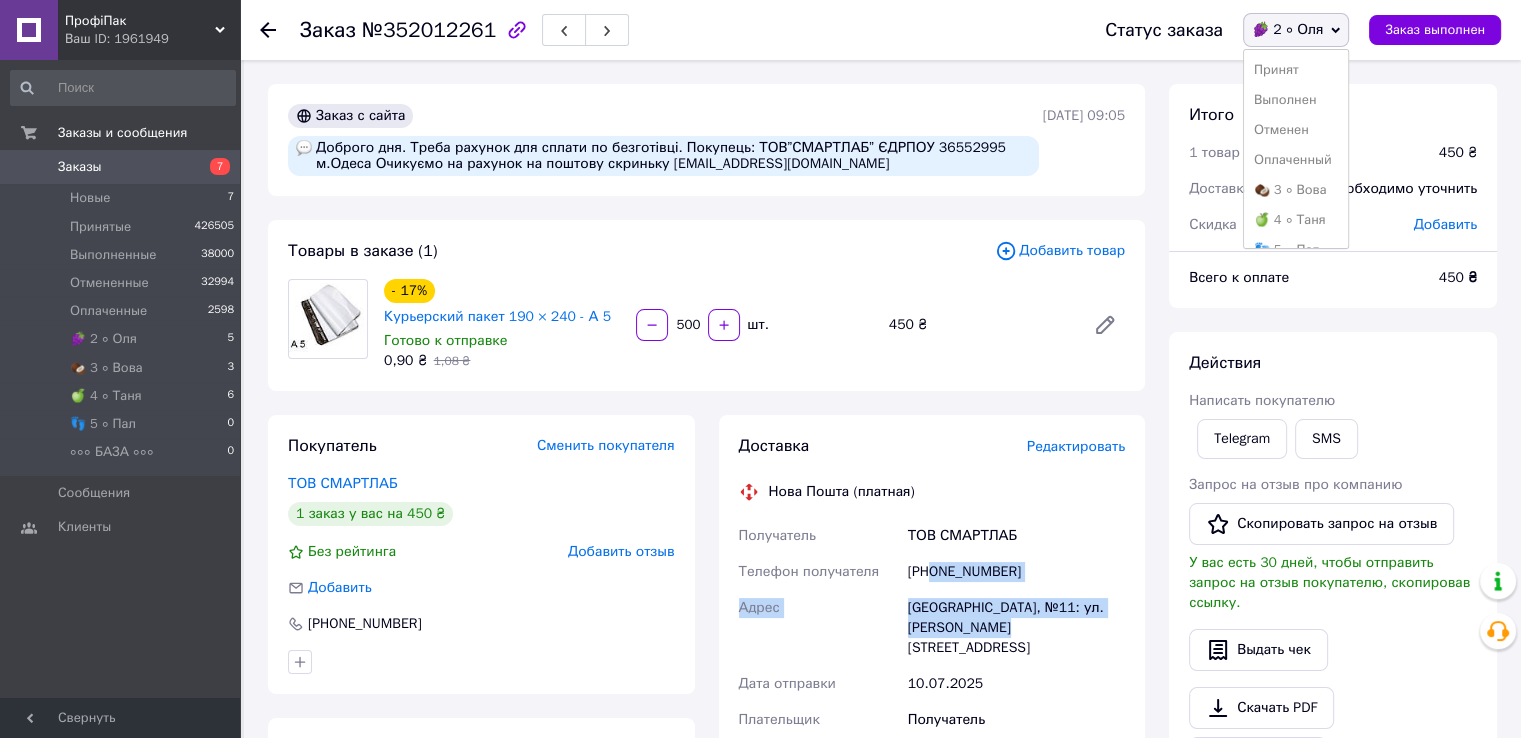 drag, startPoint x: 1284, startPoint y: 71, endPoint x: 1108, endPoint y: 58, distance: 176.47946 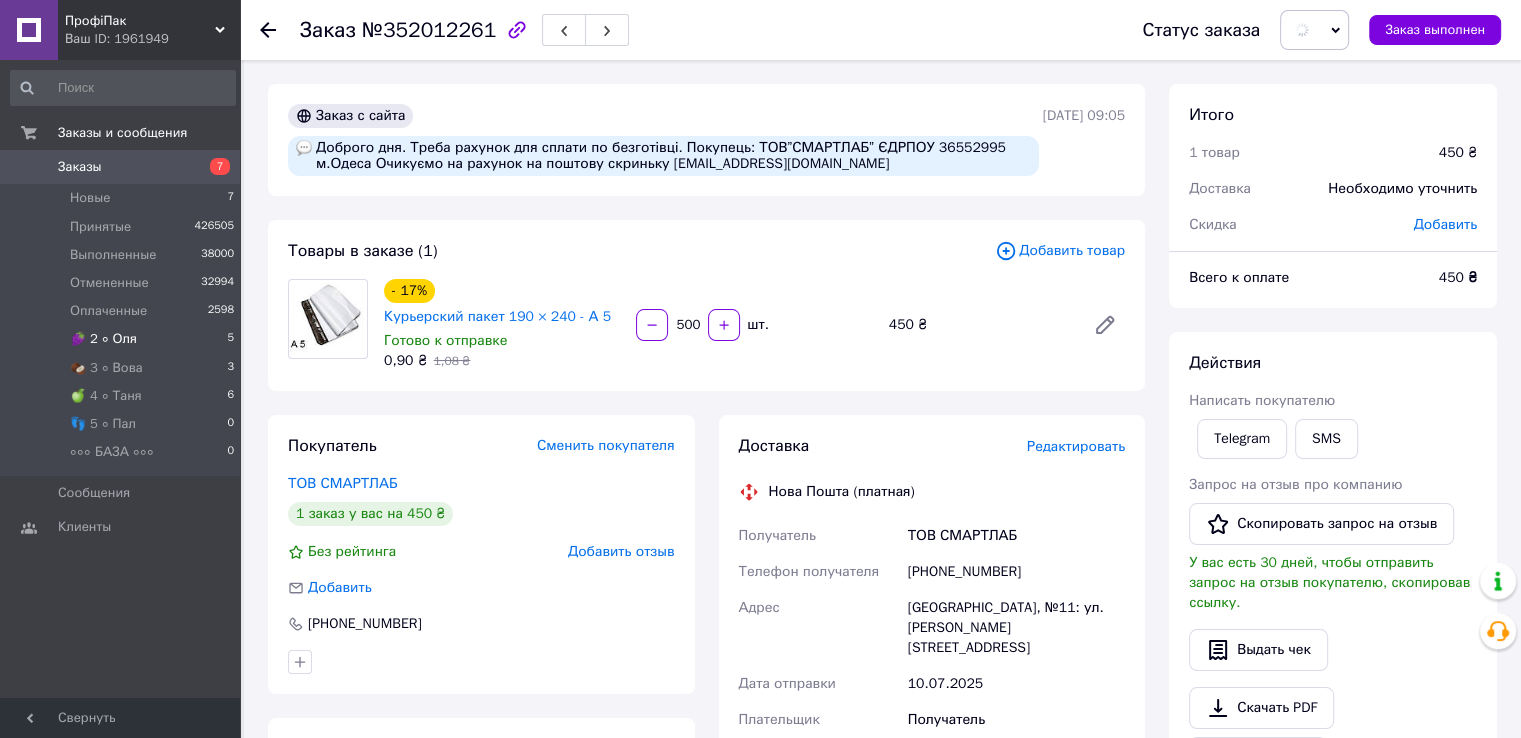 click on "🍇 2 ∘ Оля" at bounding box center [103, 339] 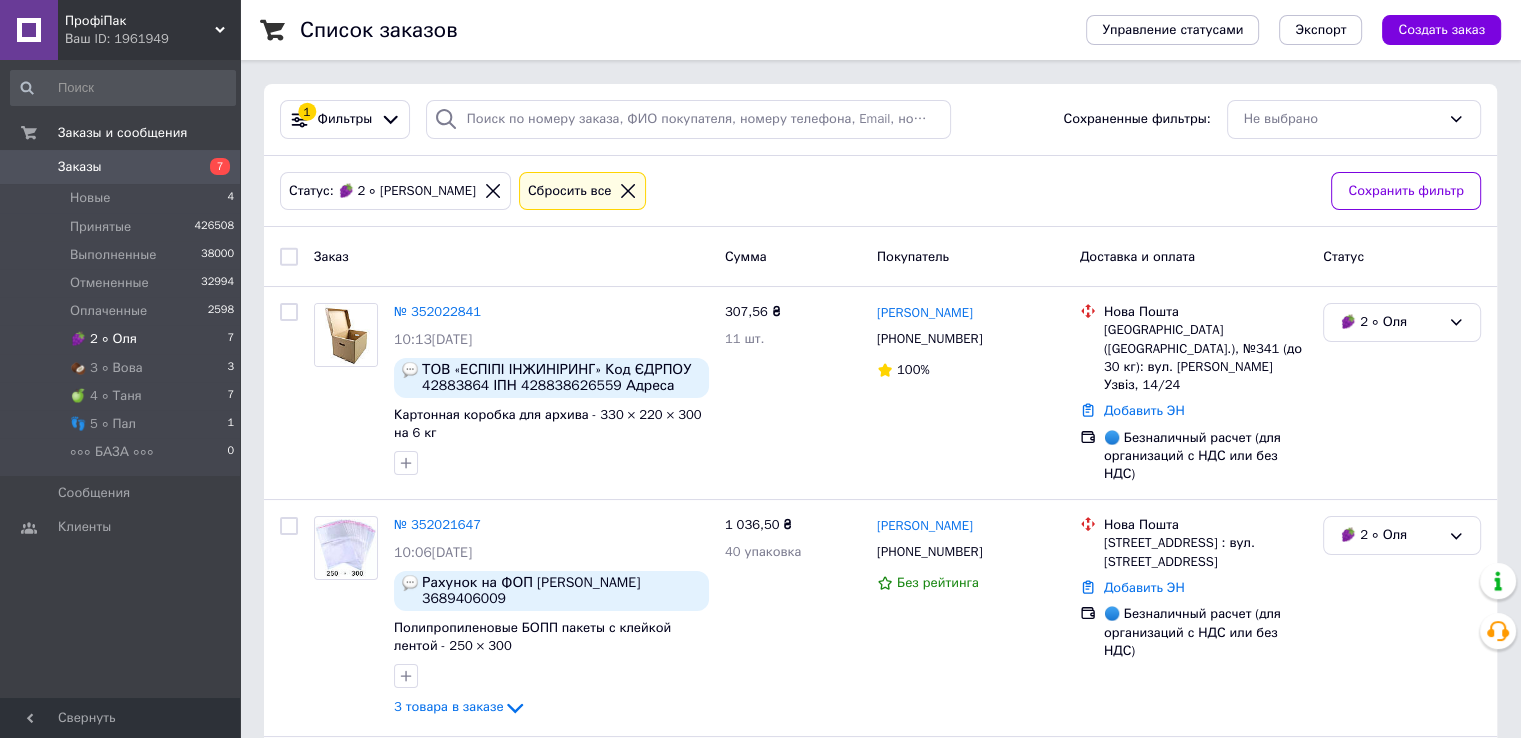 click on "🍇 2 ∘ Оля 7" at bounding box center (123, 339) 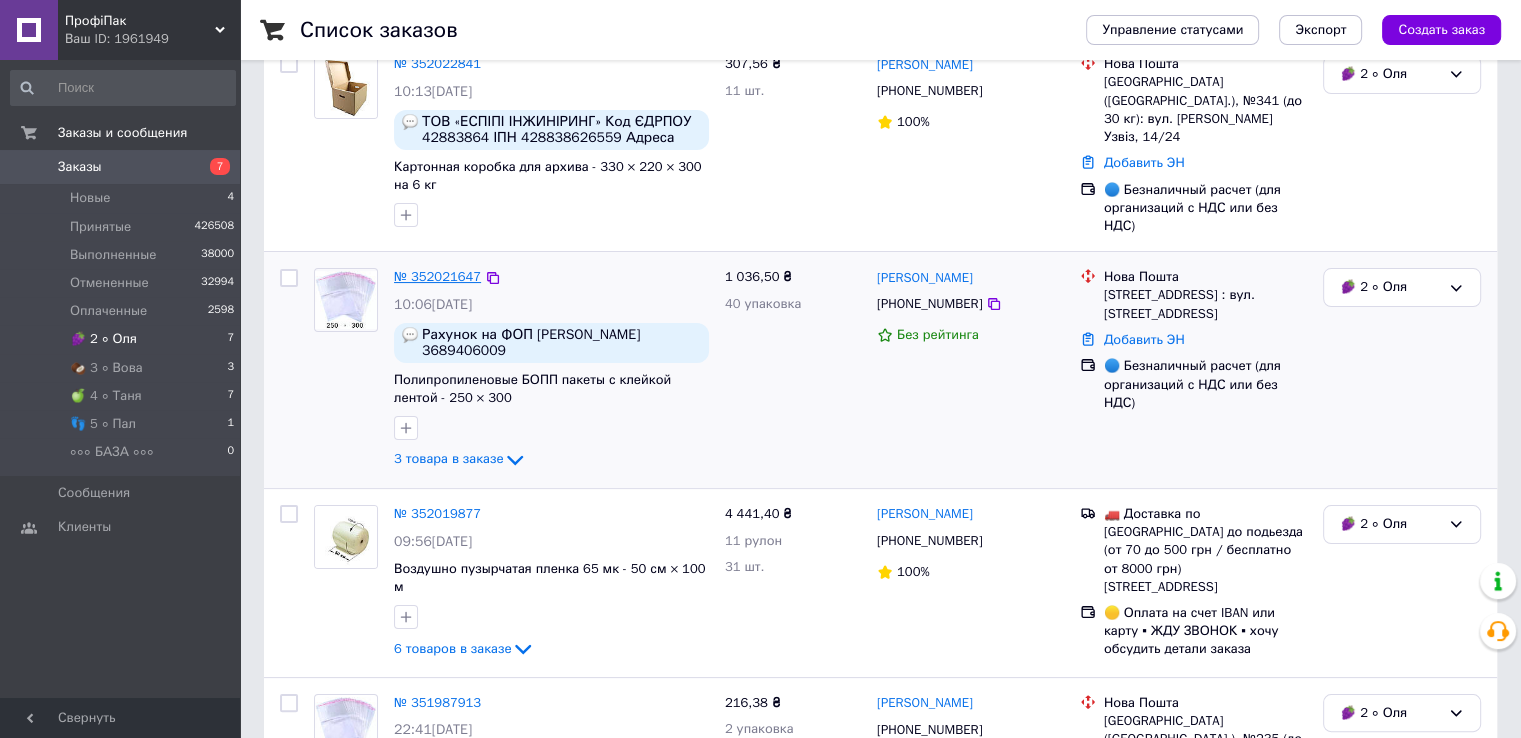 scroll, scrollTop: 300, scrollLeft: 0, axis: vertical 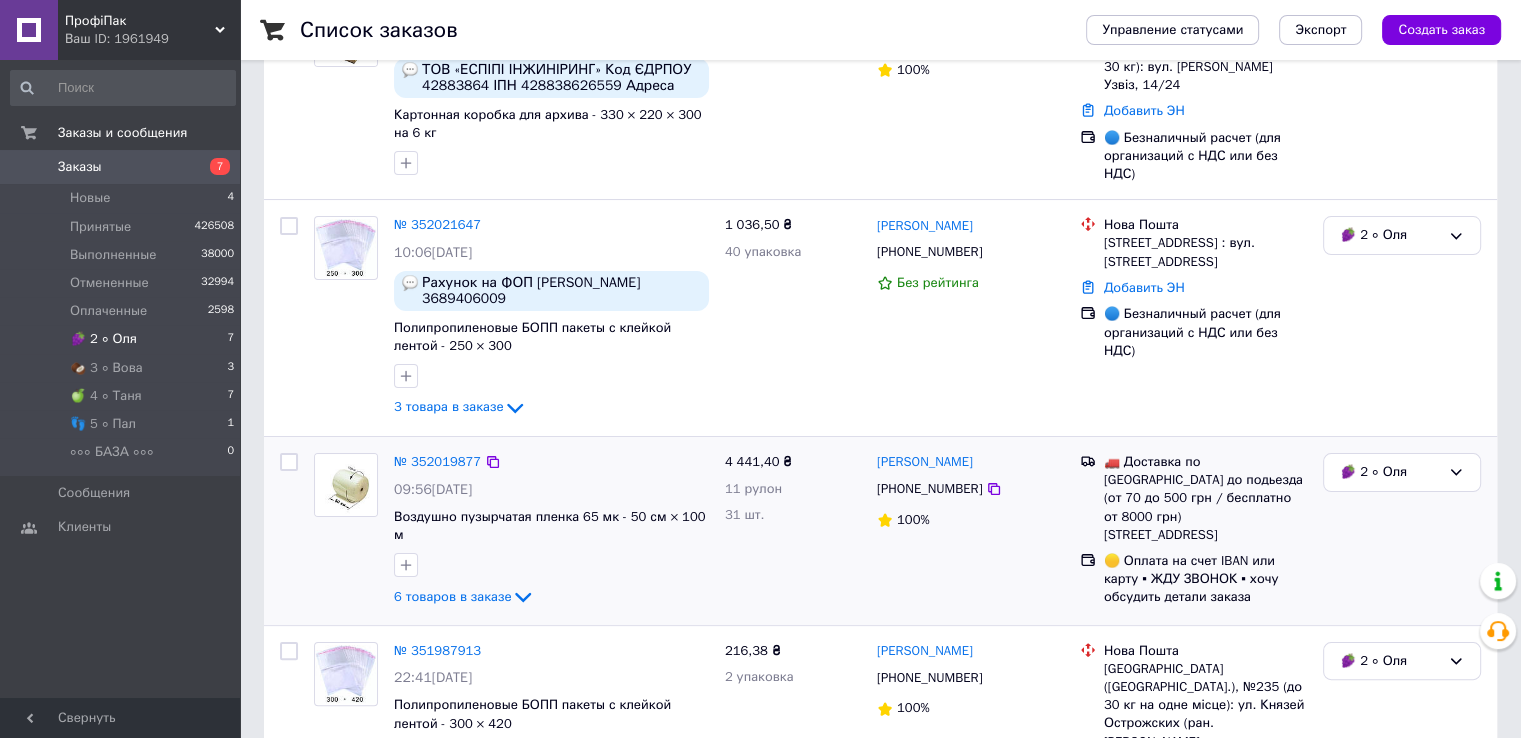 click at bounding box center [346, 485] 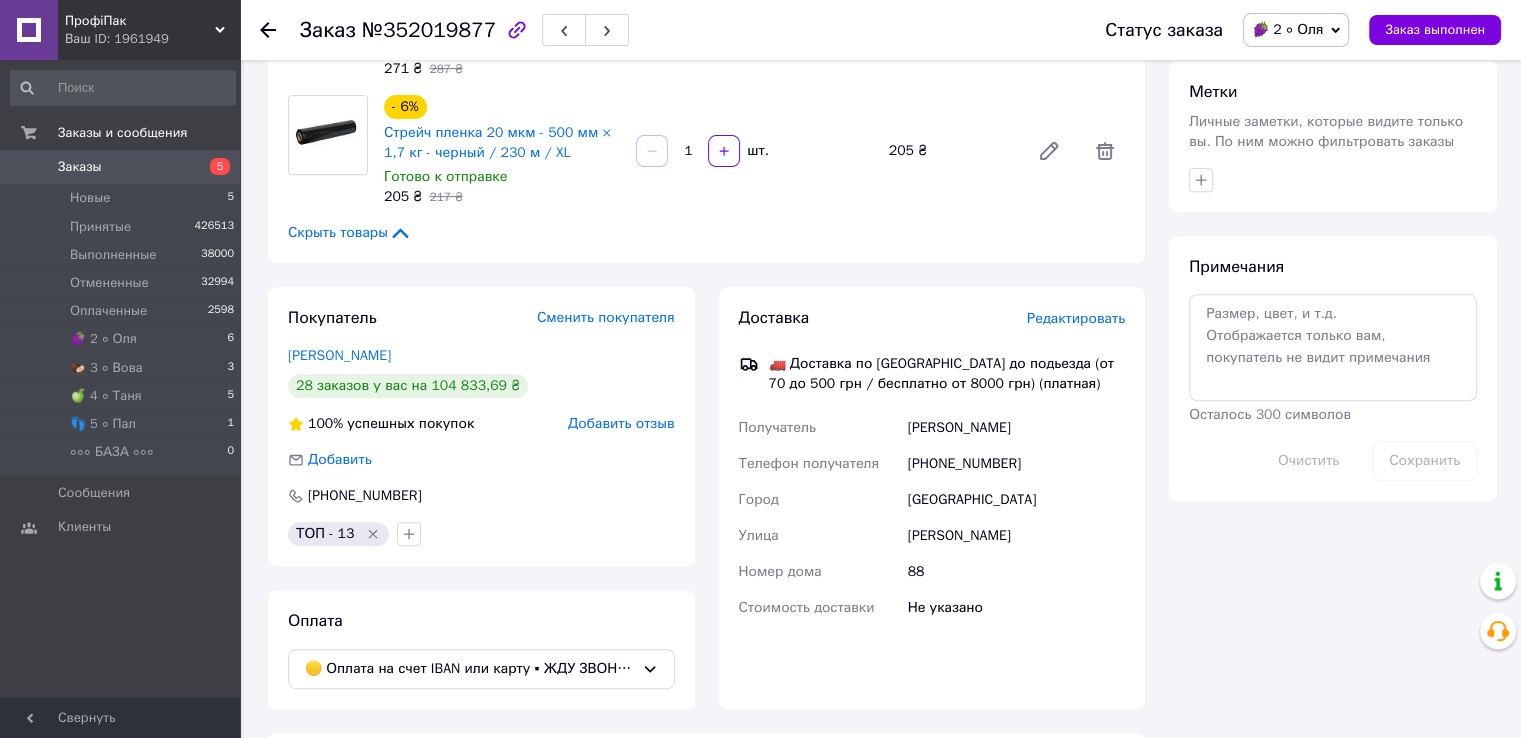 scroll, scrollTop: 668, scrollLeft: 0, axis: vertical 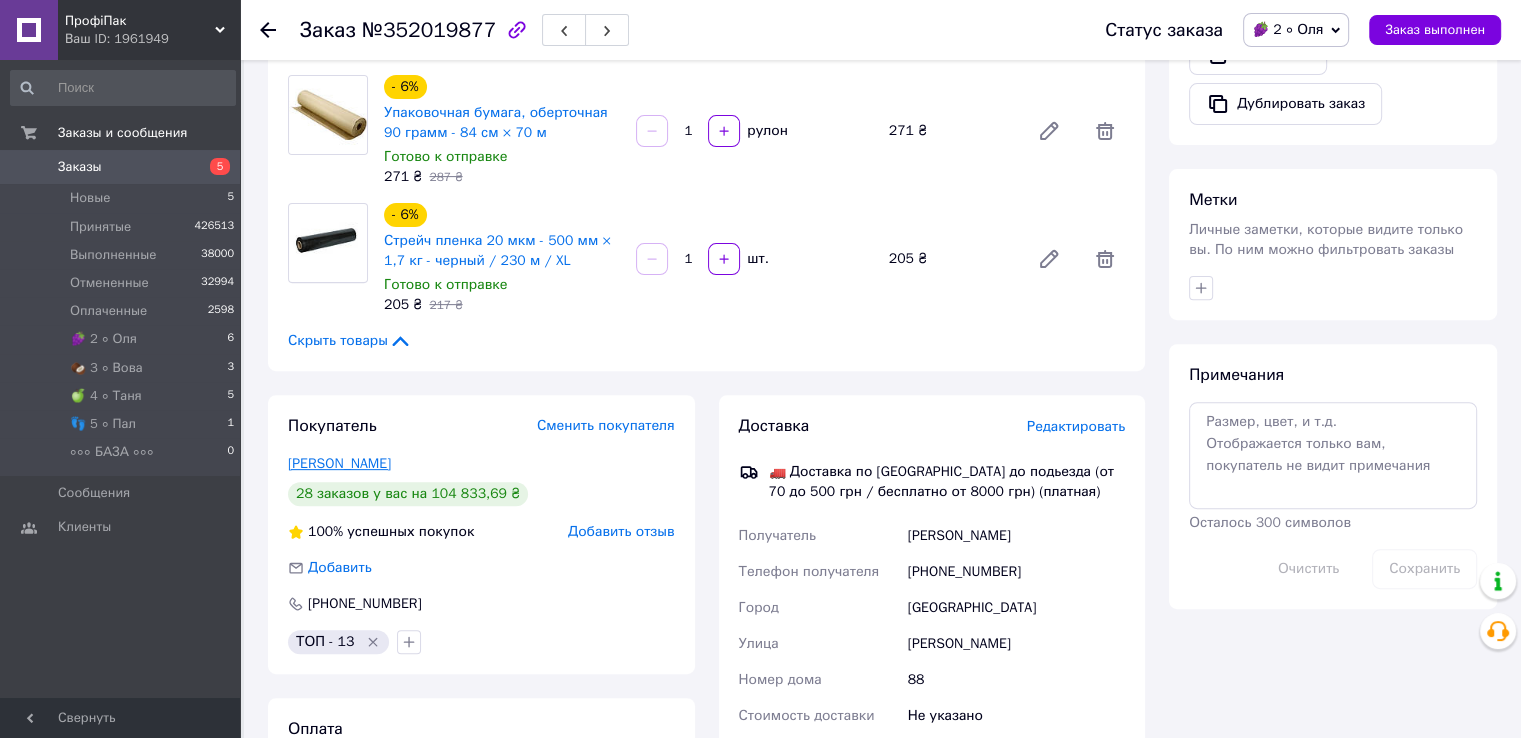 click on "[PERSON_NAME]" at bounding box center (339, 463) 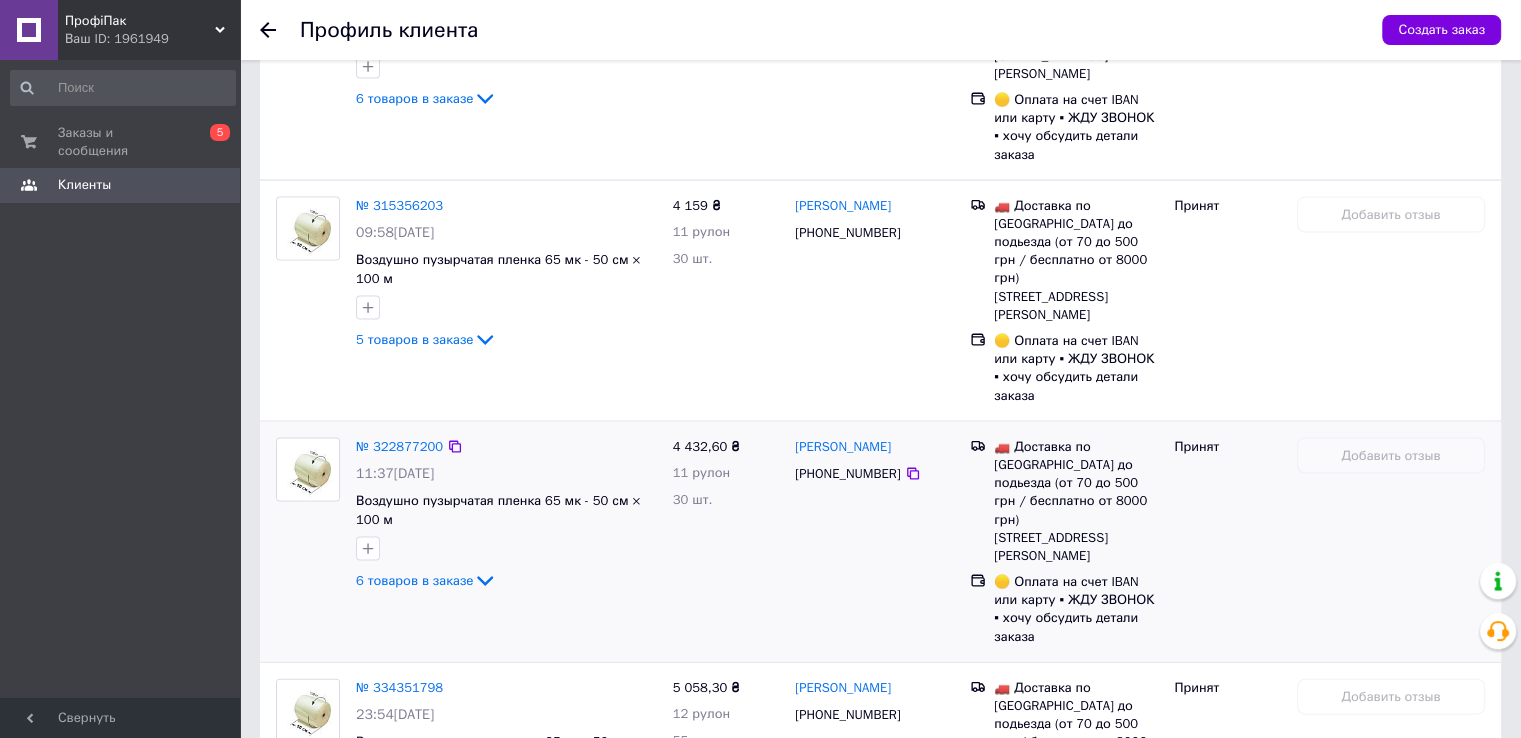 scroll, scrollTop: 4107, scrollLeft: 0, axis: vertical 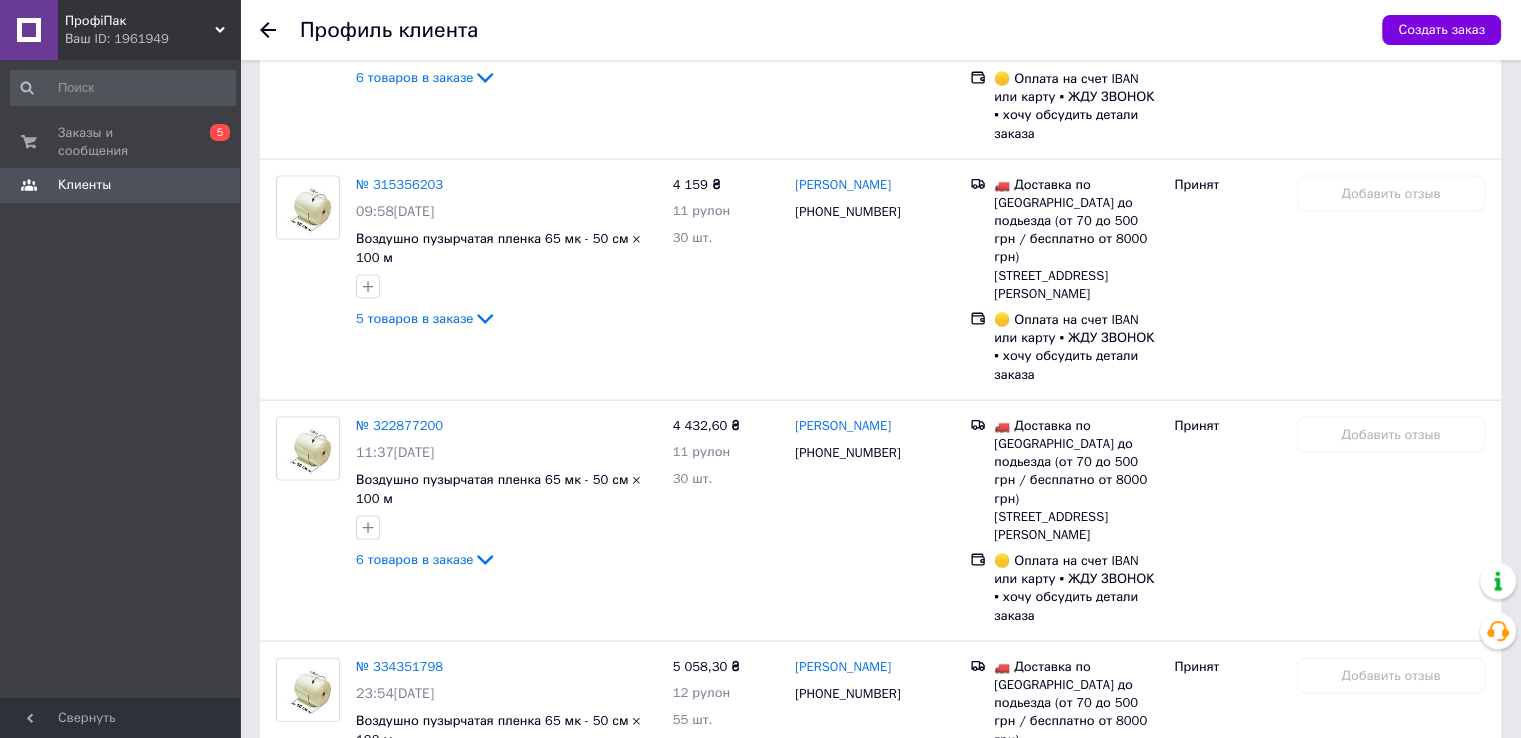 click 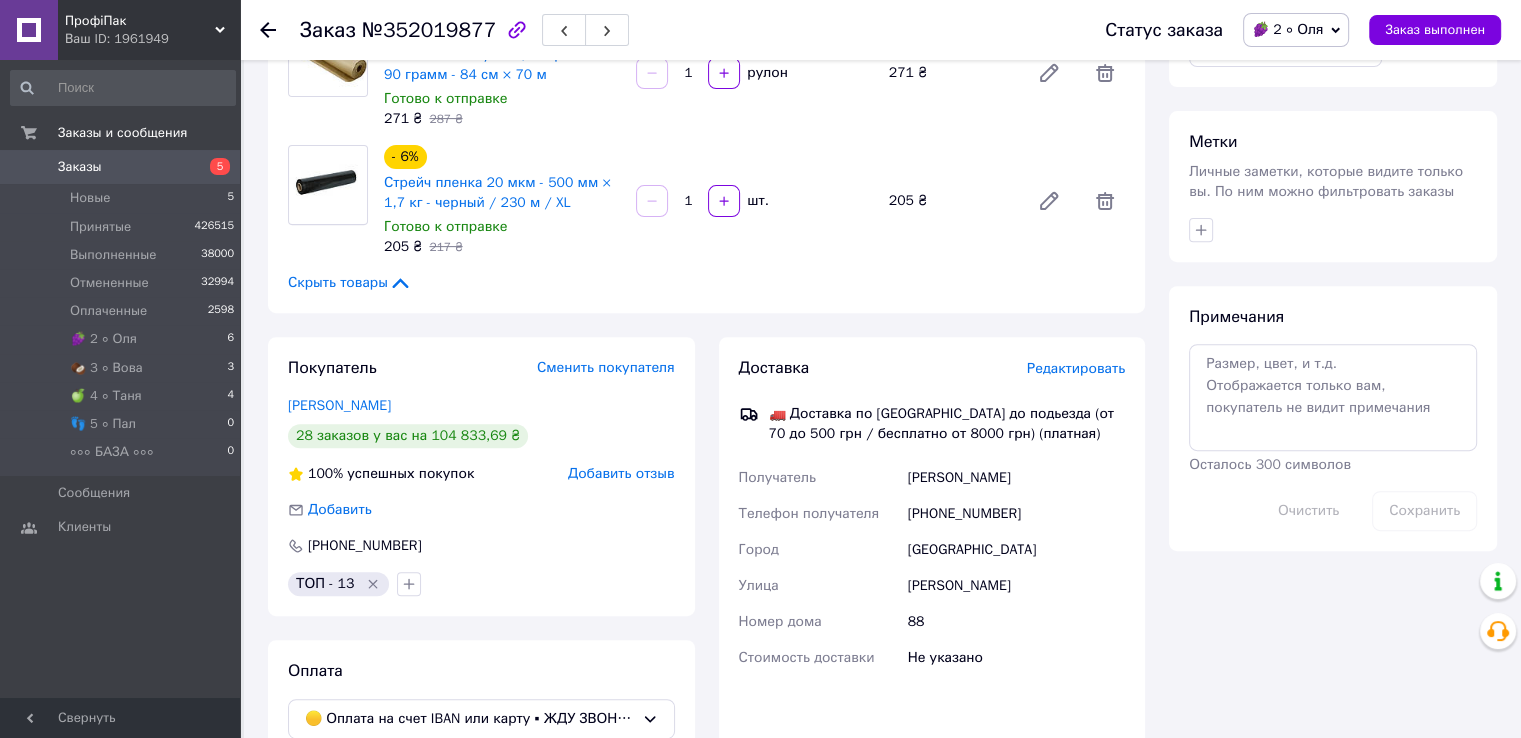 scroll, scrollTop: 968, scrollLeft: 0, axis: vertical 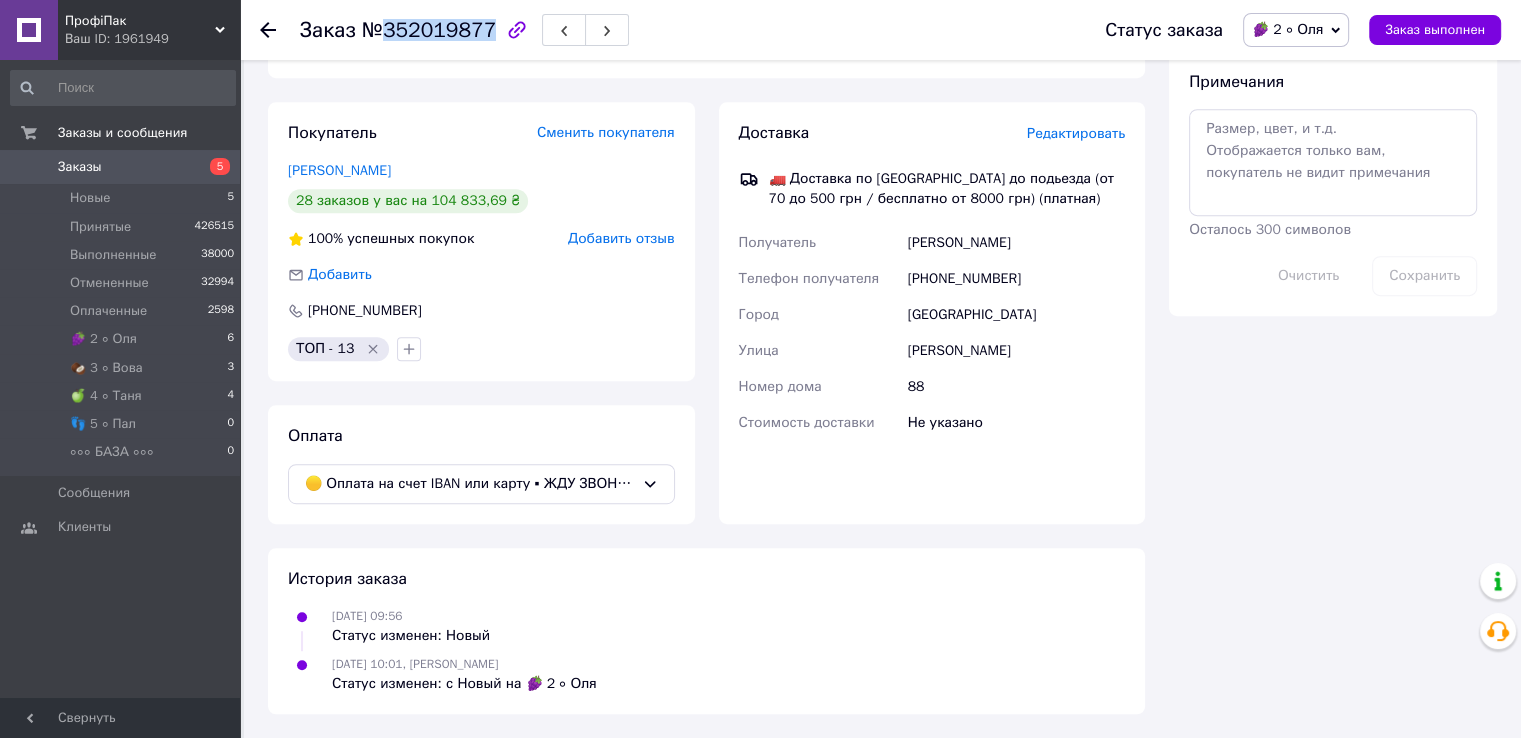 drag, startPoint x: 390, startPoint y: 33, endPoint x: 483, endPoint y: 33, distance: 93 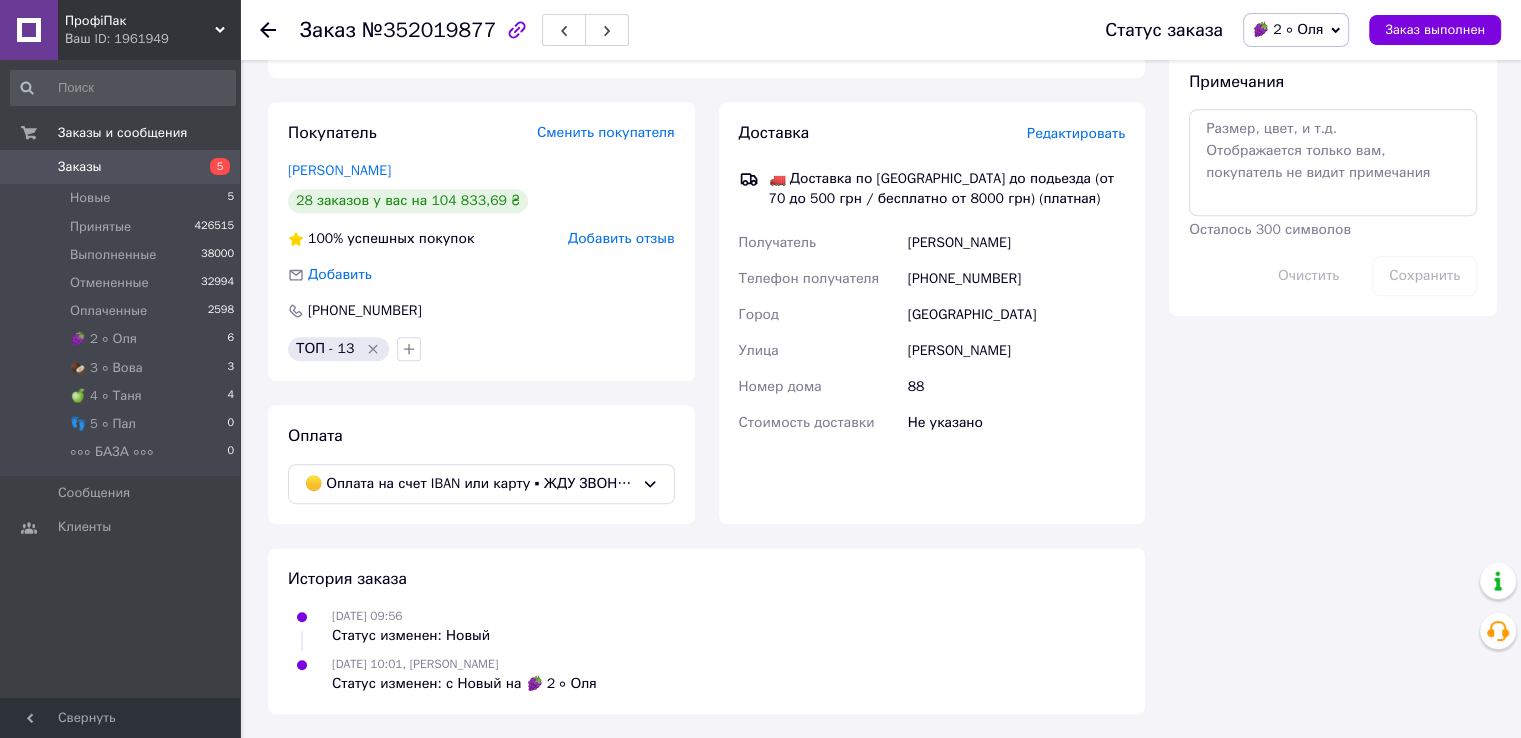 click on "🍇 2 ∘ Оля" at bounding box center [1287, 29] 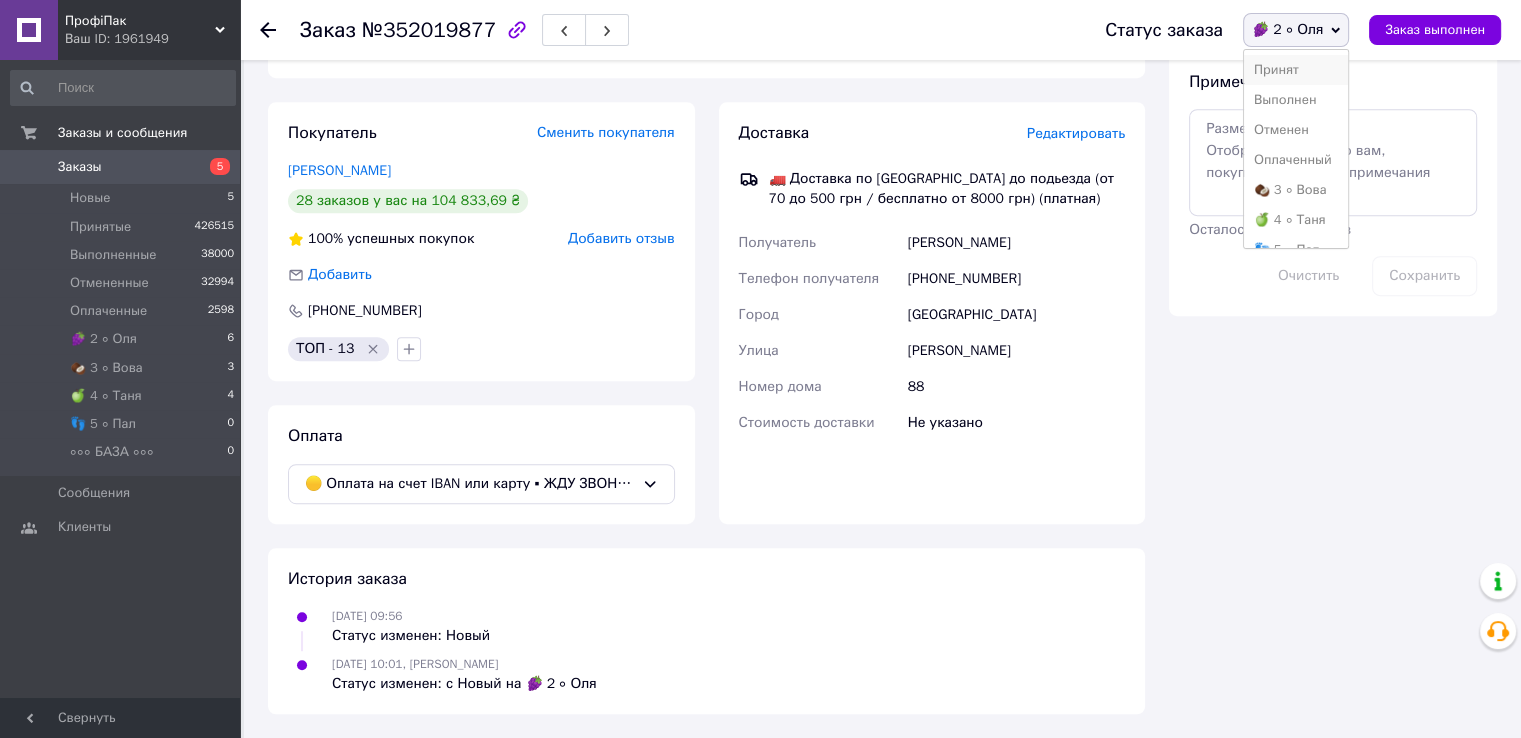 click on "Принят" at bounding box center [1296, 70] 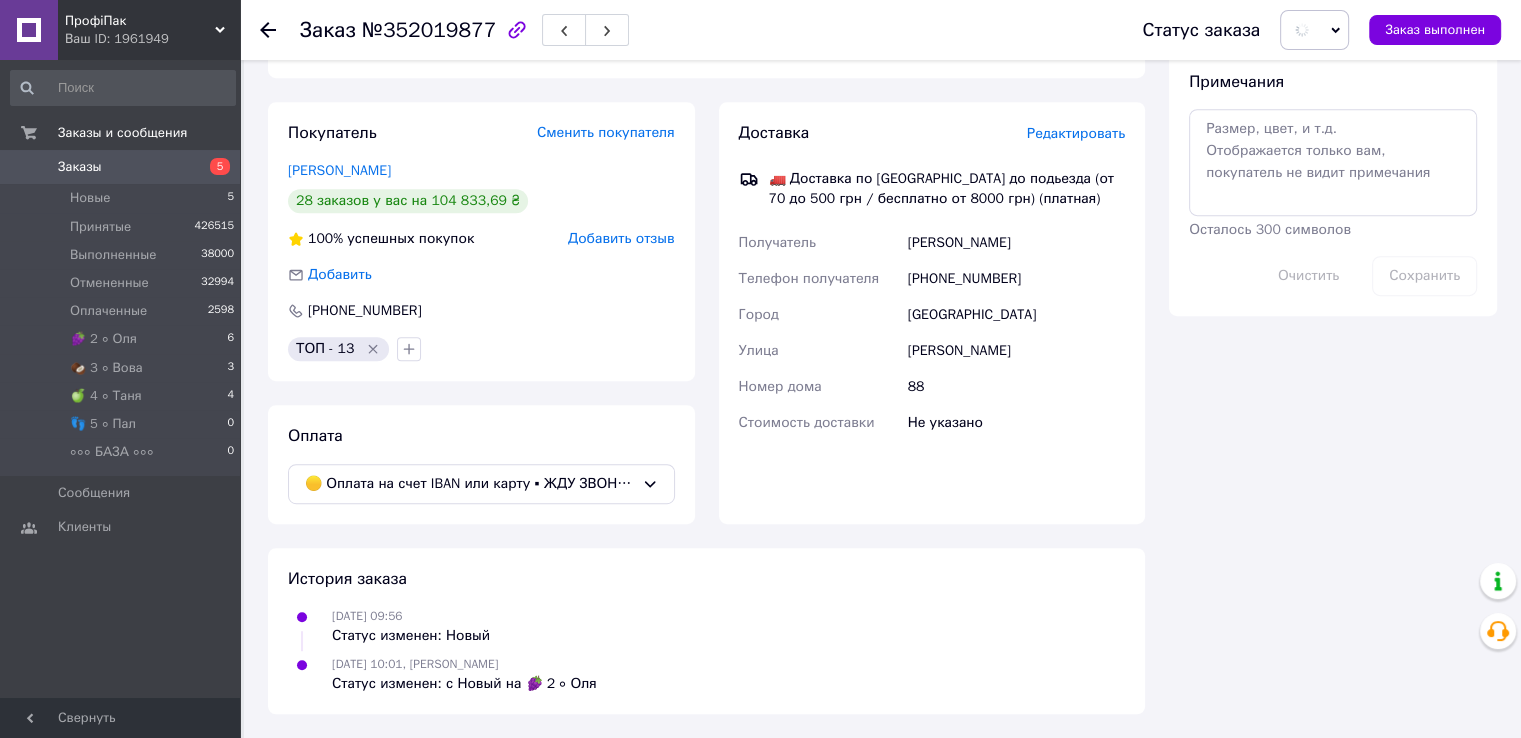 click 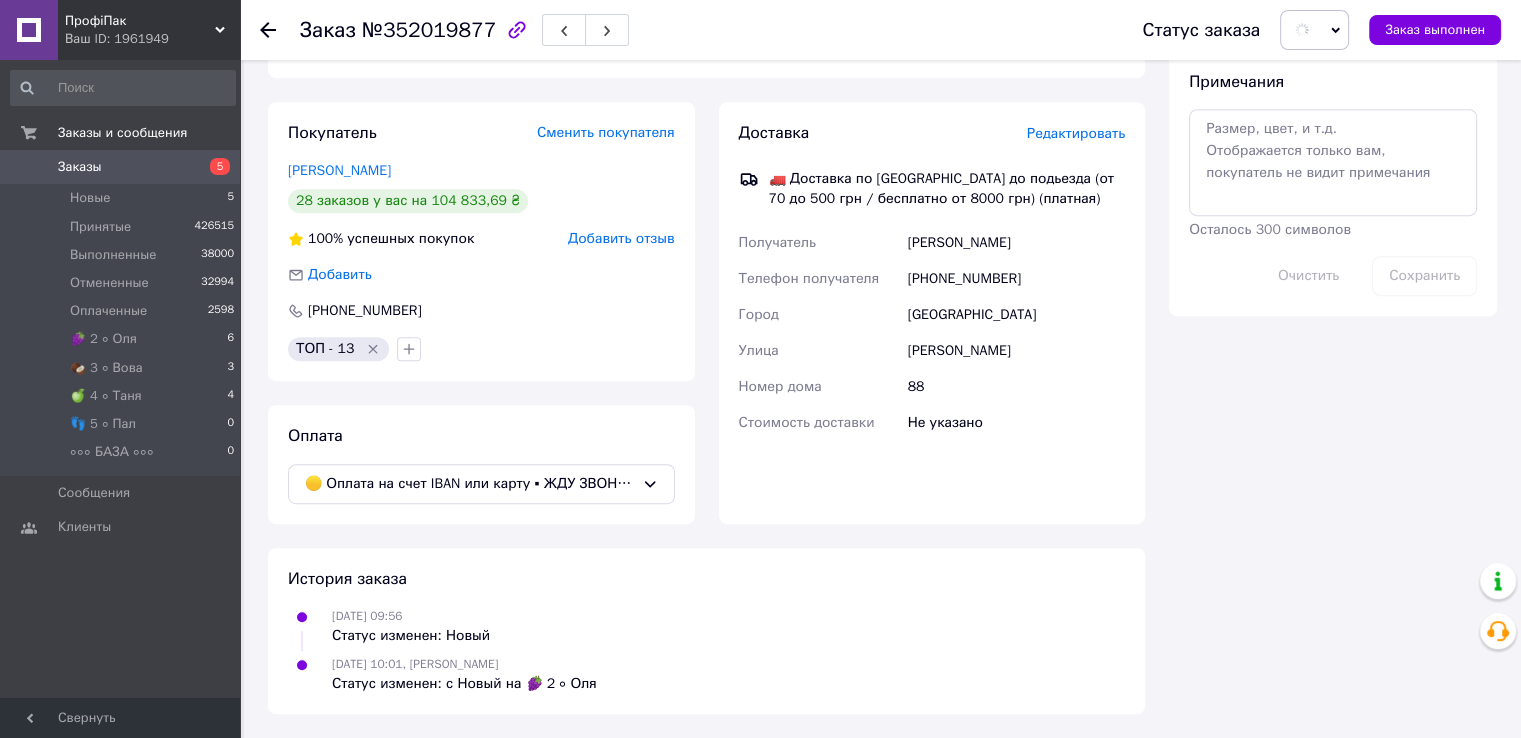 scroll, scrollTop: 176, scrollLeft: 0, axis: vertical 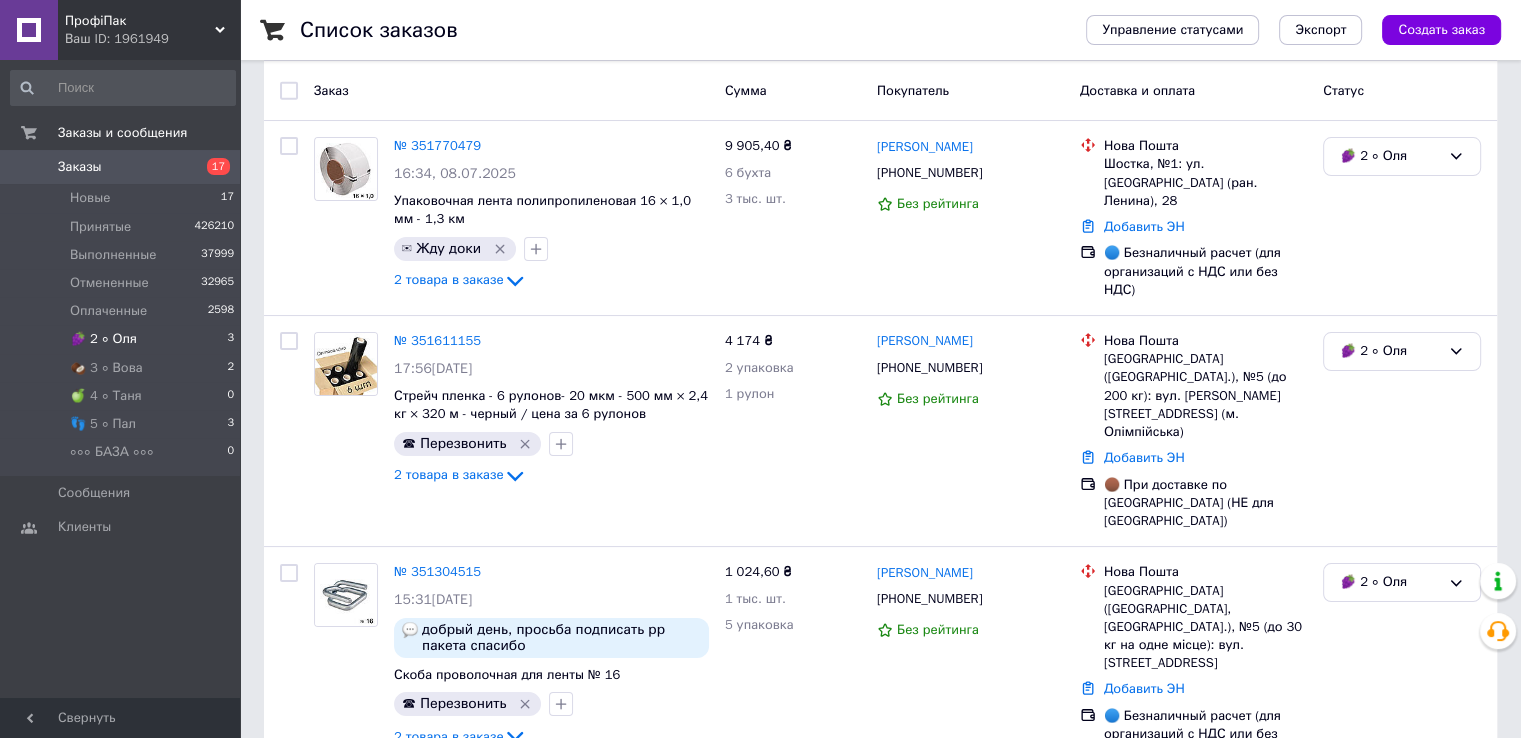 click on "🍇 2 ∘ Оля 3" at bounding box center [123, 339] 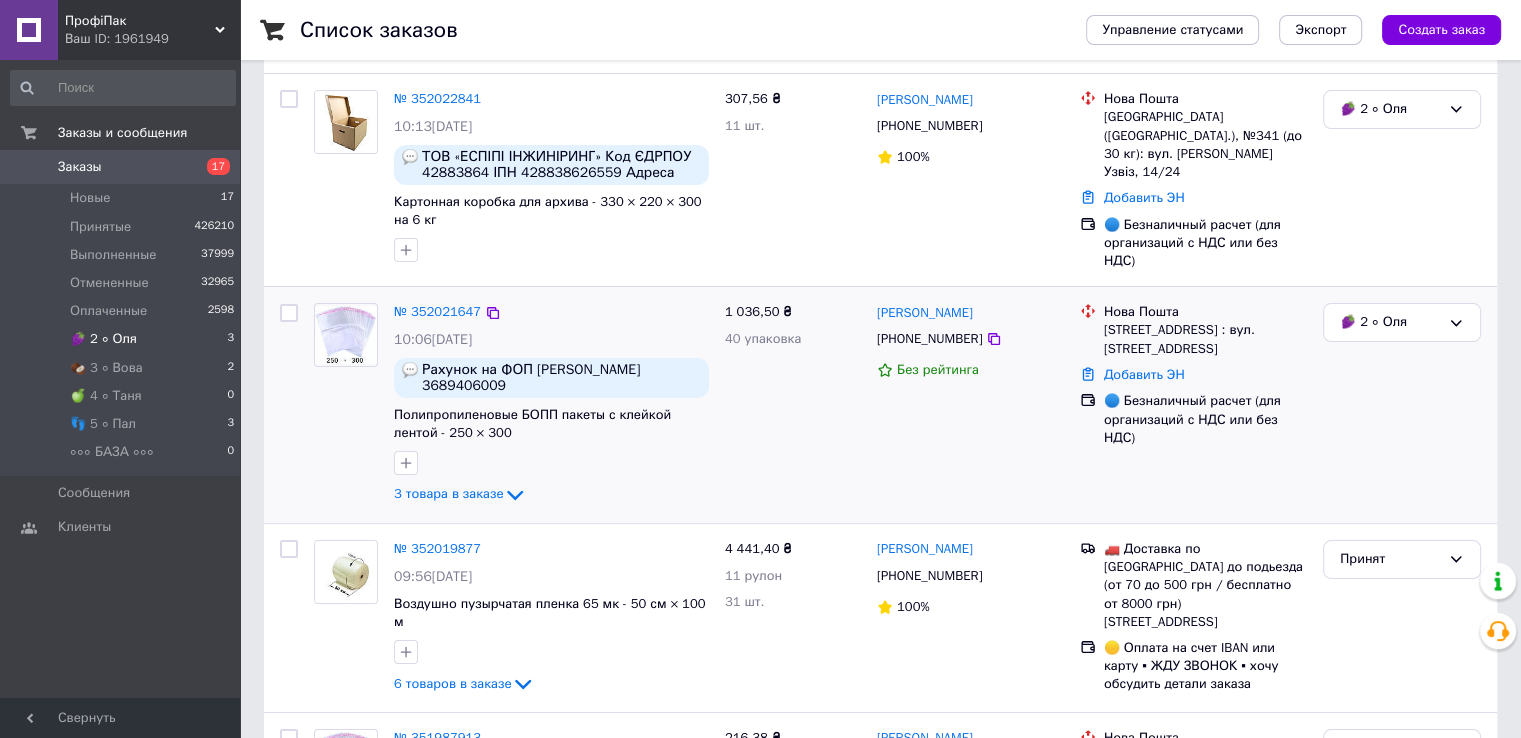 scroll, scrollTop: 200, scrollLeft: 0, axis: vertical 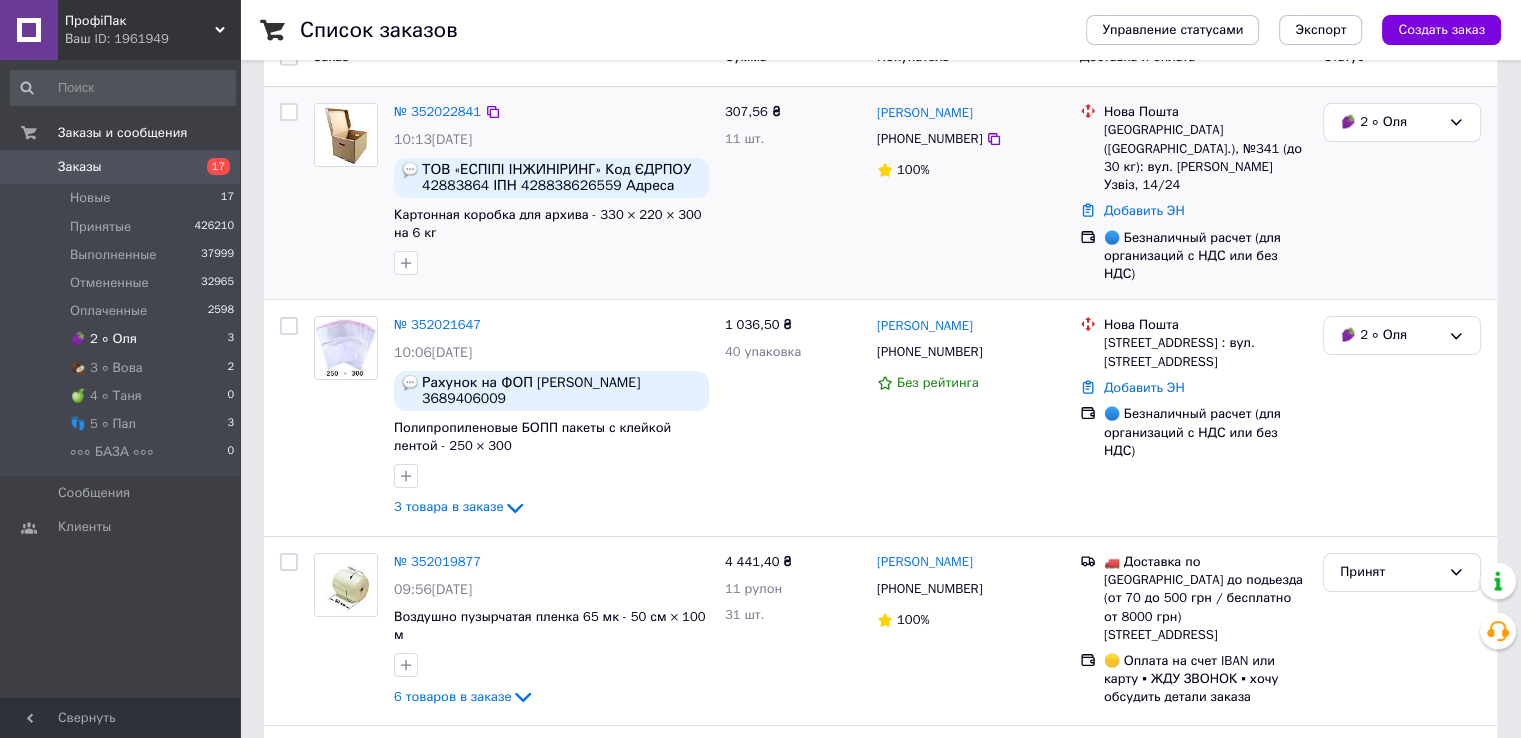 click at bounding box center (346, 135) 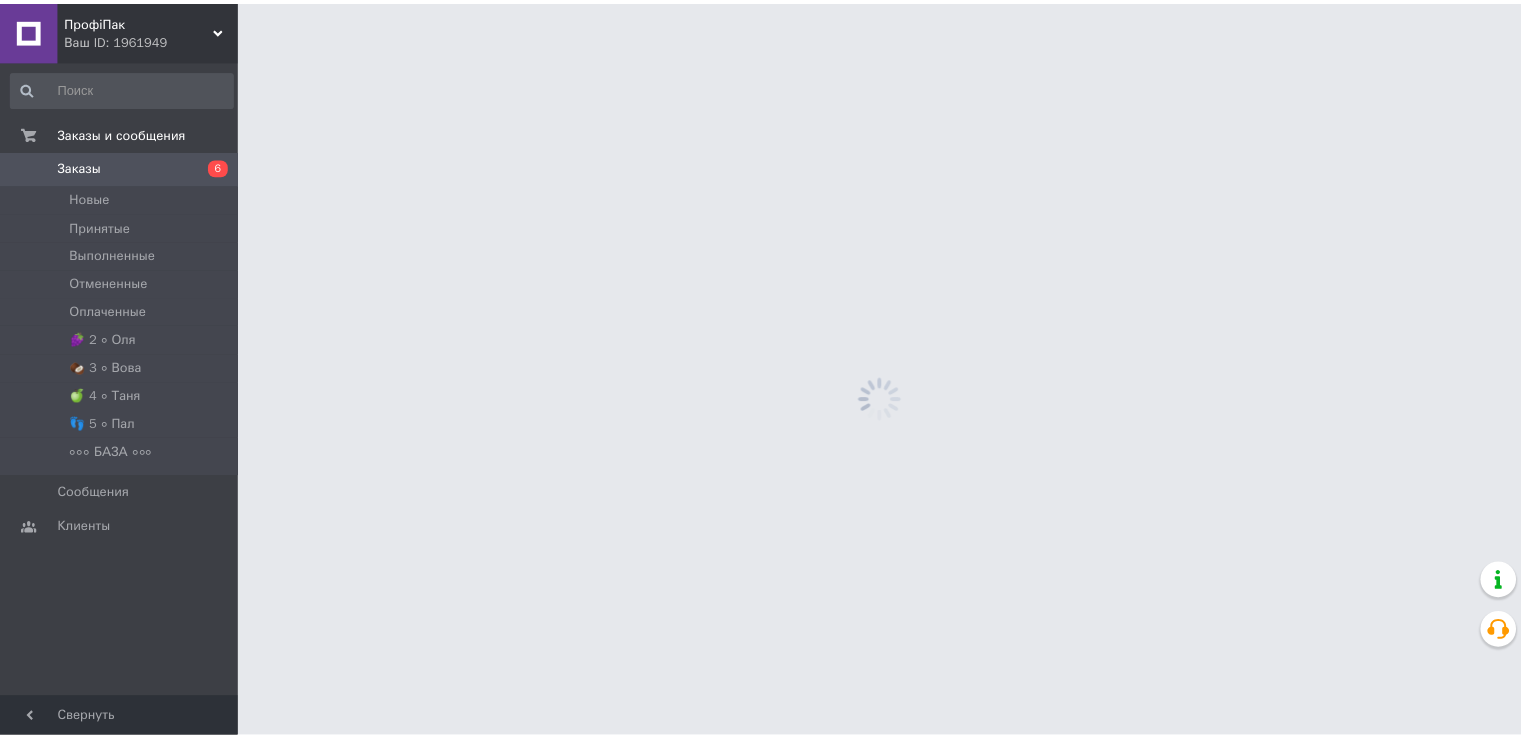 scroll, scrollTop: 0, scrollLeft: 0, axis: both 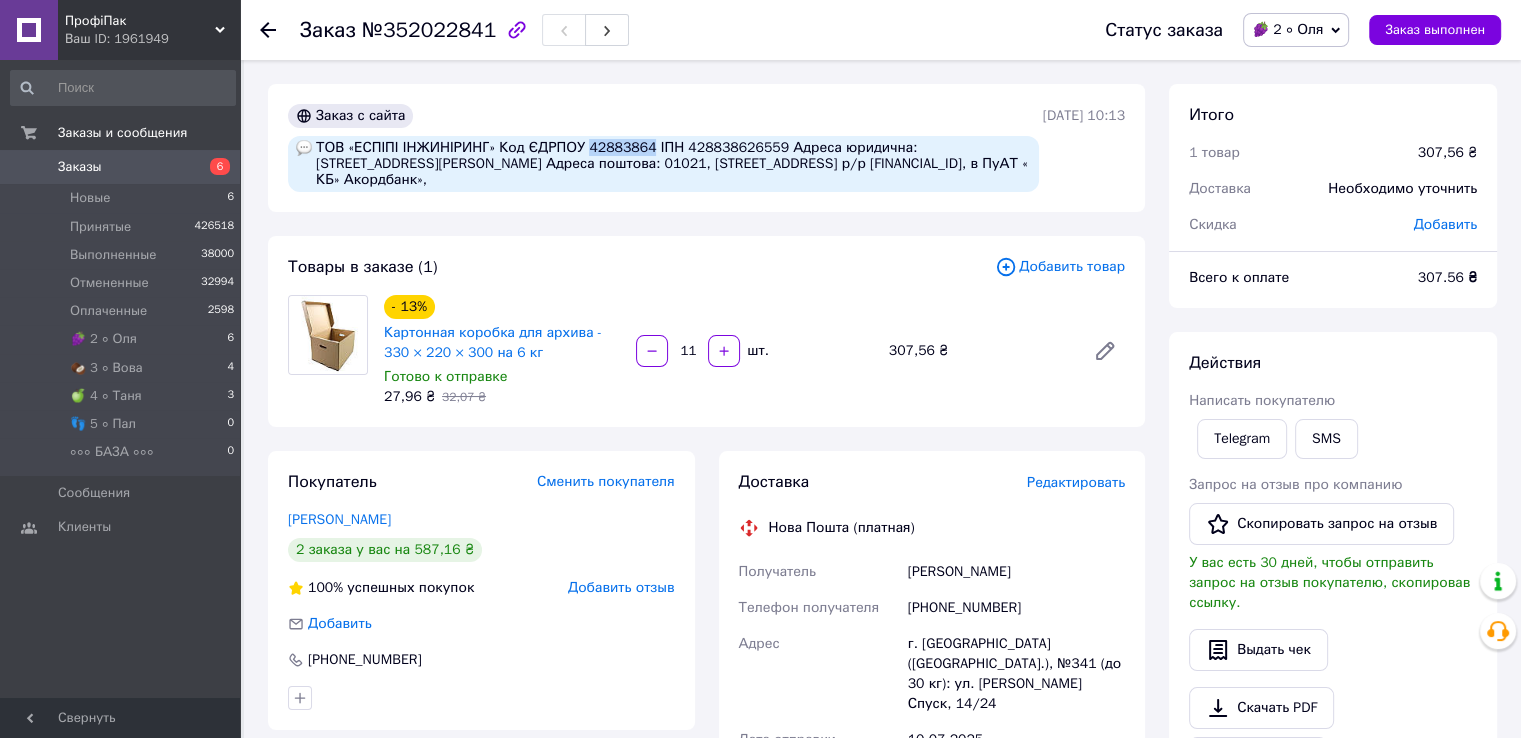 drag, startPoint x: 580, startPoint y: 148, endPoint x: 639, endPoint y: 149, distance: 59.008472 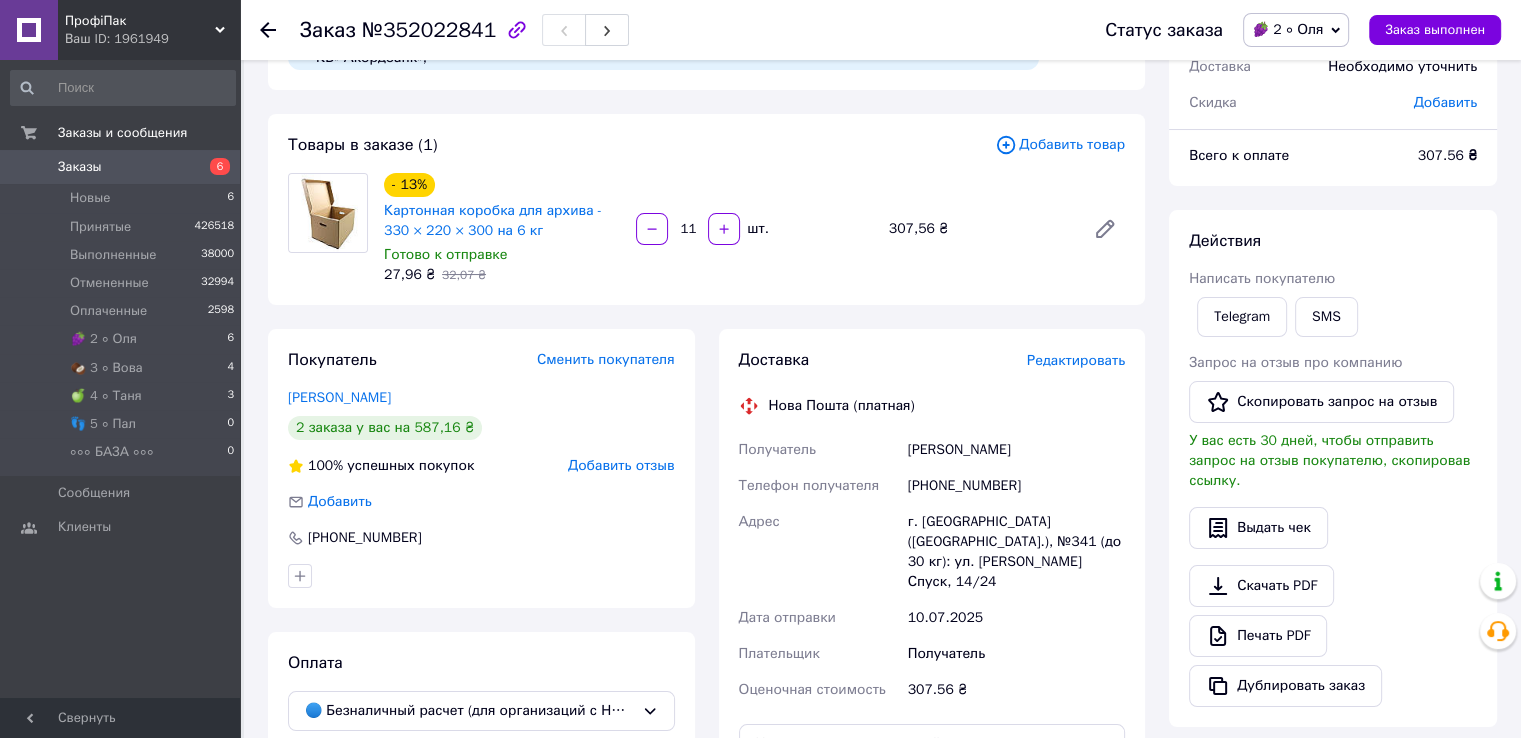 scroll, scrollTop: 200, scrollLeft: 0, axis: vertical 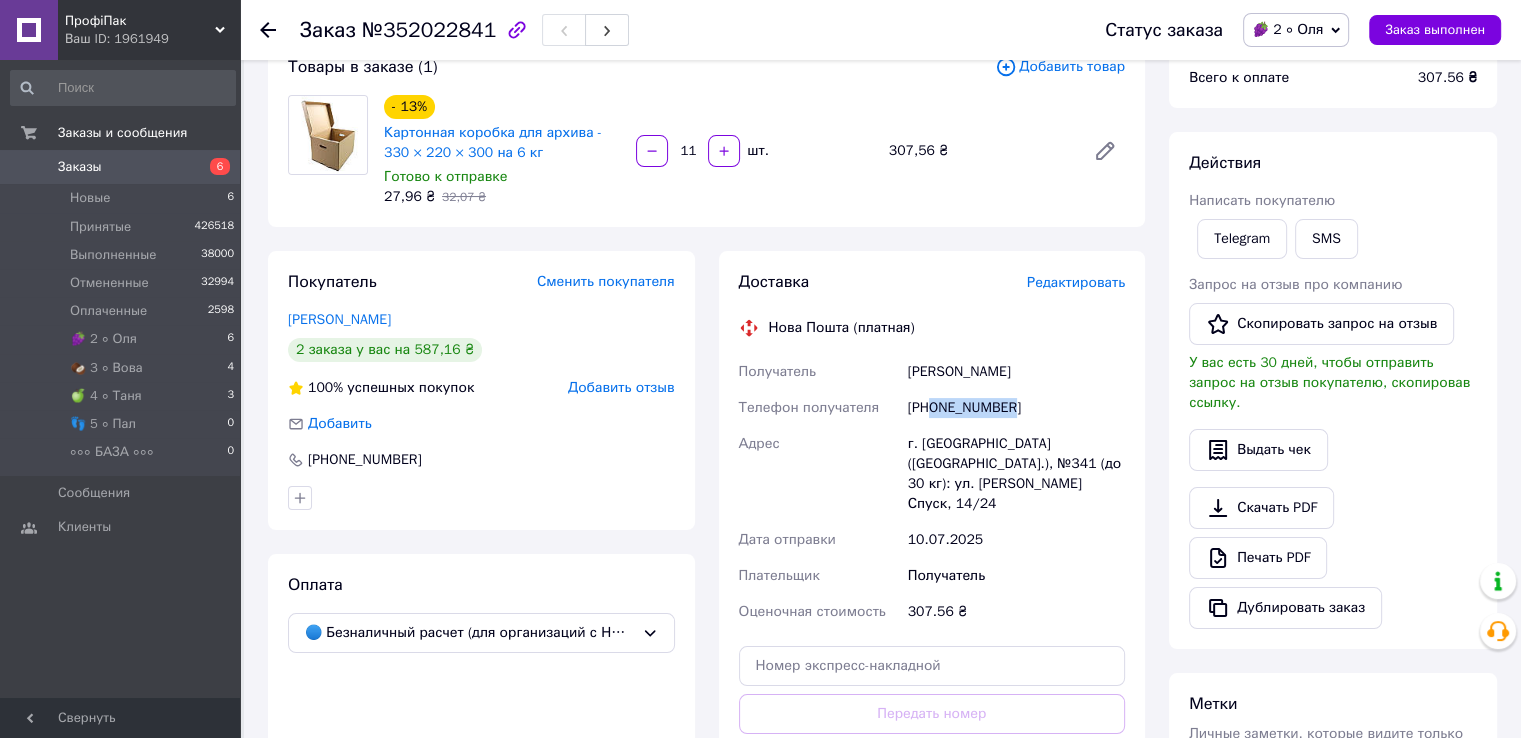 drag, startPoint x: 934, startPoint y: 412, endPoint x: 1018, endPoint y: 412, distance: 84 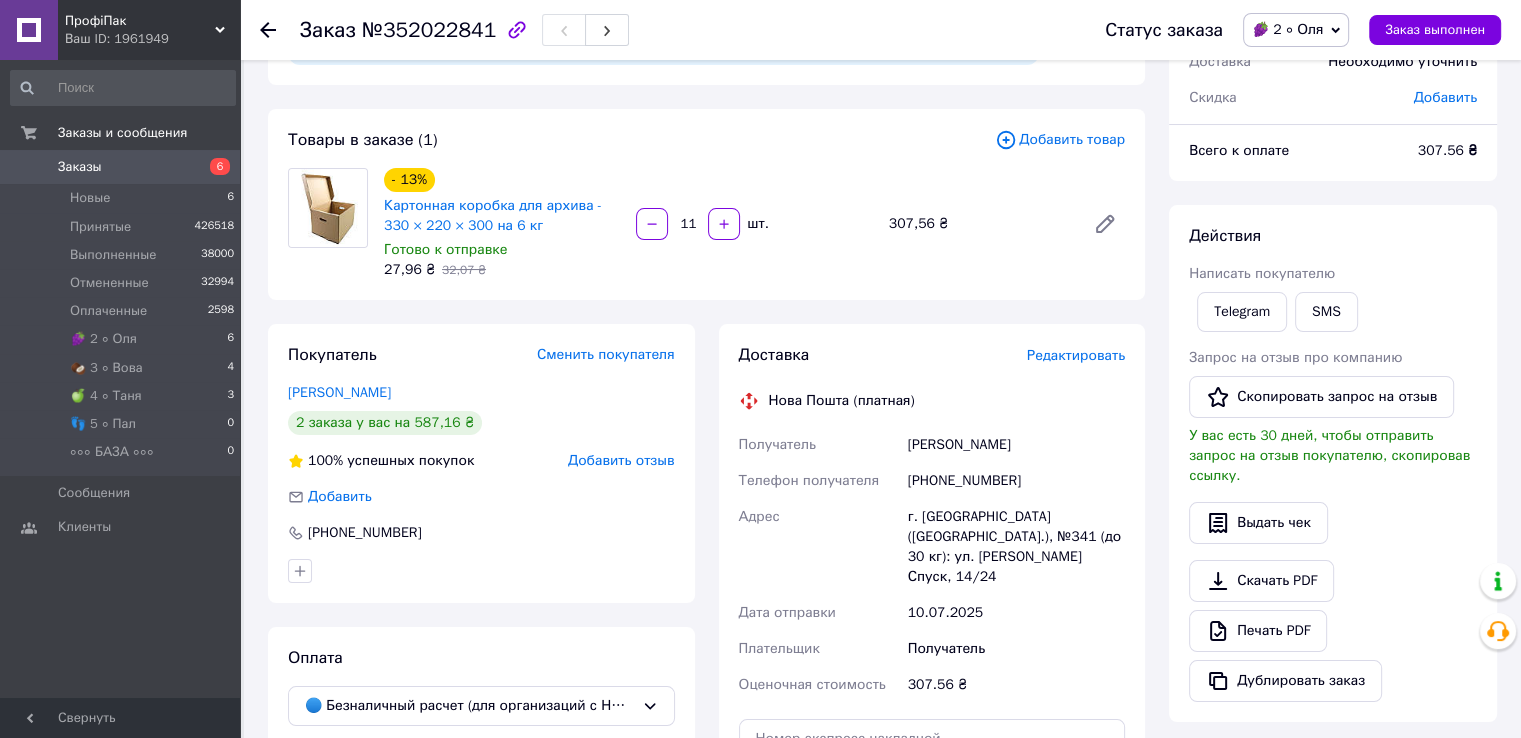 scroll, scrollTop: 200, scrollLeft: 0, axis: vertical 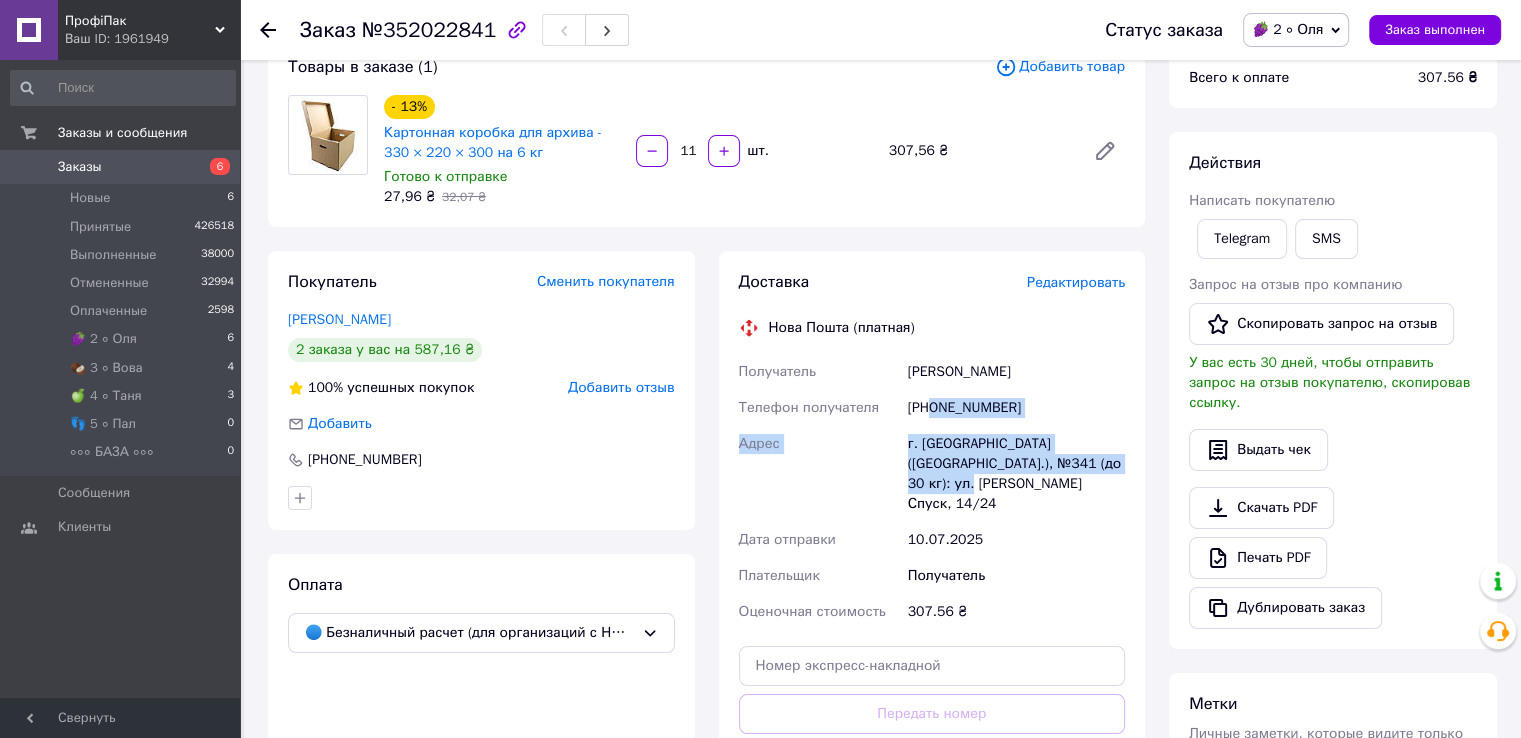 drag, startPoint x: 932, startPoint y: 412, endPoint x: 1085, endPoint y: 470, distance: 163.62457 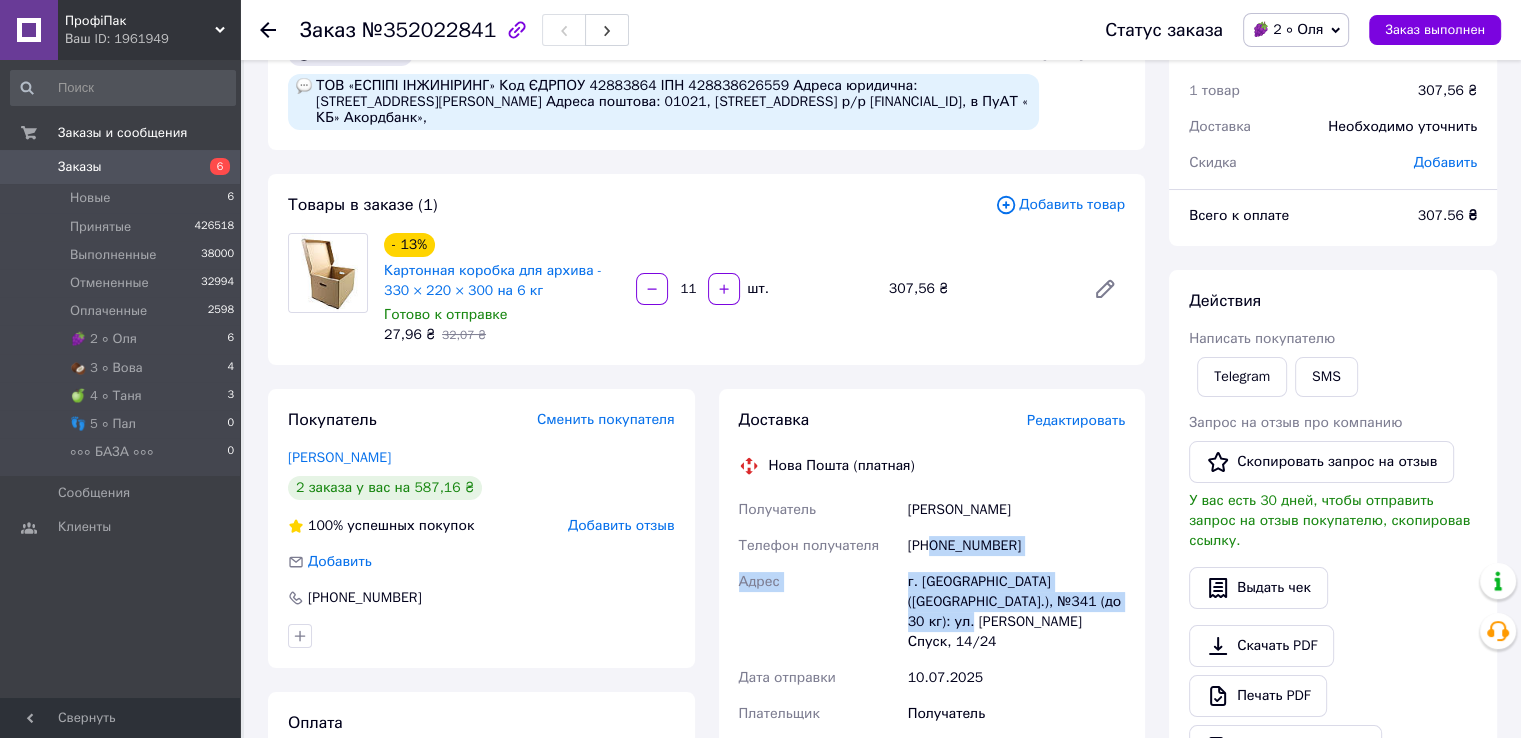 scroll, scrollTop: 0, scrollLeft: 0, axis: both 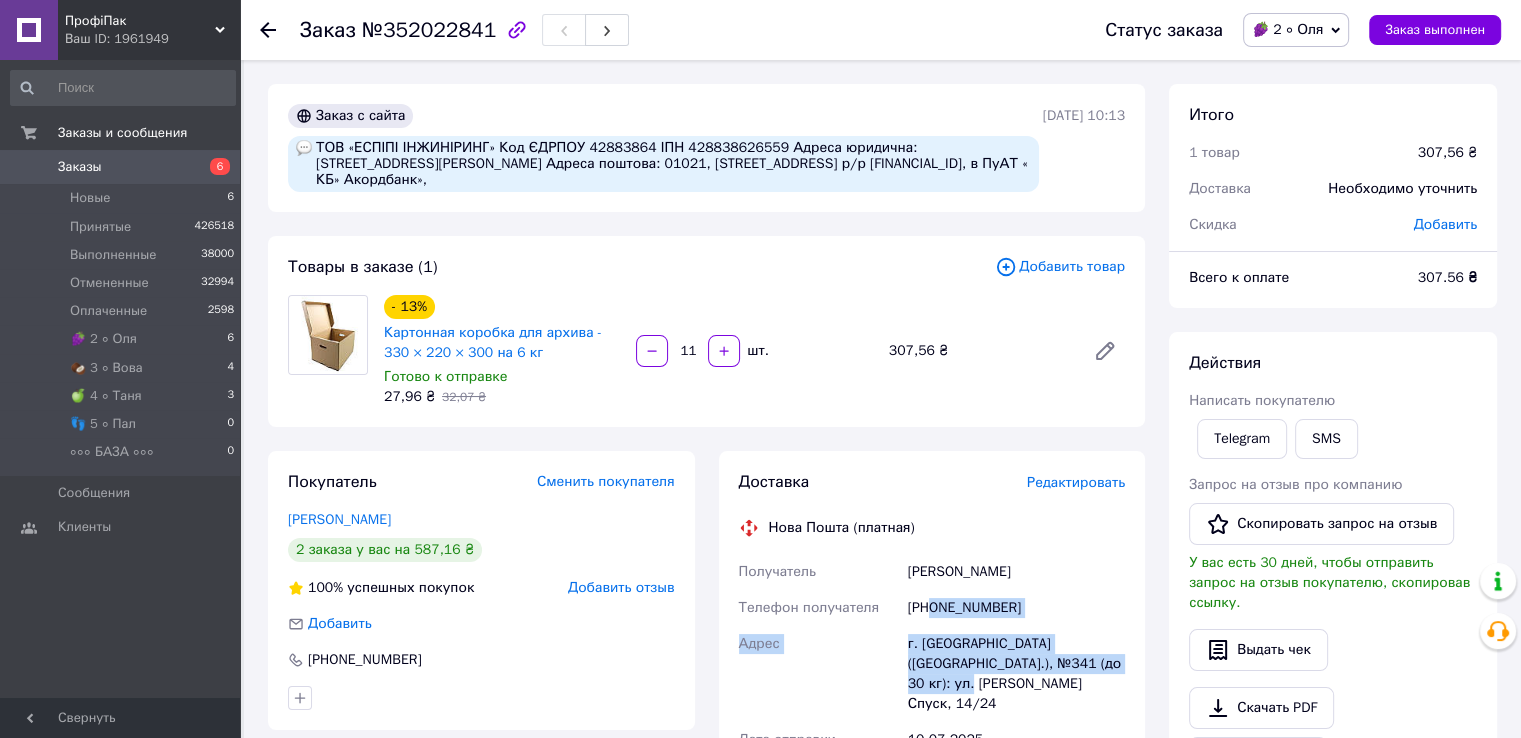 click on "🍇 2 ∘ Оля" at bounding box center [1287, 29] 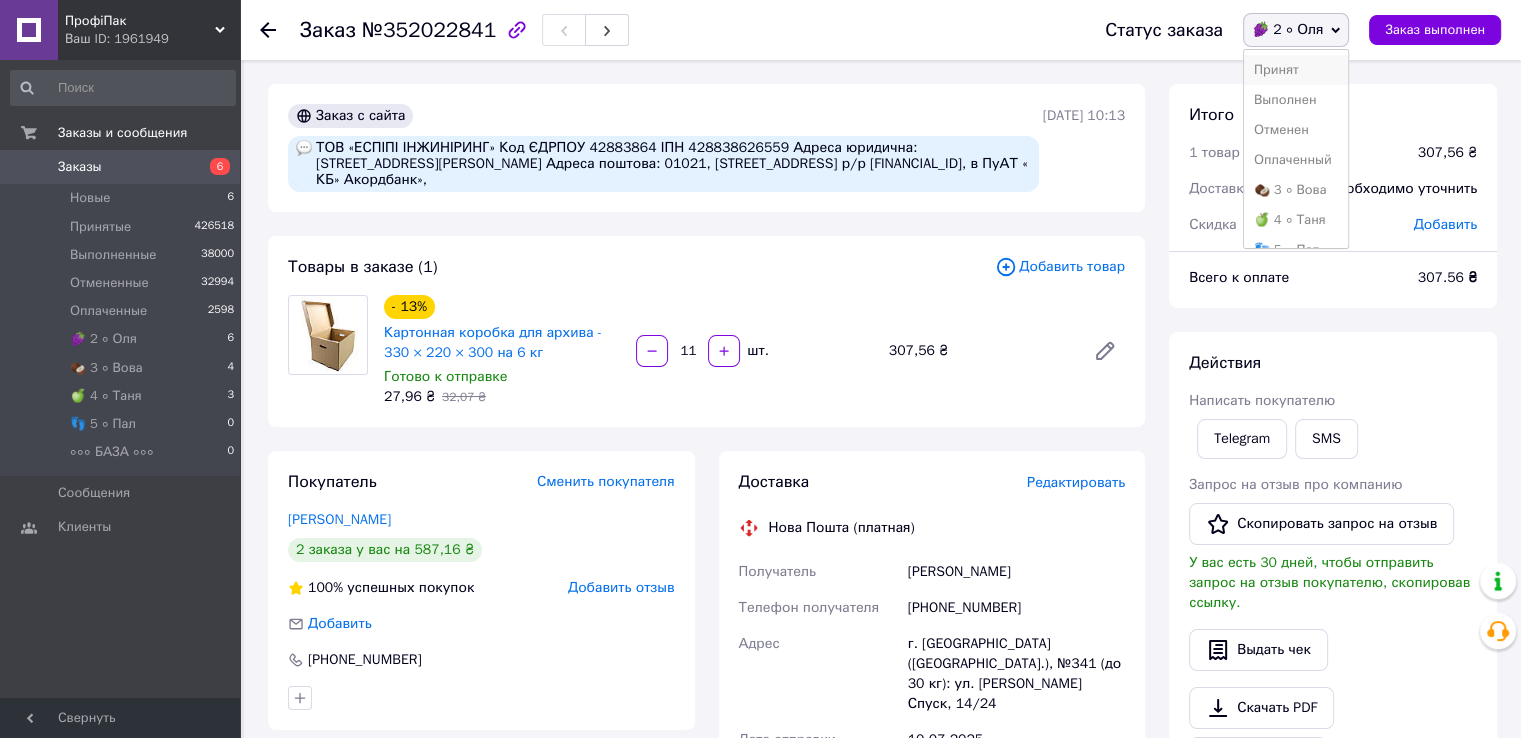 click on "Принят" at bounding box center [1296, 70] 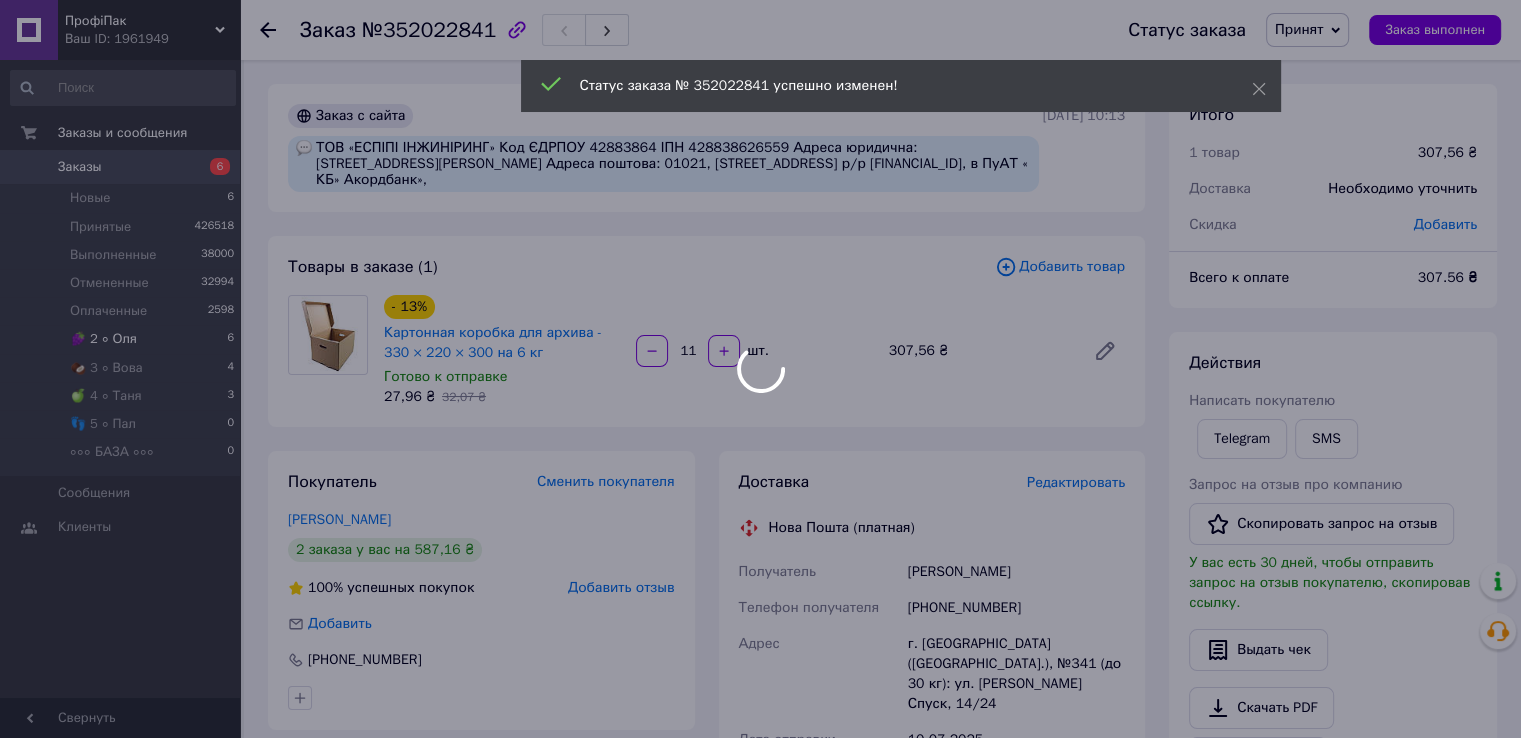 click on "🍇 2 ∘ Оля 6" at bounding box center [123, 339] 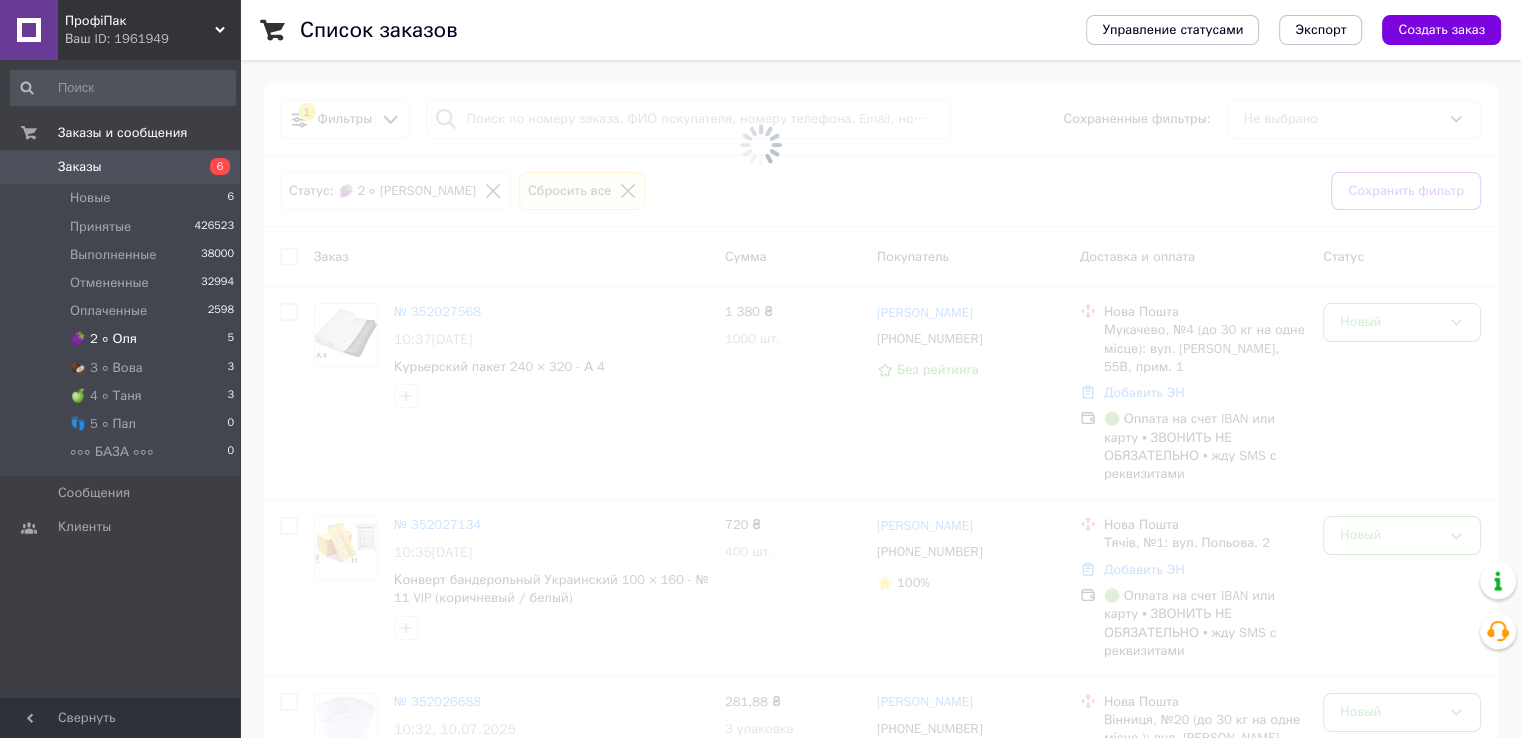 click on "🍇 2 ∘ Оля 5" at bounding box center [123, 339] 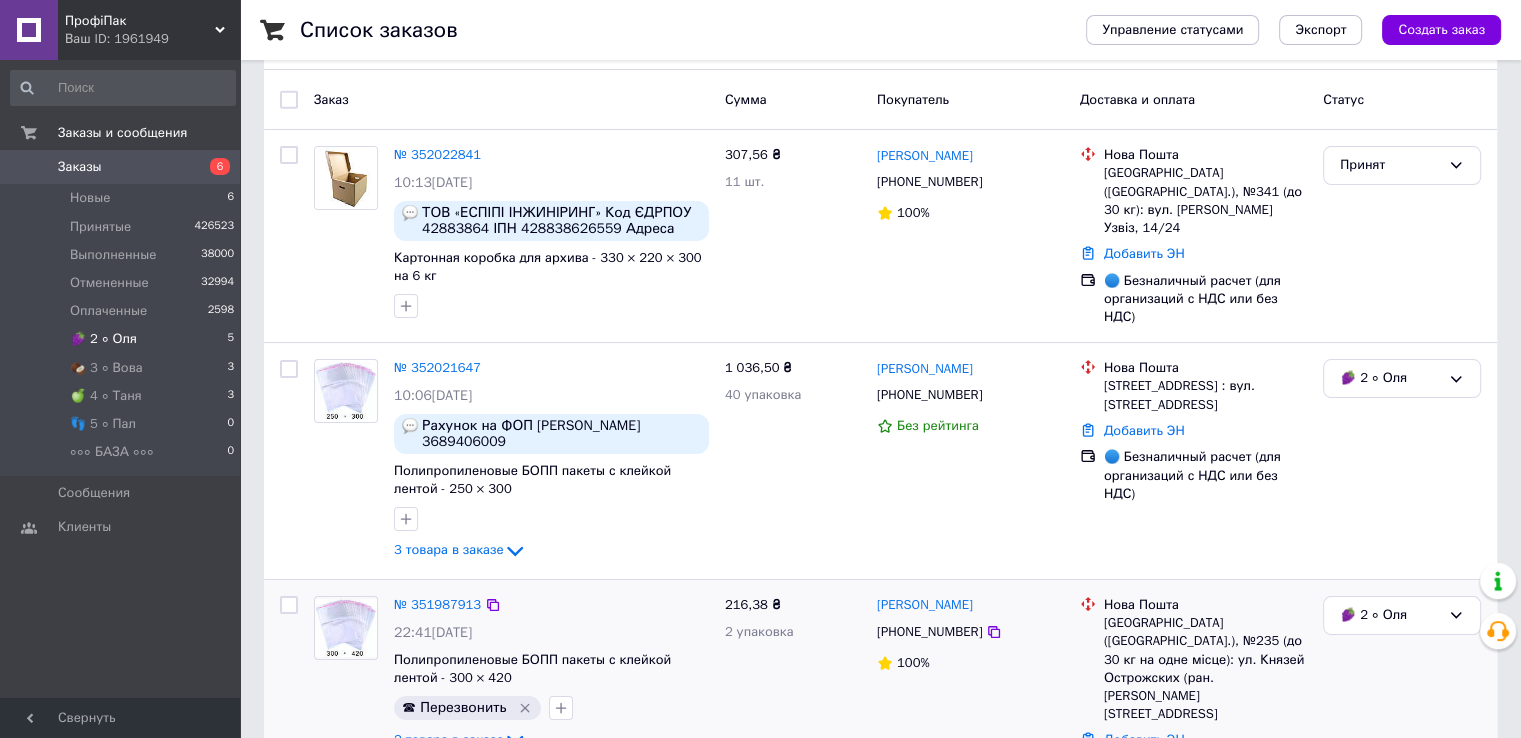 scroll, scrollTop: 62, scrollLeft: 0, axis: vertical 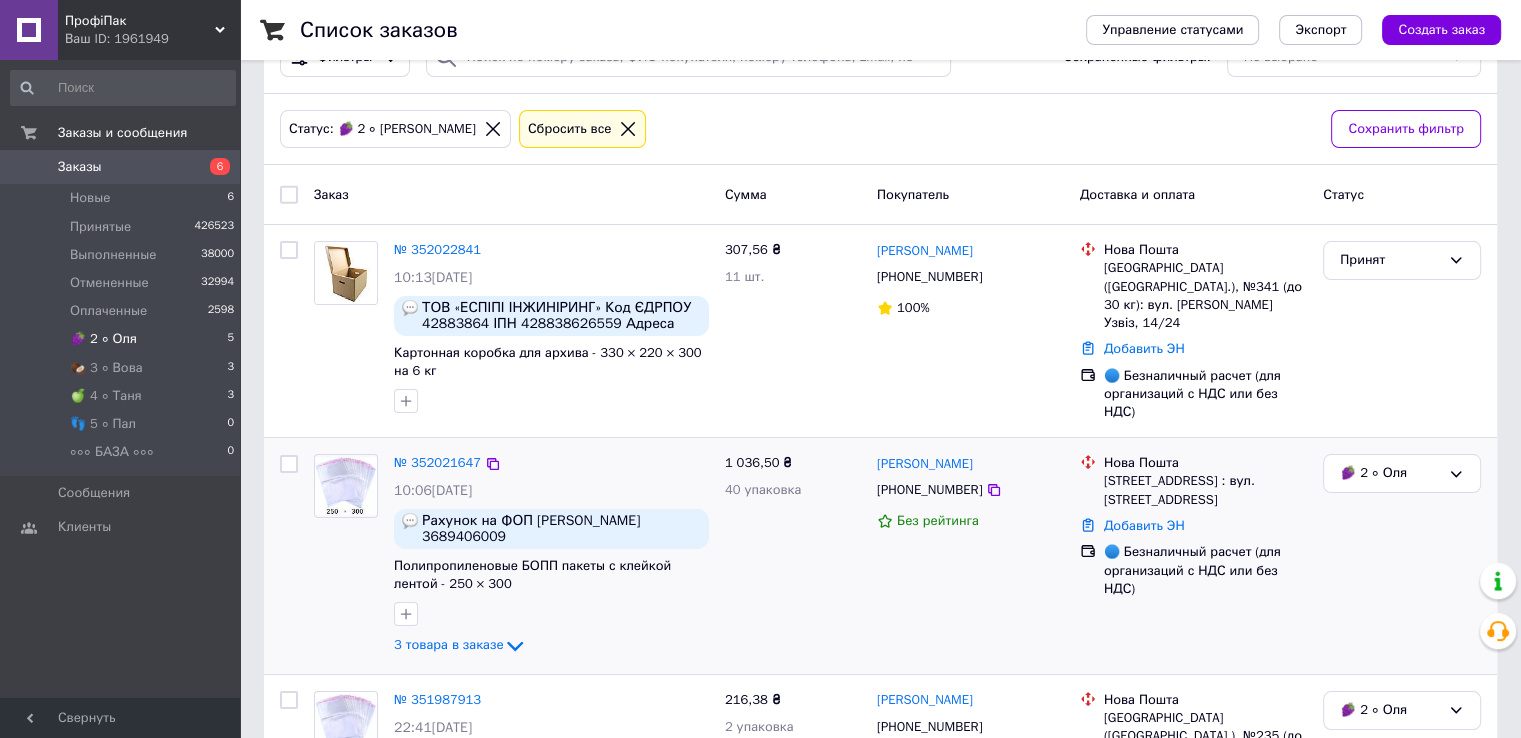 click at bounding box center [346, 486] 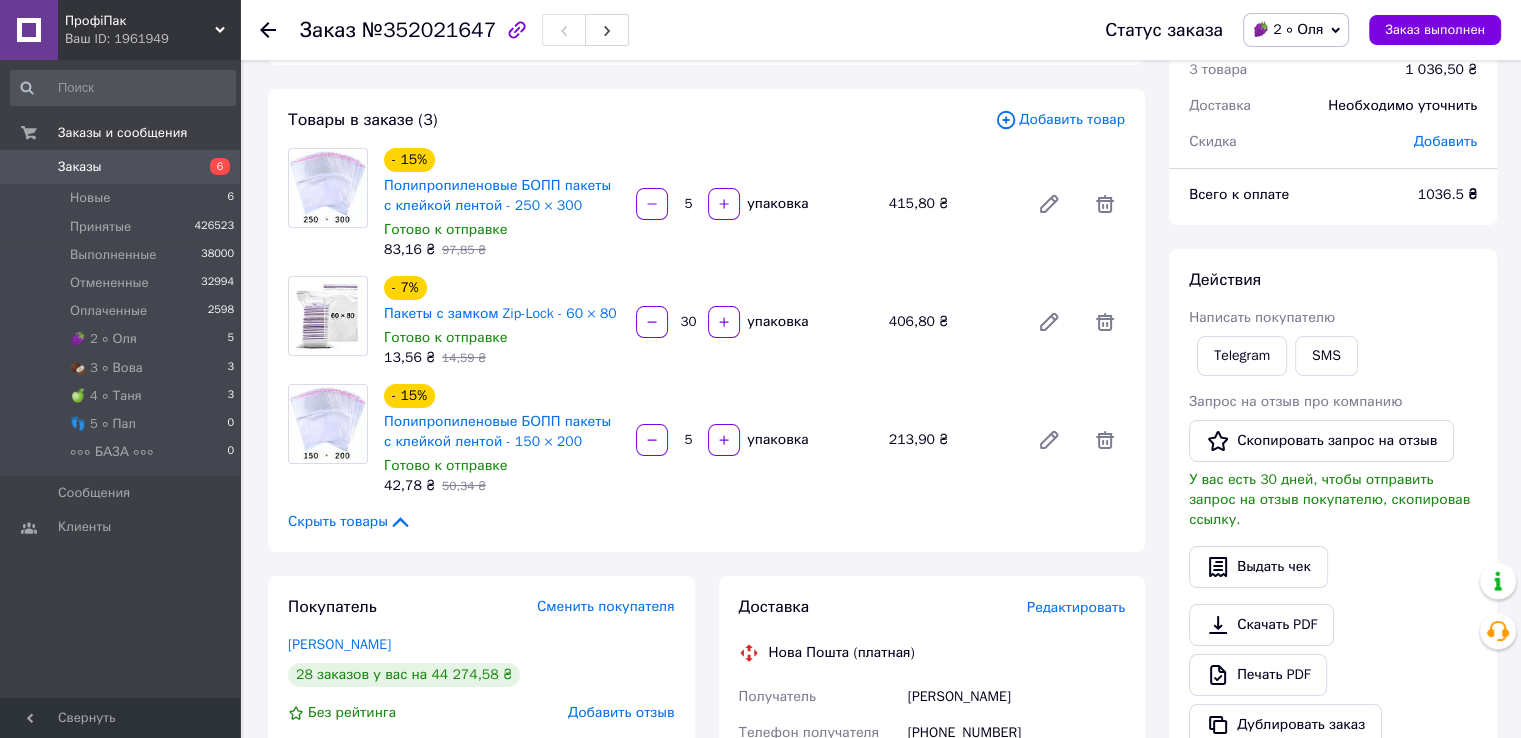 scroll, scrollTop: 0, scrollLeft: 0, axis: both 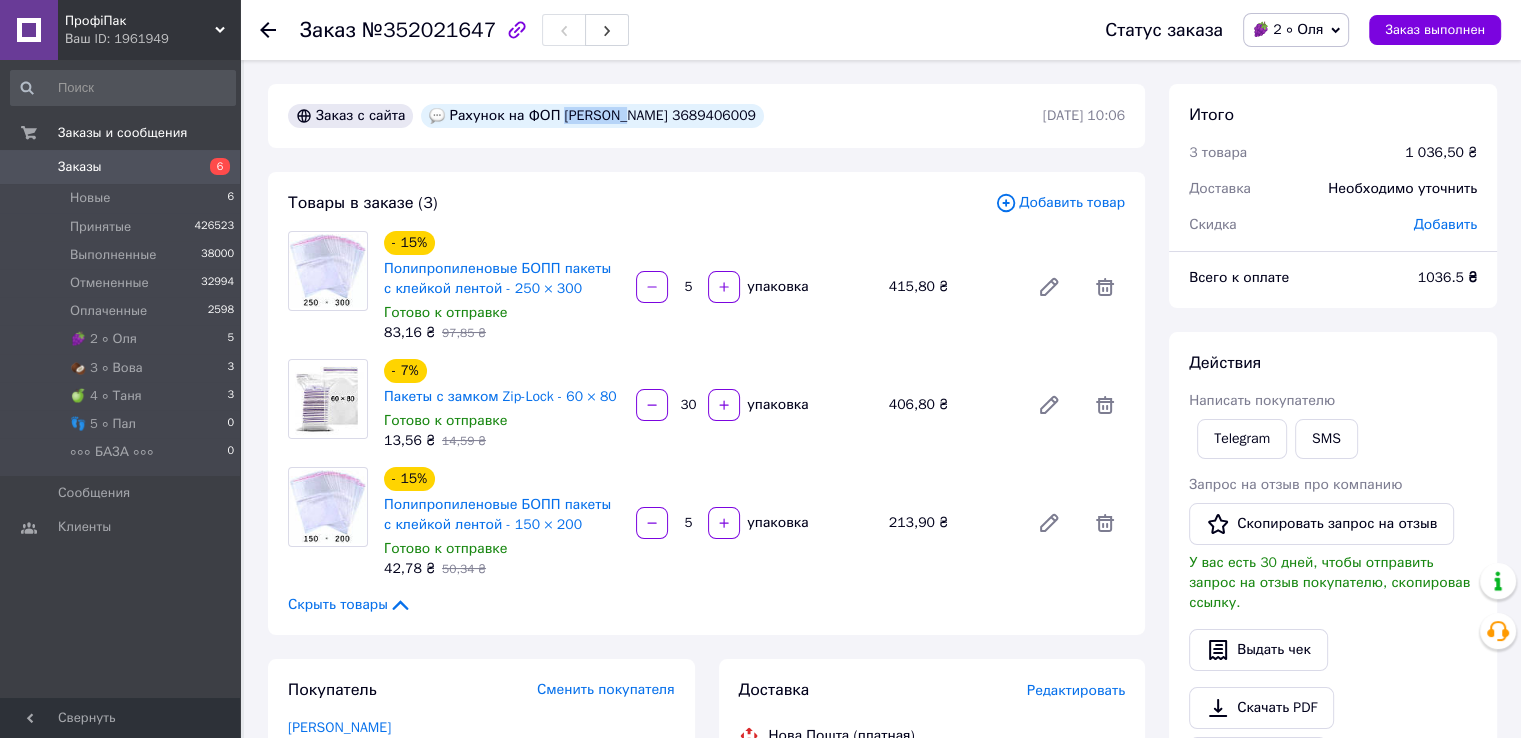 drag, startPoint x: 553, startPoint y: 115, endPoint x: 623, endPoint y: 119, distance: 70.11419 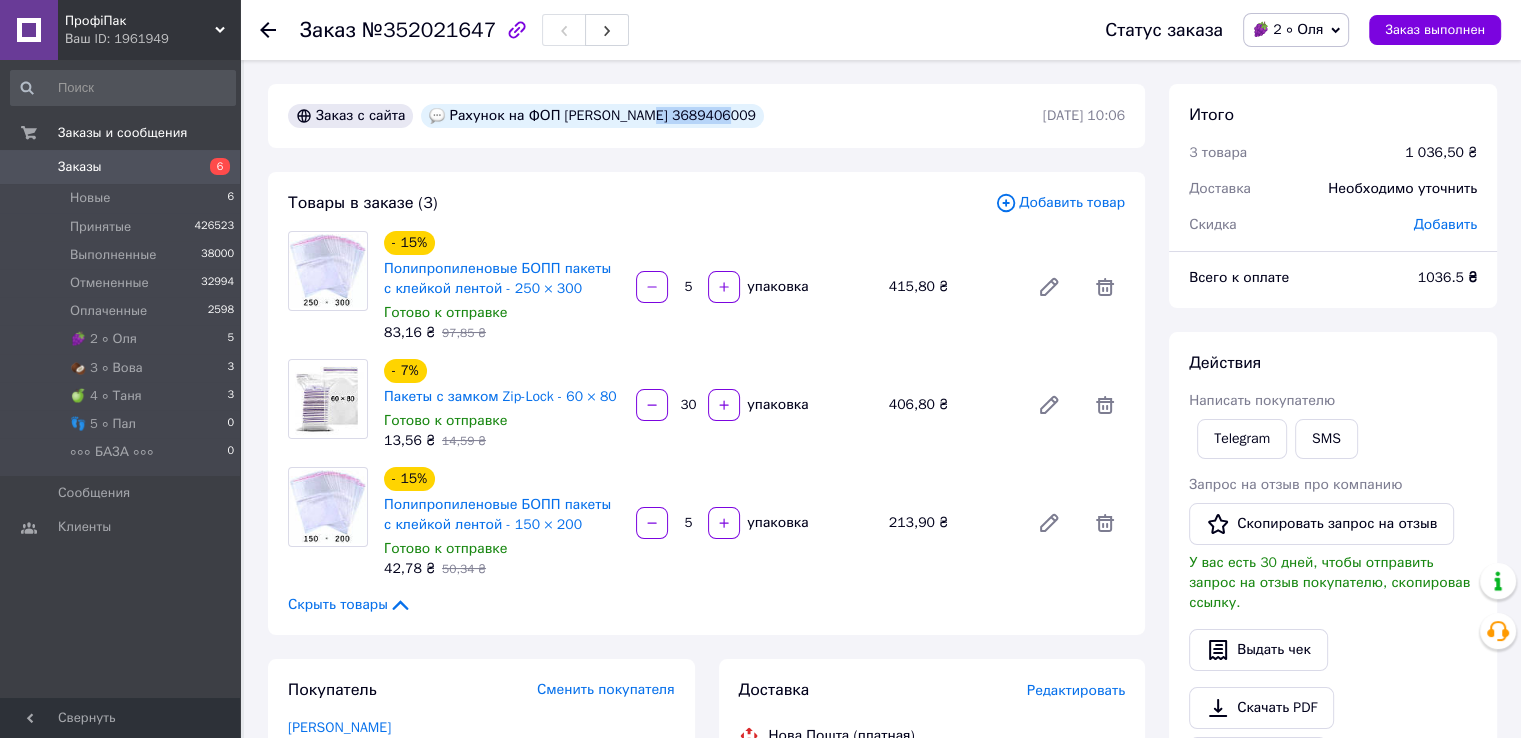 drag, startPoint x: 640, startPoint y: 113, endPoint x: 733, endPoint y: 110, distance: 93.04838 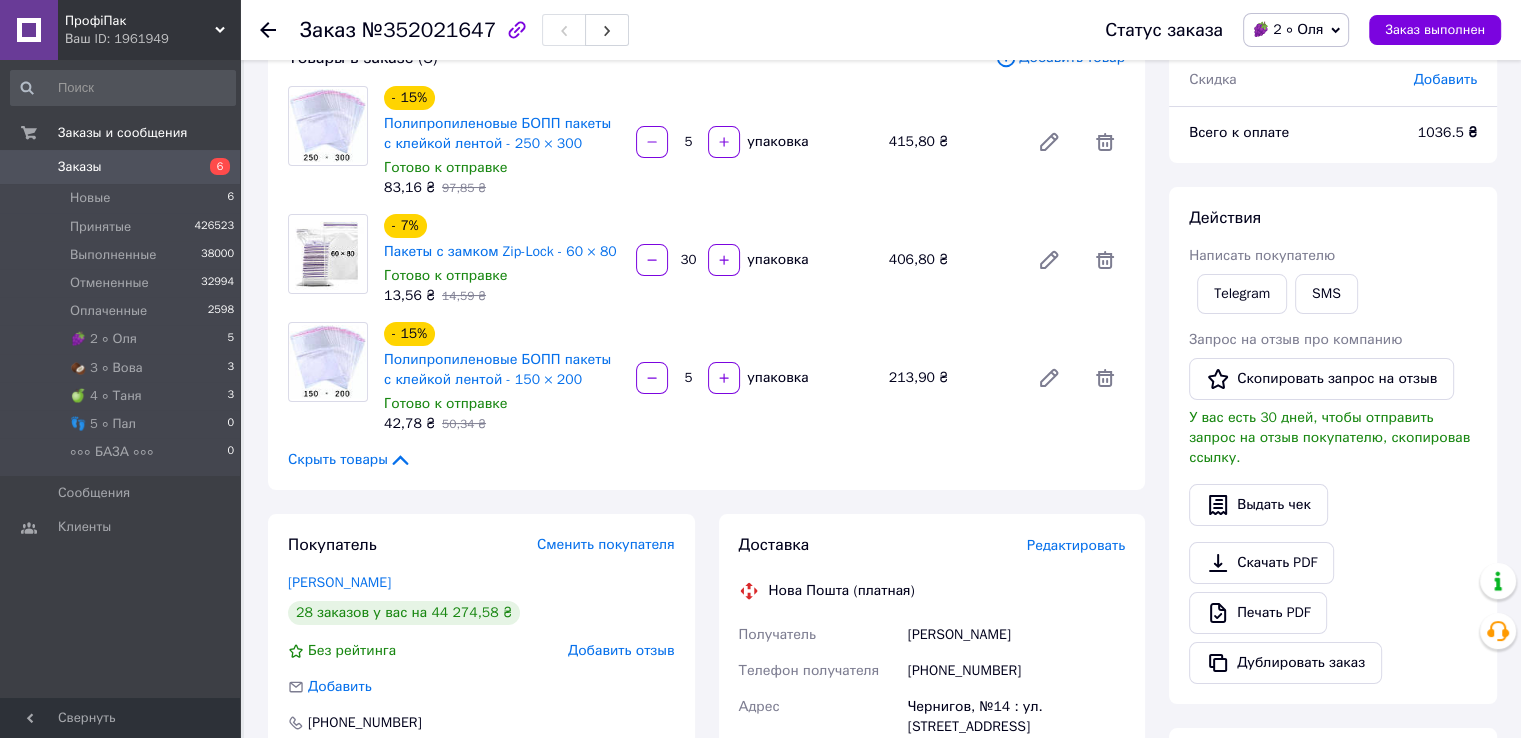 scroll, scrollTop: 200, scrollLeft: 0, axis: vertical 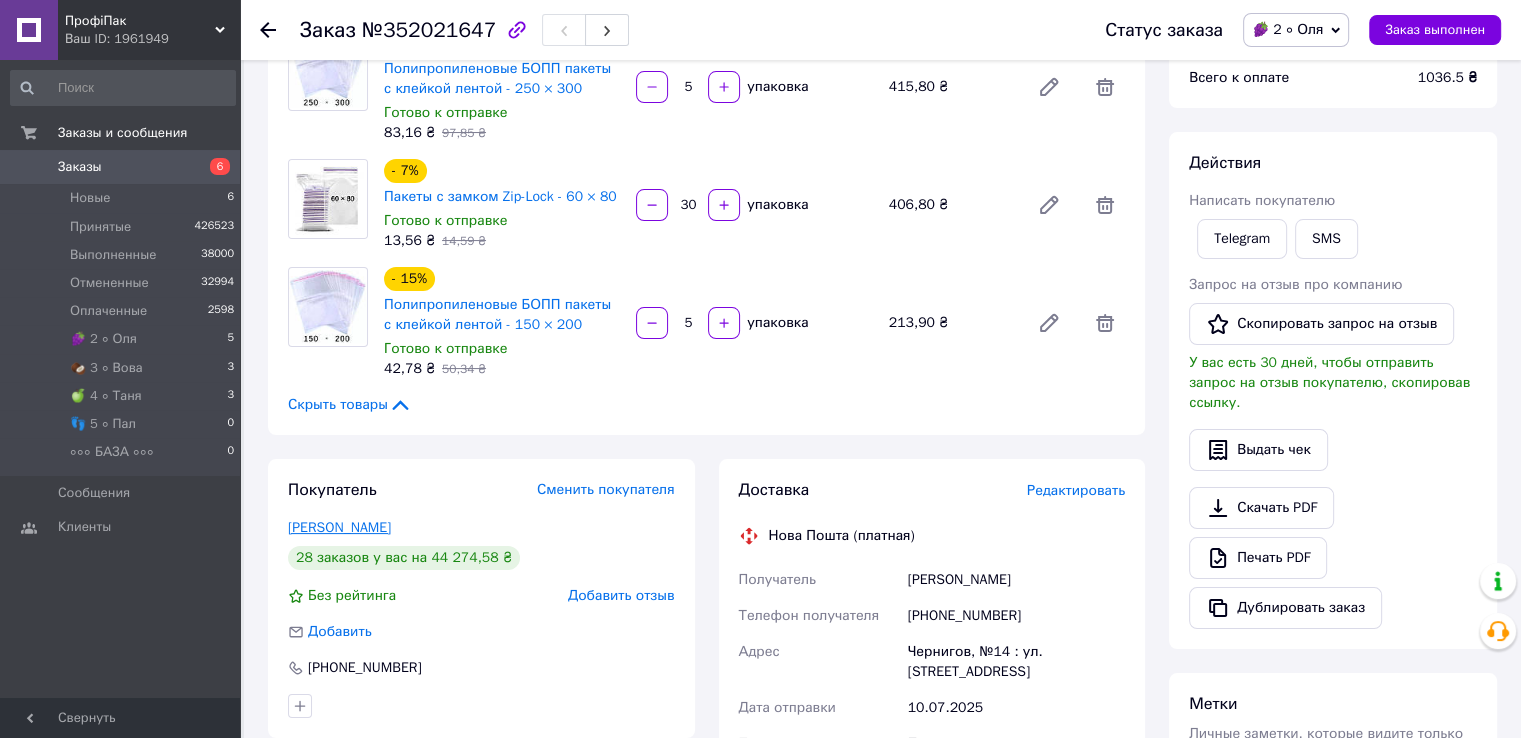 click on "[PERSON_NAME]" at bounding box center [339, 527] 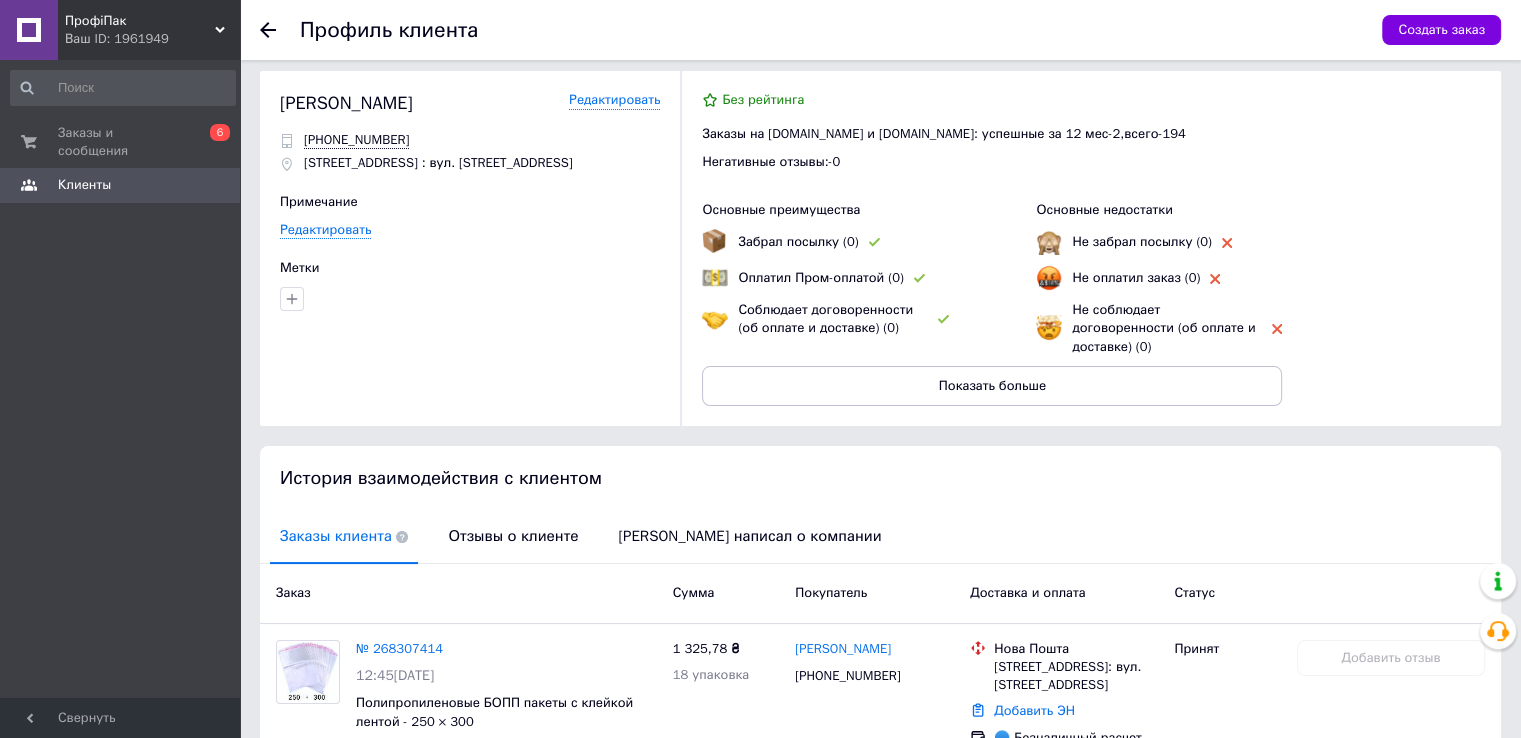 scroll, scrollTop: 0, scrollLeft: 0, axis: both 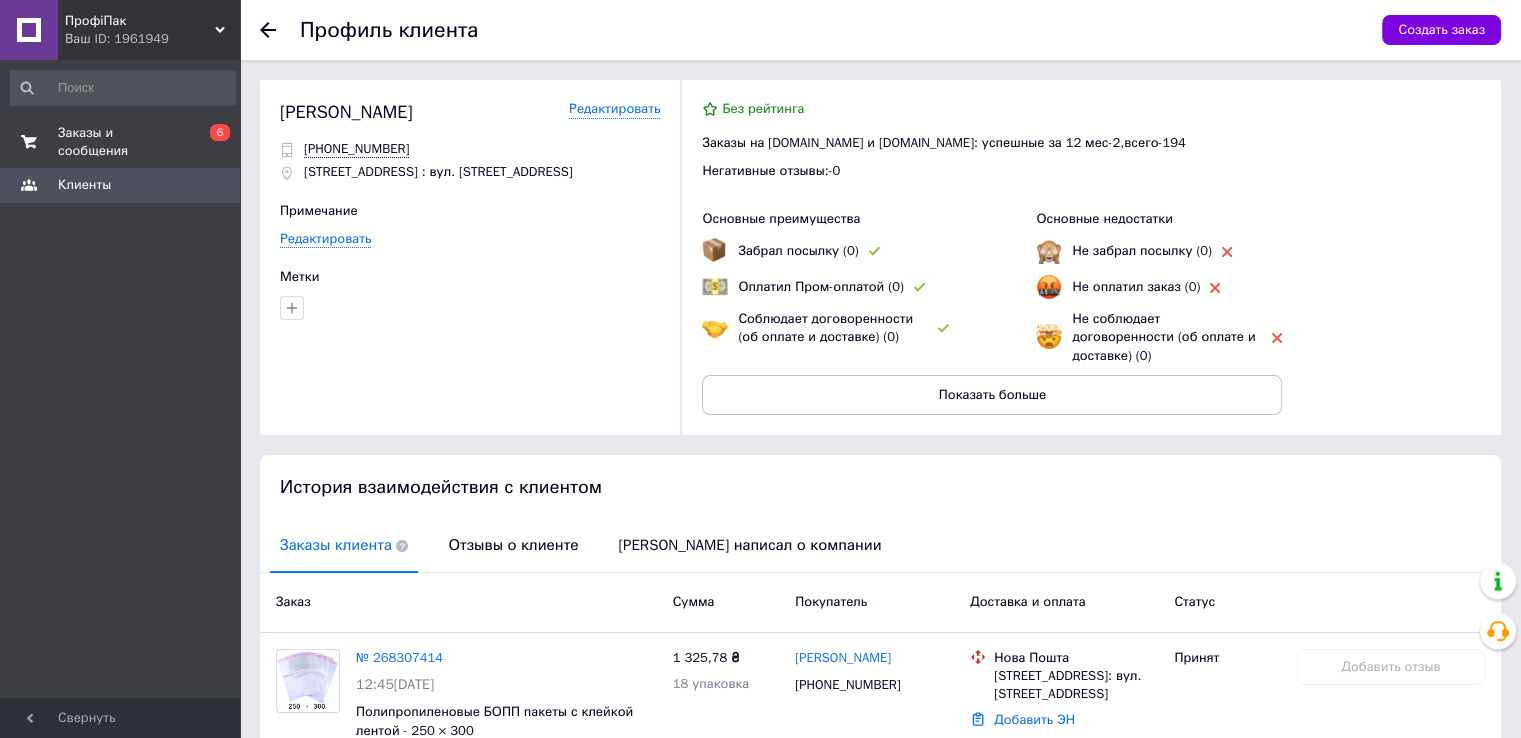 click on "Заказы и сообщения" at bounding box center (121, 142) 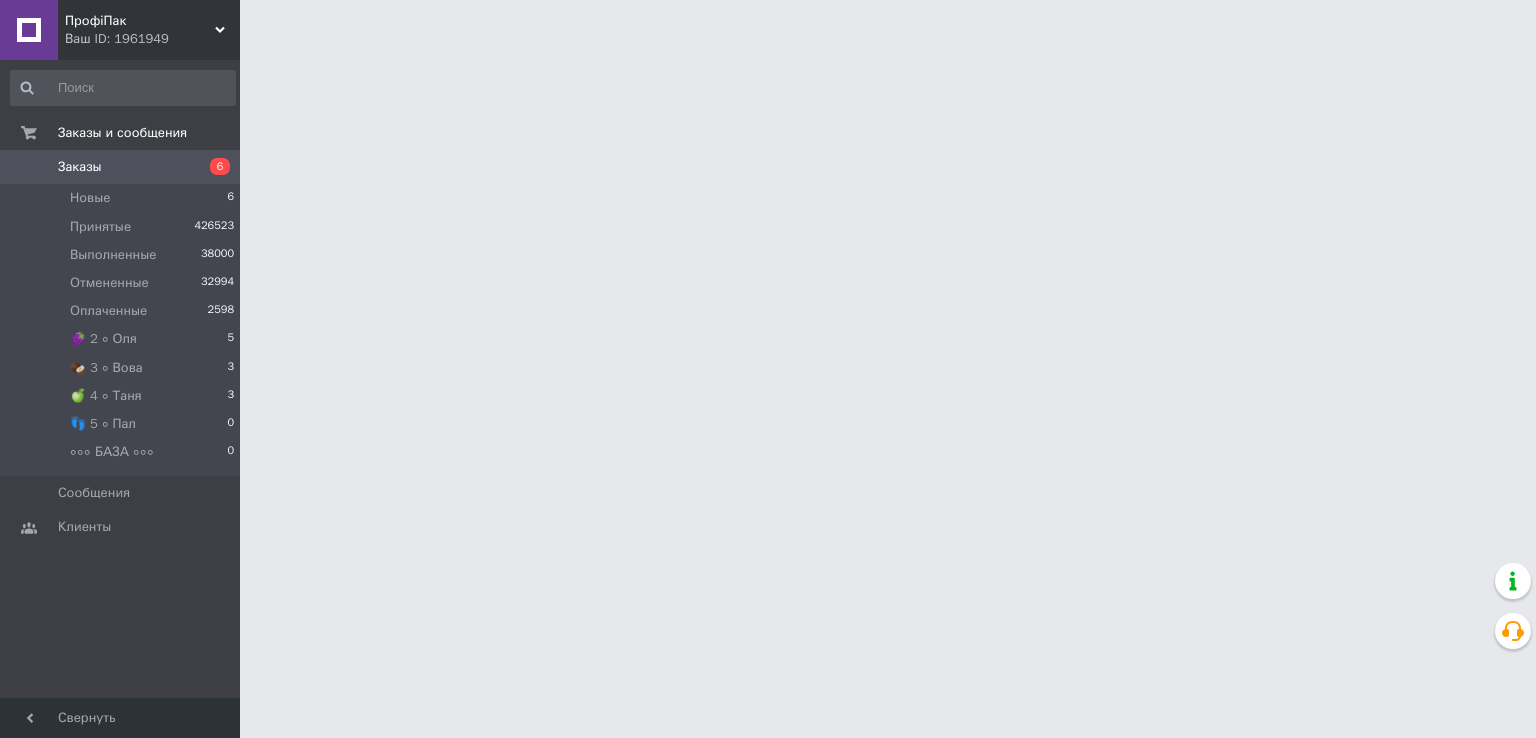 click on "Заказы" at bounding box center [121, 167] 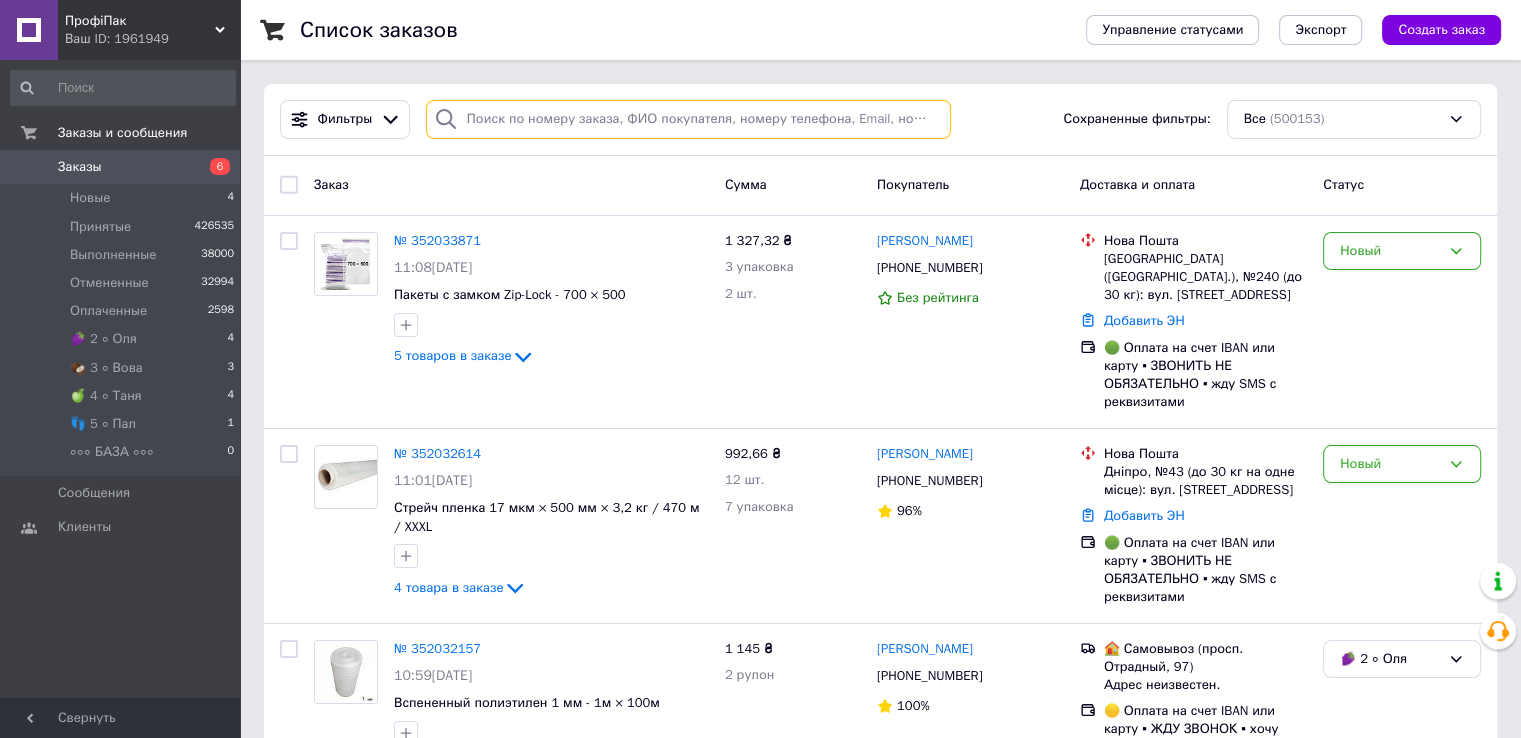 click at bounding box center [688, 119] 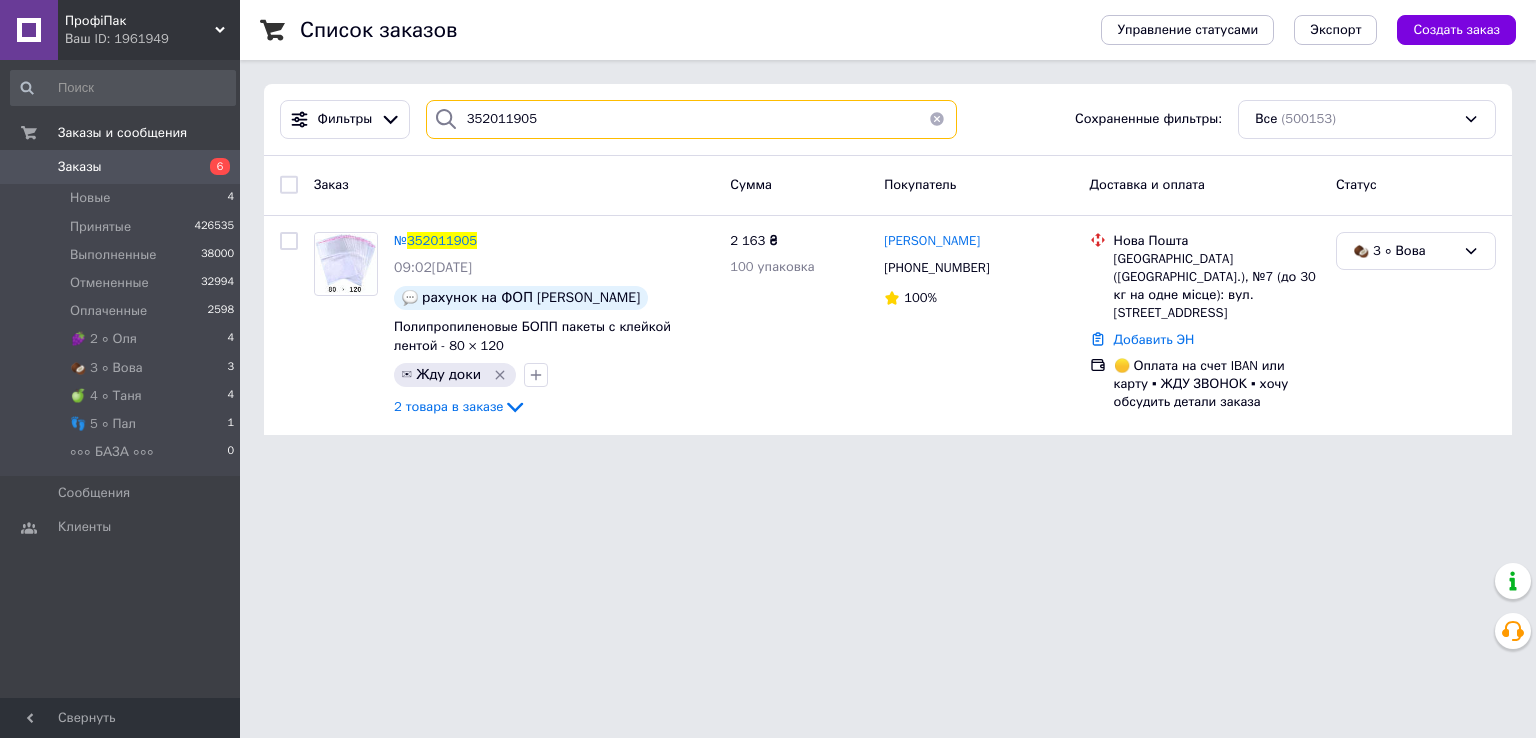 type on "352011905" 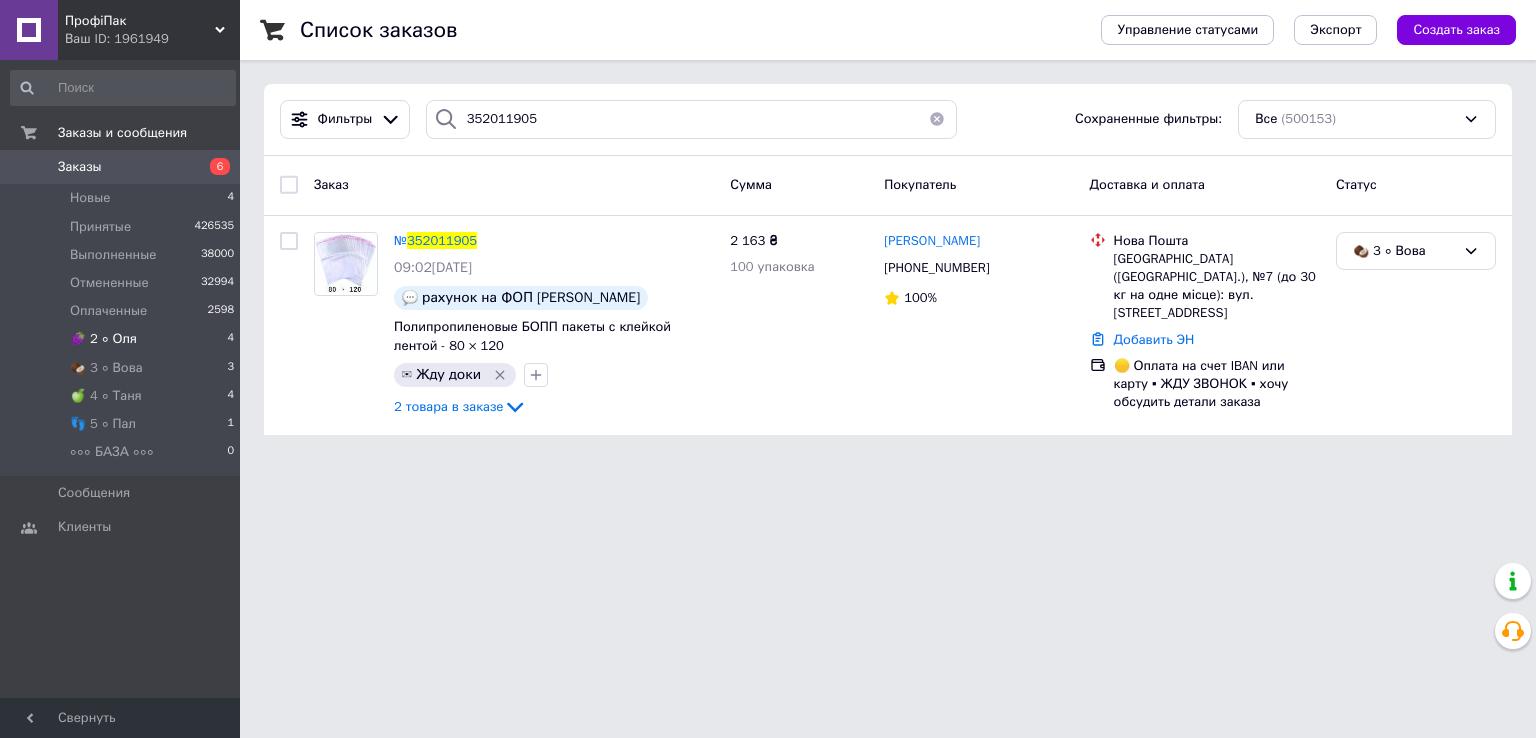 click on "🍇 2 ∘ Оля" at bounding box center (103, 339) 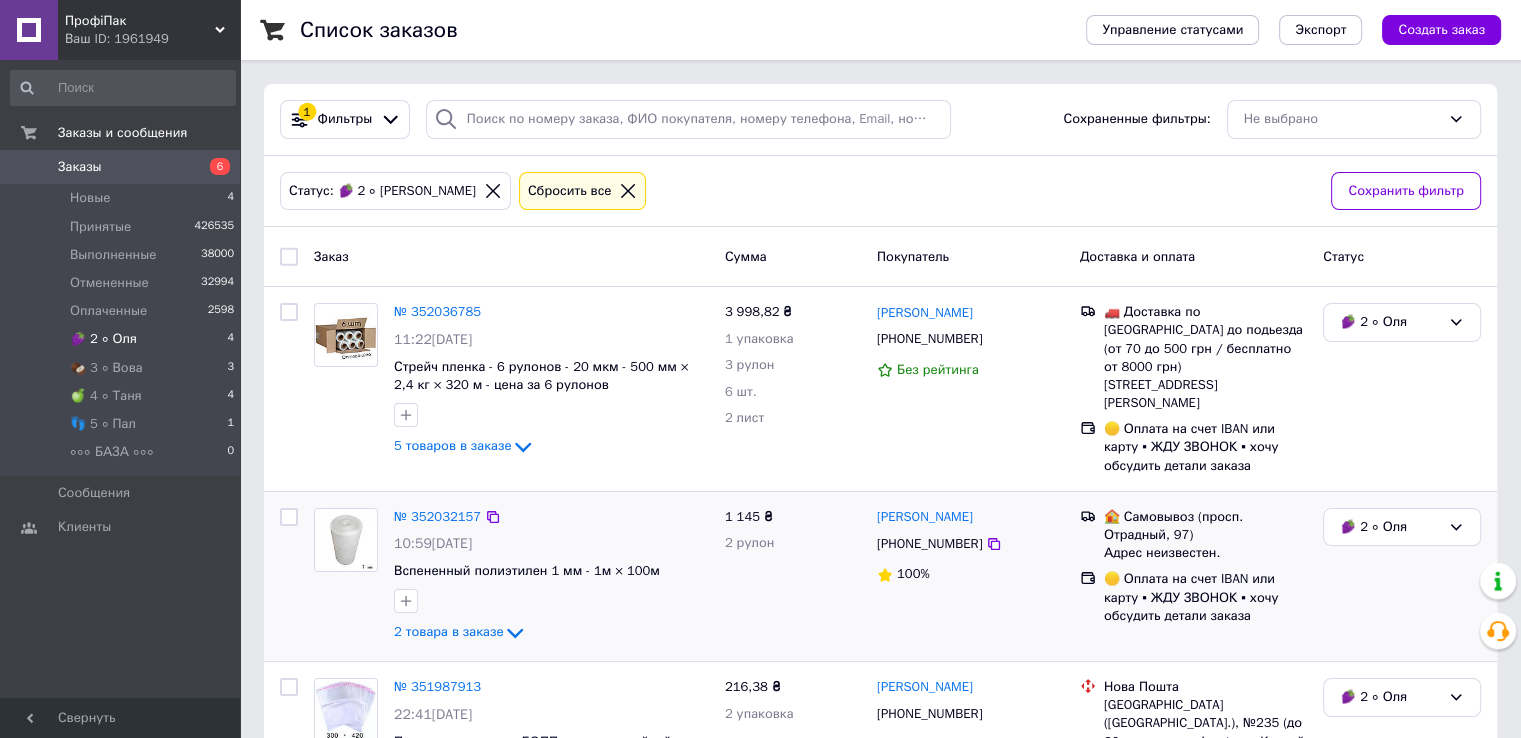 click at bounding box center (346, 540) 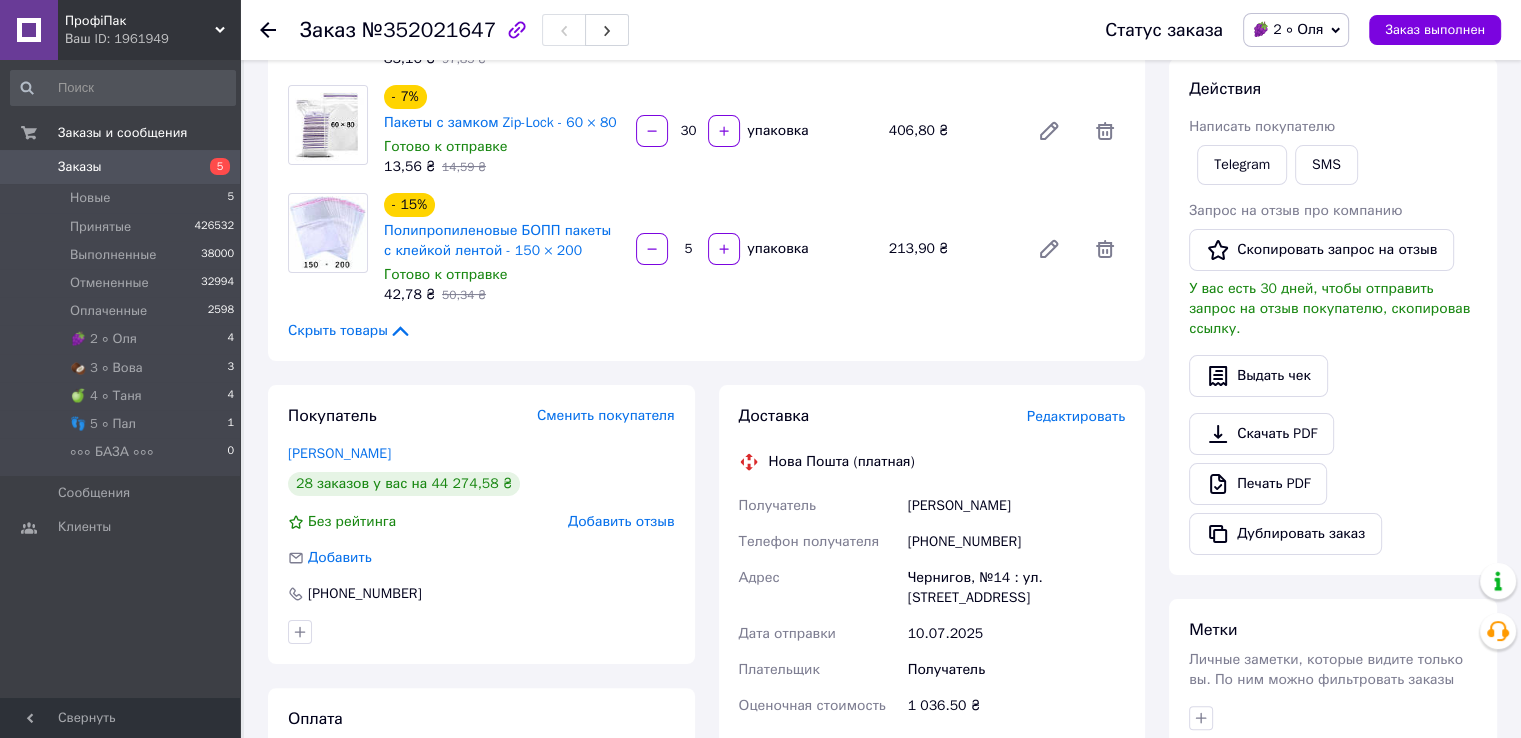scroll, scrollTop: 500, scrollLeft: 0, axis: vertical 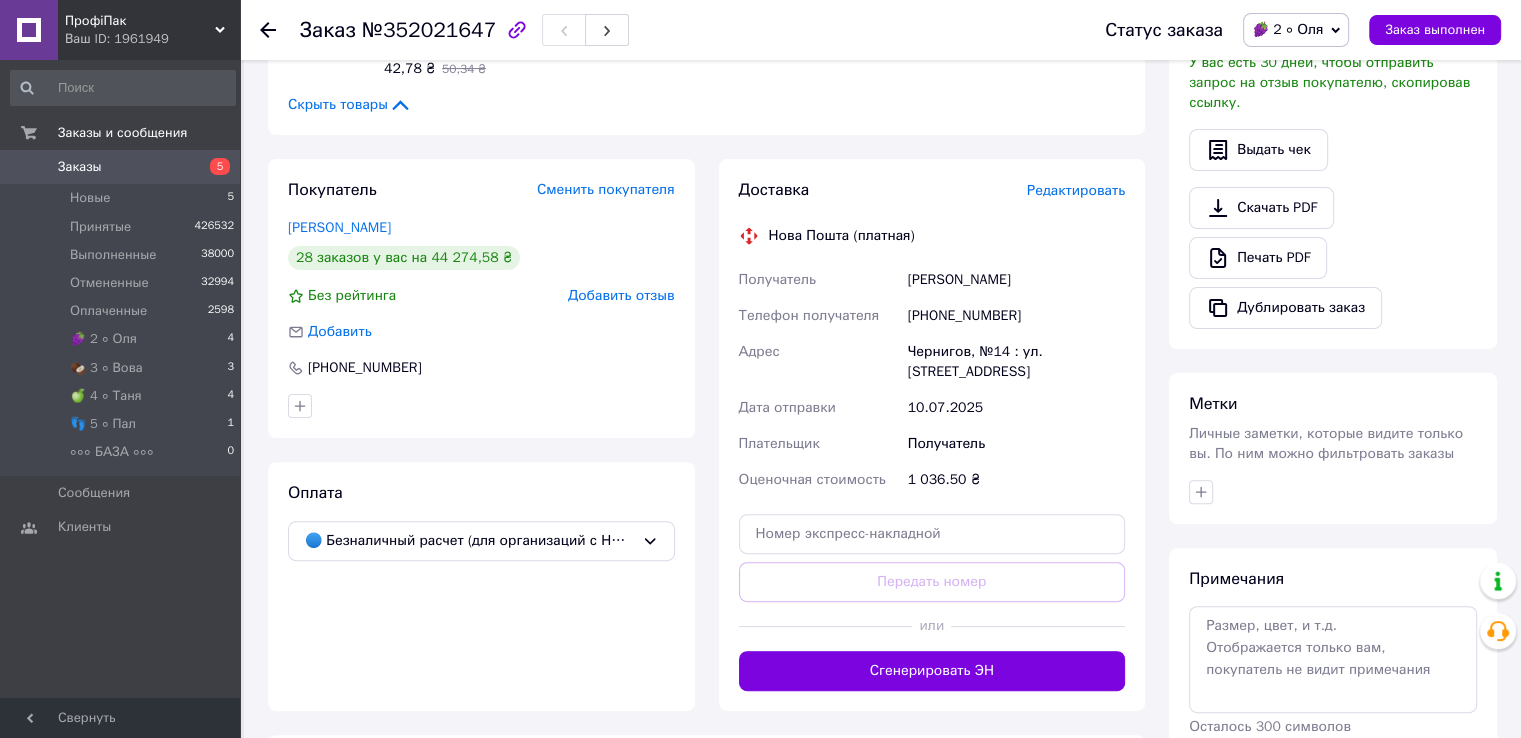 click on "[PHONE_NUMBER]" at bounding box center [1016, 316] 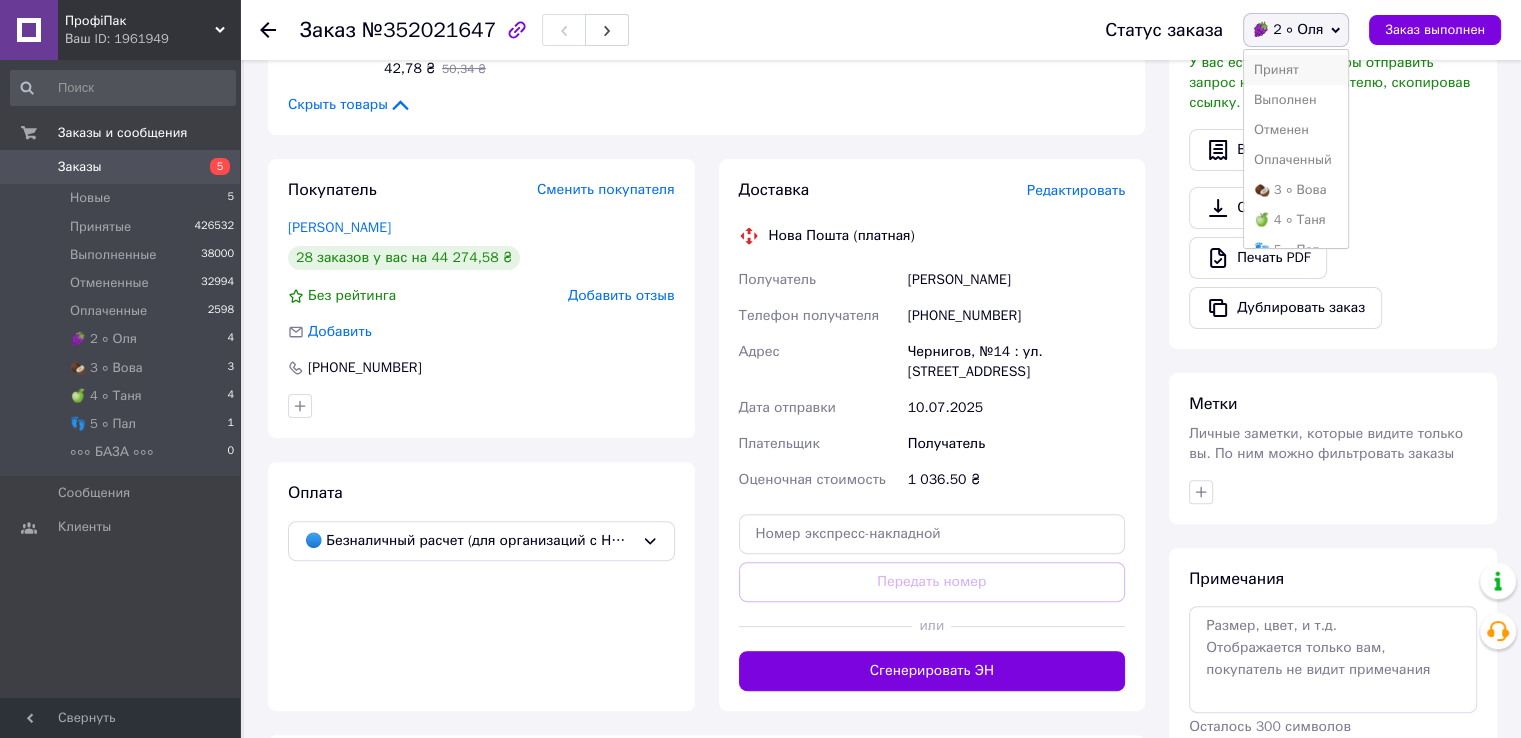 click on "Принят" at bounding box center (1296, 70) 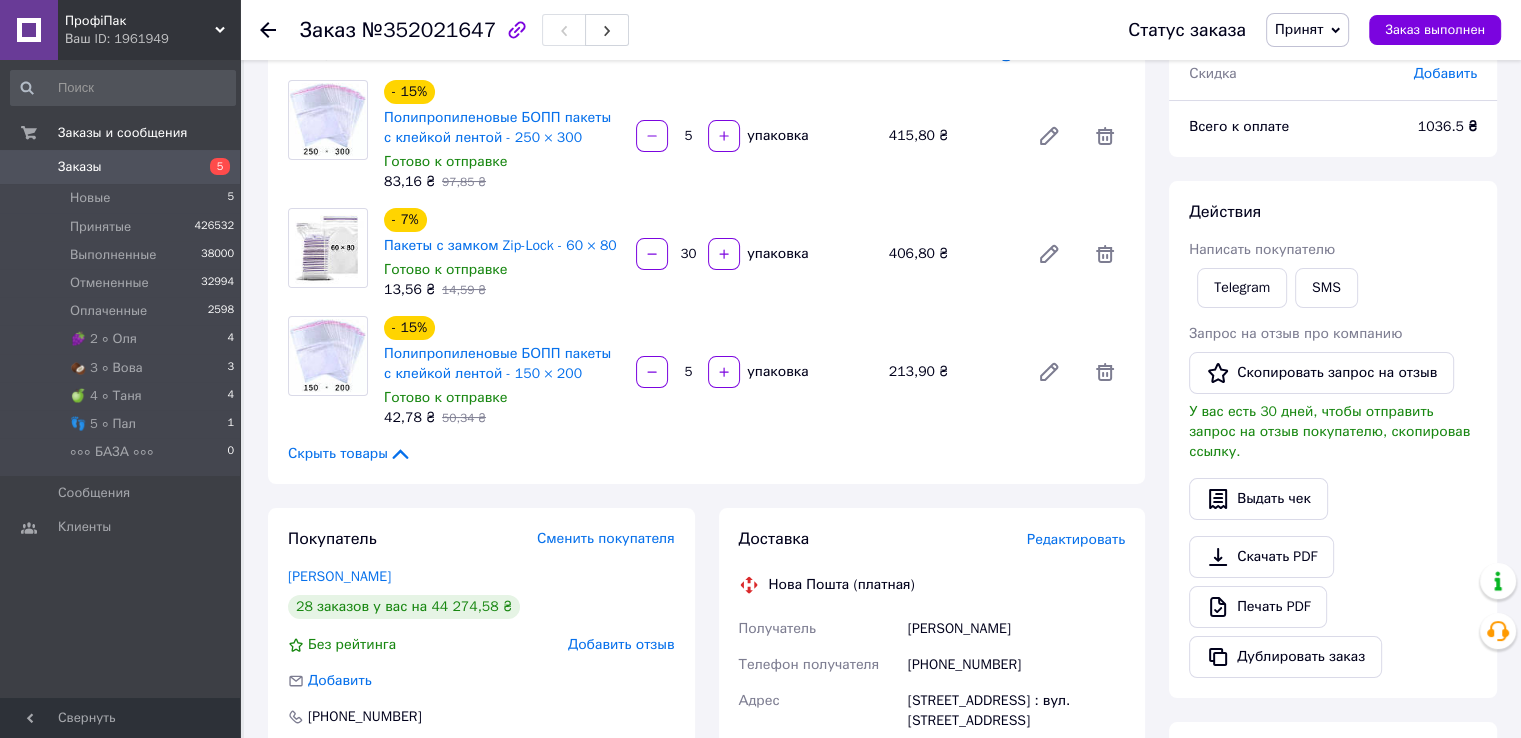 scroll, scrollTop: 0, scrollLeft: 0, axis: both 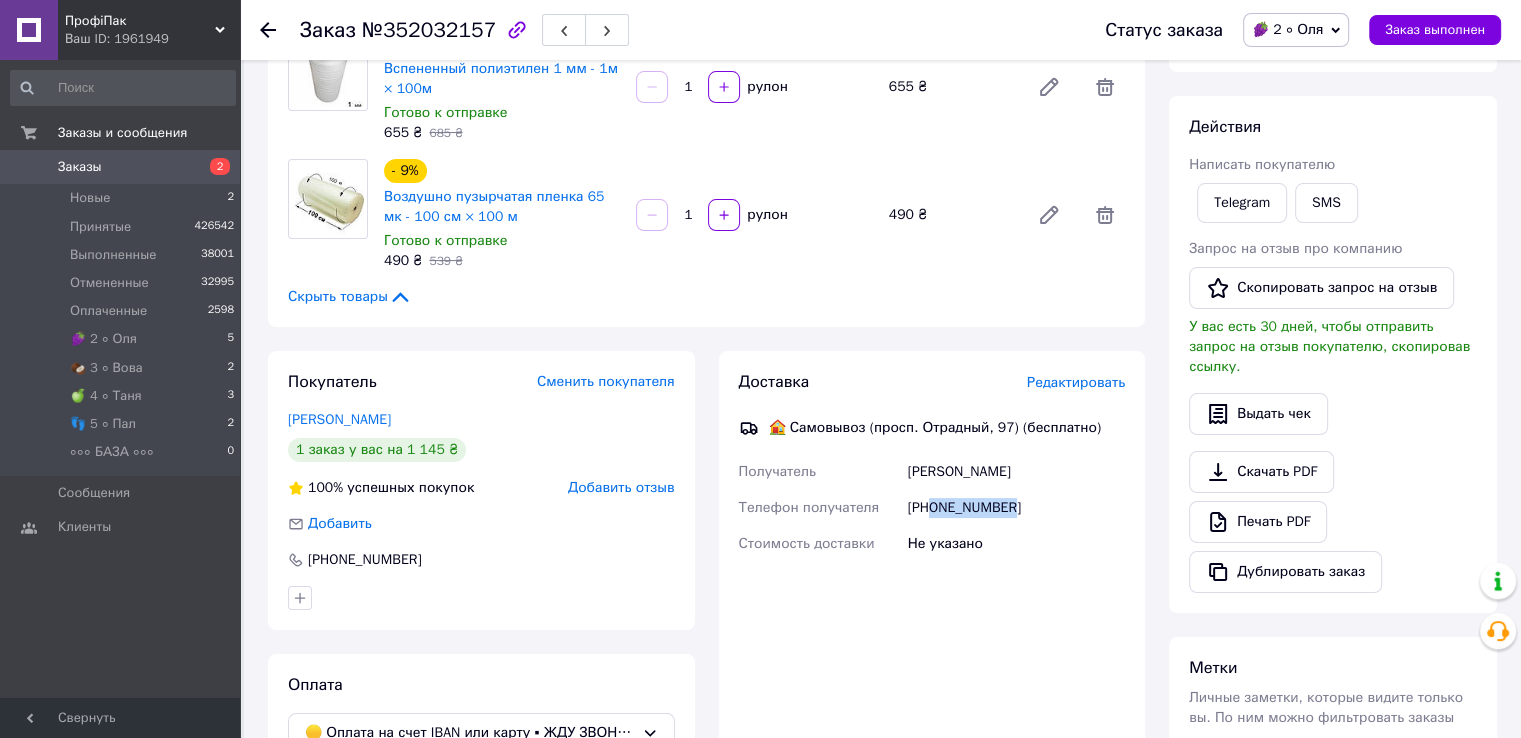 drag, startPoint x: 929, startPoint y: 511, endPoint x: 1066, endPoint y: 512, distance: 137.00365 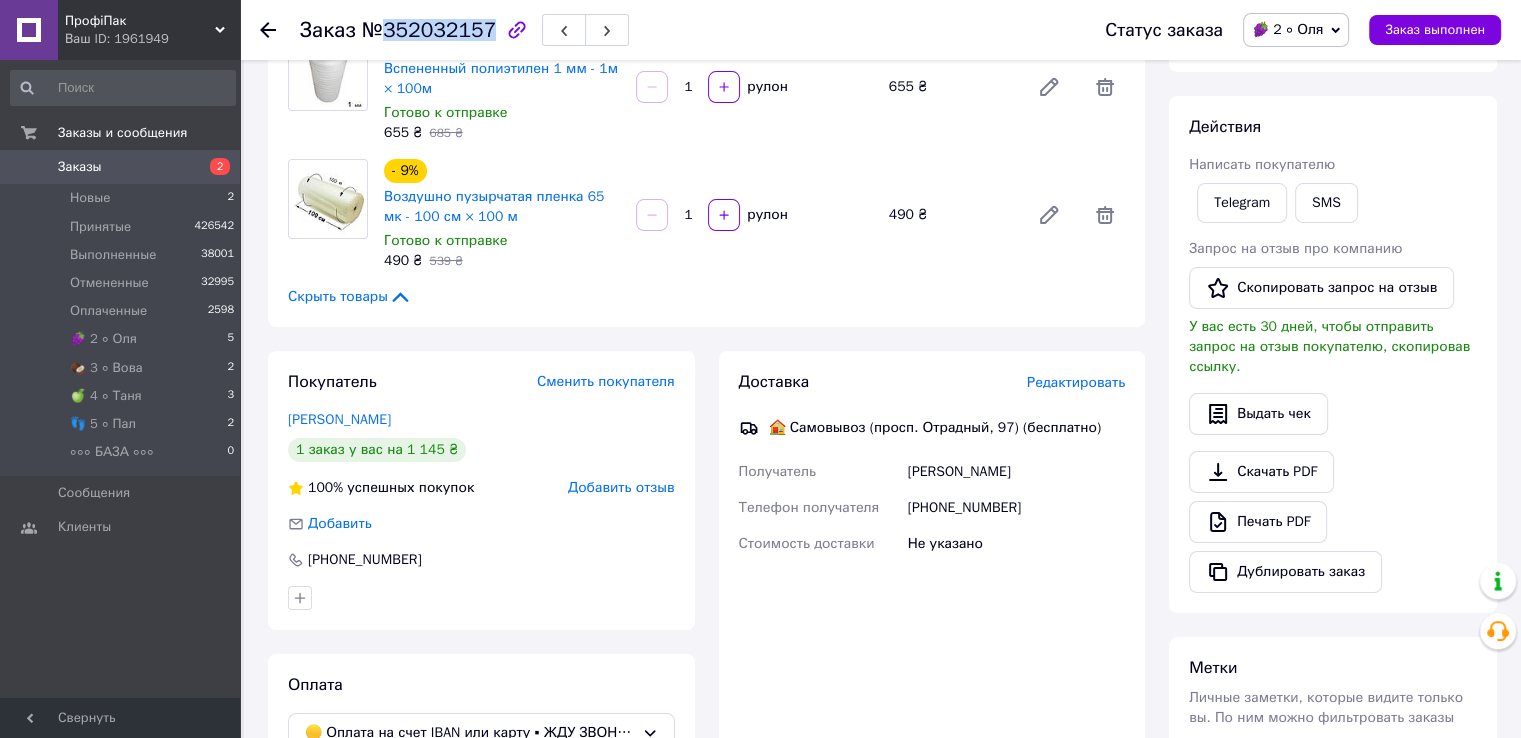 drag, startPoint x: 382, startPoint y: 29, endPoint x: 478, endPoint y: 22, distance: 96.25487 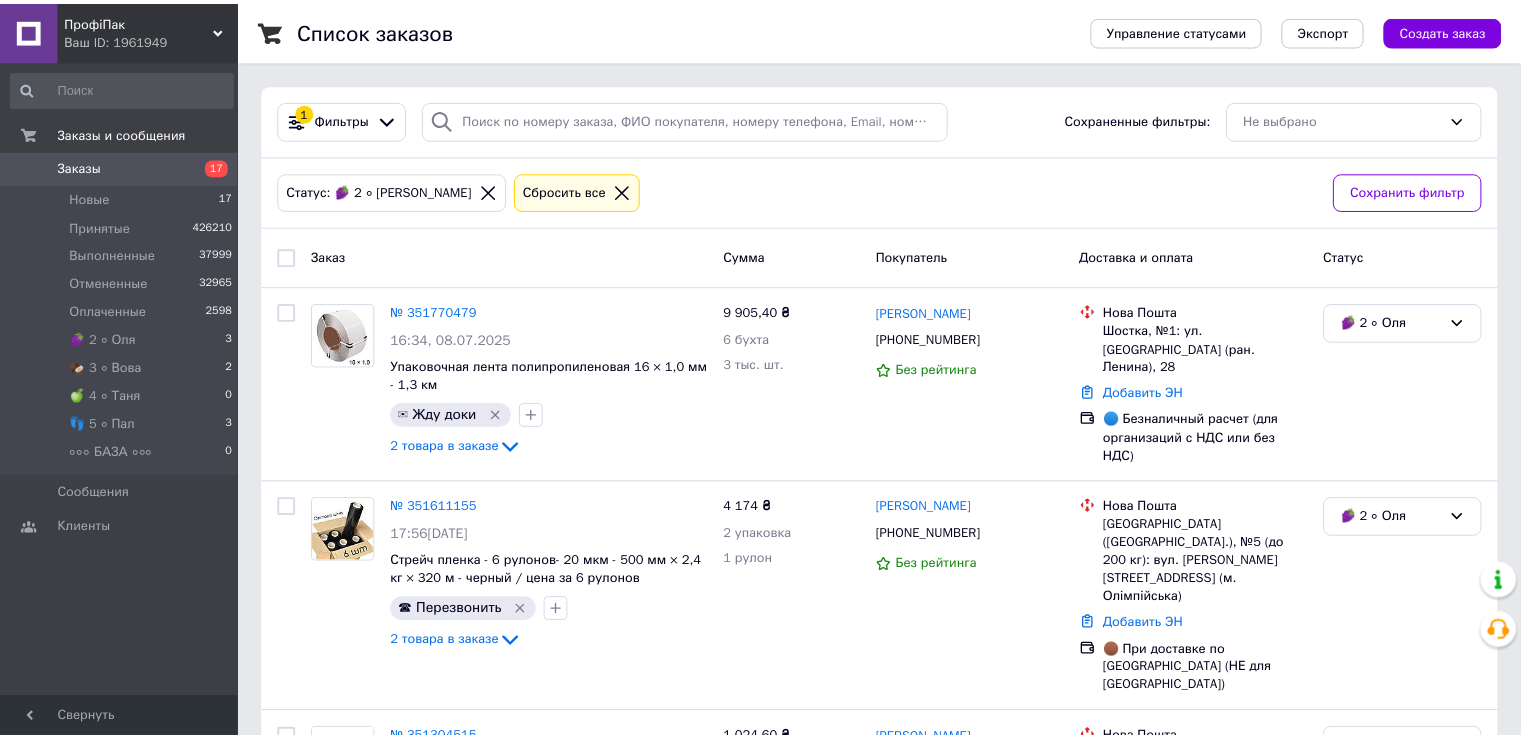scroll, scrollTop: 0, scrollLeft: 0, axis: both 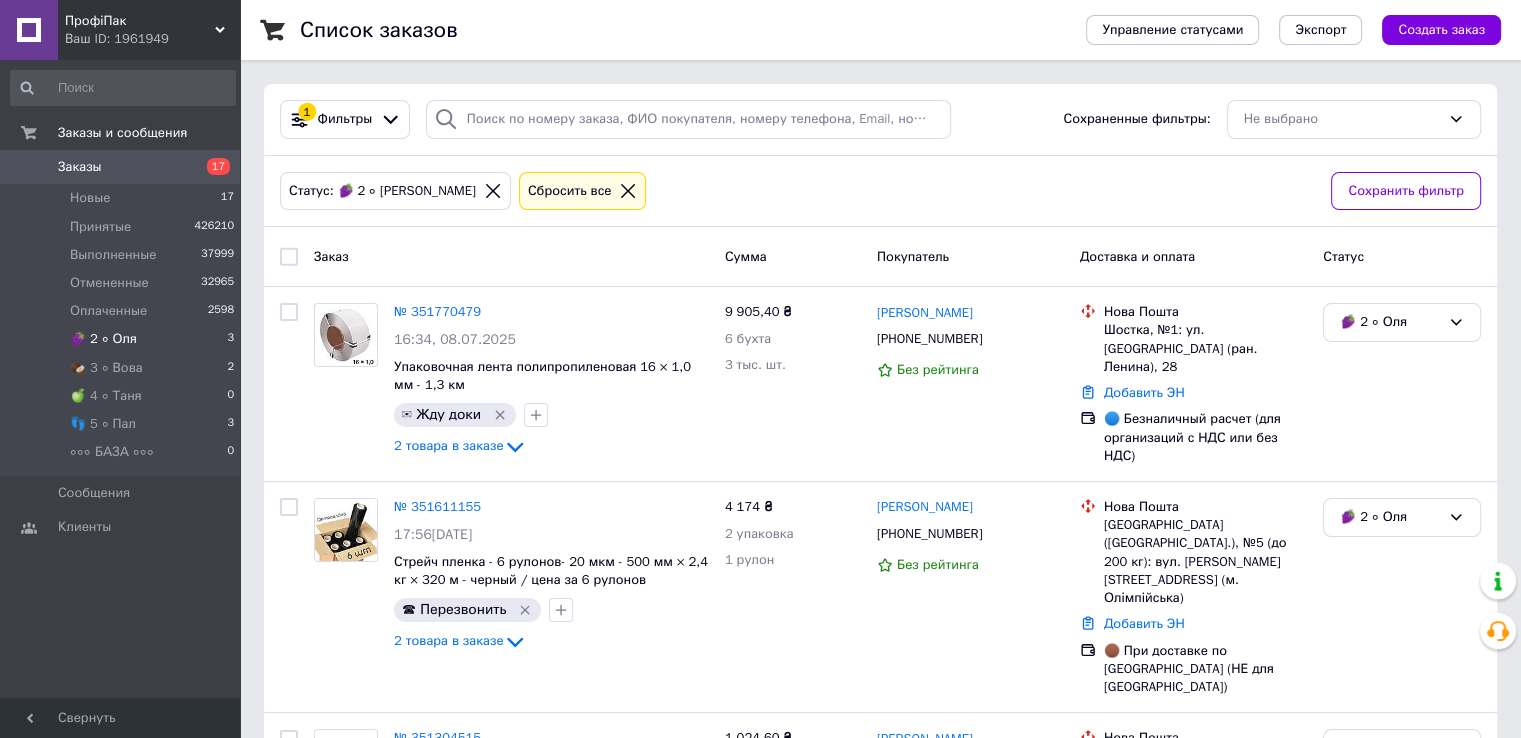 click on "🍇 2 ∘ [PERSON_NAME] 3" at bounding box center (123, 339) 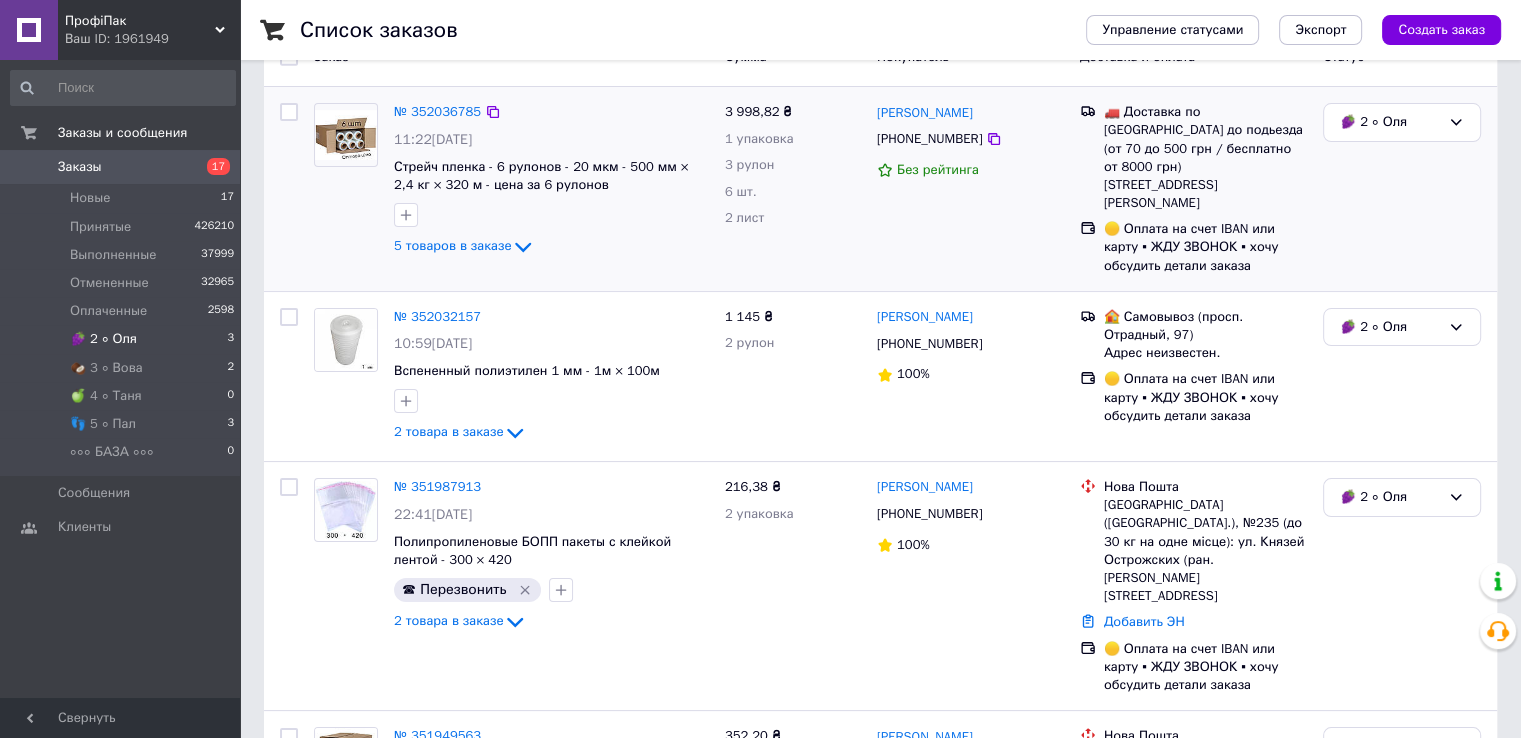 scroll, scrollTop: 0, scrollLeft: 0, axis: both 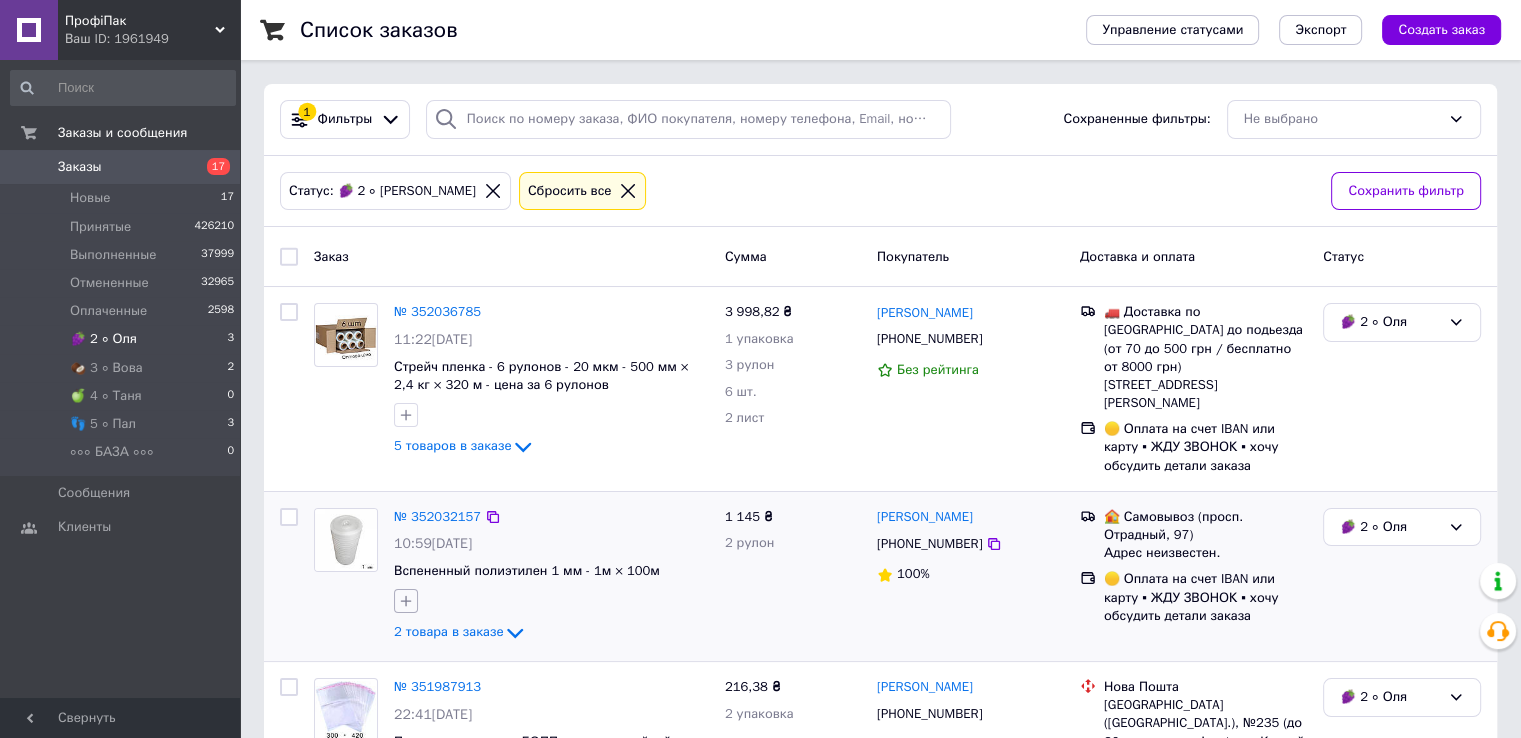 click 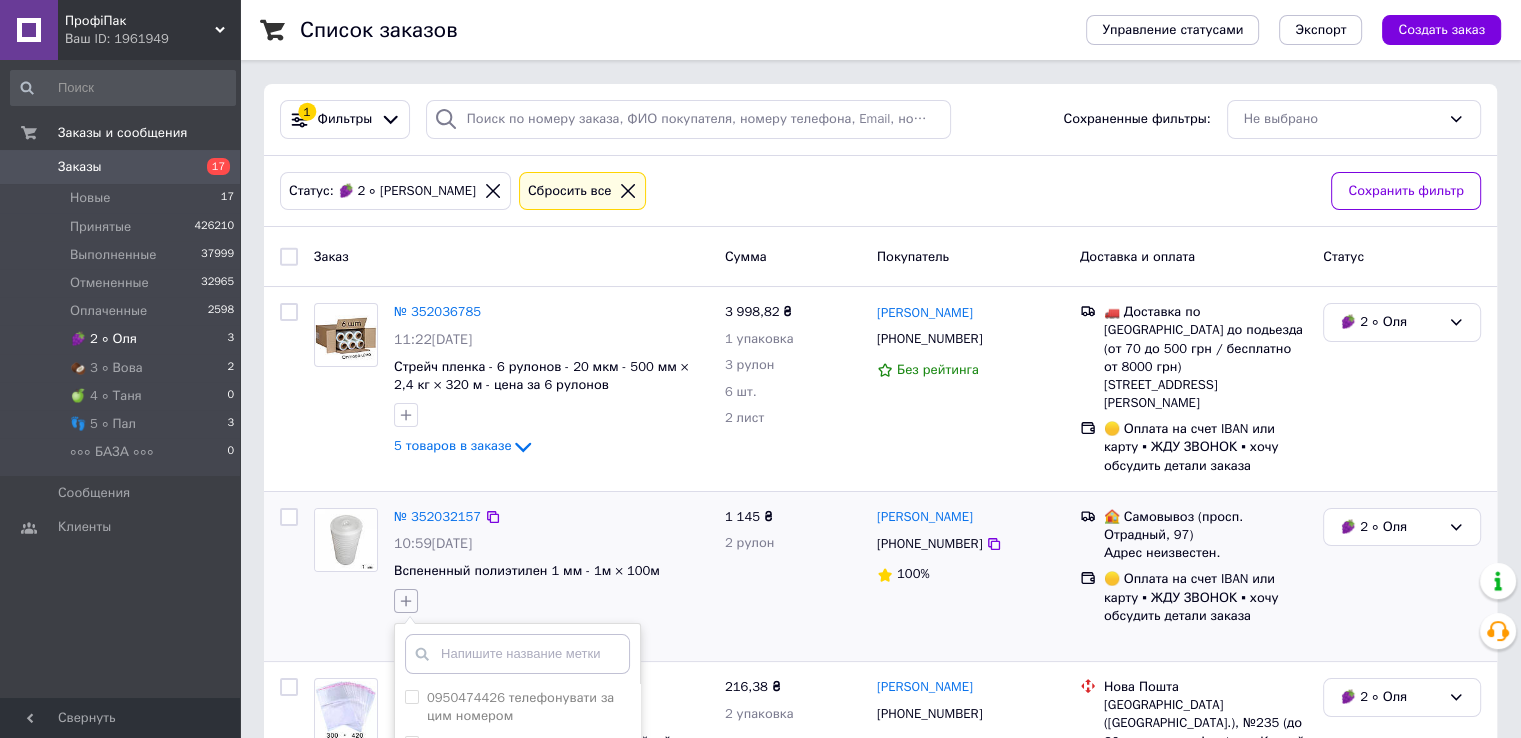 click 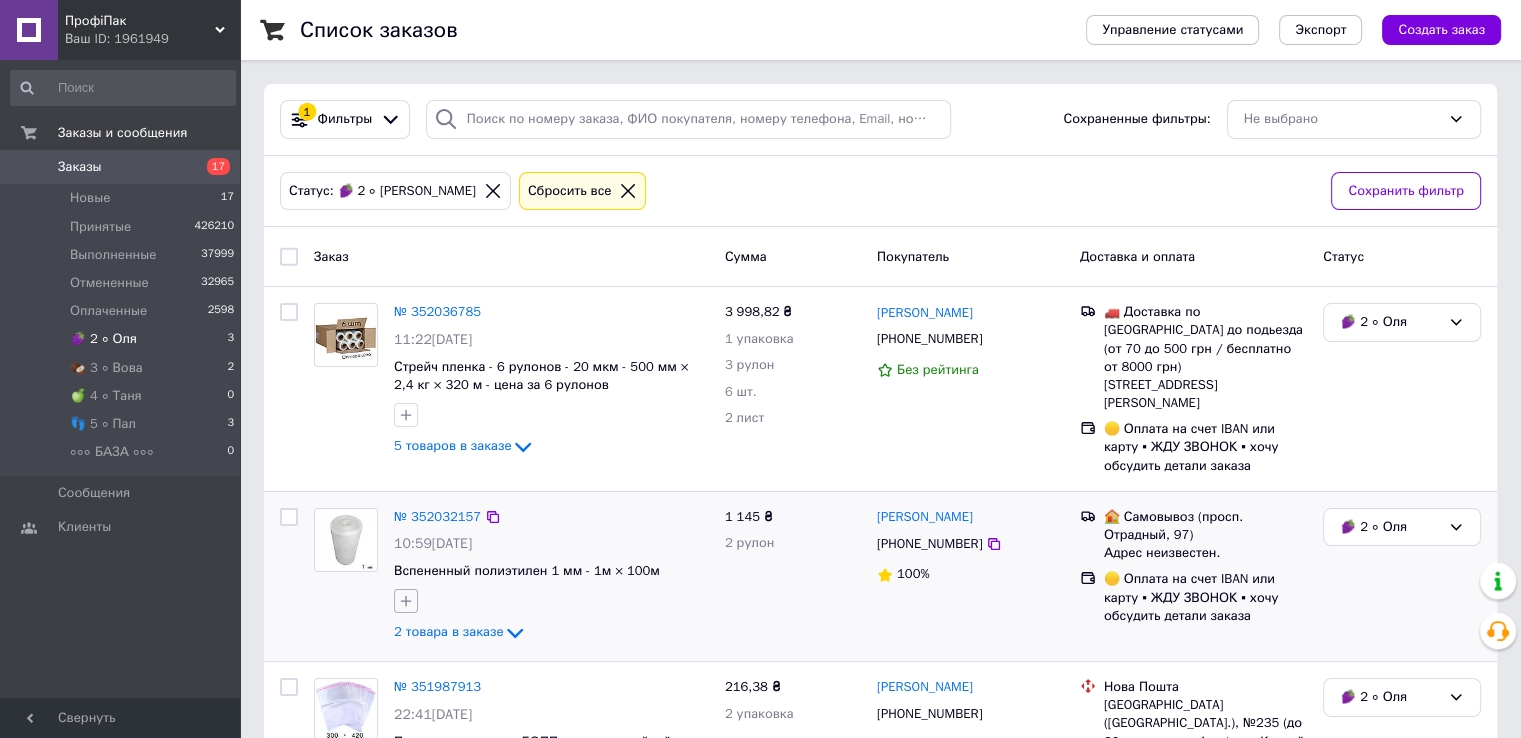 click 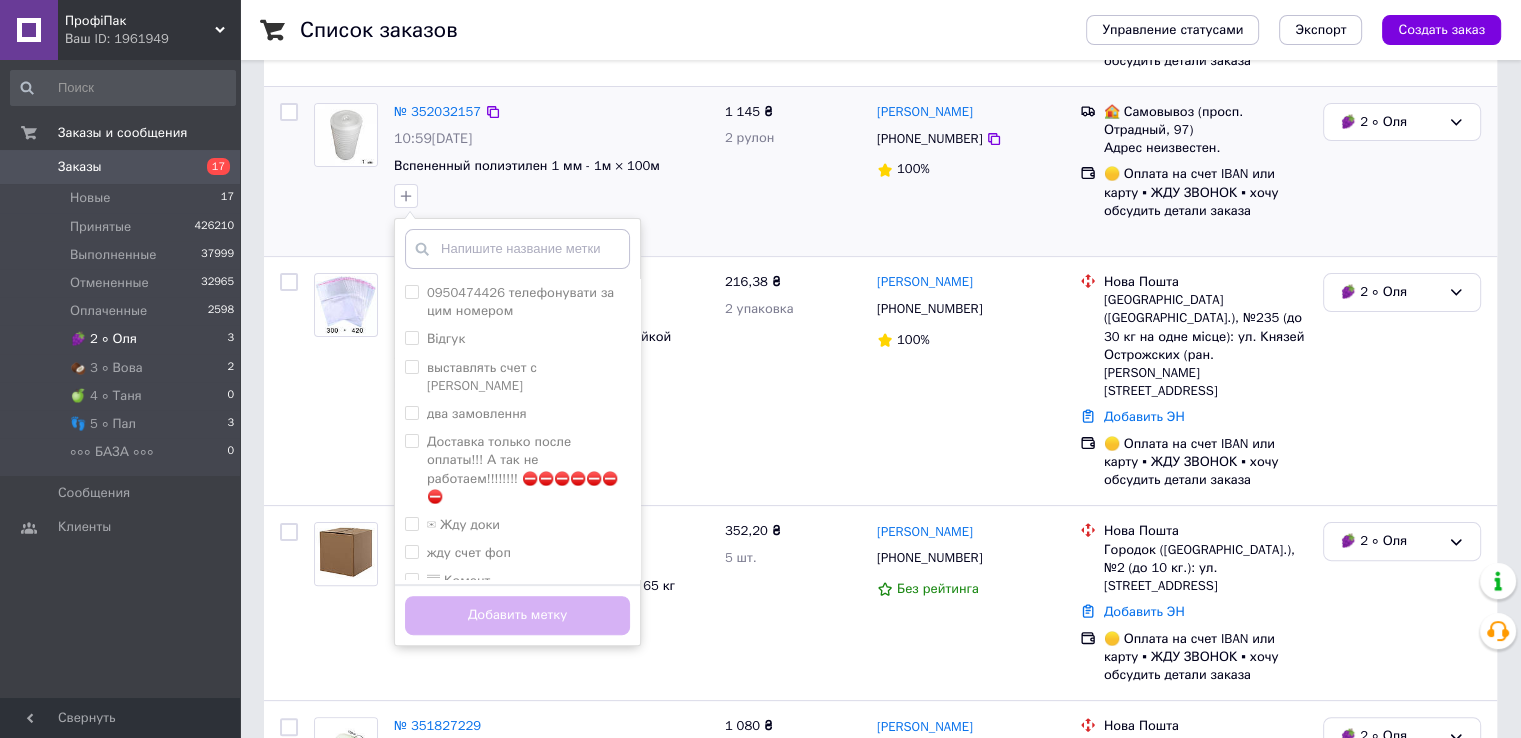 scroll, scrollTop: 496, scrollLeft: 0, axis: vertical 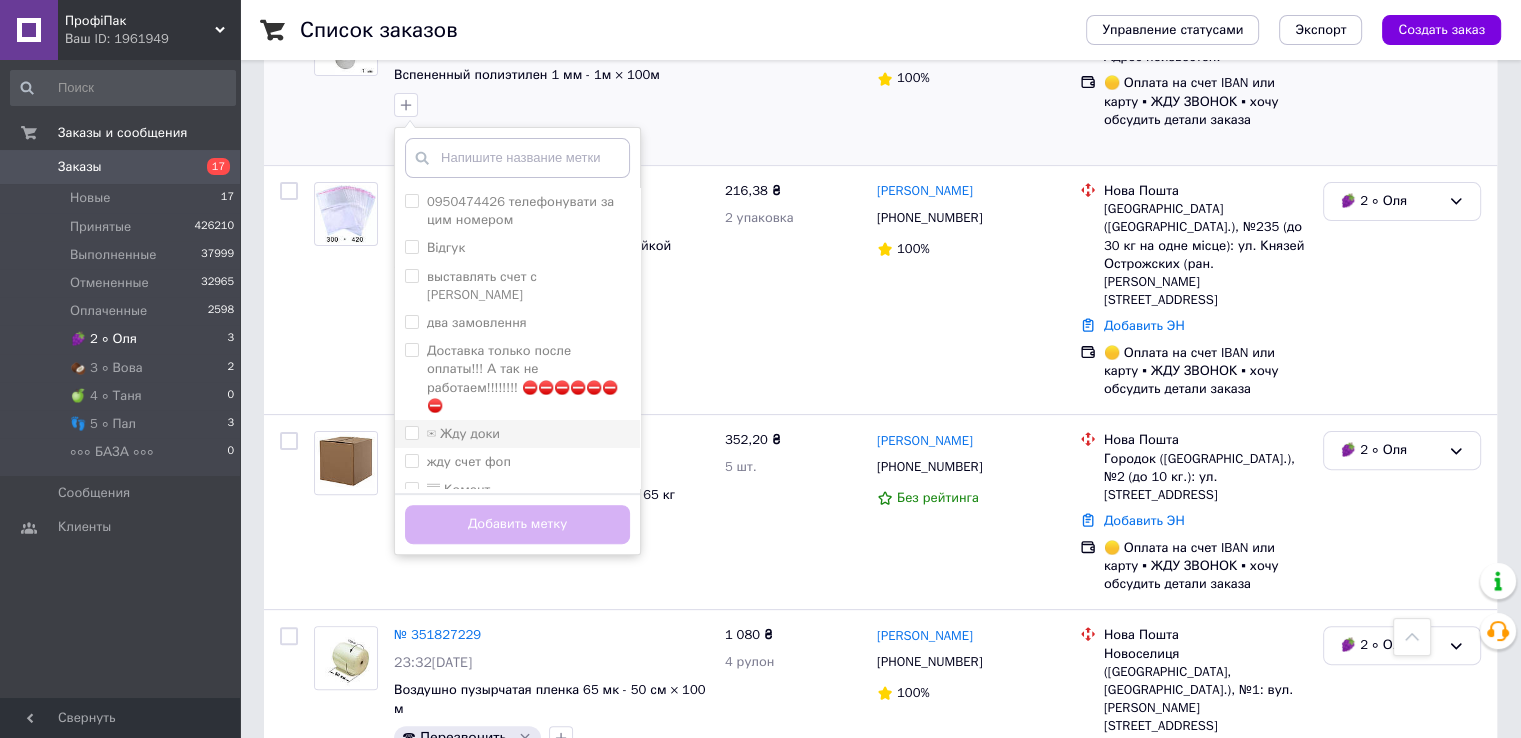 click on "✉ Жду доки" at bounding box center (411, 432) 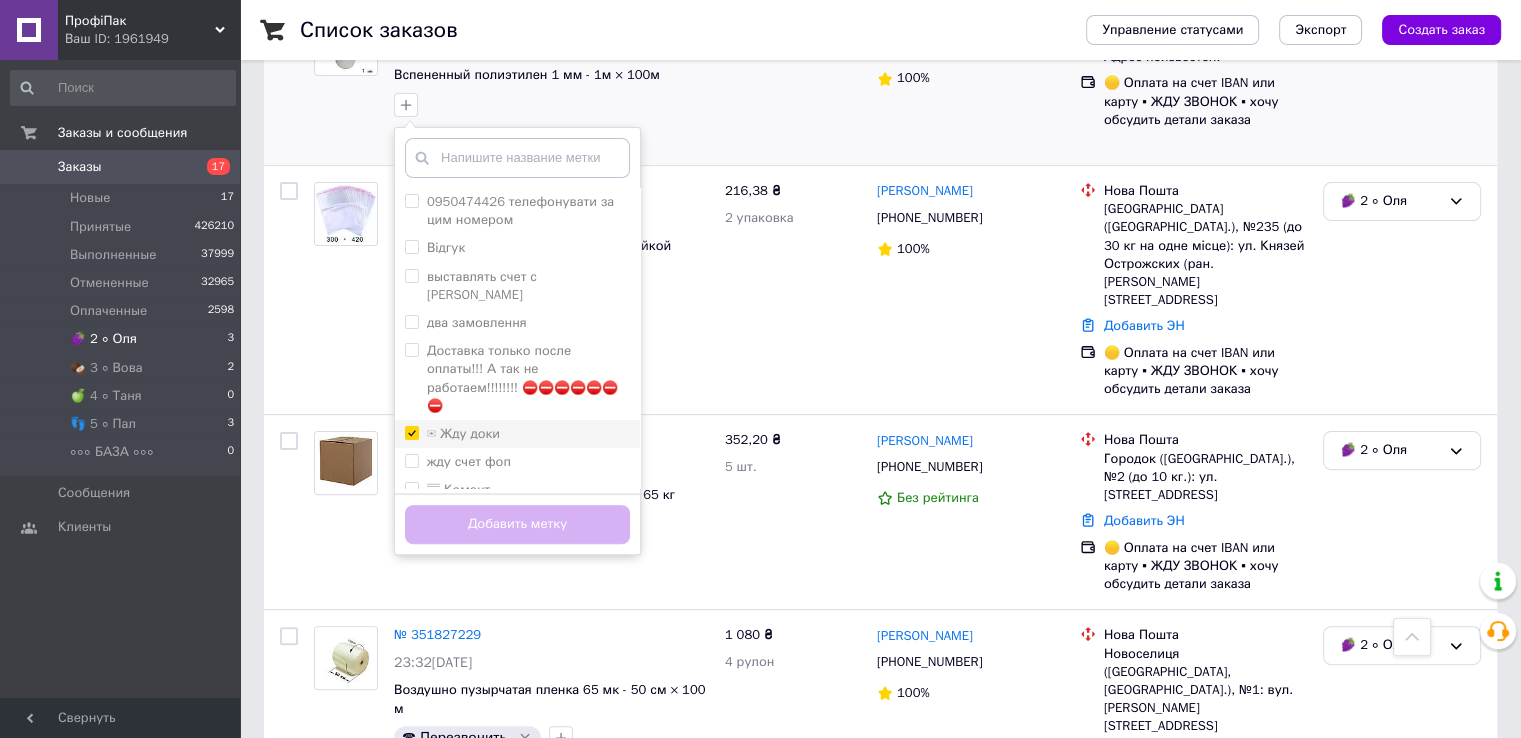 checkbox on "true" 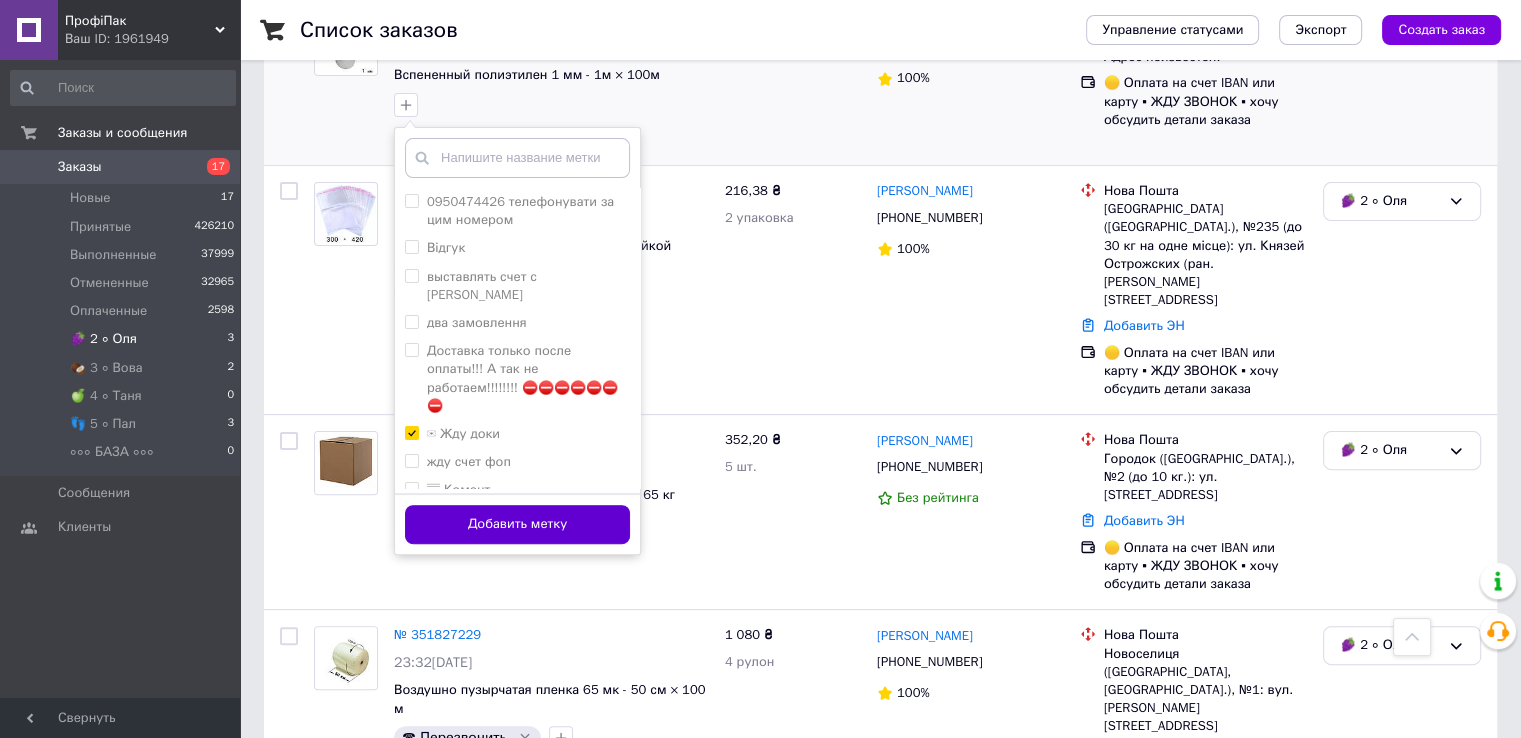 click on "Добавить метку" at bounding box center (517, 524) 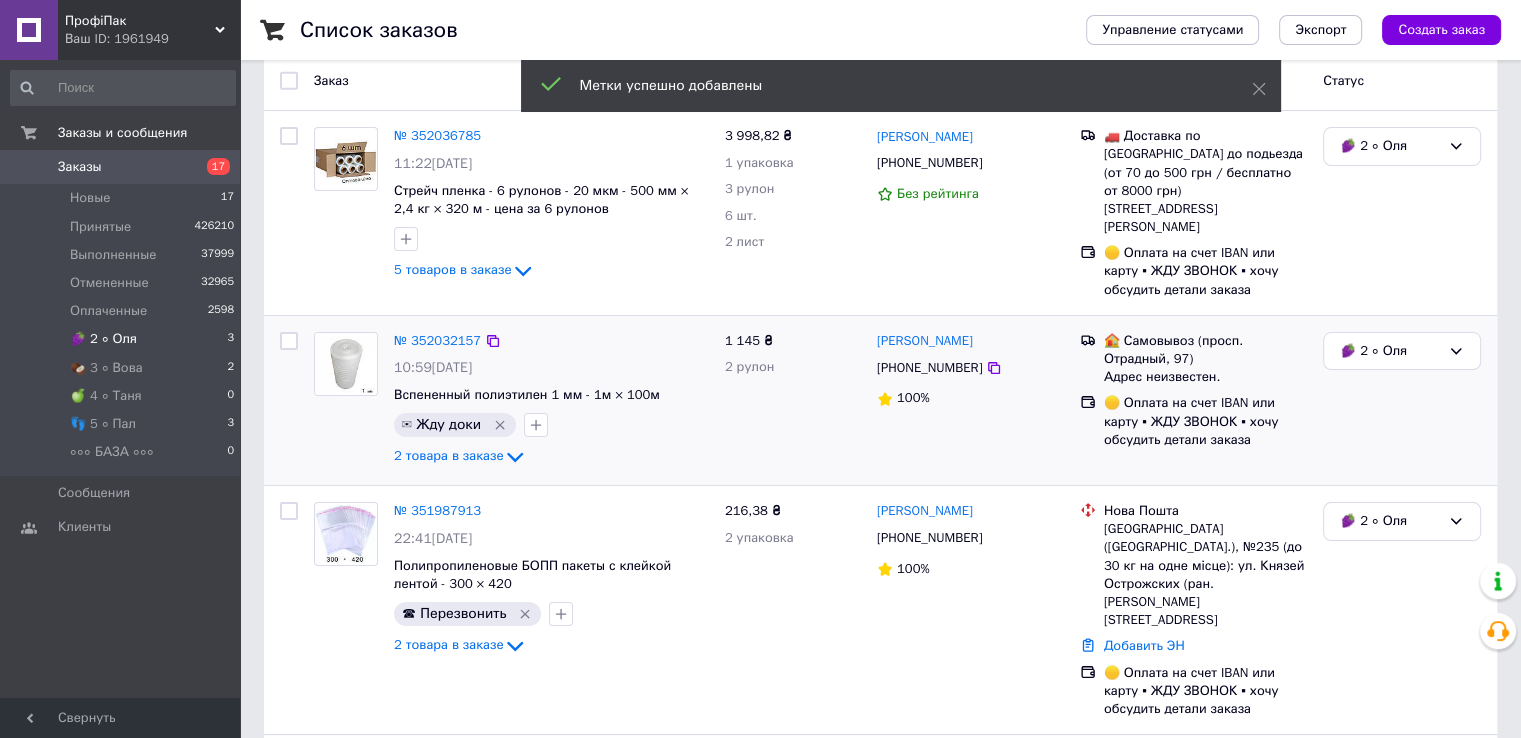 scroll, scrollTop: 96, scrollLeft: 0, axis: vertical 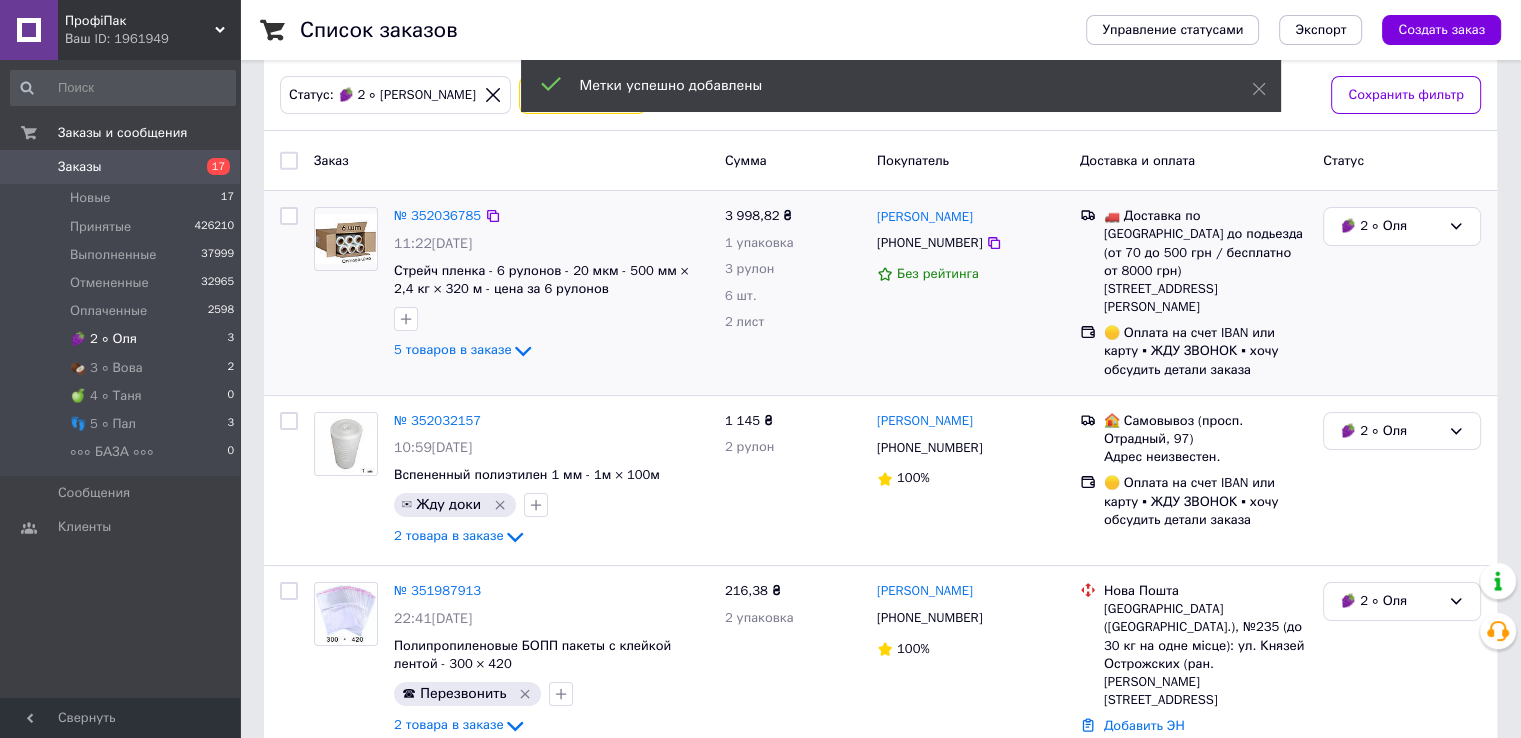 click at bounding box center [346, 239] 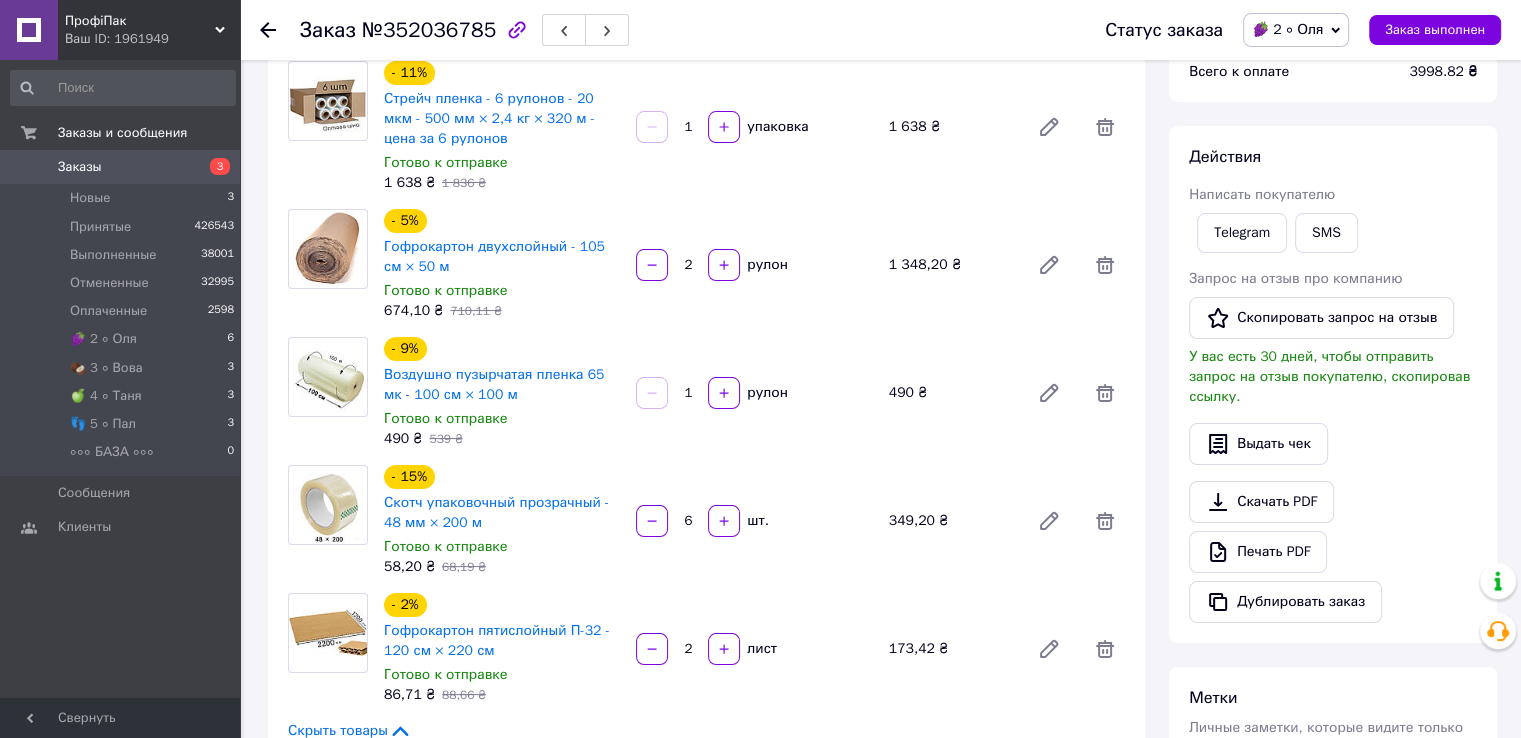 scroll, scrollTop: 360, scrollLeft: 0, axis: vertical 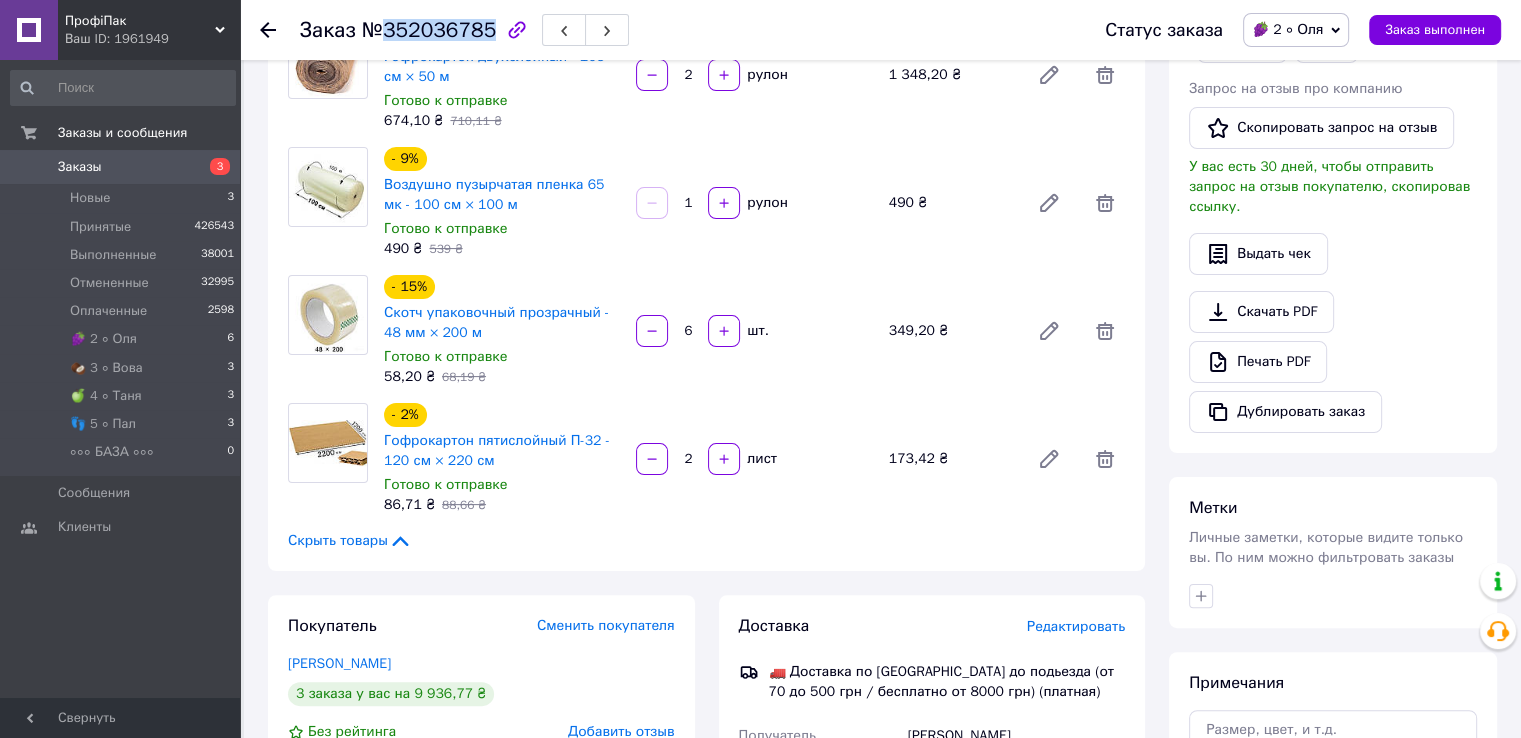 drag, startPoint x: 384, startPoint y: 32, endPoint x: 481, endPoint y: 28, distance: 97.082436 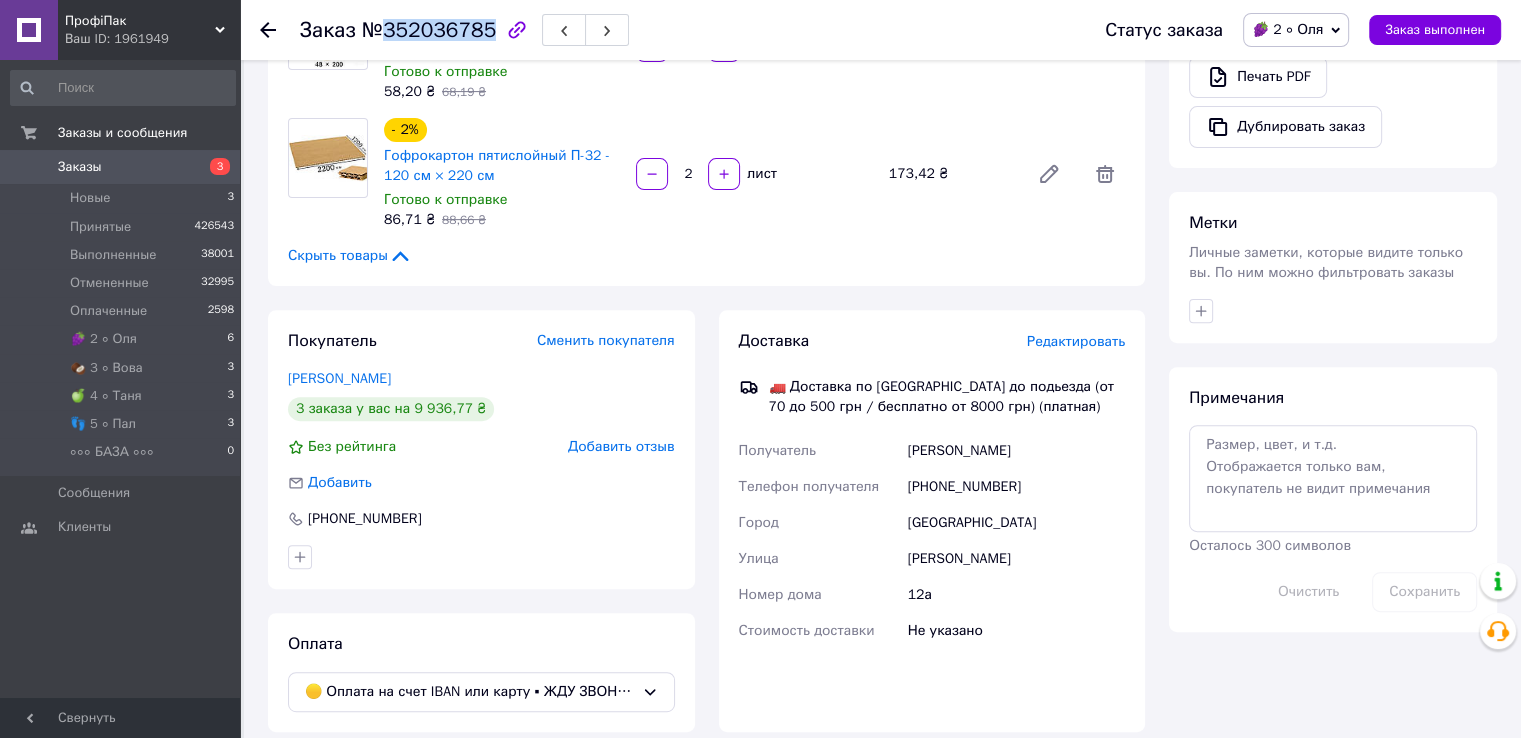scroll, scrollTop: 760, scrollLeft: 0, axis: vertical 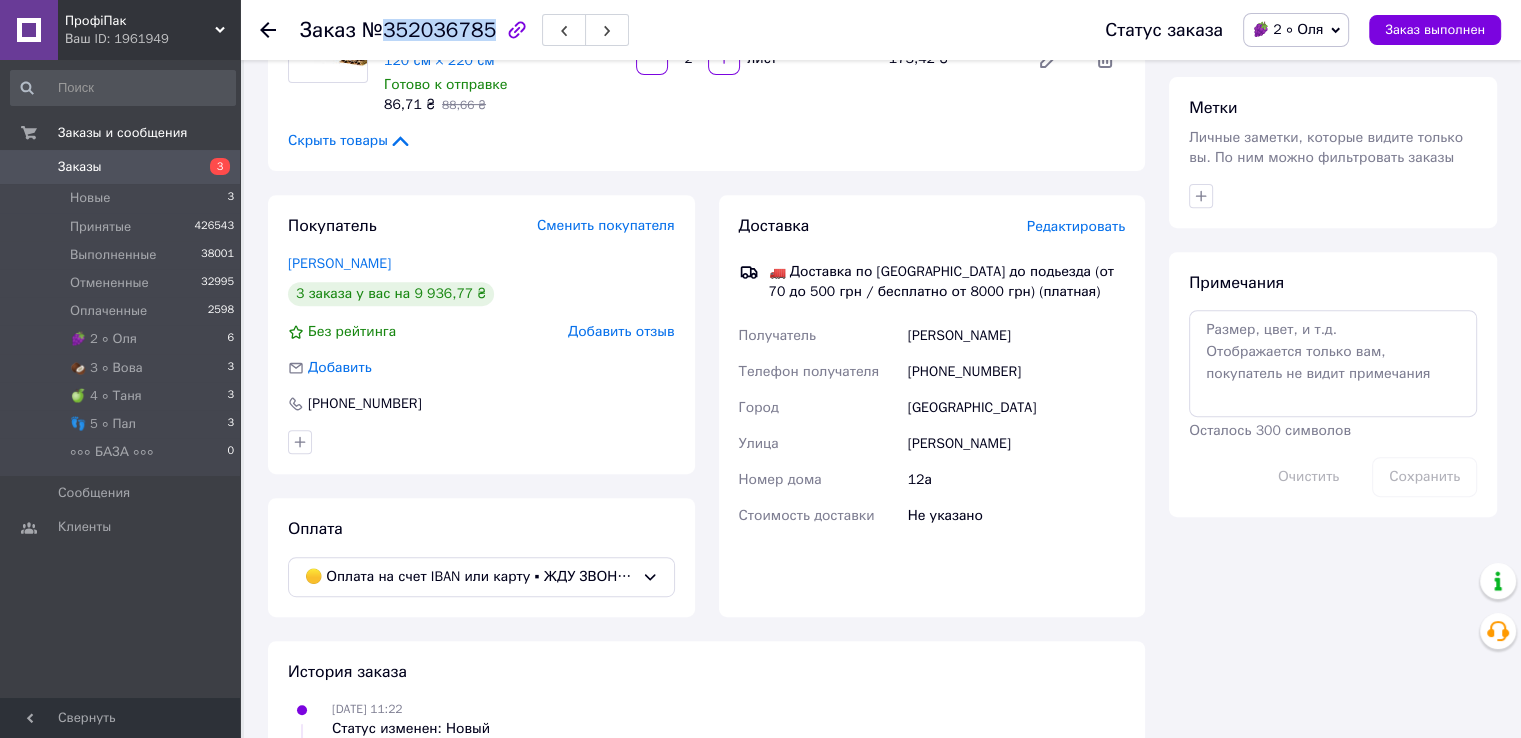 click on "[PHONE_NUMBER]" at bounding box center (1016, 372) 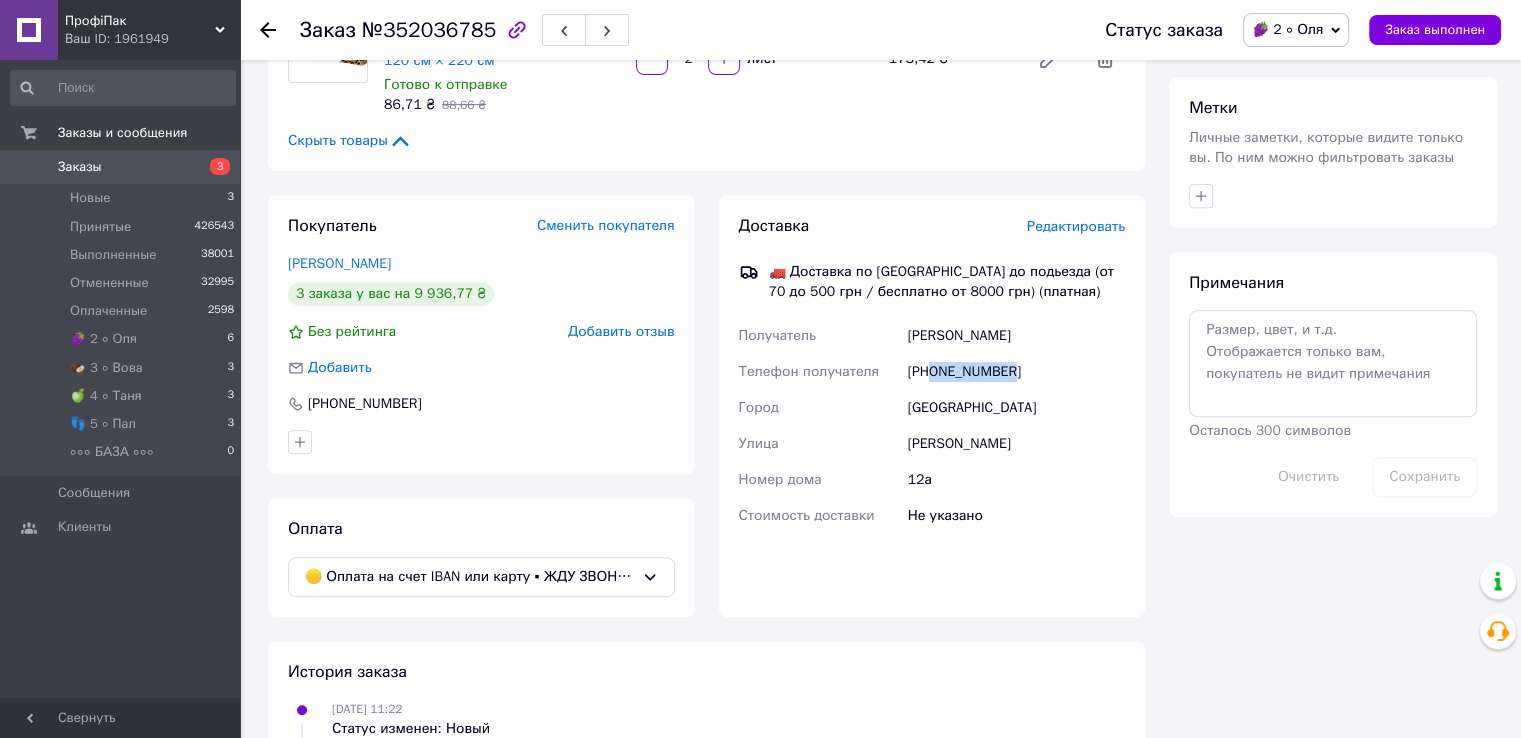 drag, startPoint x: 933, startPoint y: 372, endPoint x: 1038, endPoint y: 381, distance: 105.38501 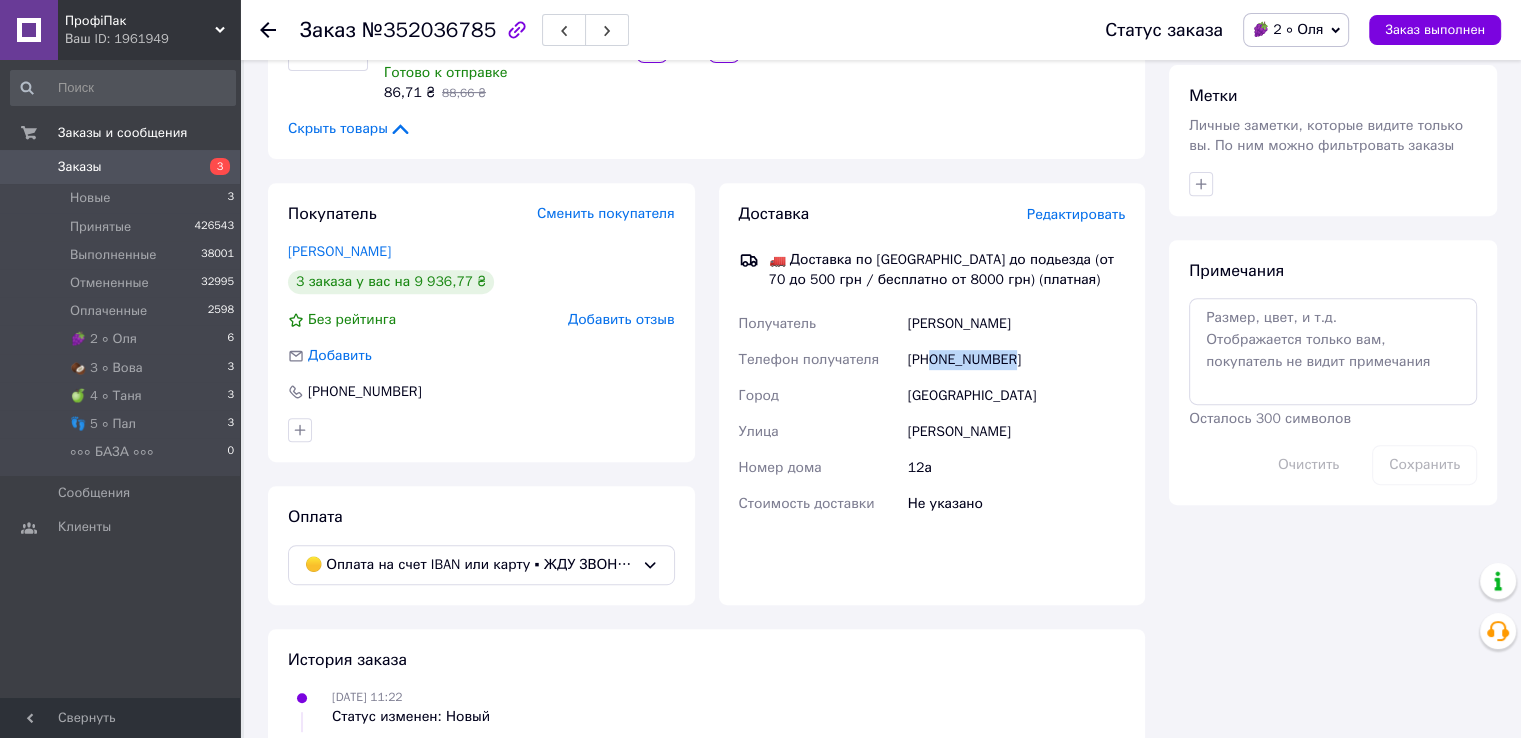 scroll, scrollTop: 860, scrollLeft: 0, axis: vertical 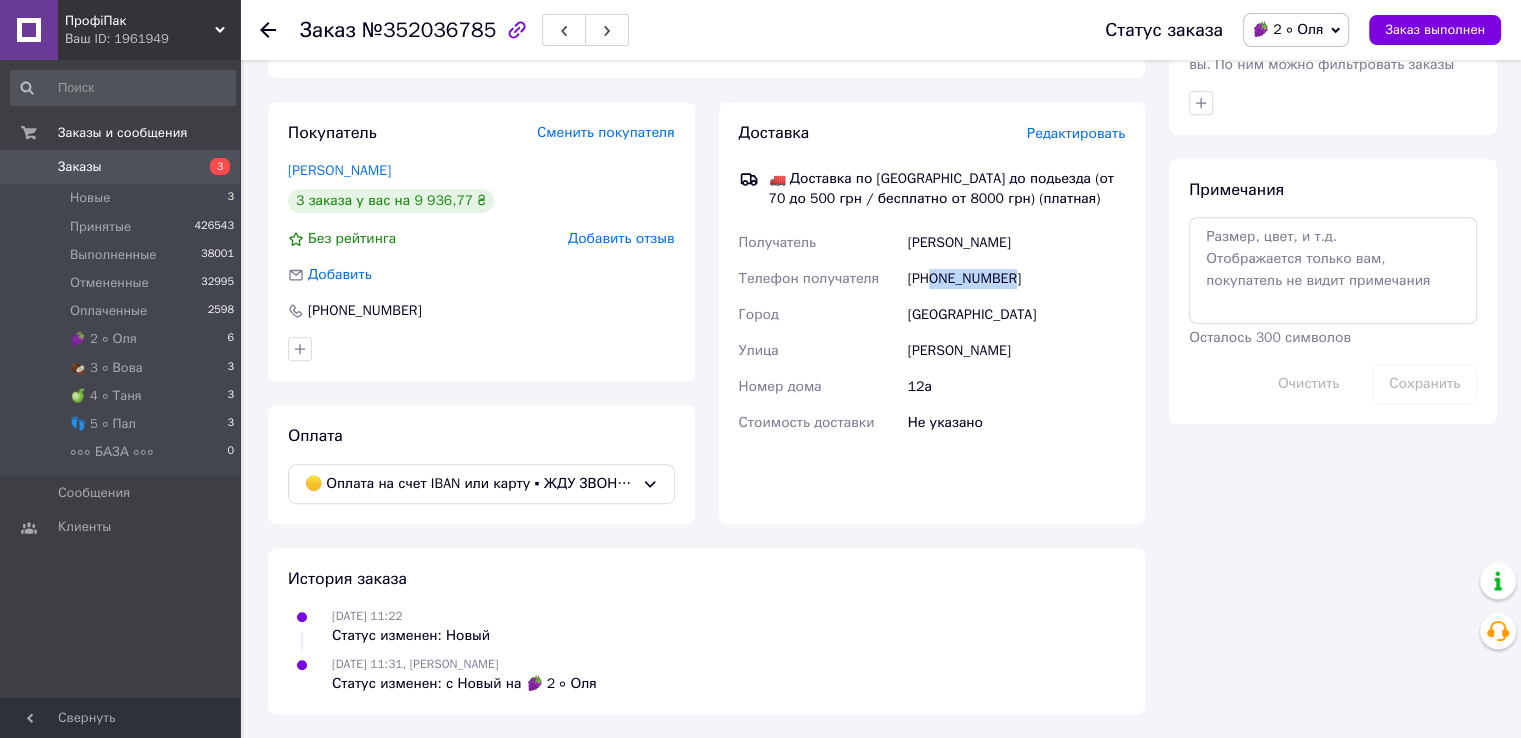 click on "🍇 2 ∘ Оля" at bounding box center (1296, 30) 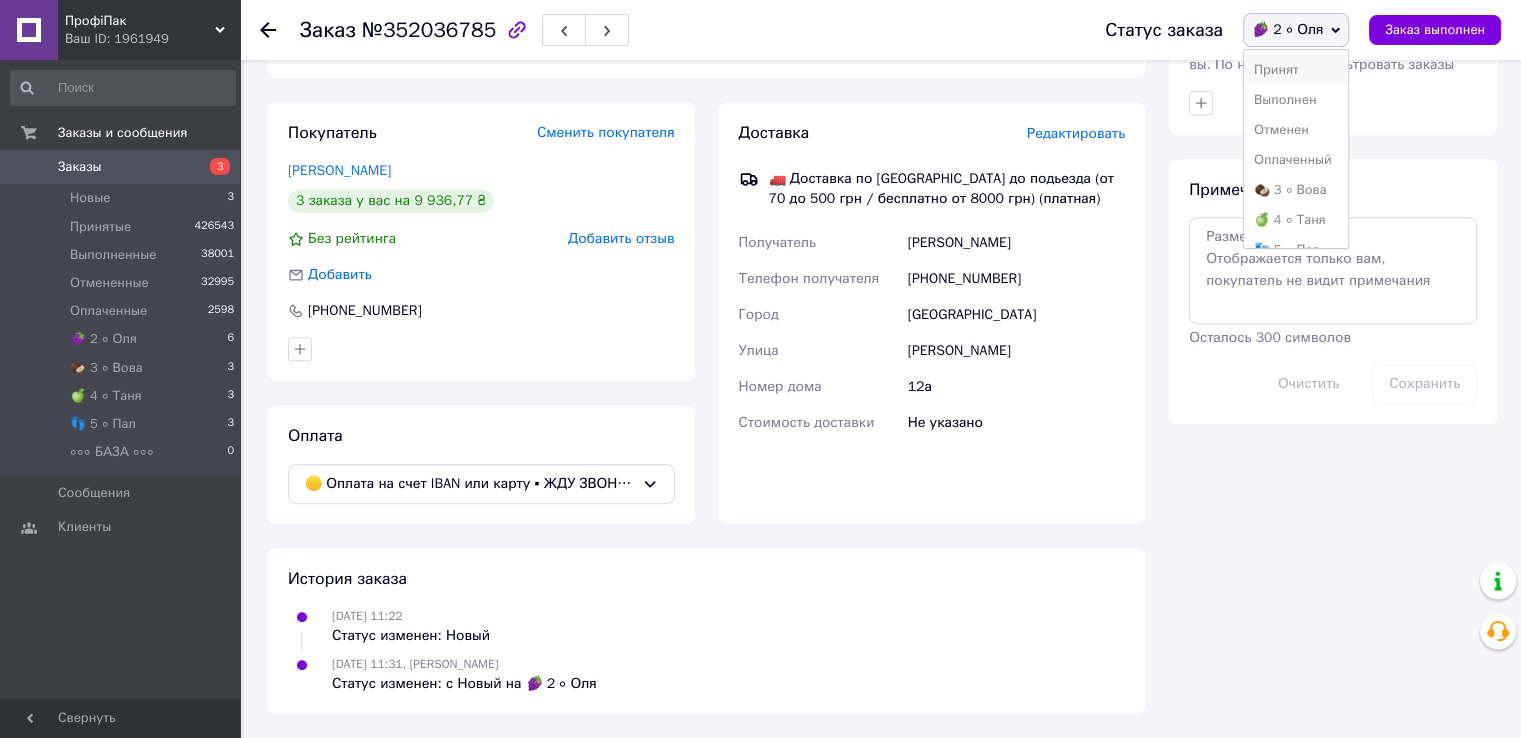 click on "Принят" at bounding box center (1296, 70) 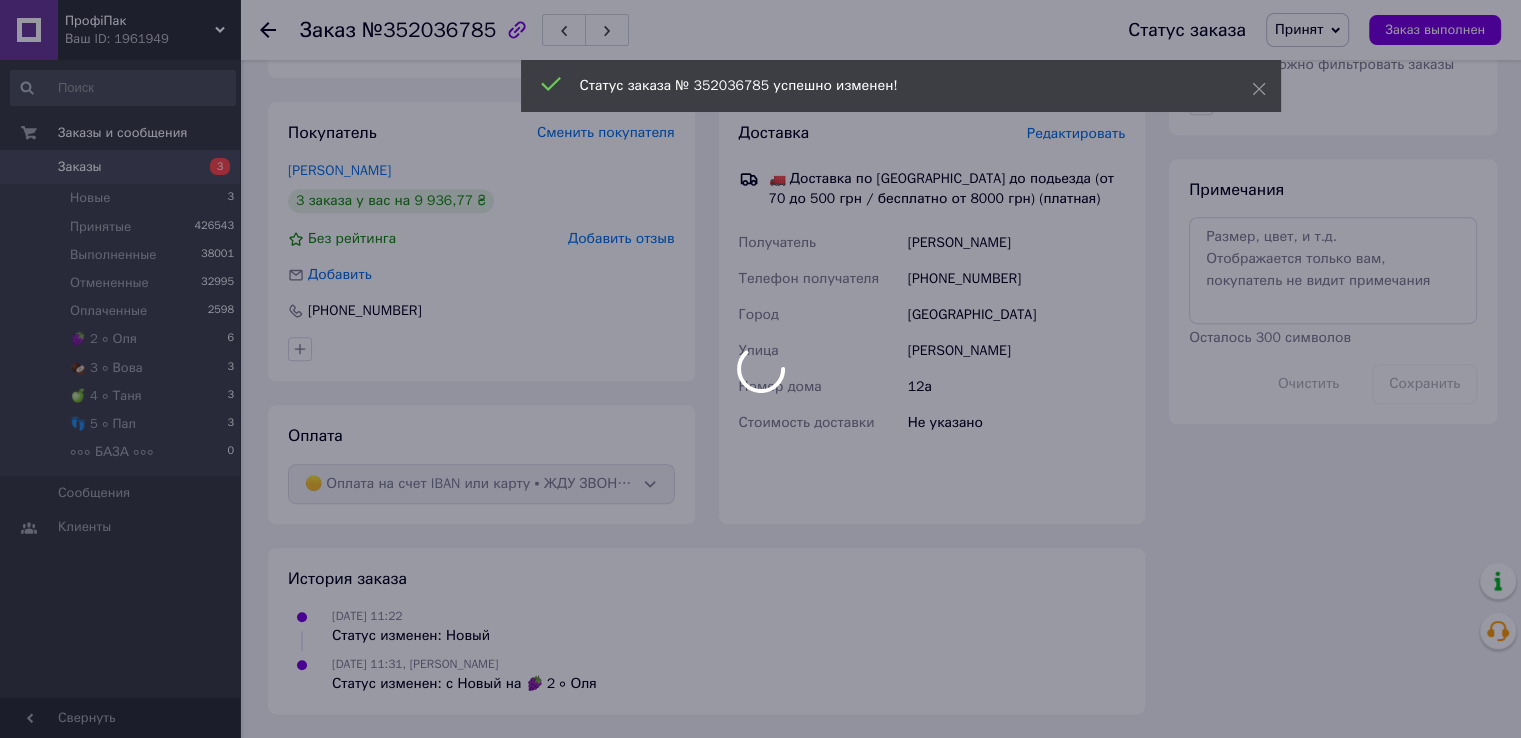 click at bounding box center (760, 369) 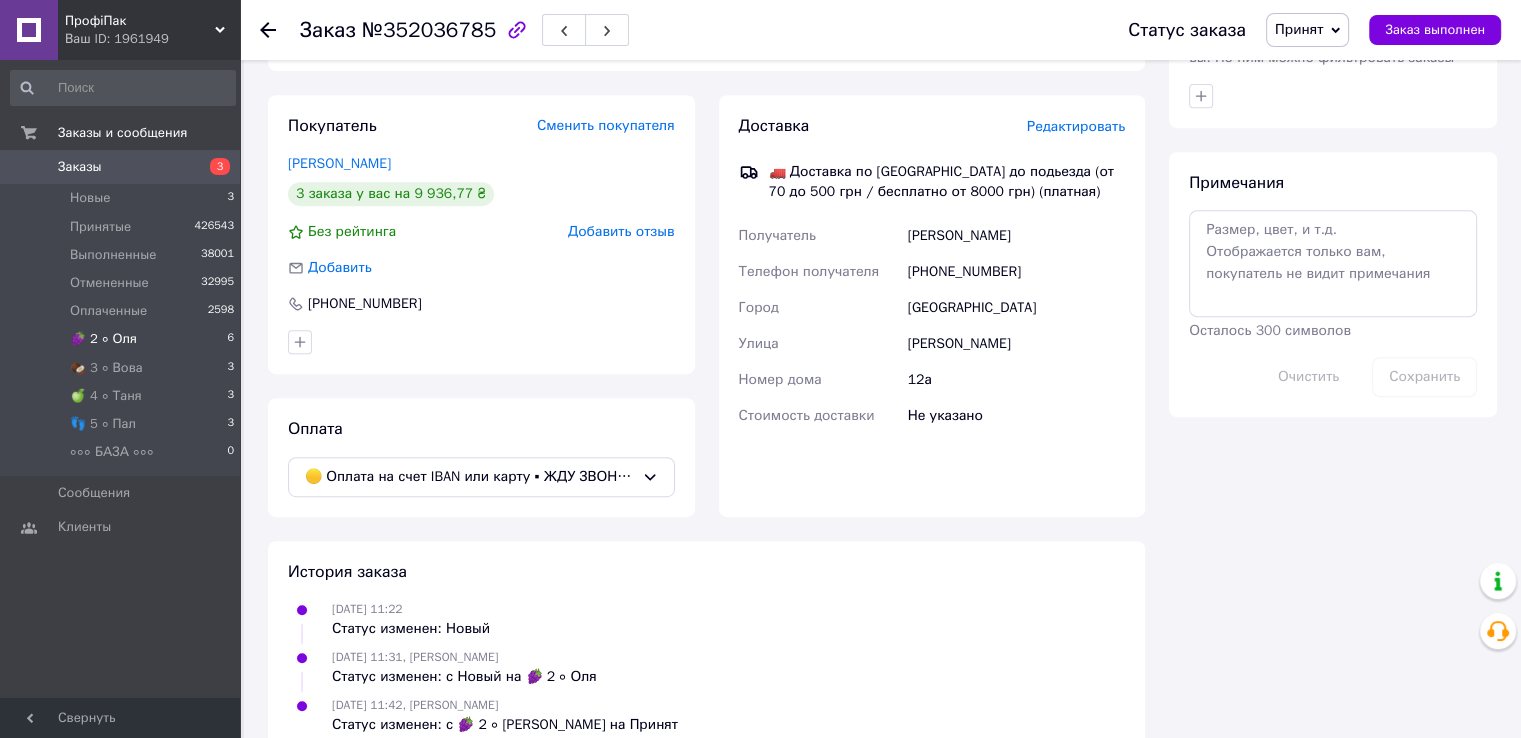 click on "🍇 2 ∘ Оля 6" at bounding box center [123, 339] 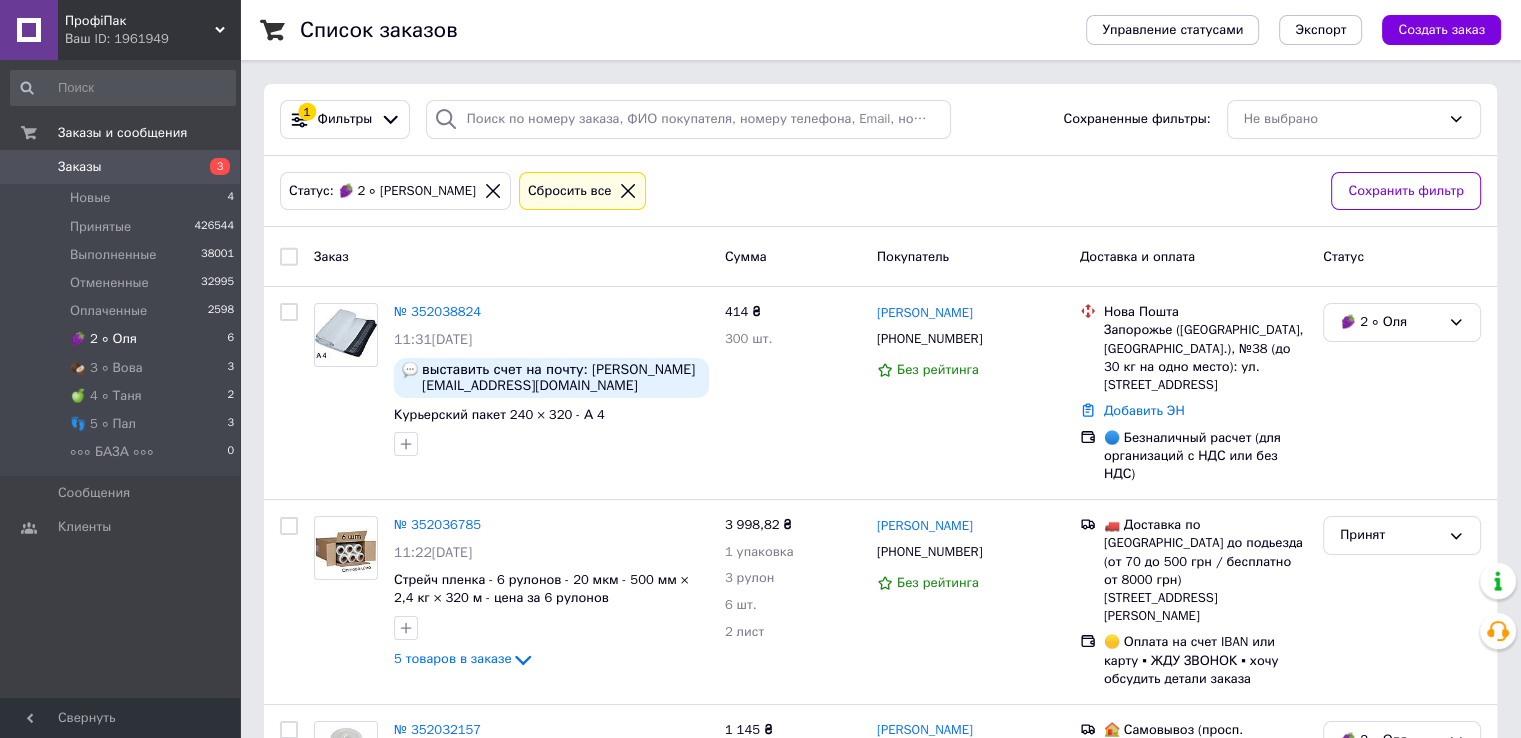 click on "🍇 2 ∘ Оля" at bounding box center [103, 339] 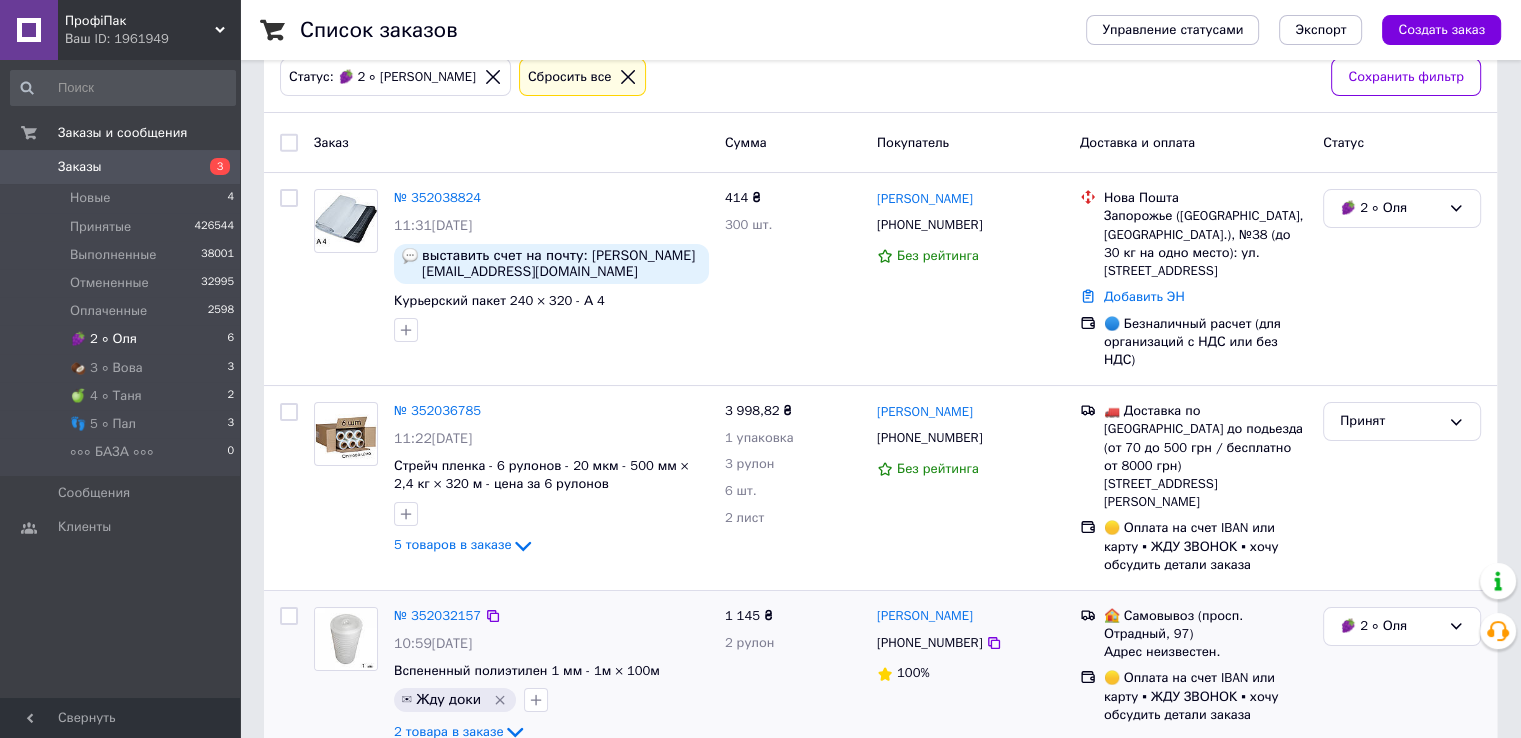 scroll, scrollTop: 0, scrollLeft: 0, axis: both 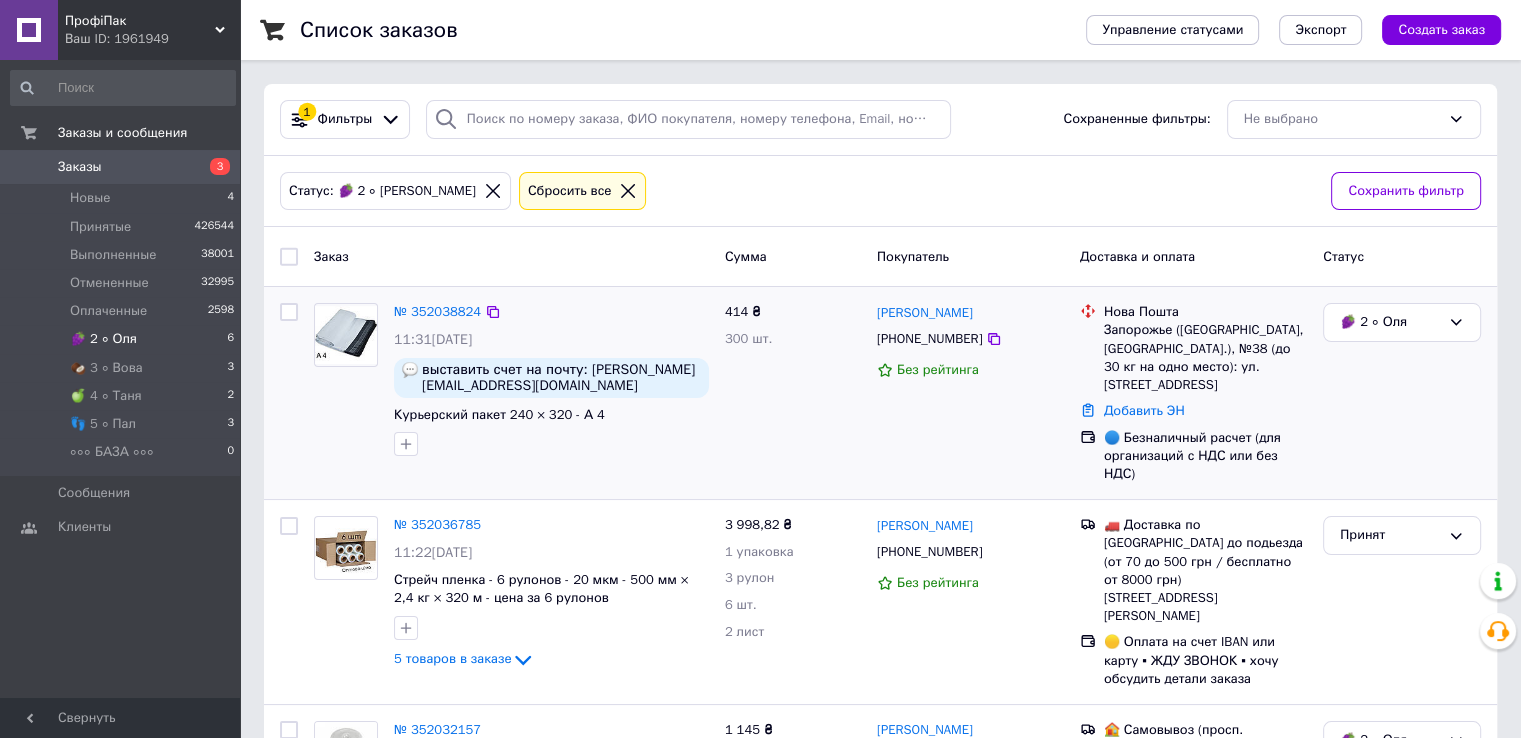 click at bounding box center [346, 335] 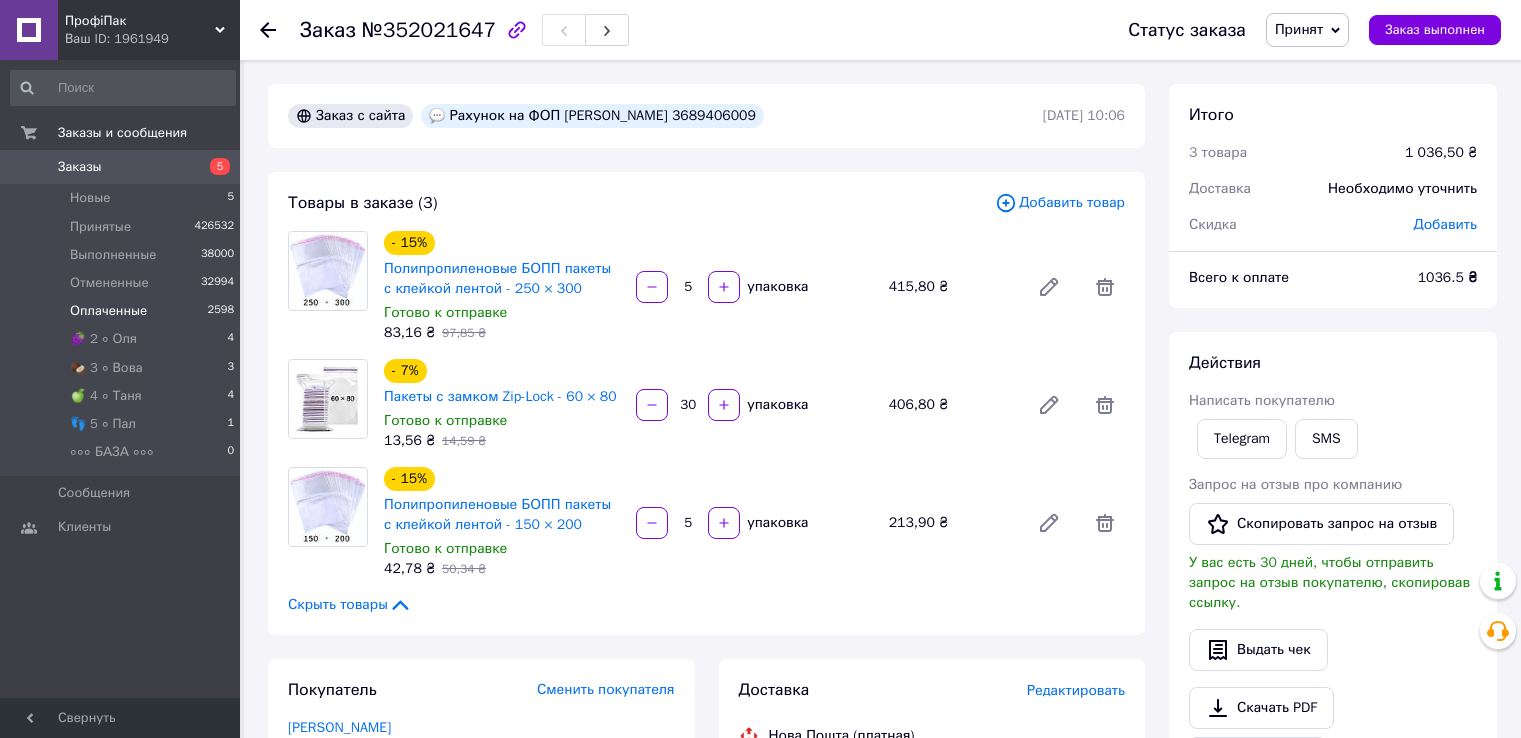 scroll, scrollTop: 0, scrollLeft: 0, axis: both 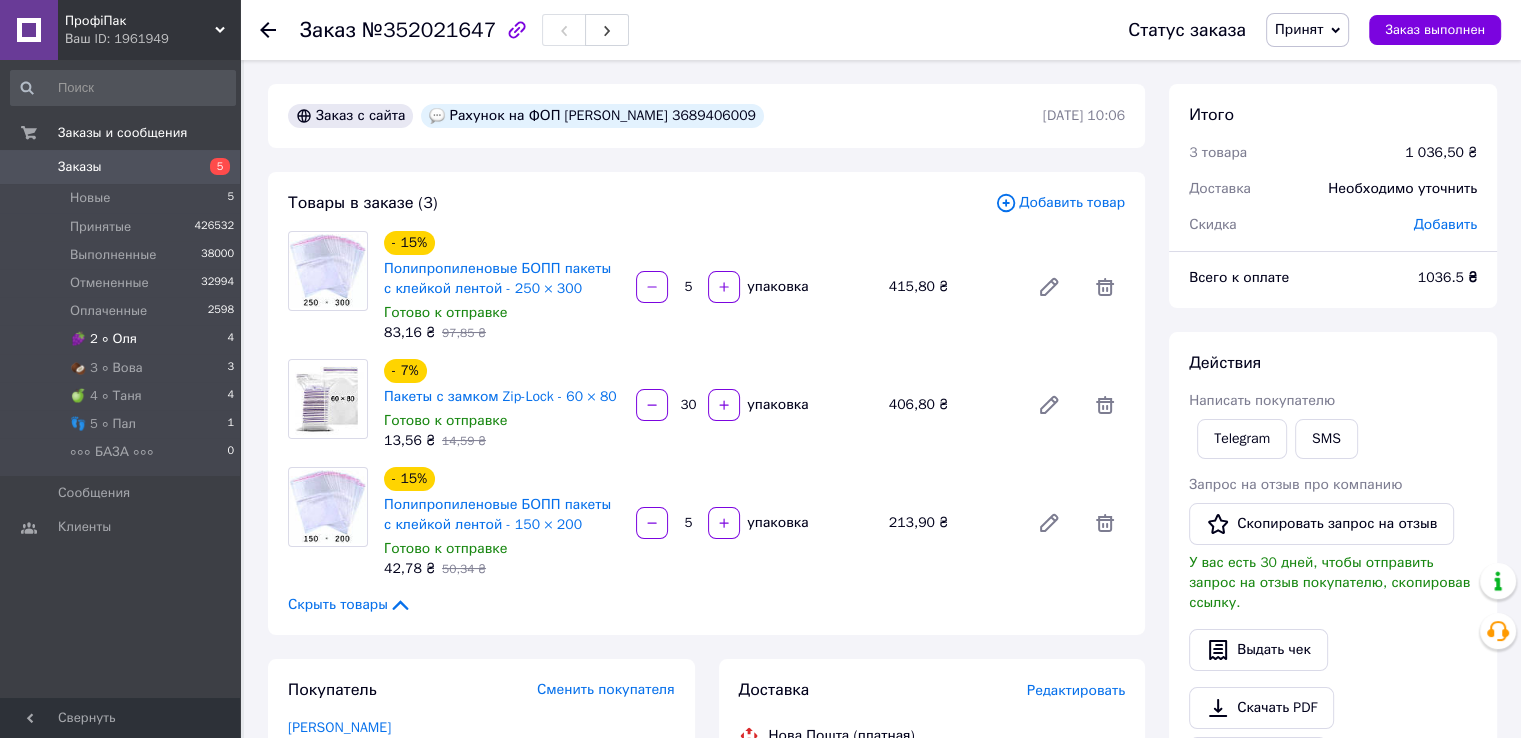 click on "🍇 2 ∘ [PERSON_NAME] 4" at bounding box center (123, 339) 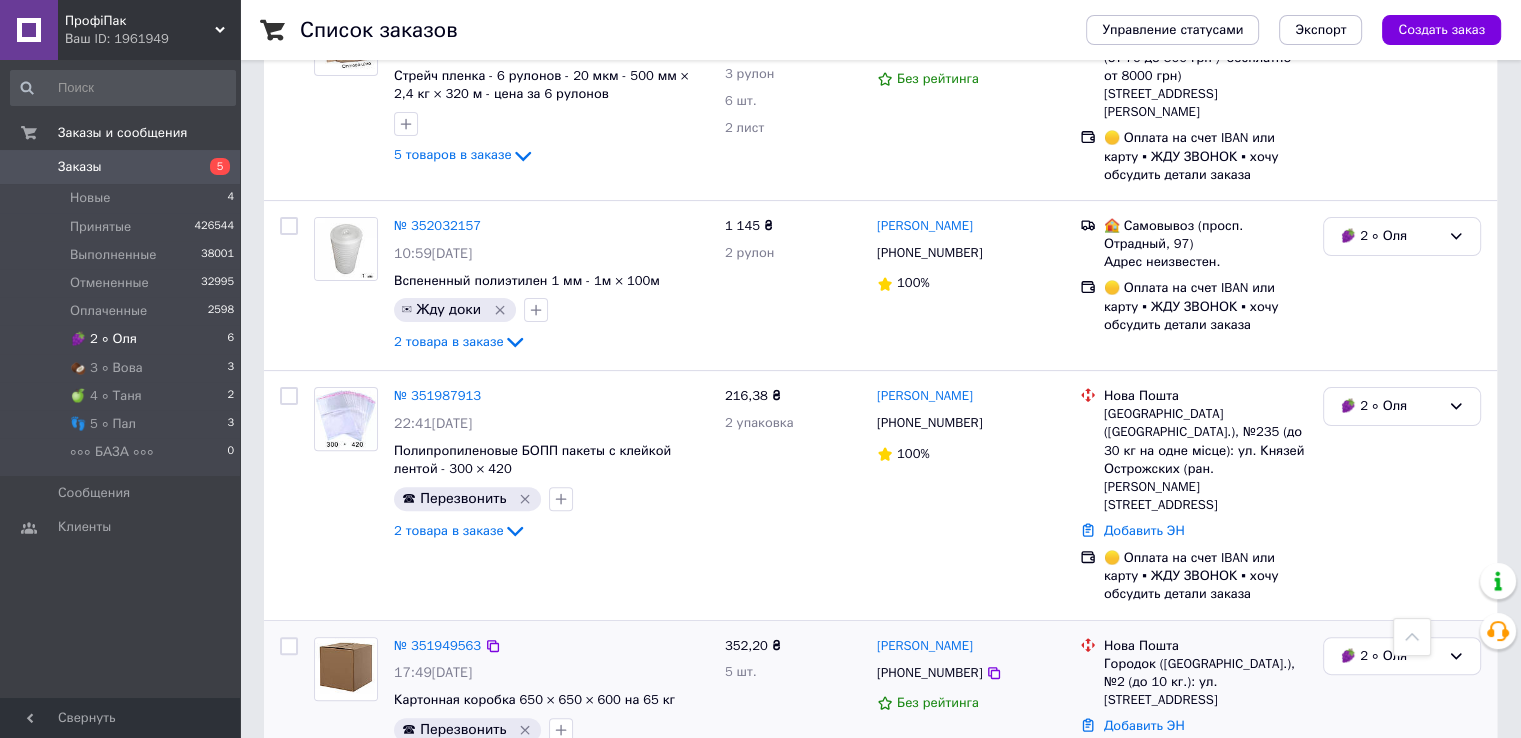 scroll, scrollTop: 182, scrollLeft: 0, axis: vertical 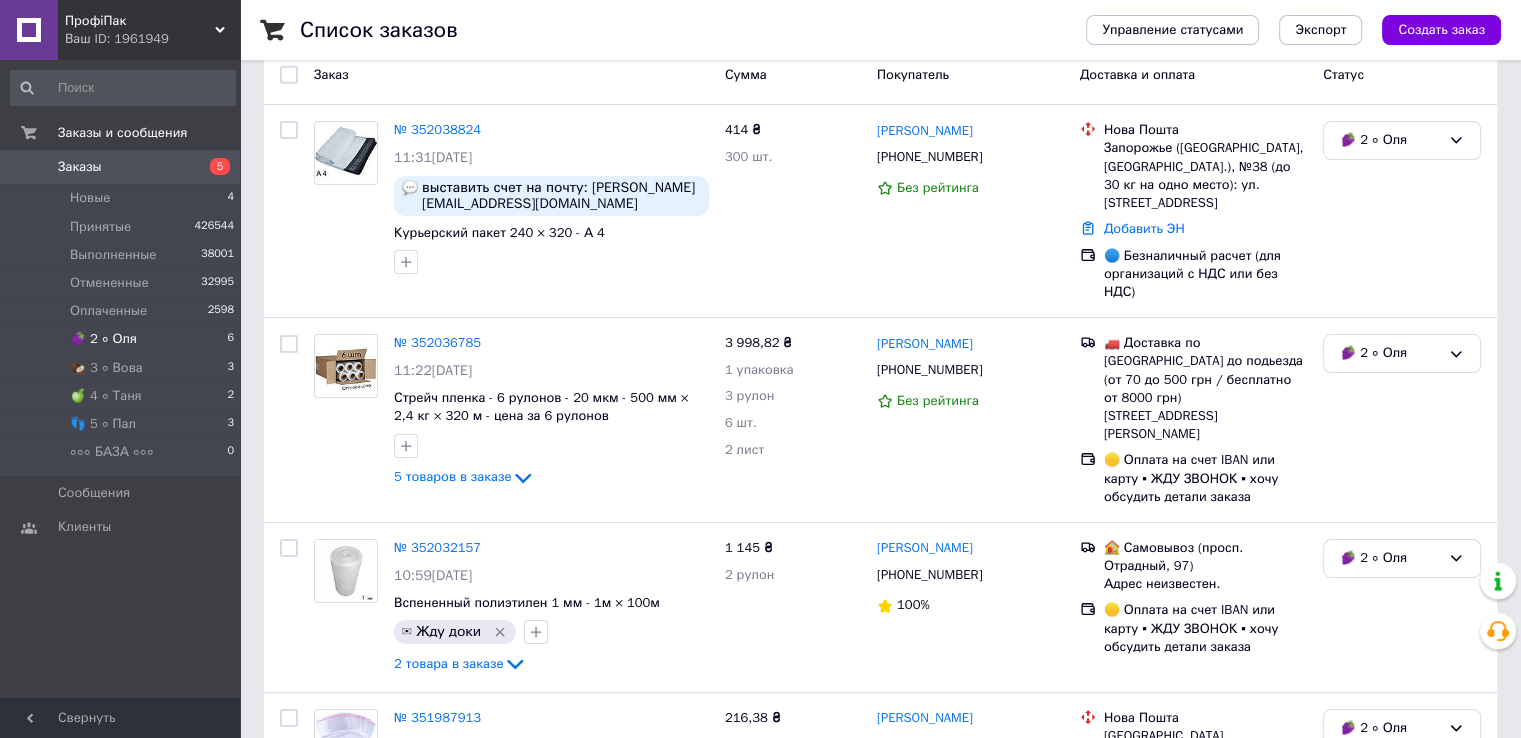 click on "🍇 2 ∘ [PERSON_NAME] 6" at bounding box center [123, 339] 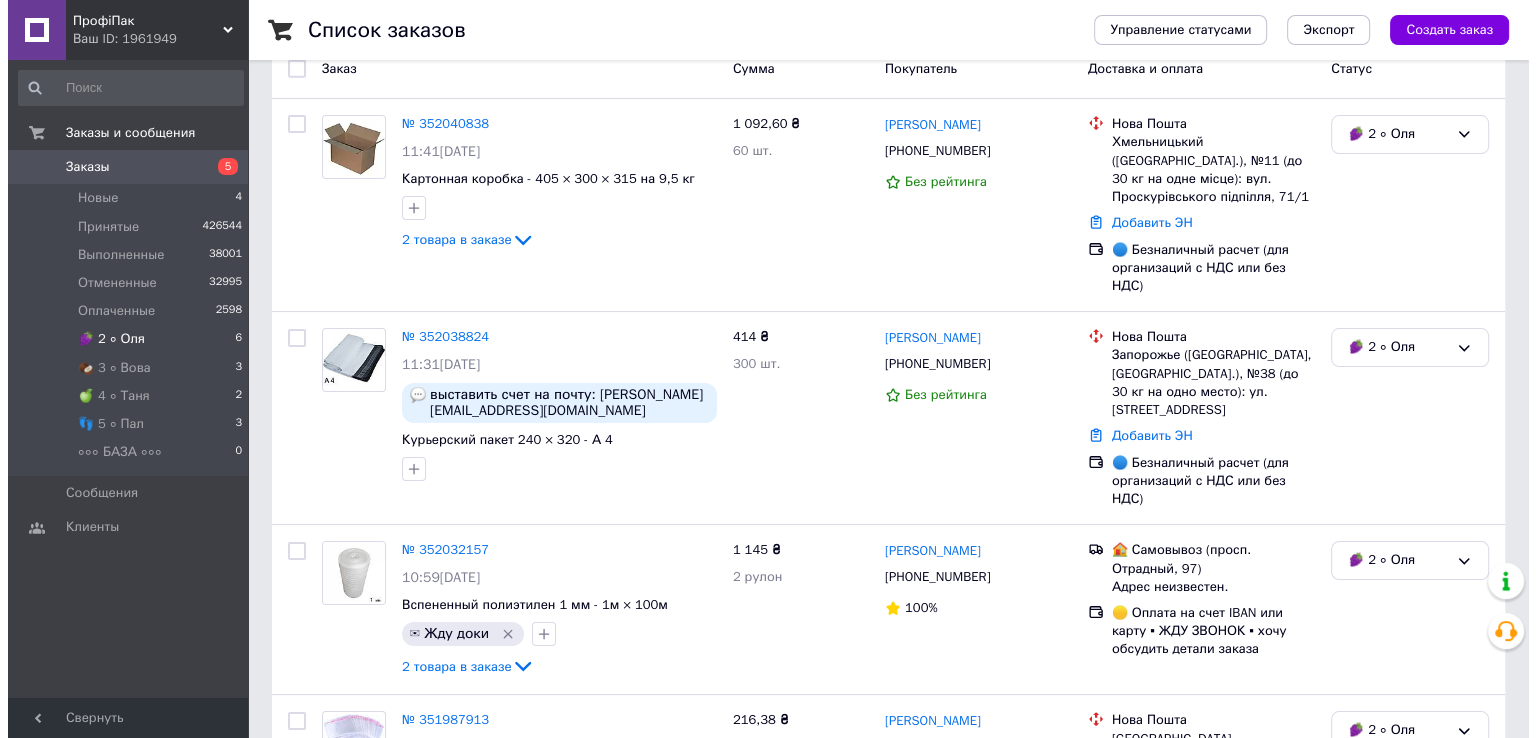 scroll, scrollTop: 0, scrollLeft: 0, axis: both 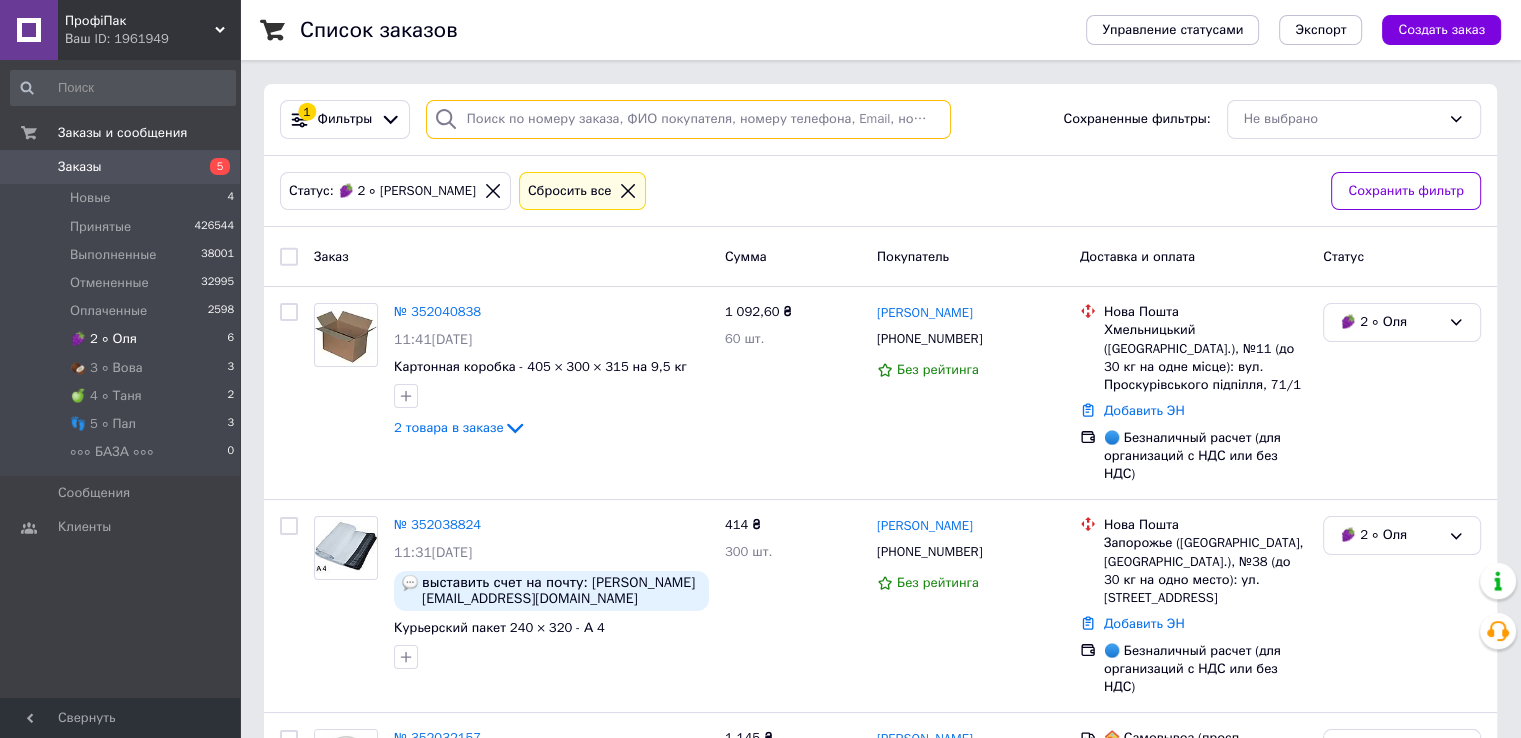click at bounding box center (688, 119) 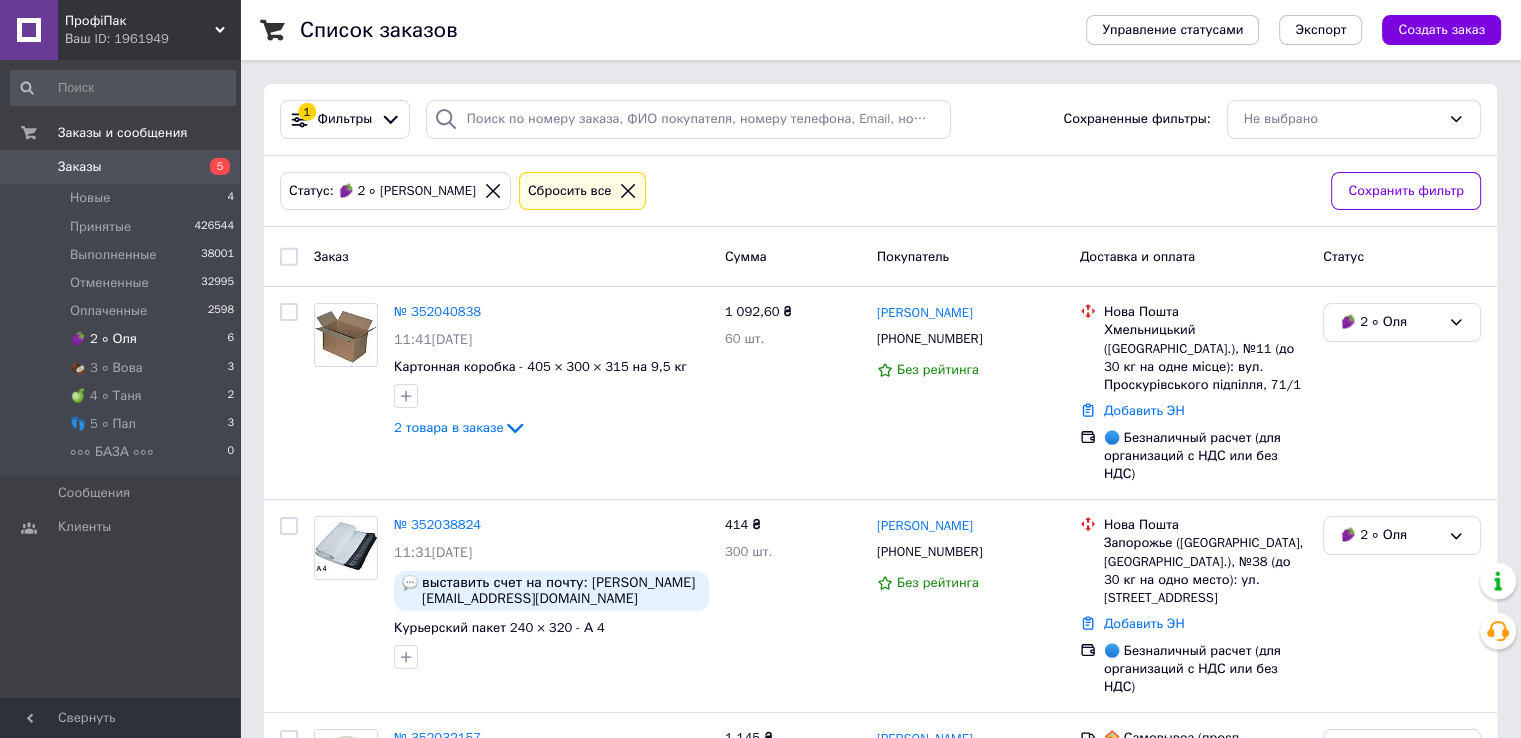 click 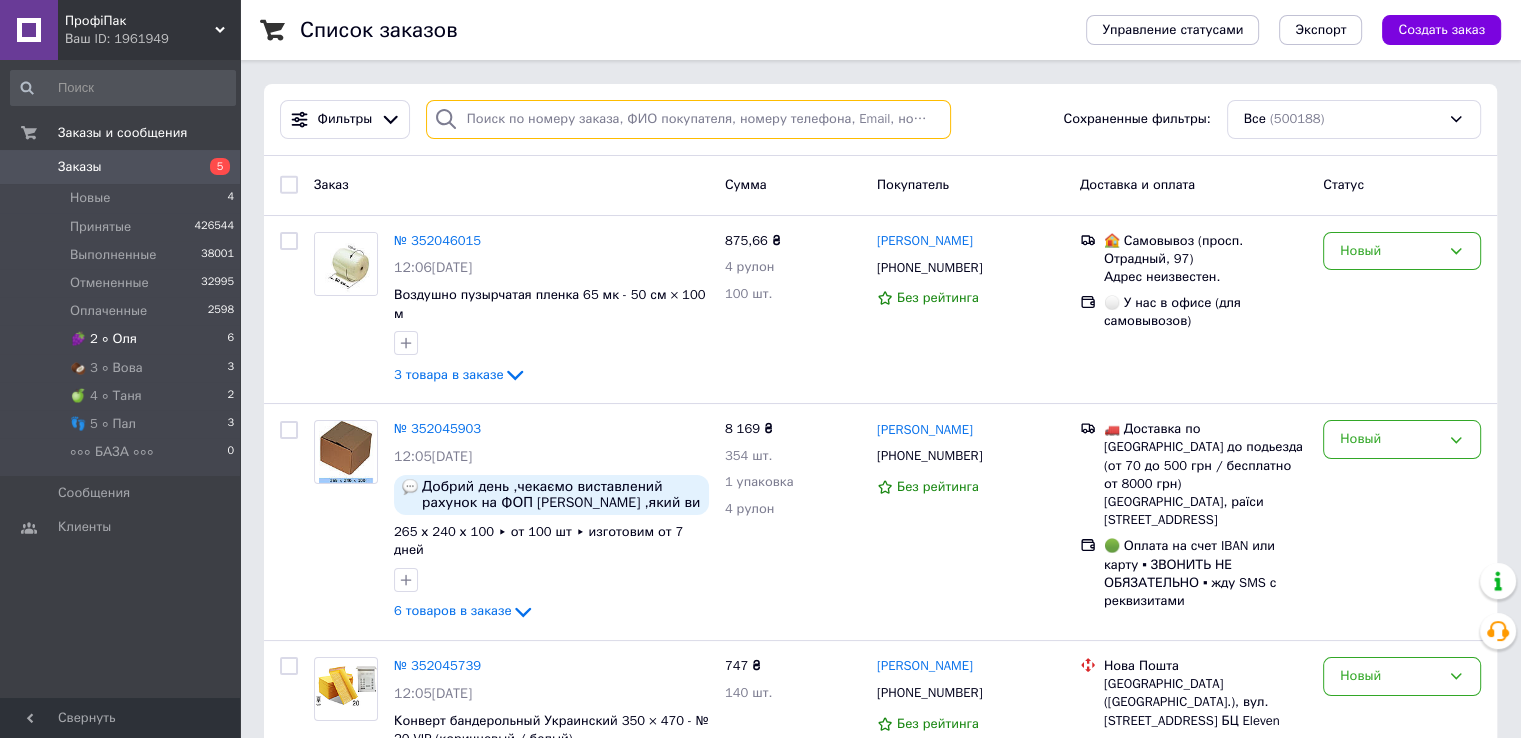 click at bounding box center [688, 119] 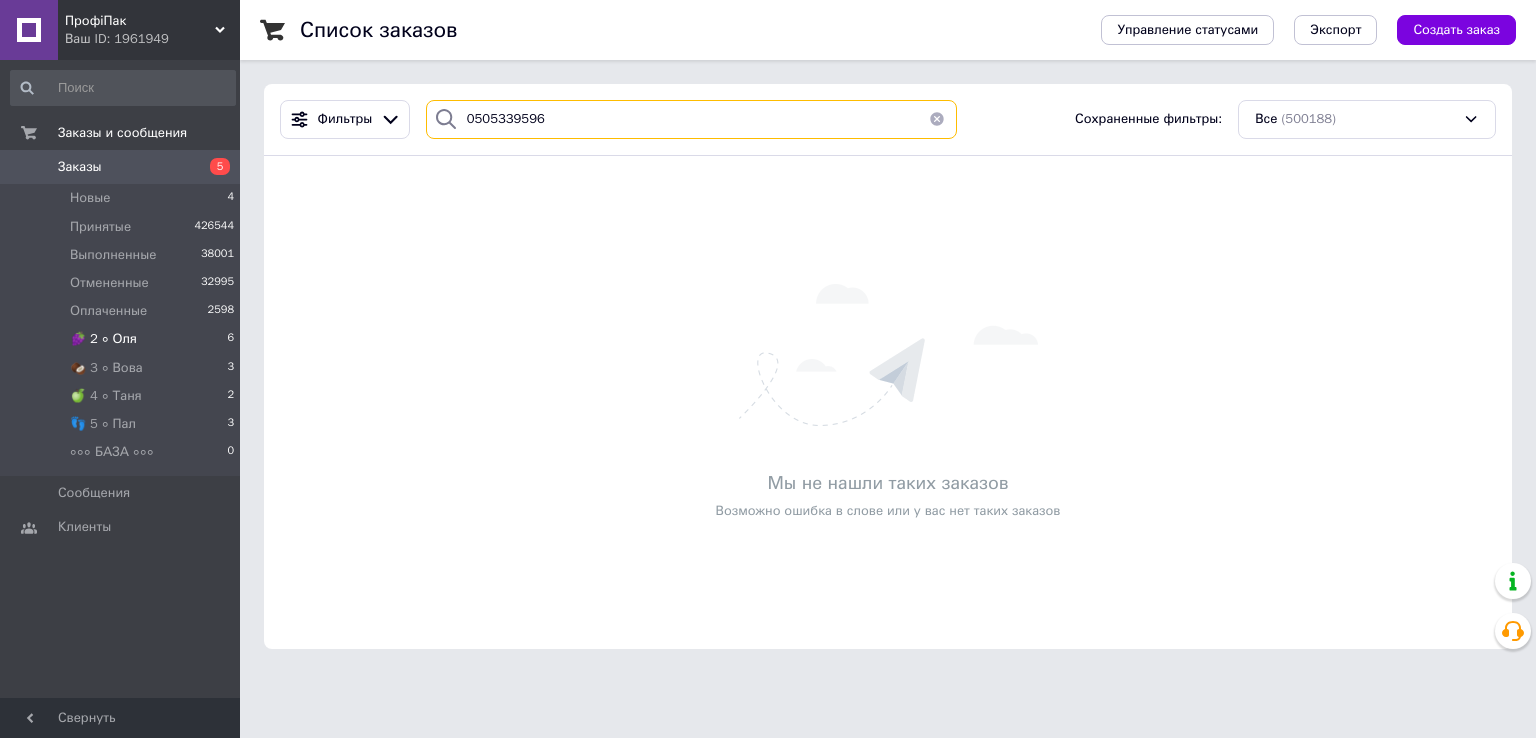drag, startPoint x: 540, startPoint y: 129, endPoint x: 425, endPoint y: 106, distance: 117.27745 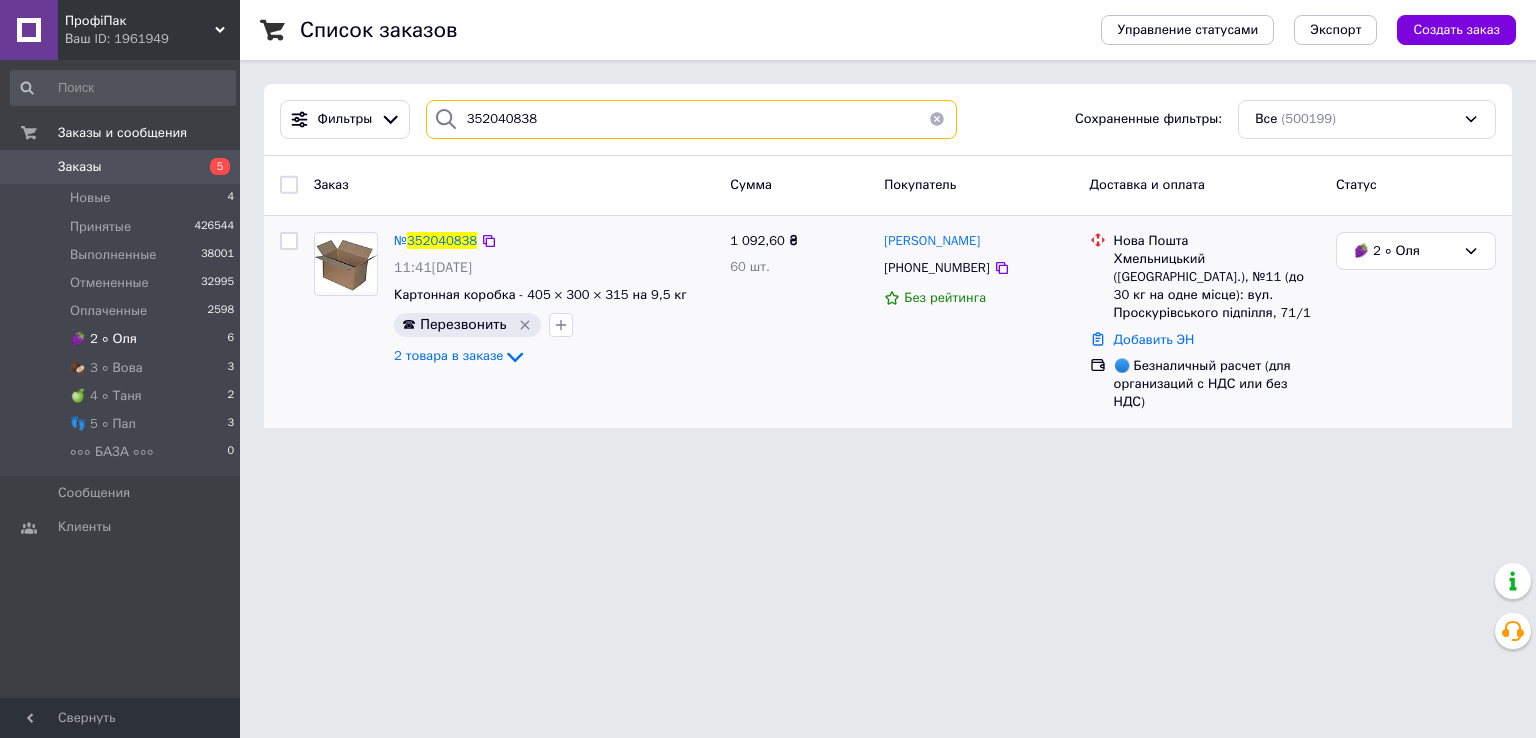 type on "352040838" 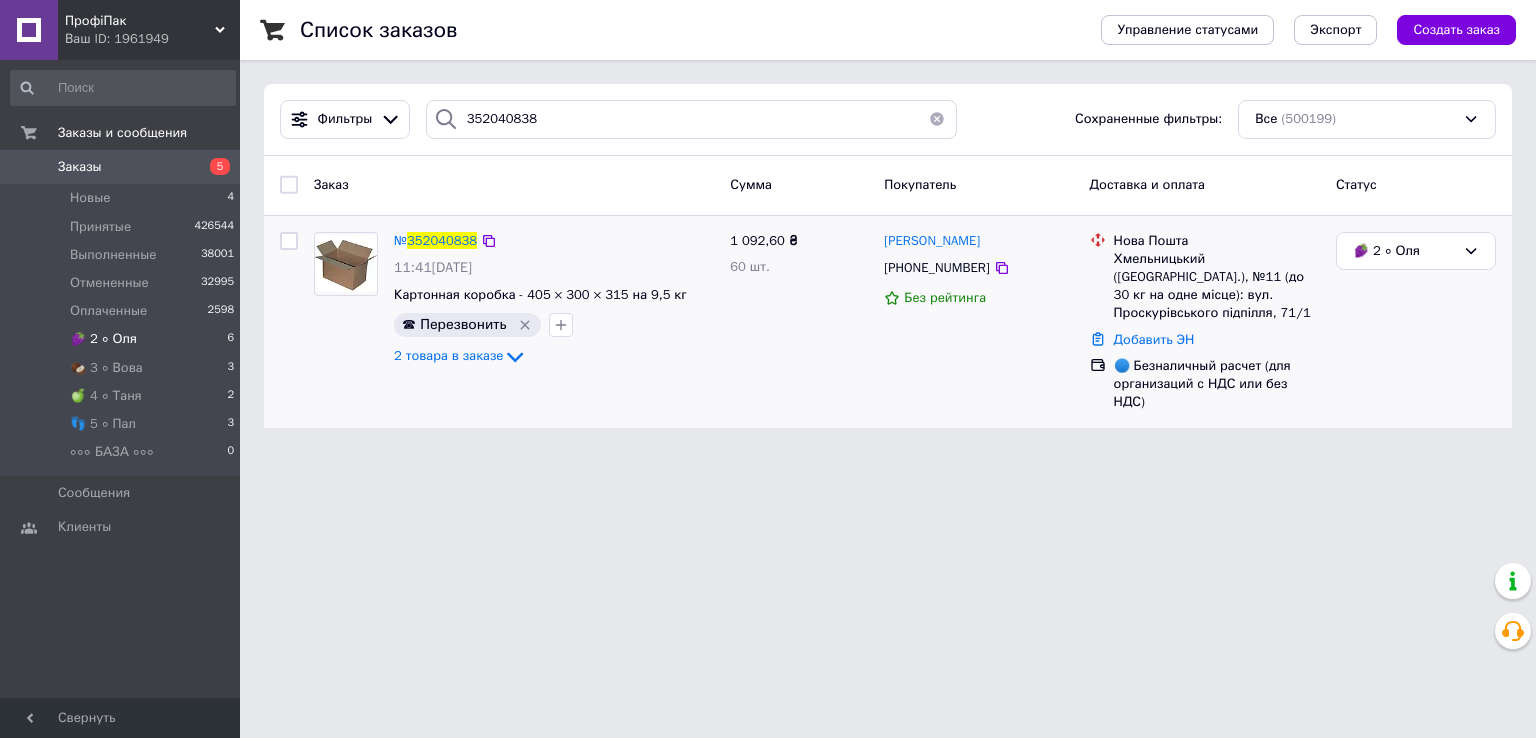 click at bounding box center (346, 264) 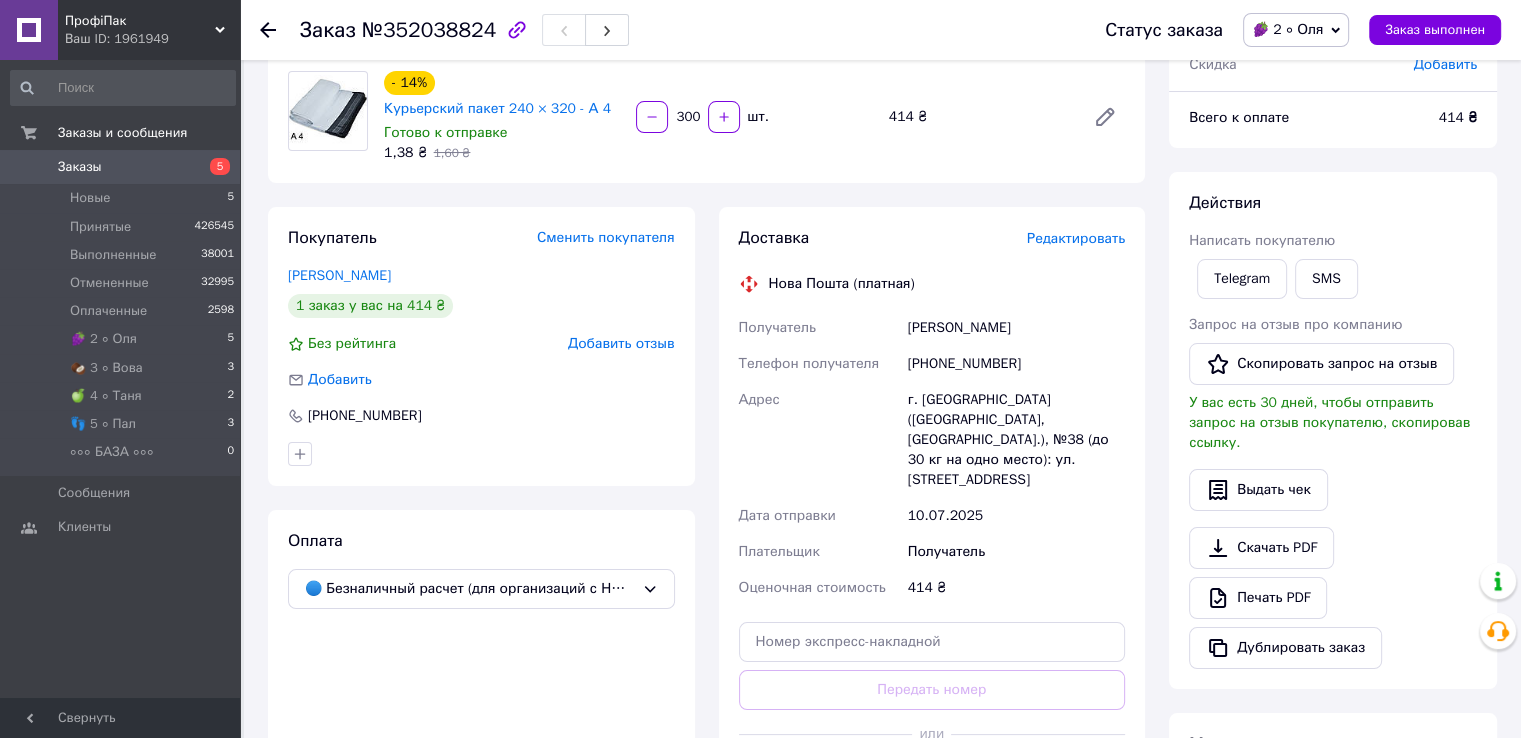 scroll, scrollTop: 200, scrollLeft: 0, axis: vertical 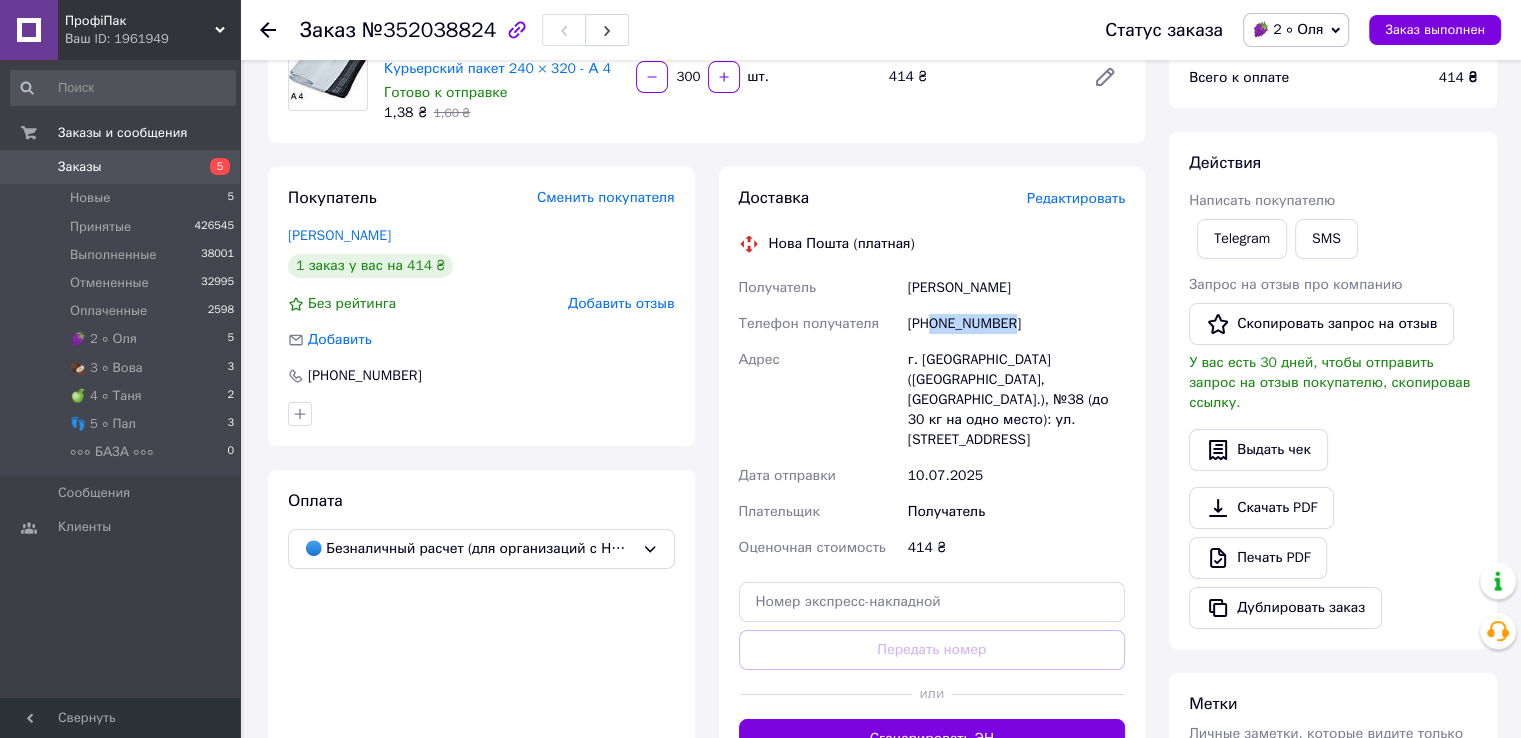 drag, startPoint x: 932, startPoint y: 325, endPoint x: 1013, endPoint y: 330, distance: 81.154175 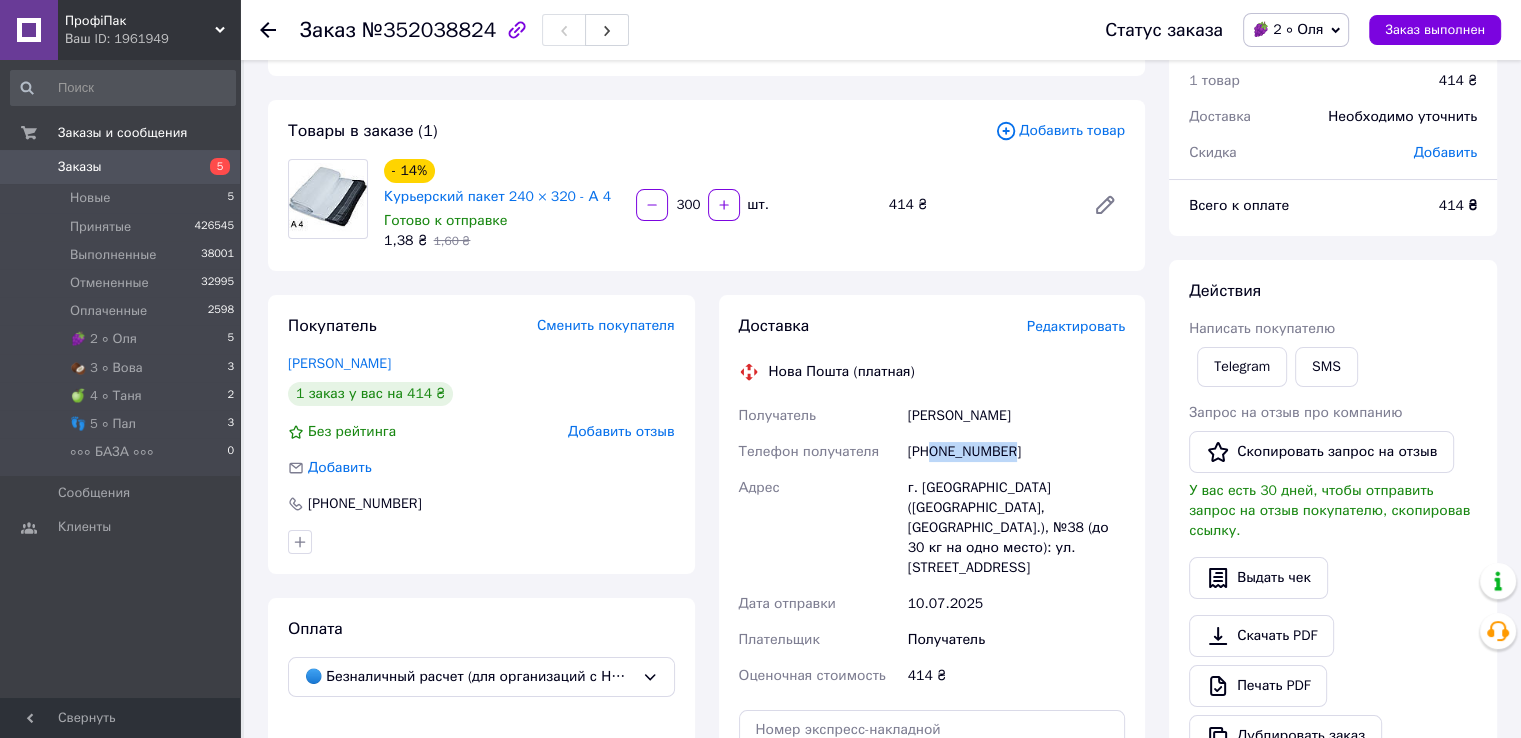 scroll, scrollTop: 0, scrollLeft: 0, axis: both 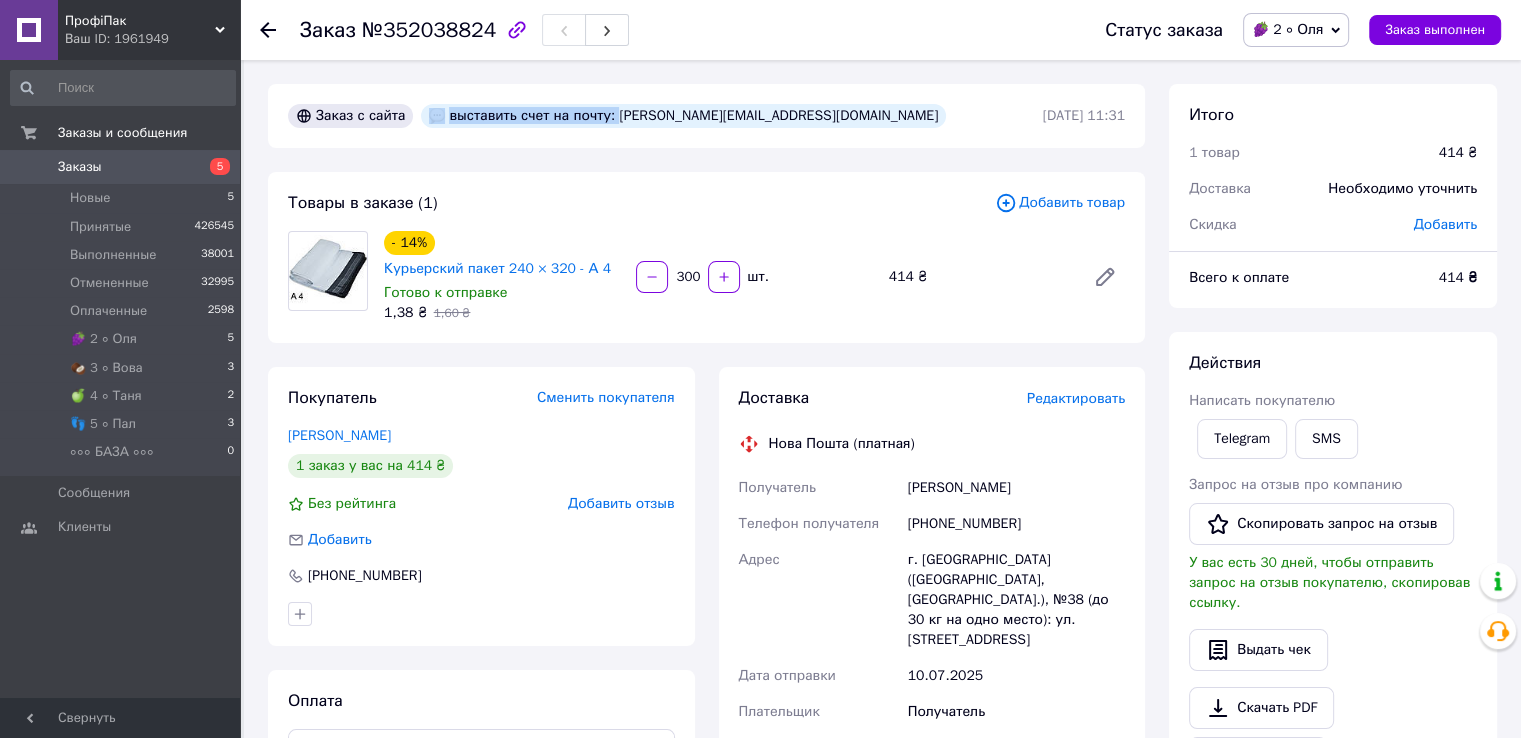 drag, startPoint x: 604, startPoint y: 117, endPoint x: 800, endPoint y: 121, distance: 196.04082 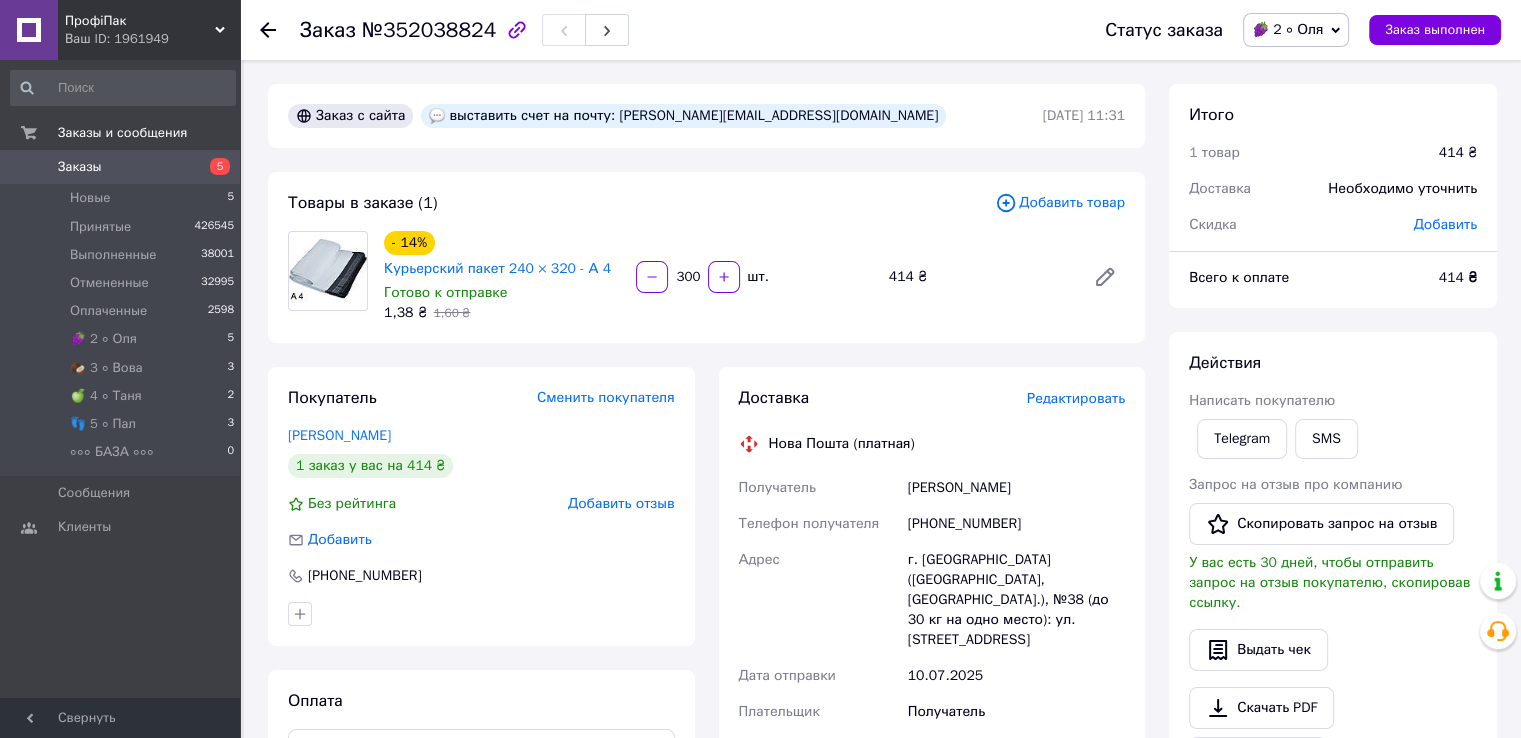 click on "выставить счет на почту: [PERSON_NAME][EMAIL_ADDRESS][DOMAIN_NAME]" at bounding box center (683, 116) 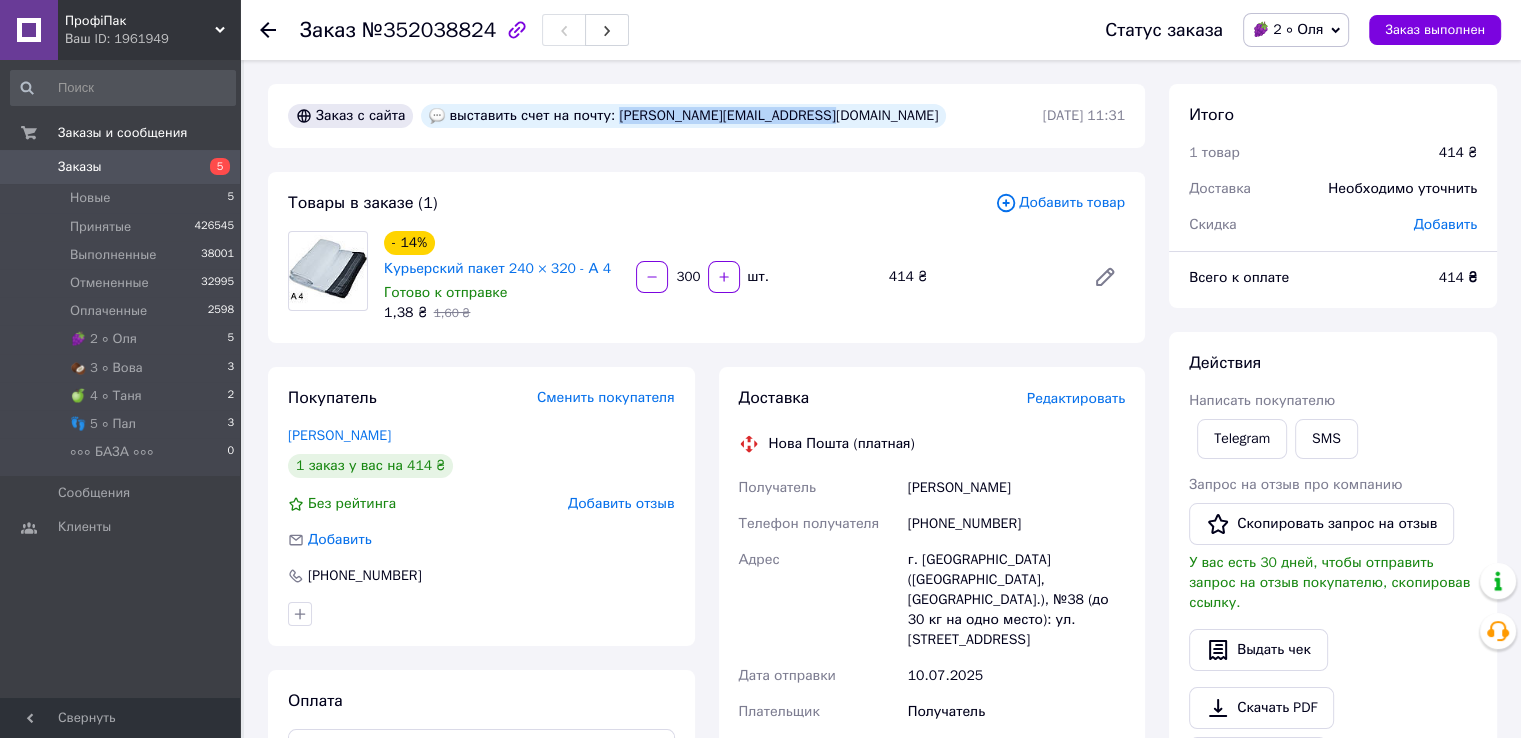 drag, startPoint x: 605, startPoint y: 115, endPoint x: 792, endPoint y: 124, distance: 187.21645 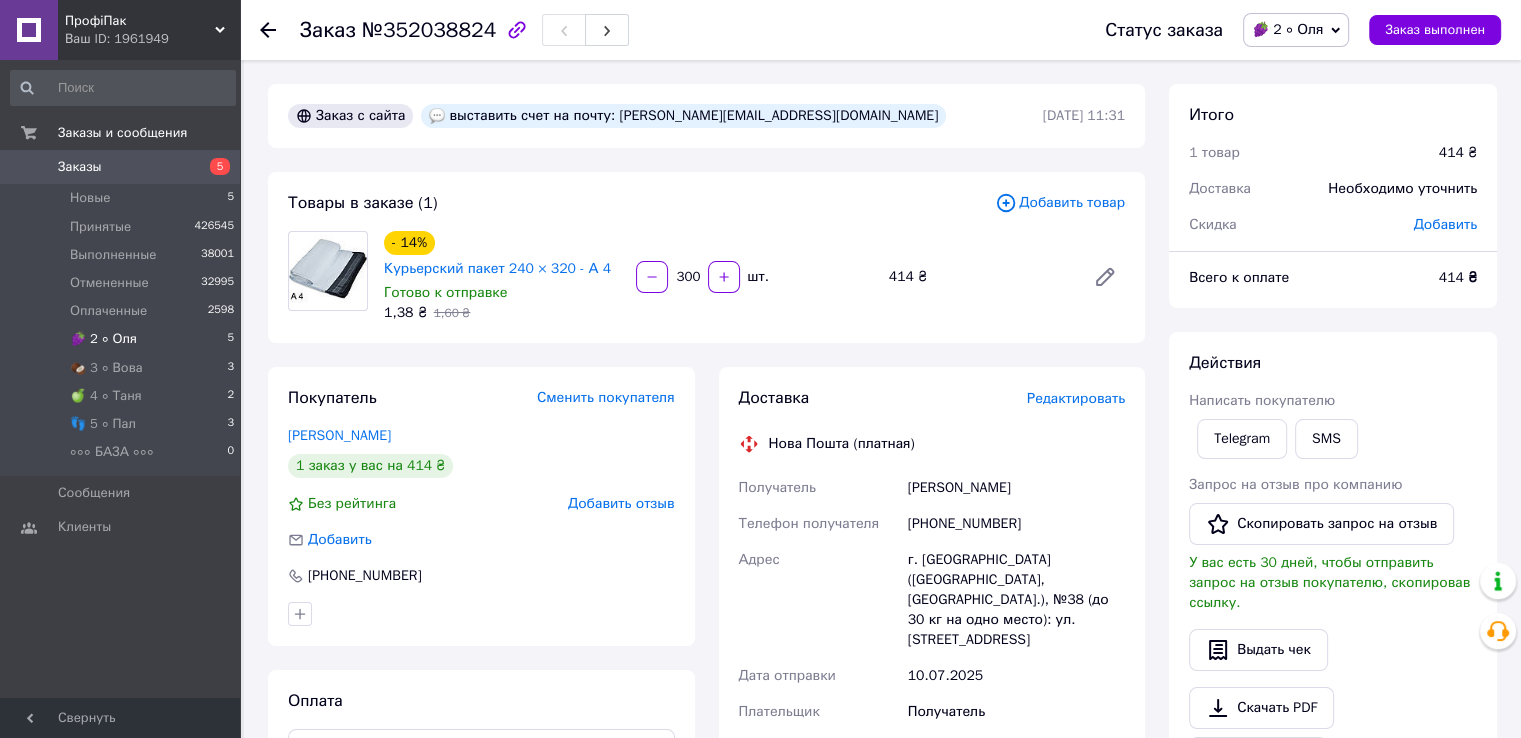 click on "🍇 2 ∘ [PERSON_NAME] 5" at bounding box center (123, 339) 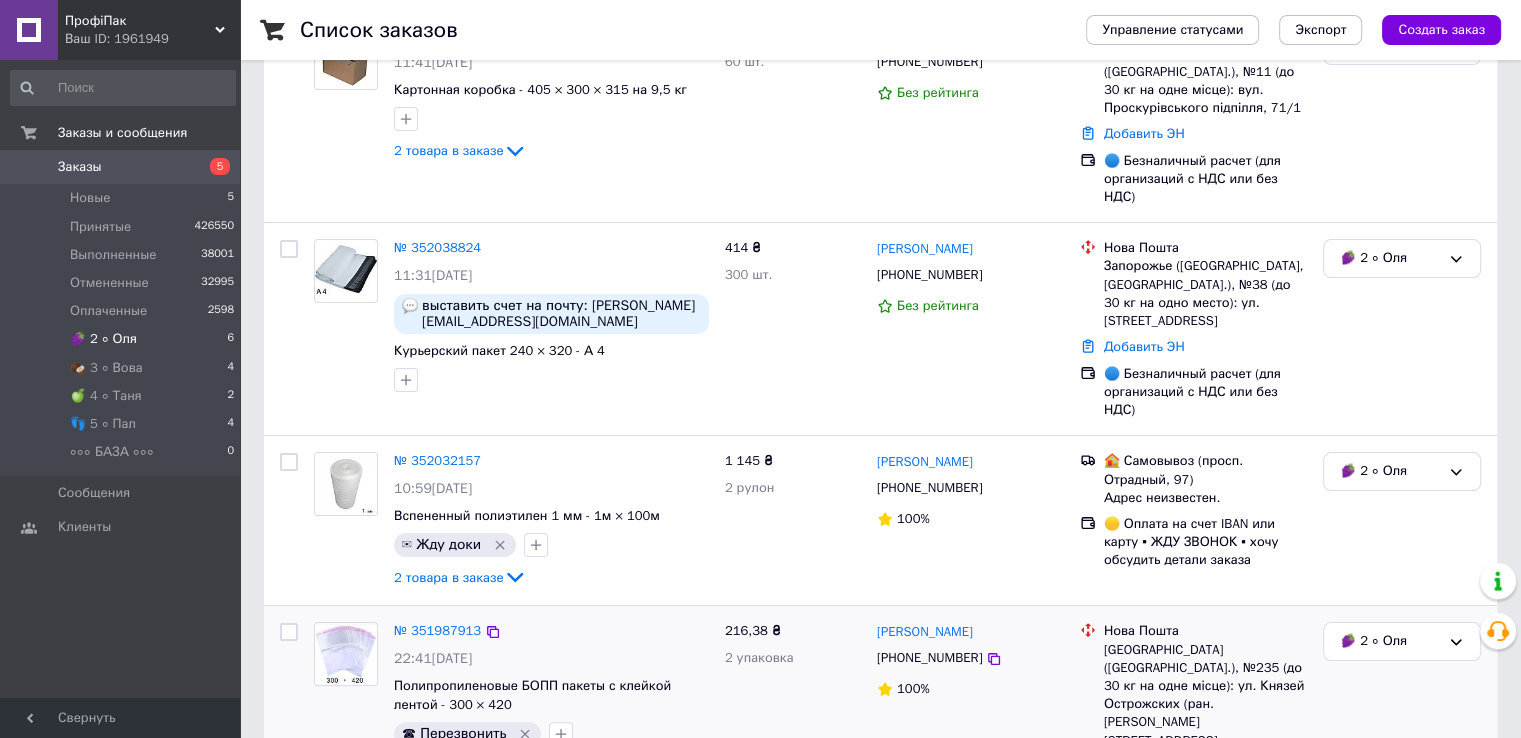 scroll, scrollTop: 500, scrollLeft: 0, axis: vertical 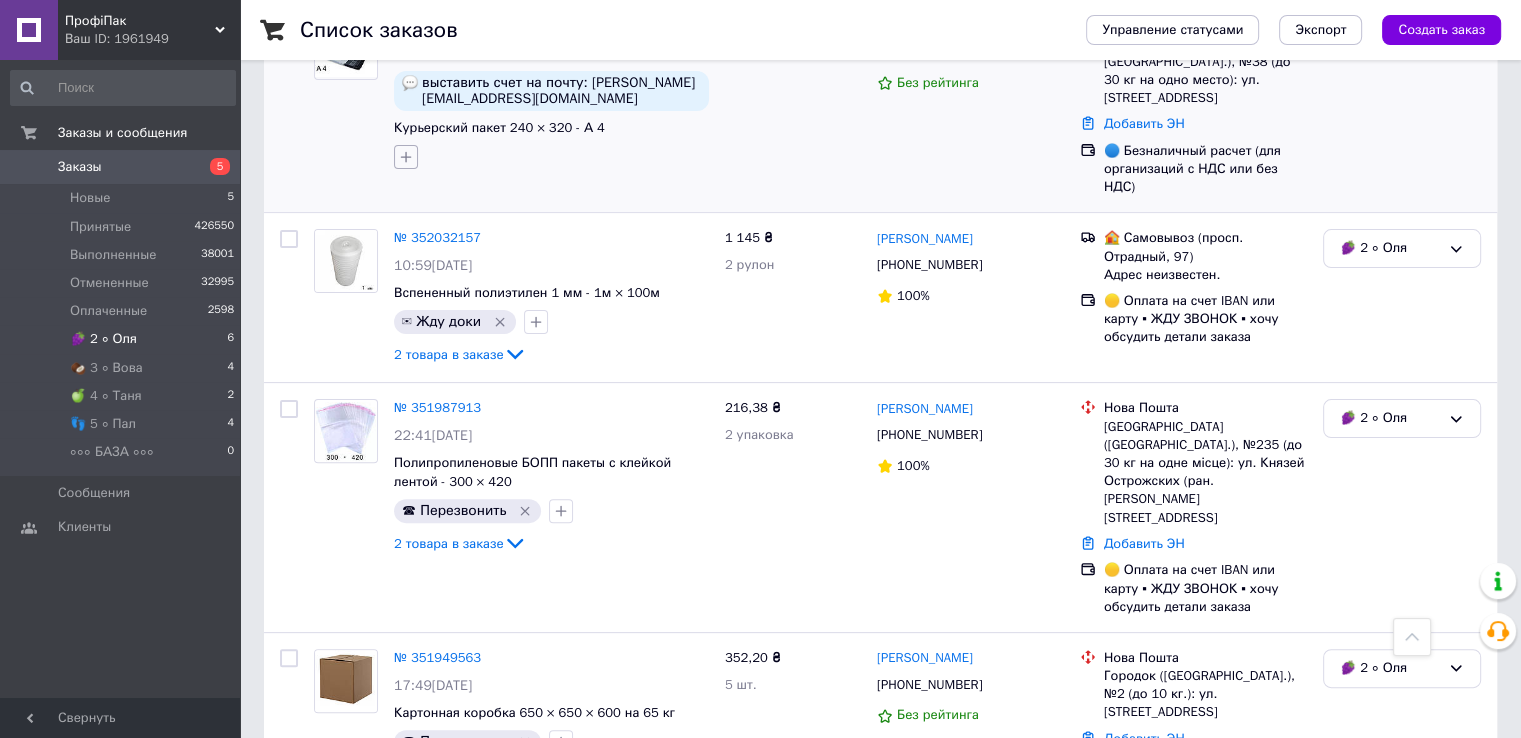 click 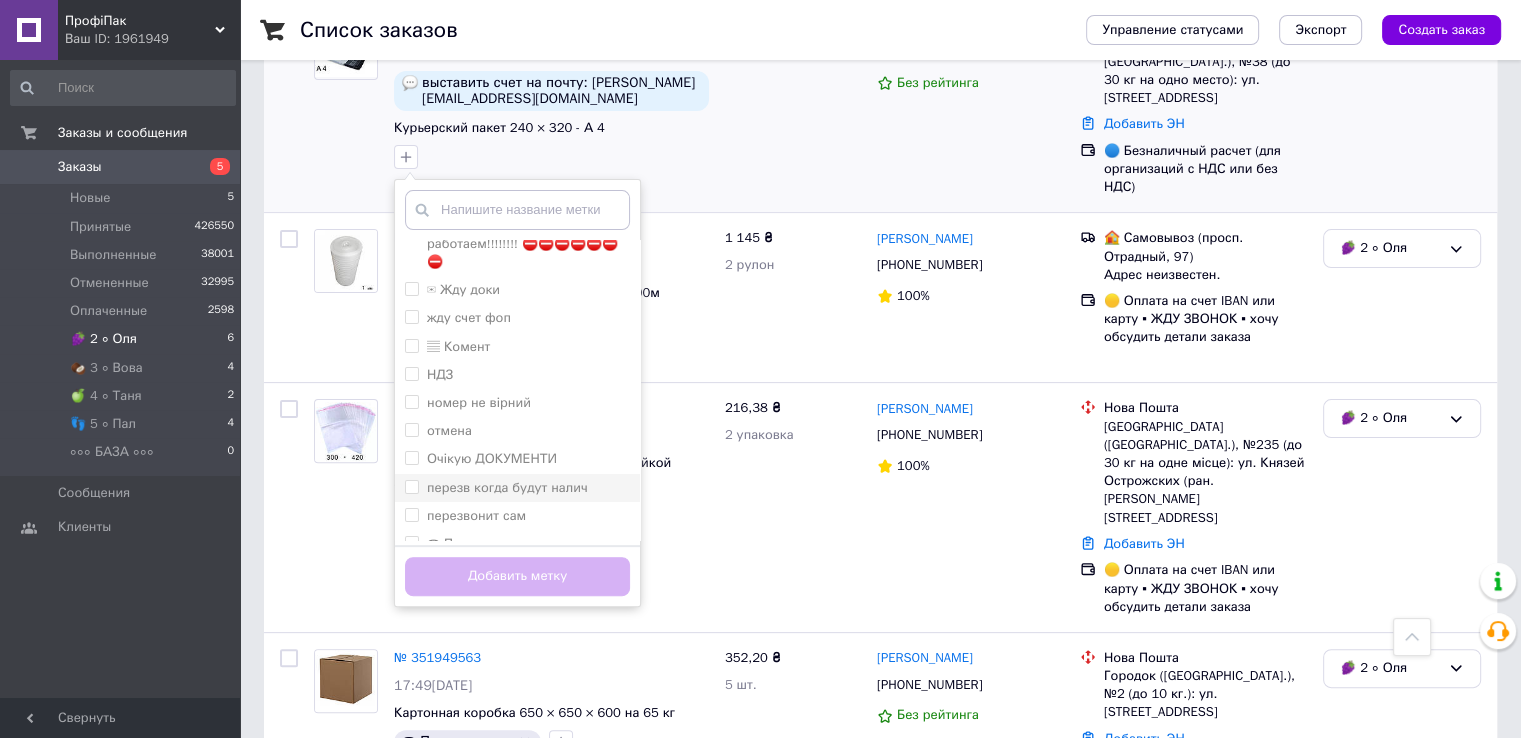 scroll, scrollTop: 200, scrollLeft: 0, axis: vertical 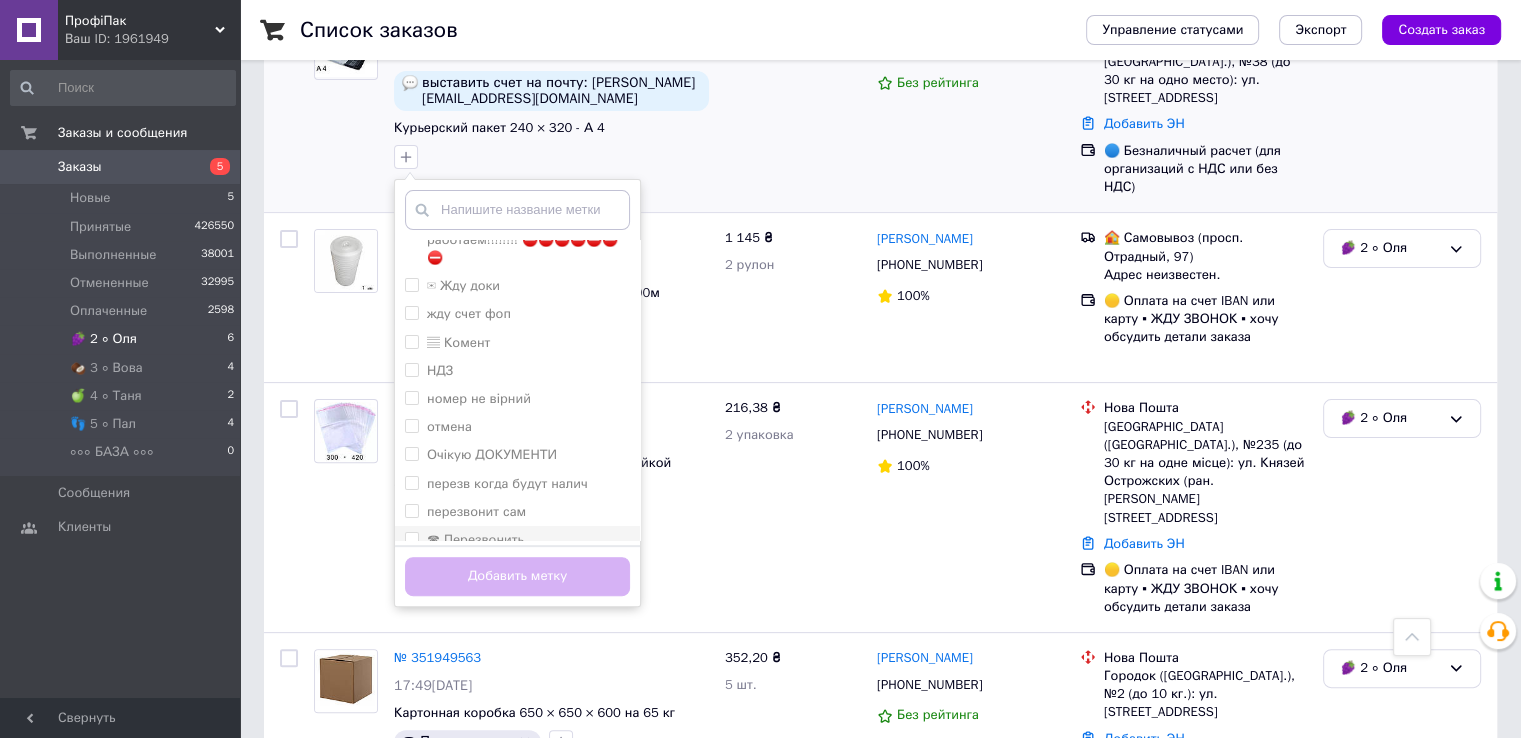 drag, startPoint x: 410, startPoint y: 483, endPoint x: 418, endPoint y: 493, distance: 12.806249 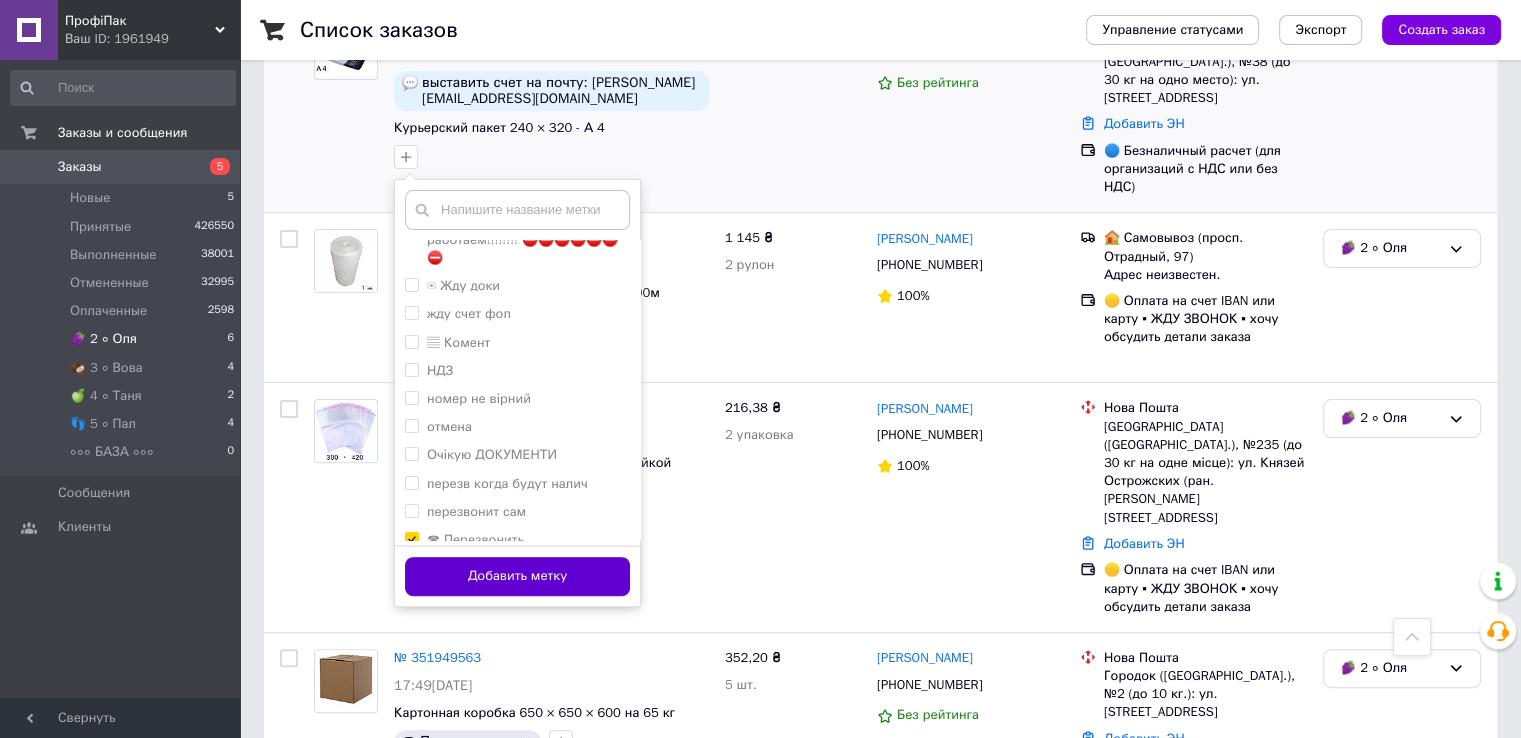 click on "Добавить метку" at bounding box center [517, 576] 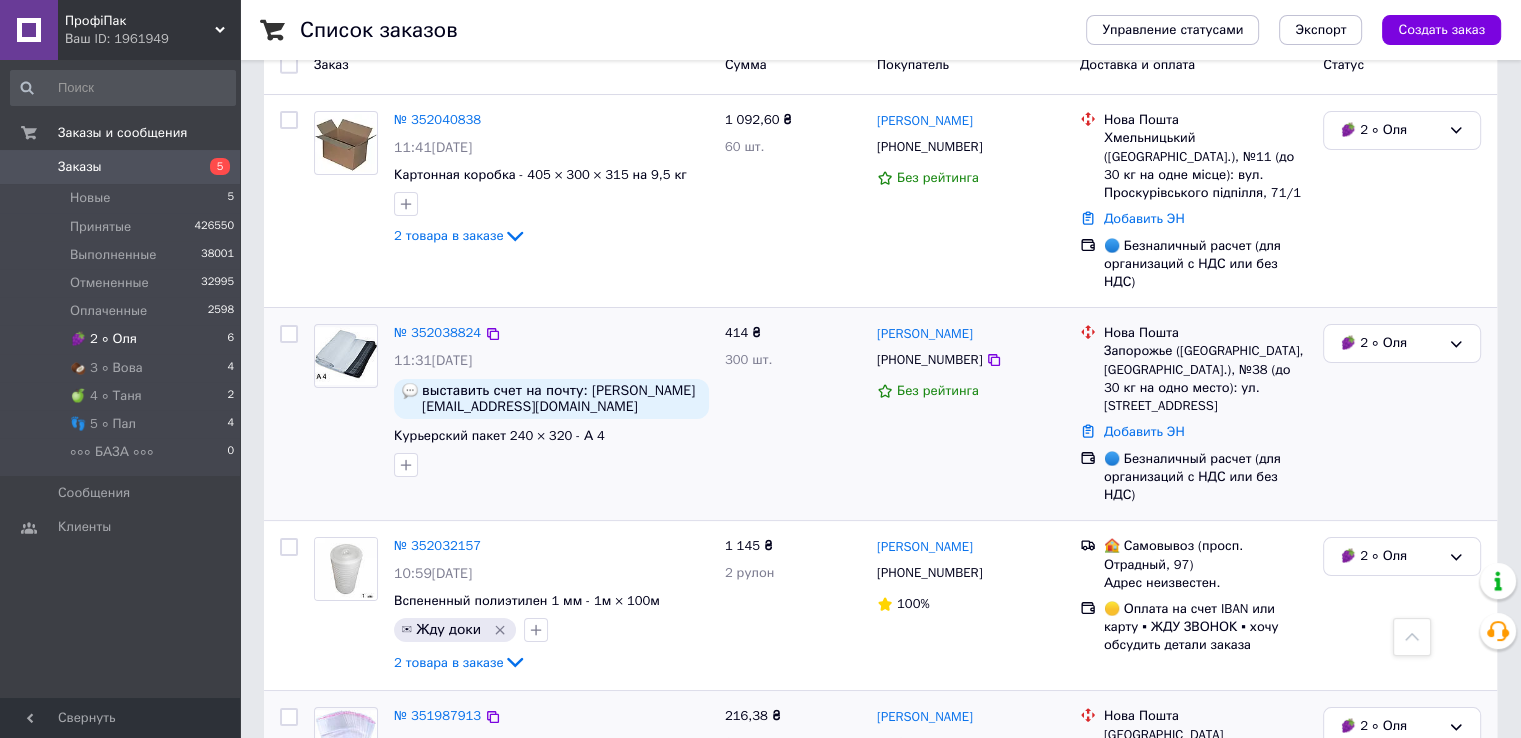 scroll, scrollTop: 100, scrollLeft: 0, axis: vertical 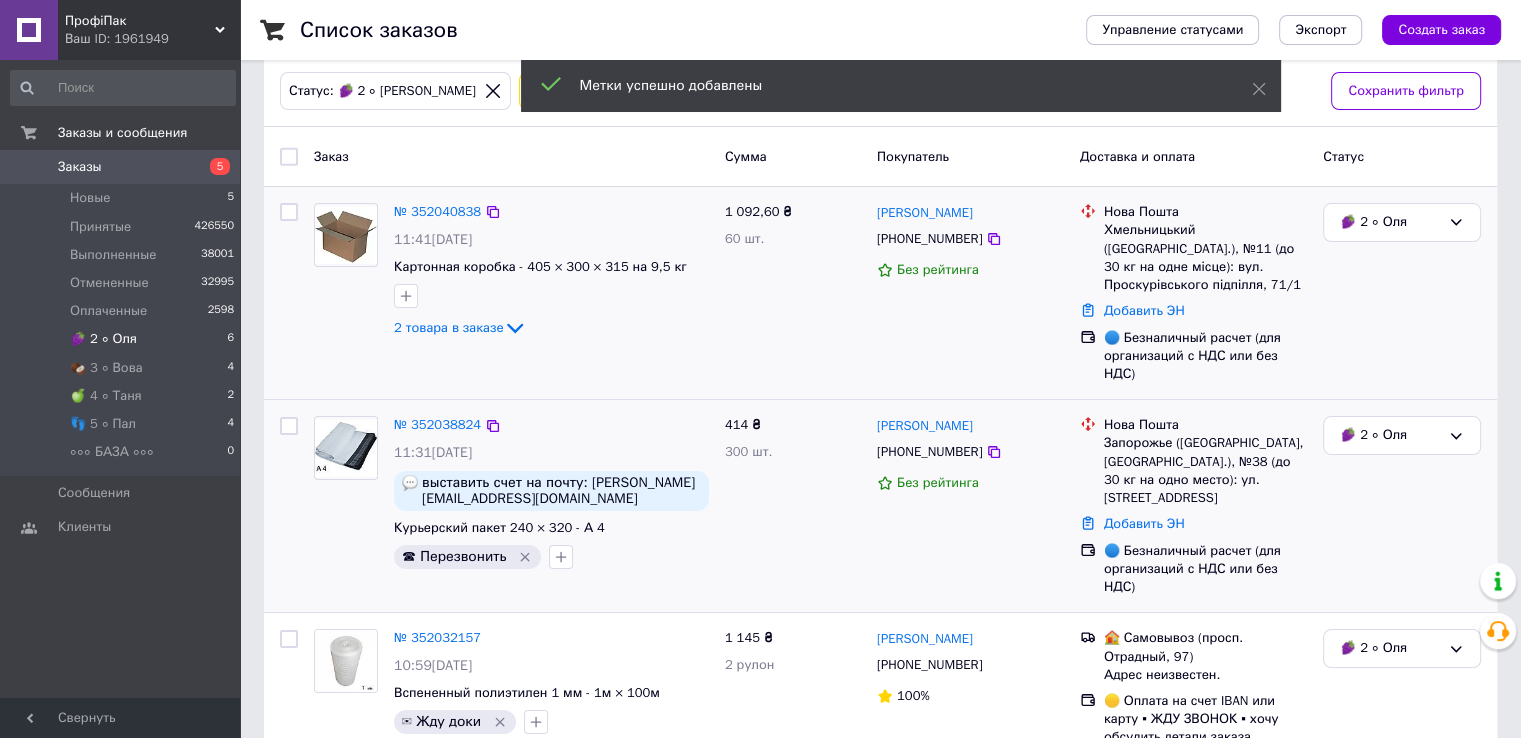 click at bounding box center (346, 235) 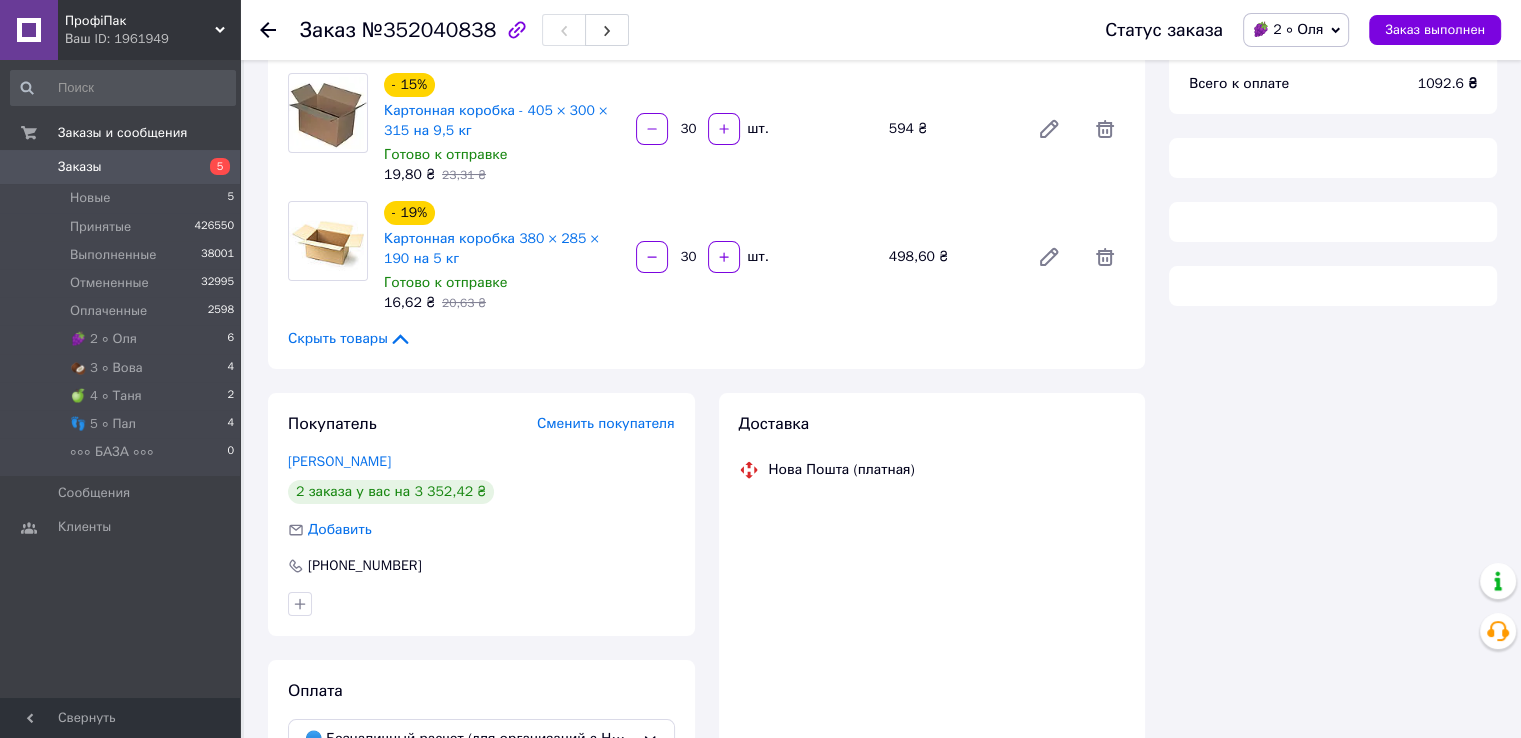 scroll, scrollTop: 289, scrollLeft: 0, axis: vertical 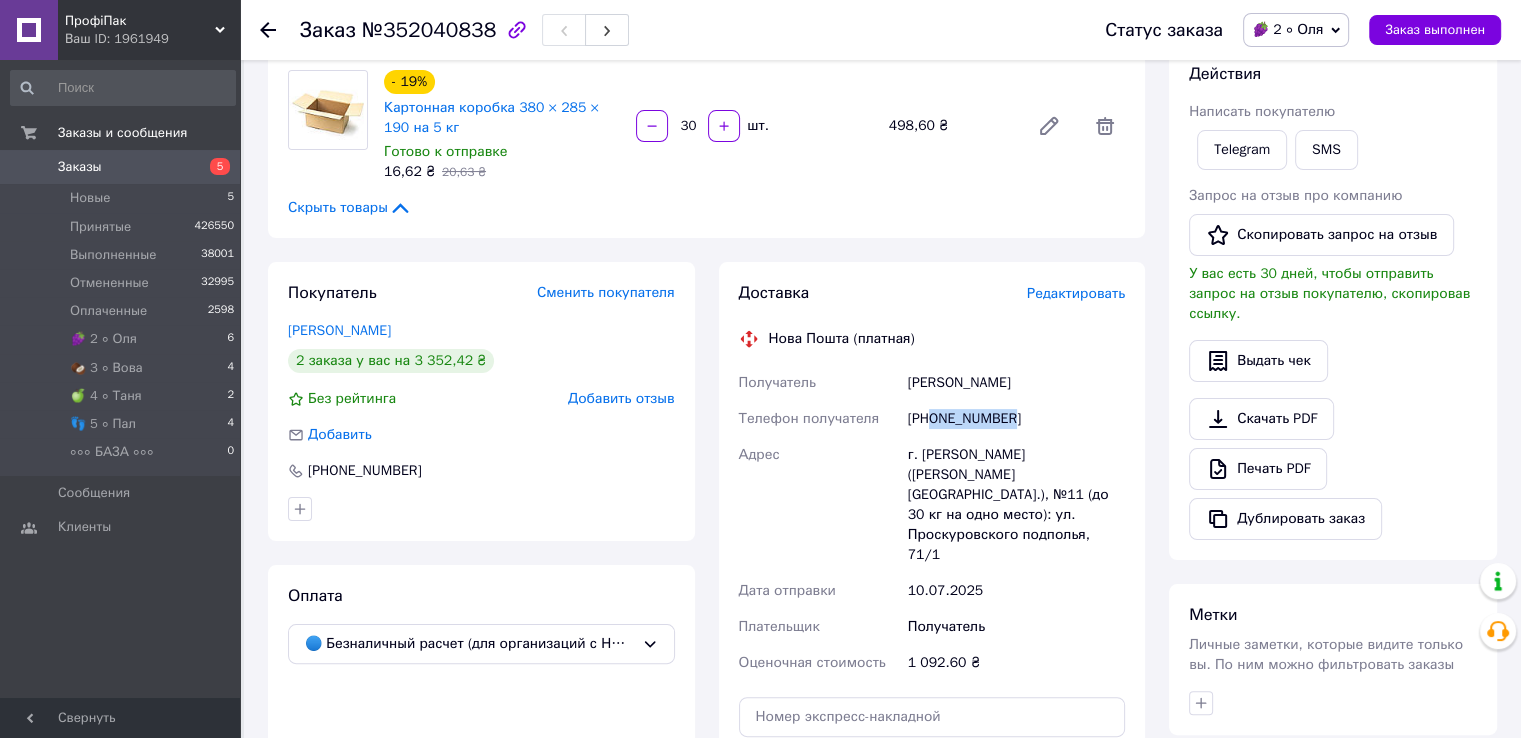 drag, startPoint x: 932, startPoint y: 418, endPoint x: 1040, endPoint y: 420, distance: 108.01852 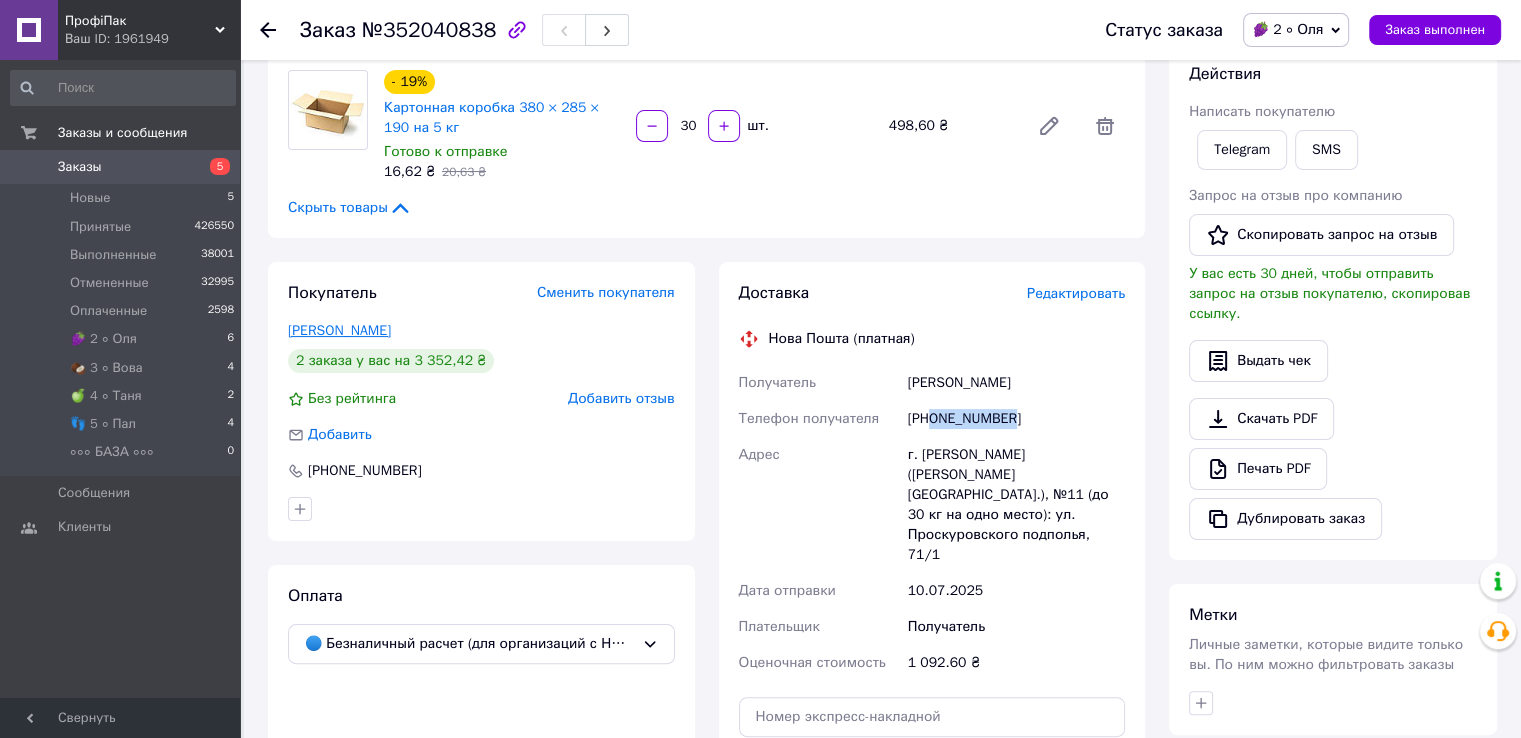 click on "[PERSON_NAME]" at bounding box center (339, 330) 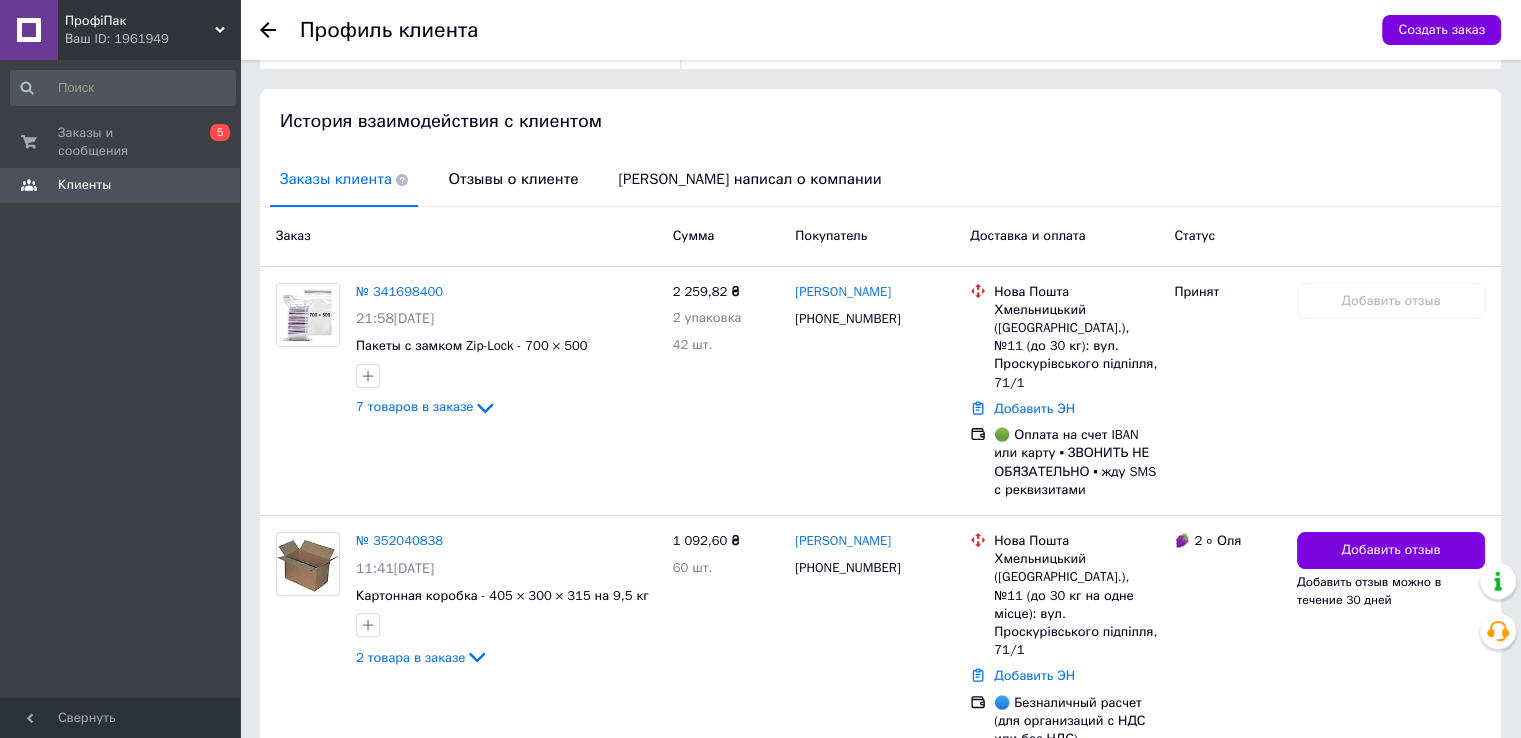 scroll, scrollTop: 436, scrollLeft: 0, axis: vertical 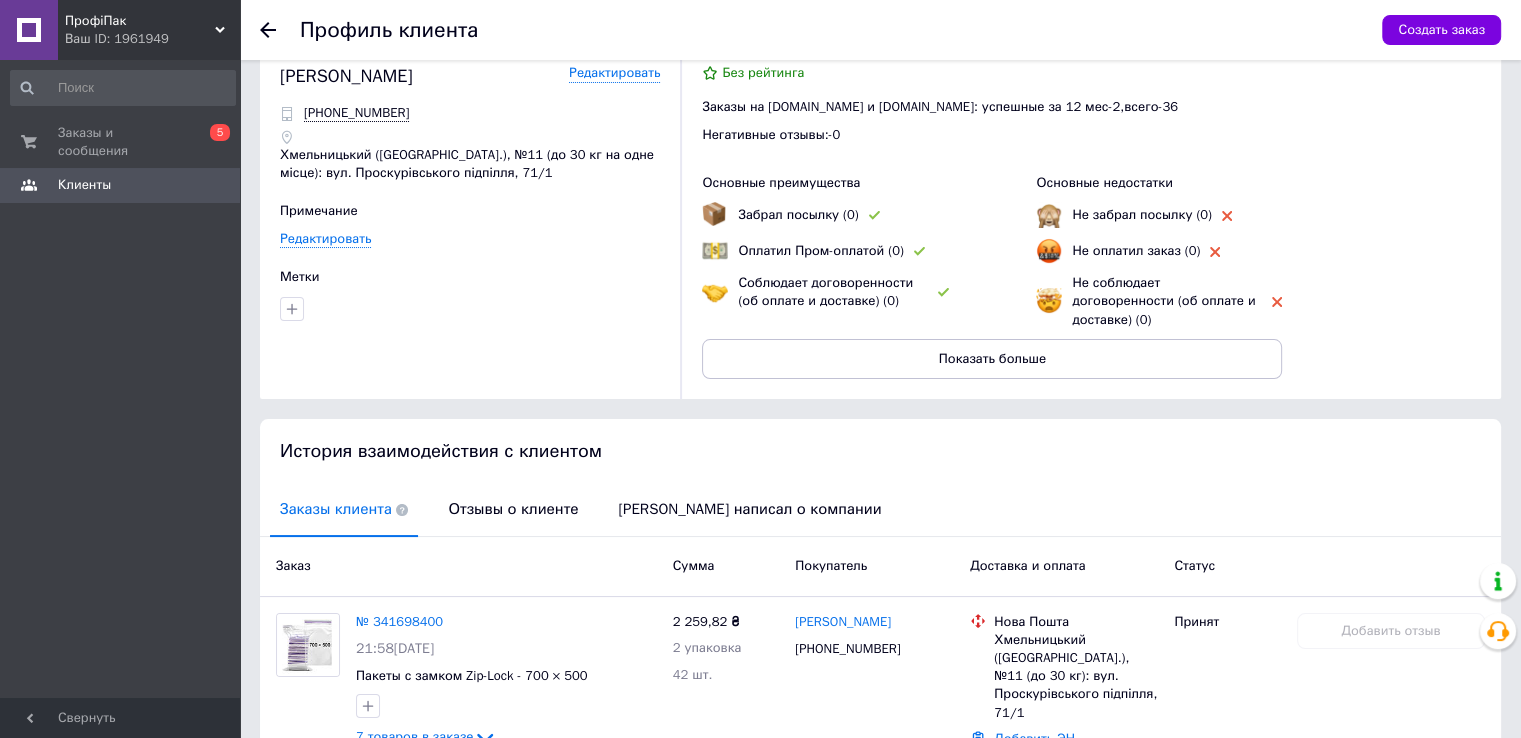 click 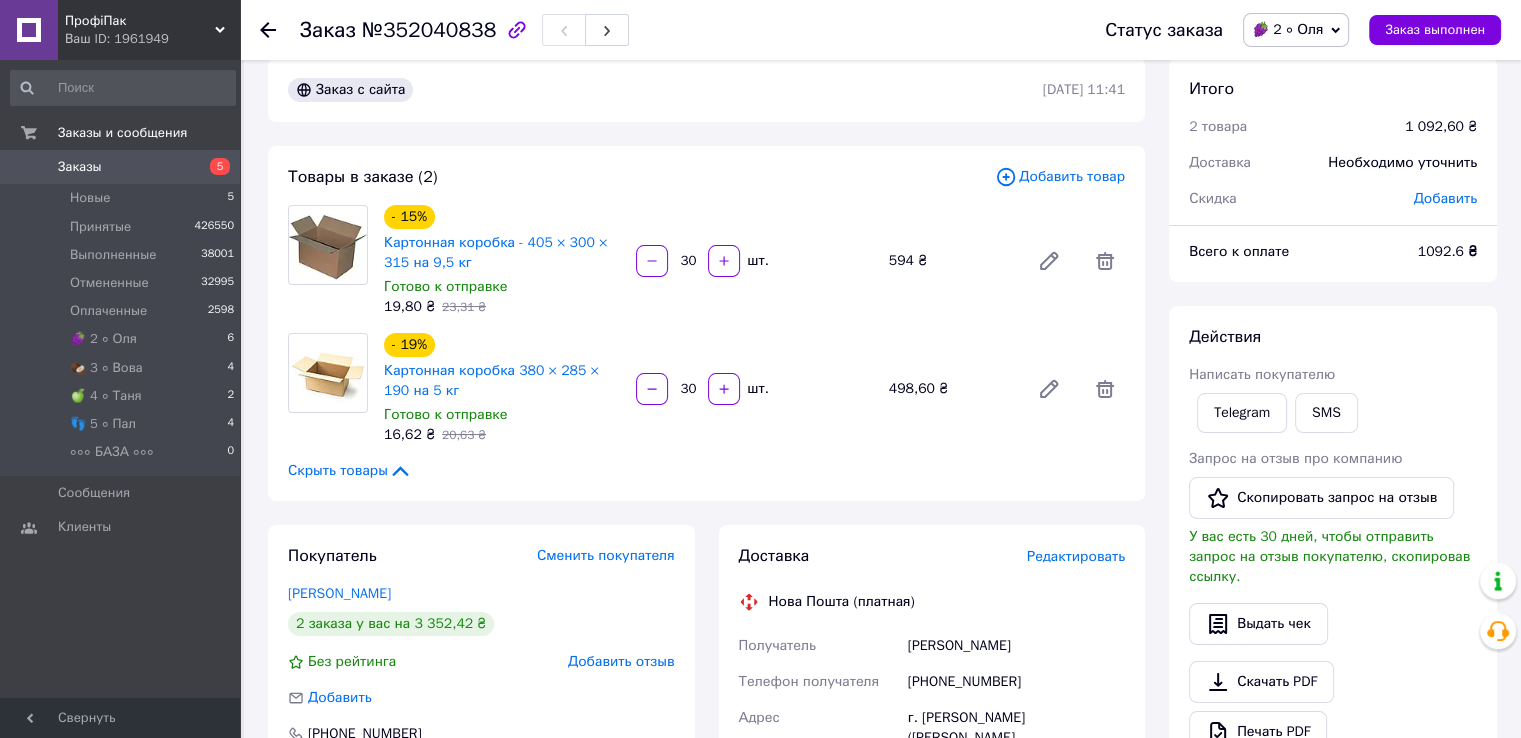 scroll, scrollTop: 0, scrollLeft: 0, axis: both 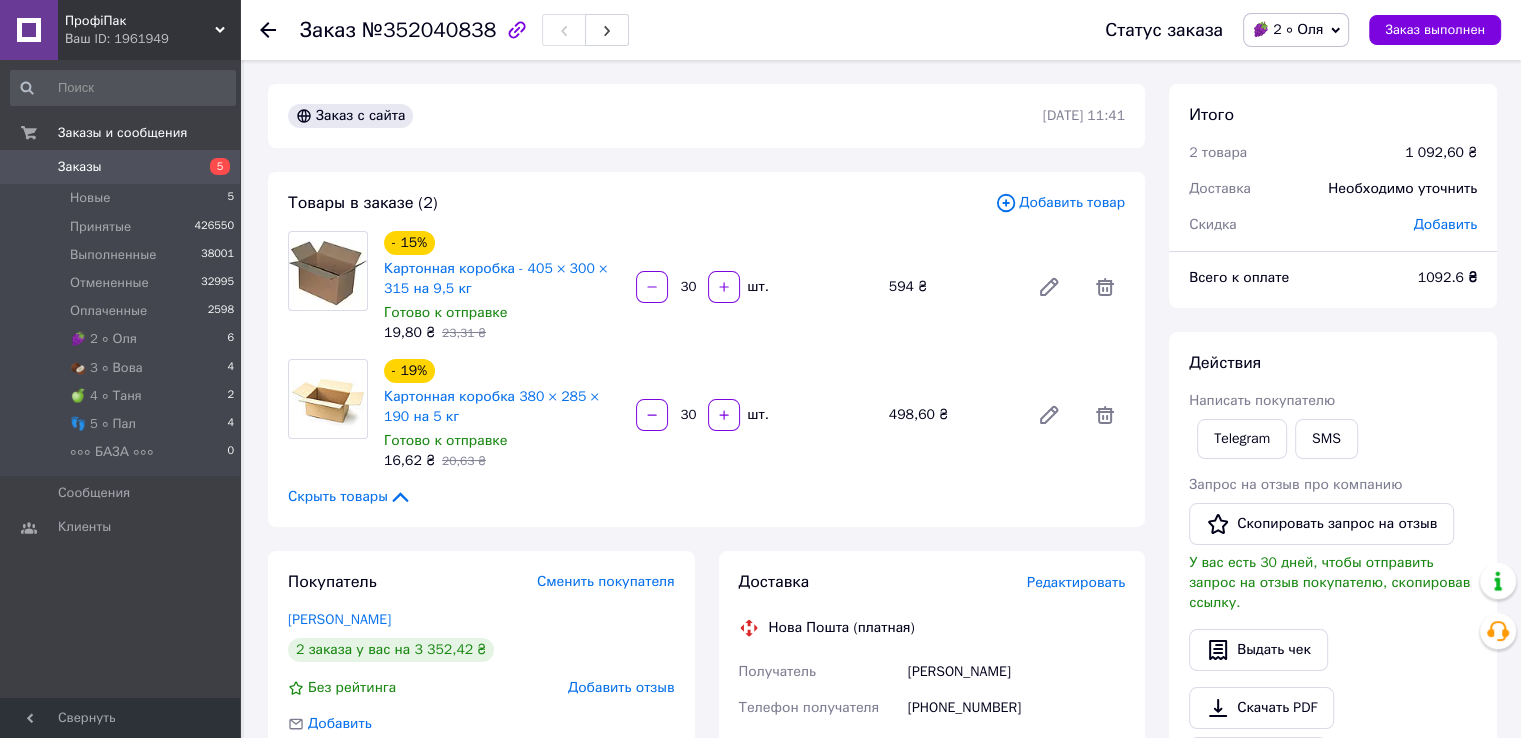 click 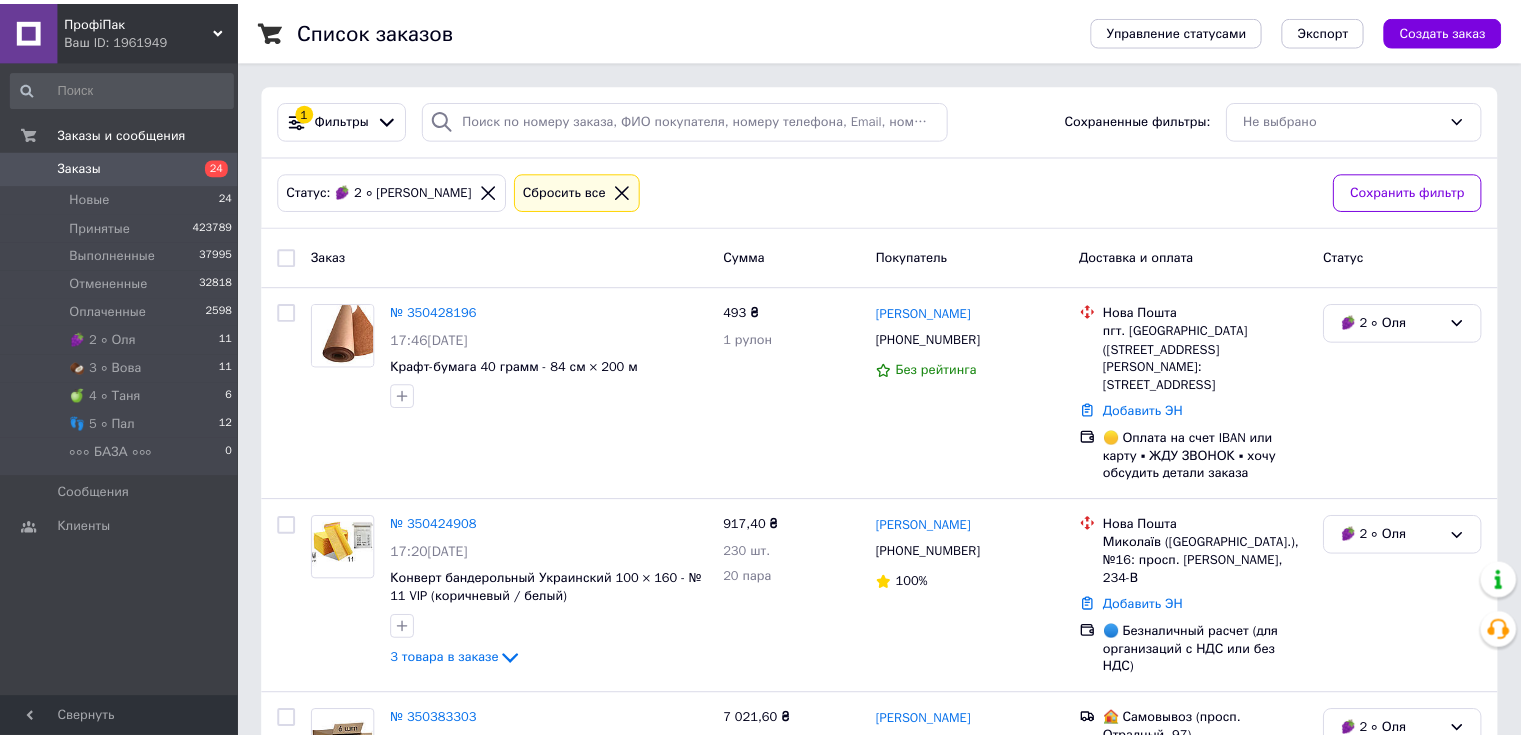 scroll, scrollTop: 100, scrollLeft: 0, axis: vertical 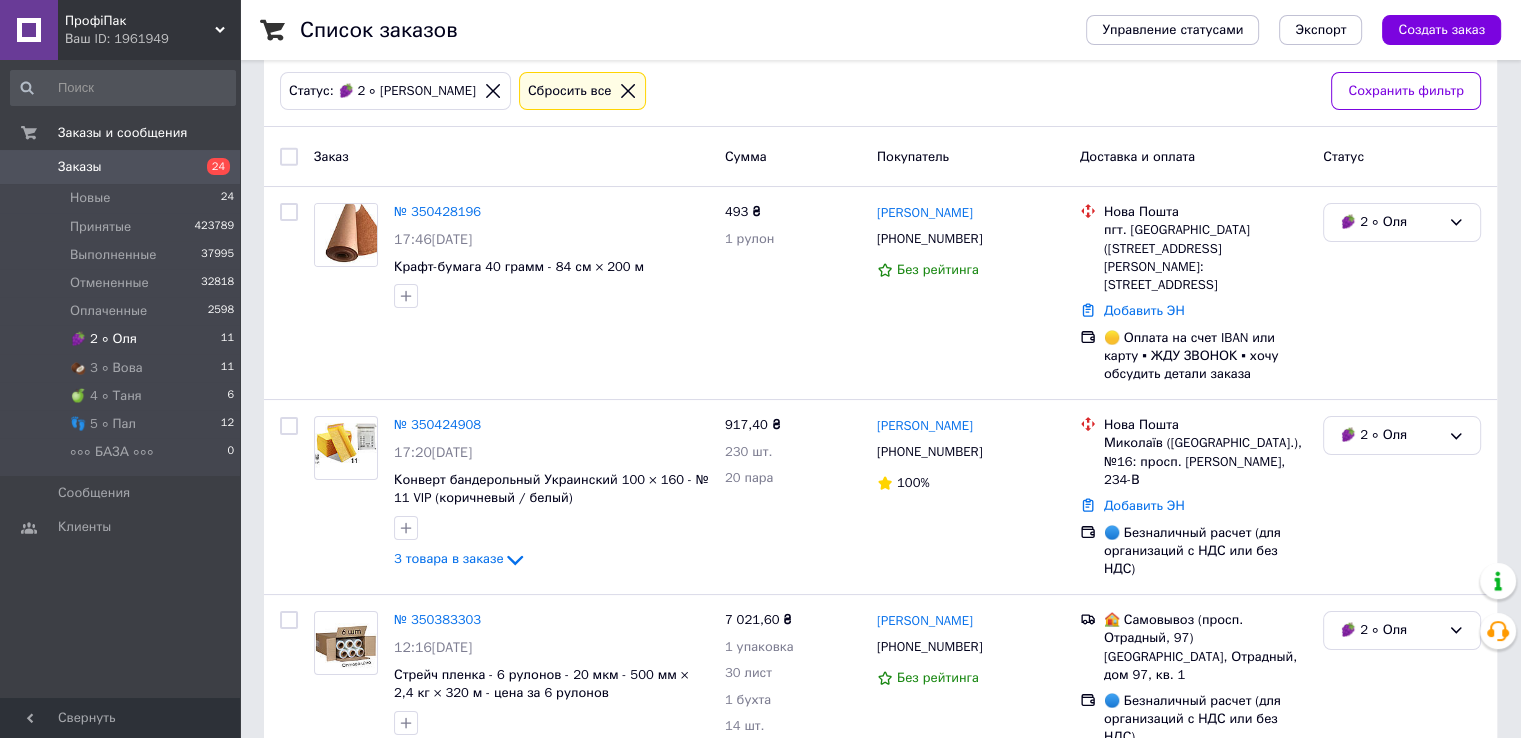click on "🍇 2 ∘ Оля 11" at bounding box center (123, 339) 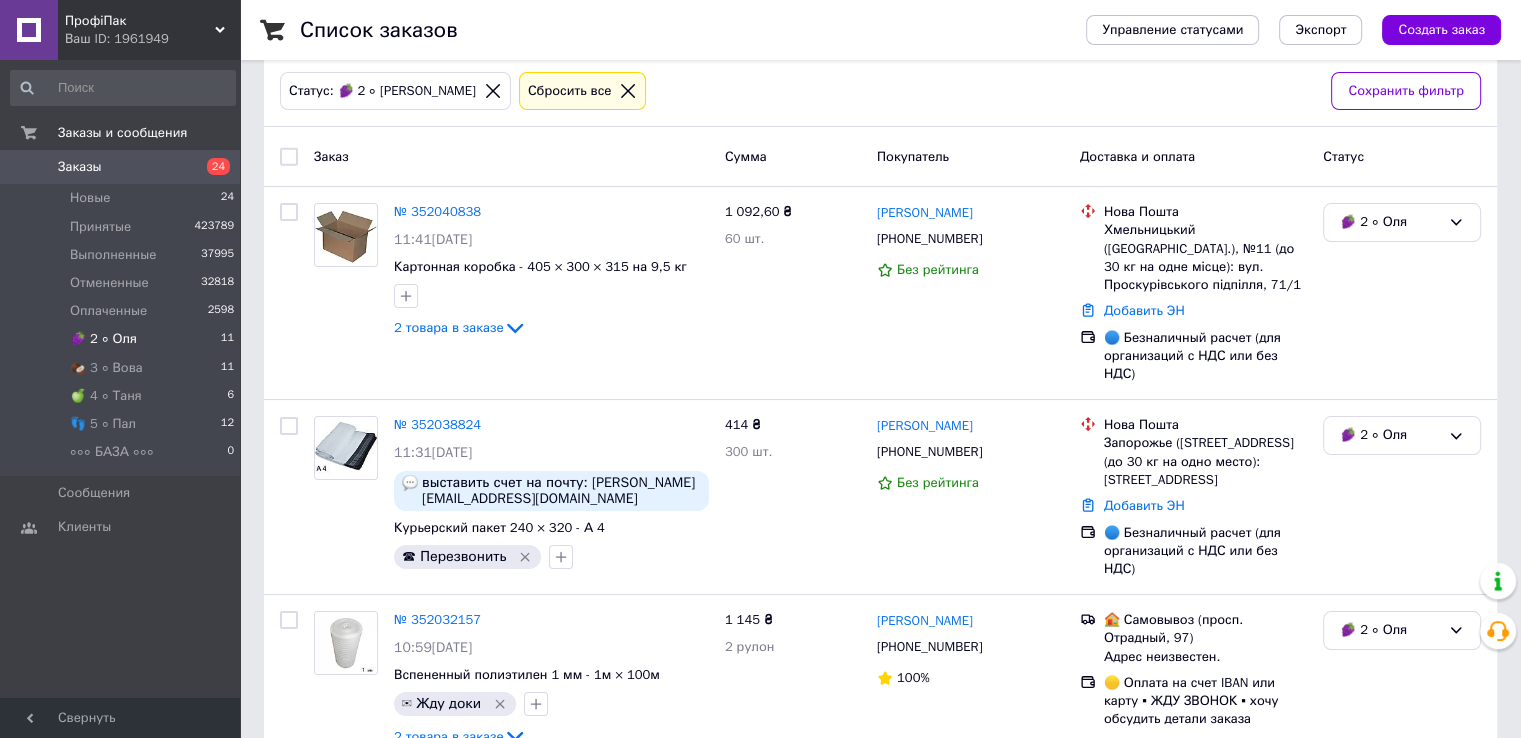 scroll, scrollTop: 0, scrollLeft: 0, axis: both 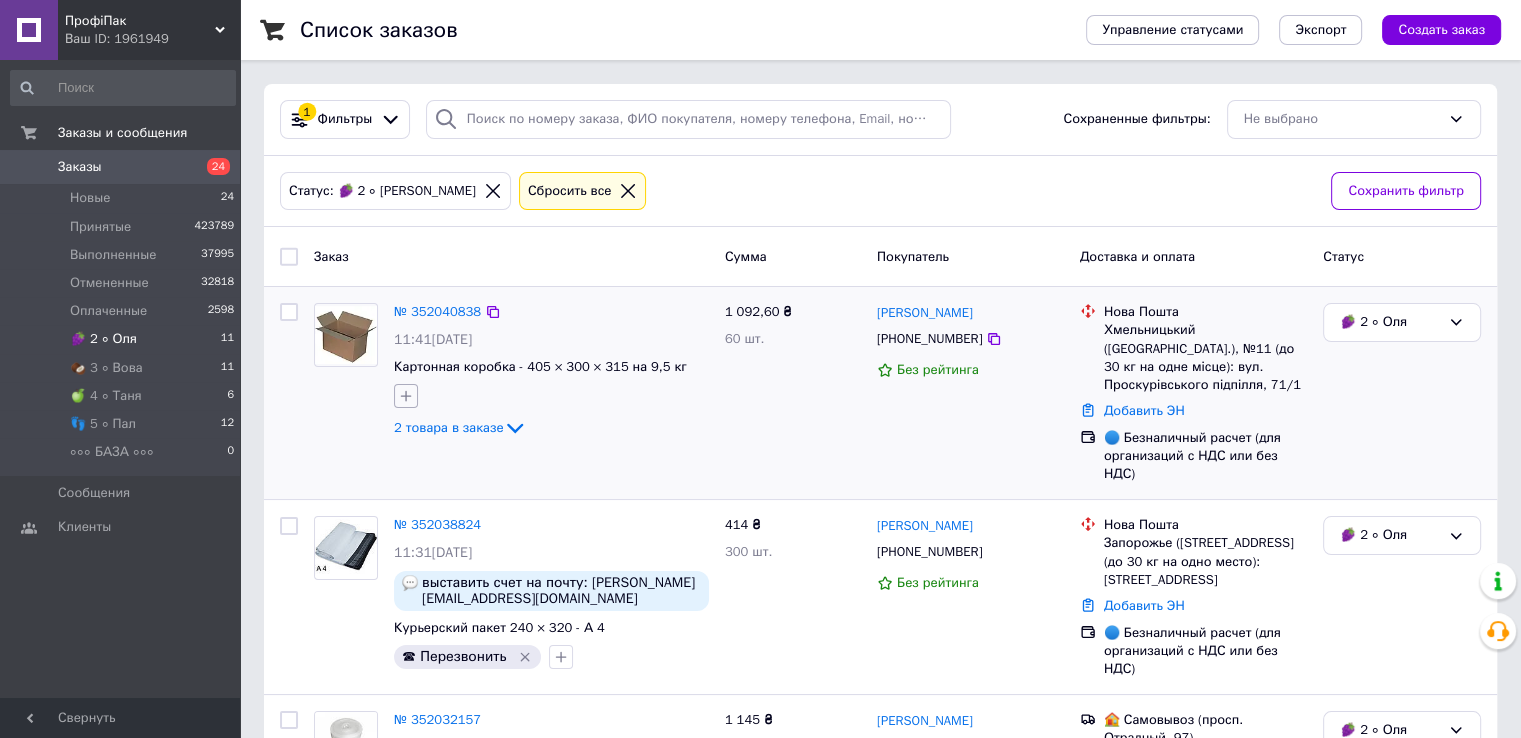 click 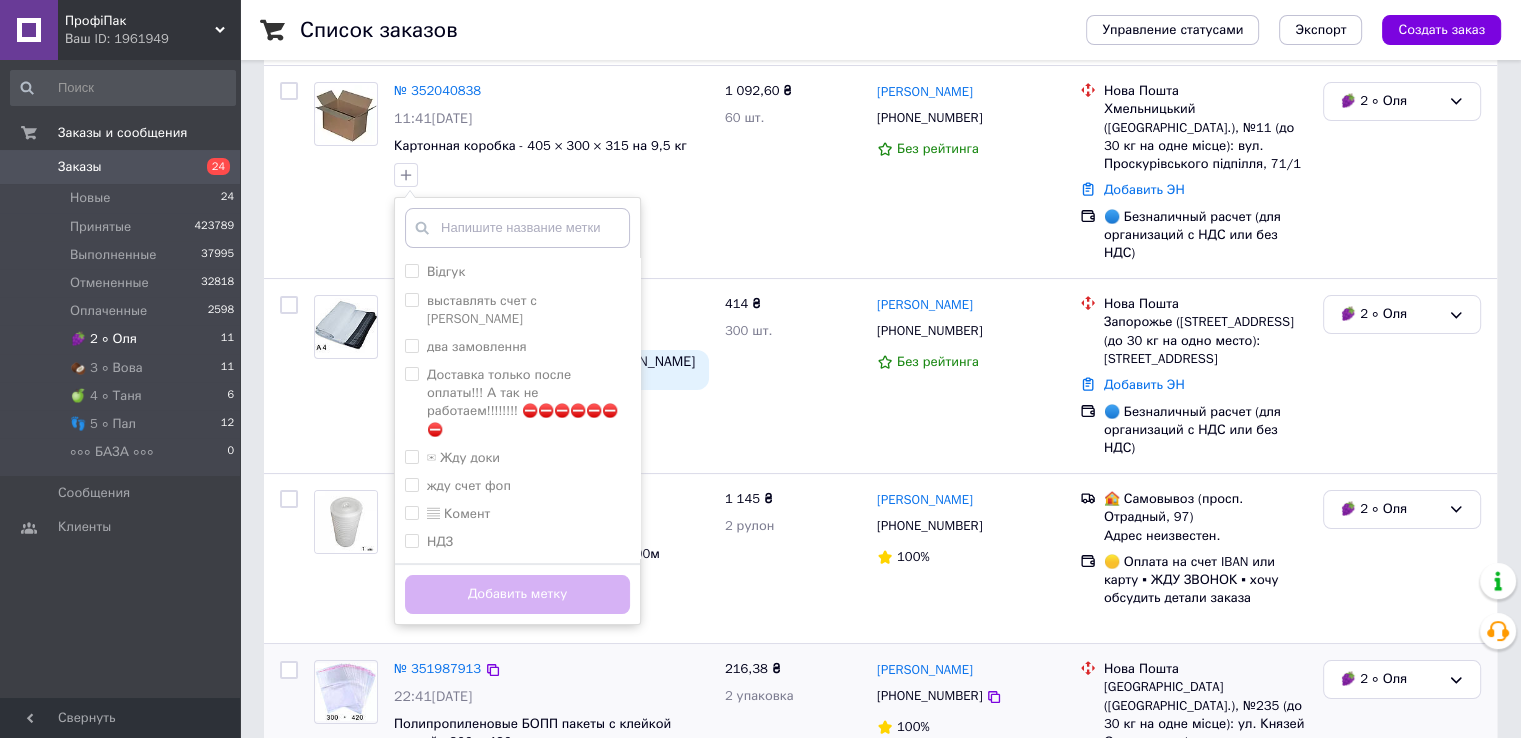 scroll, scrollTop: 400, scrollLeft: 0, axis: vertical 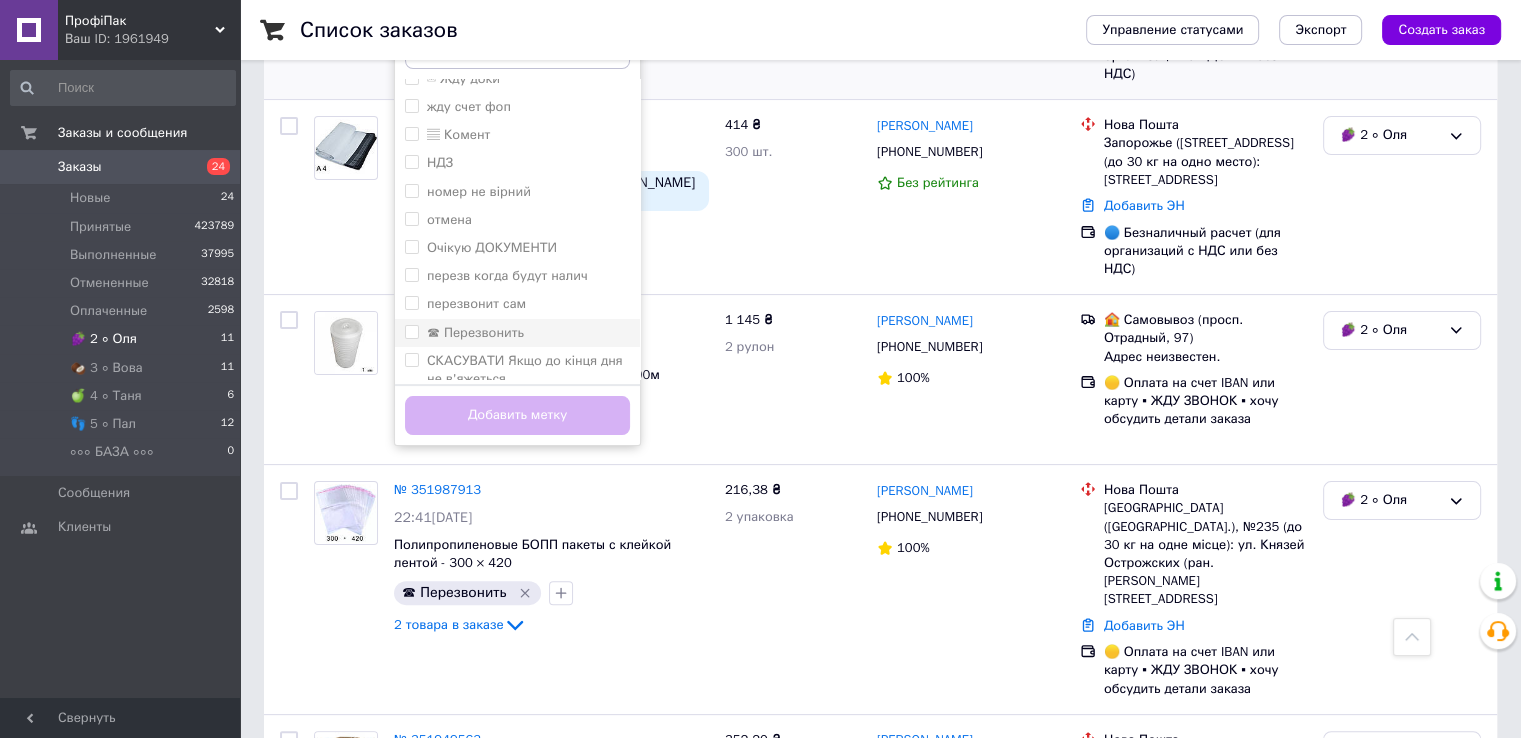 click on "☎ Перезвонить" at bounding box center (475, 332) 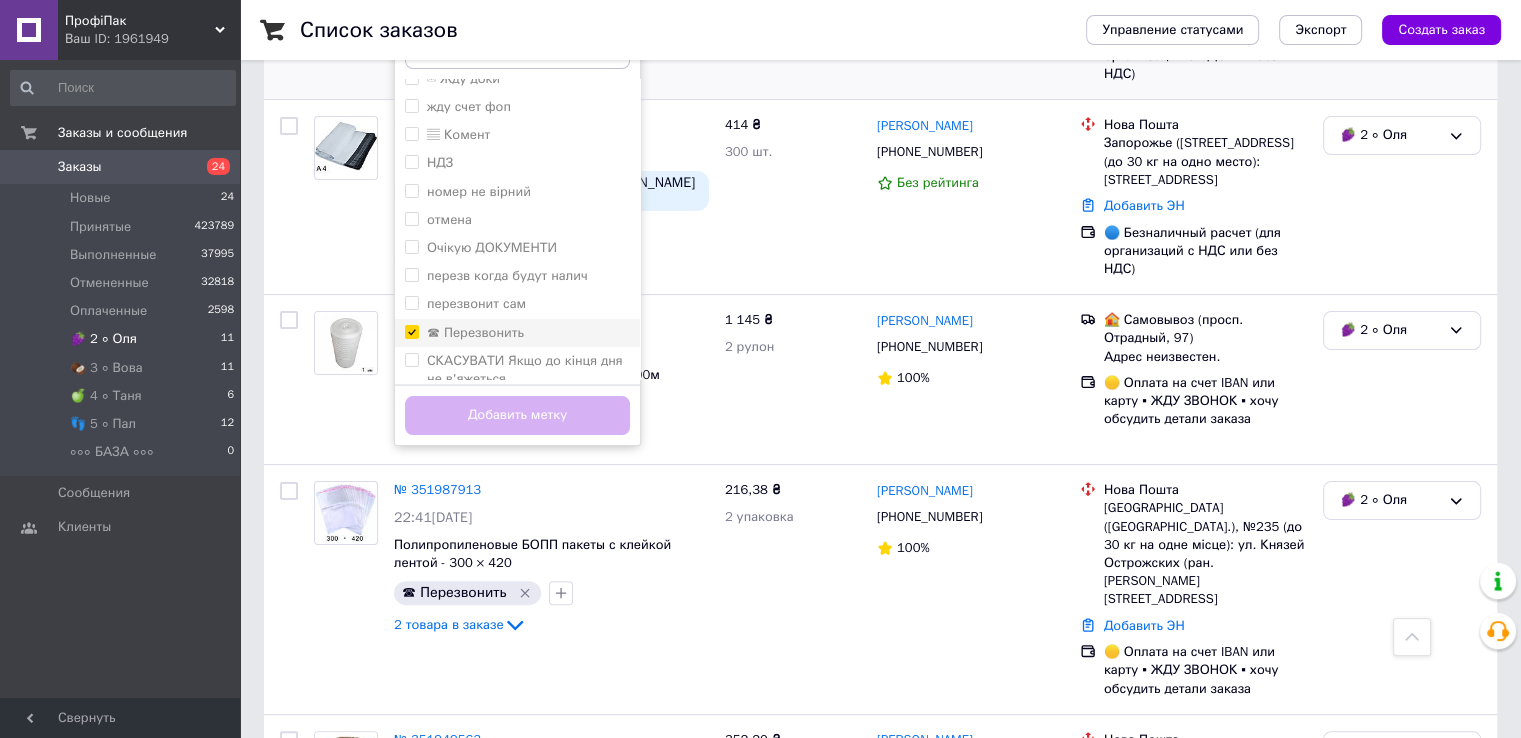 checkbox on "true" 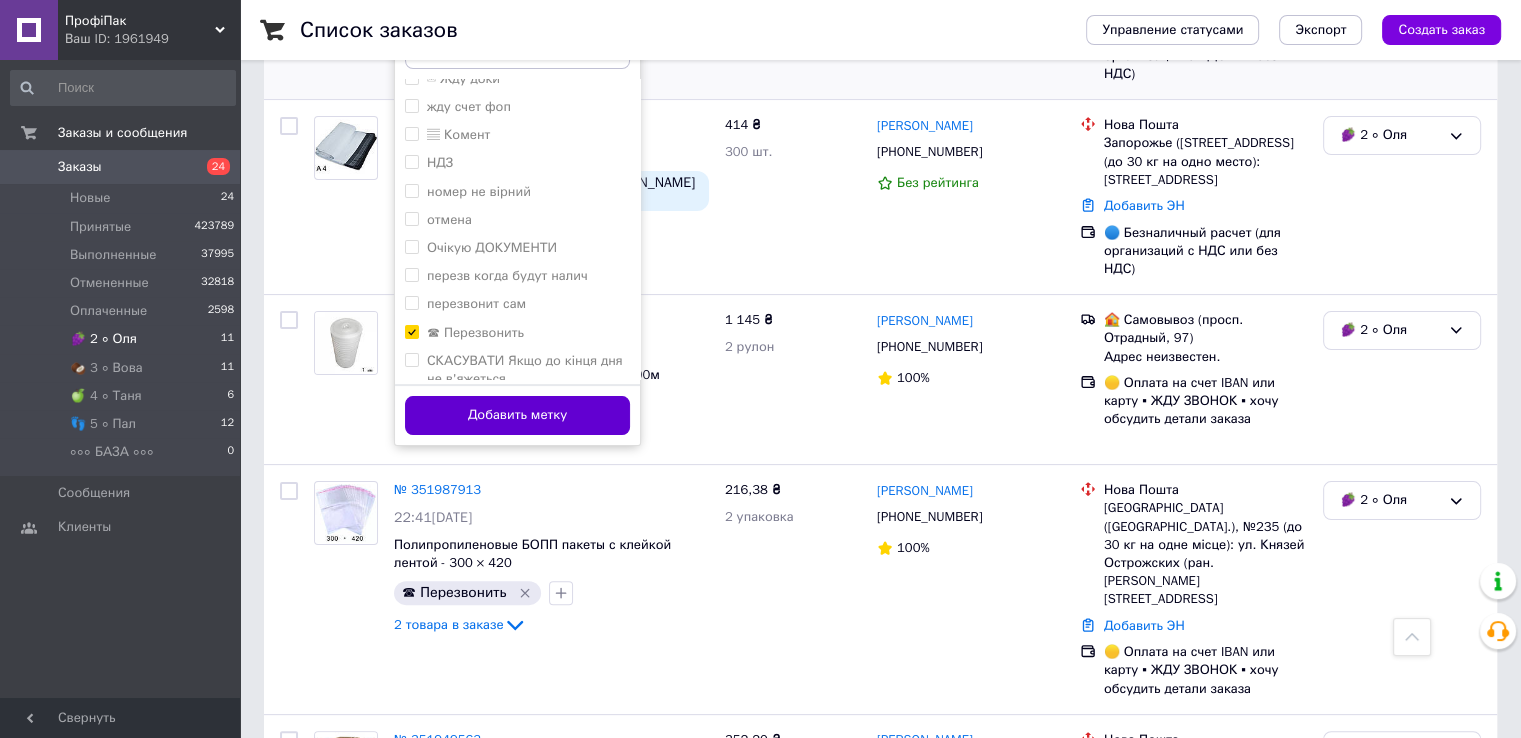 click on "Добавить метку" at bounding box center [517, 415] 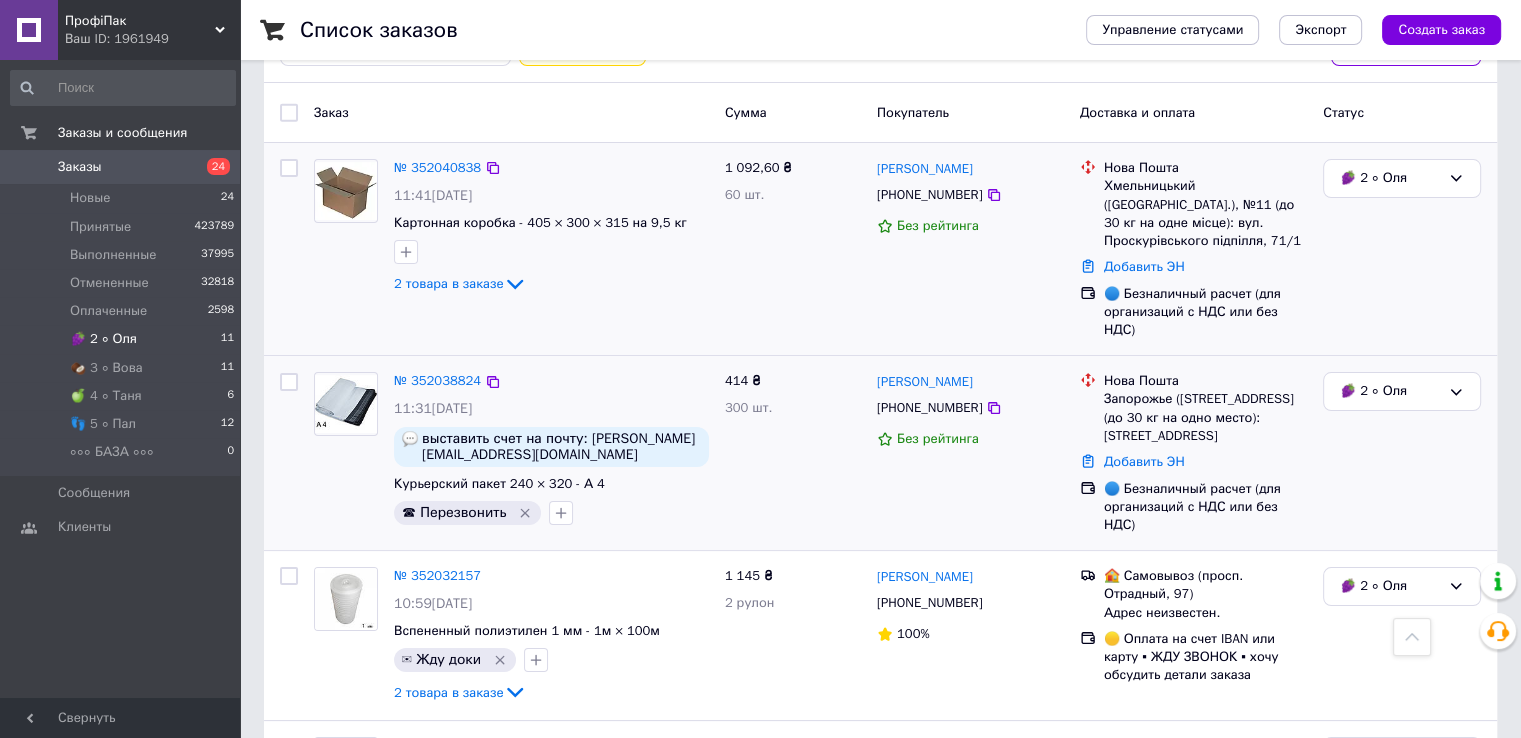 scroll, scrollTop: 0, scrollLeft: 0, axis: both 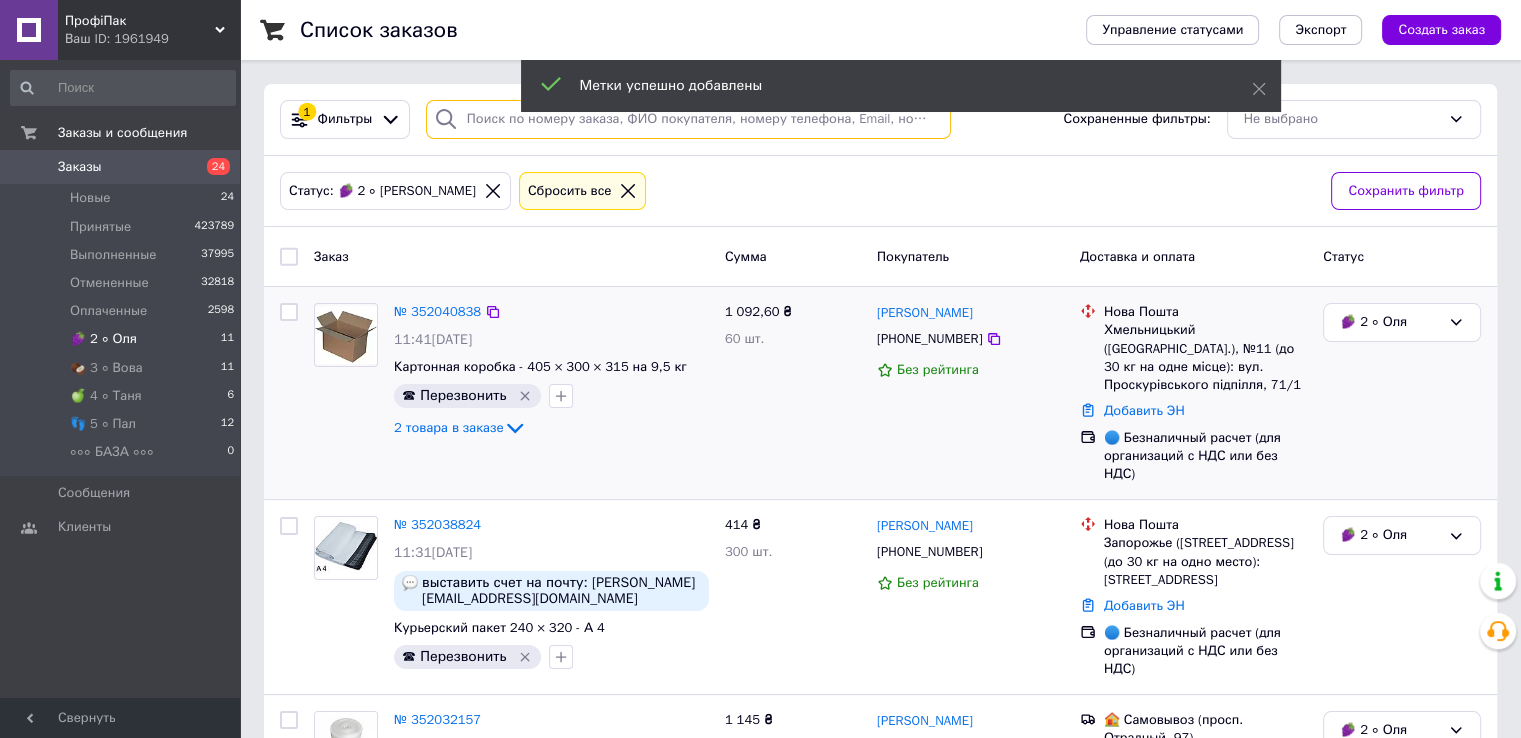click at bounding box center (688, 119) 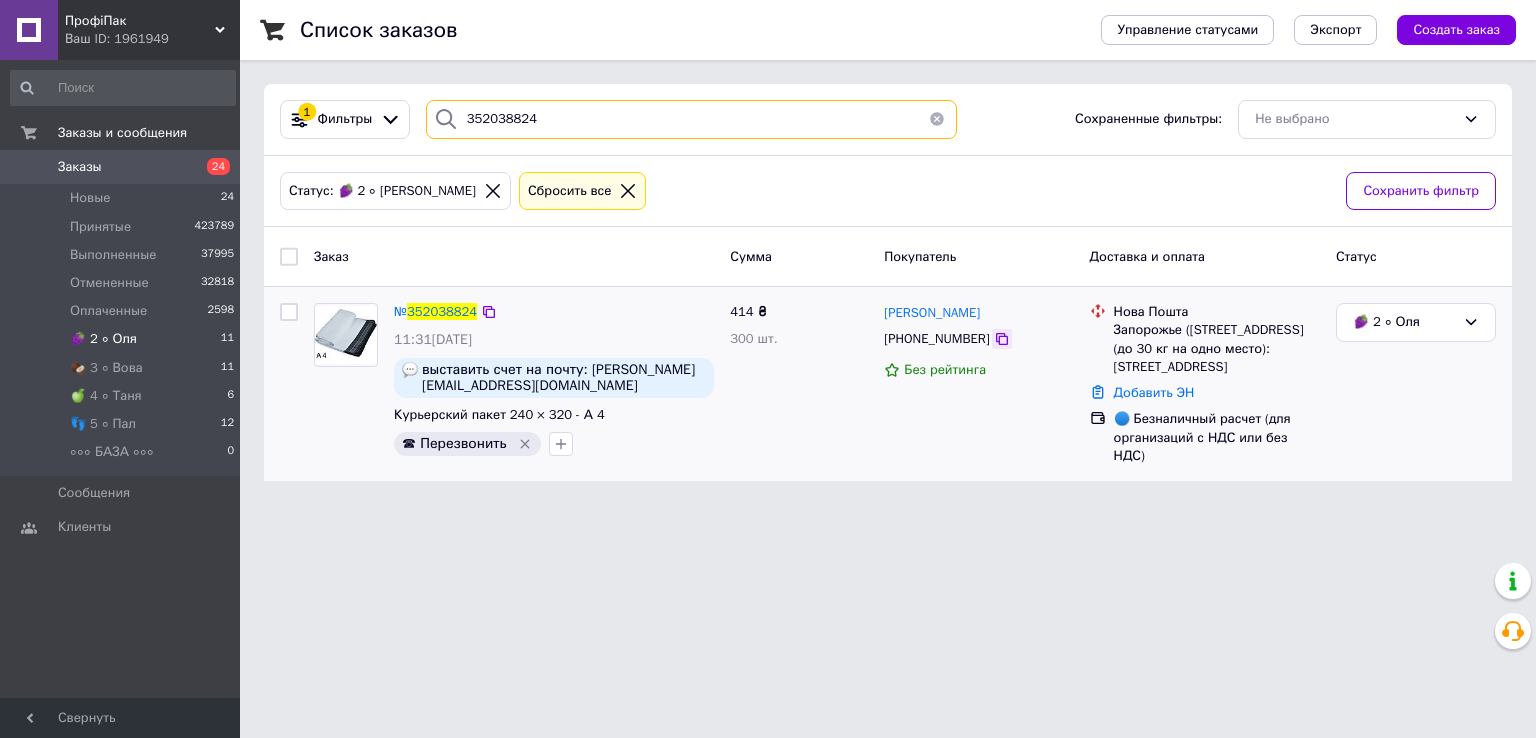 type on "352038824" 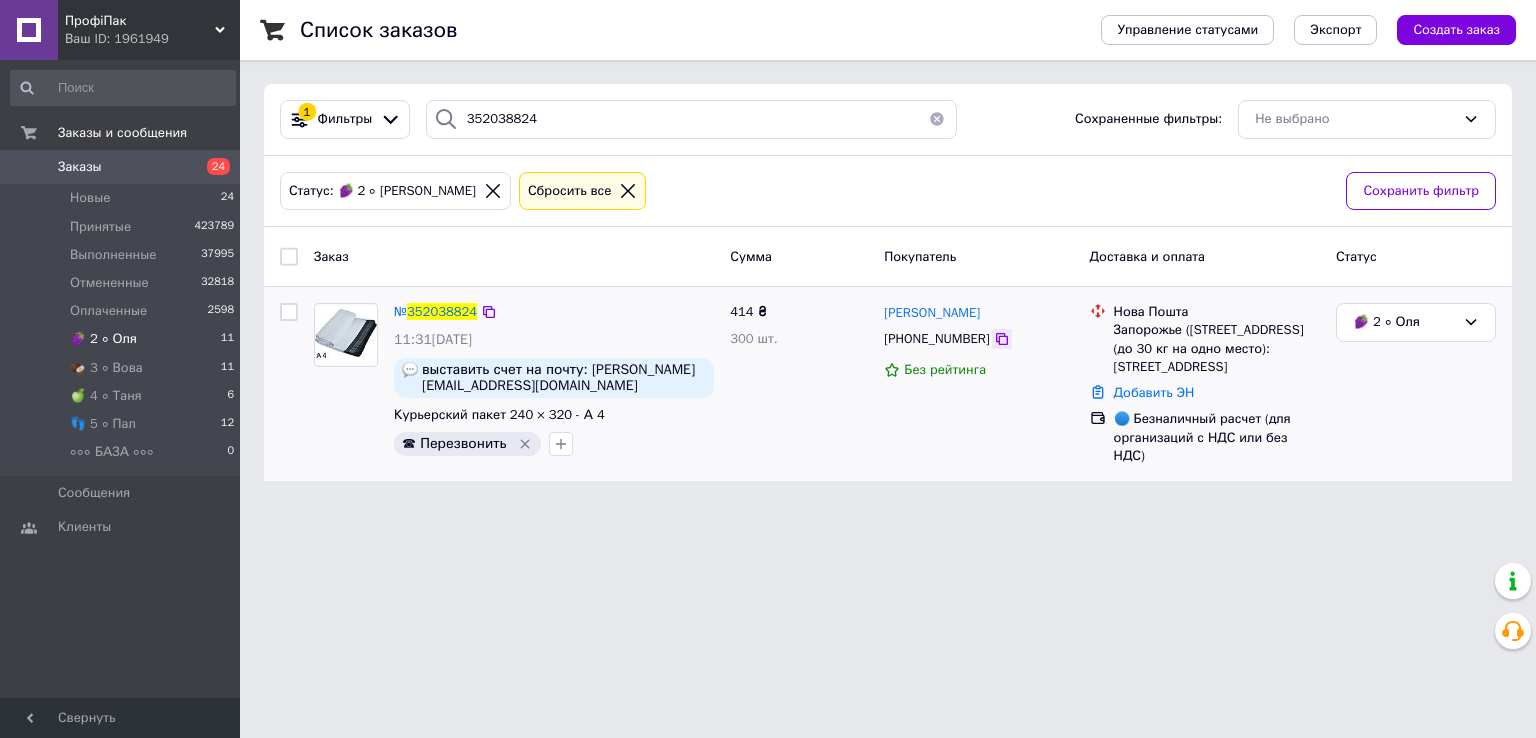 click 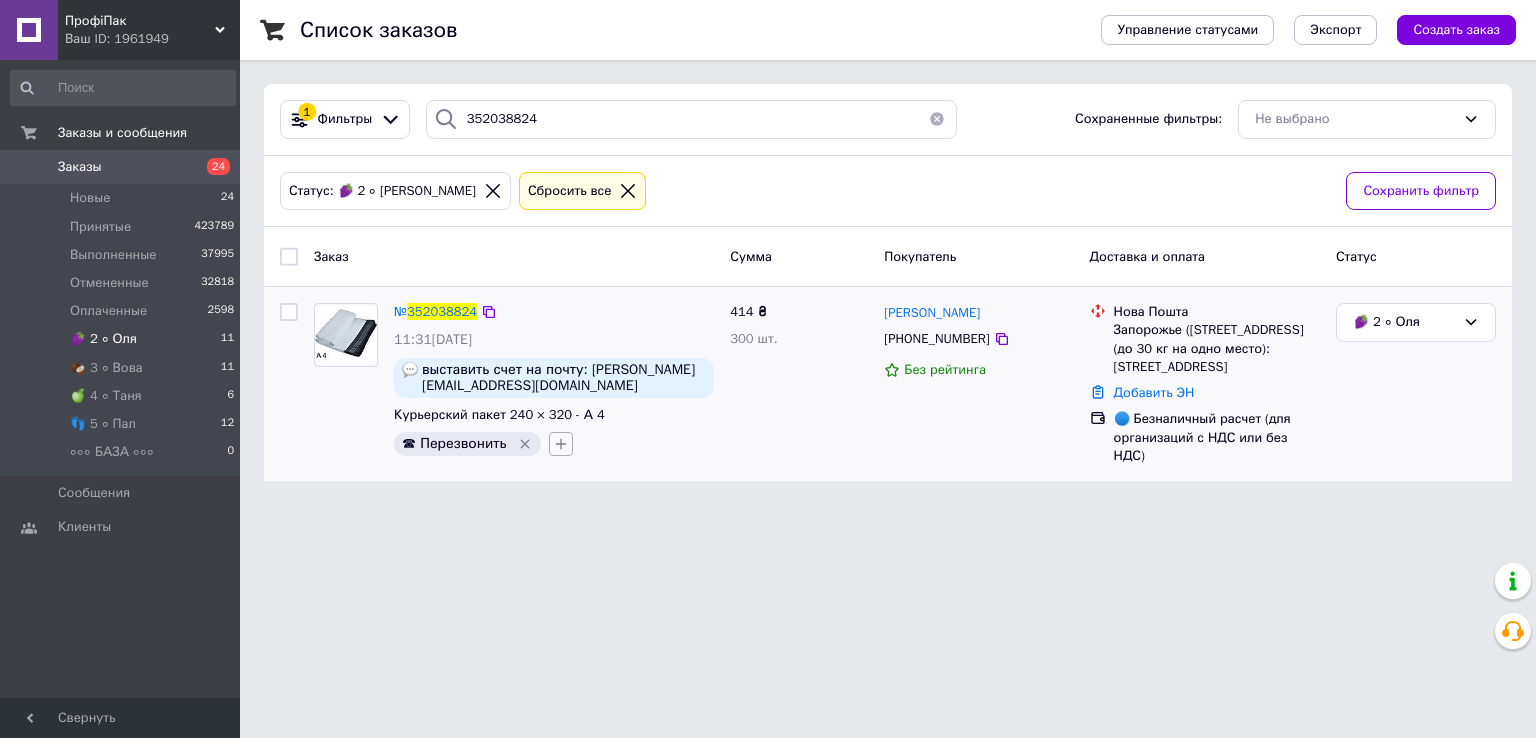 click 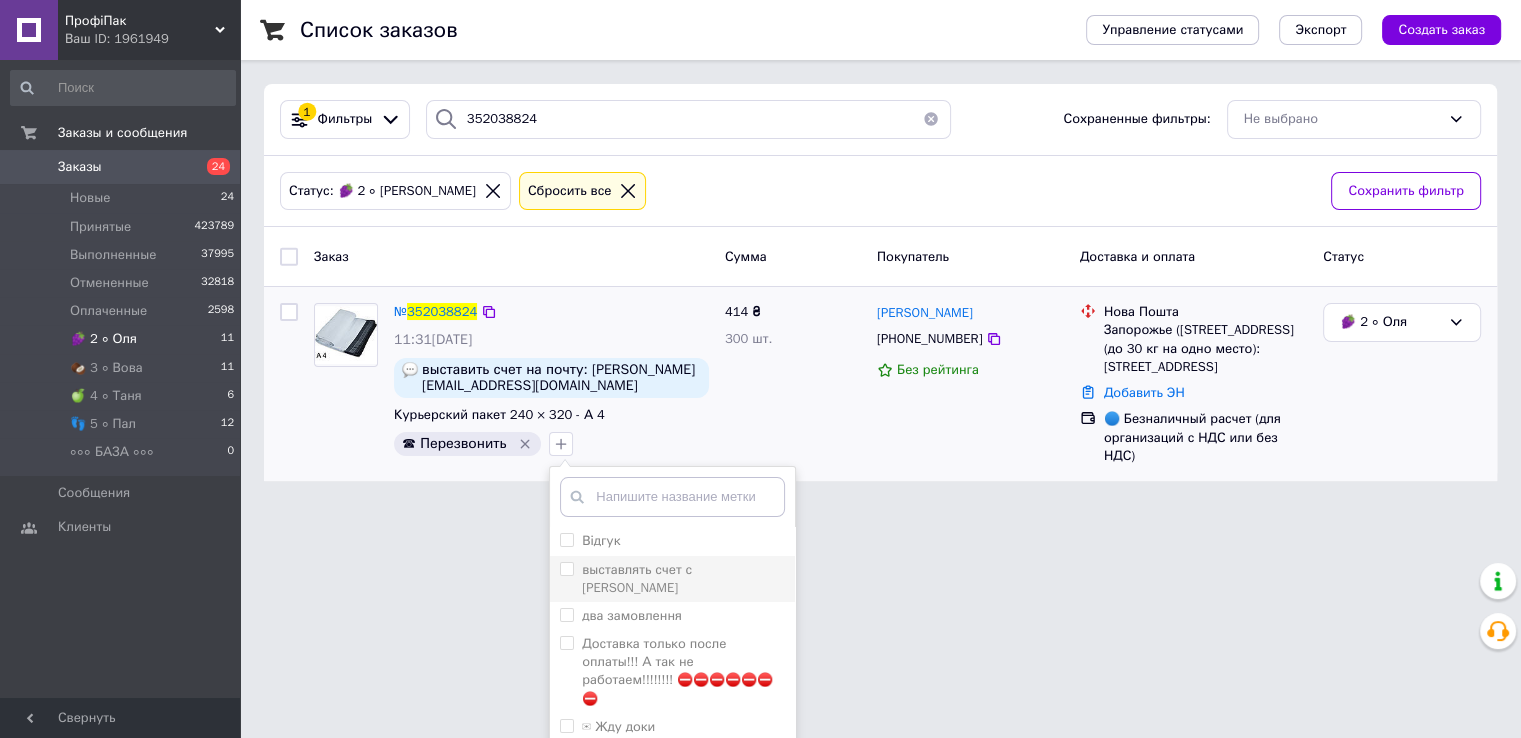 scroll, scrollTop: 100, scrollLeft: 0, axis: vertical 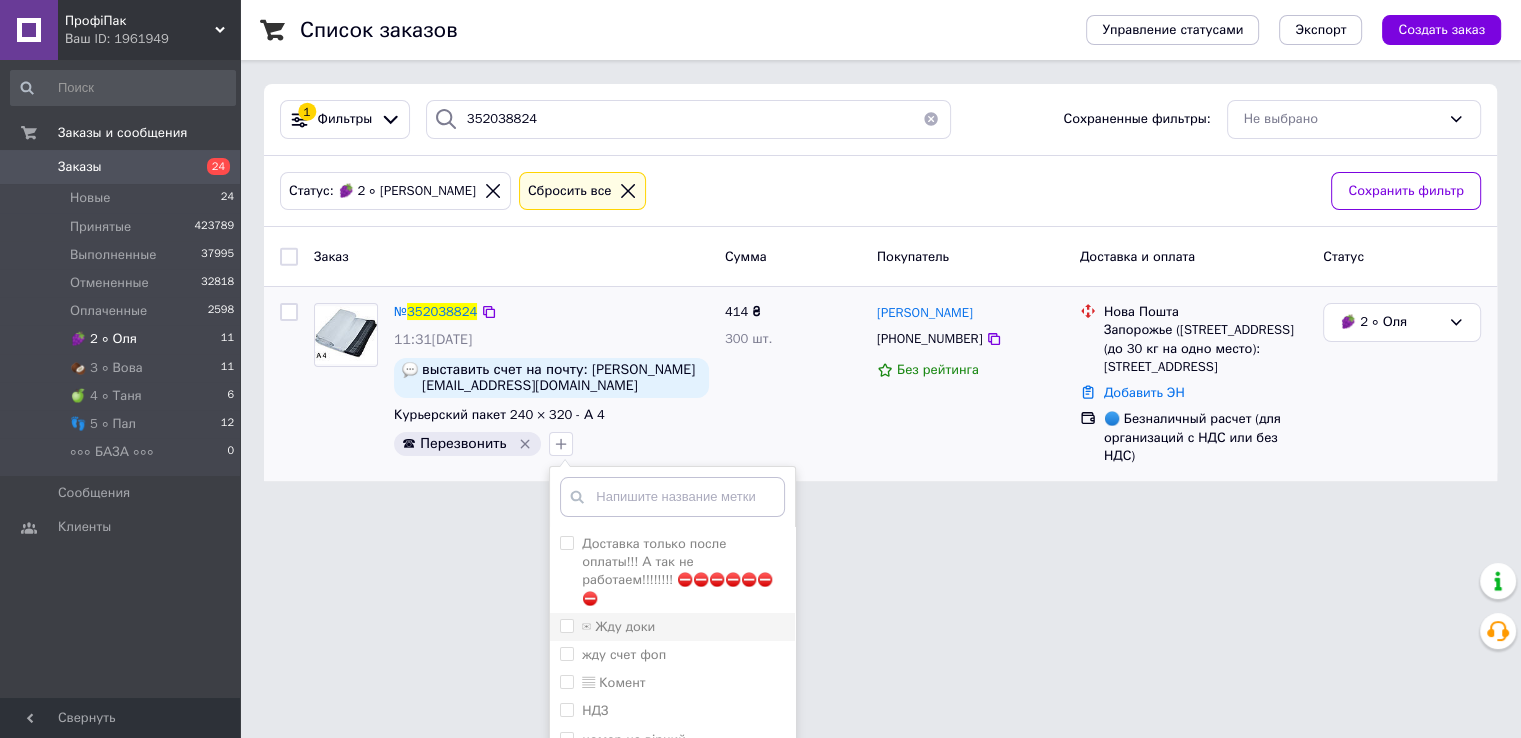 click on "✉ Жду доки" at bounding box center [566, 625] 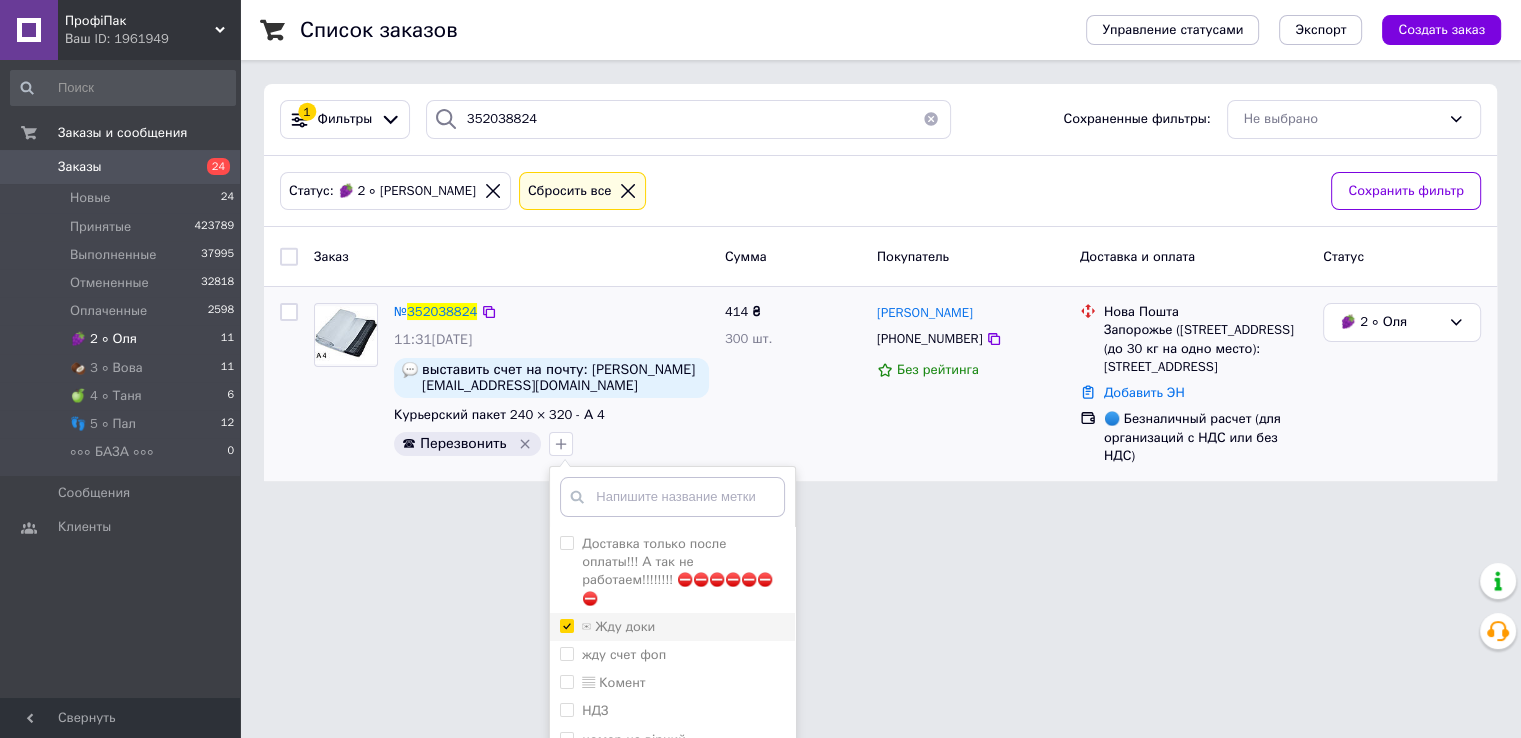 checkbox on "true" 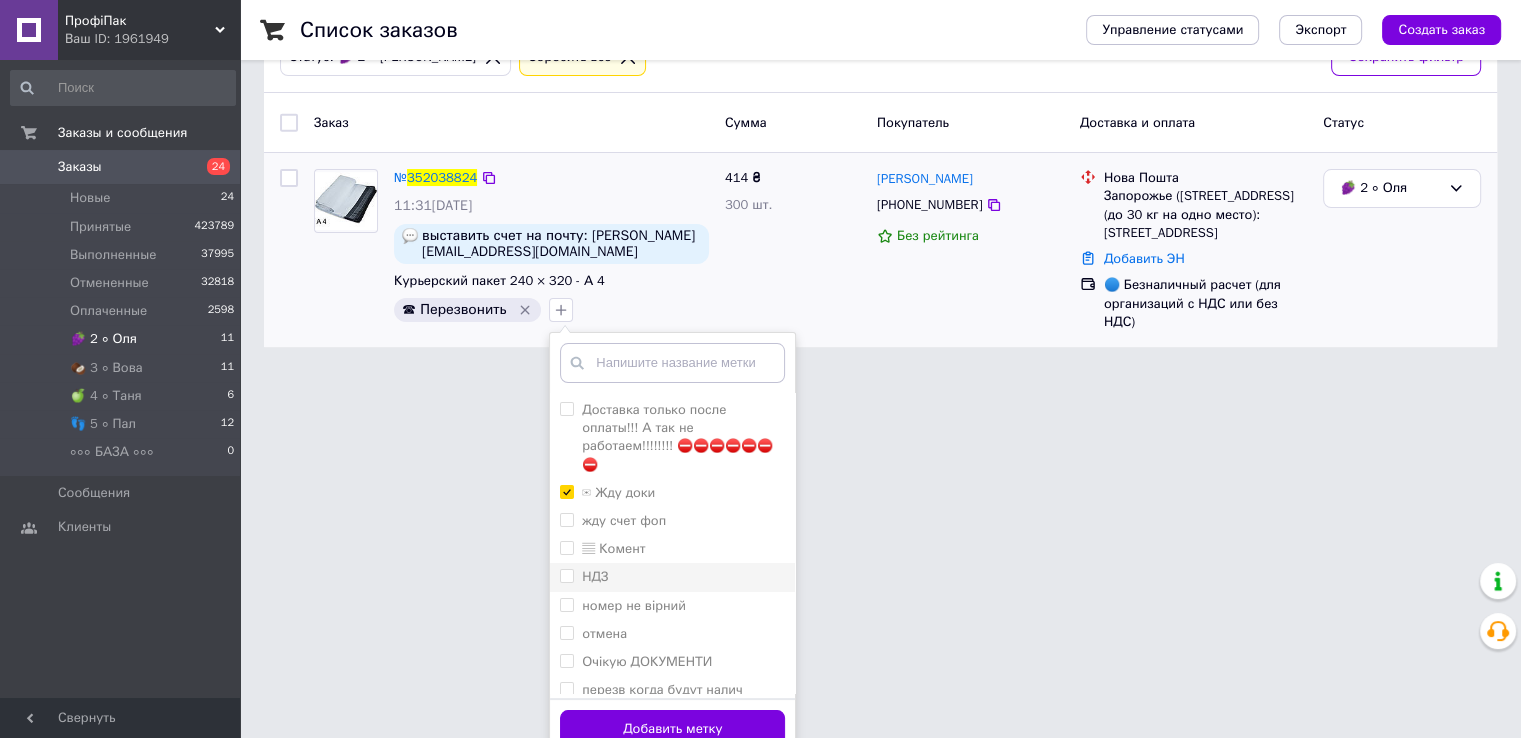 scroll, scrollTop: 153, scrollLeft: 0, axis: vertical 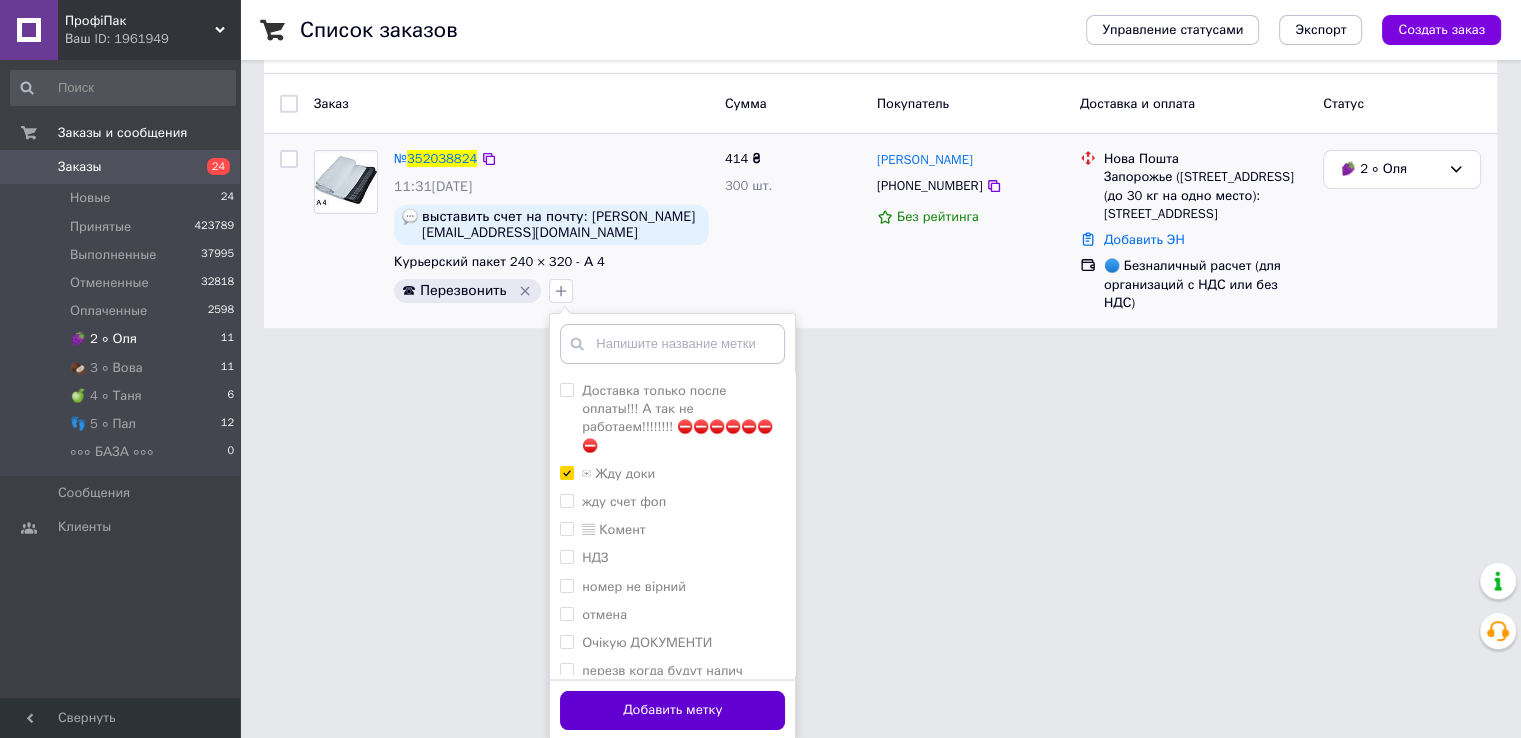 click on "Добавить метку" at bounding box center [672, 710] 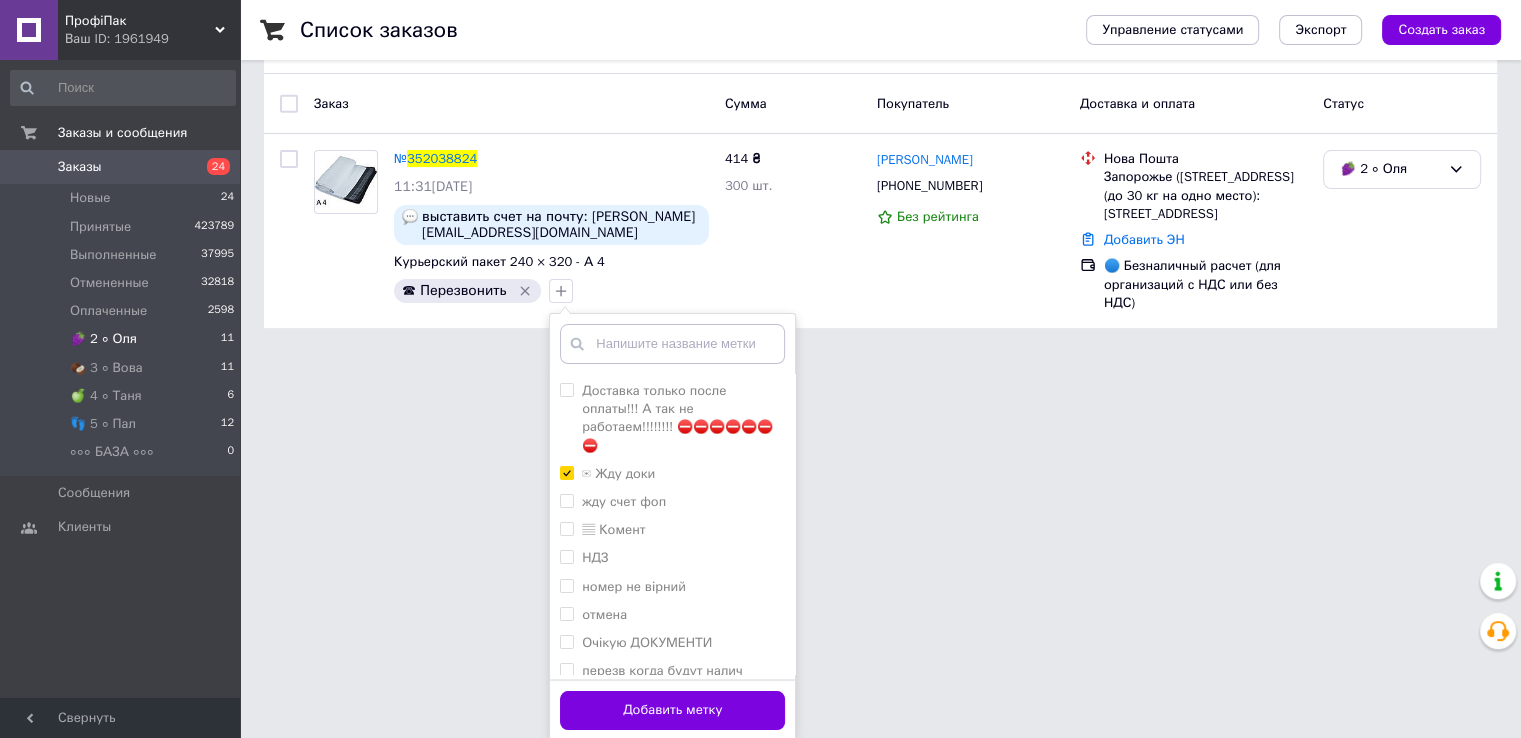 scroll, scrollTop: 0, scrollLeft: 0, axis: both 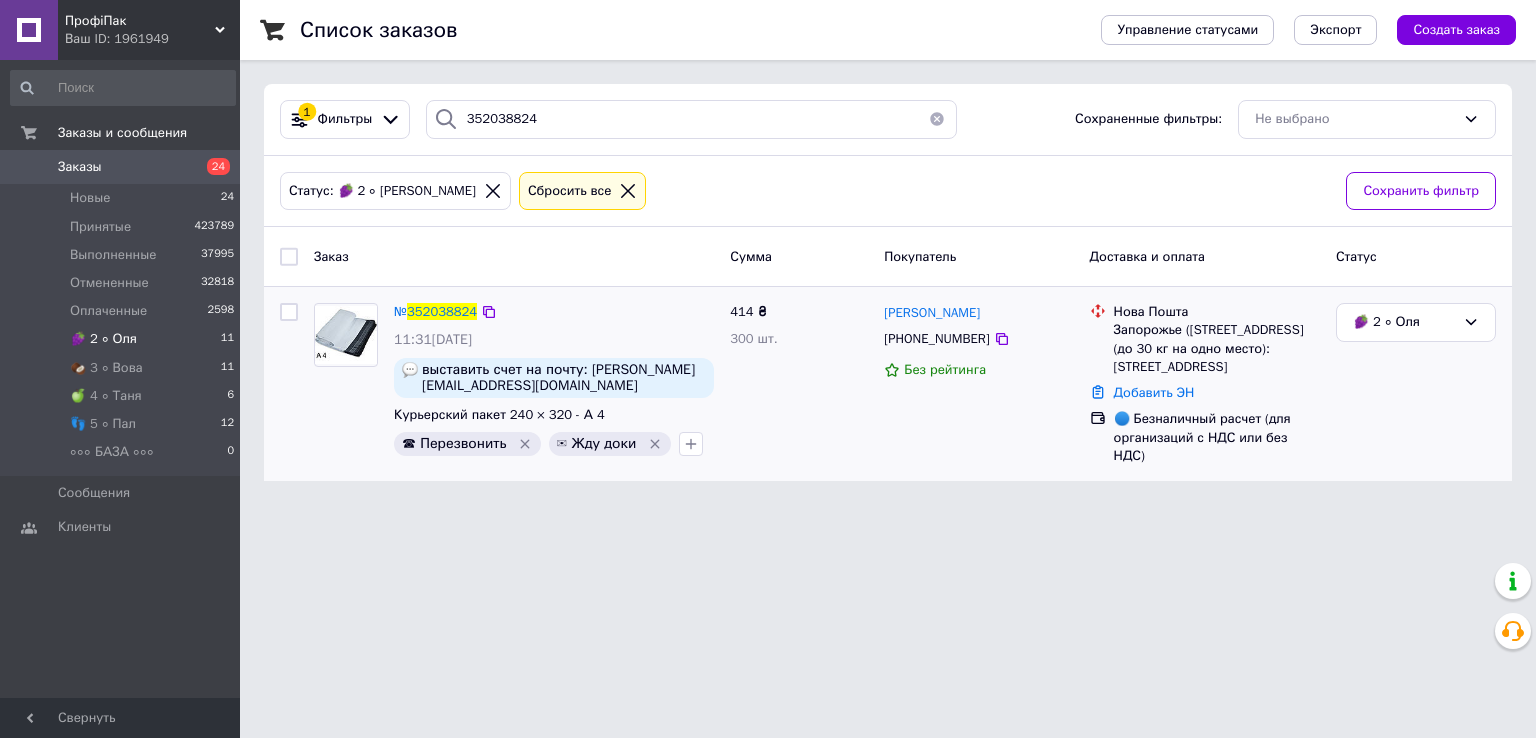 click 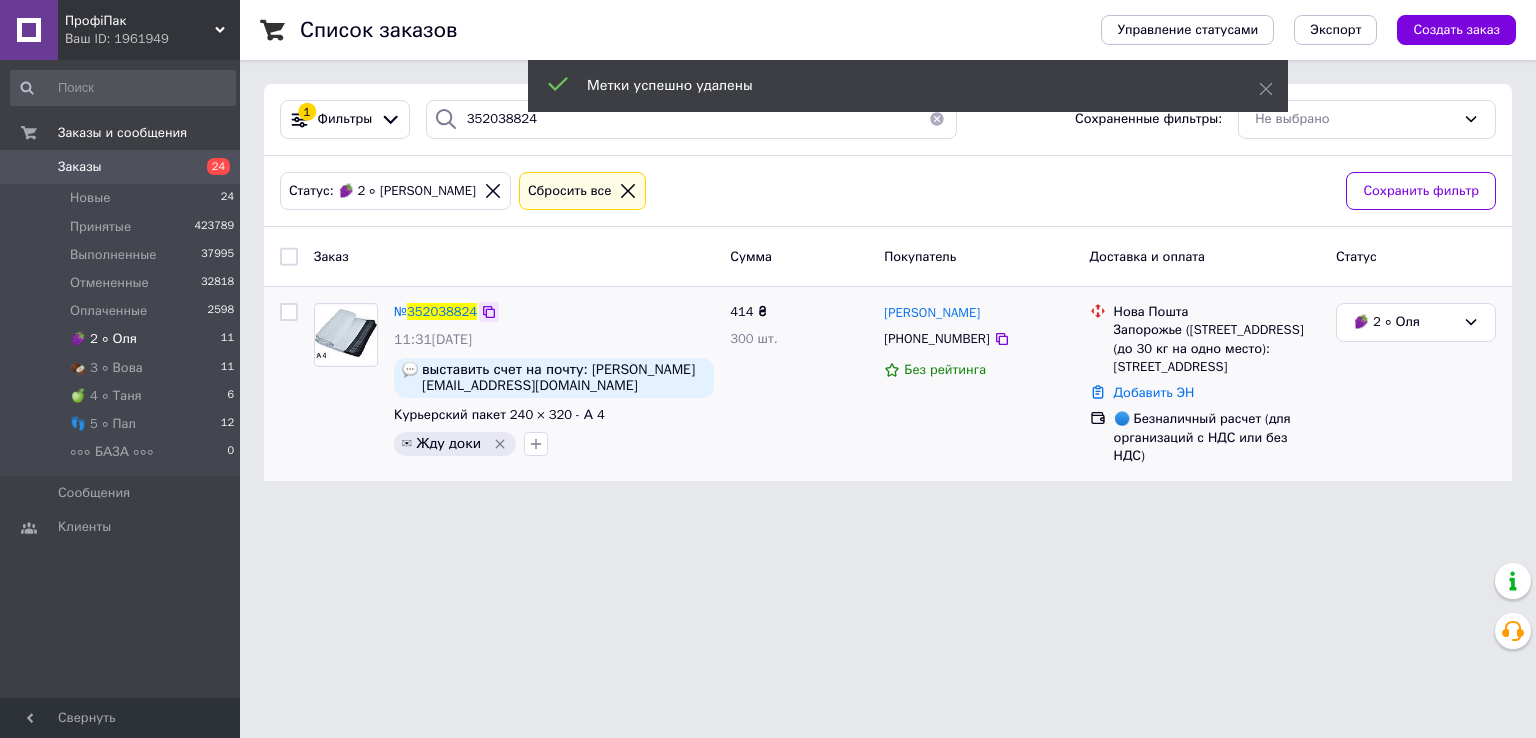 click 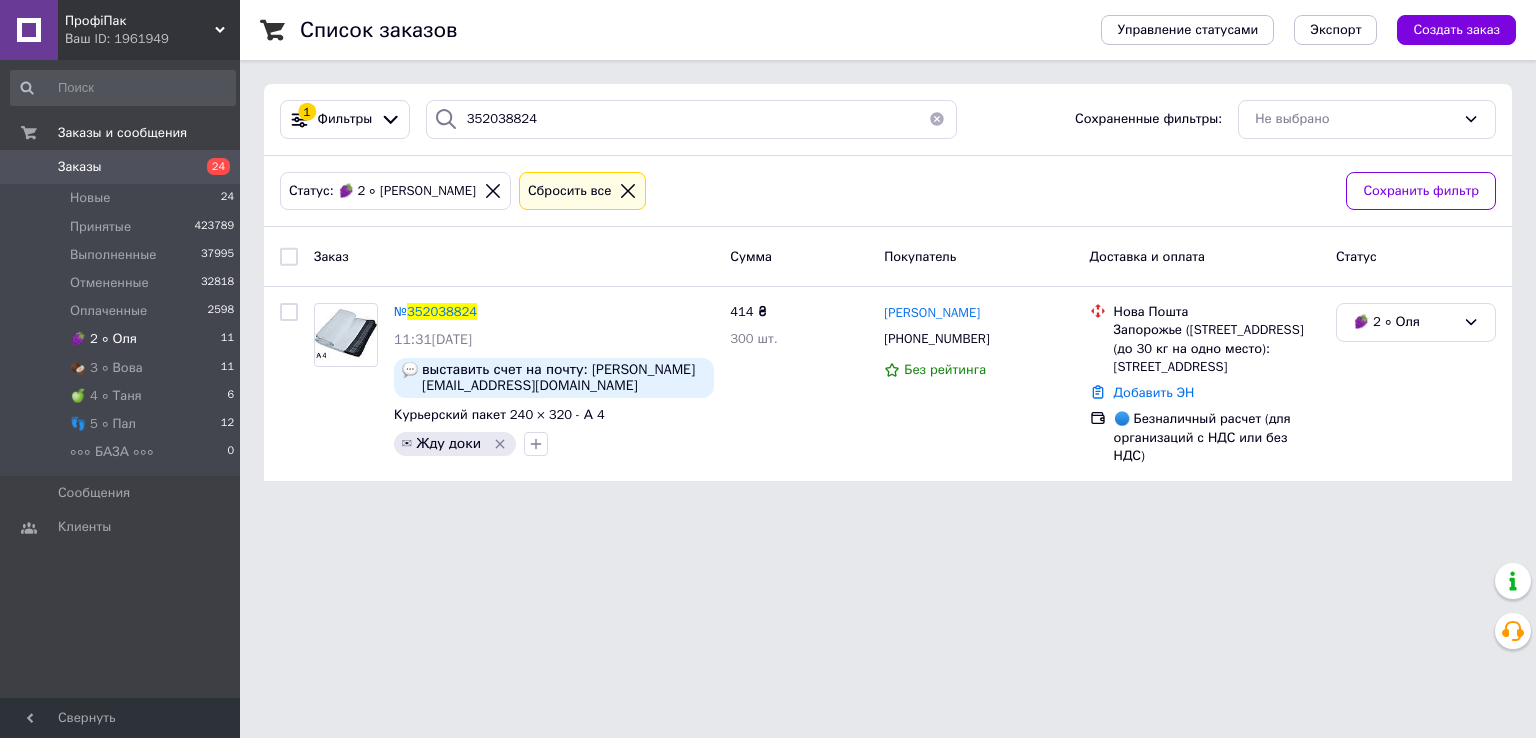 click on "🍇 2 ∘ Оля 11" at bounding box center [123, 339] 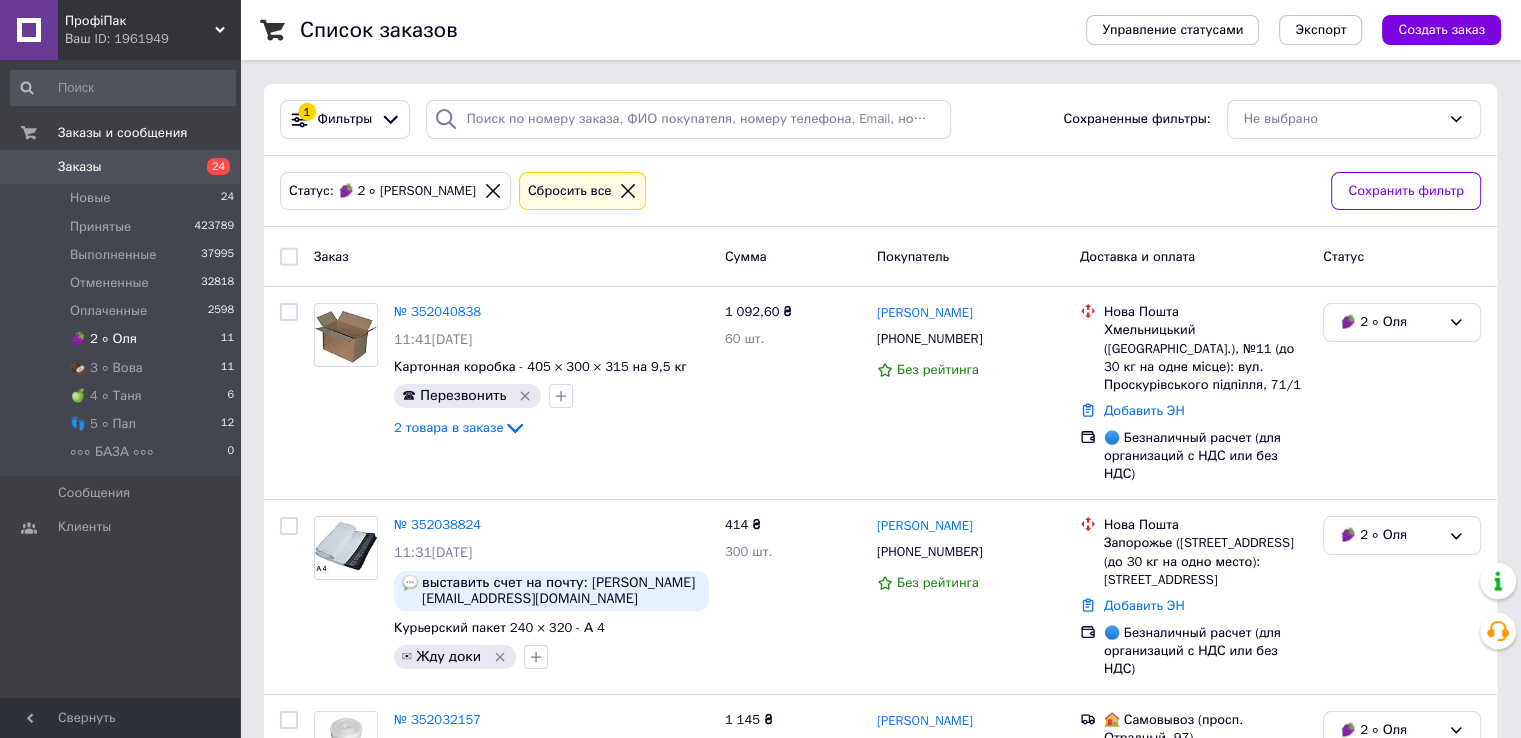 click on "🍇 2 ∘ Оля" at bounding box center [103, 339] 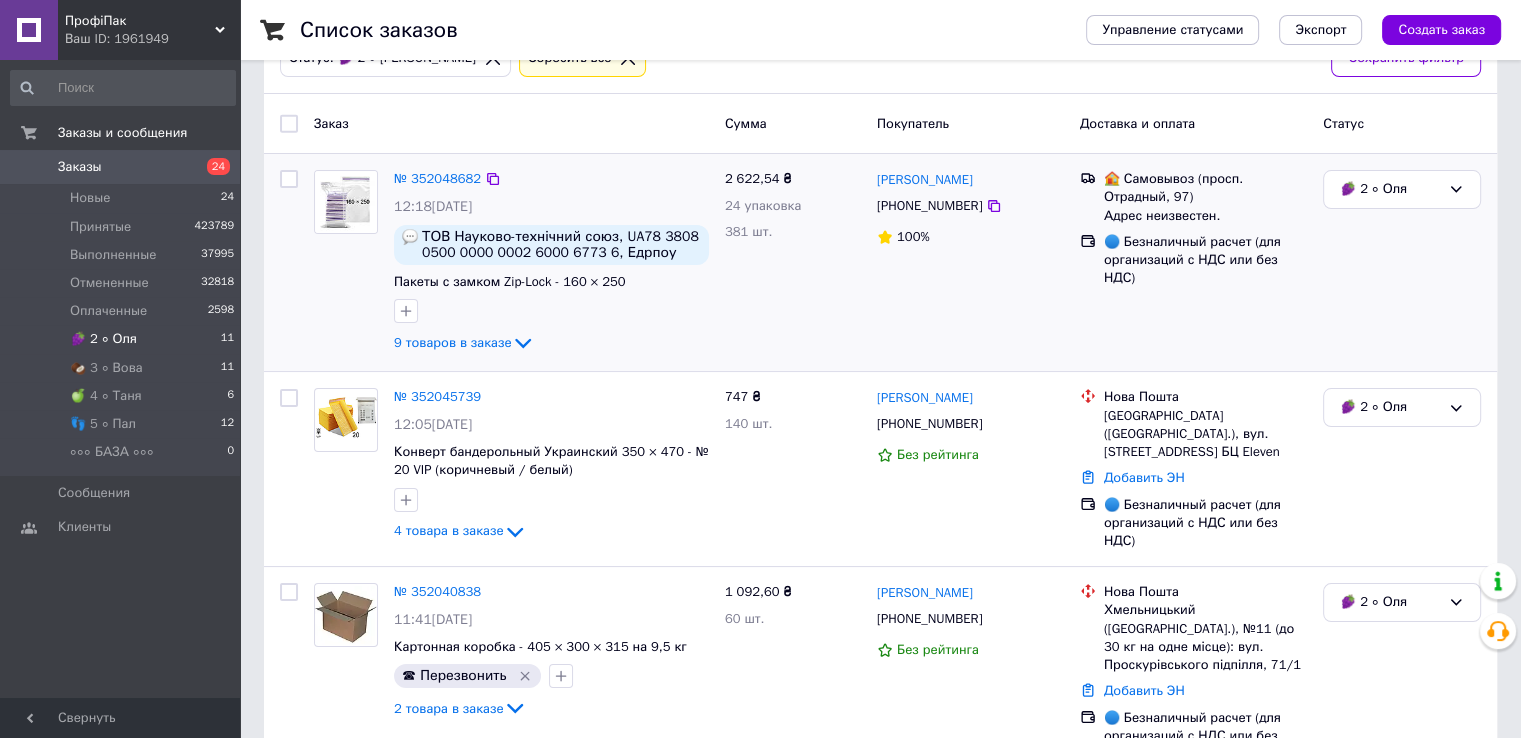 scroll, scrollTop: 200, scrollLeft: 0, axis: vertical 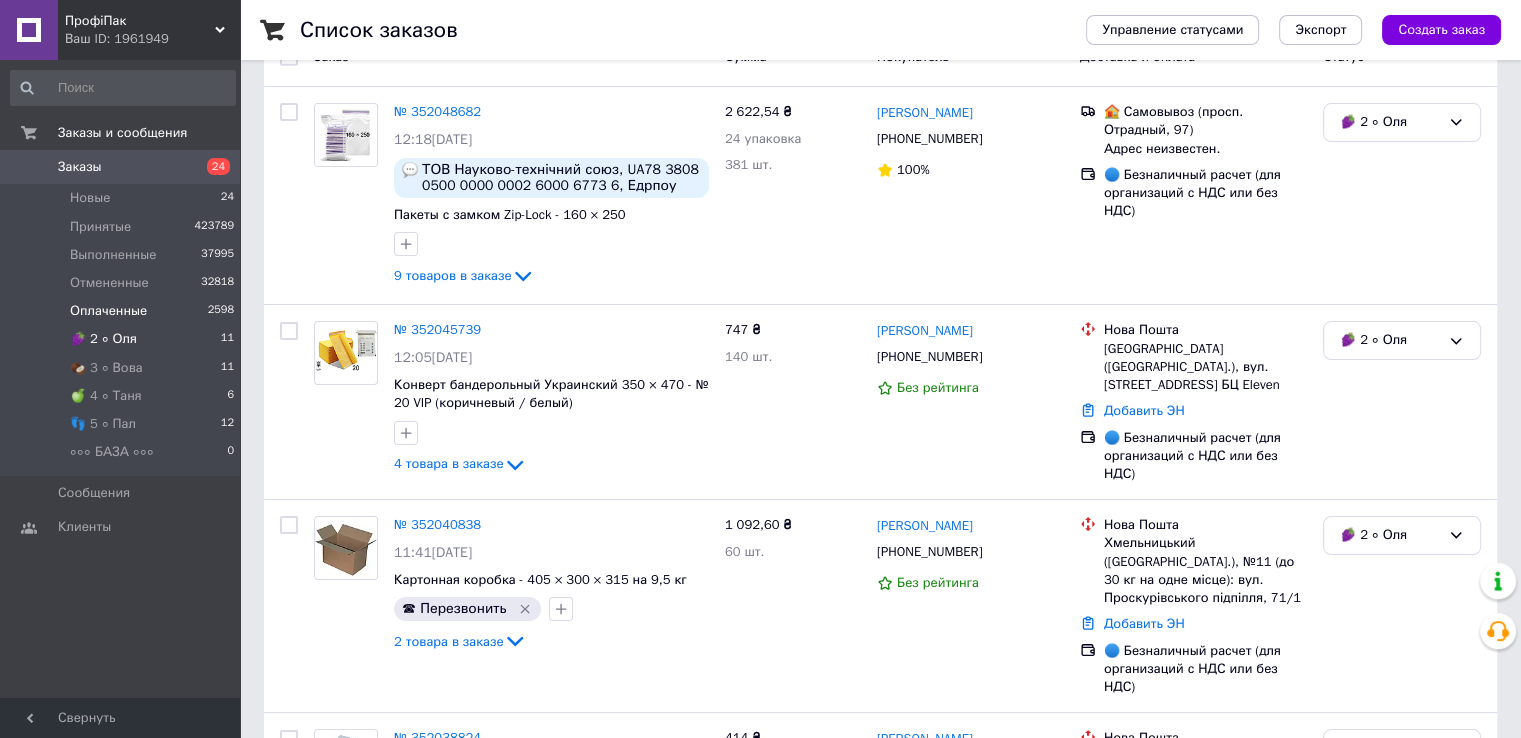 click on "Оплаченные" at bounding box center (108, 311) 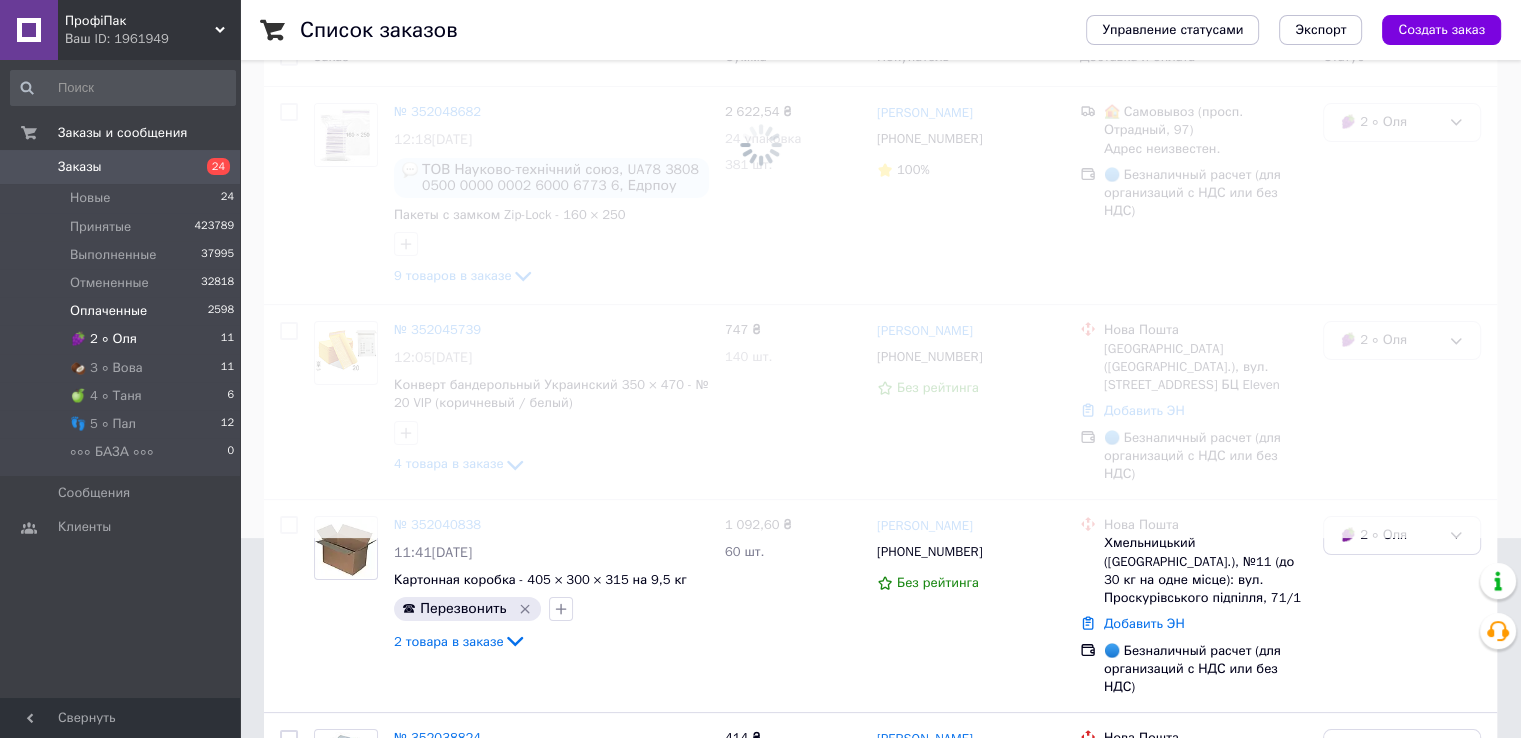 click on "🍇 2 ∘ Оля" at bounding box center [103, 339] 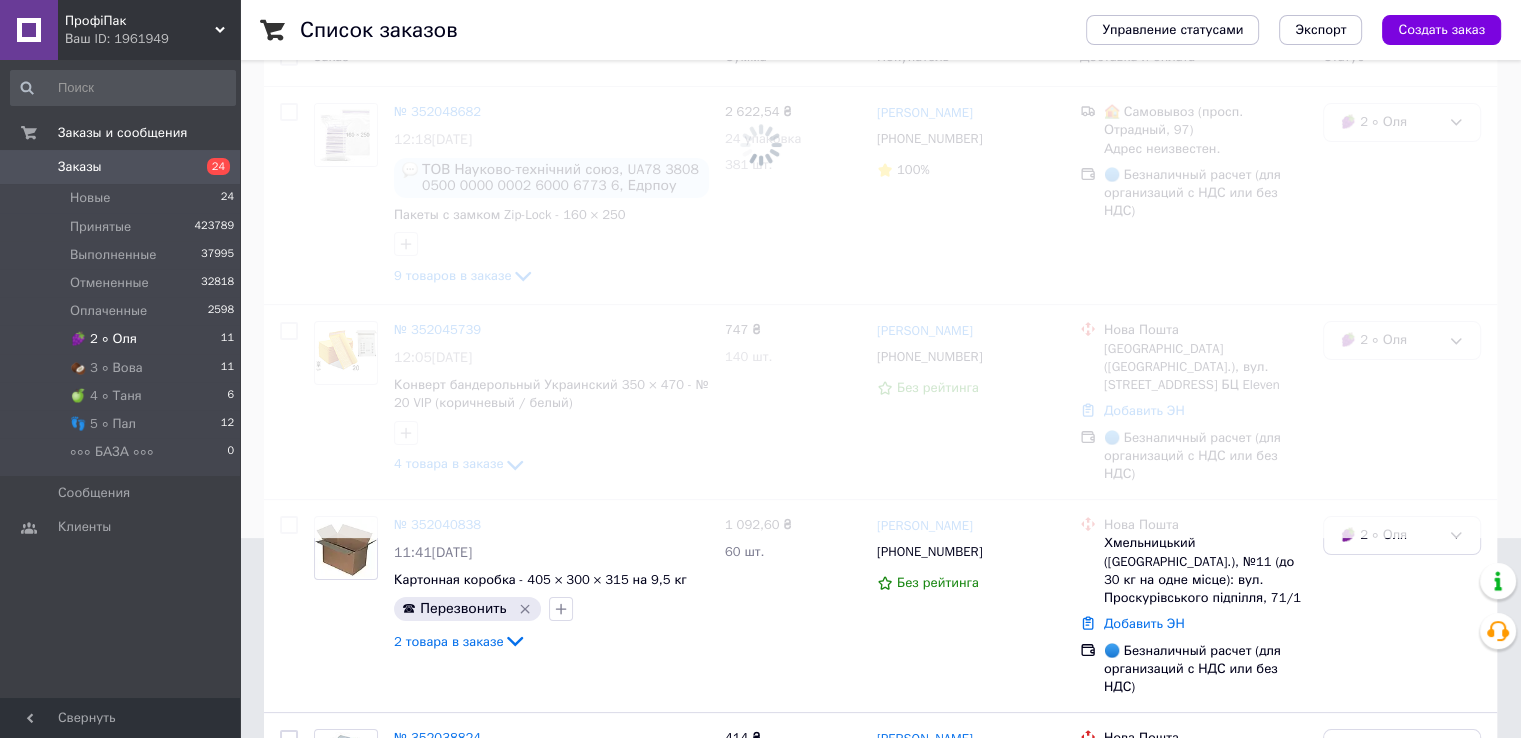 scroll, scrollTop: 0, scrollLeft: 0, axis: both 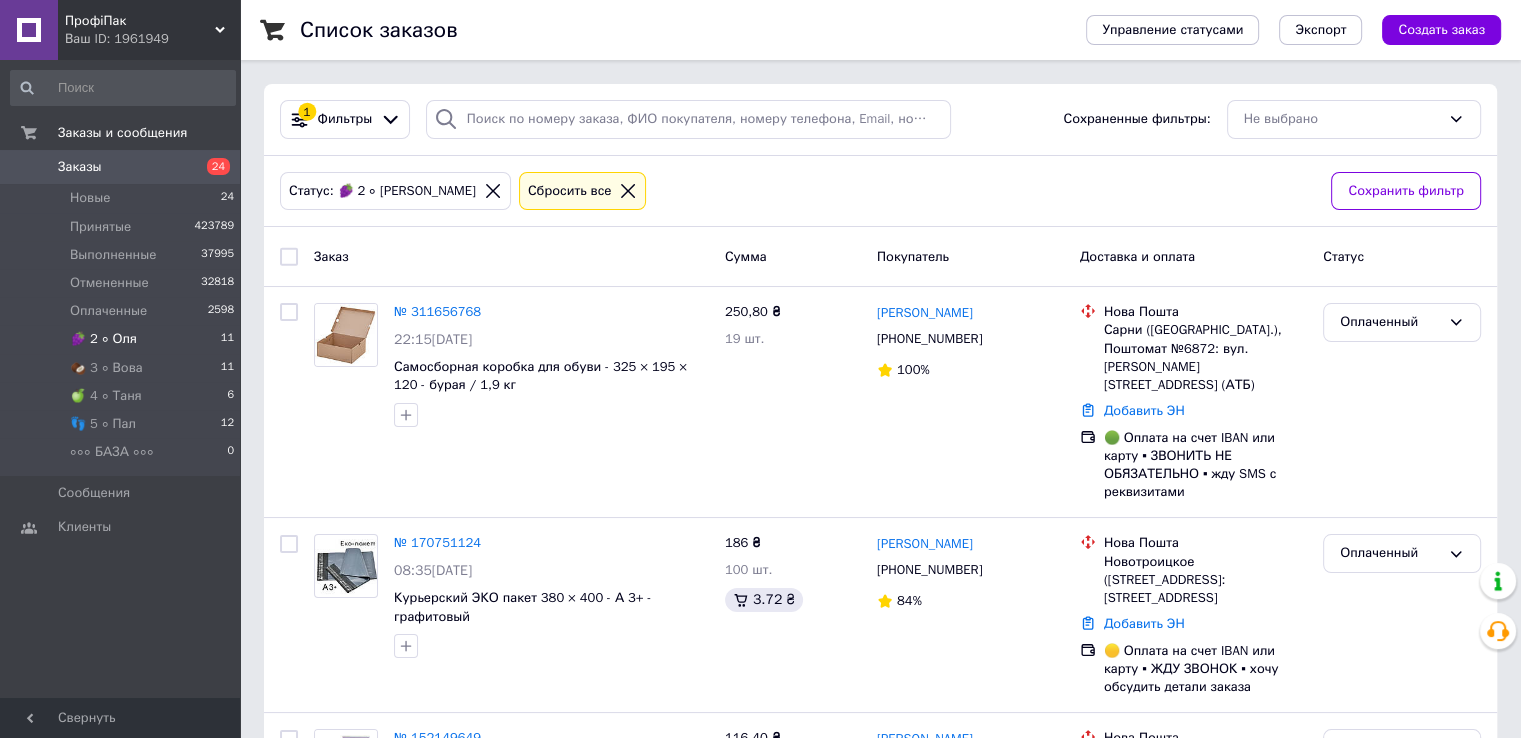 click on "🍇 2 ∘ Оля 11" at bounding box center (123, 339) 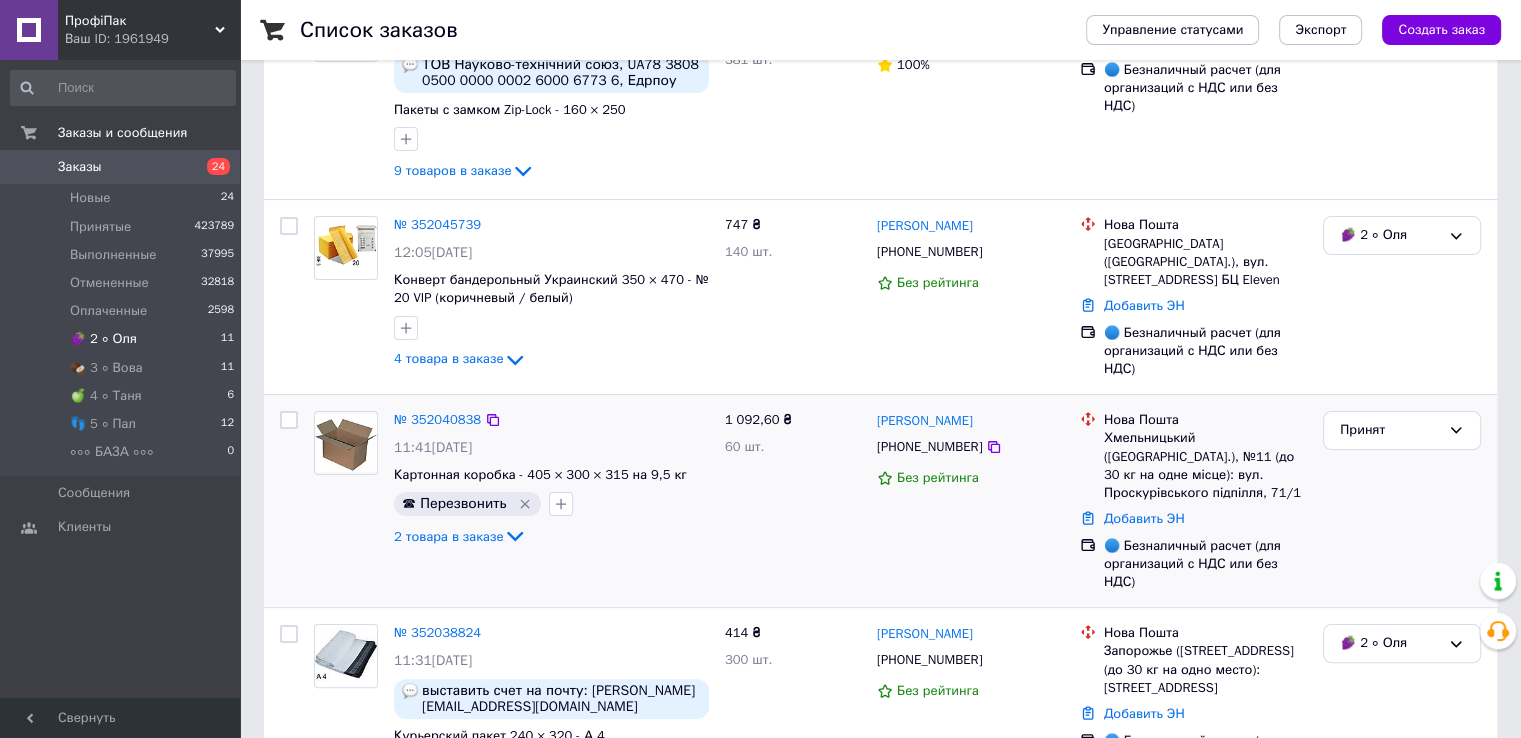 scroll, scrollTop: 311, scrollLeft: 0, axis: vertical 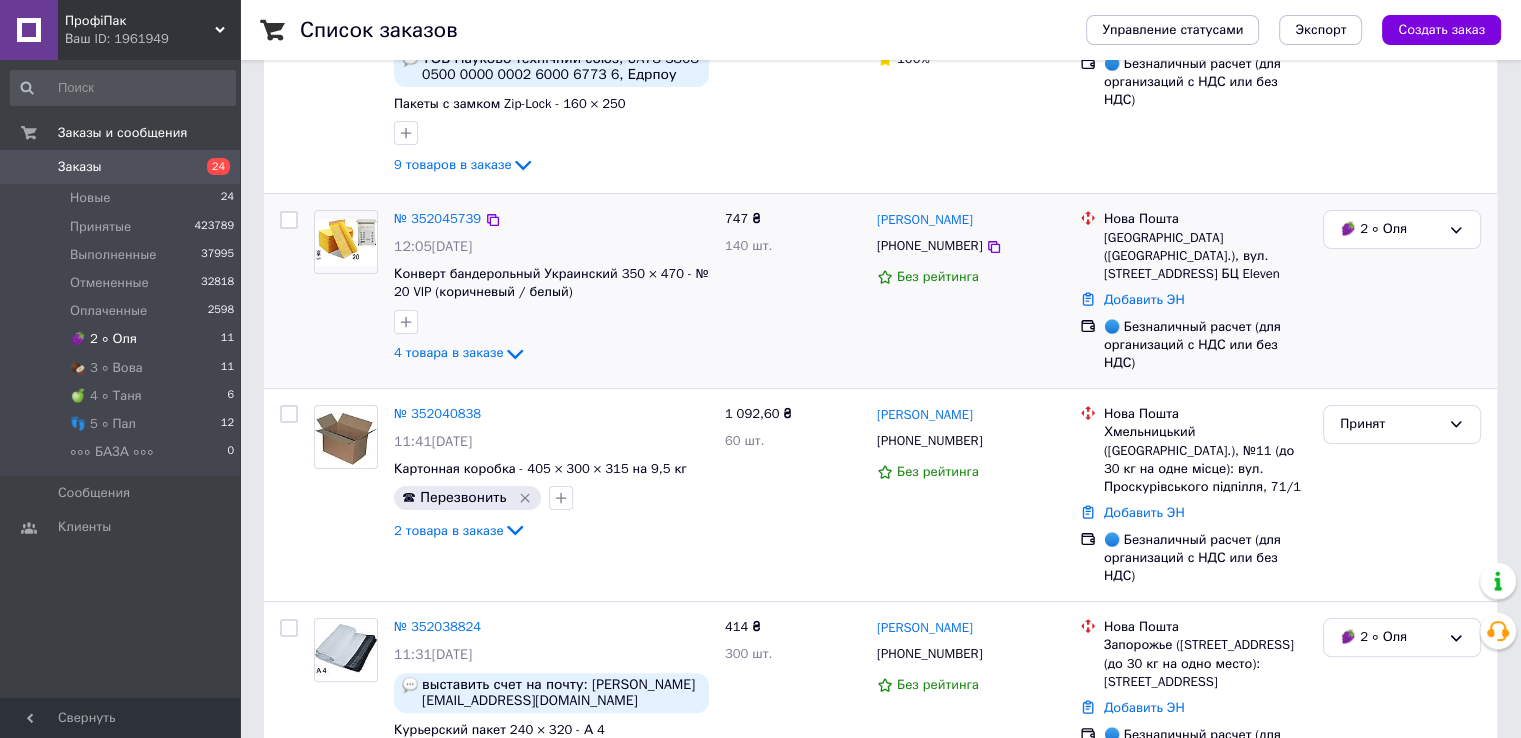 click at bounding box center (346, 242) 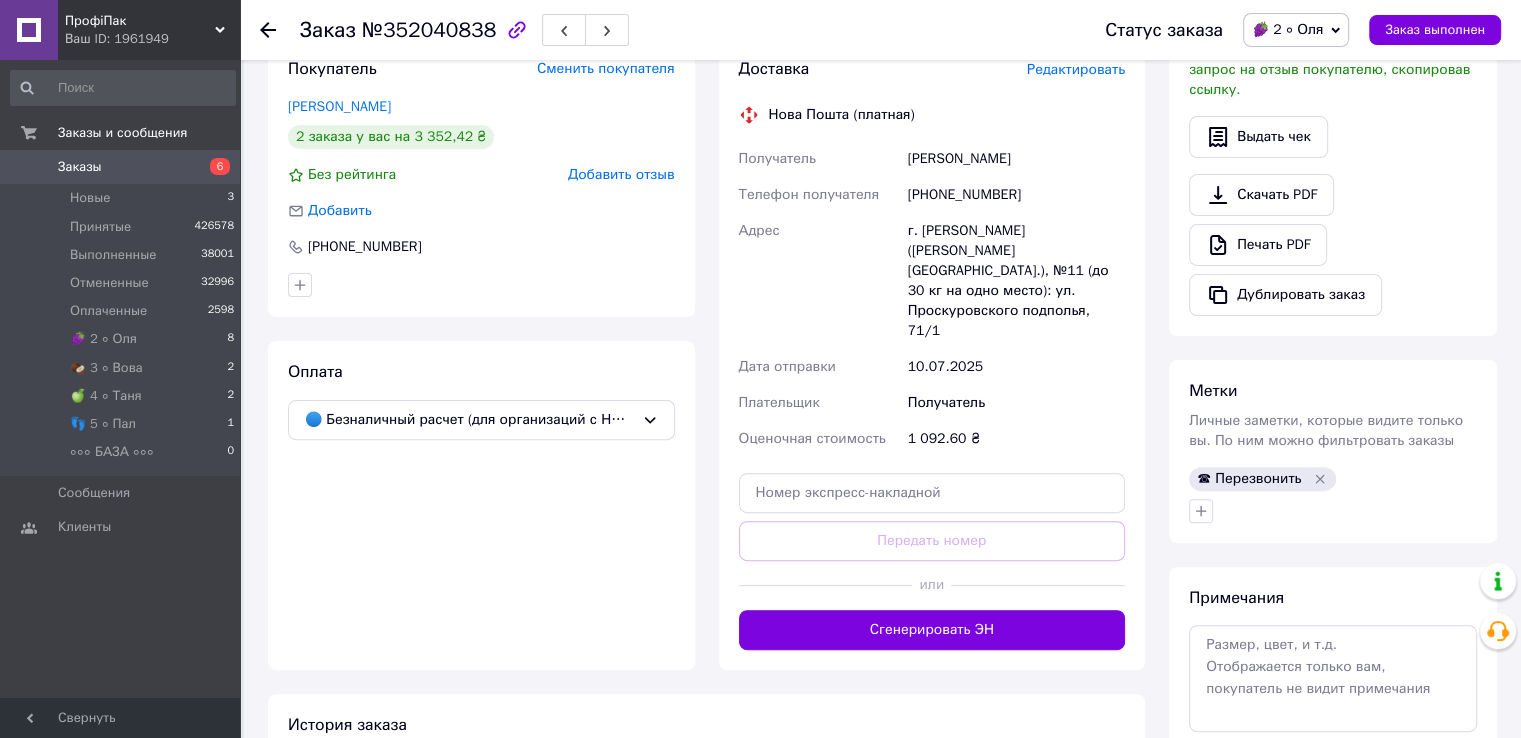 scroll, scrollTop: 600, scrollLeft: 0, axis: vertical 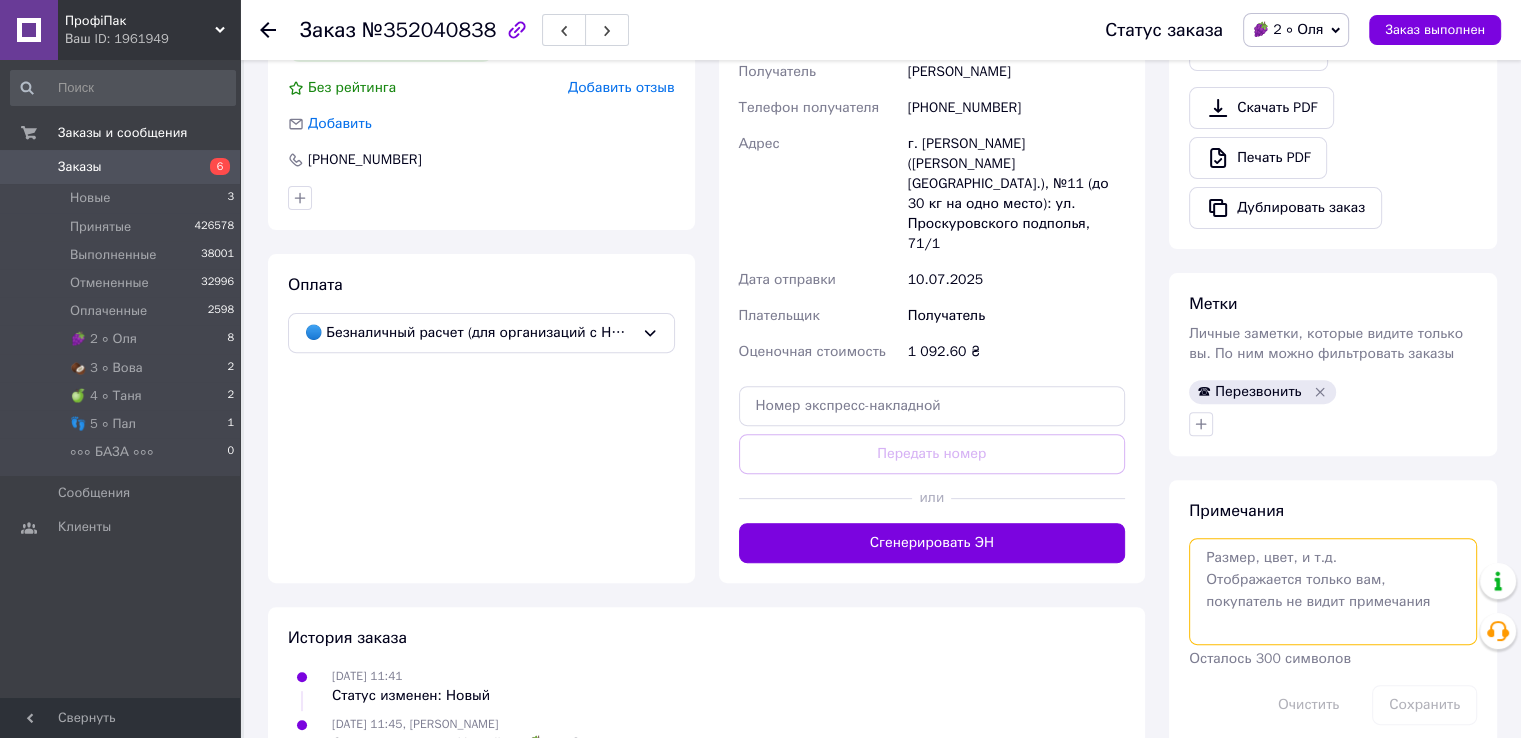 click at bounding box center (1333, 591) 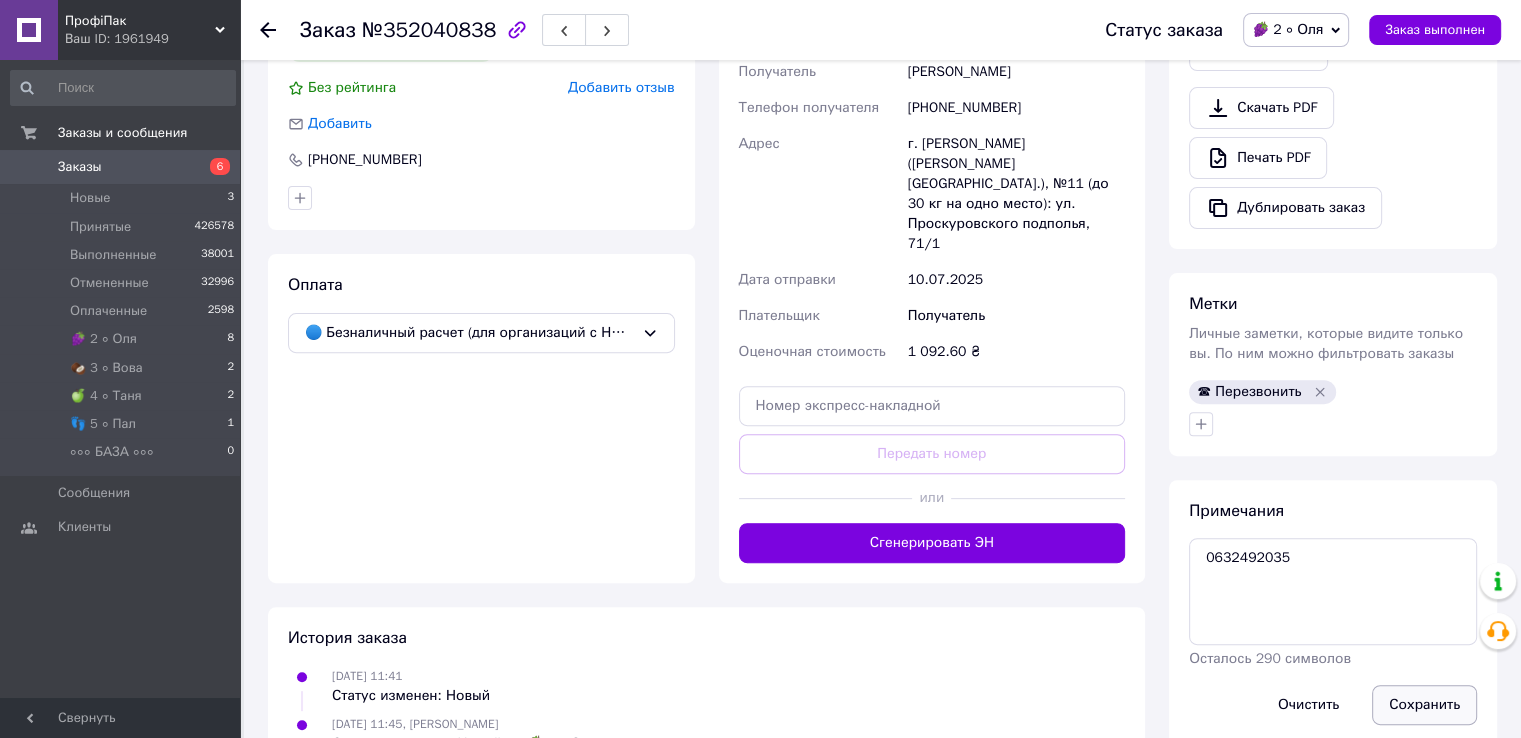 click on "Сохранить" at bounding box center (1424, 705) 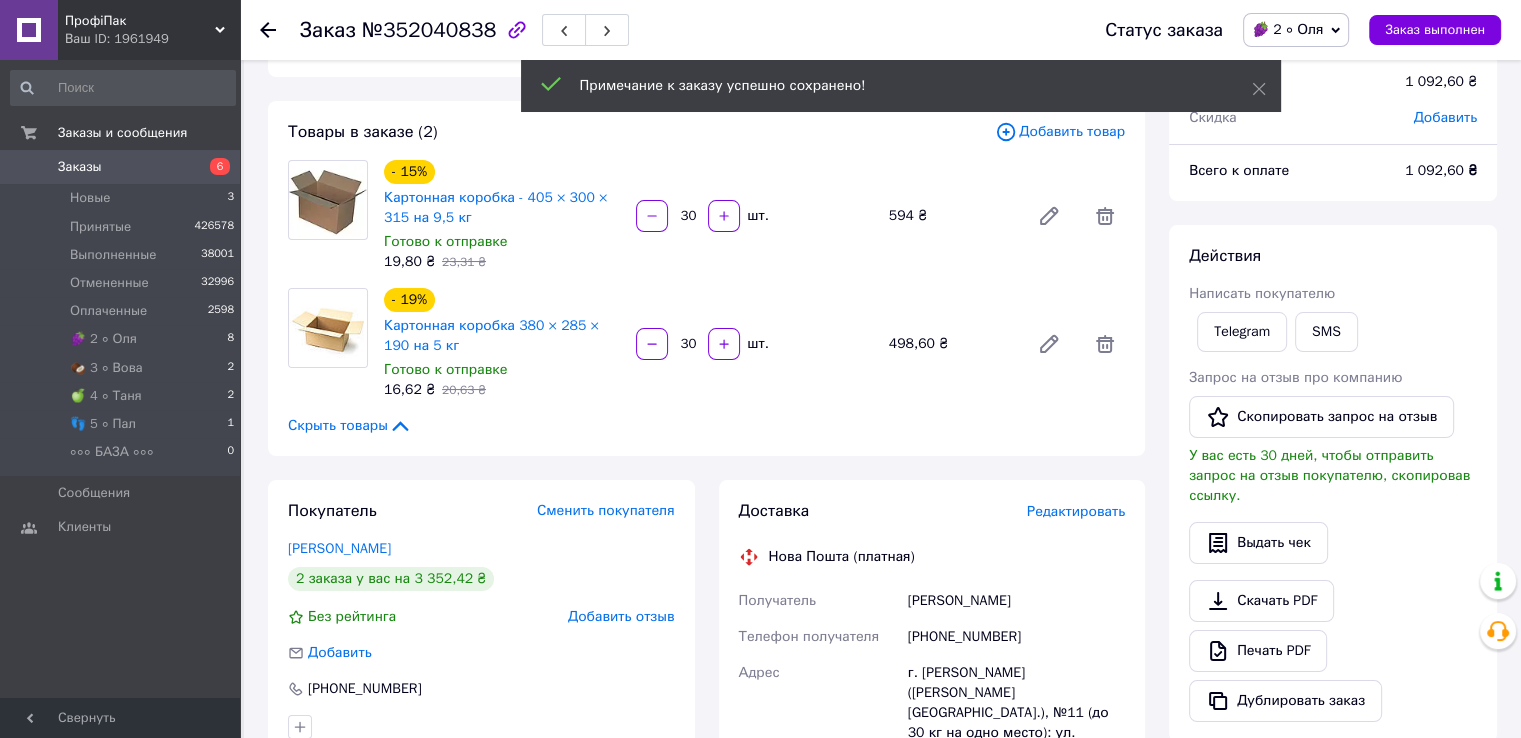 scroll, scrollTop: 0, scrollLeft: 0, axis: both 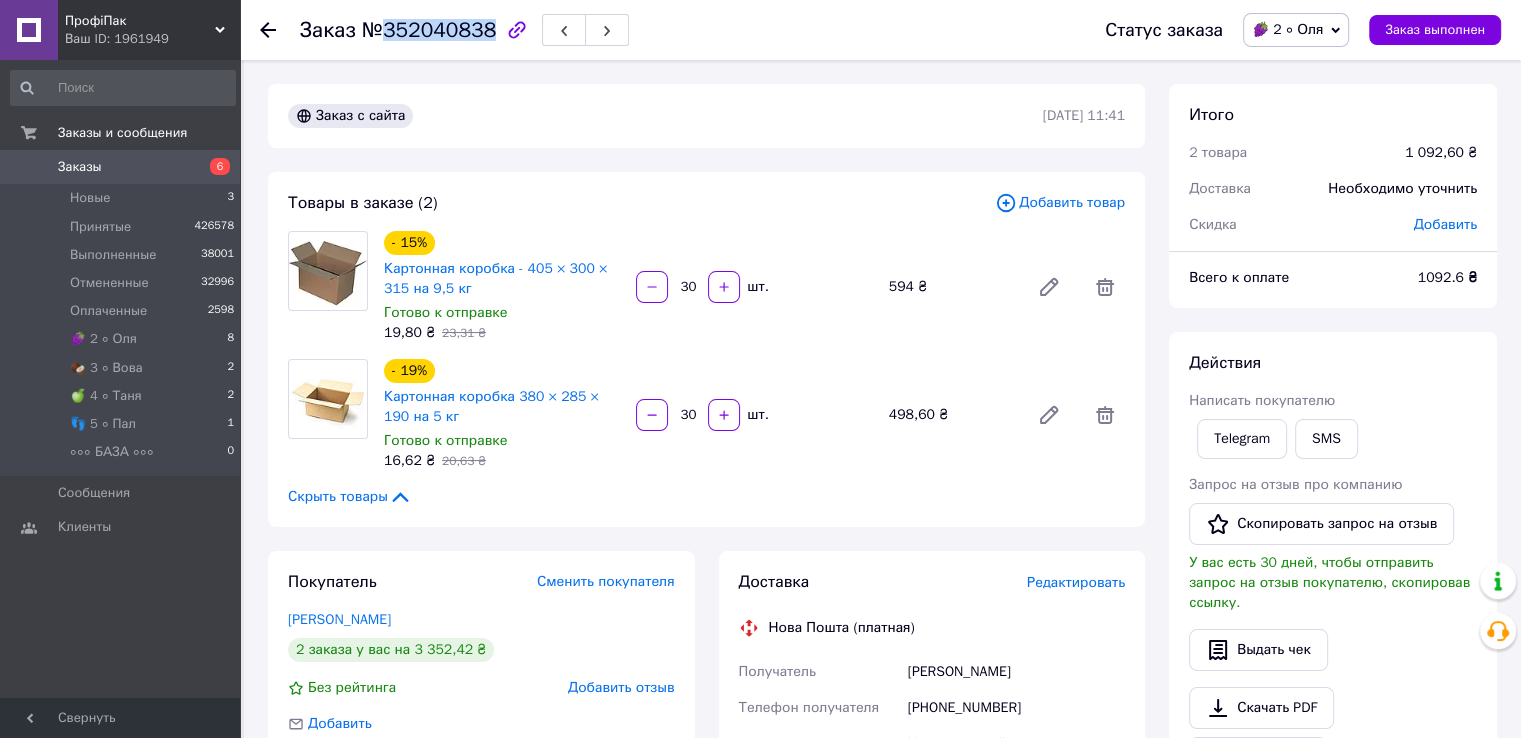 drag, startPoint x: 382, startPoint y: 28, endPoint x: 480, endPoint y: 27, distance: 98.005104 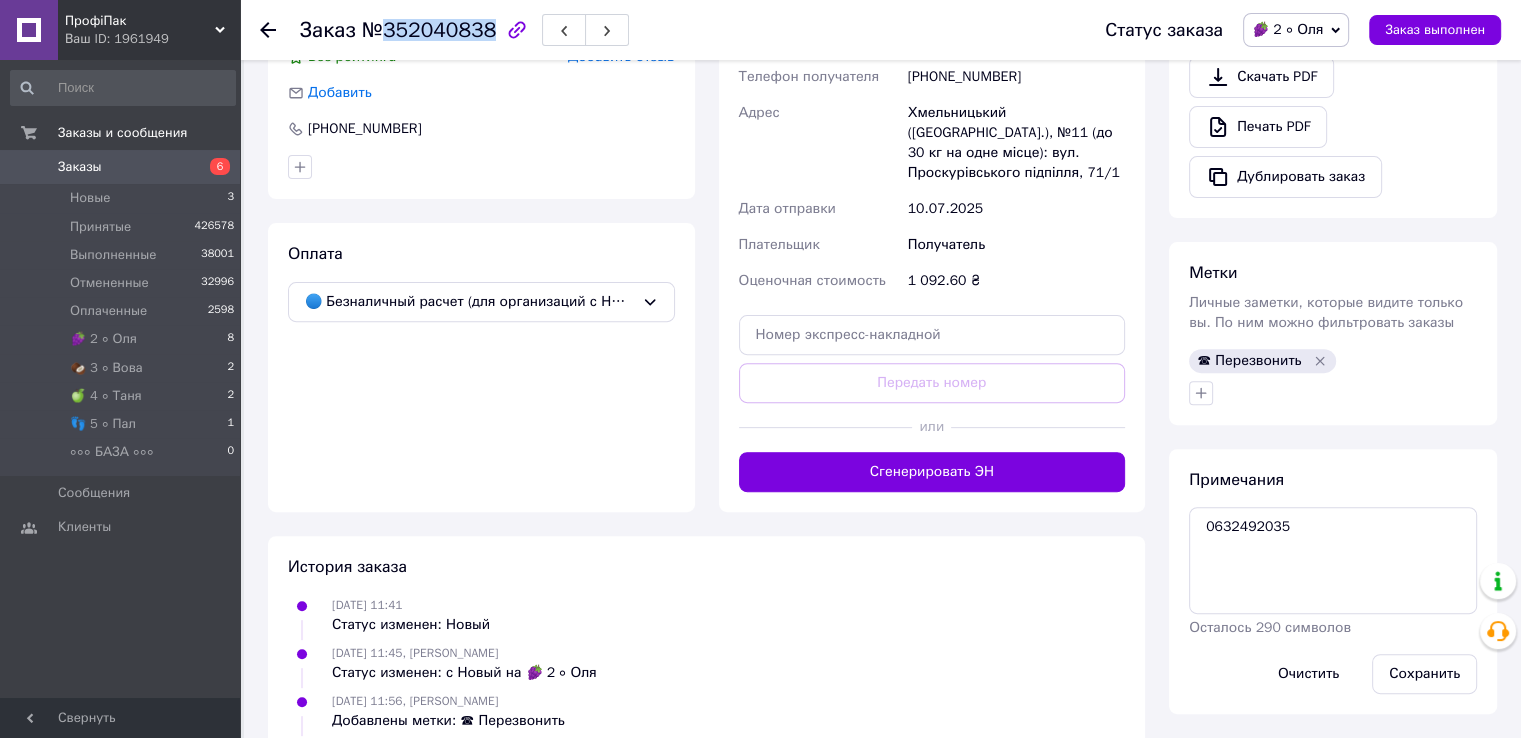 scroll, scrollTop: 700, scrollLeft: 0, axis: vertical 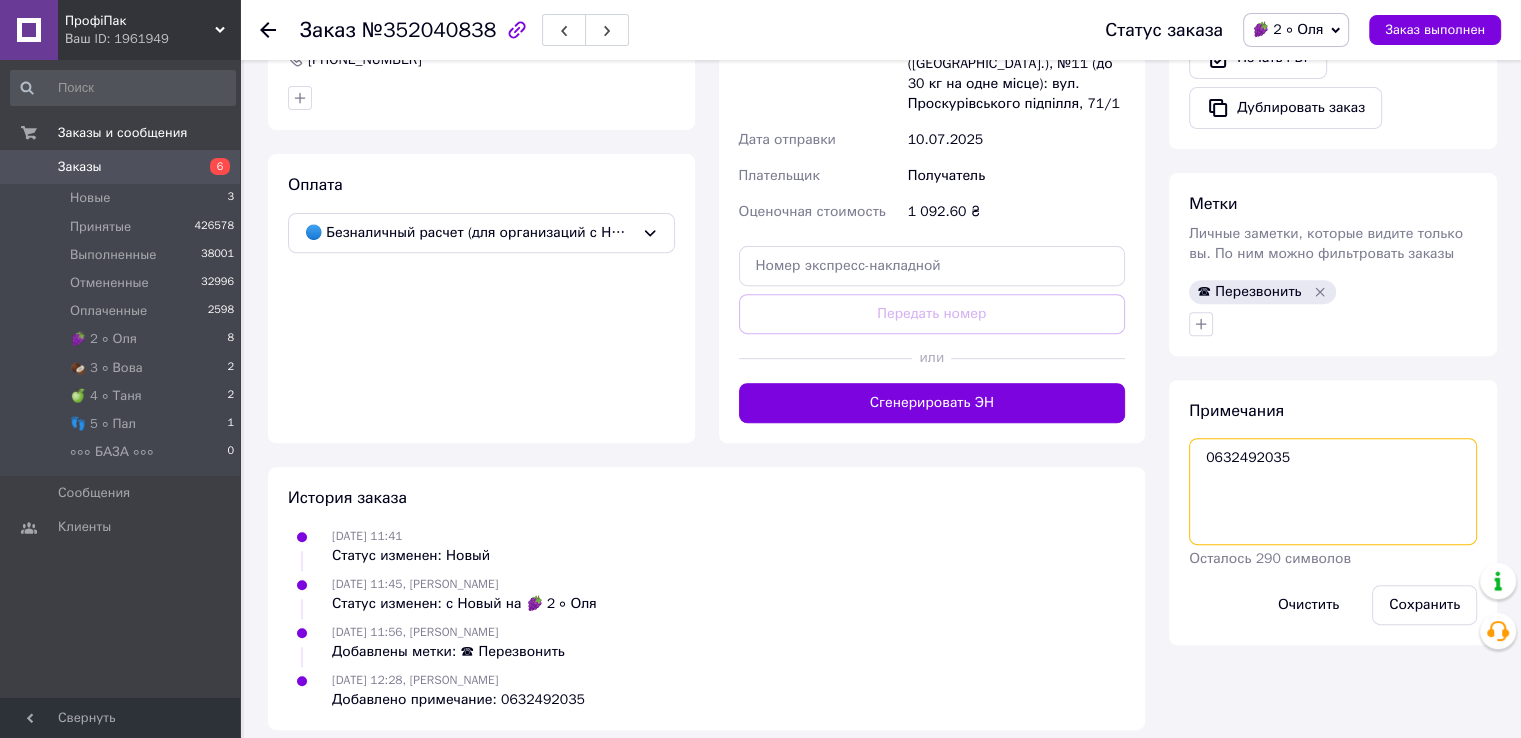 click on "0632492035" at bounding box center [1333, 491] 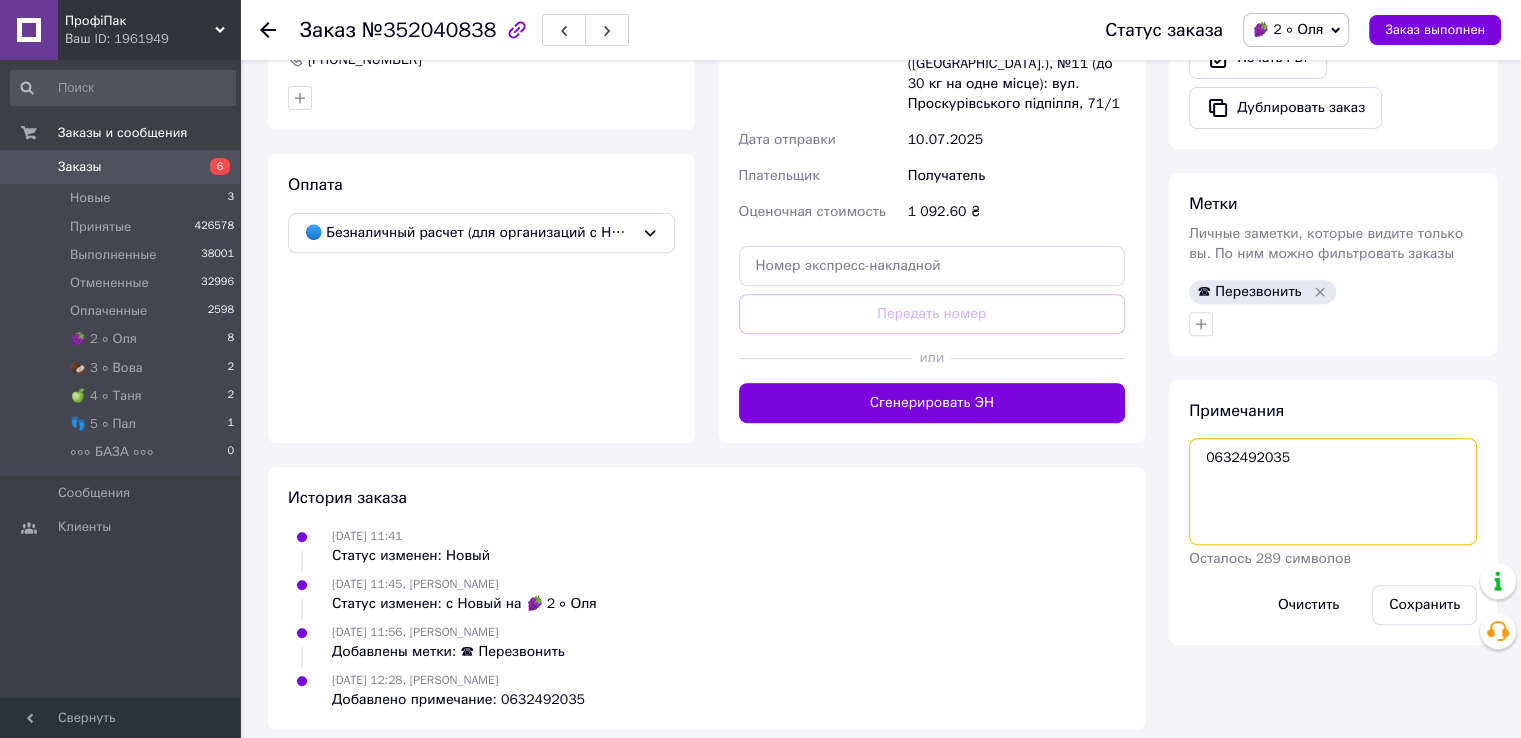 paste on "0632492035" 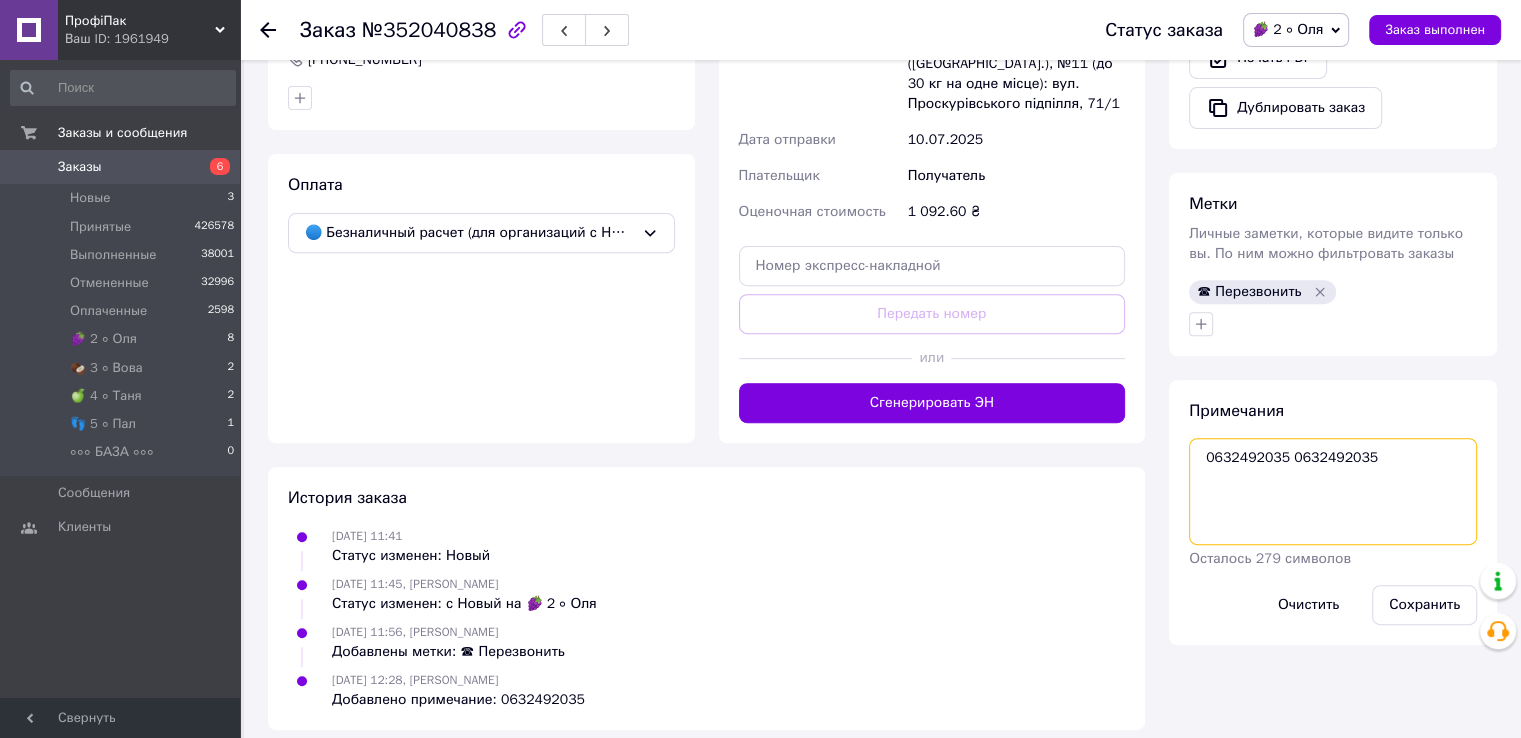 drag, startPoint x: 1301, startPoint y: 442, endPoint x: 1398, endPoint y: 440, distance: 97.020615 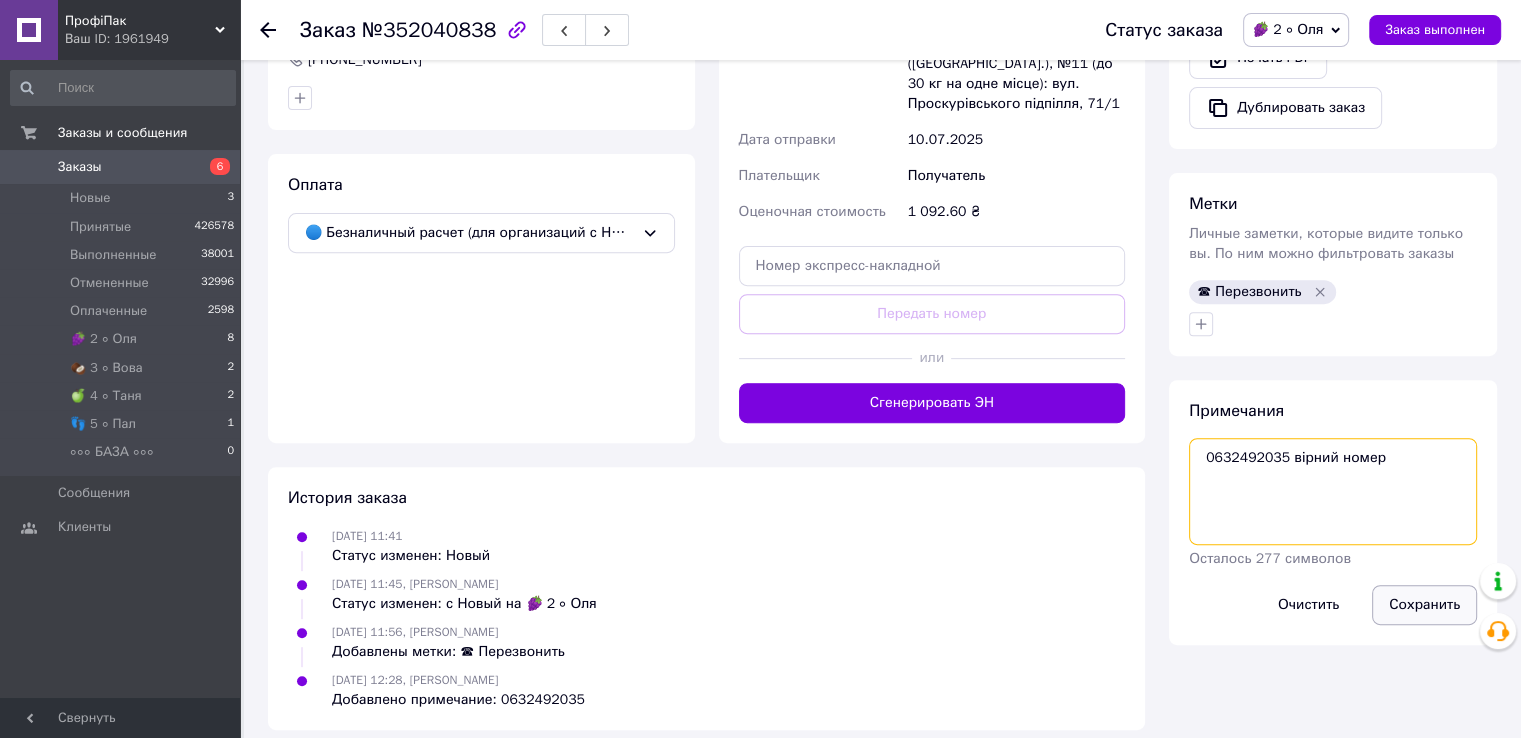 type on "0632492035 вірний номер" 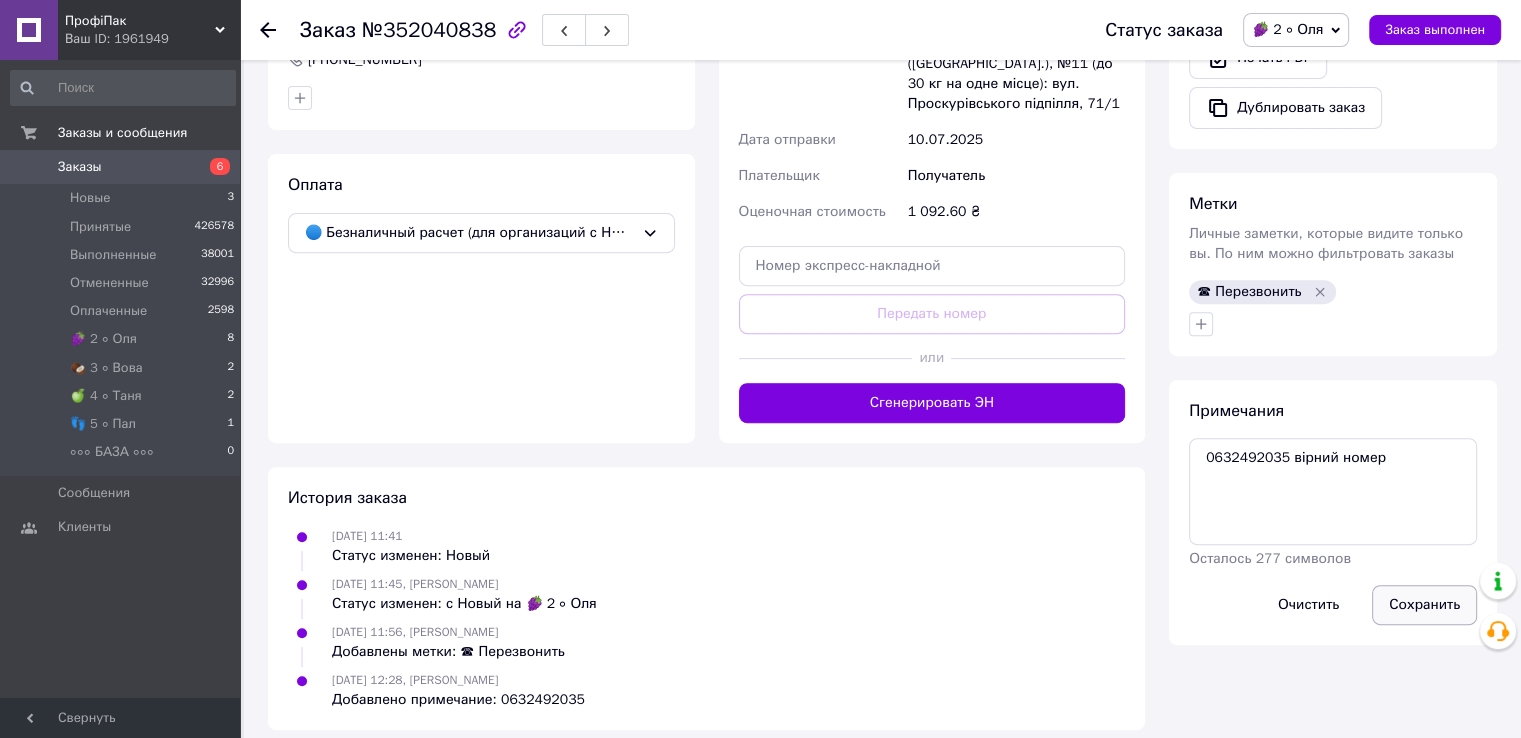click on "Сохранить" at bounding box center [1424, 605] 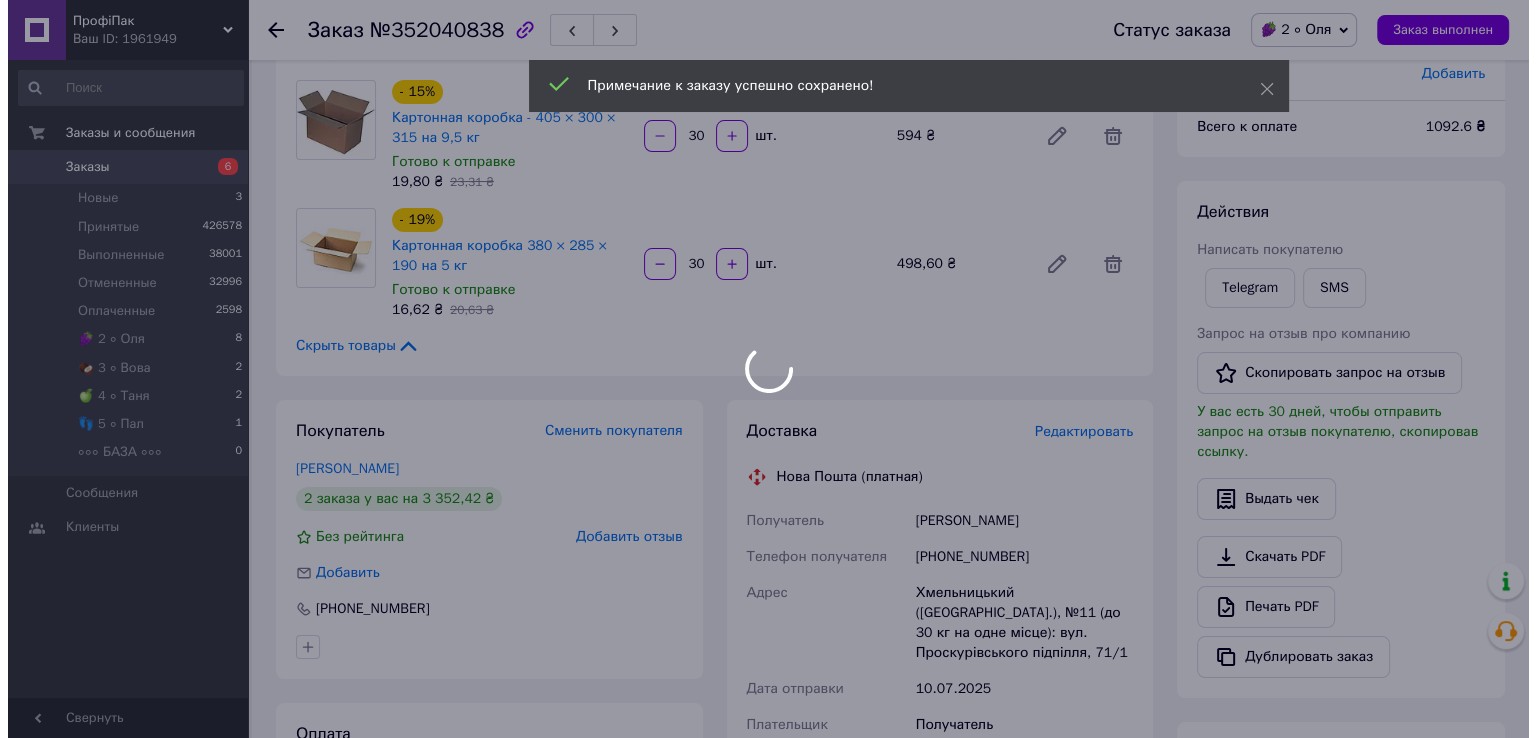 scroll, scrollTop: 0, scrollLeft: 0, axis: both 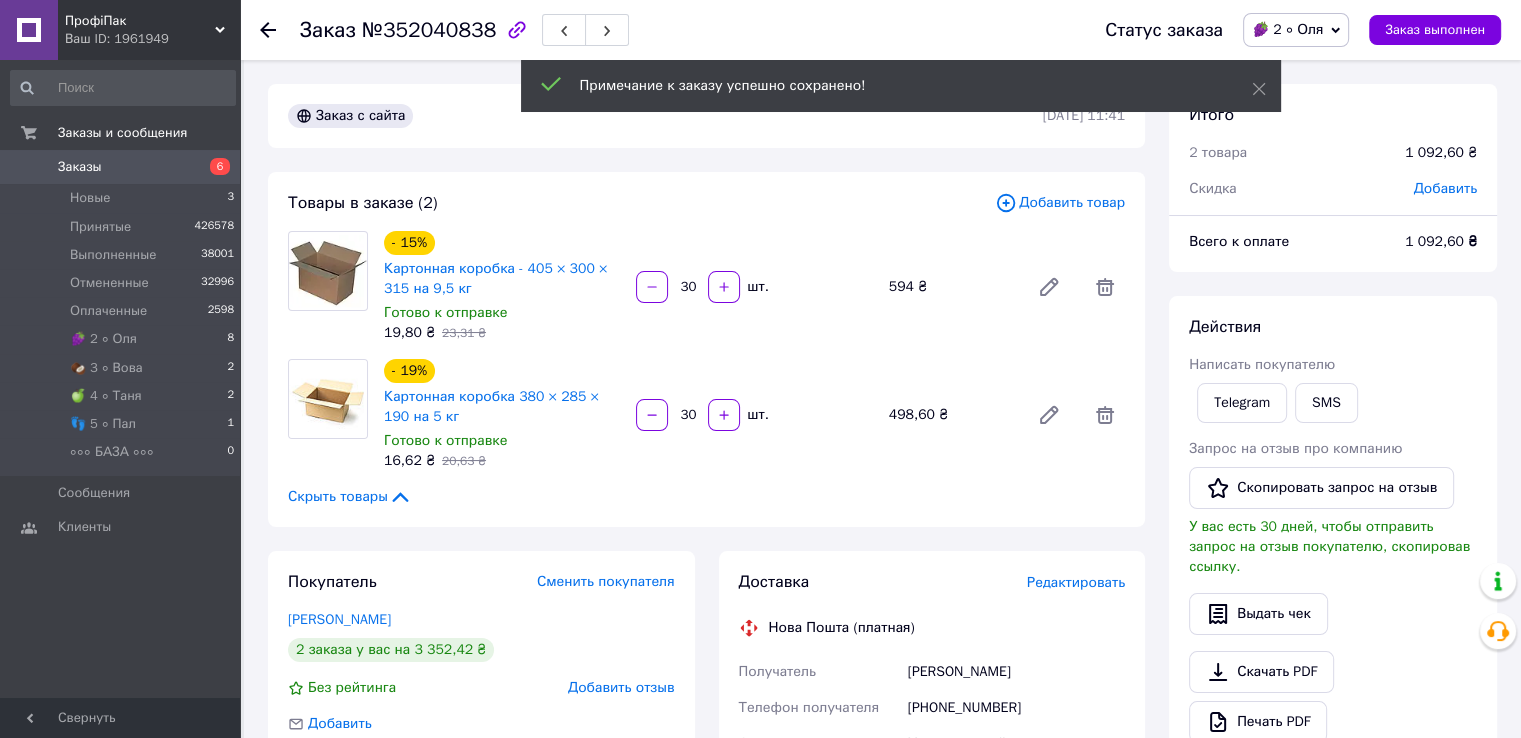 click on "🍇 2 ∘ Оля" at bounding box center (1287, 29) 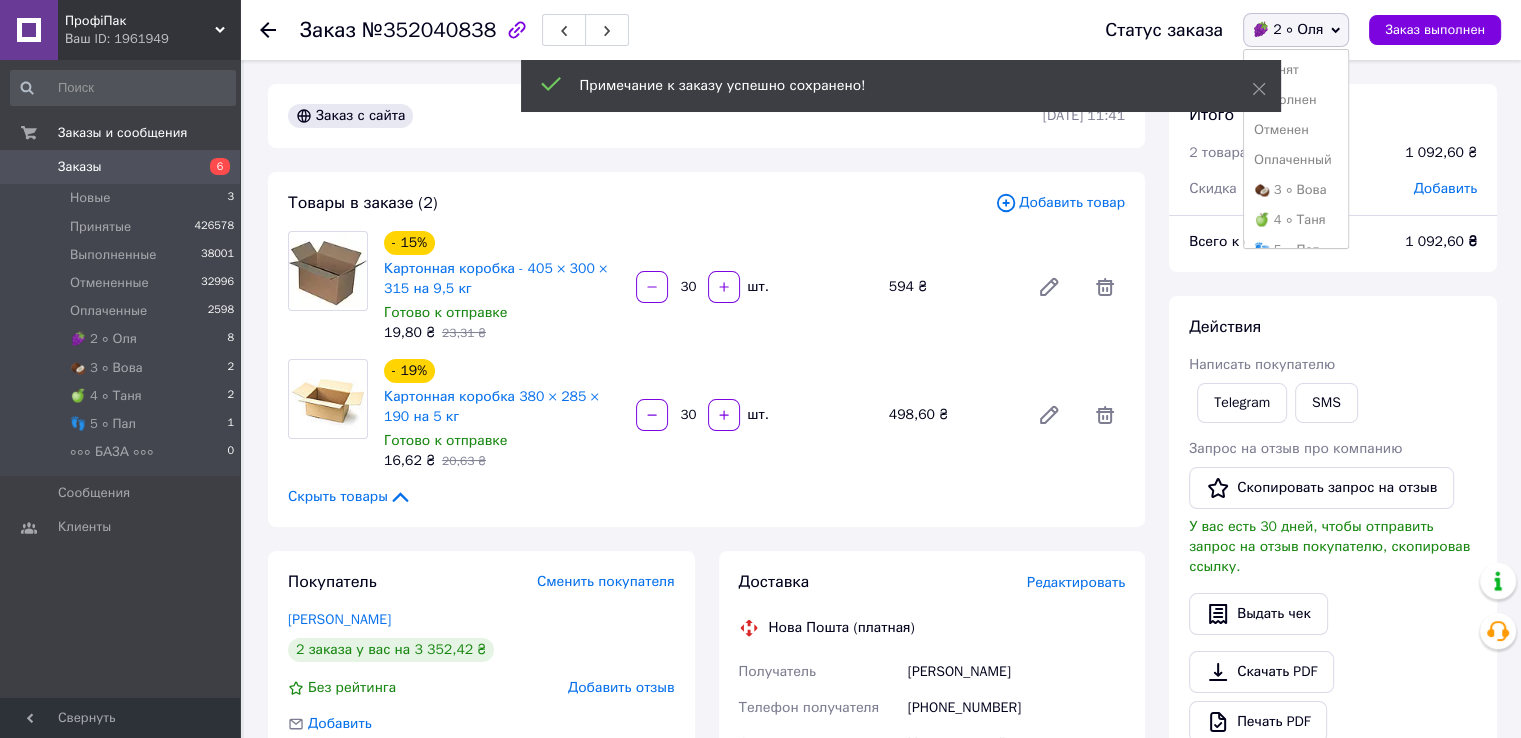 click on "Принят" at bounding box center (1296, 70) 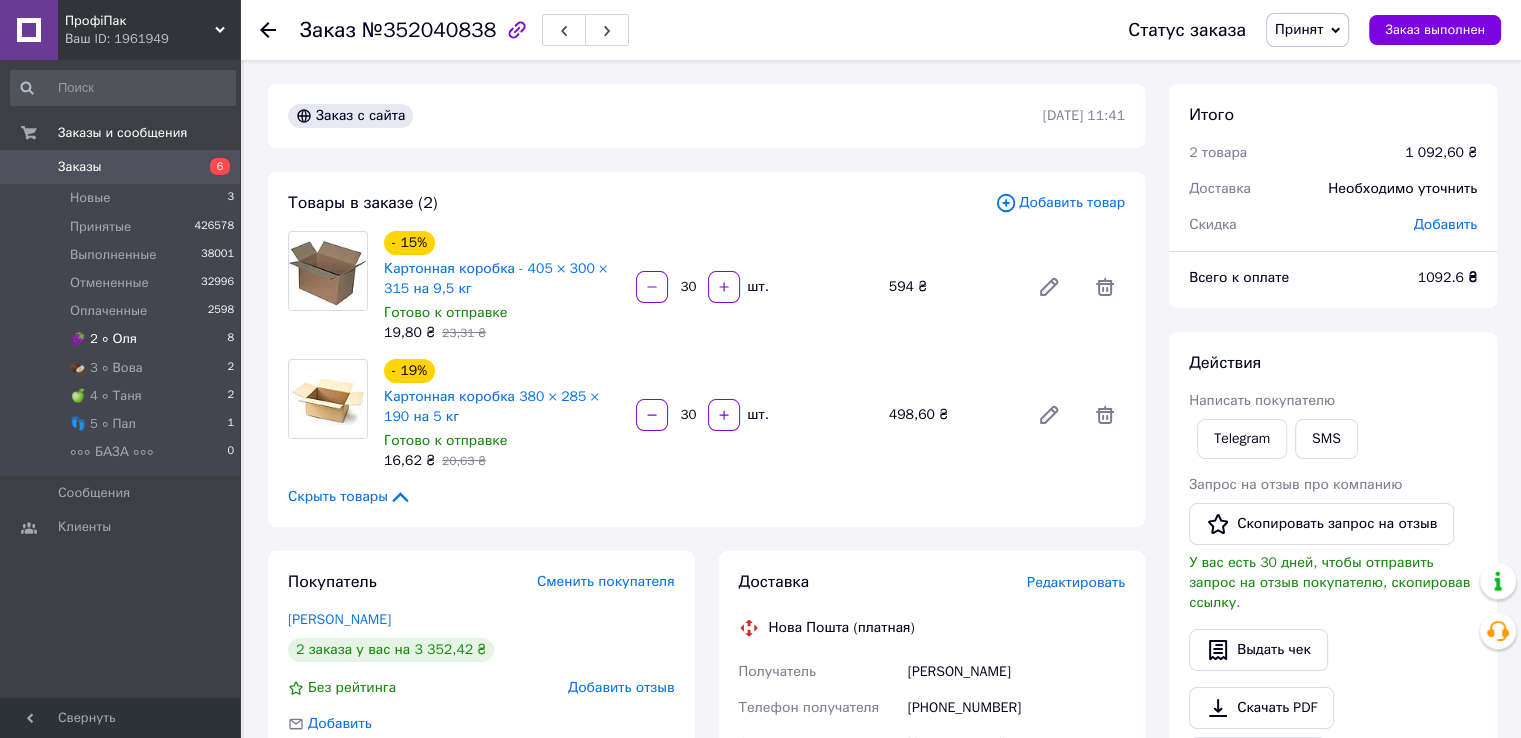 click on "🍇 2 ∘ Оля" at bounding box center (103, 339) 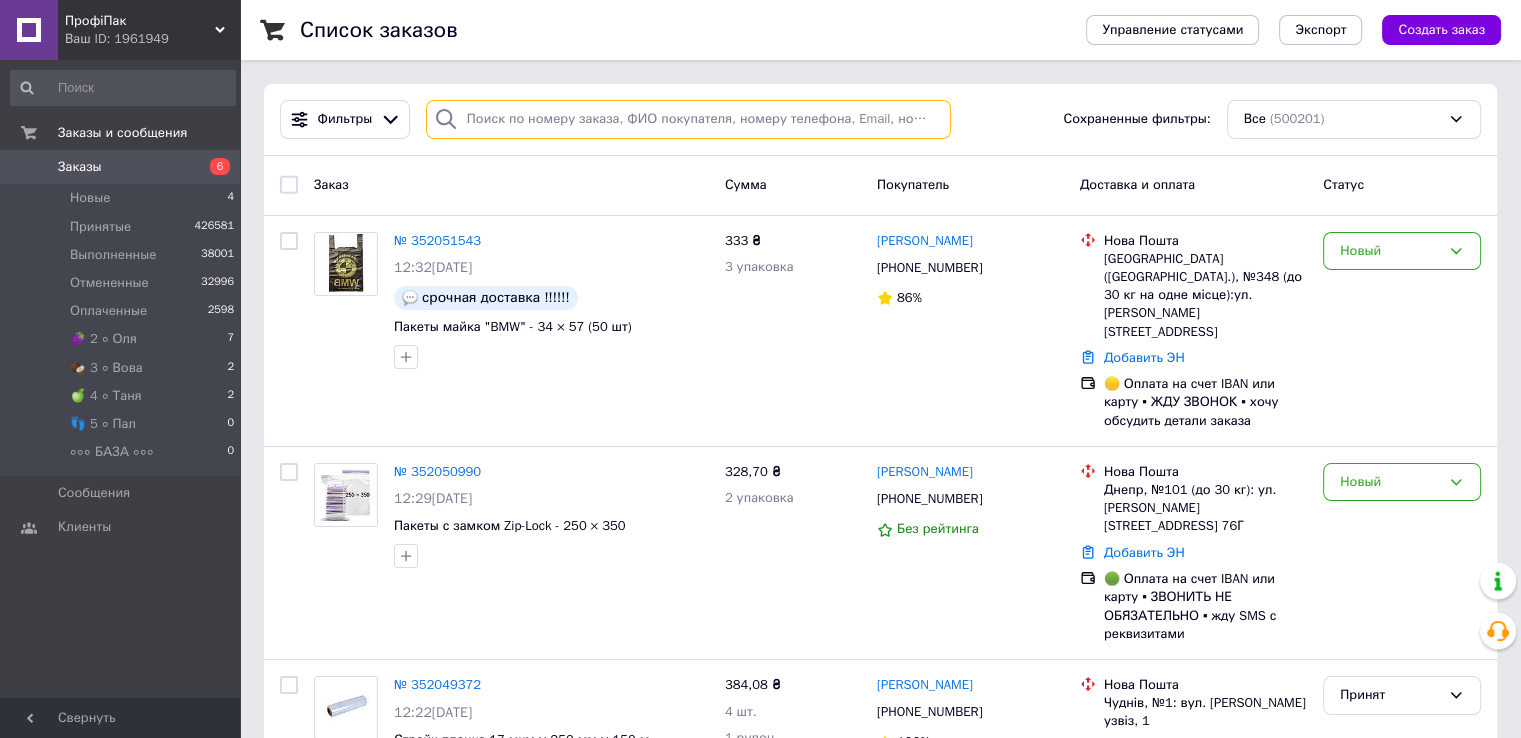 click at bounding box center (688, 119) 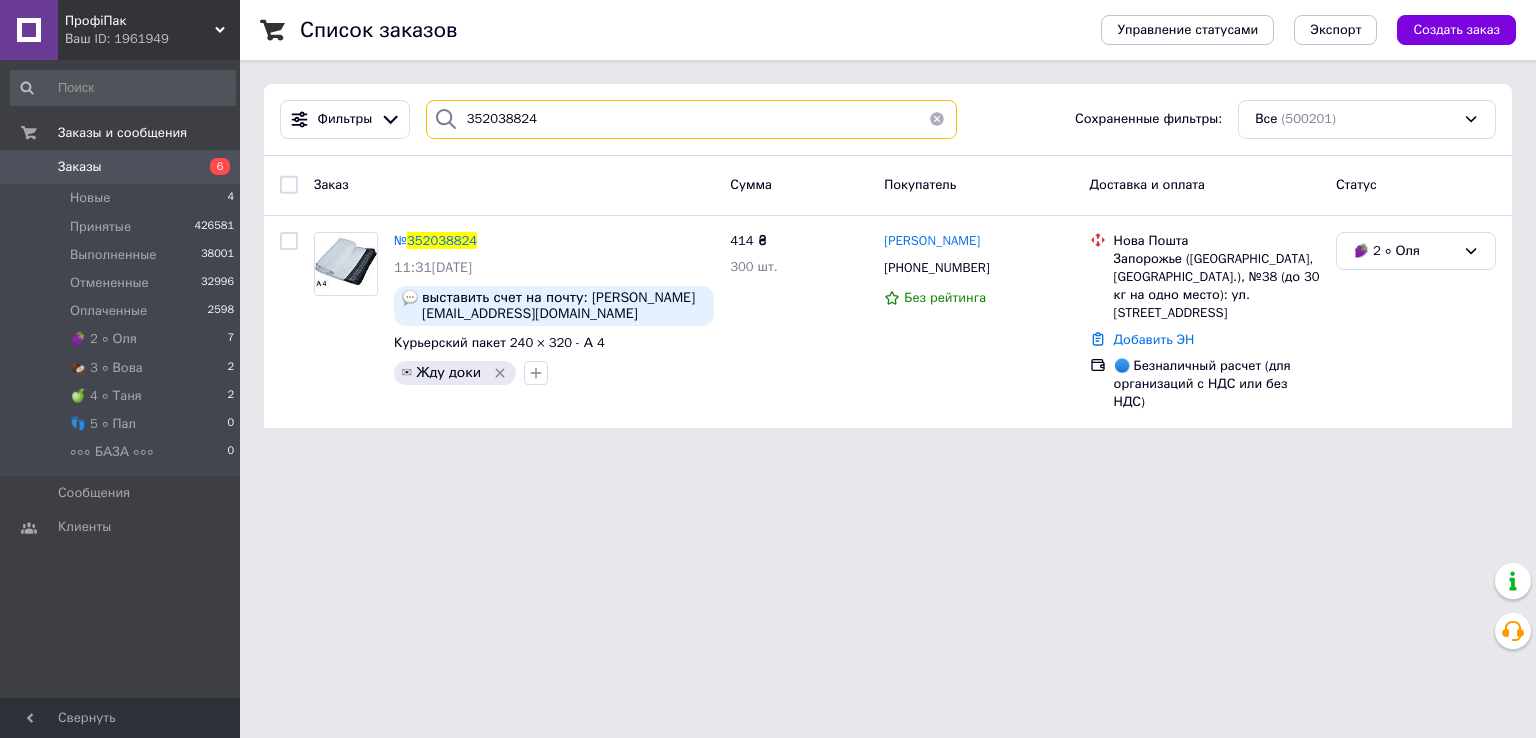 type on "352038824" 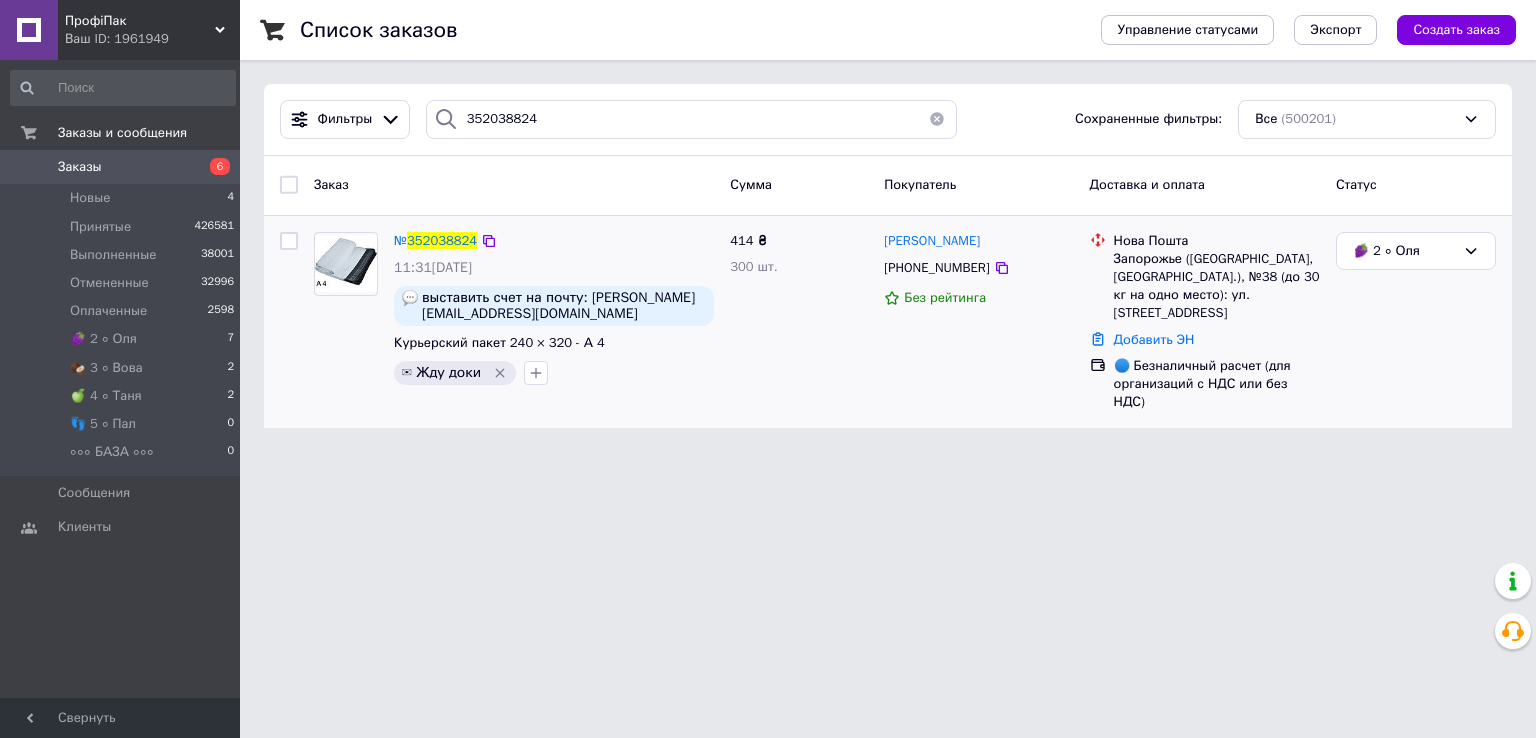 click at bounding box center (346, 264) 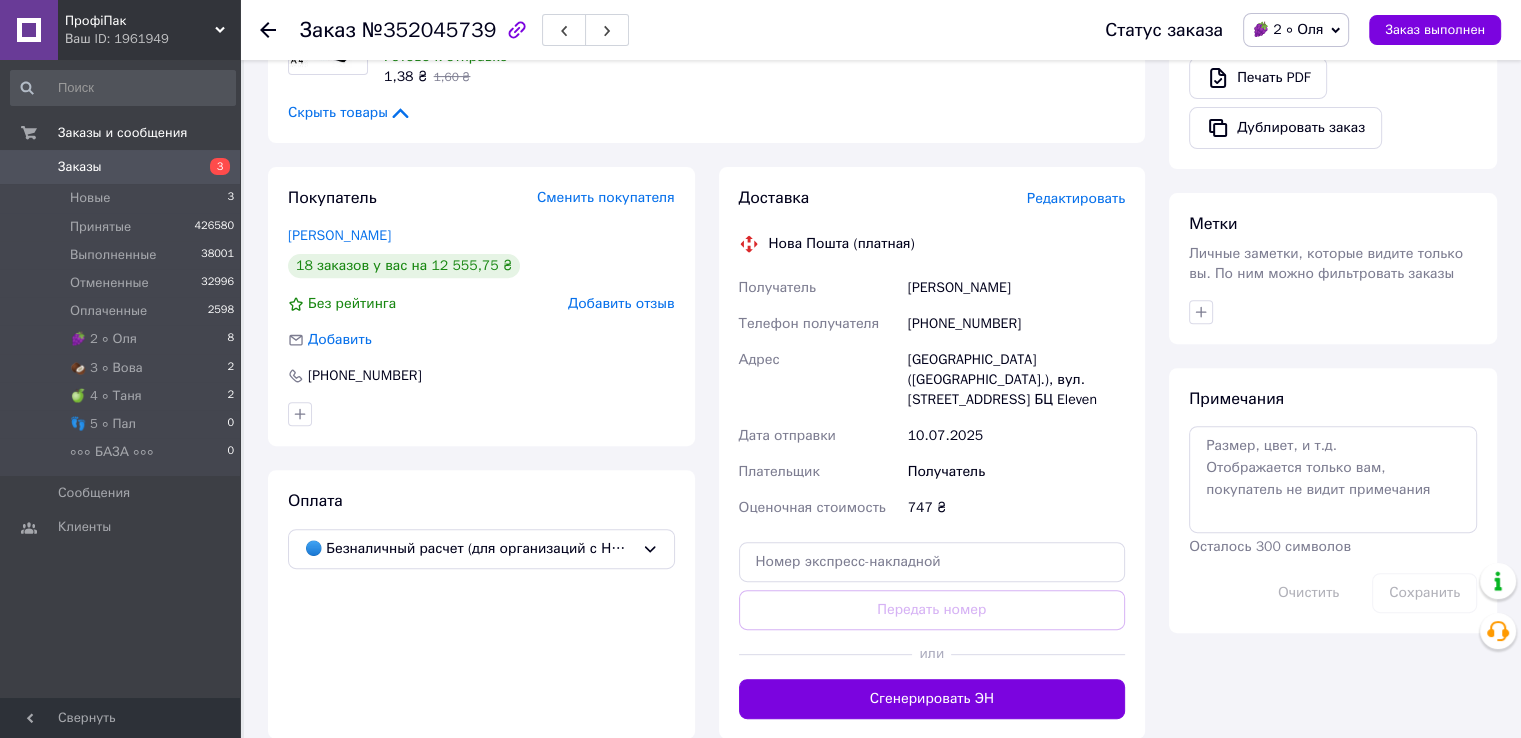 scroll, scrollTop: 700, scrollLeft: 0, axis: vertical 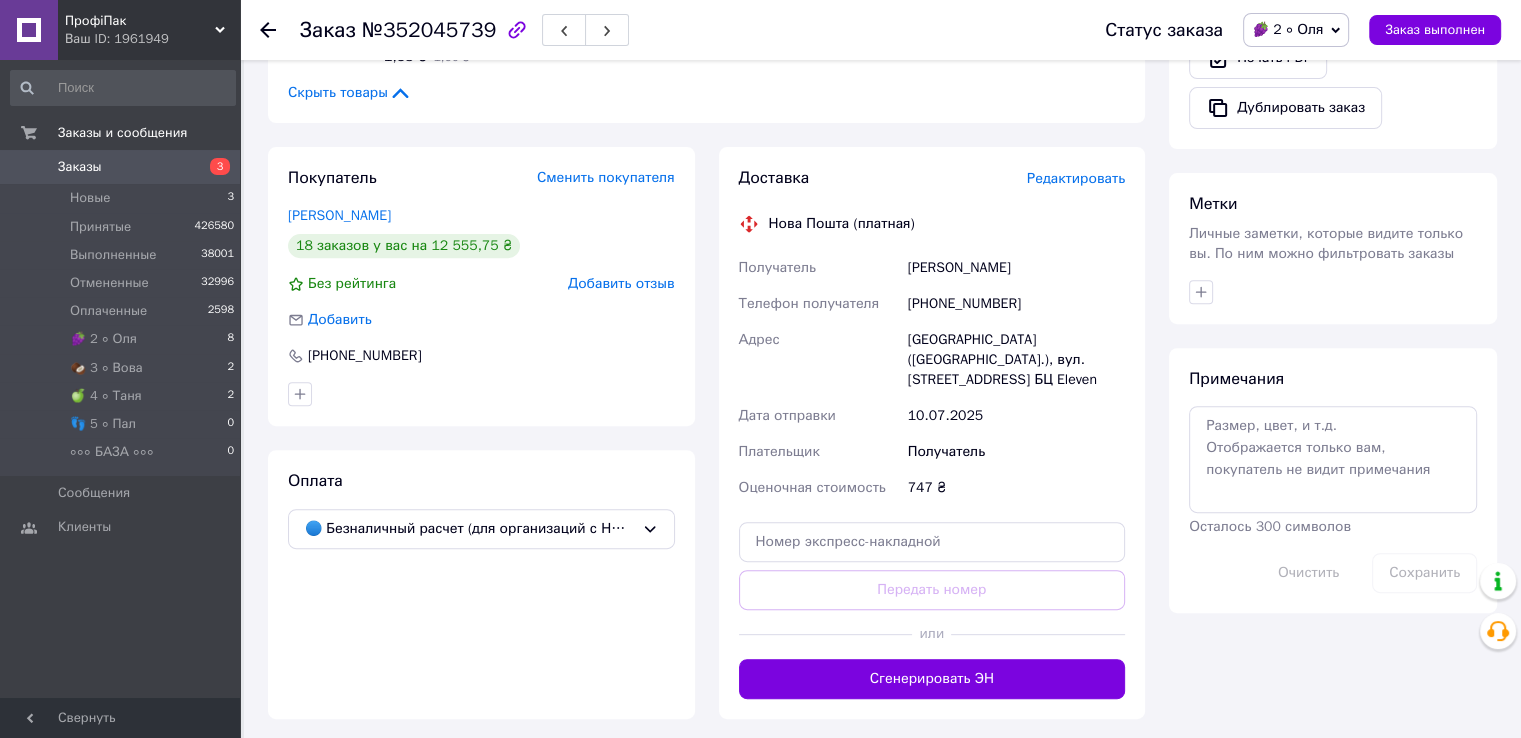 click on "[PERSON_NAME]" at bounding box center [339, 215] 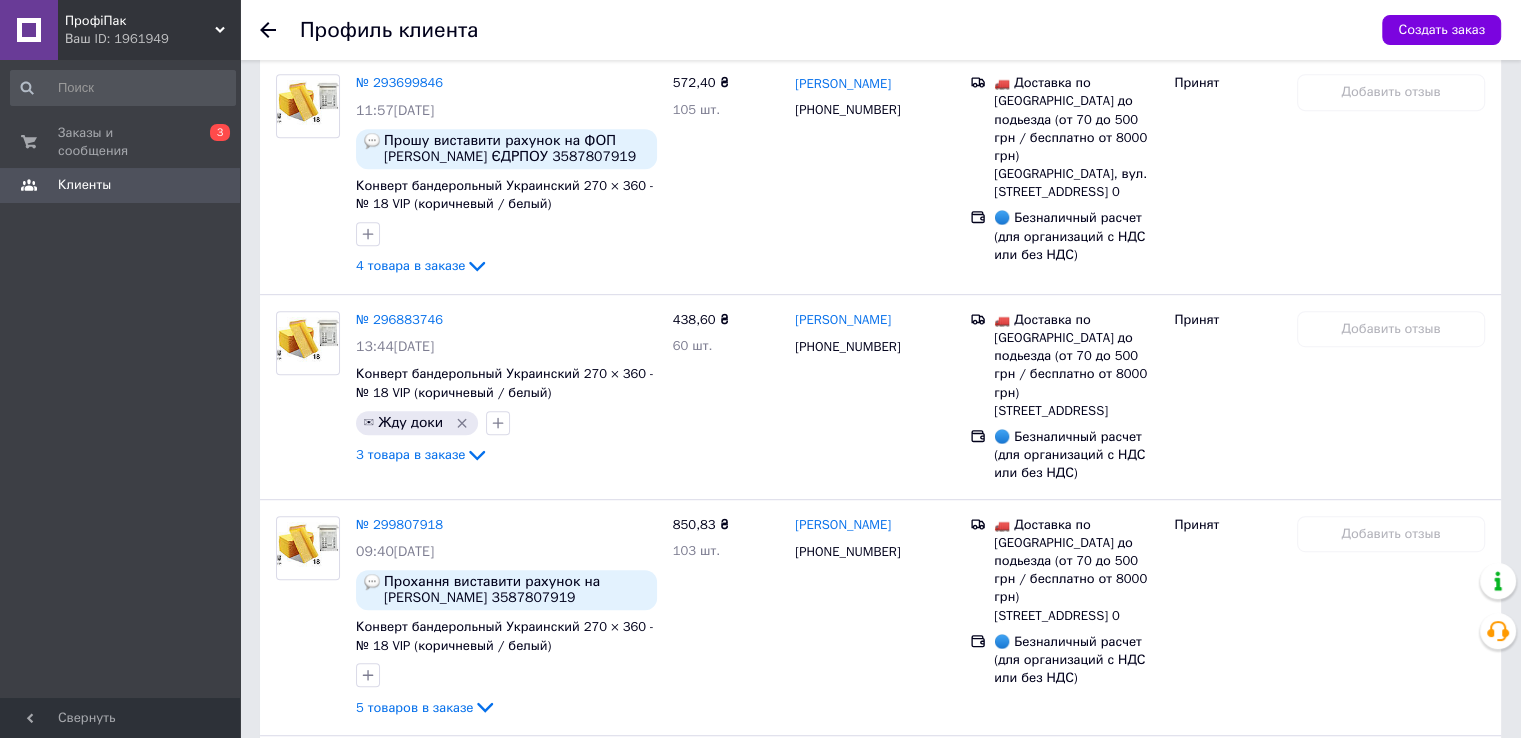 scroll, scrollTop: 1100, scrollLeft: 0, axis: vertical 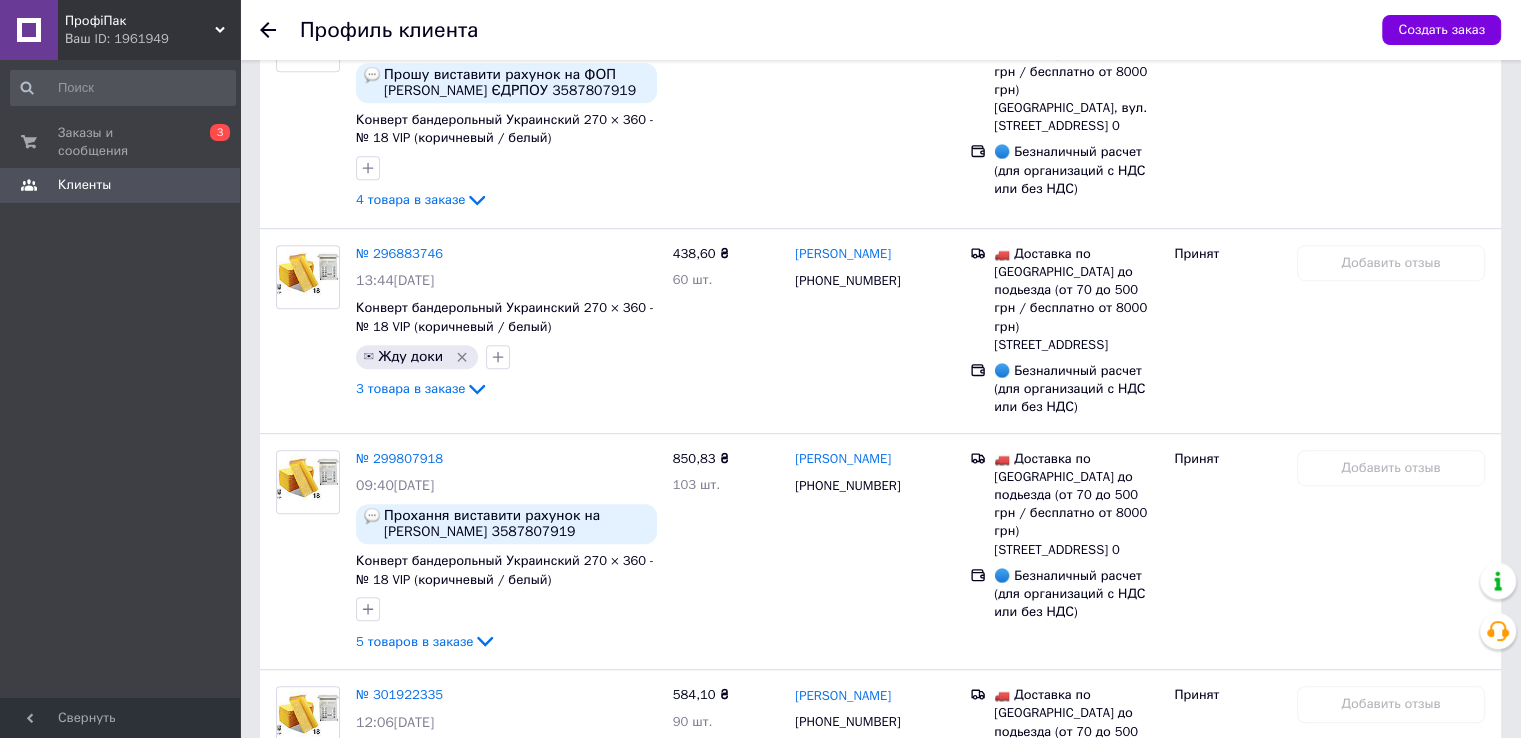 click 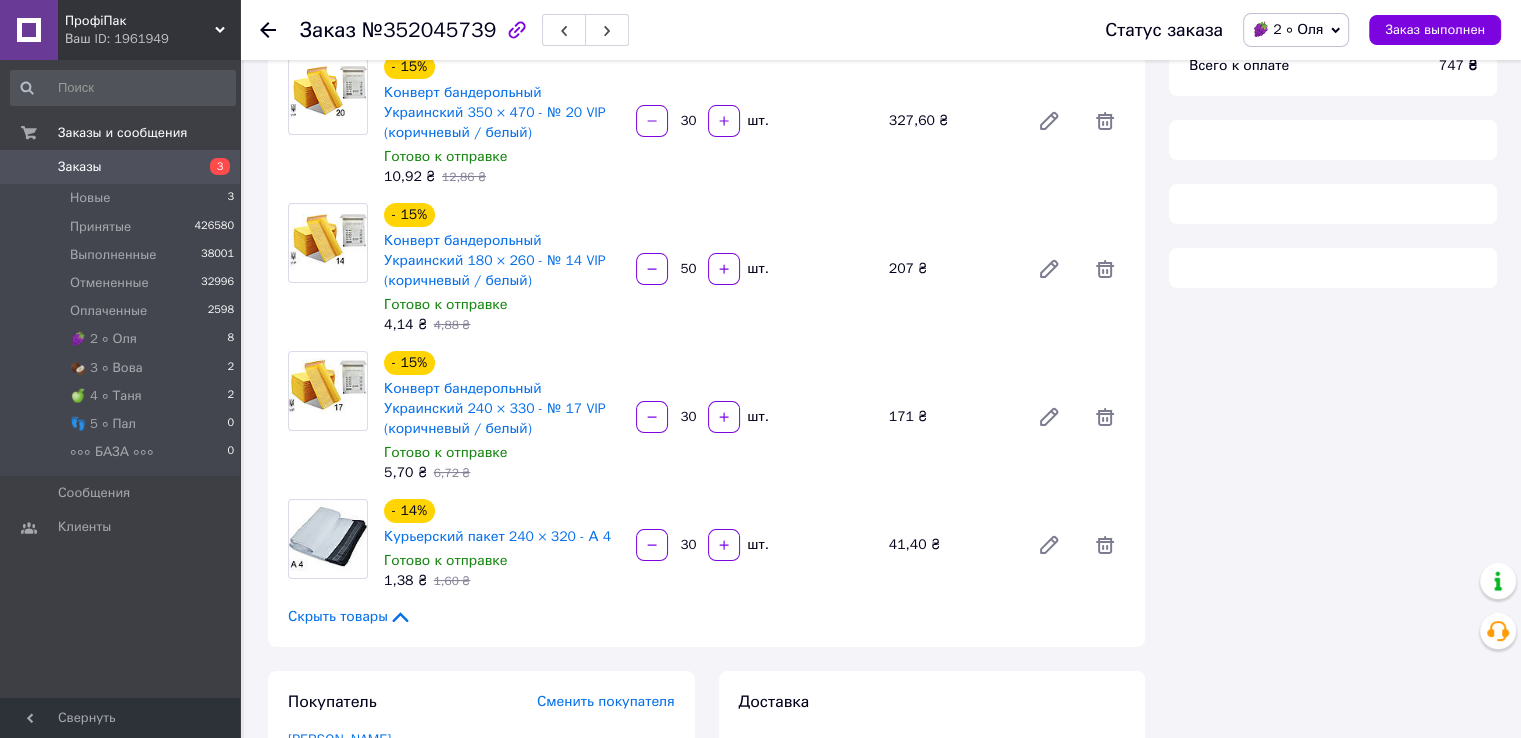 scroll, scrollTop: 476, scrollLeft: 0, axis: vertical 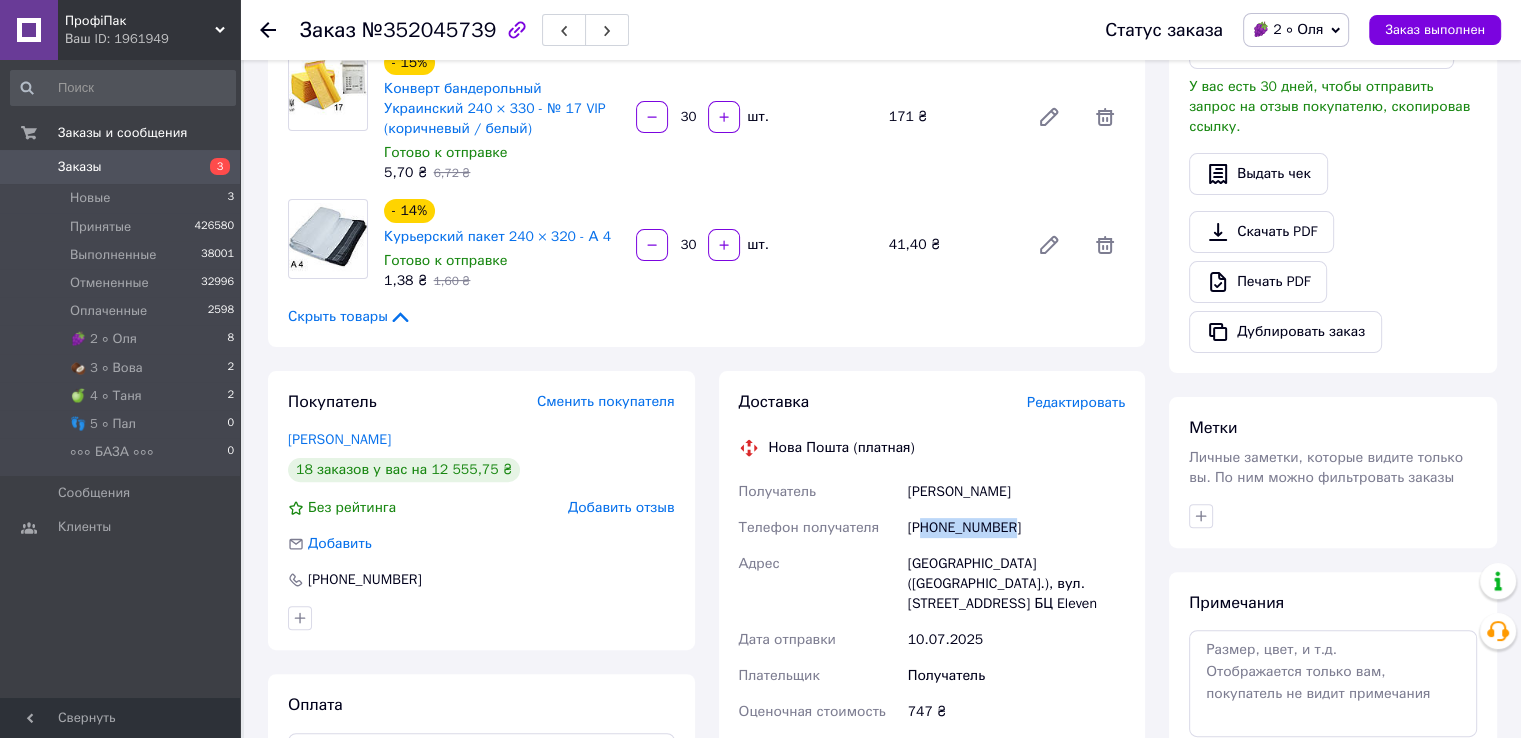 drag, startPoint x: 928, startPoint y: 530, endPoint x: 1014, endPoint y: 534, distance: 86.09297 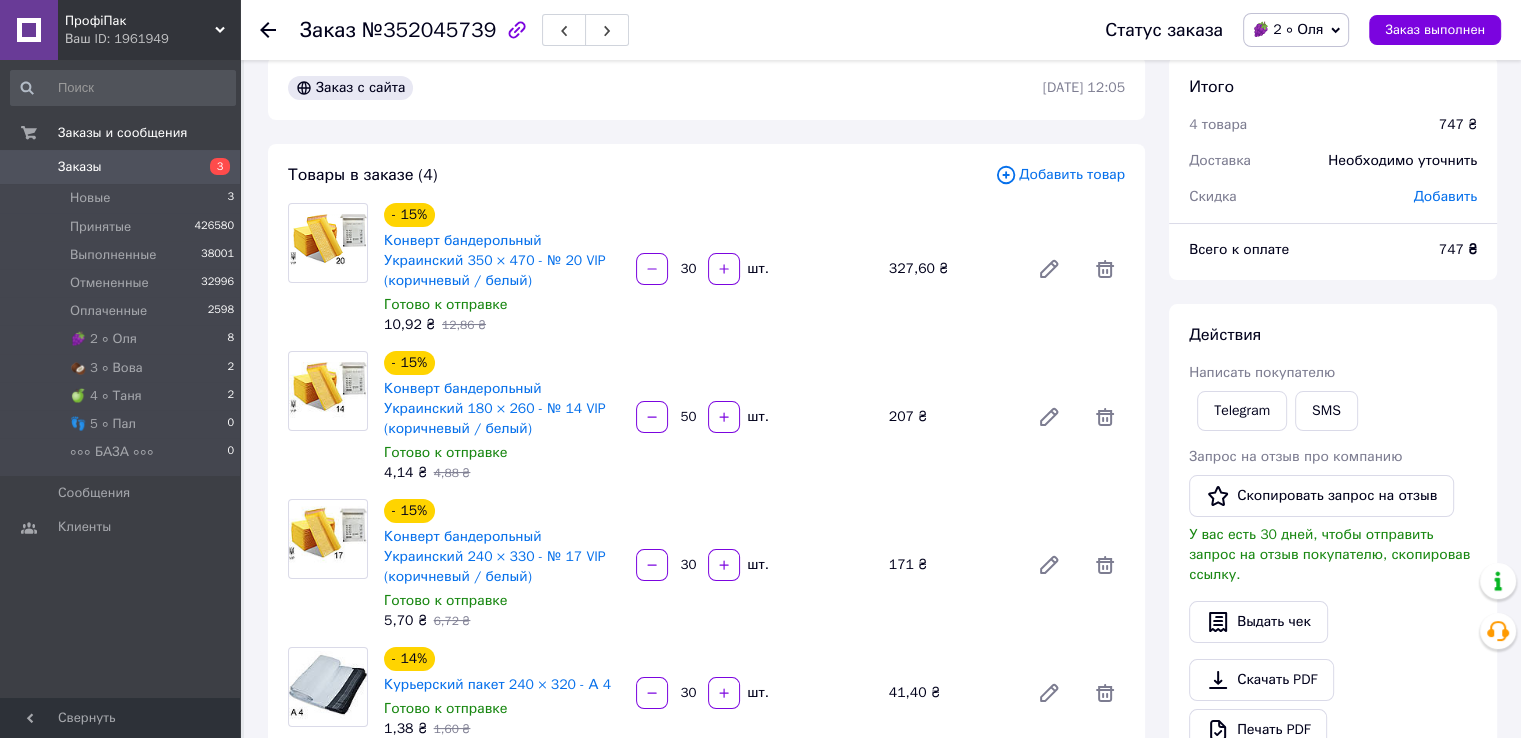 scroll, scrollTop: 0, scrollLeft: 0, axis: both 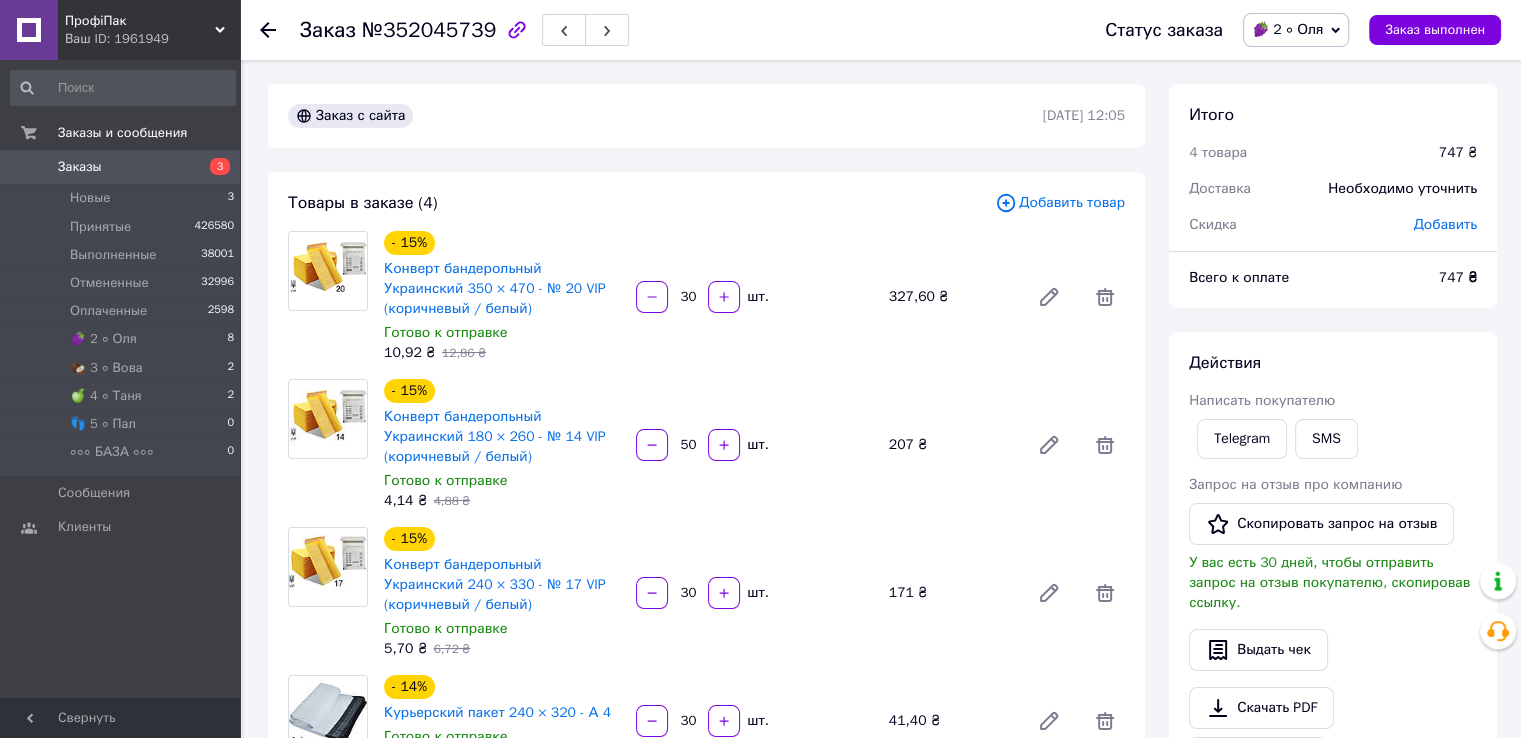click on "№352045739" at bounding box center (429, 30) 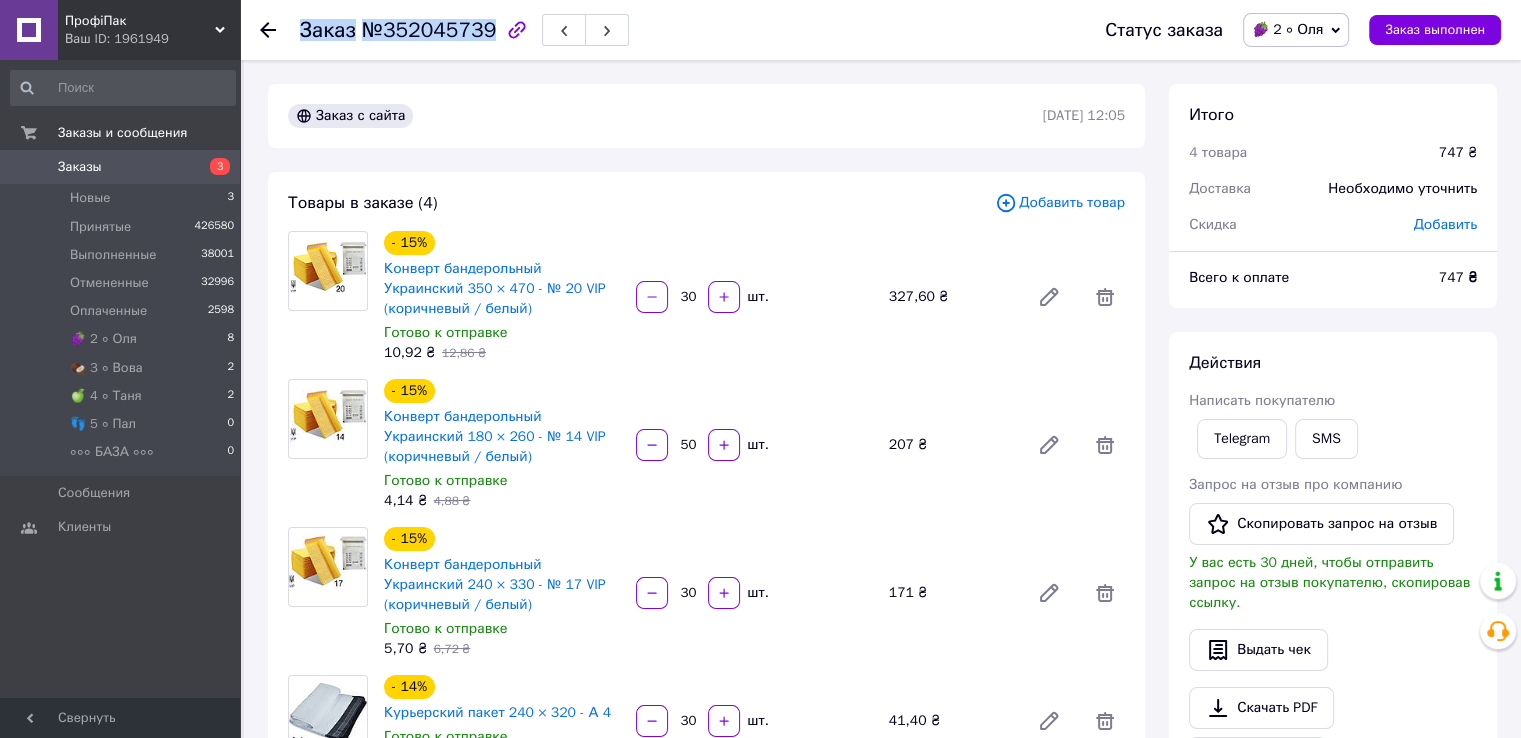 drag, startPoint x: 483, startPoint y: 29, endPoint x: 299, endPoint y: 22, distance: 184.1331 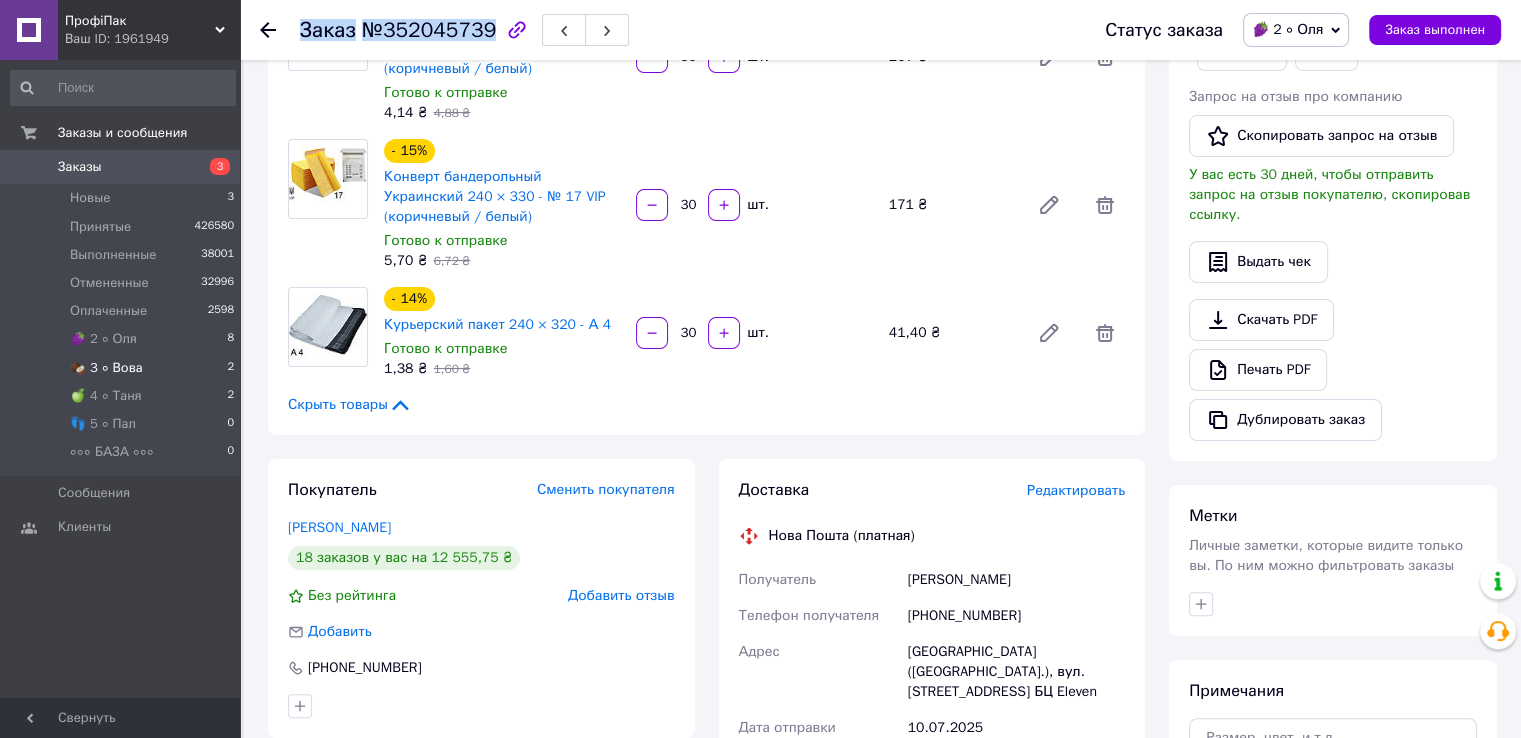 scroll, scrollTop: 500, scrollLeft: 0, axis: vertical 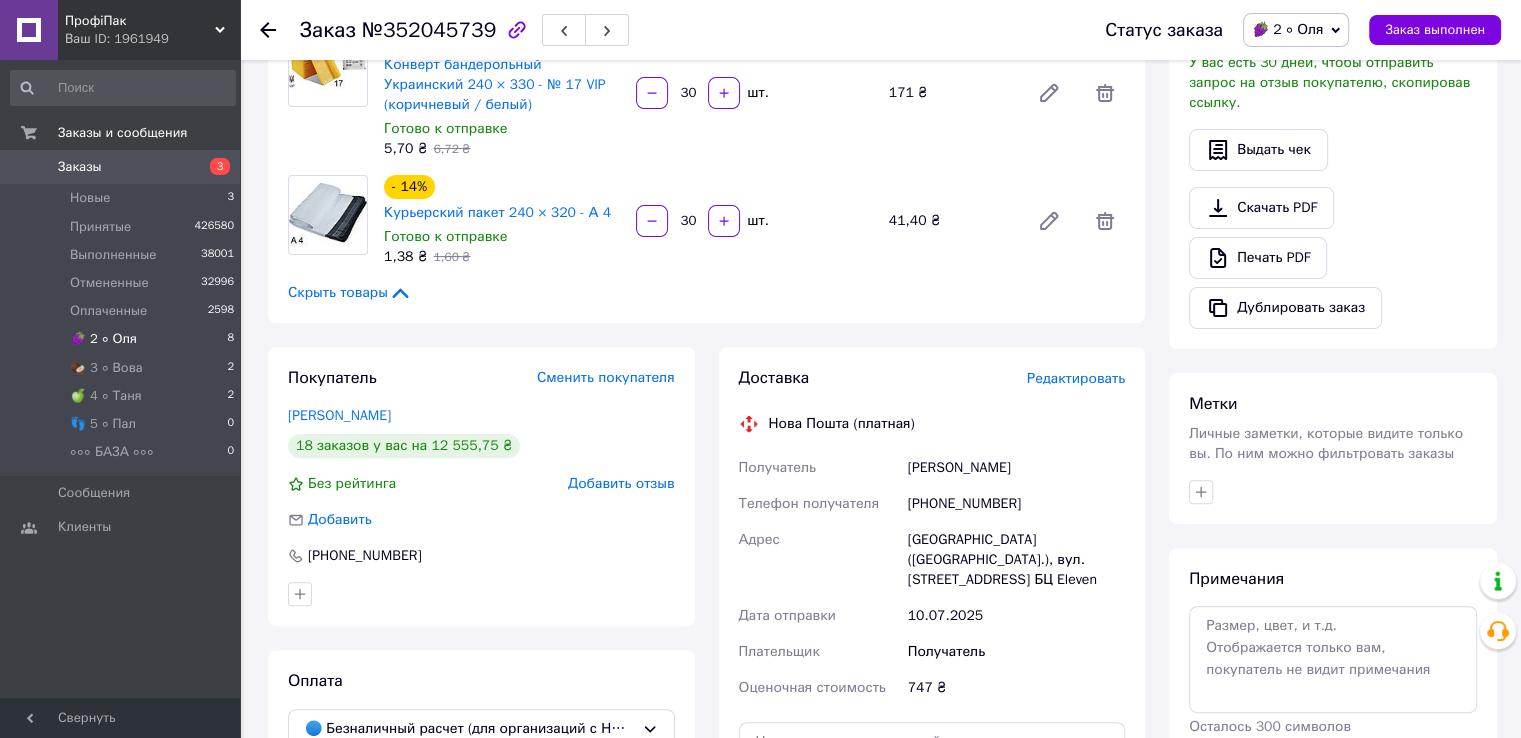 click on "🍇 2 ∘ Оля 8" at bounding box center (123, 339) 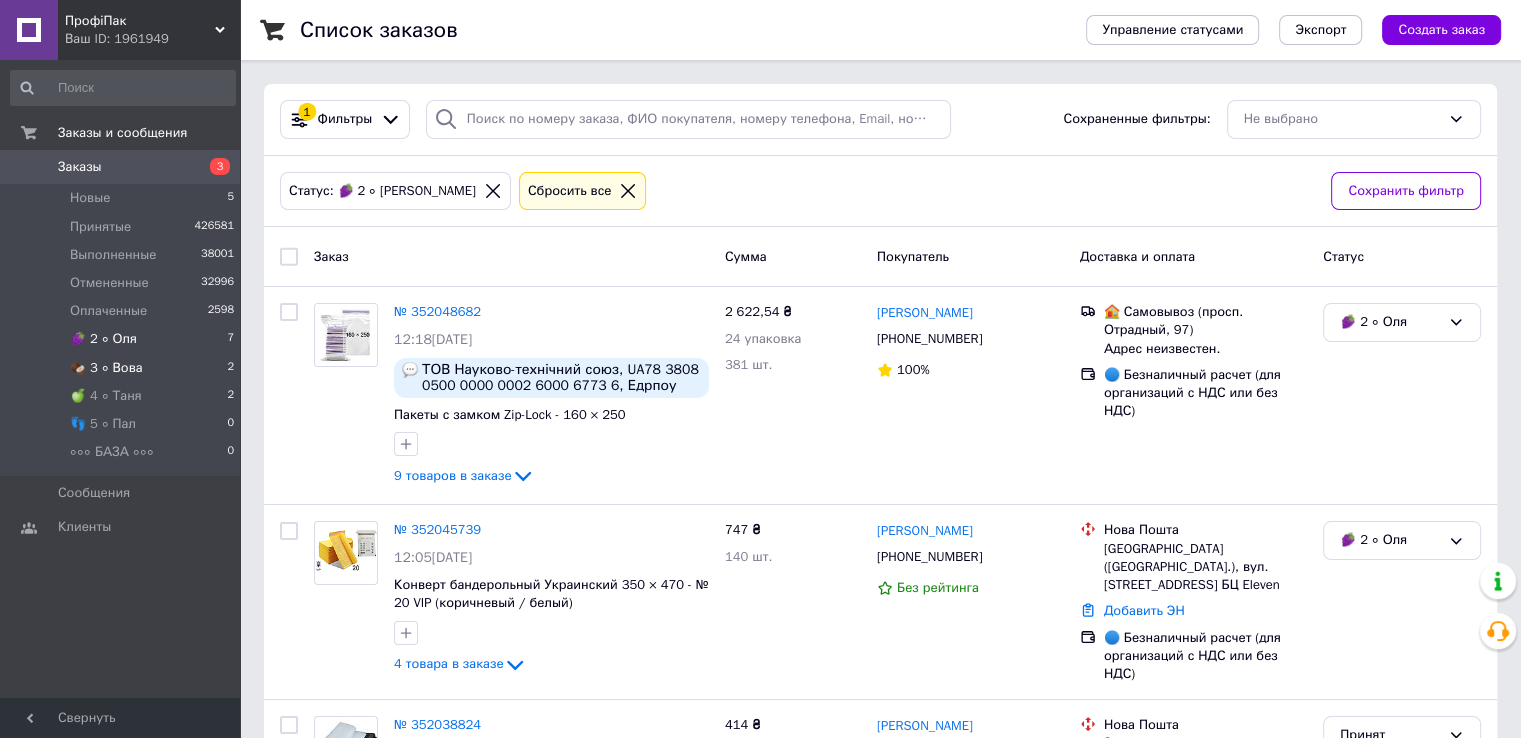 click on "🥥 3 ∘ Вова 2" at bounding box center [123, 368] 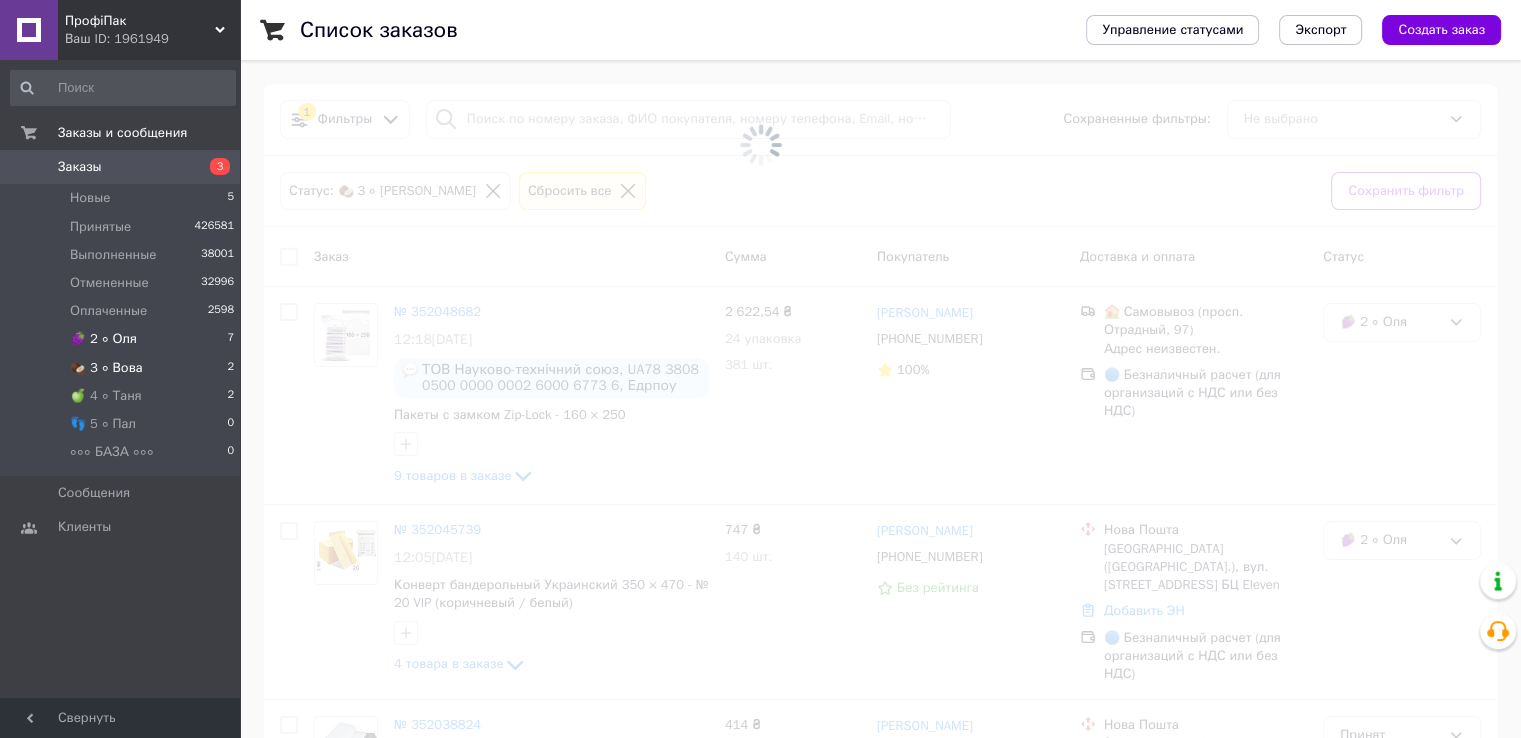 click on "🍇 2 ∘ Оля" at bounding box center [103, 339] 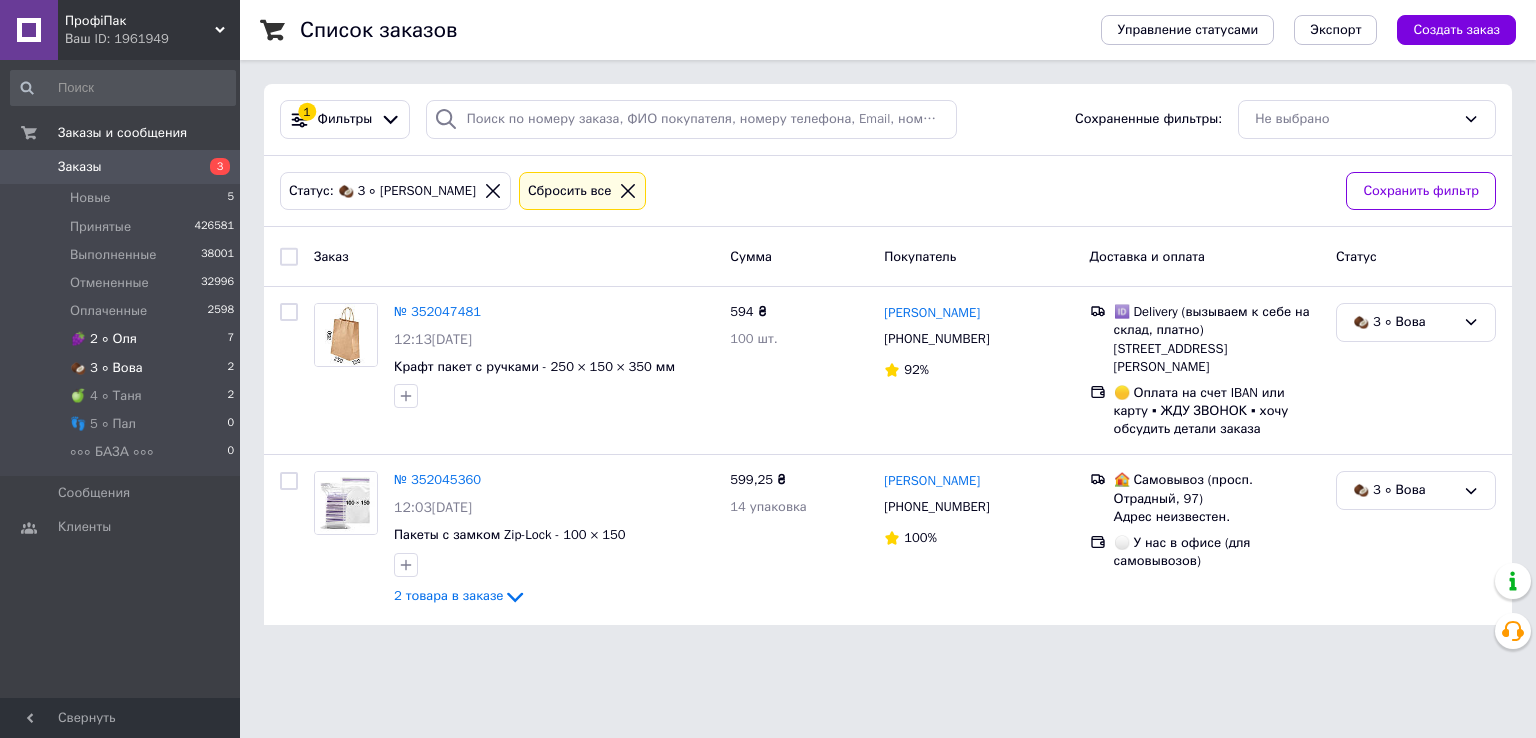 click on "🍇 2 ∘ Оля" at bounding box center (103, 339) 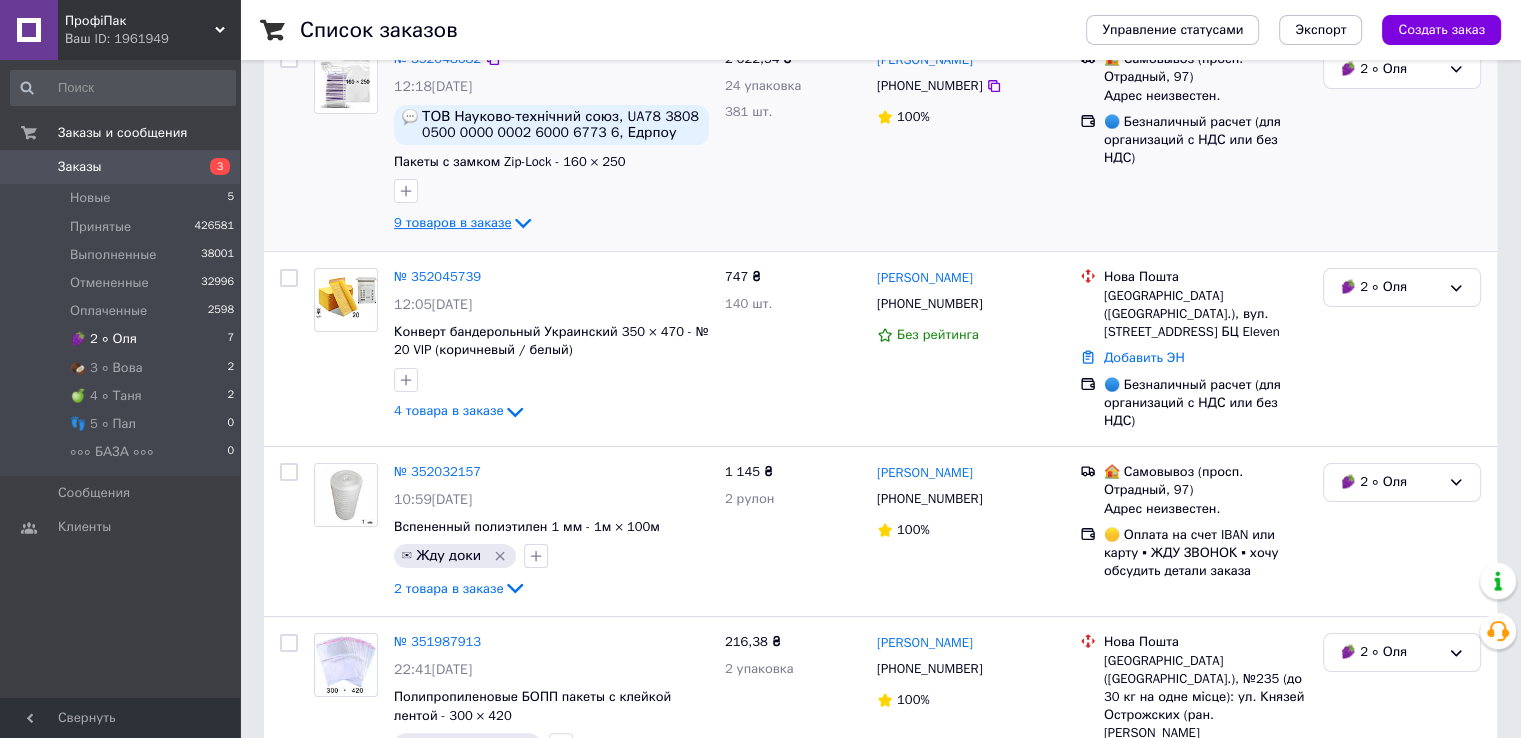 scroll, scrollTop: 300, scrollLeft: 0, axis: vertical 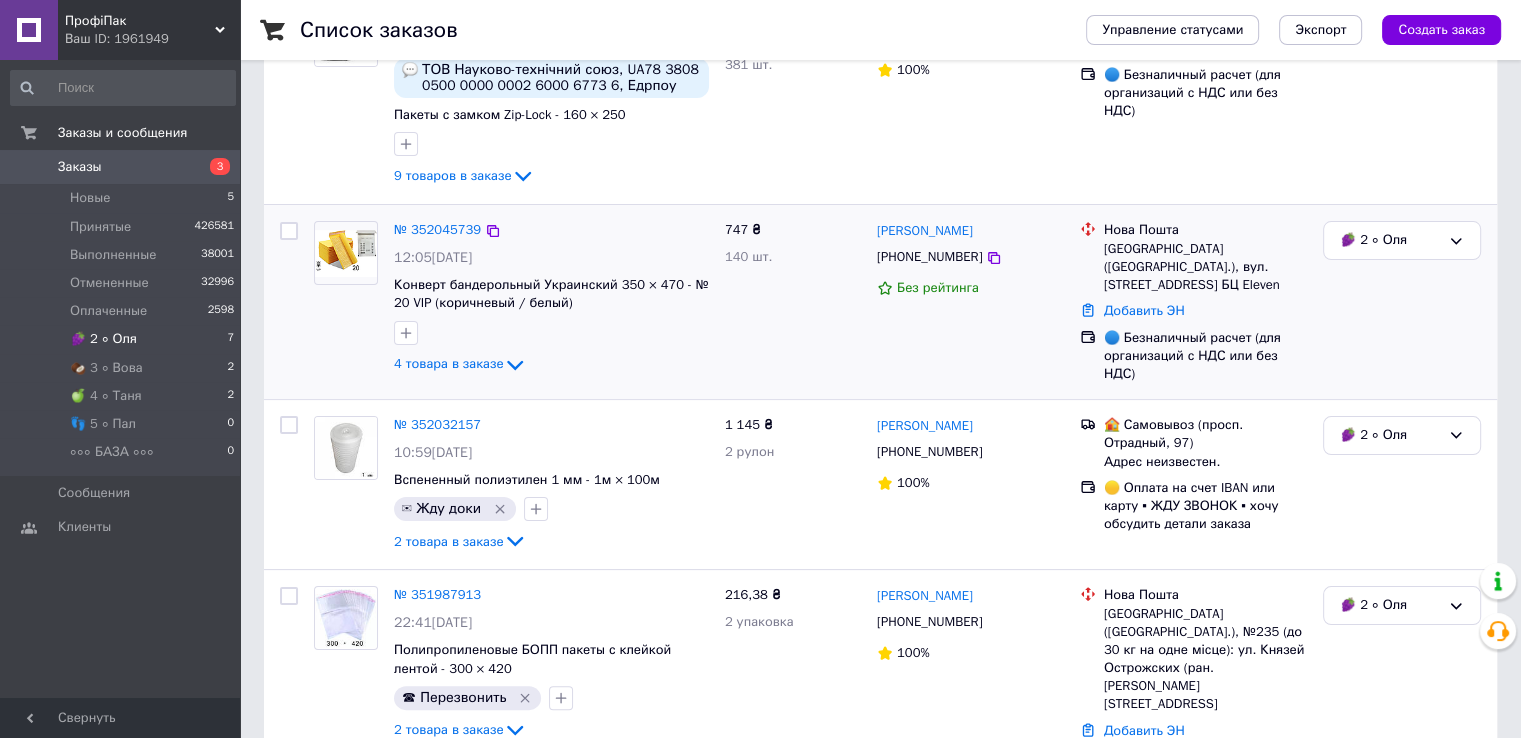 click at bounding box center (346, 253) 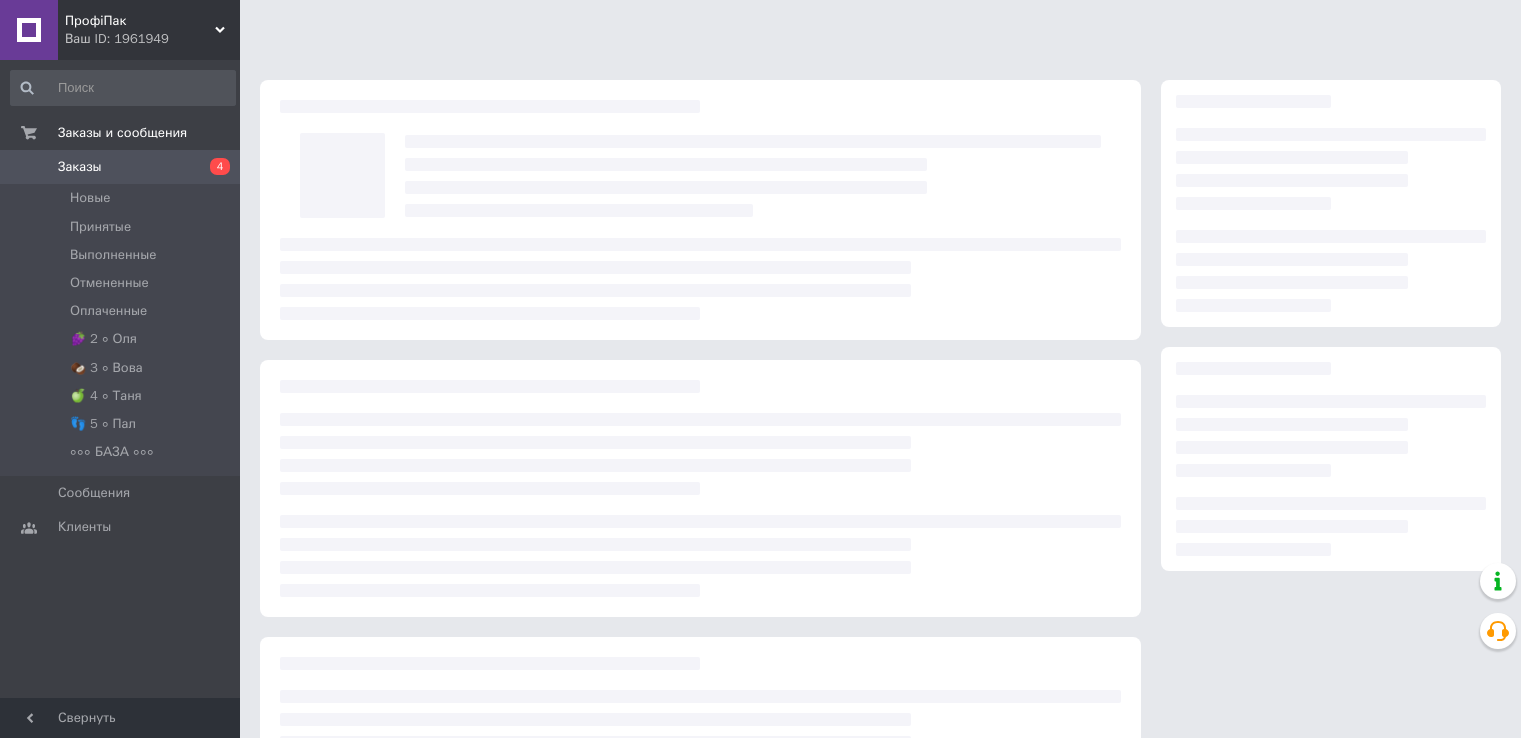 scroll, scrollTop: 0, scrollLeft: 0, axis: both 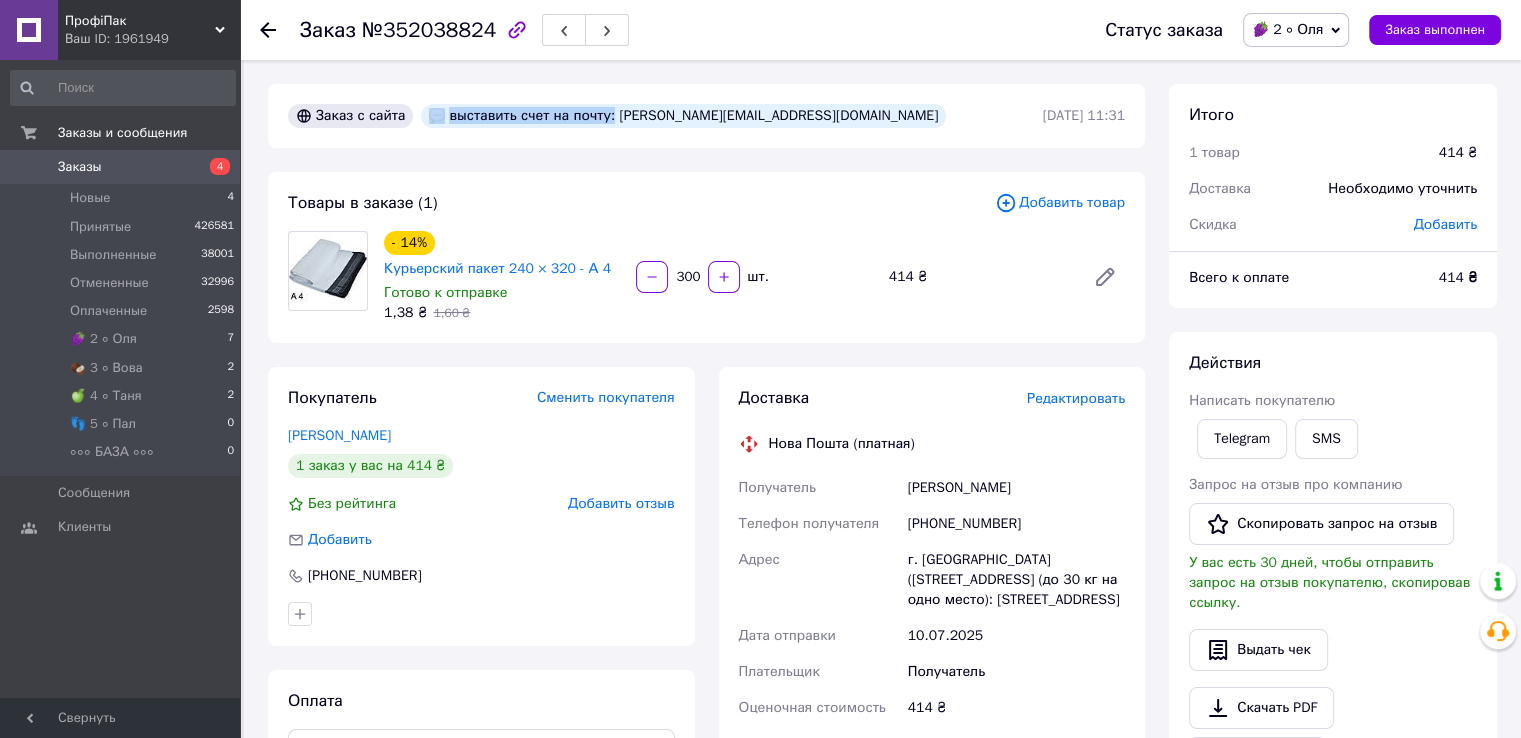 drag, startPoint x: 604, startPoint y: 114, endPoint x: 796, endPoint y: 116, distance: 192.01042 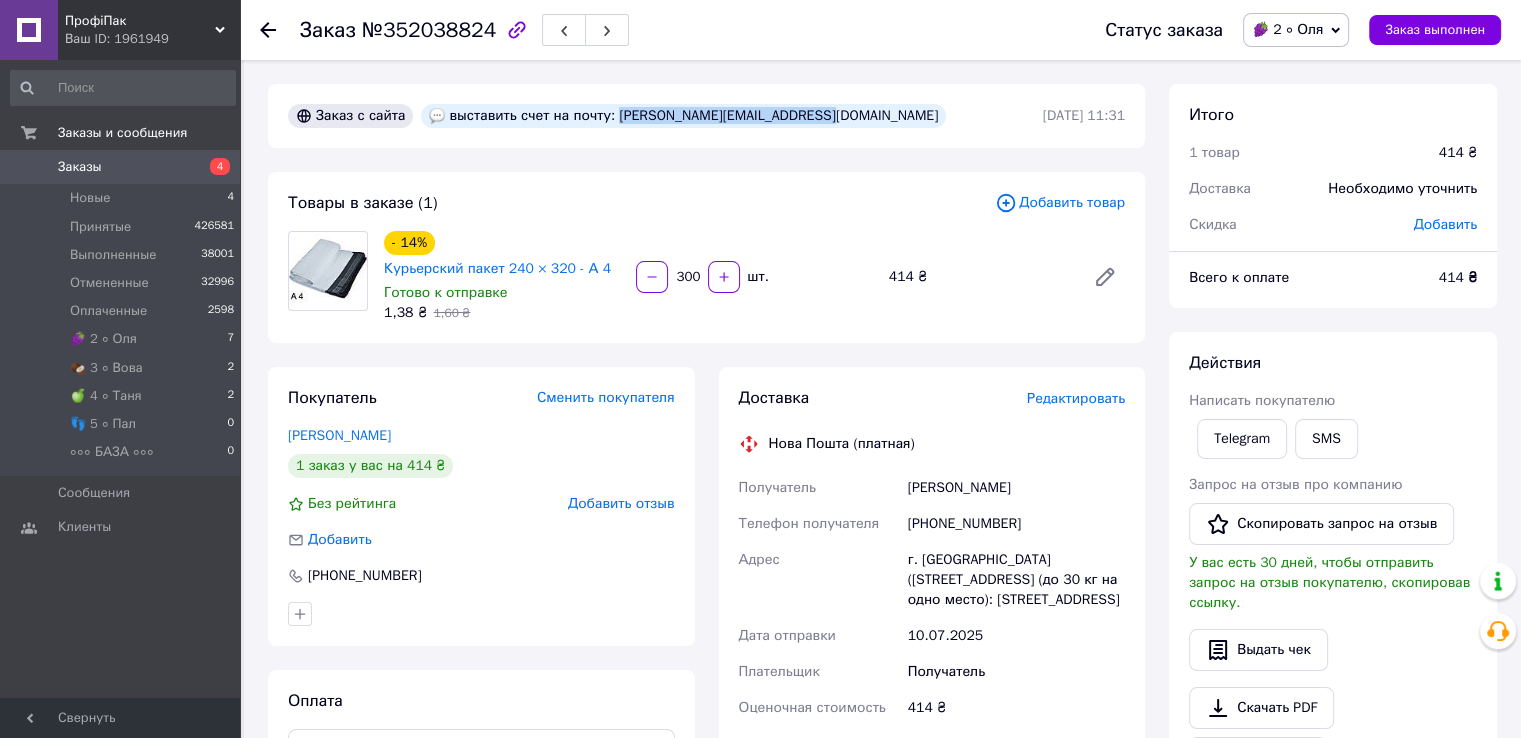 drag, startPoint x: 605, startPoint y: 117, endPoint x: 917, endPoint y: 119, distance: 312.0064 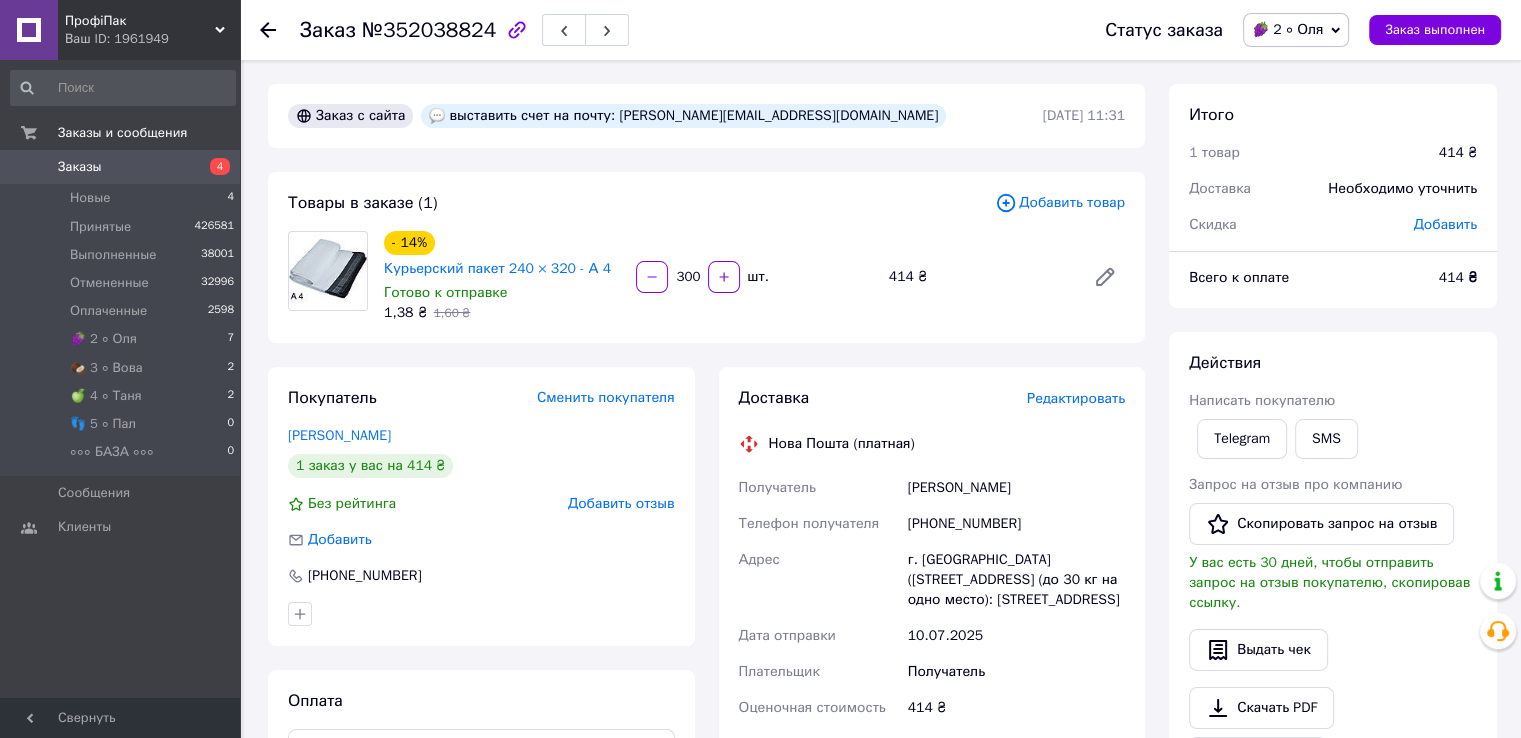 drag, startPoint x: 903, startPoint y: 491, endPoint x: 1084, endPoint y: 594, distance: 208.25465 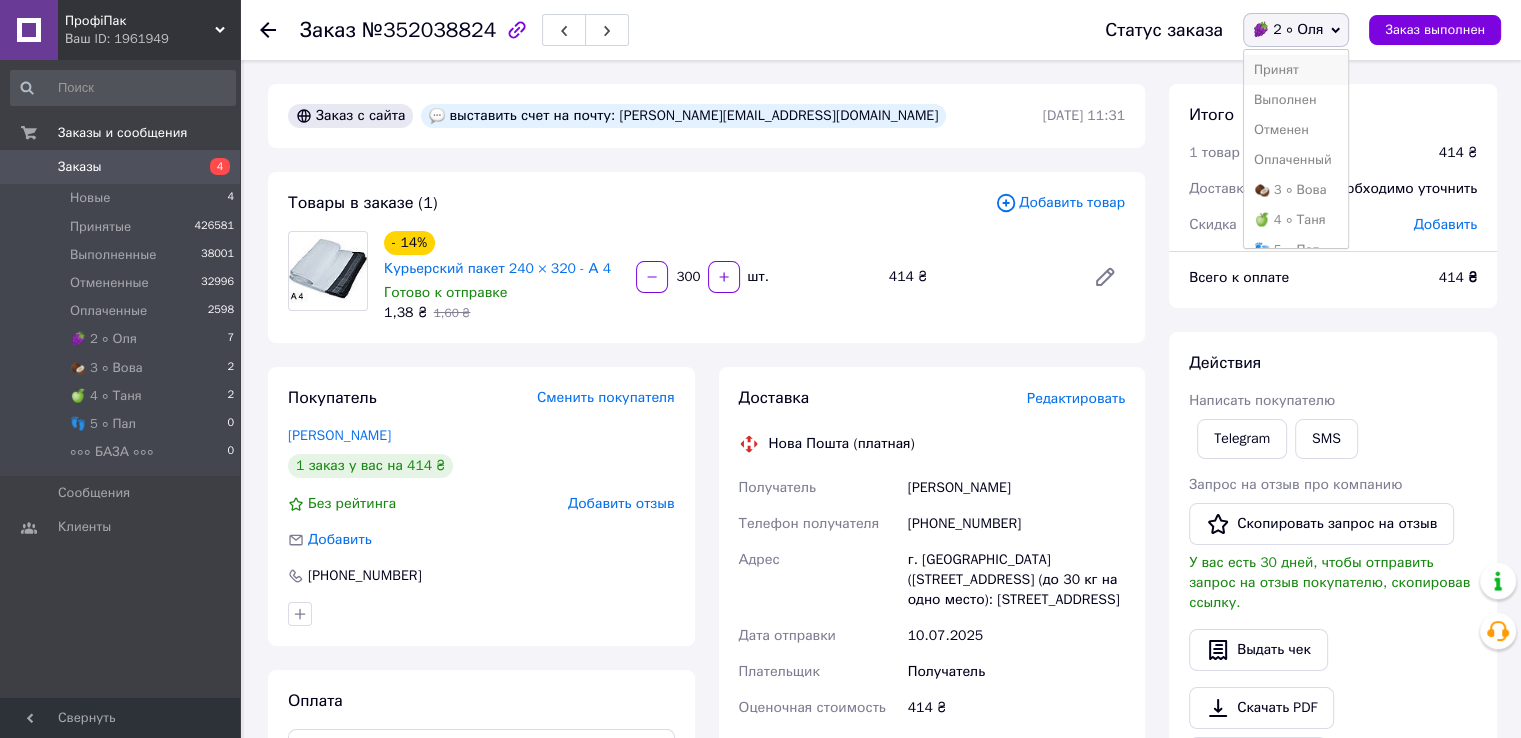 click on "Принят" at bounding box center [1296, 70] 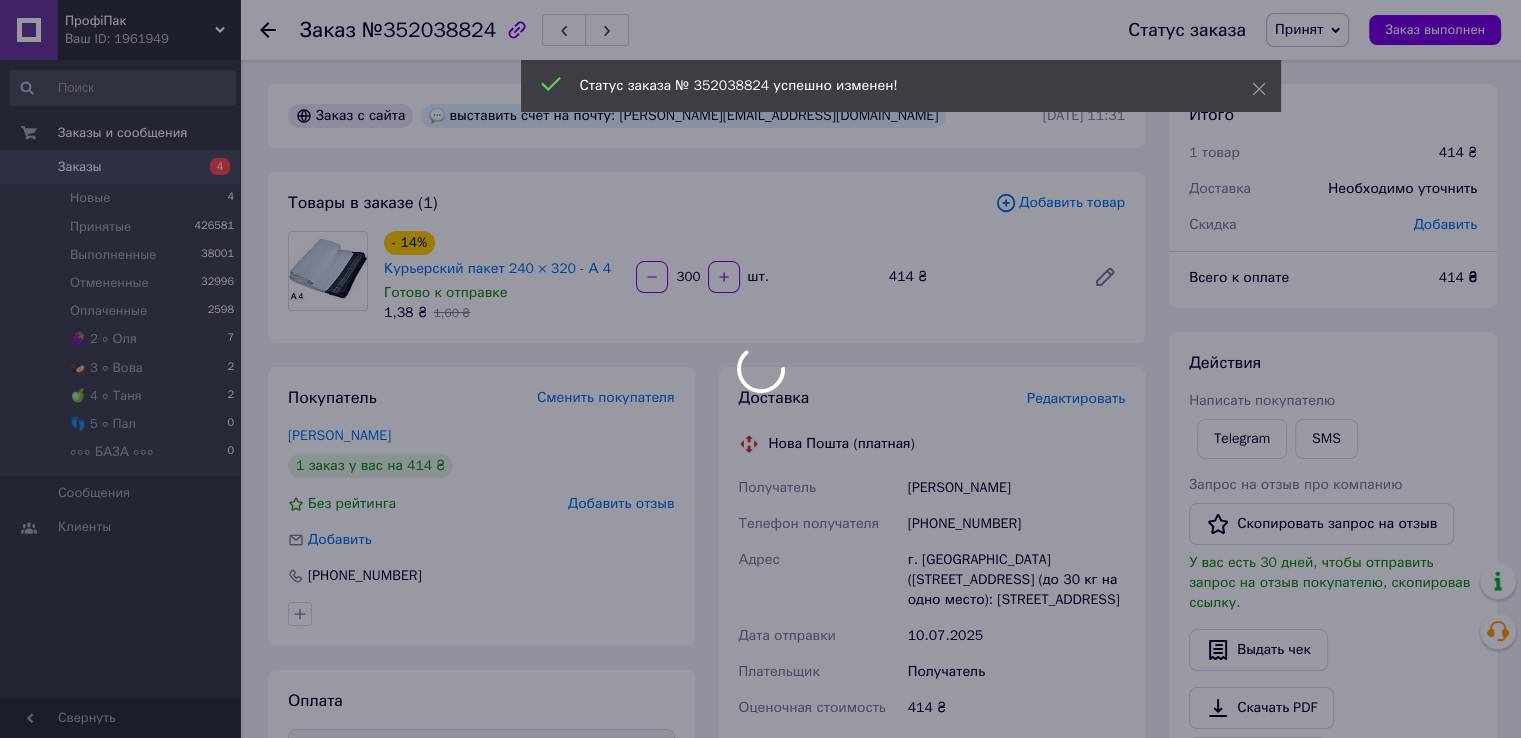 click at bounding box center [760, 369] 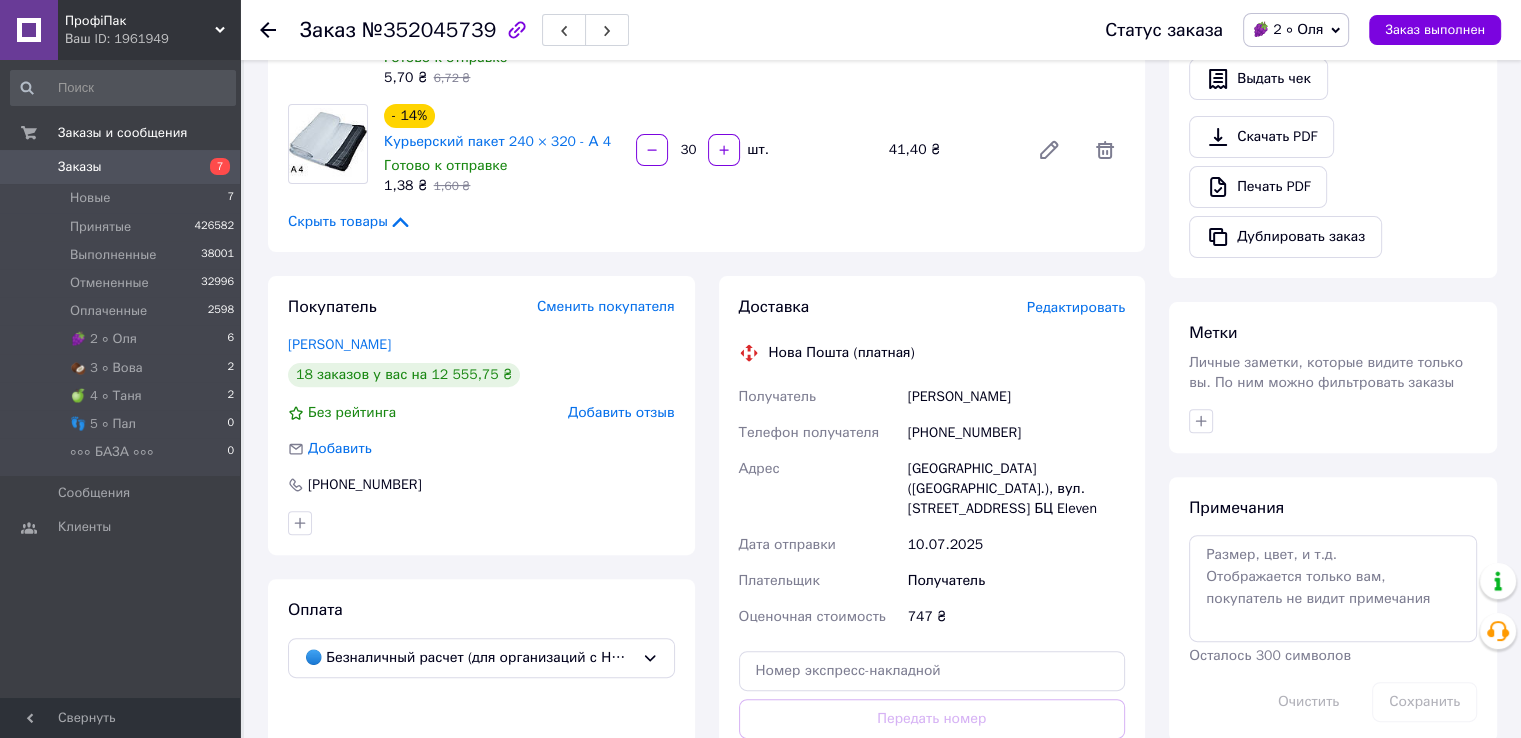 scroll, scrollTop: 700, scrollLeft: 0, axis: vertical 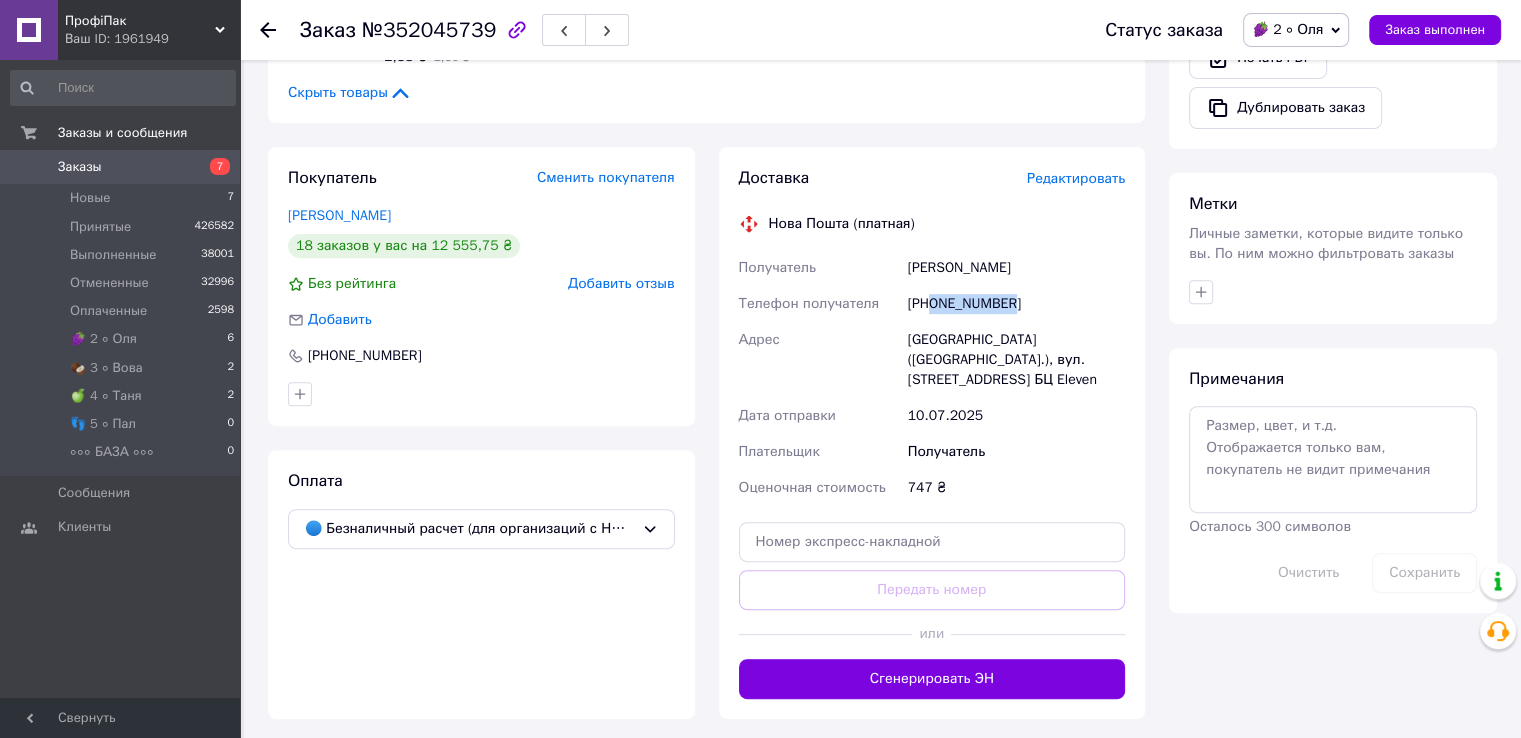 drag, startPoint x: 932, startPoint y: 309, endPoint x: 1006, endPoint y: 311, distance: 74.02702 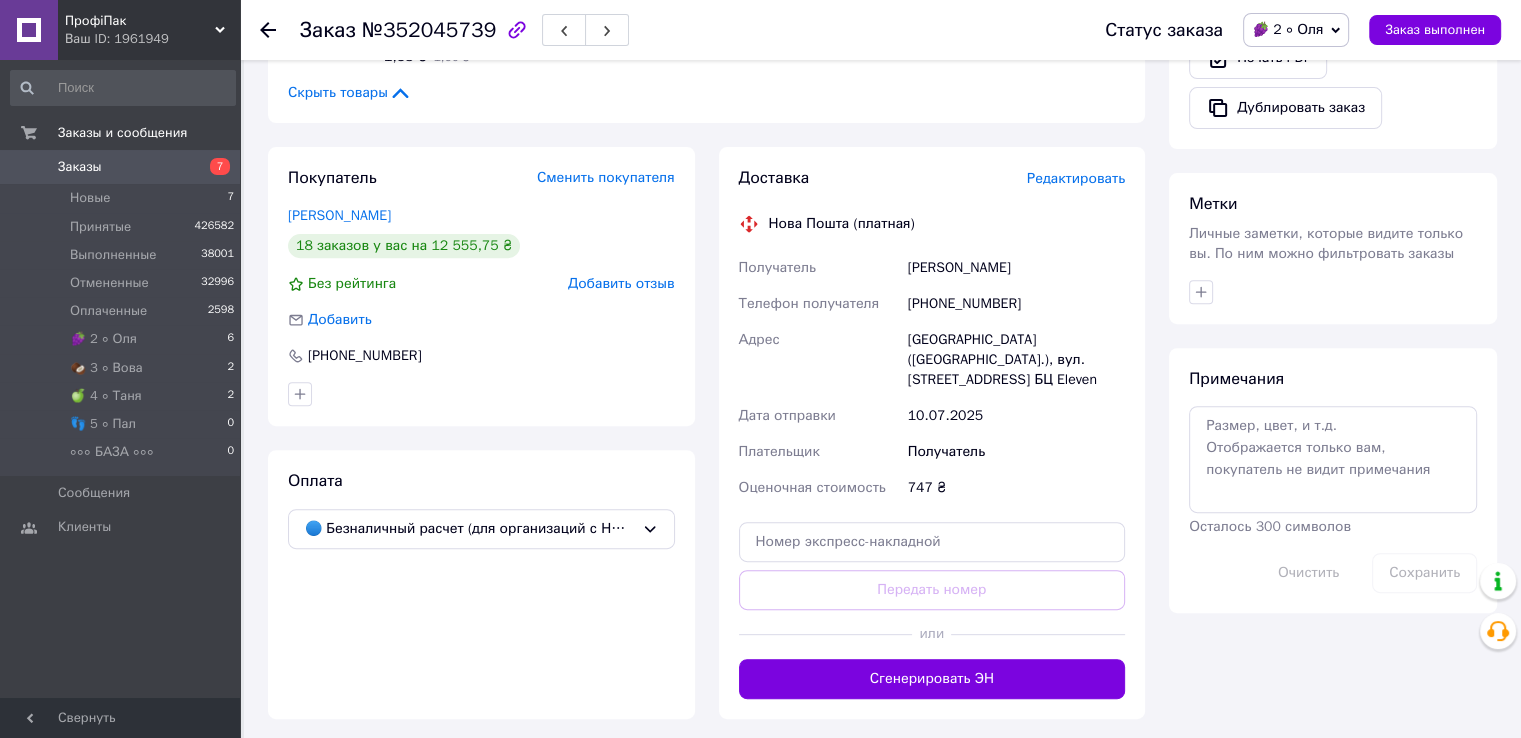 click 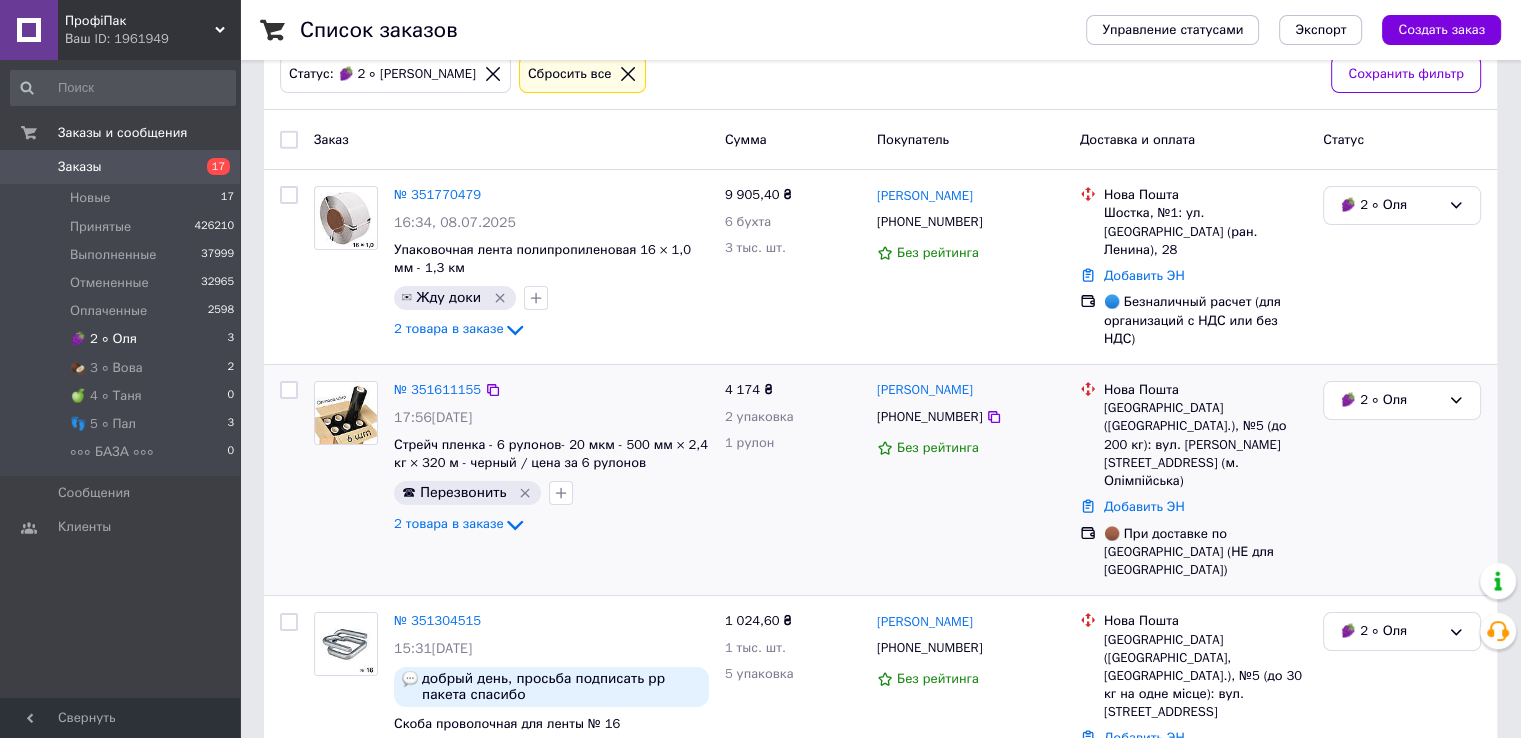 scroll, scrollTop: 0, scrollLeft: 0, axis: both 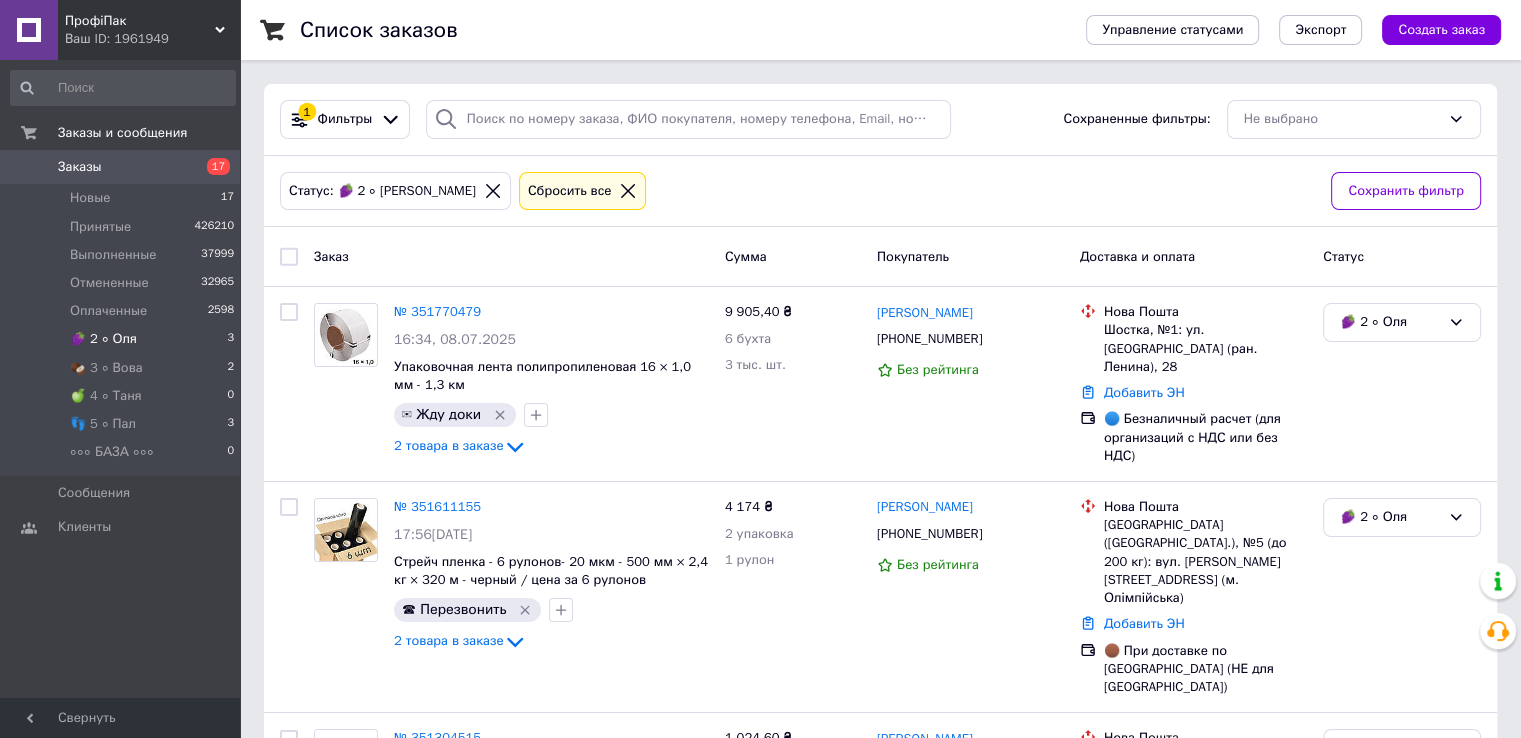click on "🍇 2 ∘ Оля 3" at bounding box center [123, 339] 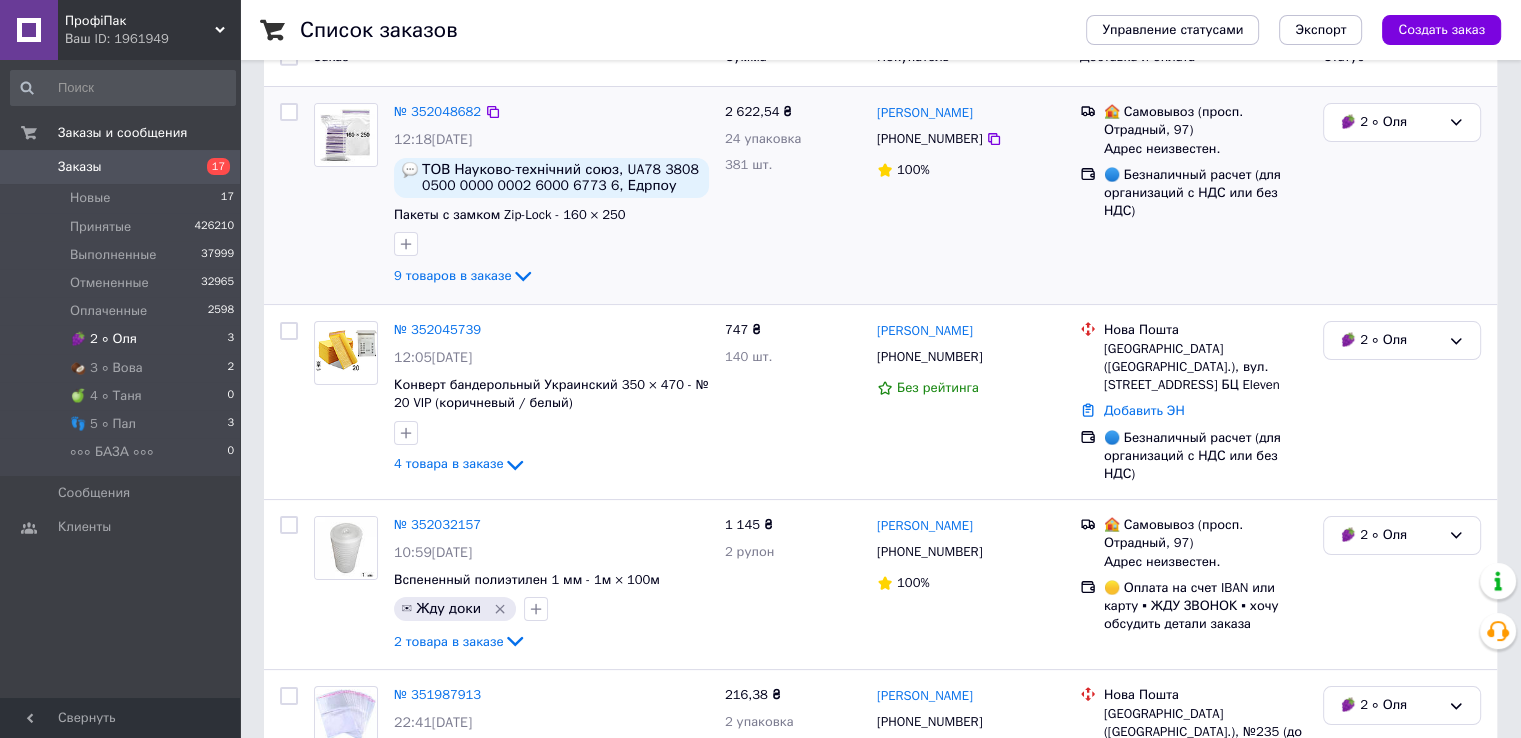 scroll, scrollTop: 0, scrollLeft: 0, axis: both 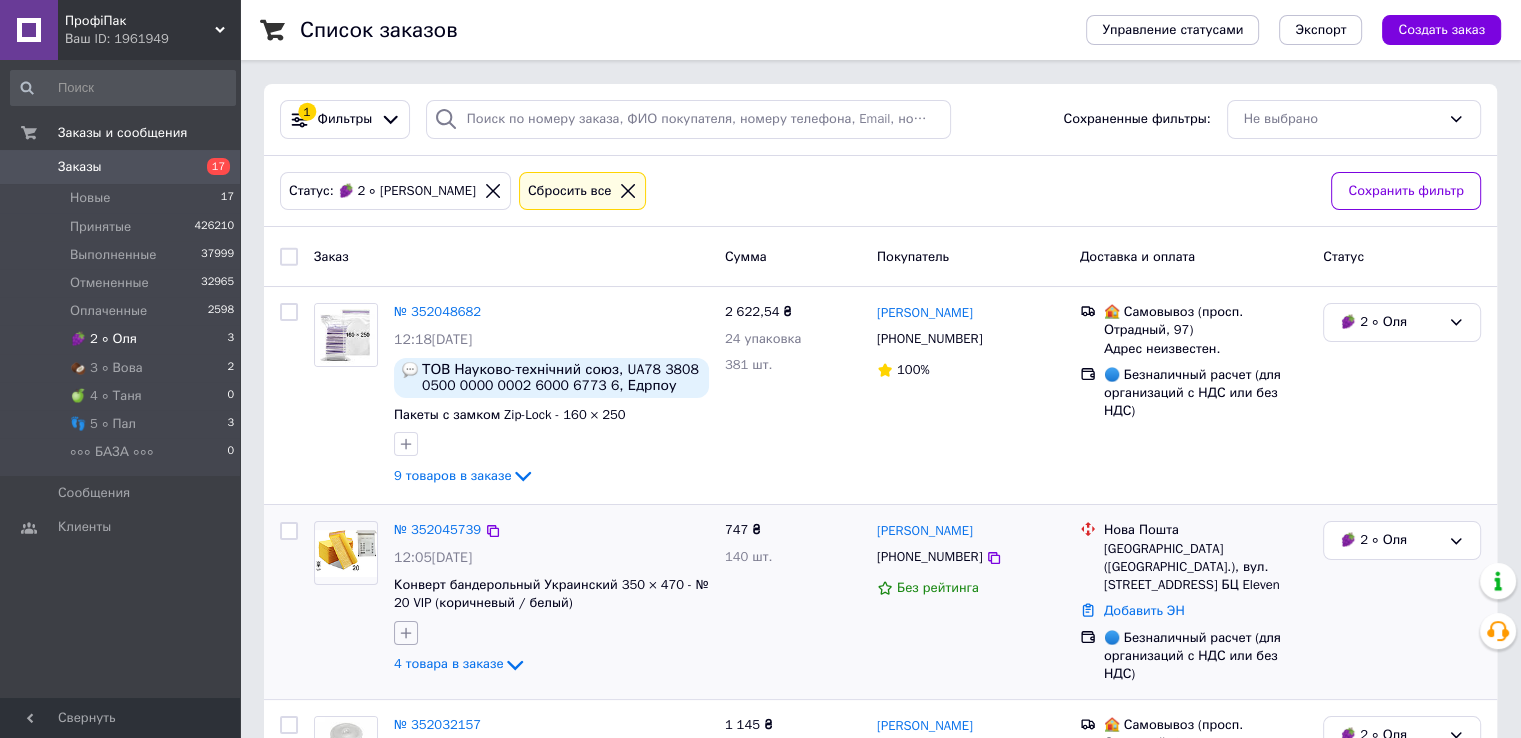 click 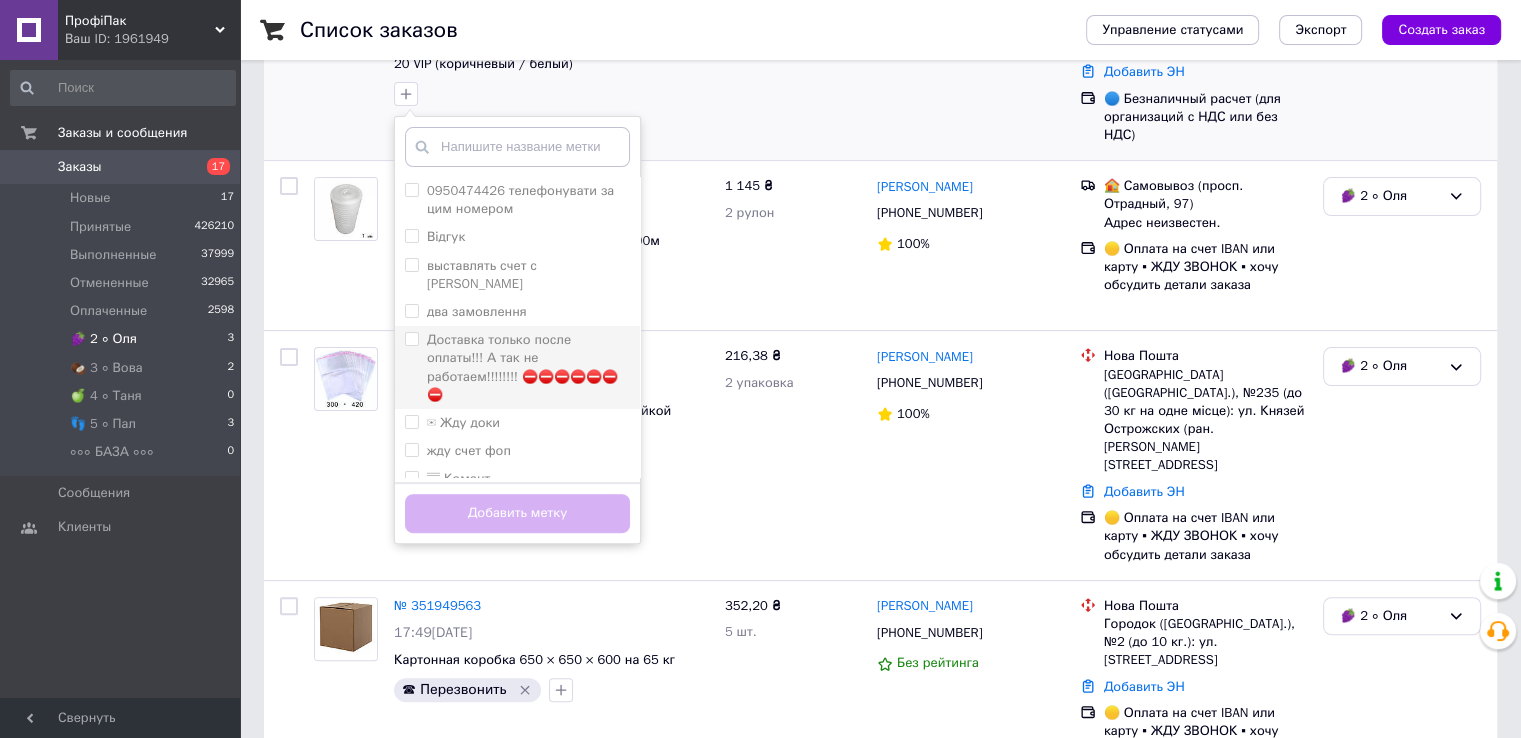 scroll, scrollTop: 600, scrollLeft: 0, axis: vertical 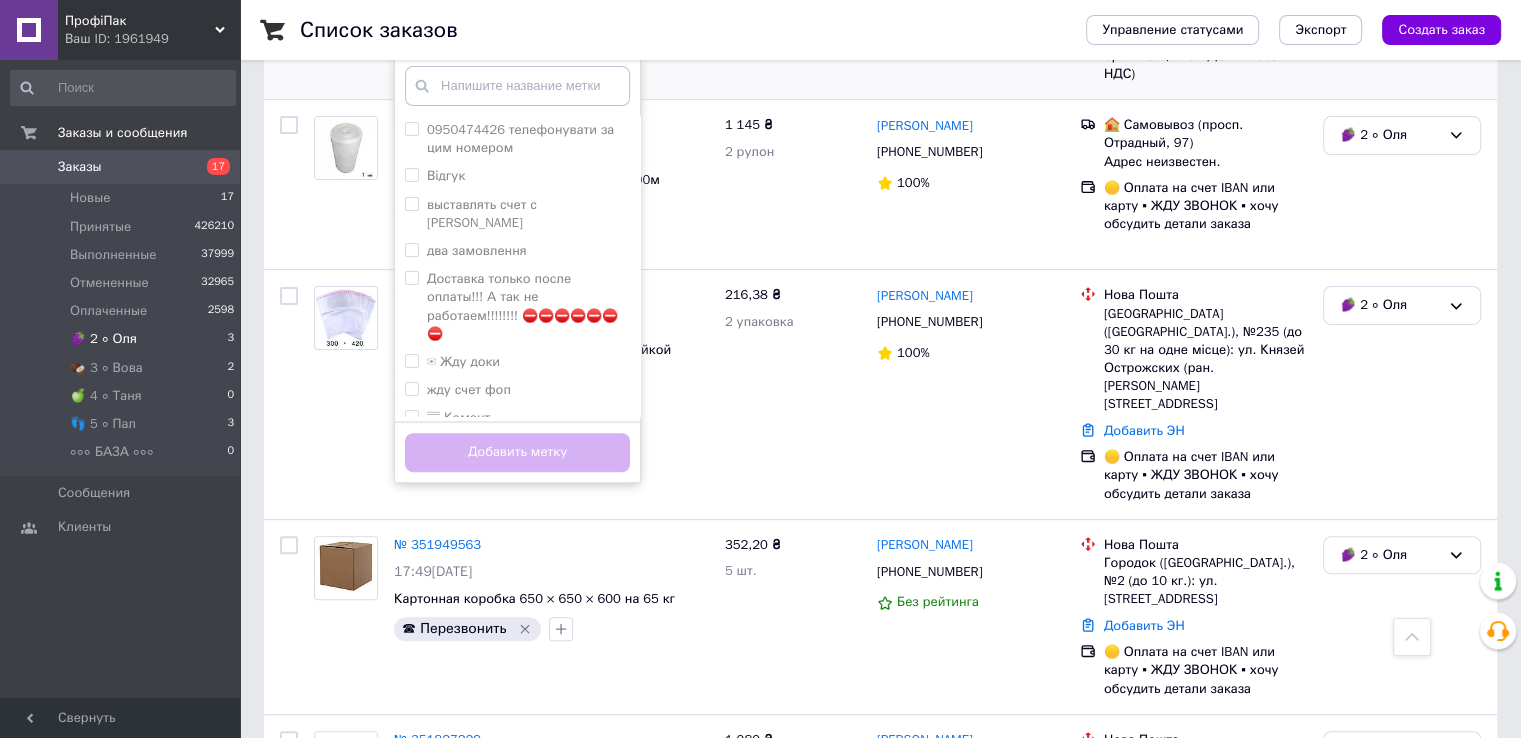 drag, startPoint x: 410, startPoint y: 325, endPoint x: 505, endPoint y: 411, distance: 128.14445 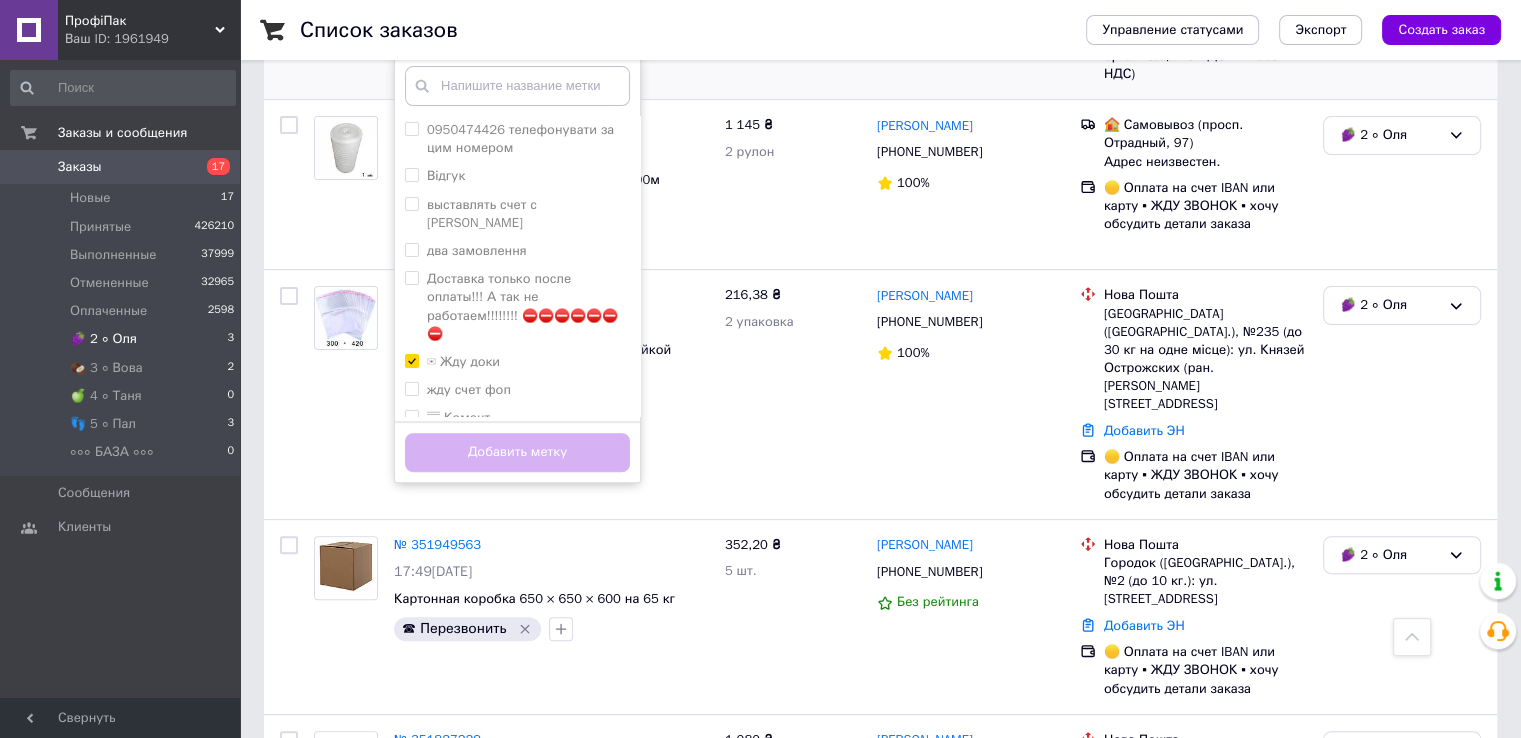 checkbox on "true" 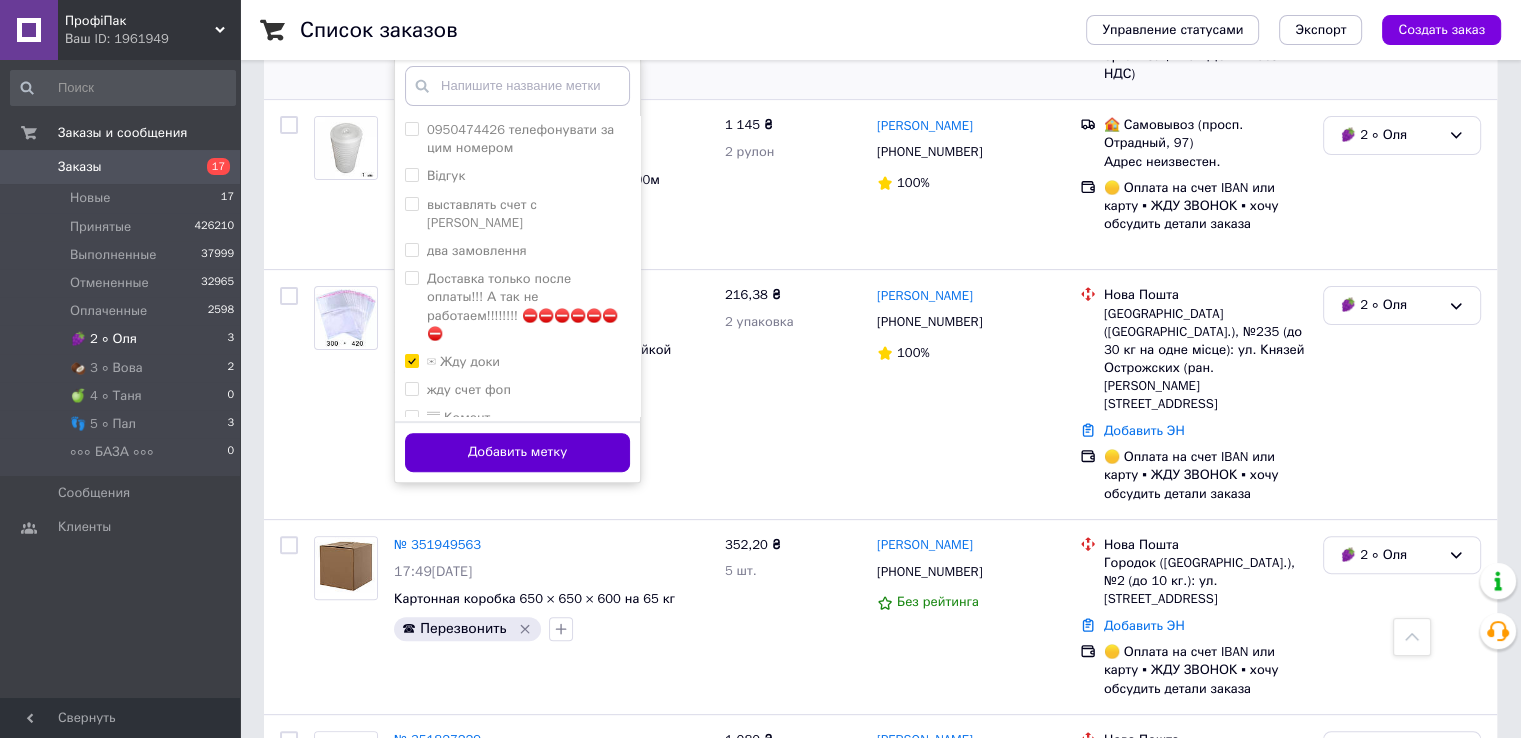 click on "Добавить метку" at bounding box center [517, 452] 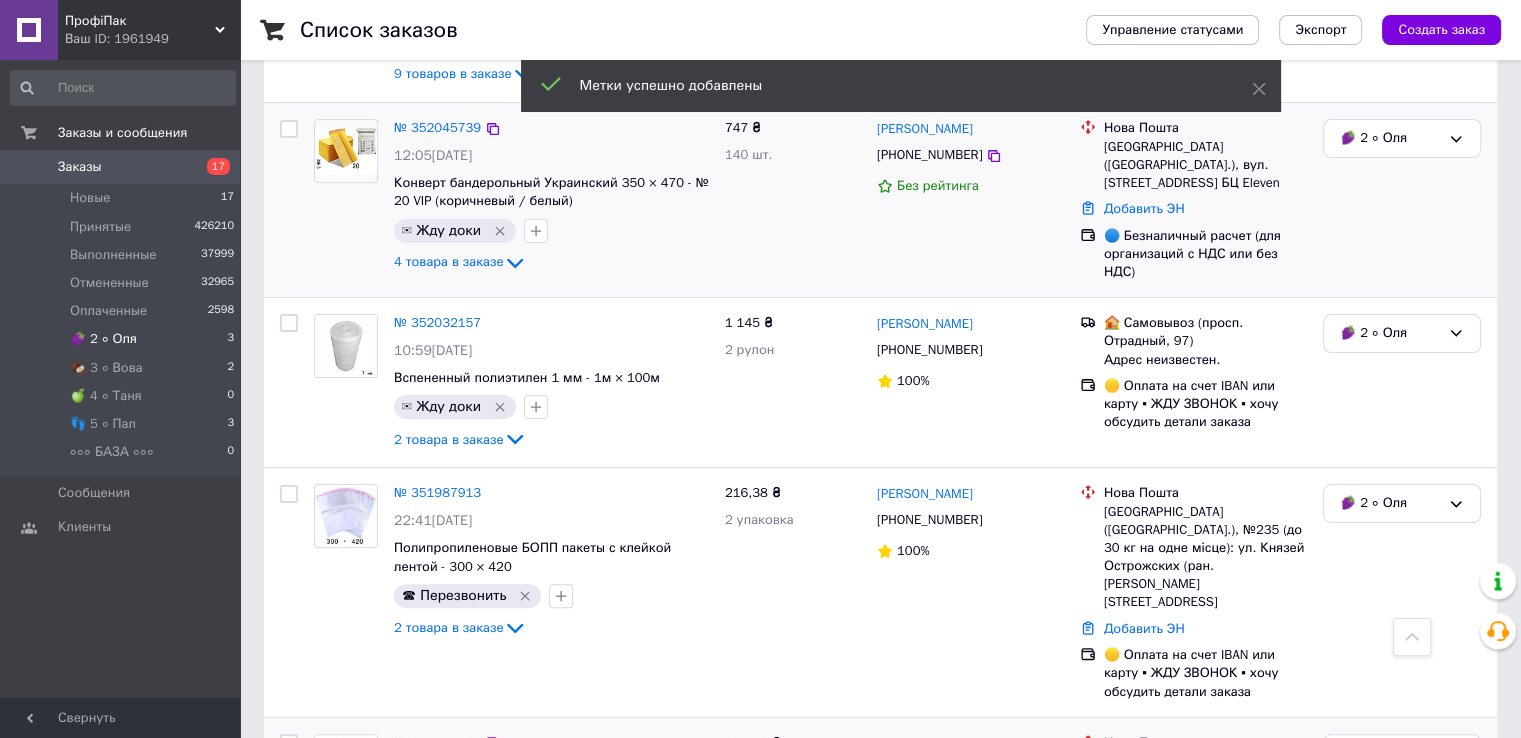 scroll, scrollTop: 400, scrollLeft: 0, axis: vertical 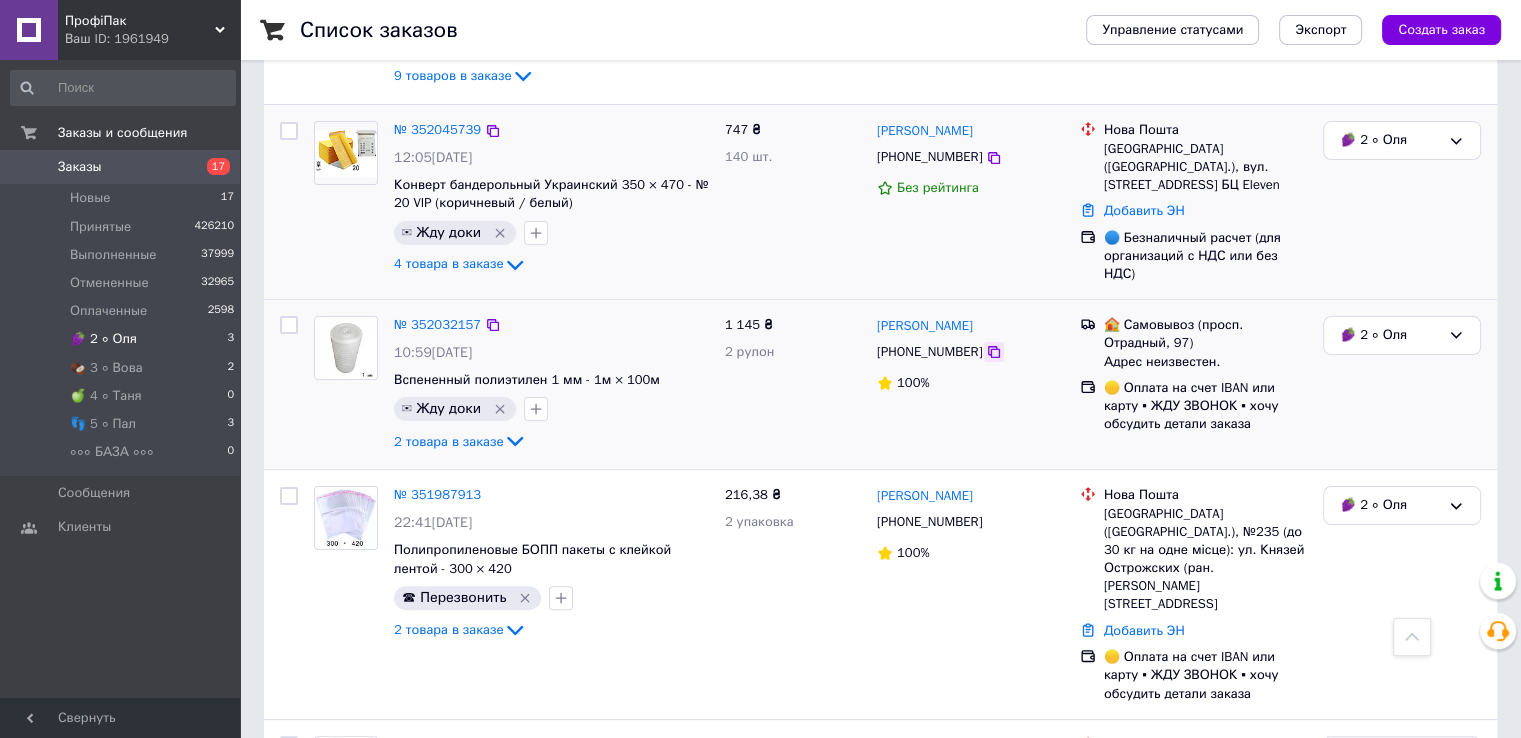 click 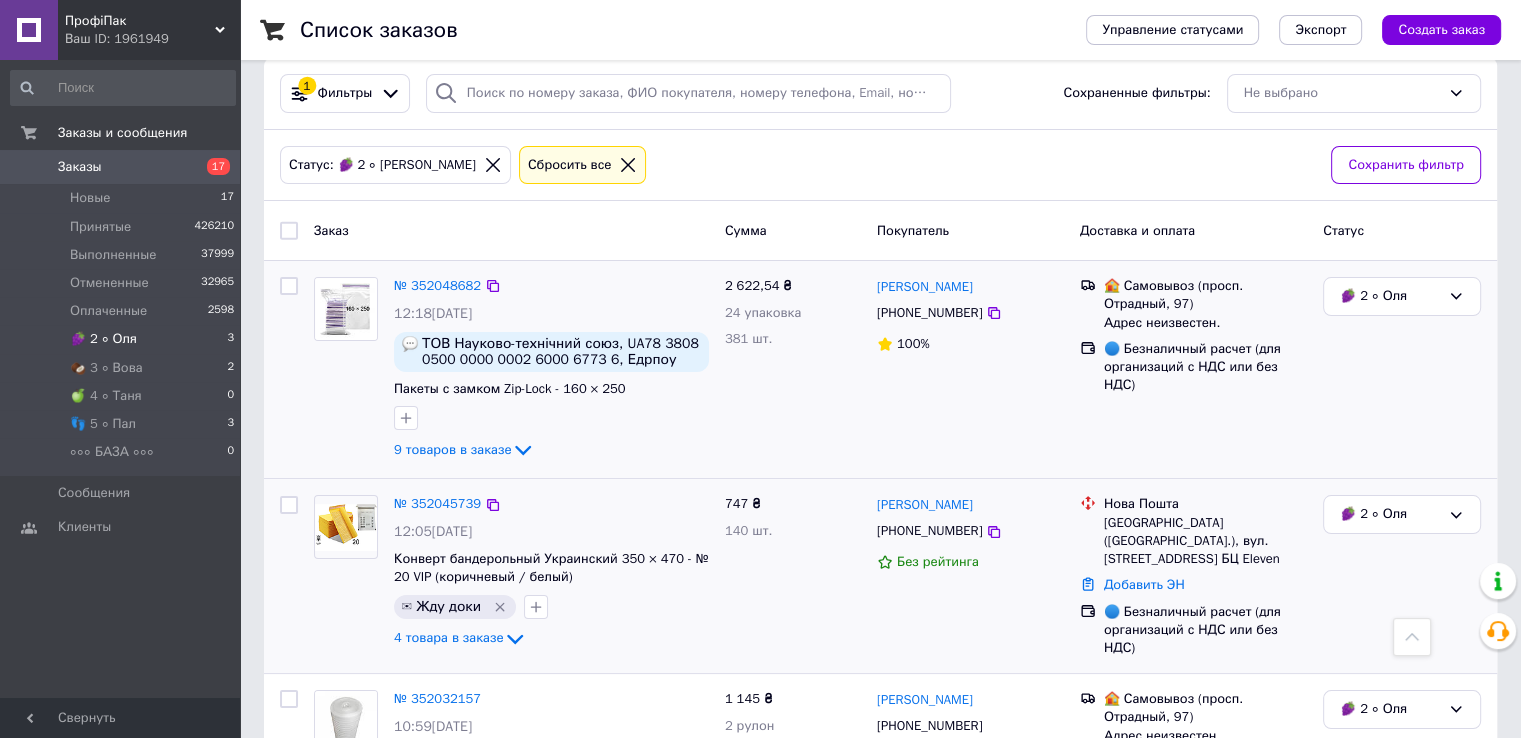 scroll, scrollTop: 0, scrollLeft: 0, axis: both 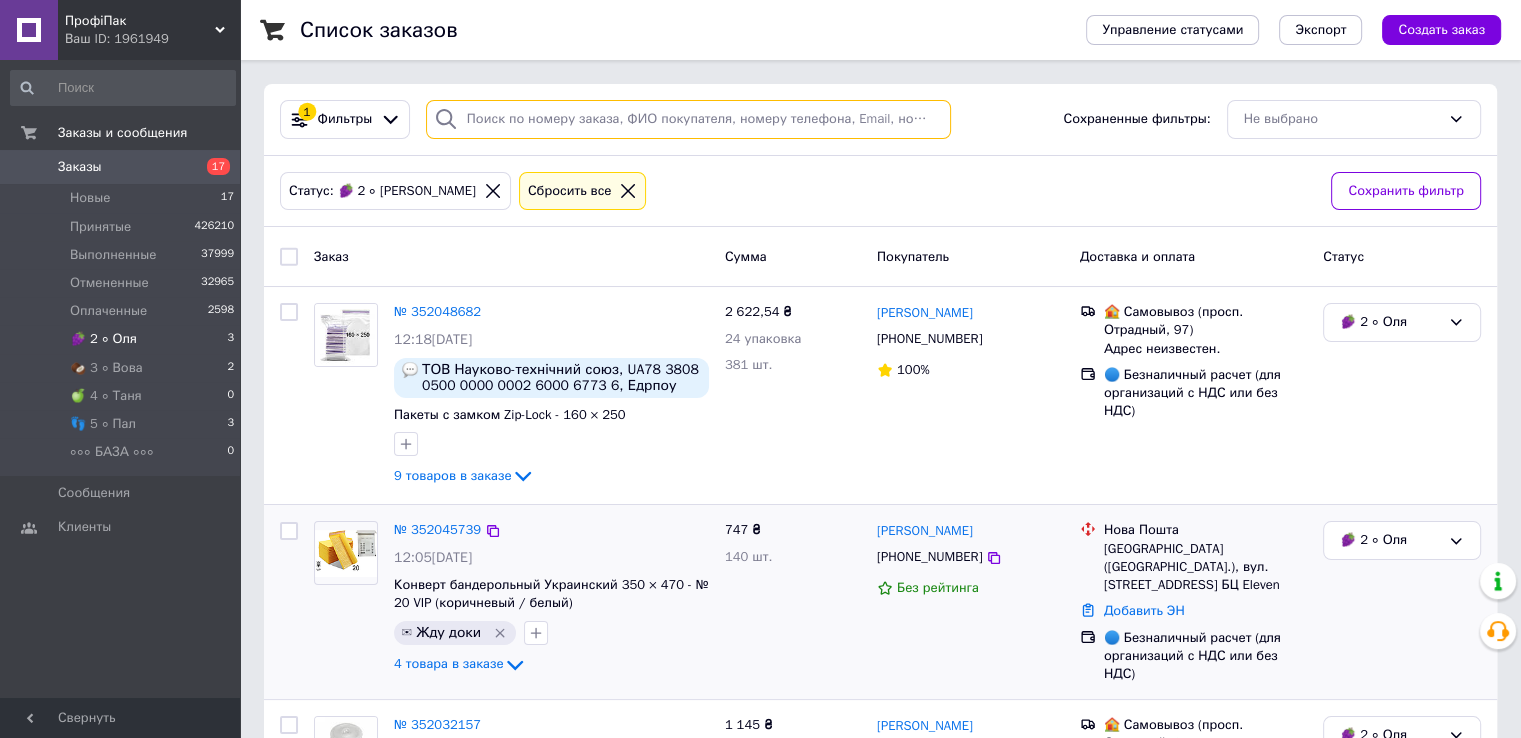 click at bounding box center [688, 119] 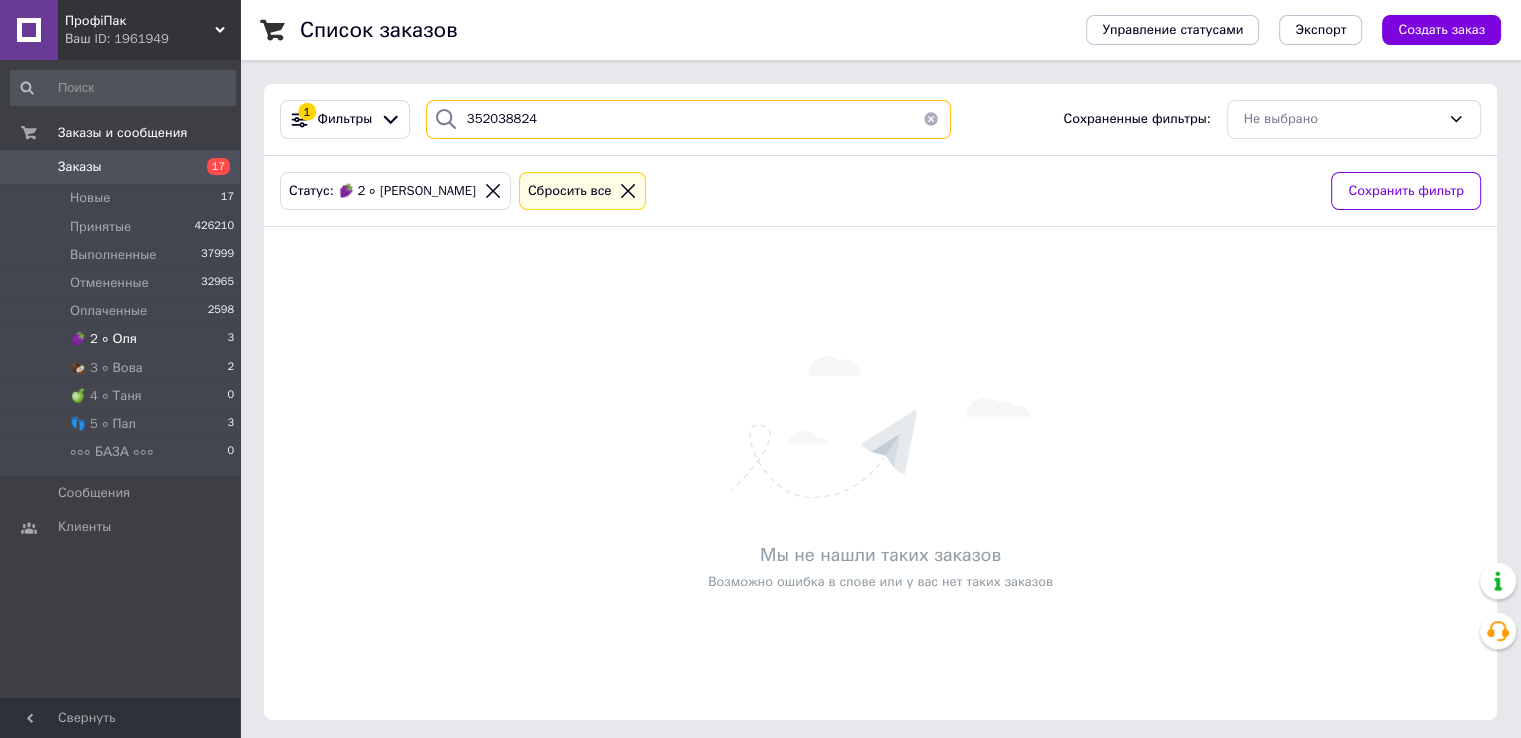 type on "352038824" 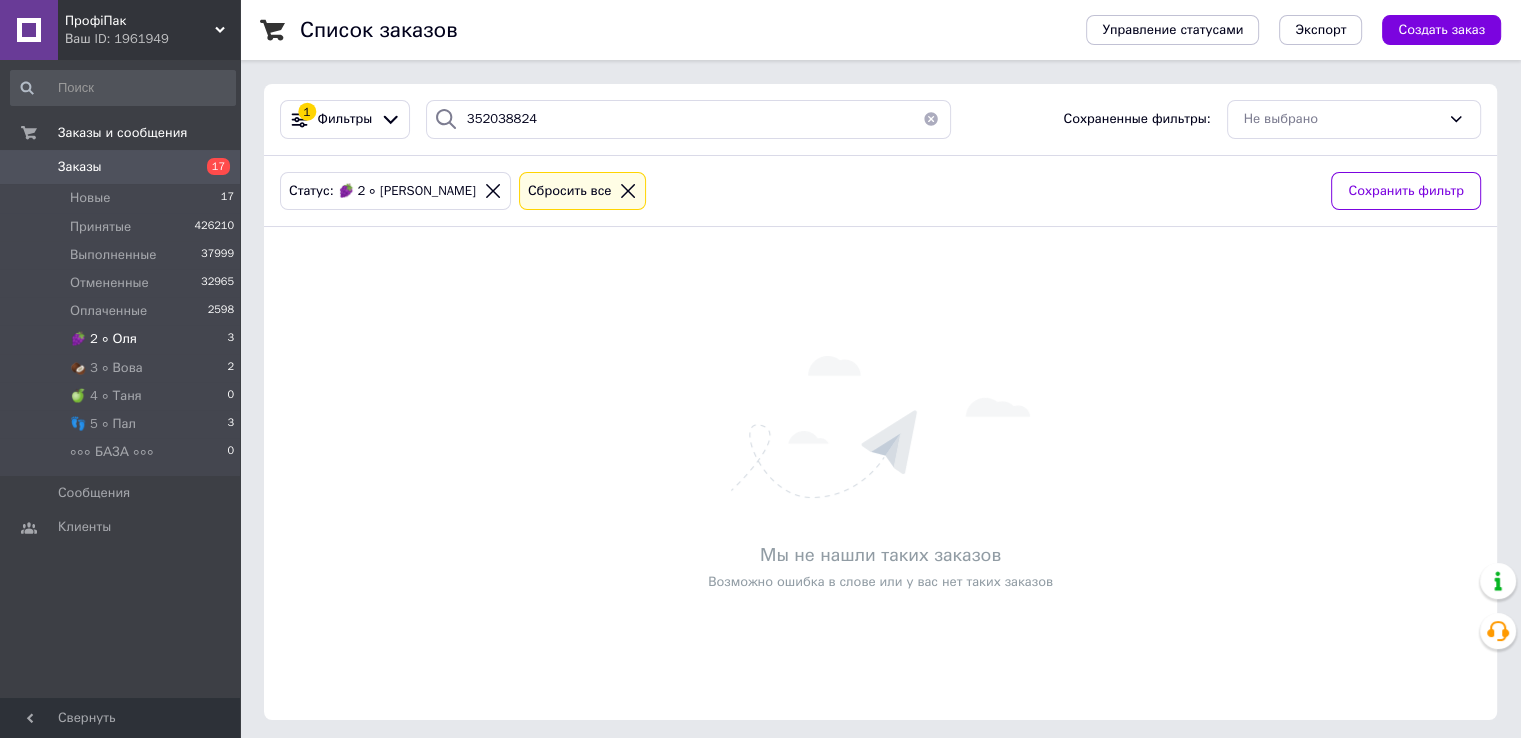 click 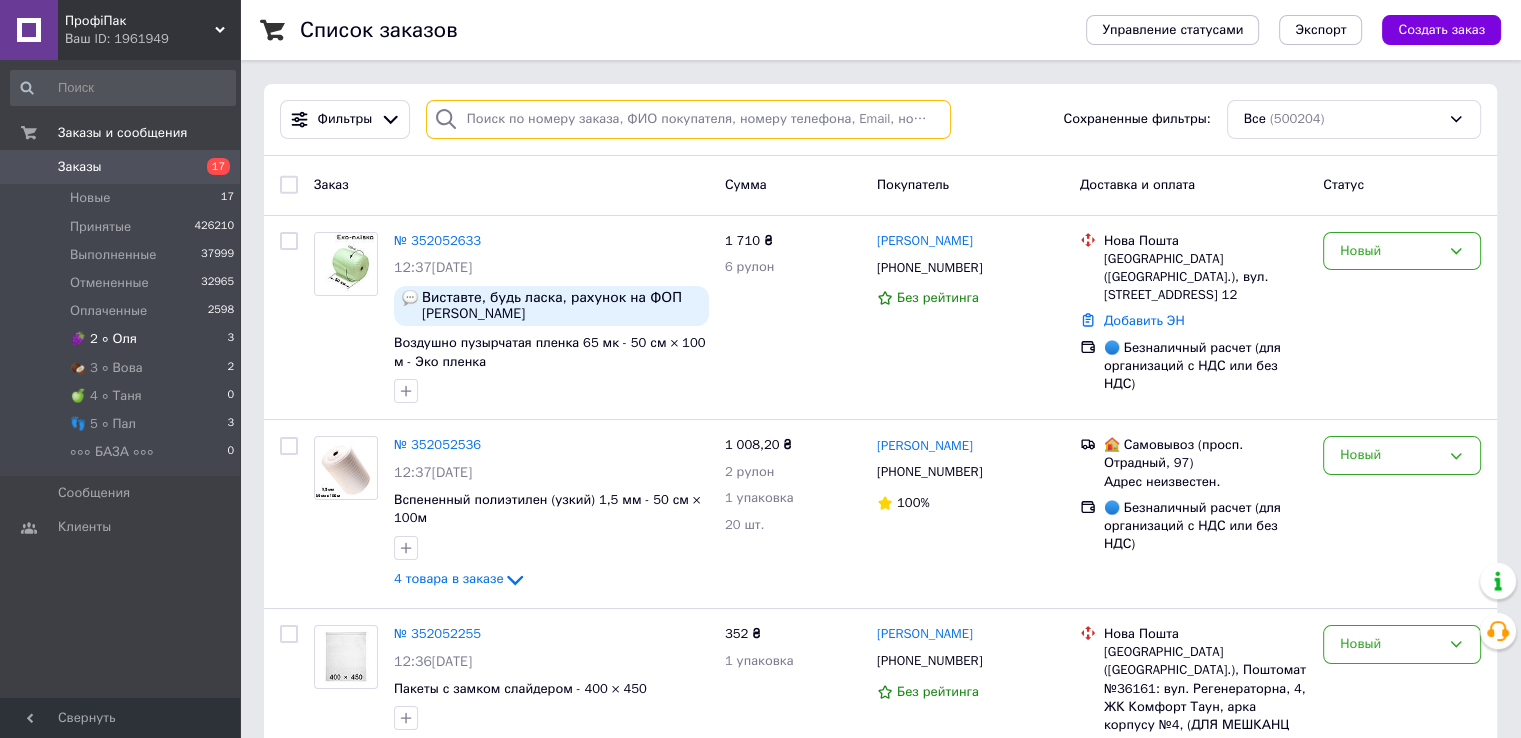 click at bounding box center (688, 119) 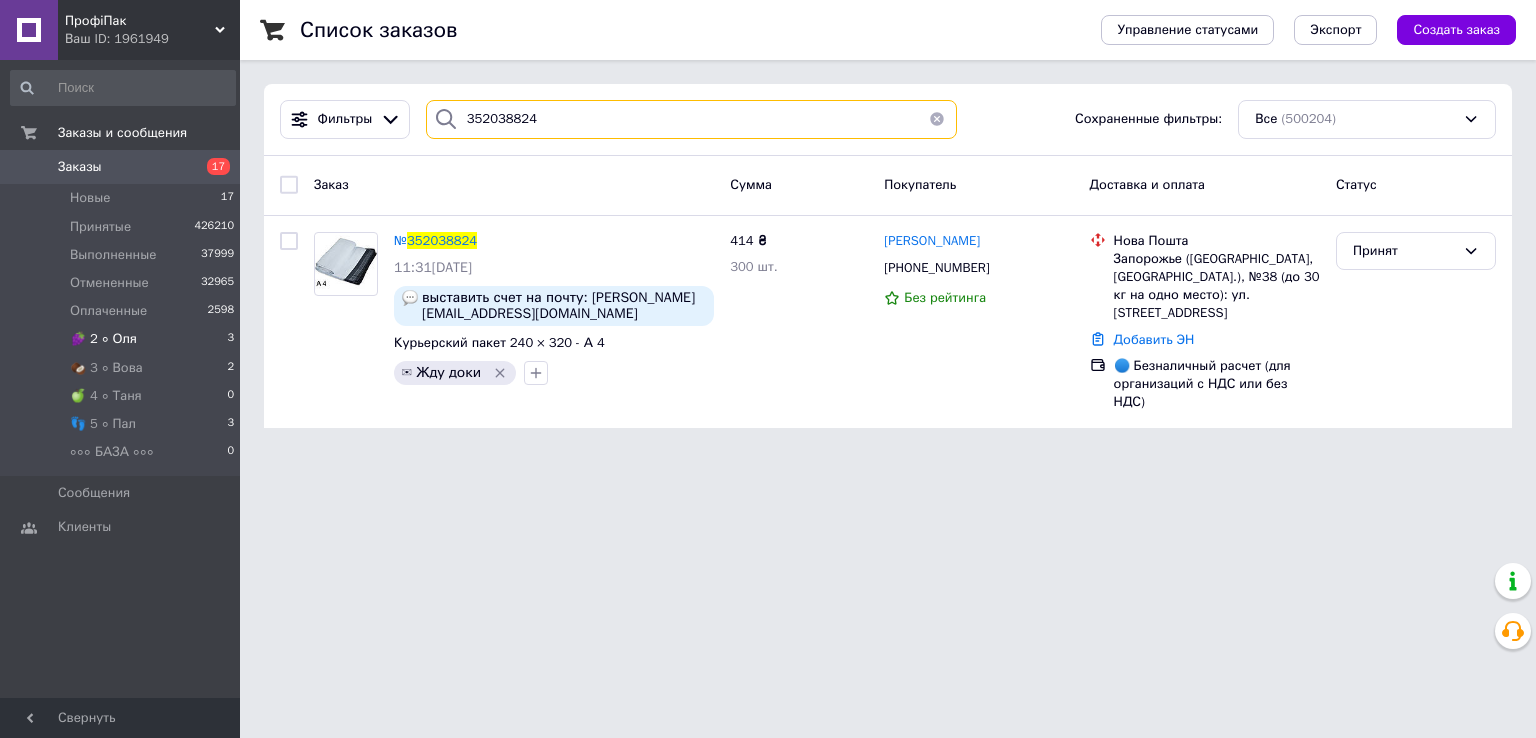 type on "352038824" 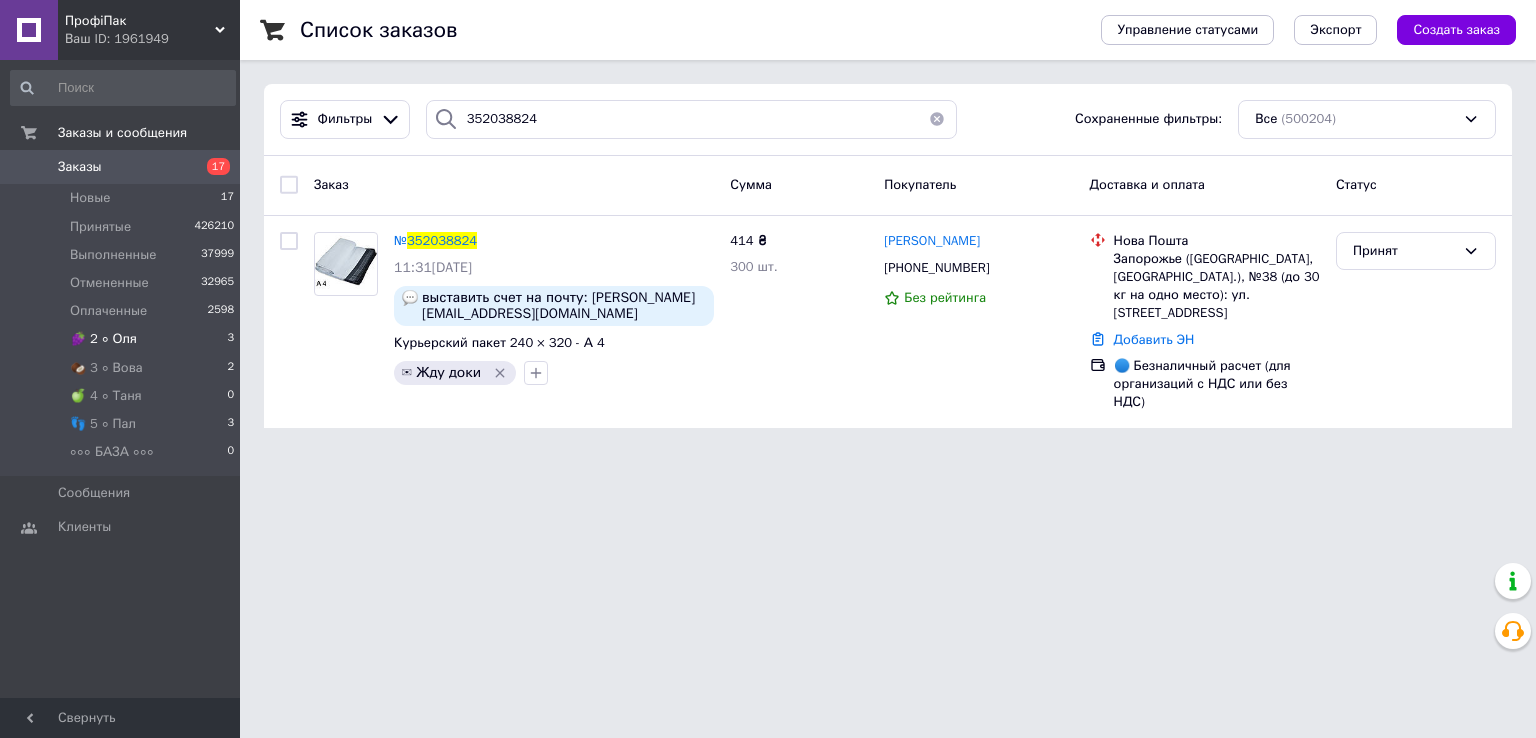 click on "🍇 2 ∘ Оля 3" at bounding box center (123, 339) 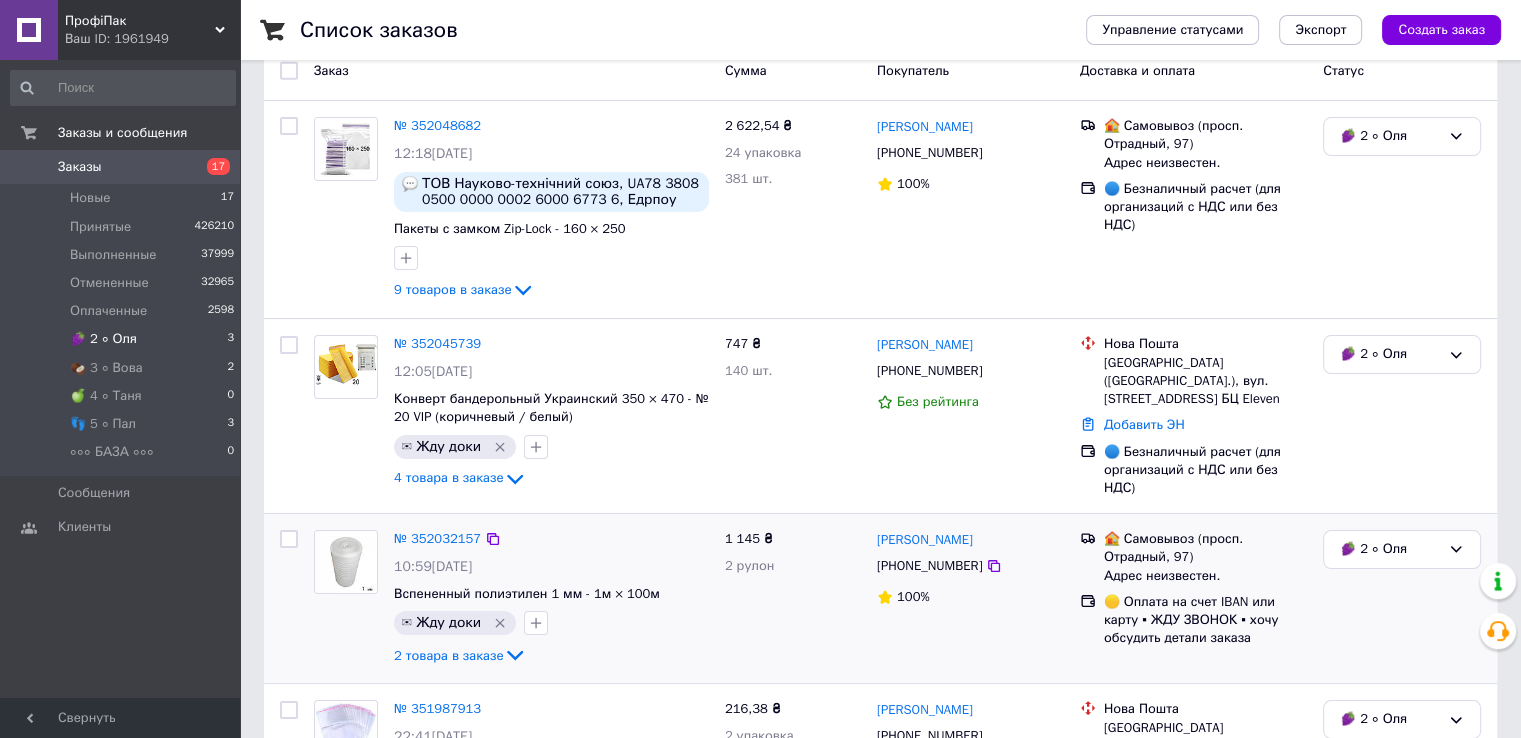 scroll, scrollTop: 400, scrollLeft: 0, axis: vertical 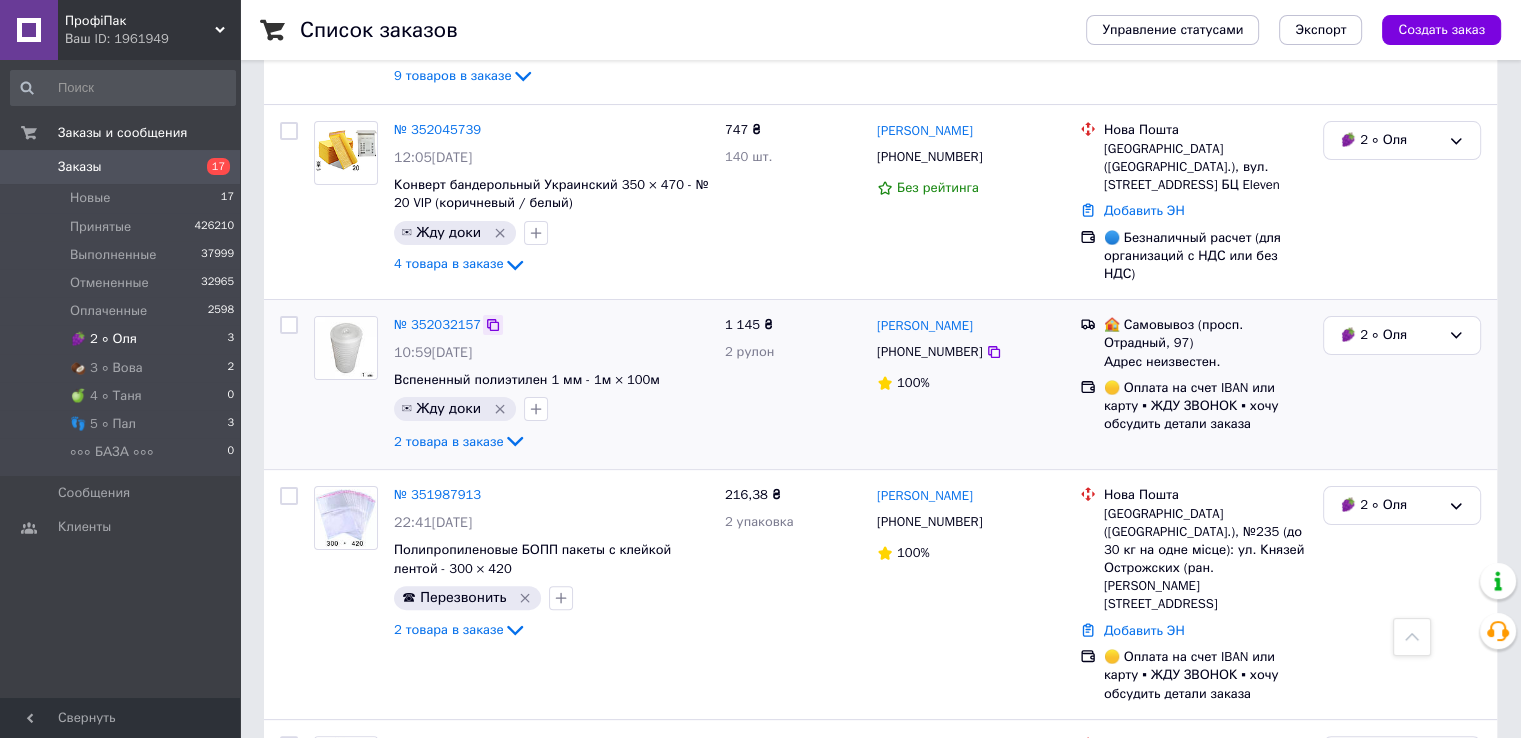 drag, startPoint x: 491, startPoint y: 317, endPoint x: 713, endPoint y: 157, distance: 273.6494 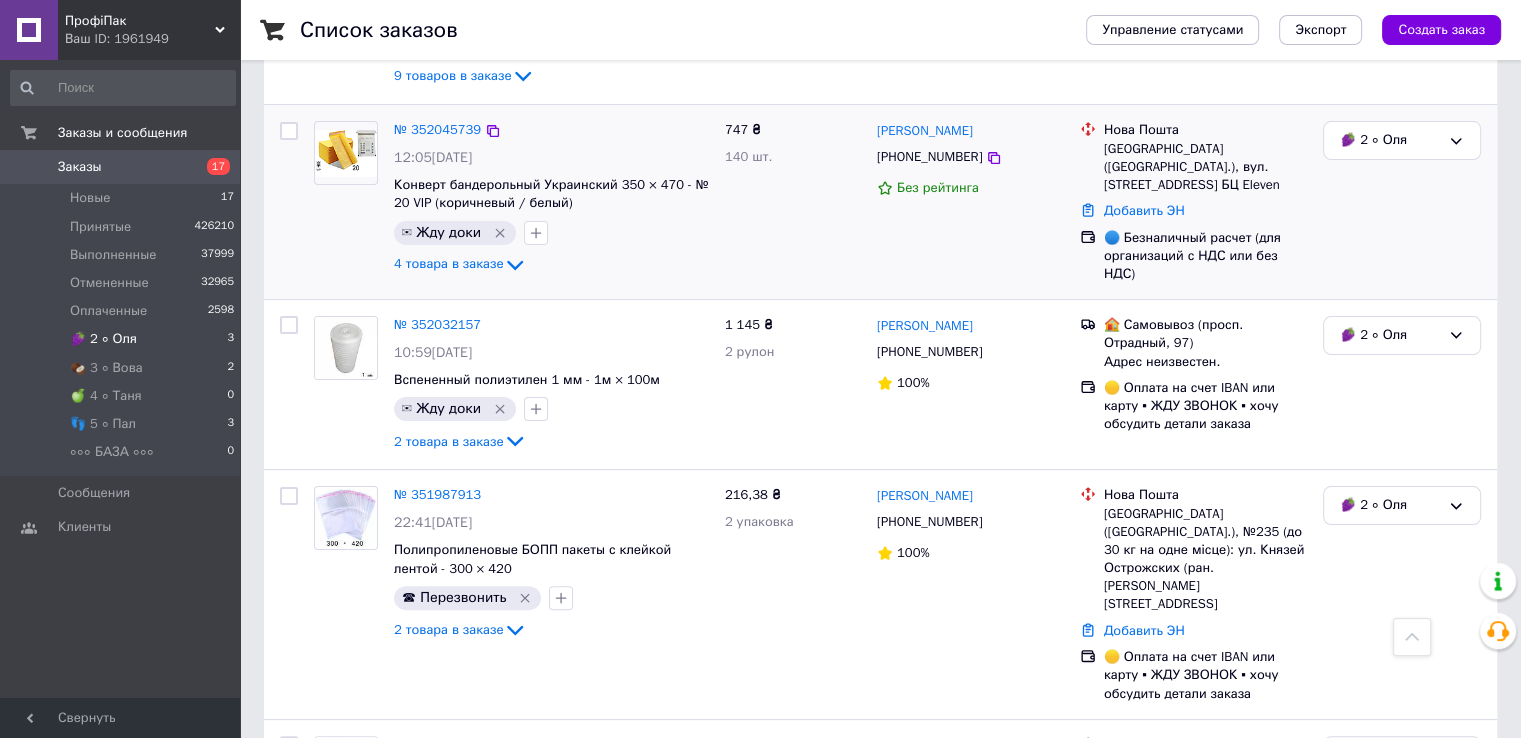 click 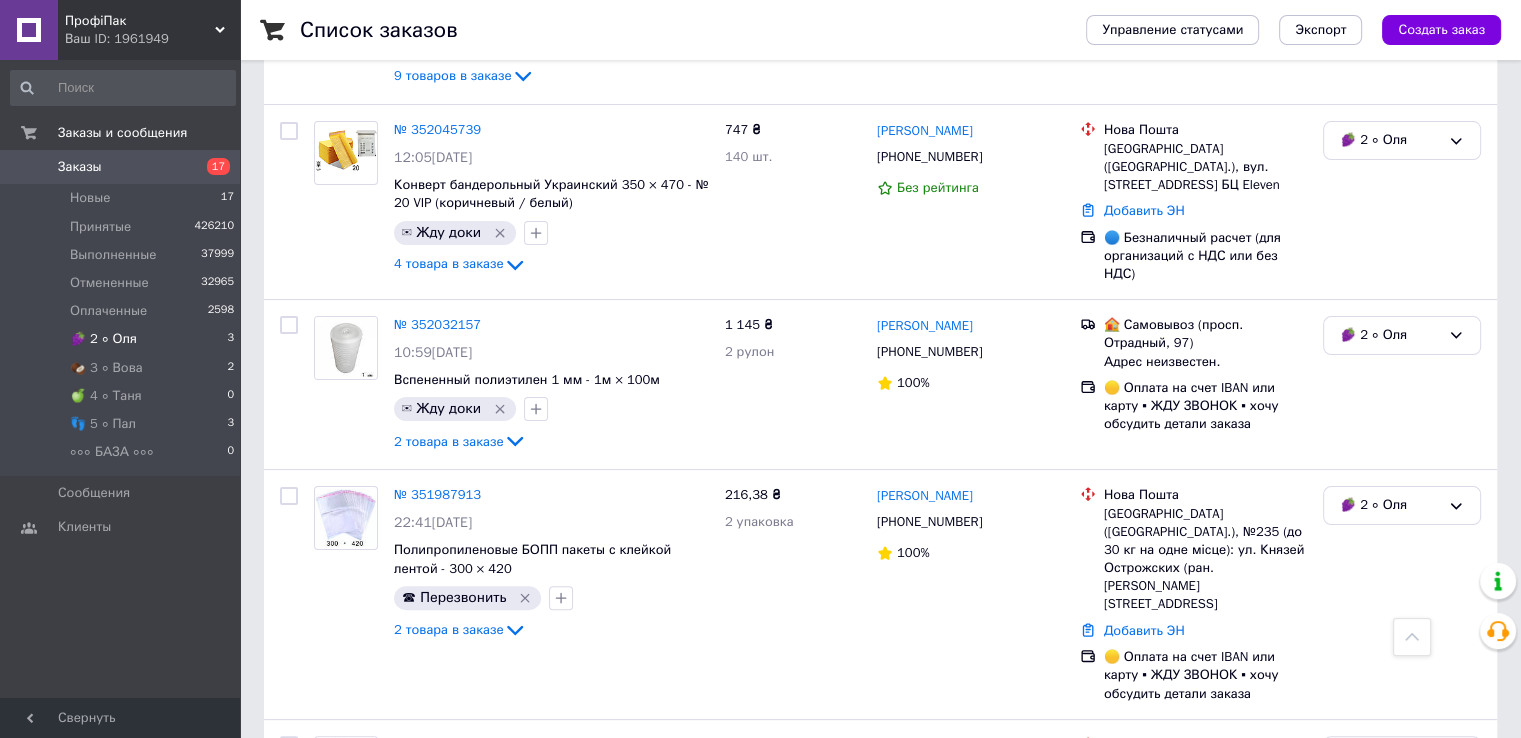click on "🍇 2 ∘ Оля" at bounding box center (103, 339) 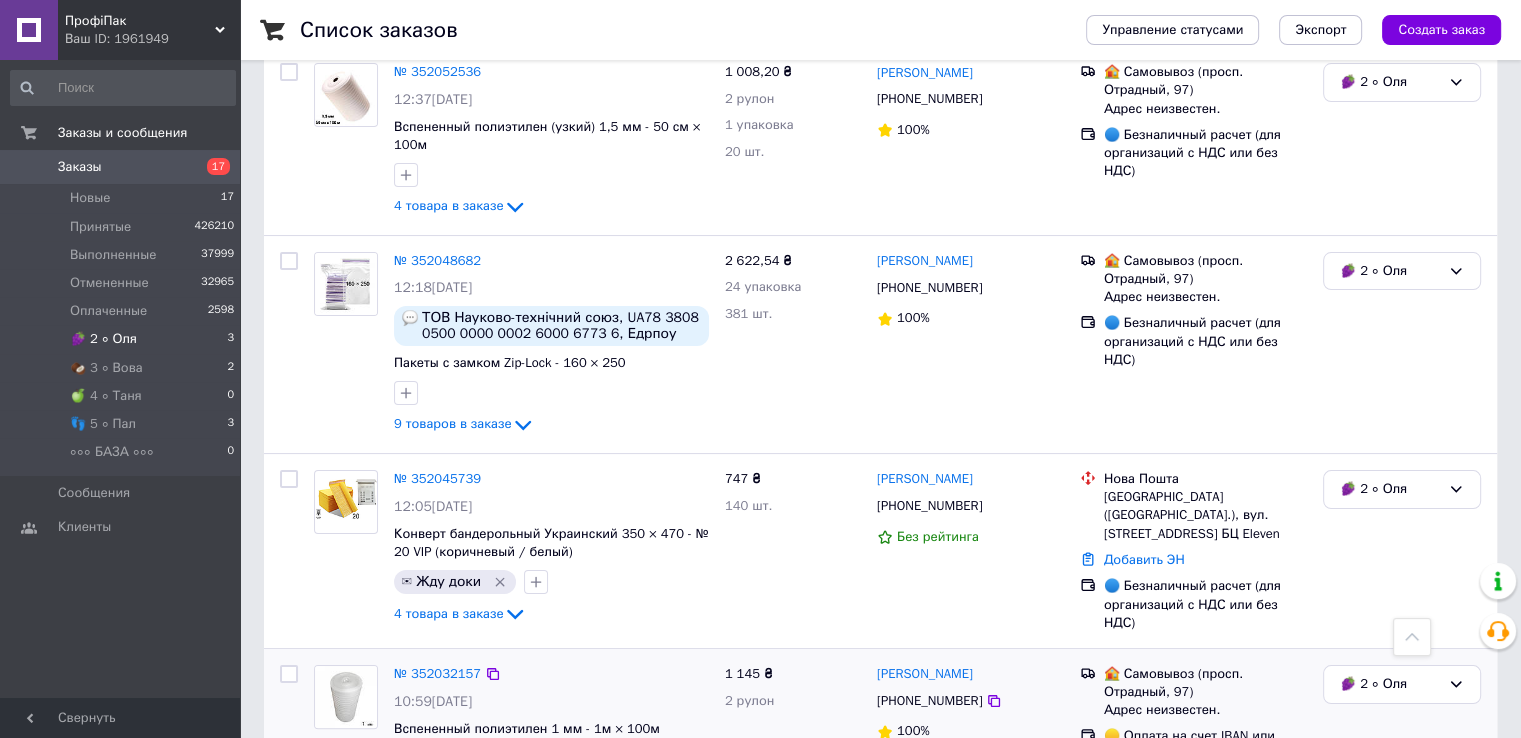 scroll, scrollTop: 100, scrollLeft: 0, axis: vertical 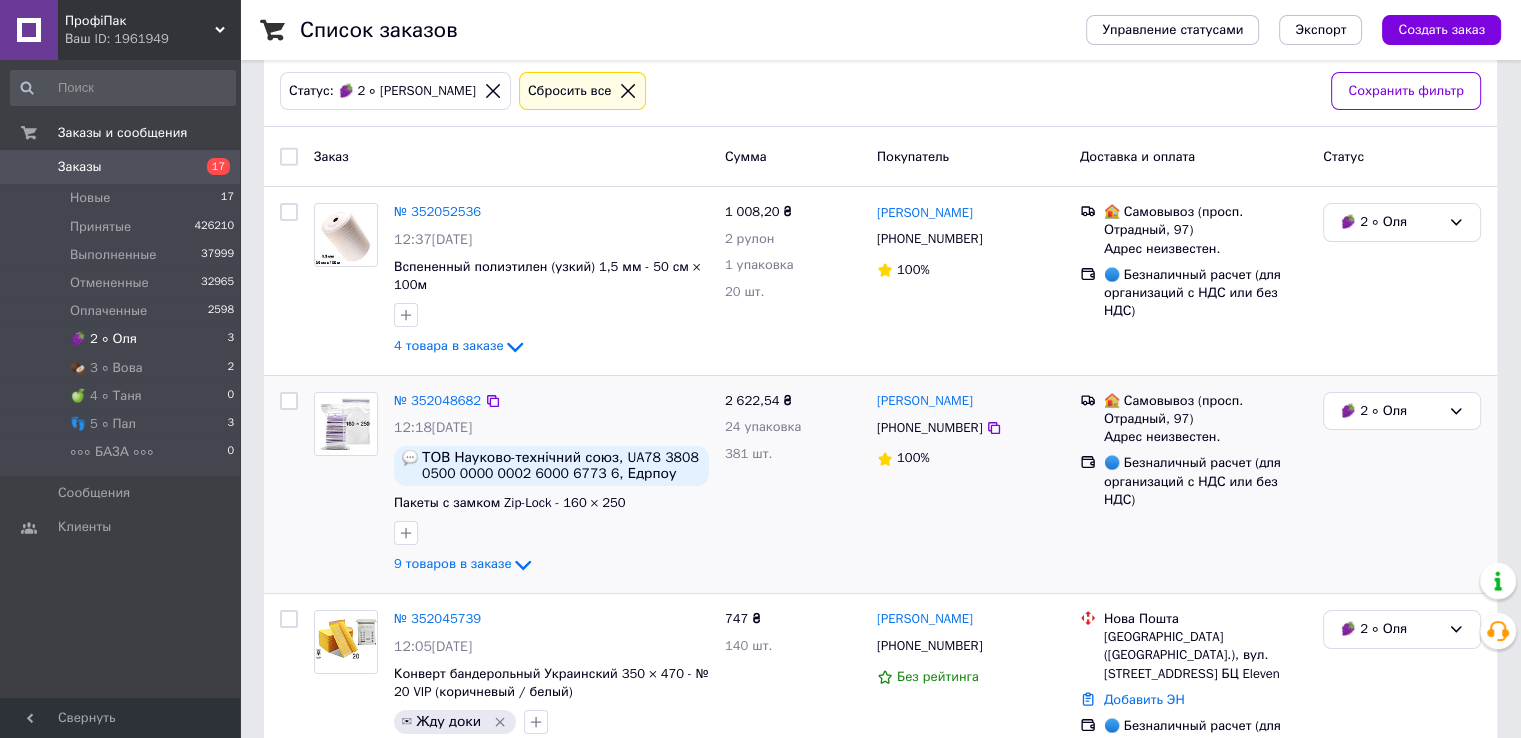 click at bounding box center [346, 424] 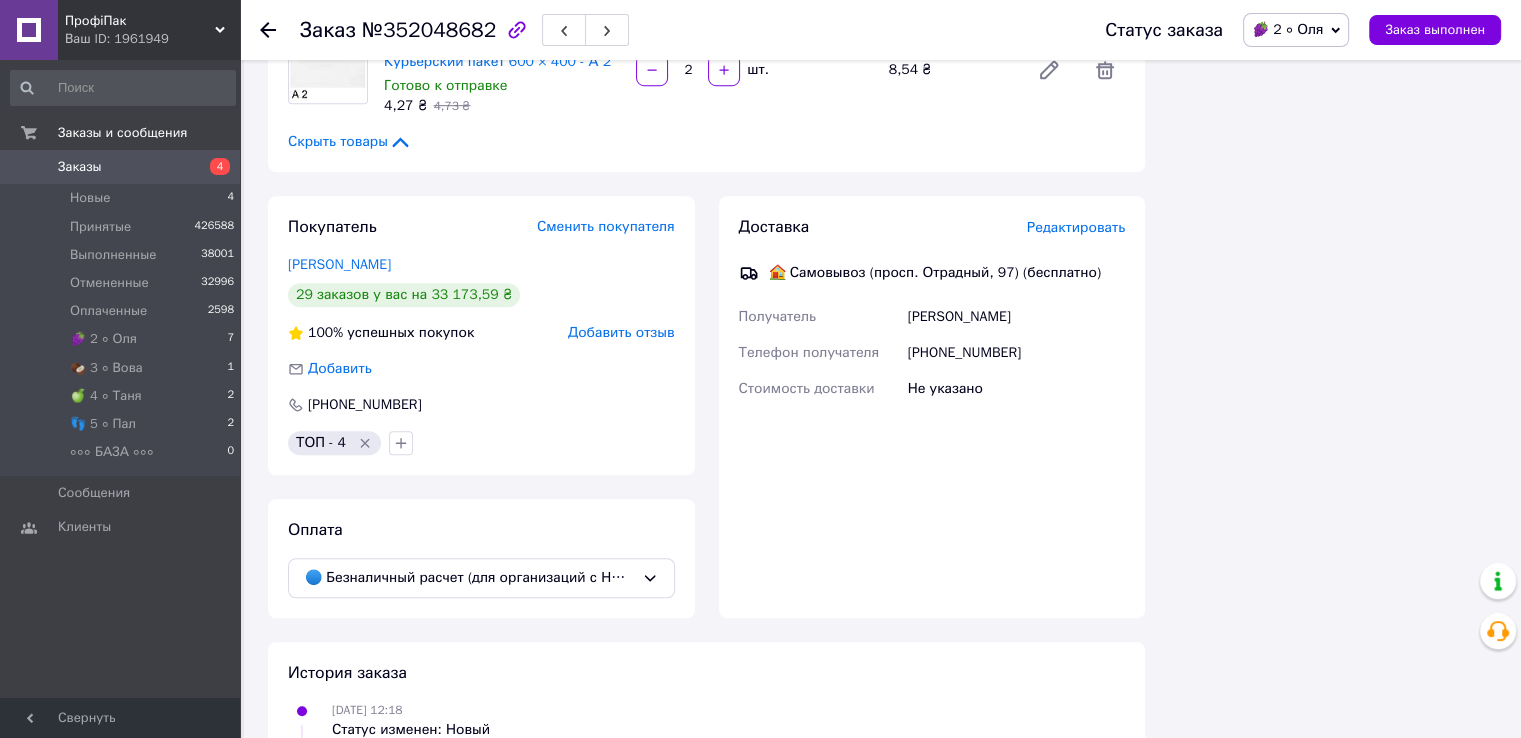 scroll, scrollTop: 1300, scrollLeft: 0, axis: vertical 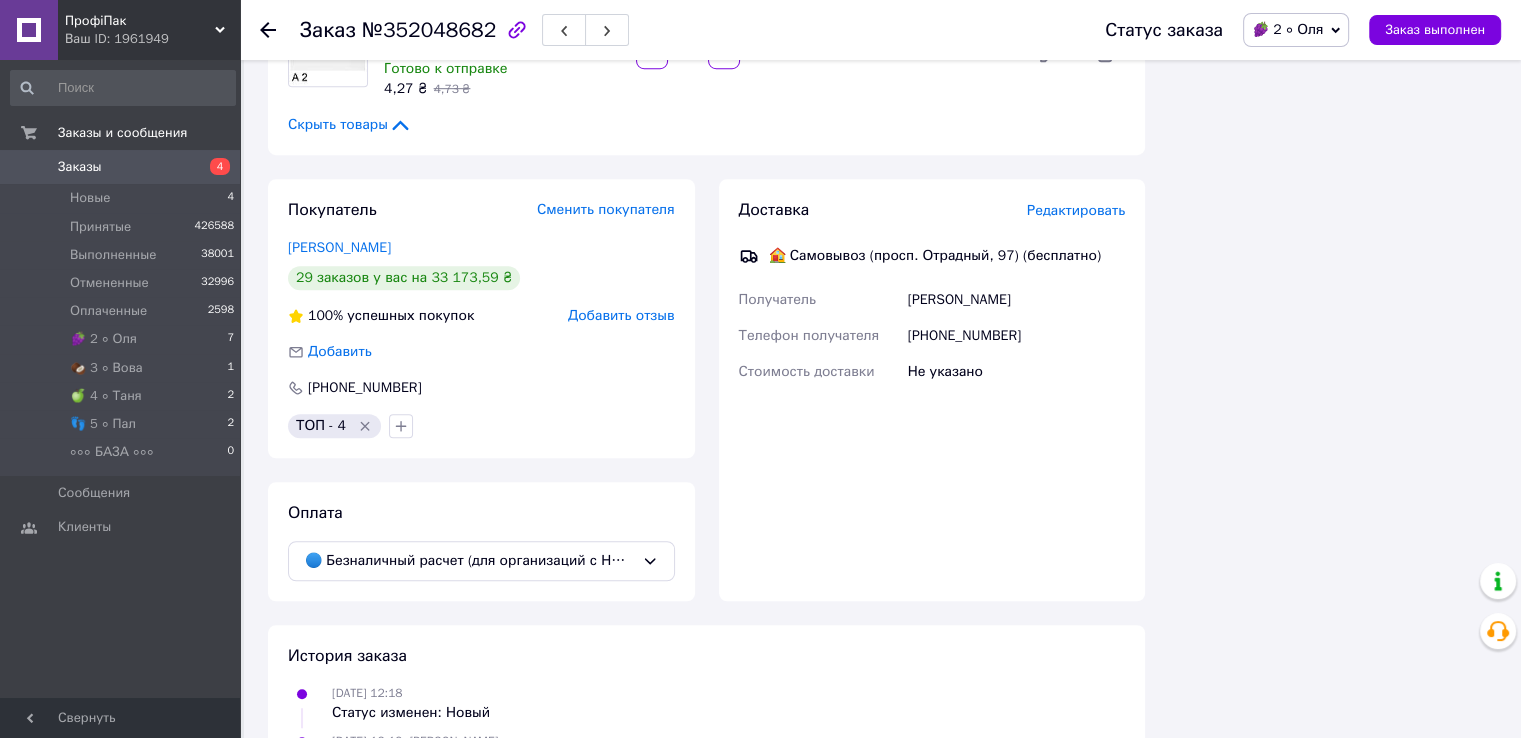 click on "Покупатель Сменить покупателя [PERSON_NAME] 29 заказов у вас на 33 173,59 ₴ 100%   успешных покупок Добавить отзыв Добавить [PHONE_NUMBER] ТОП - 4   Оплата 🔵 Безналичный расчет (для организаций с НДС или без НДС)" at bounding box center (481, 390) 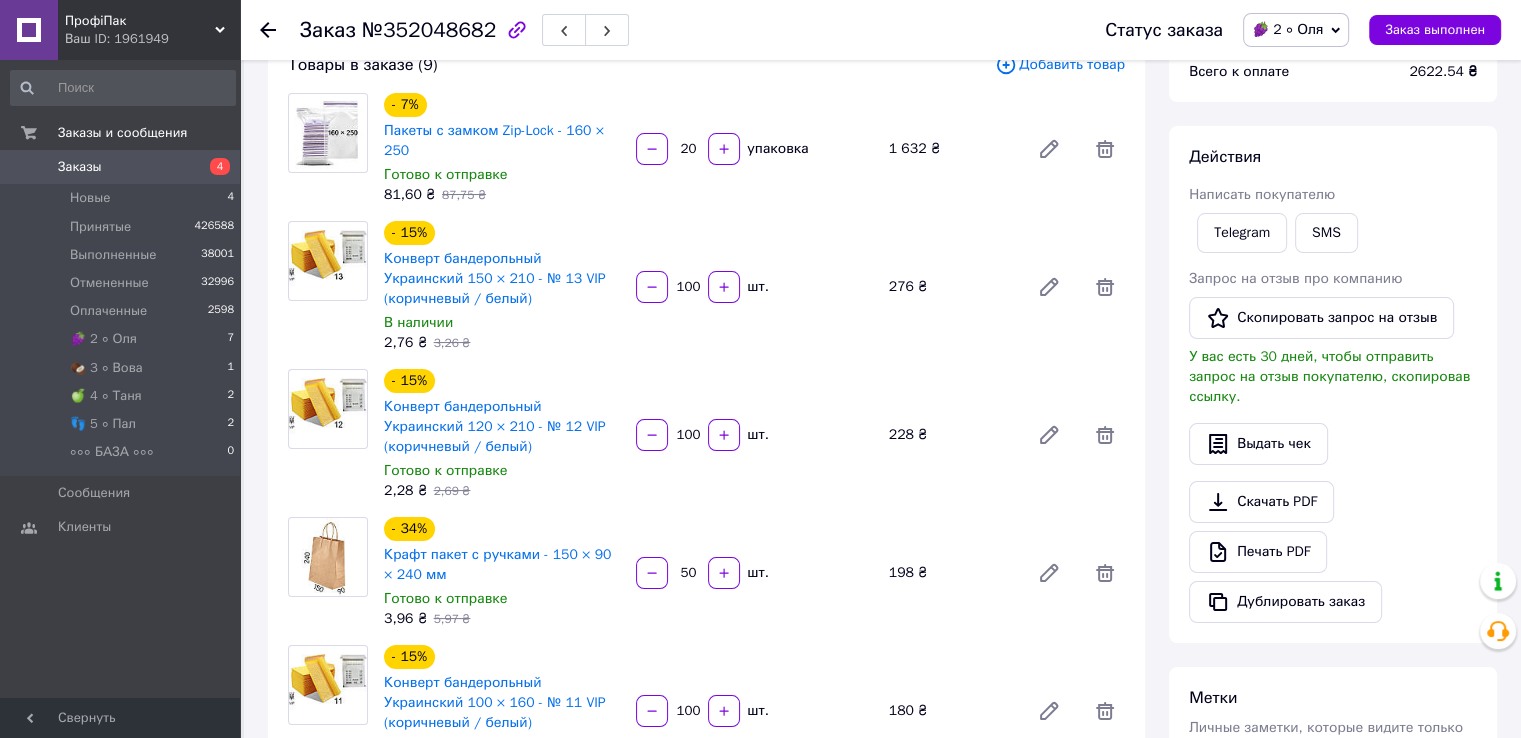 scroll, scrollTop: 0, scrollLeft: 0, axis: both 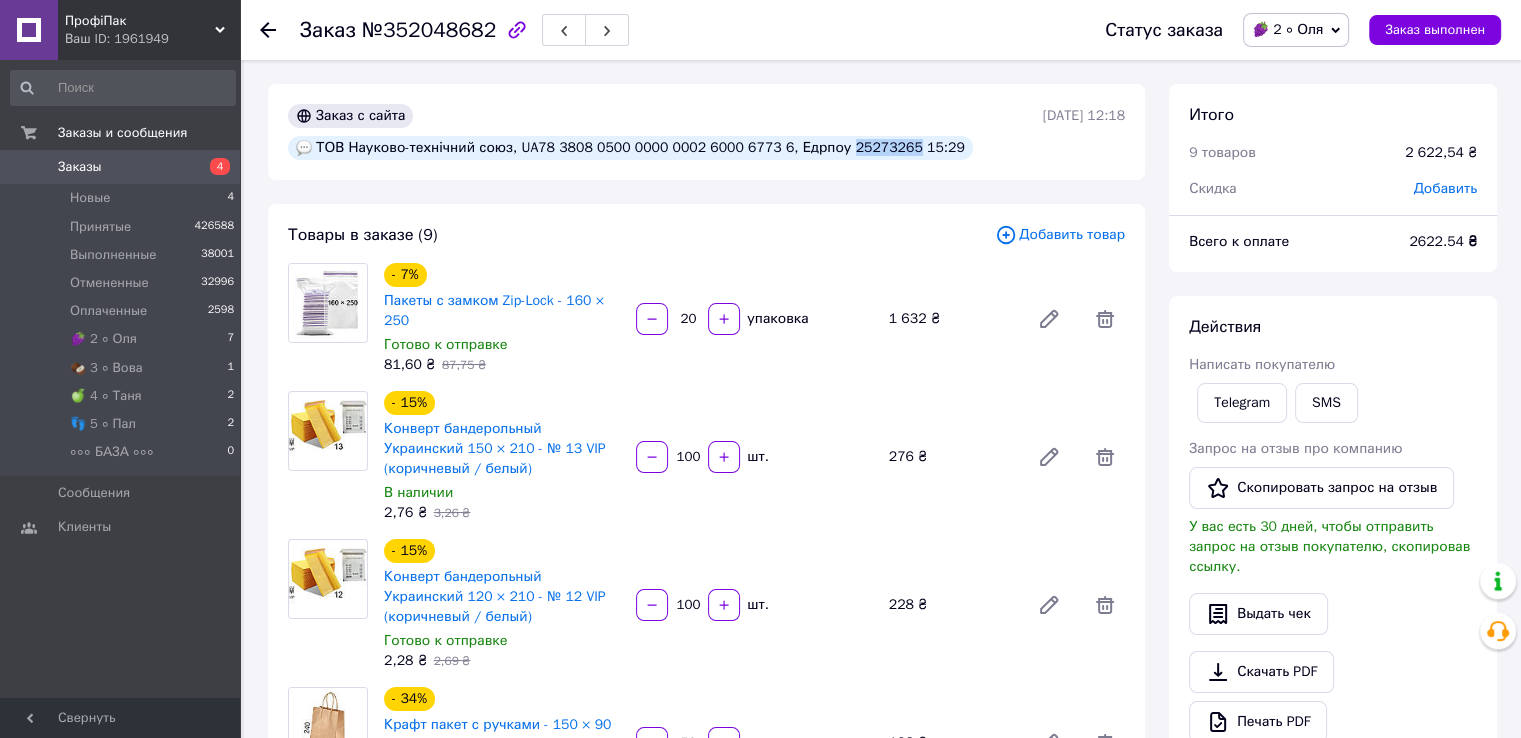 drag, startPoint x: 820, startPoint y: 149, endPoint x: 879, endPoint y: 147, distance: 59.03389 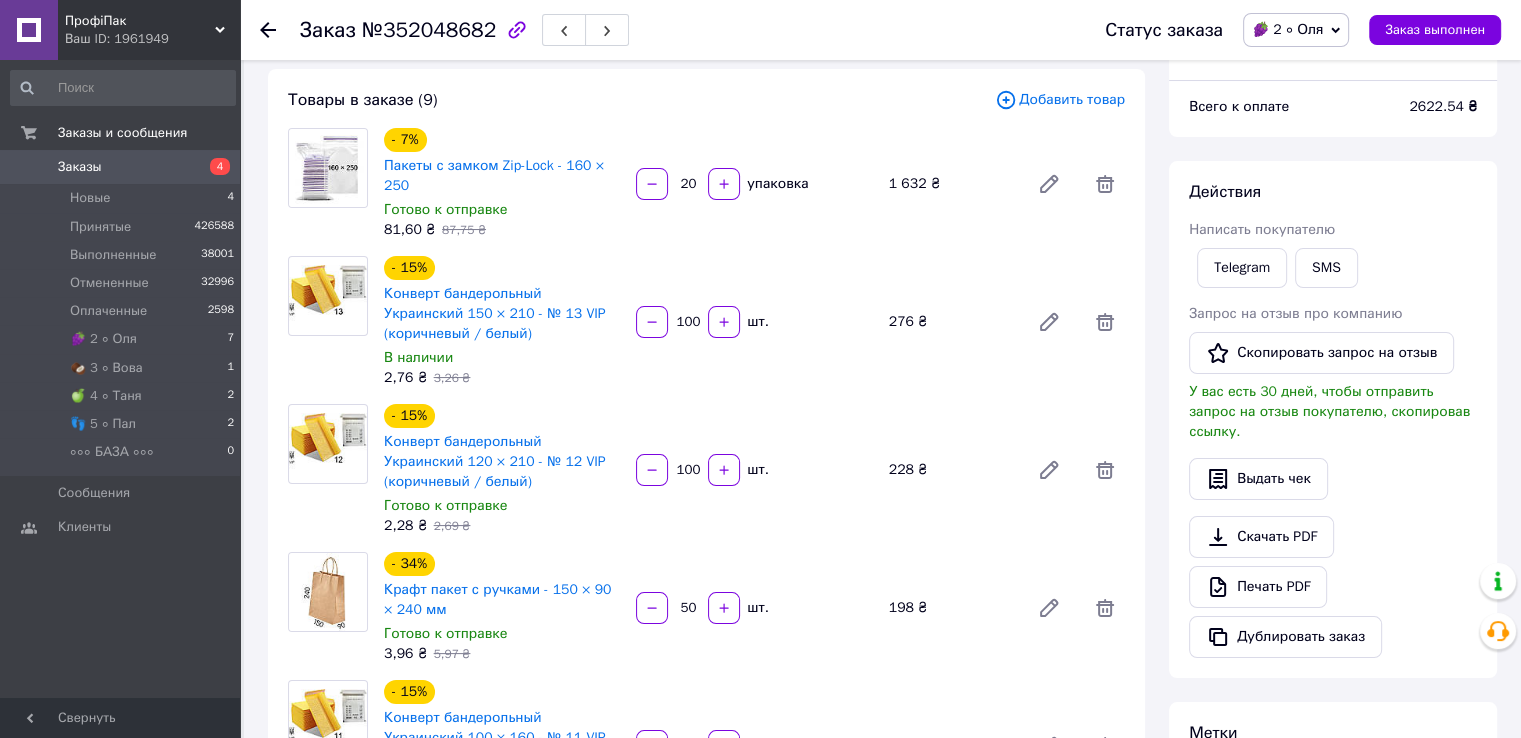 scroll, scrollTop: 200, scrollLeft: 0, axis: vertical 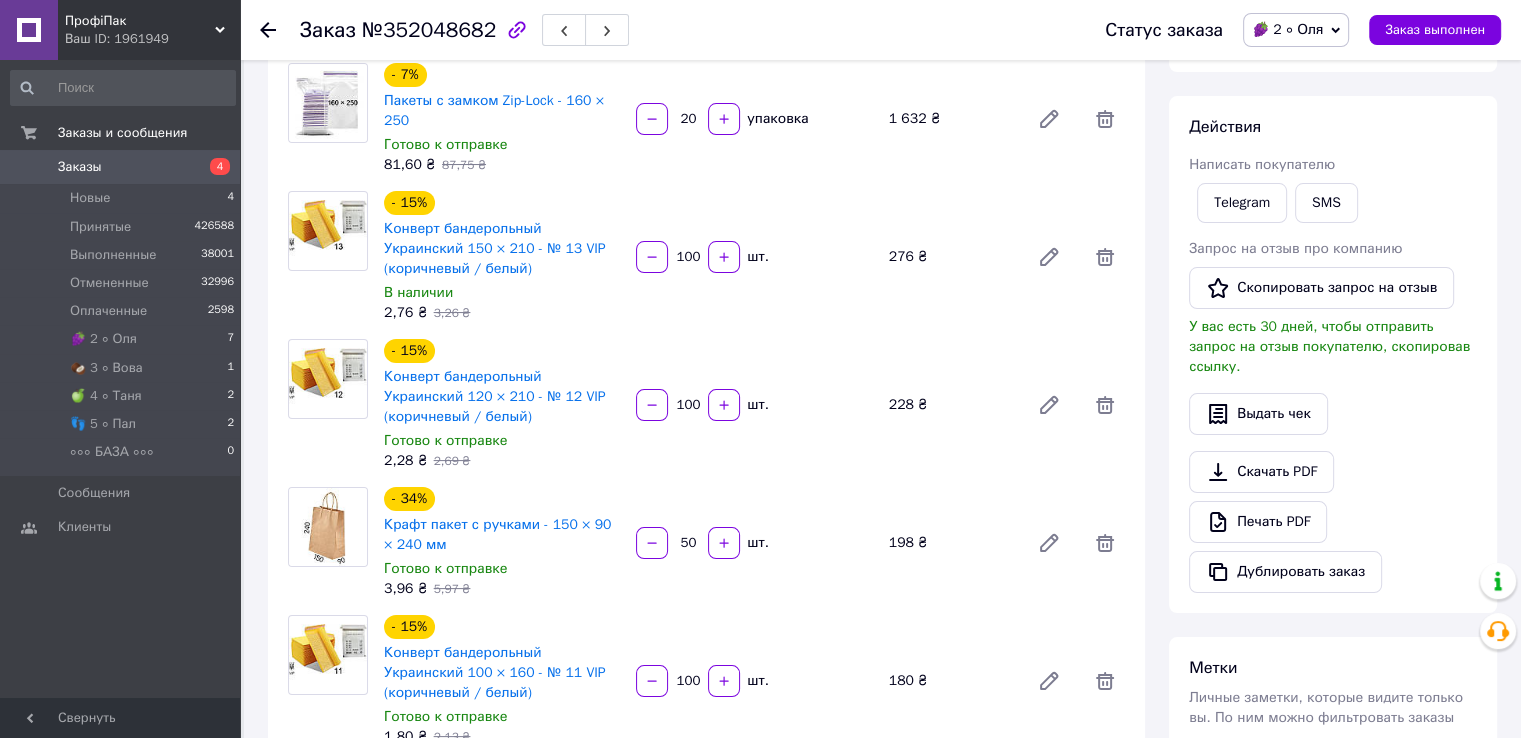 click on "- 34% Крафт пакет с ручками - 150 × 90 × 240 мм Готово к отправке 3,96 ₴   5,97 ₴ 50   шт. 198 ₴" at bounding box center (754, 543) 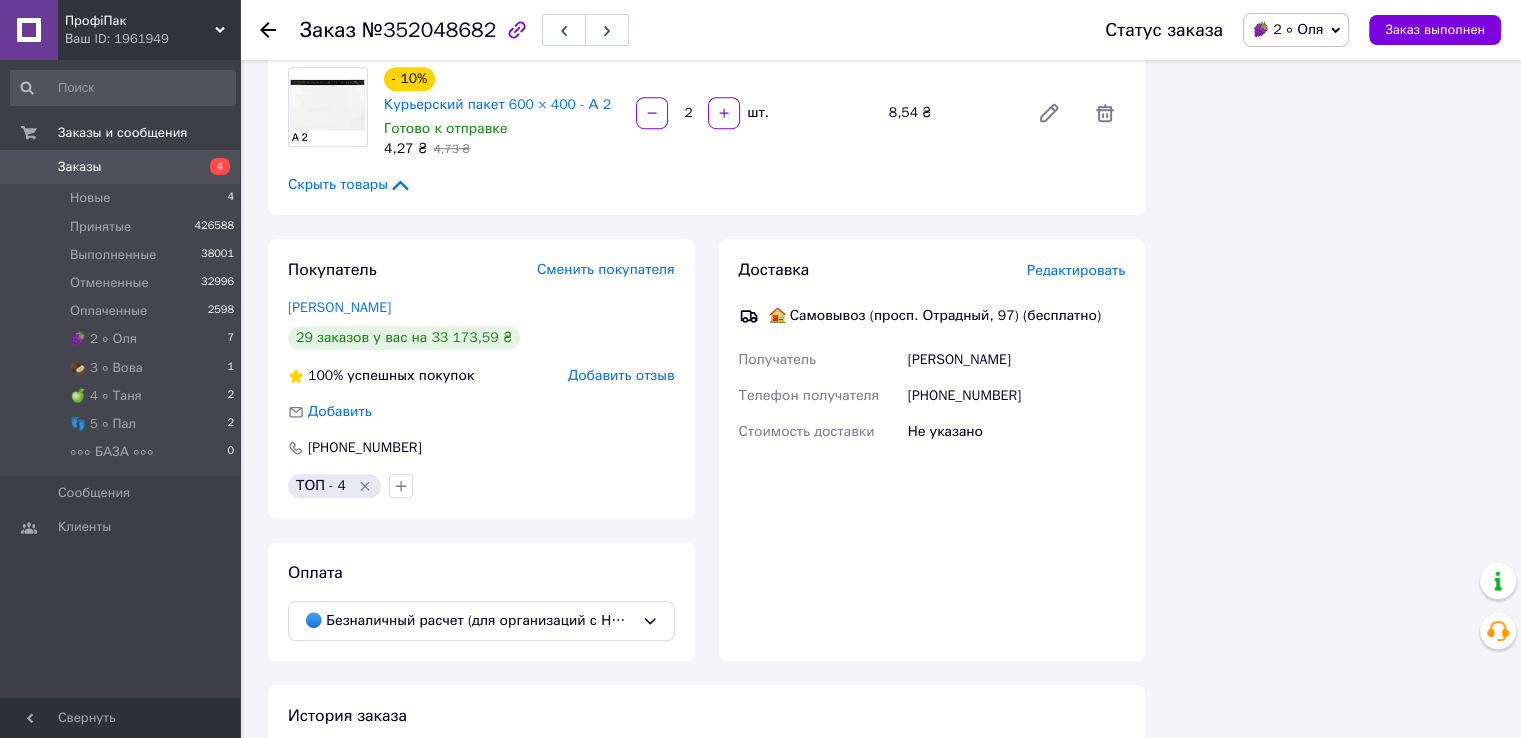 scroll, scrollTop: 1388, scrollLeft: 0, axis: vertical 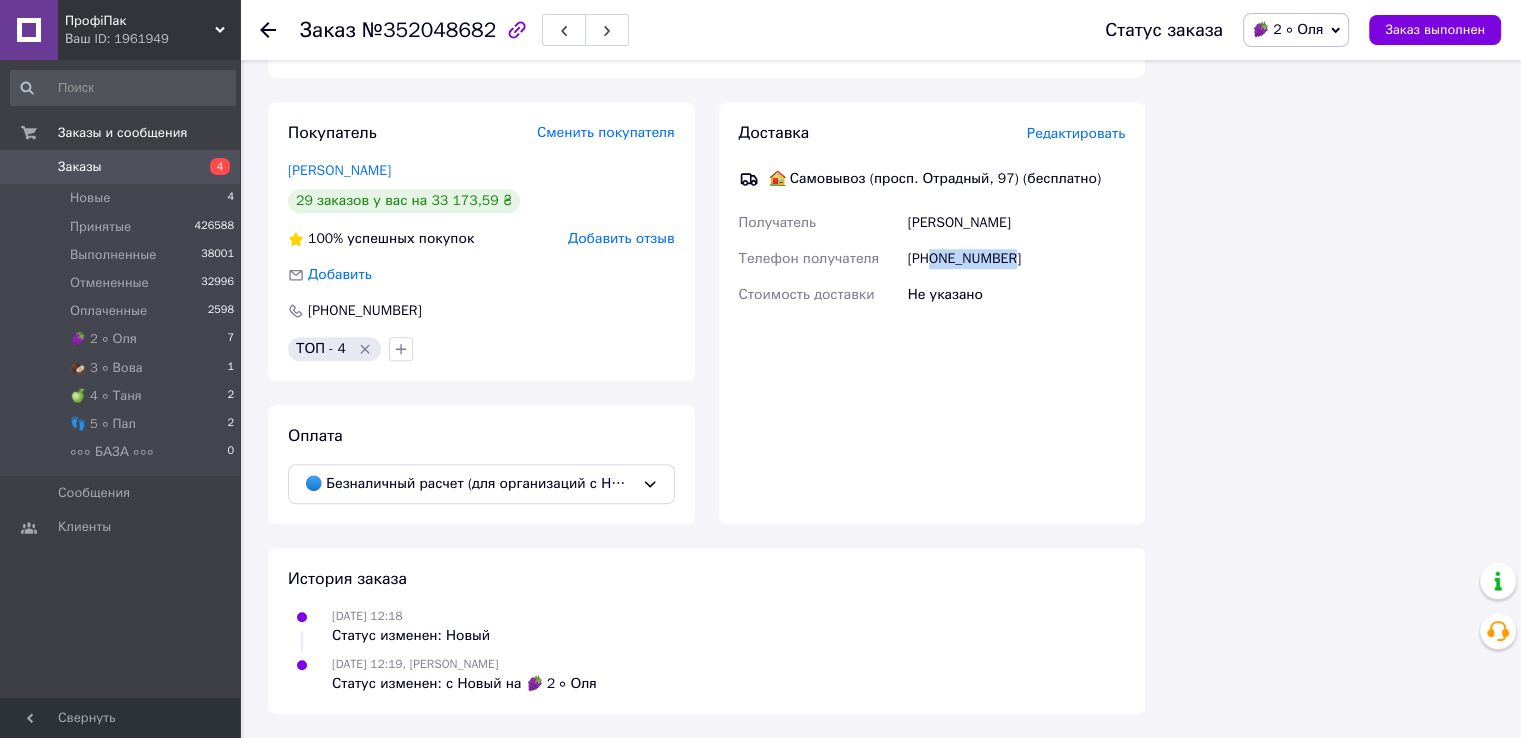 drag, startPoint x: 932, startPoint y: 254, endPoint x: 1078, endPoint y: 257, distance: 146.03082 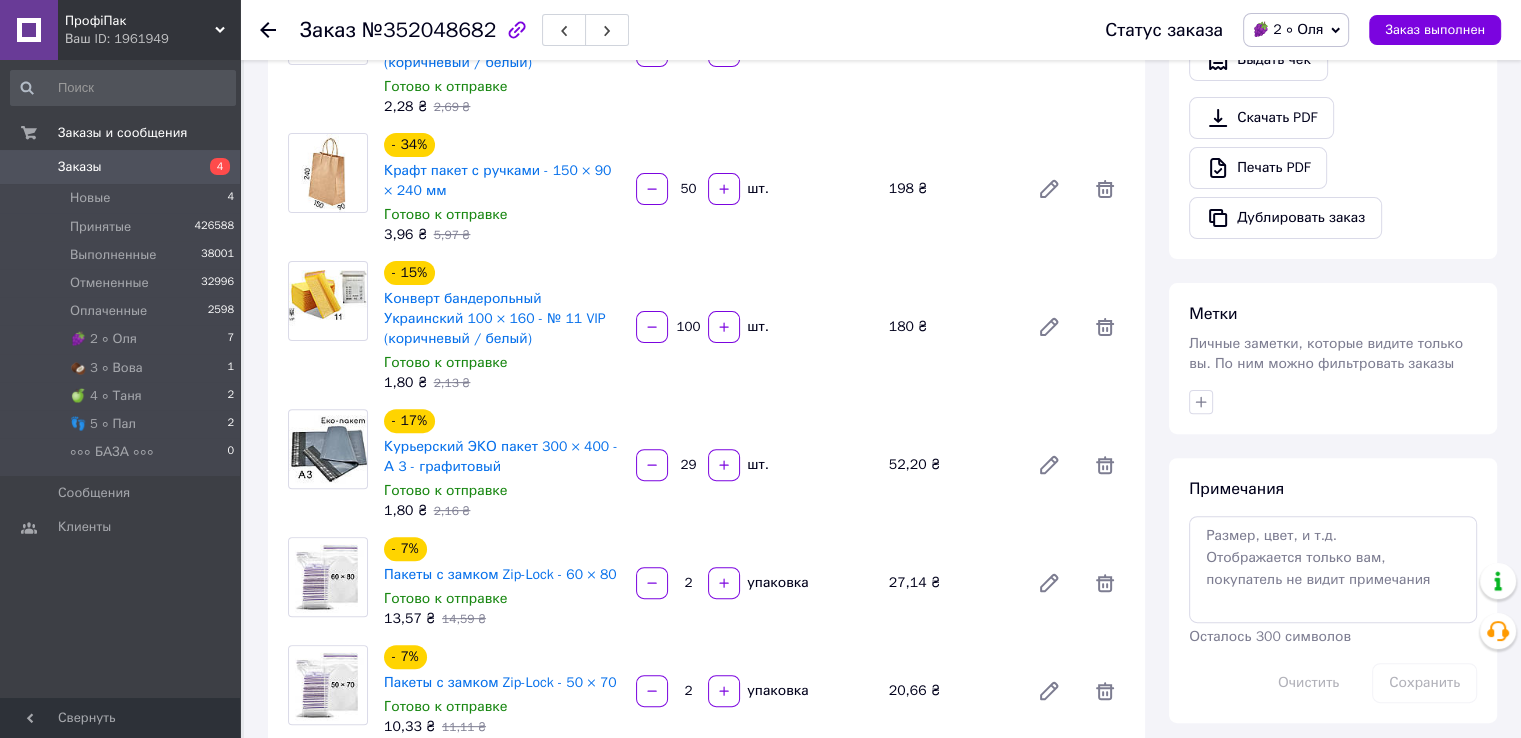 scroll, scrollTop: 288, scrollLeft: 0, axis: vertical 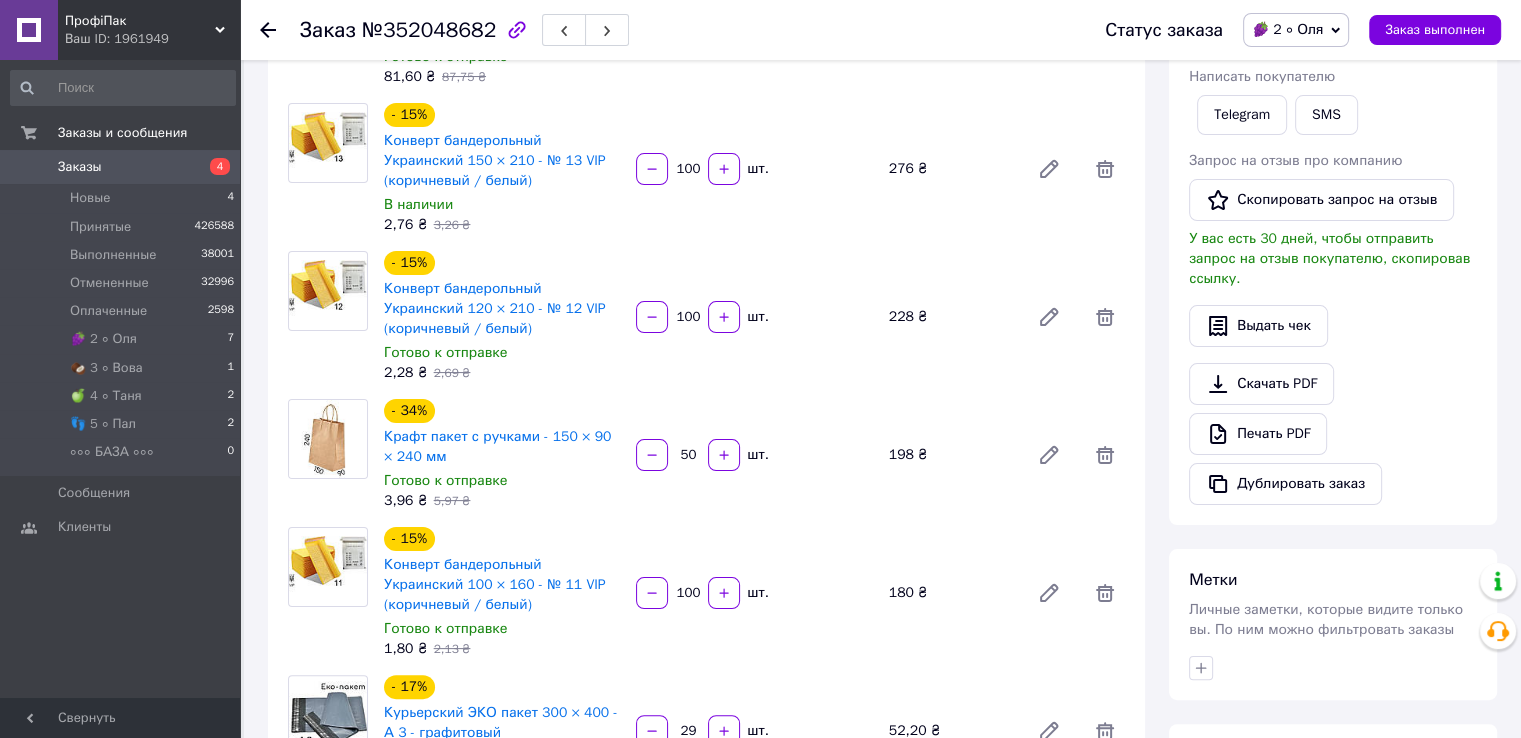 click on "🍇 2 ∘ Оля" at bounding box center (1296, 30) 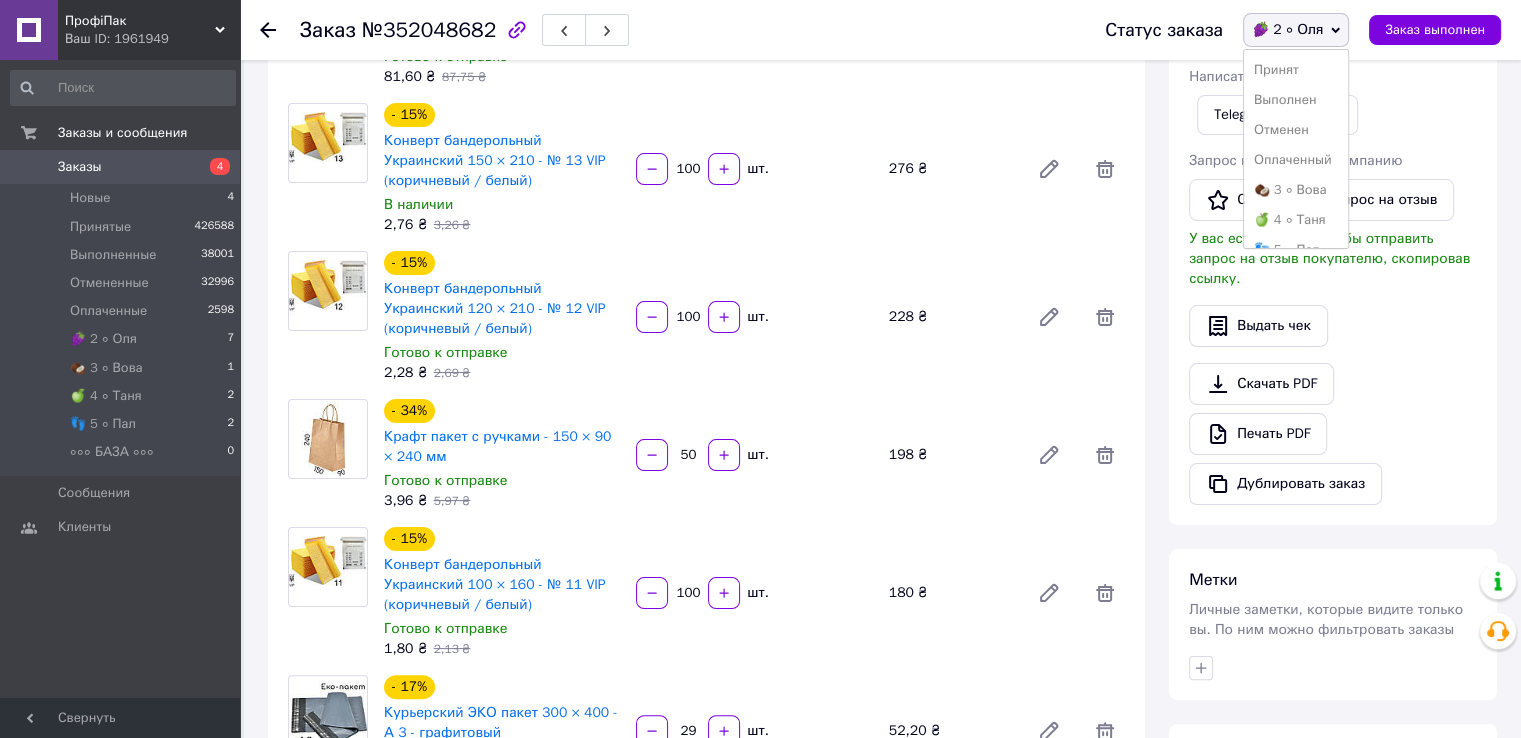 click on "Принят" at bounding box center (1296, 70) 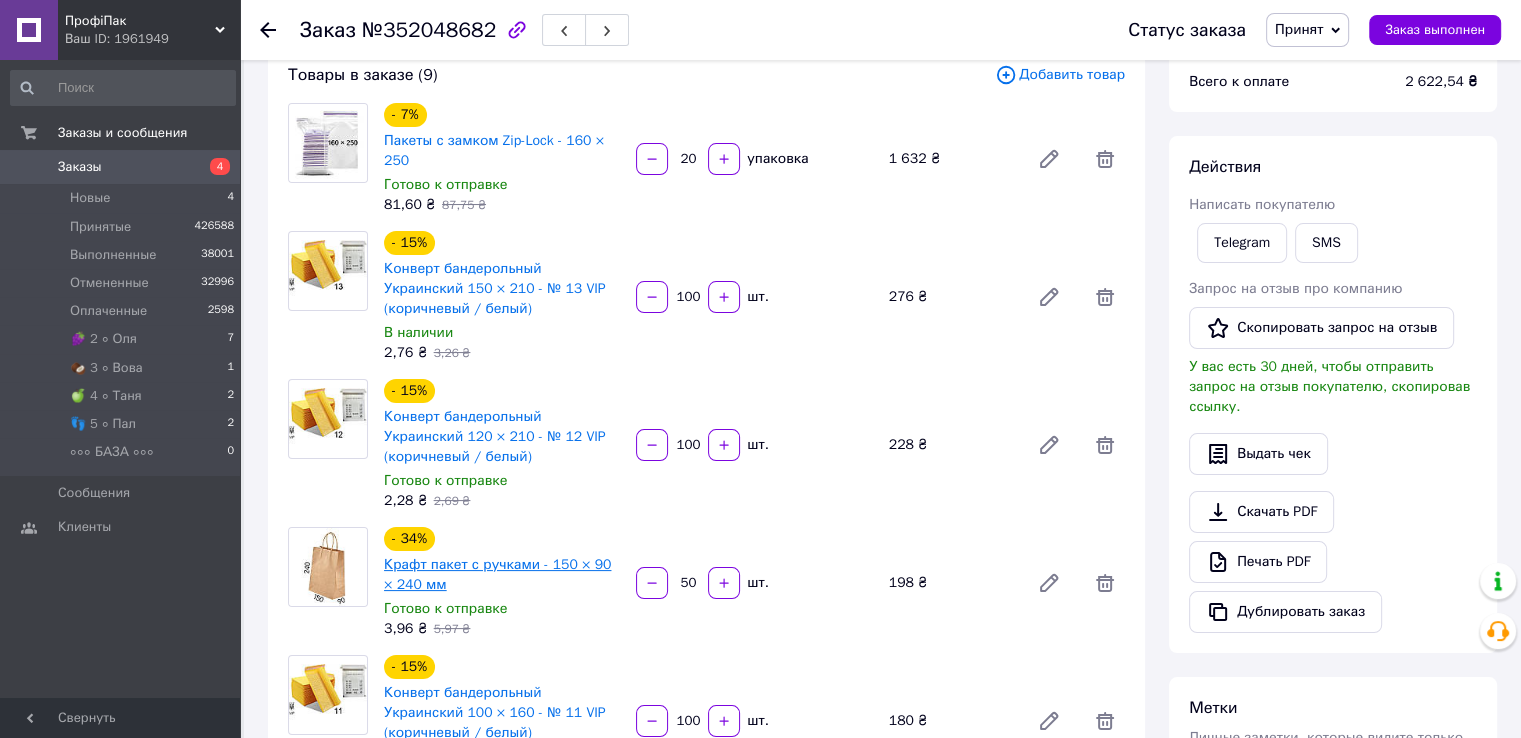 scroll, scrollTop: 0, scrollLeft: 0, axis: both 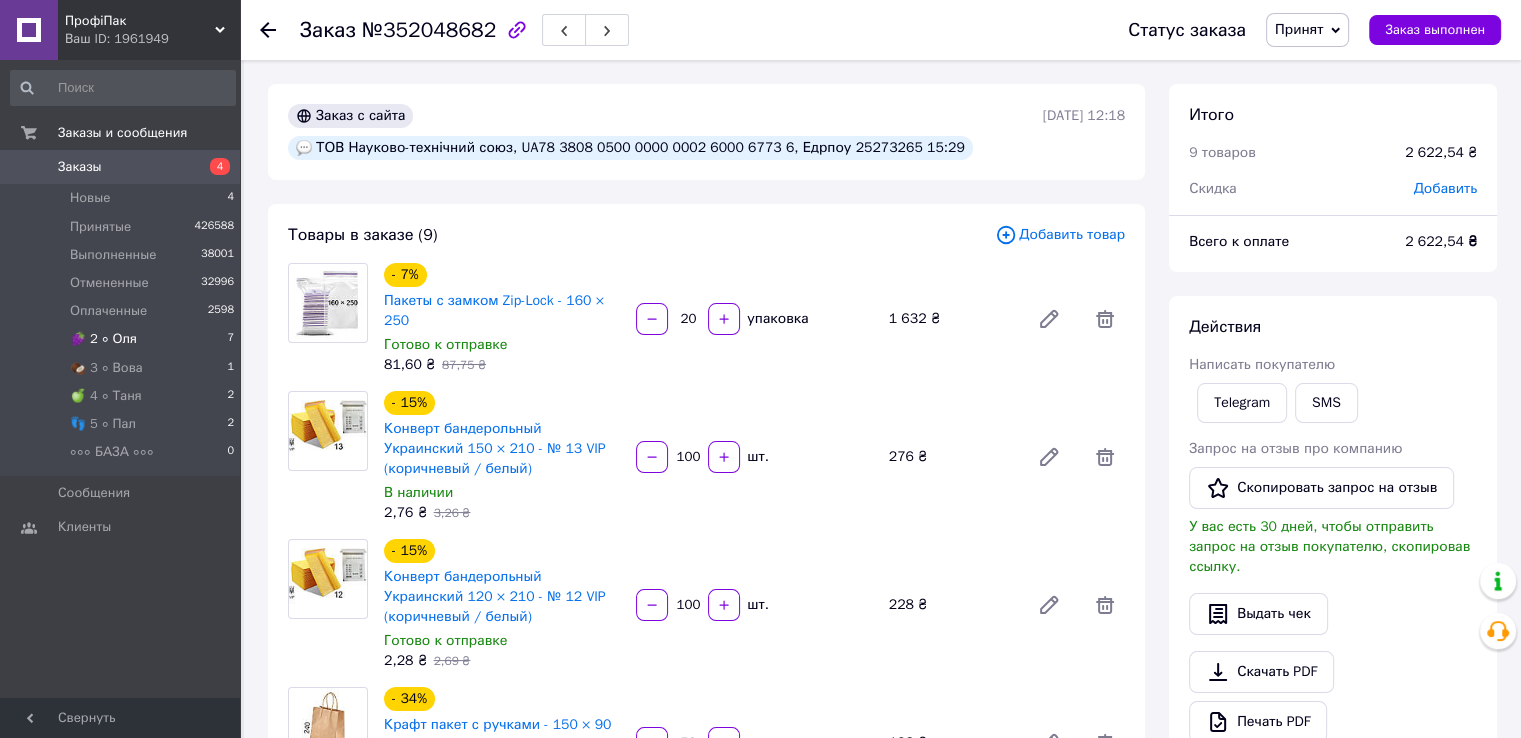 click on "🍇 2 ∘ Оля 7" at bounding box center [123, 339] 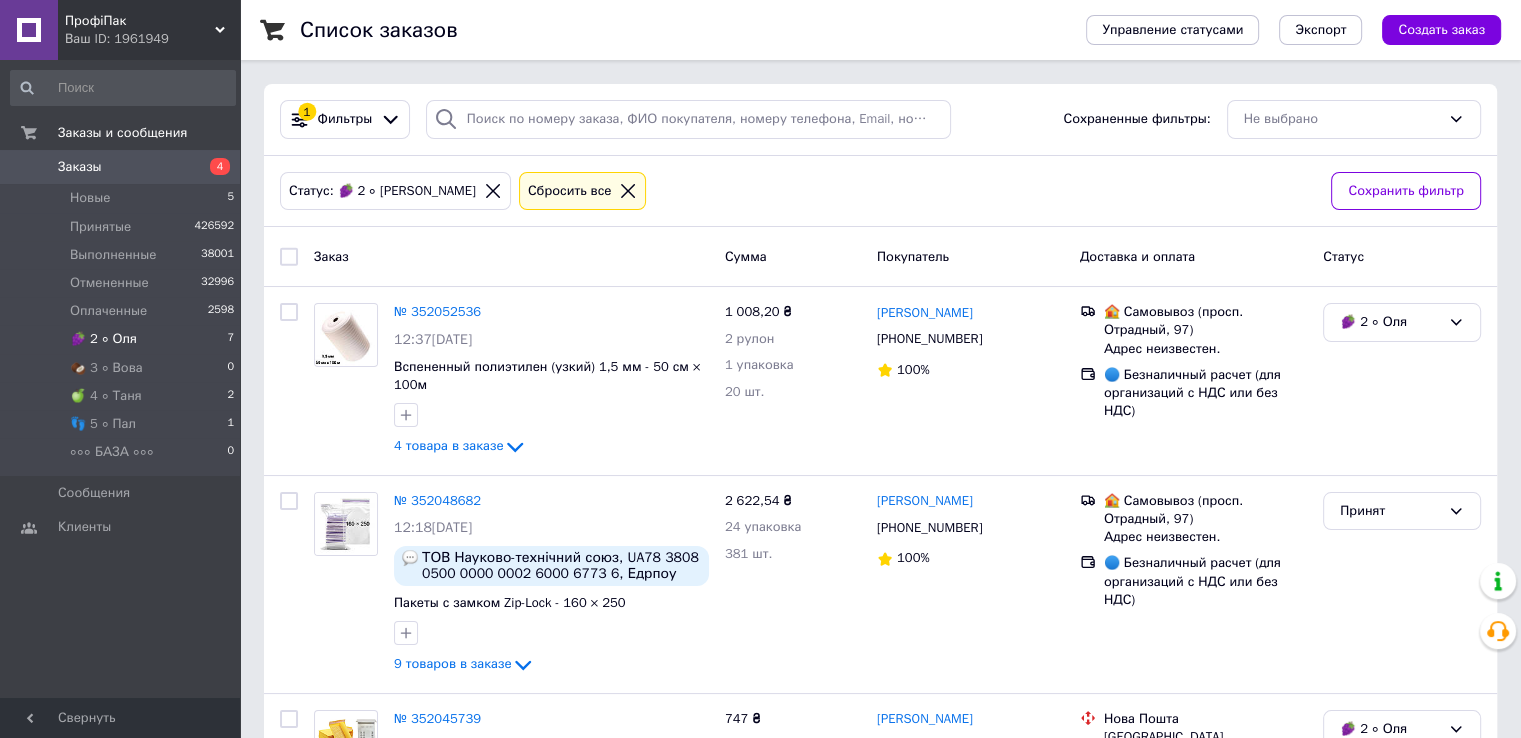 click on "🍇 2 ∘ Оля 7" at bounding box center [123, 339] 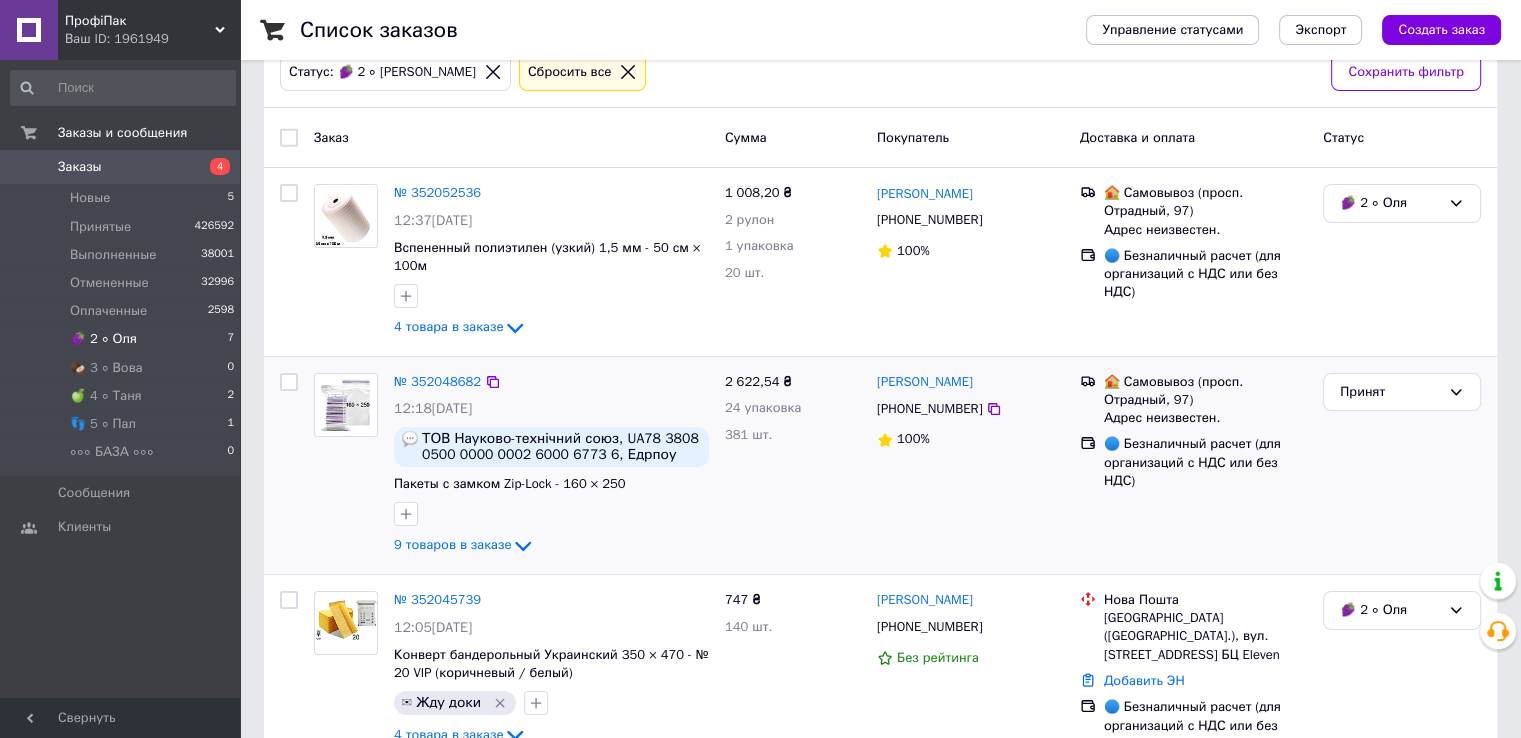 scroll, scrollTop: 0, scrollLeft: 0, axis: both 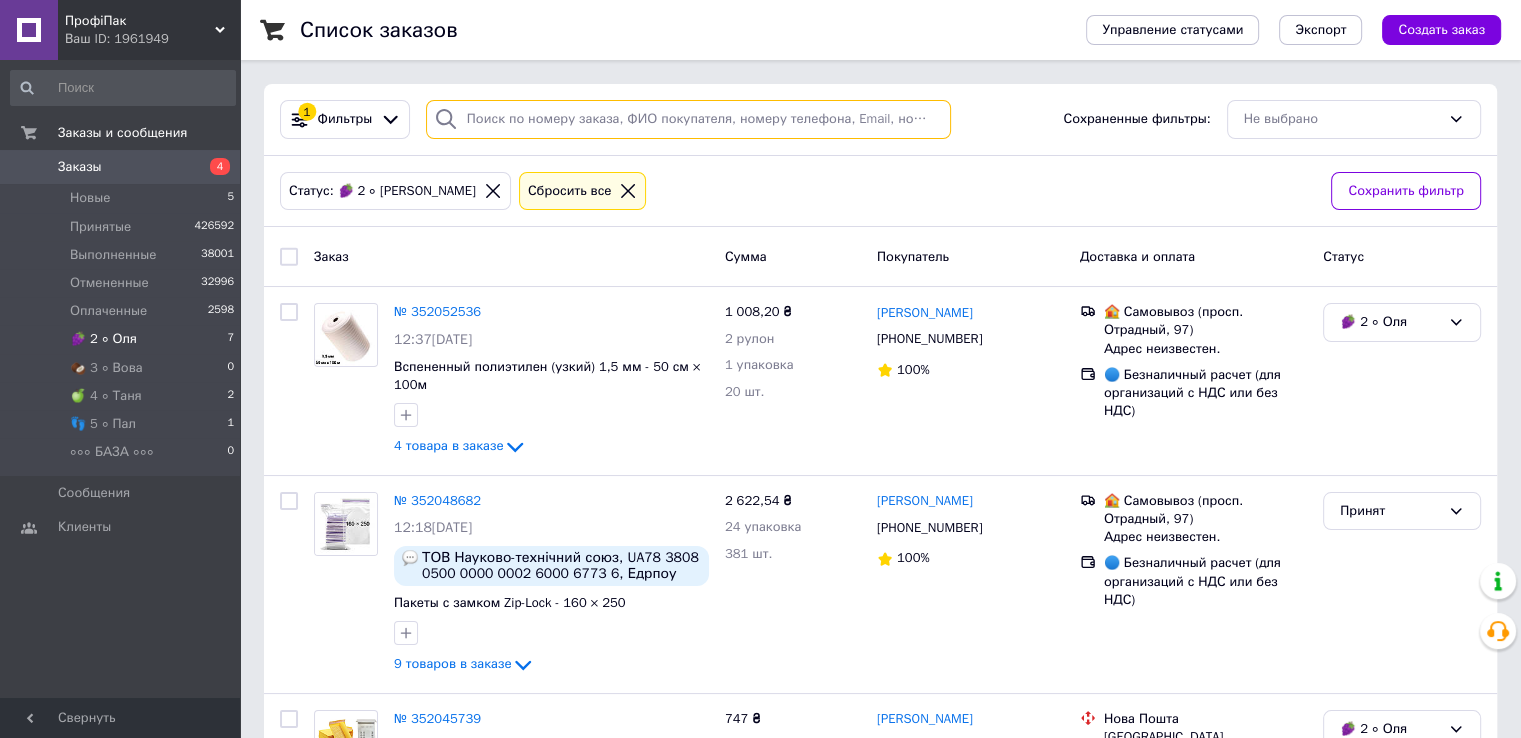click at bounding box center (688, 119) 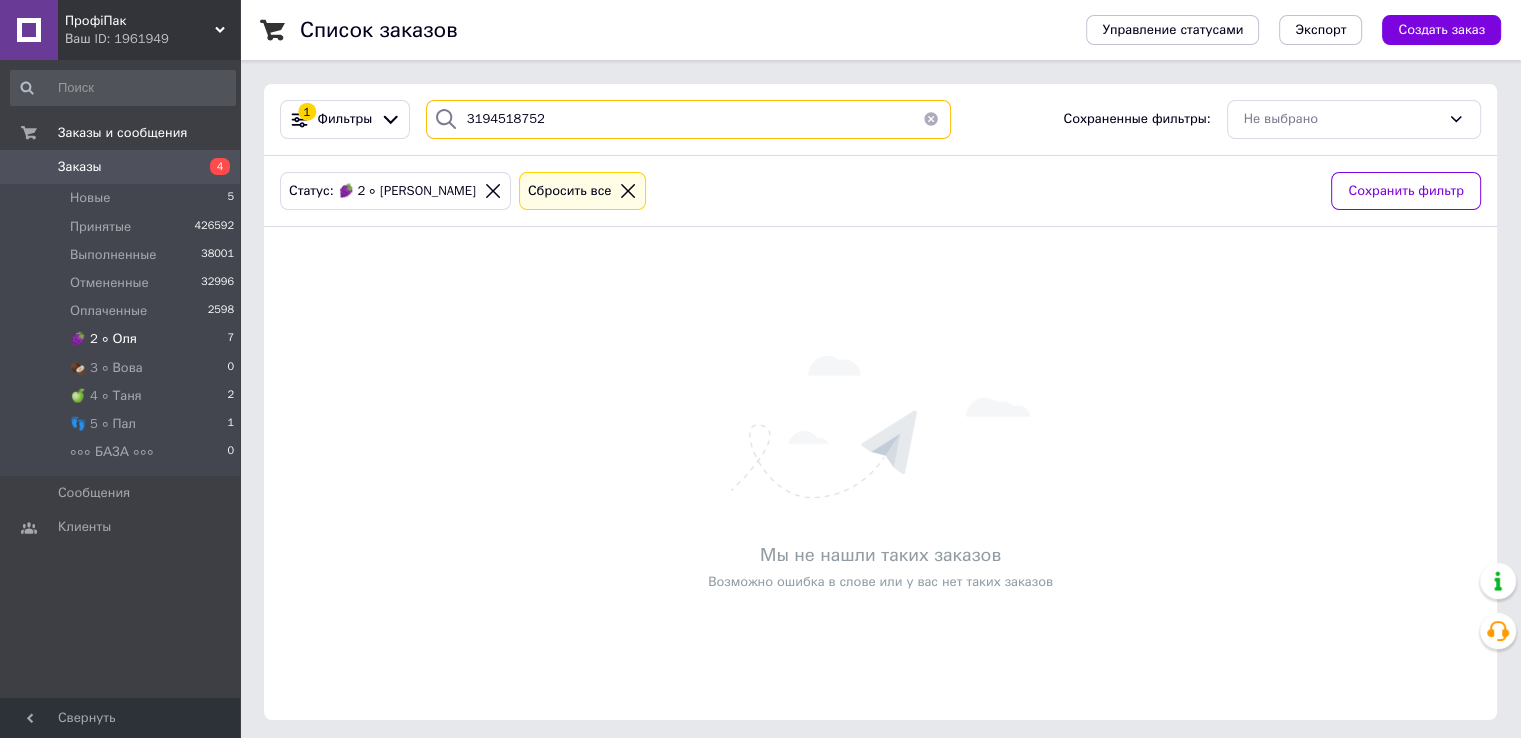 type on "3194518752" 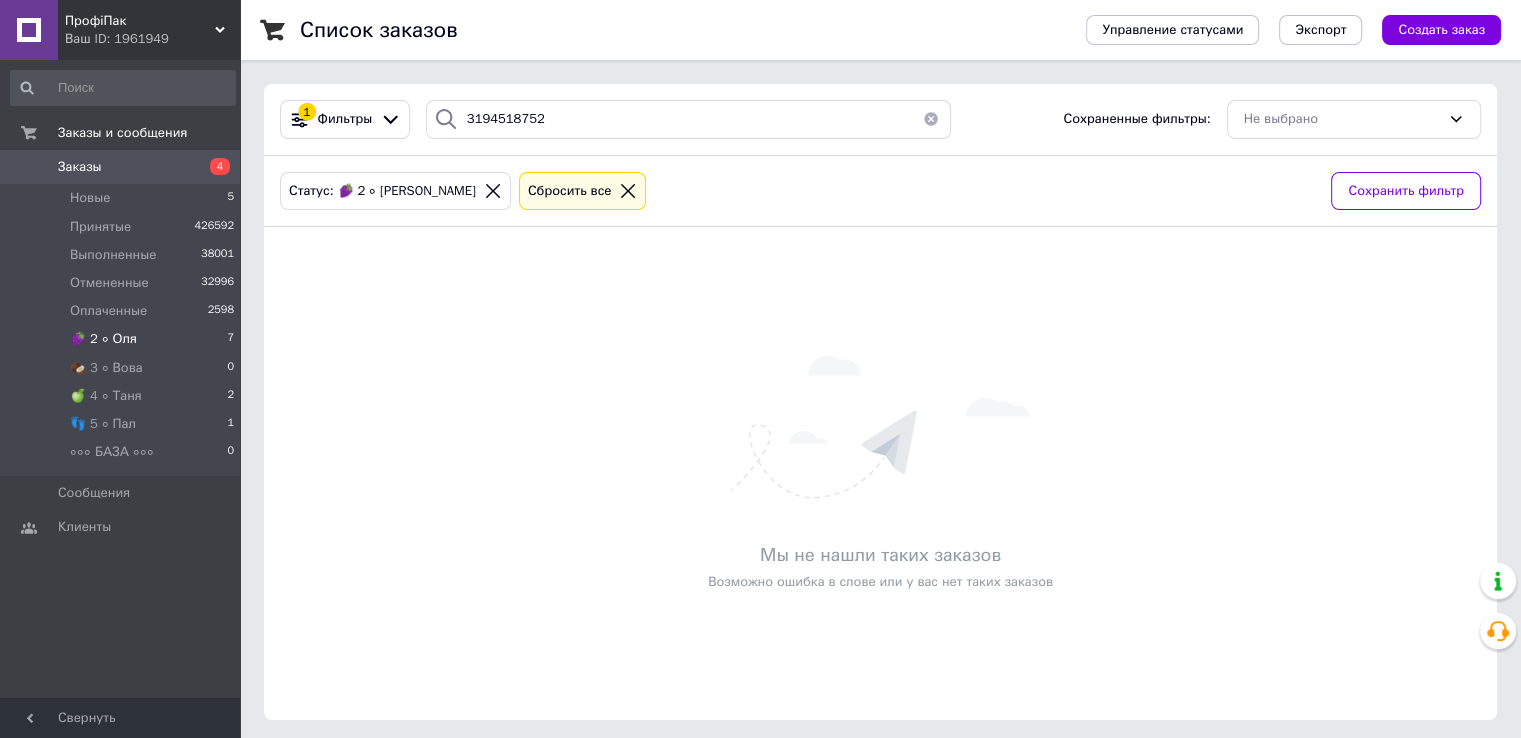 click on "🍇 2 ∘ Оля 7" at bounding box center (123, 339) 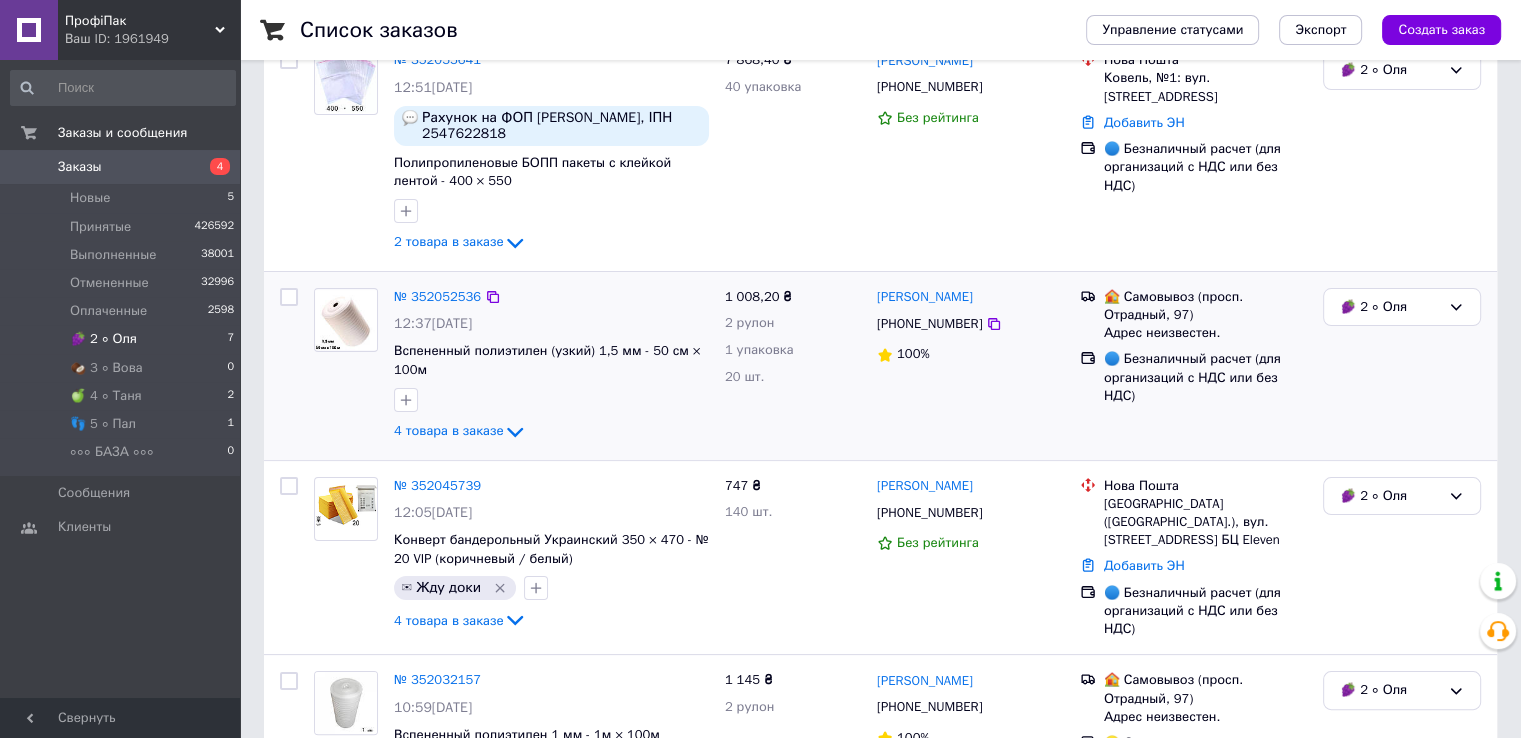 scroll, scrollTop: 300, scrollLeft: 0, axis: vertical 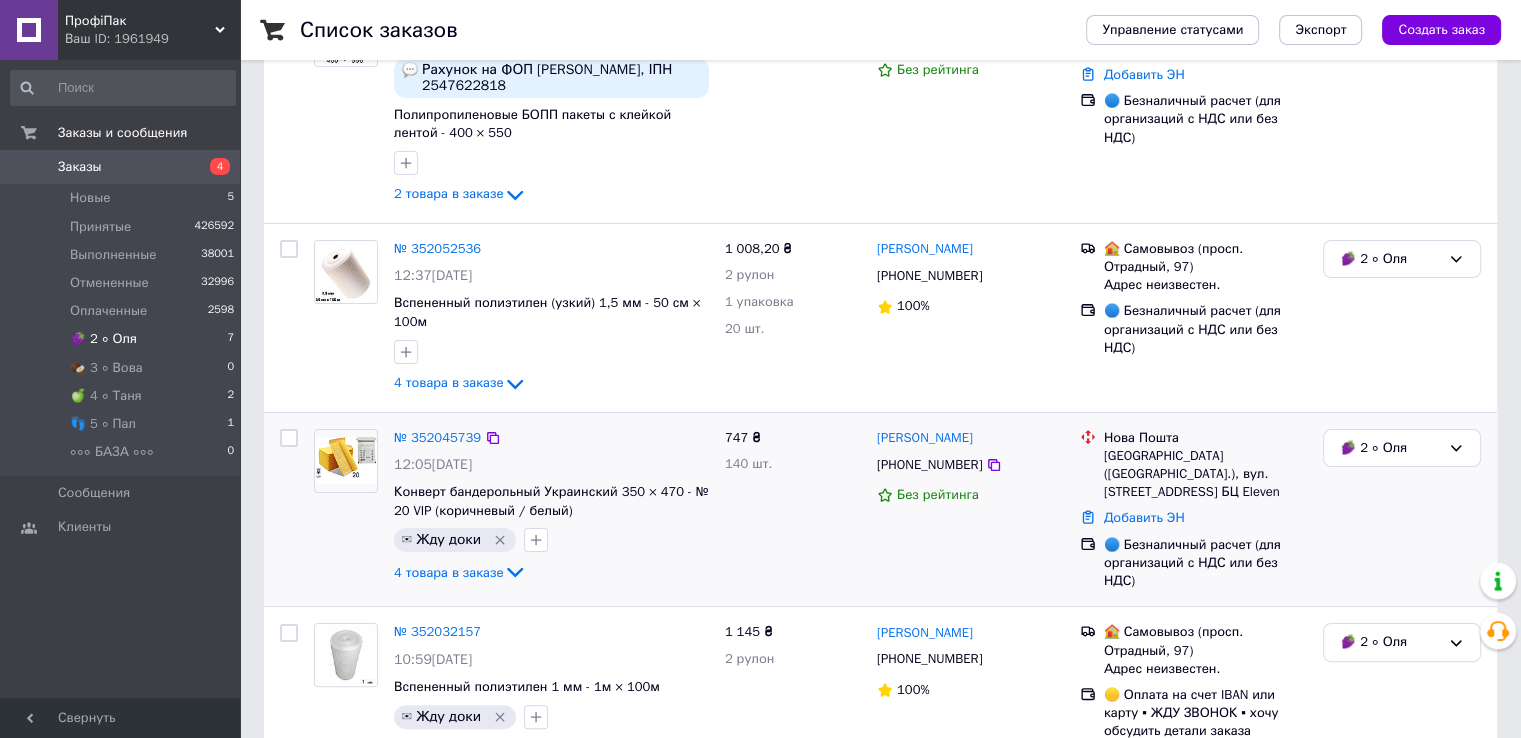 click at bounding box center [346, 460] 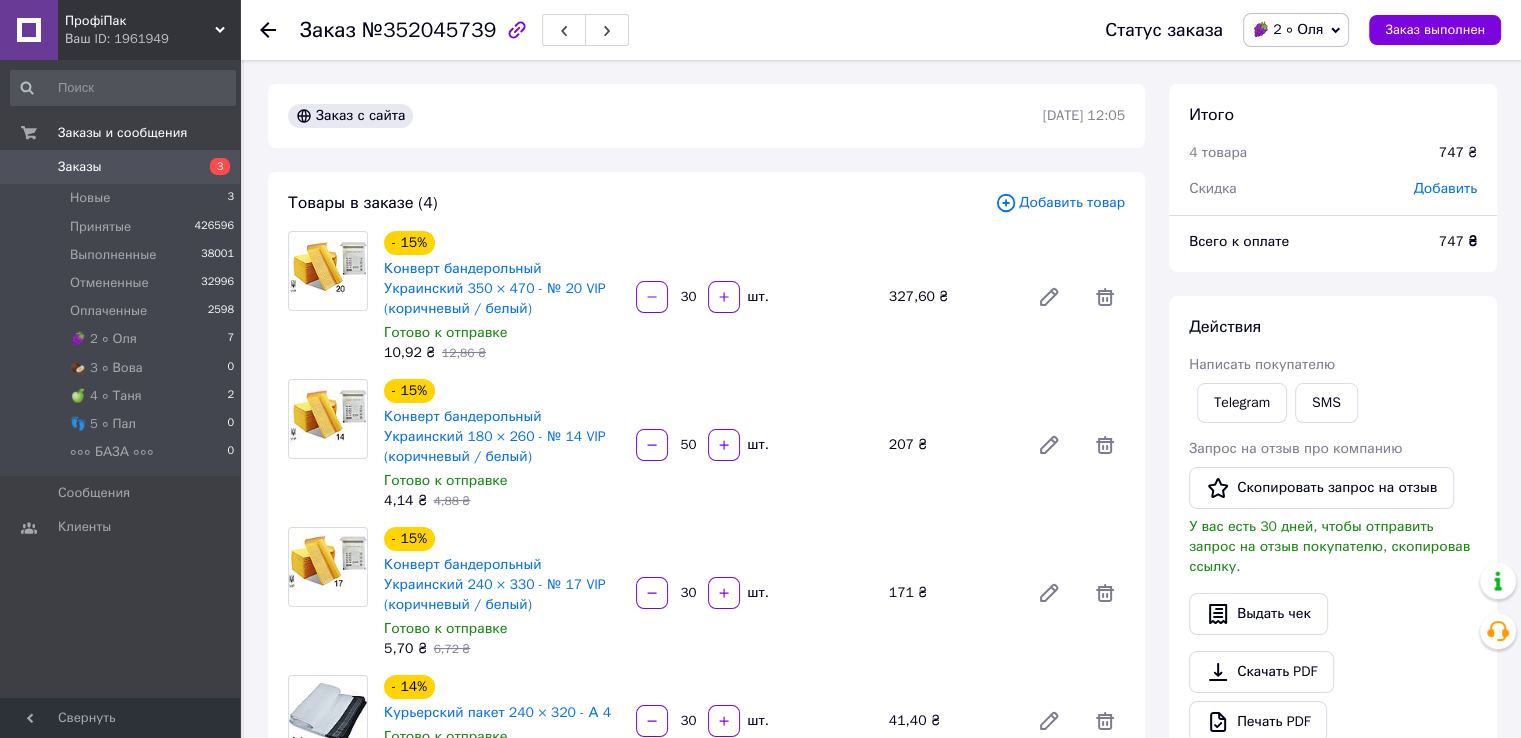 scroll, scrollTop: 500, scrollLeft: 0, axis: vertical 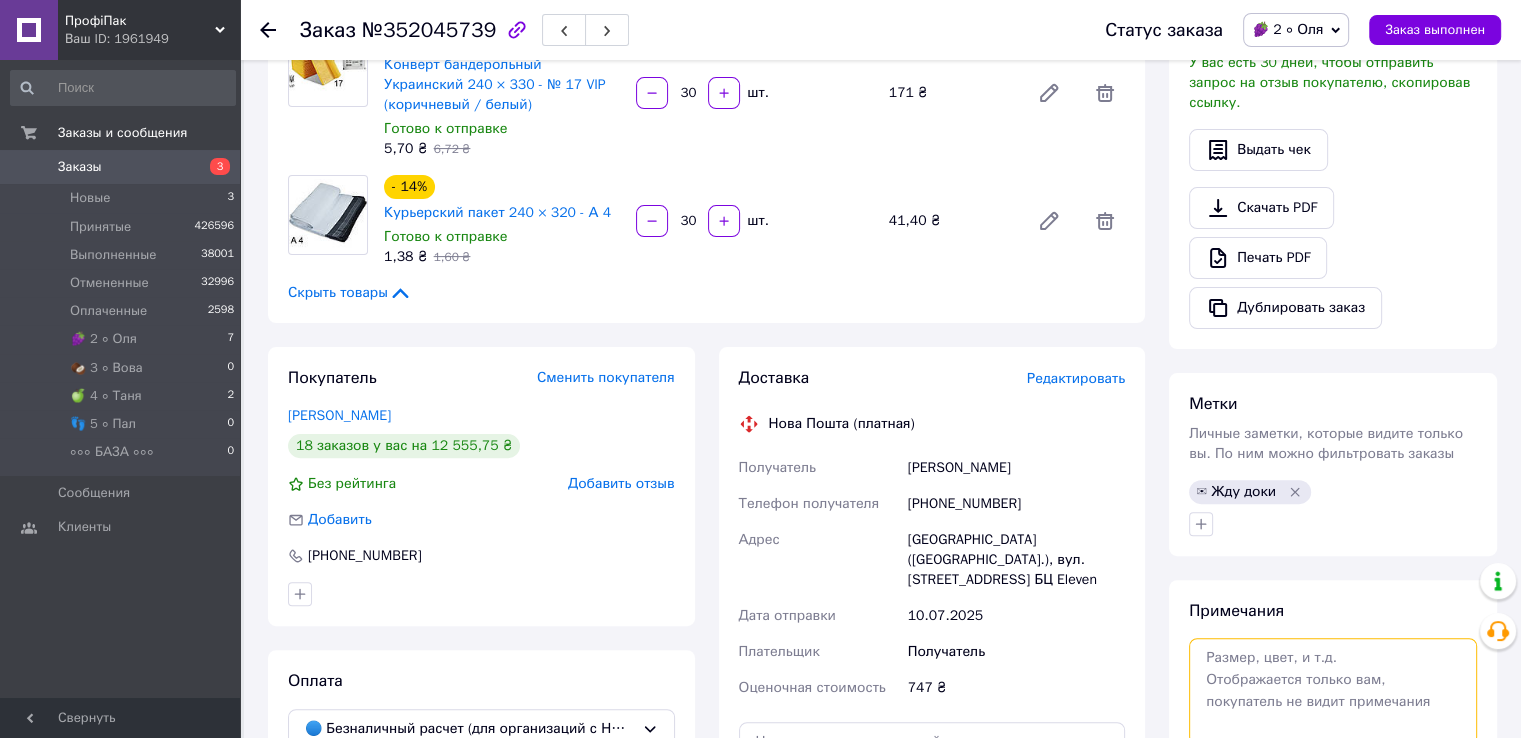 click at bounding box center [1333, 691] 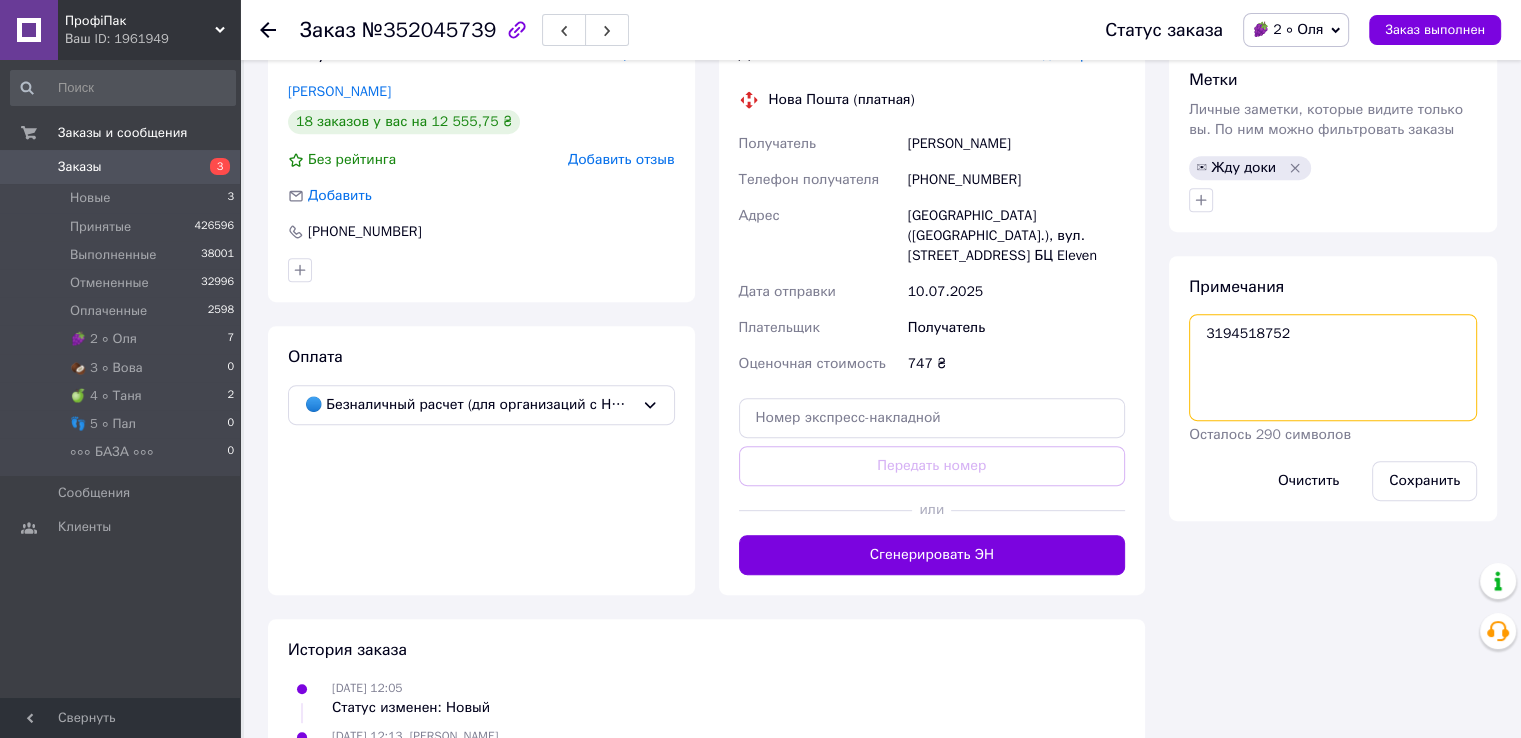 scroll, scrollTop: 900, scrollLeft: 0, axis: vertical 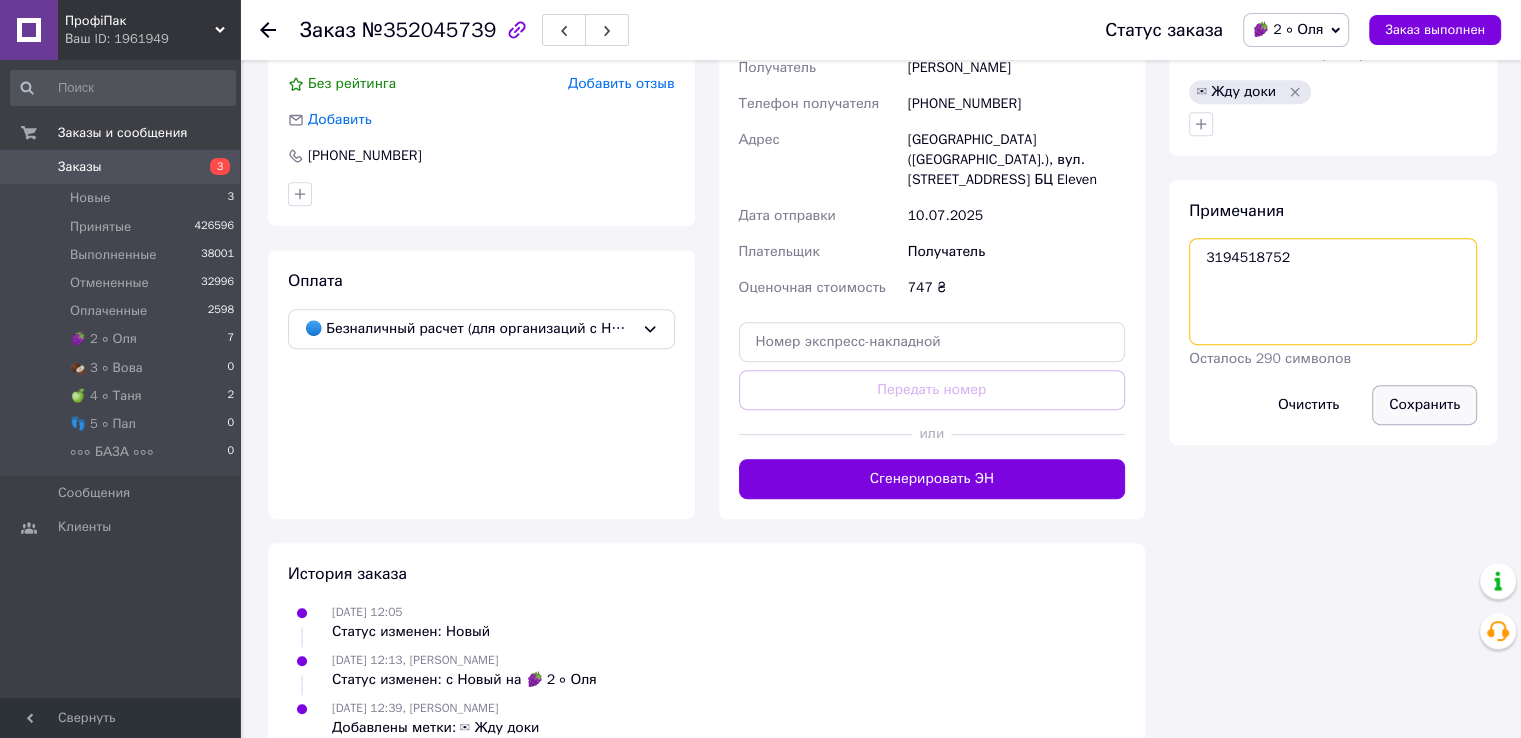 type on "3194518752" 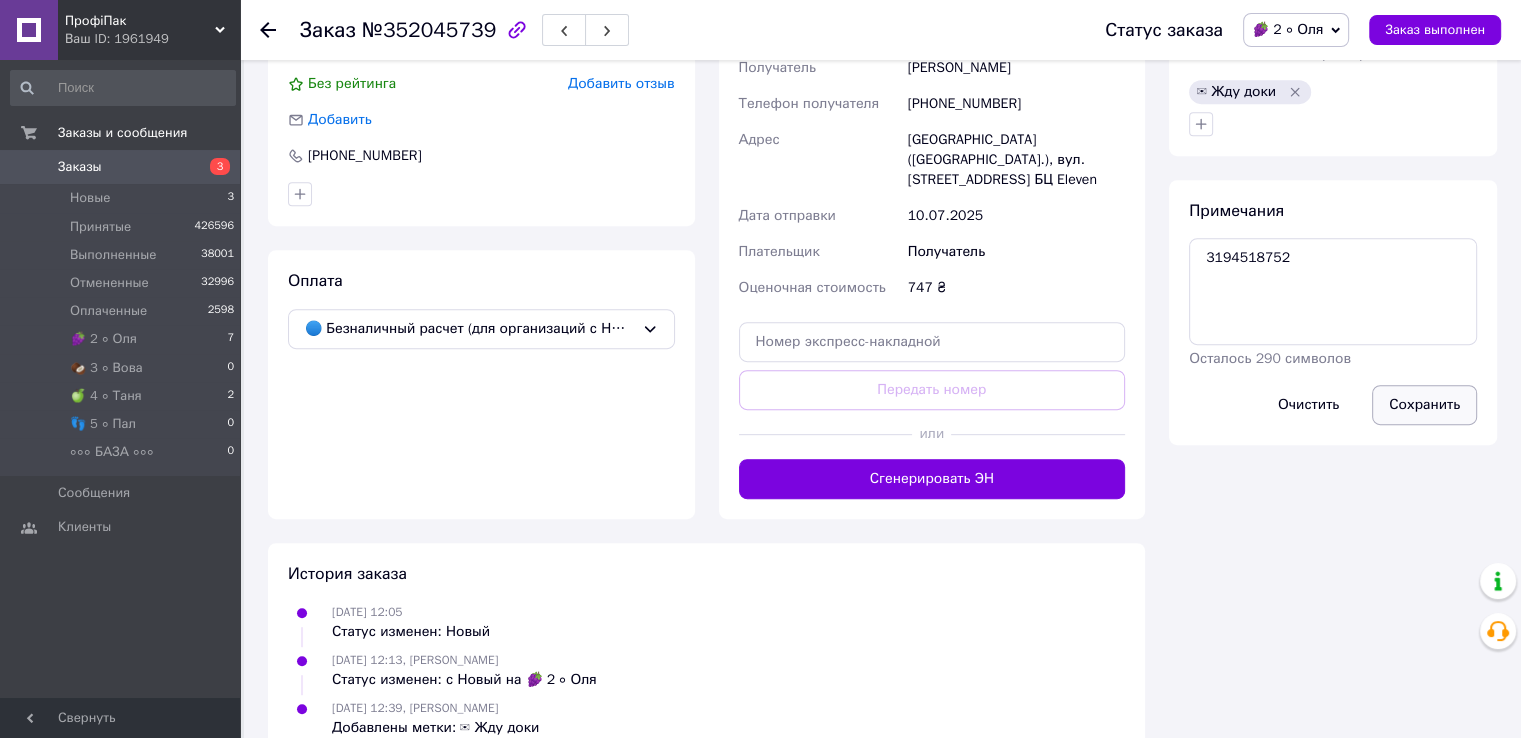 click on "Сохранить" at bounding box center (1424, 405) 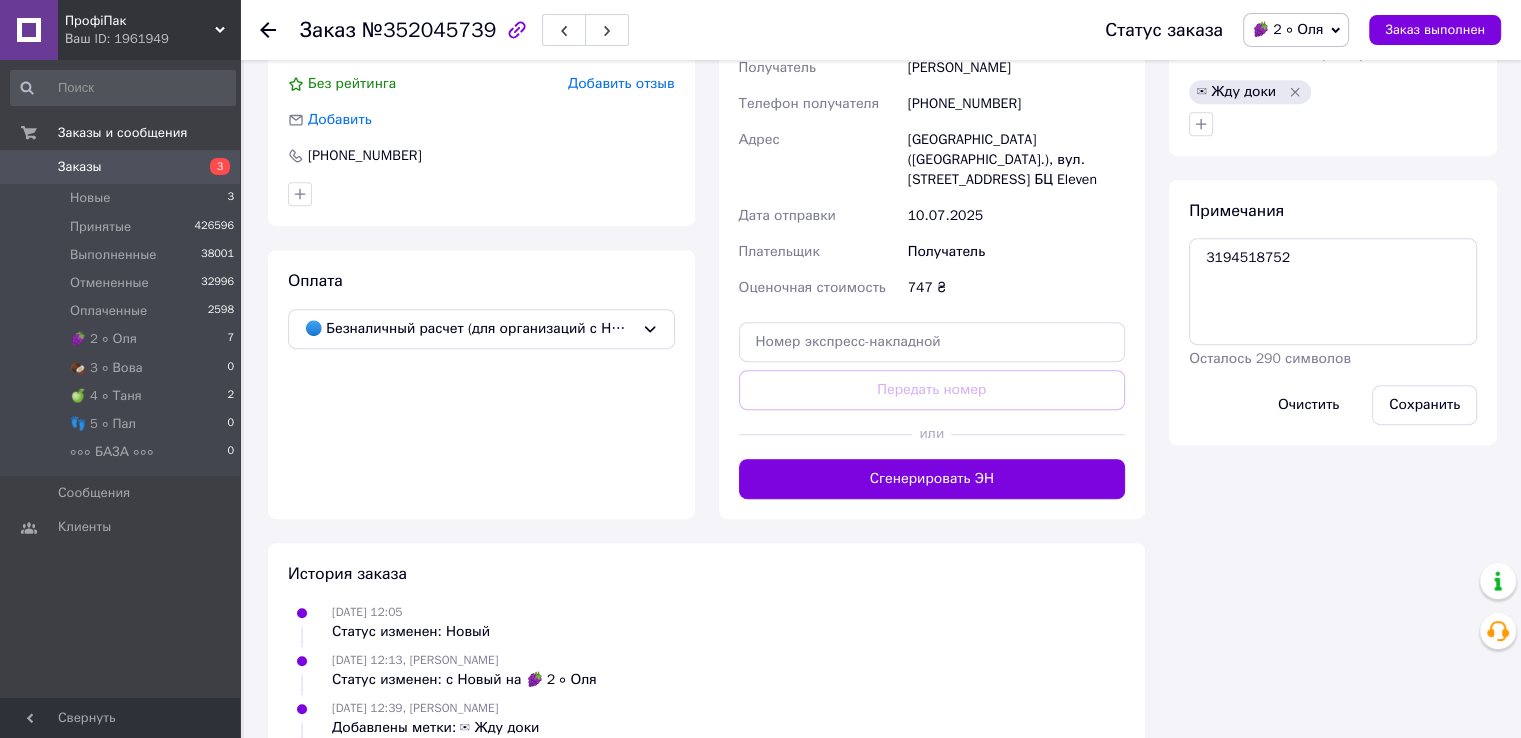 click on "Оплата 🔵 Безналичный расчет (для организаций с НДС или без НДС)" at bounding box center (481, 384) 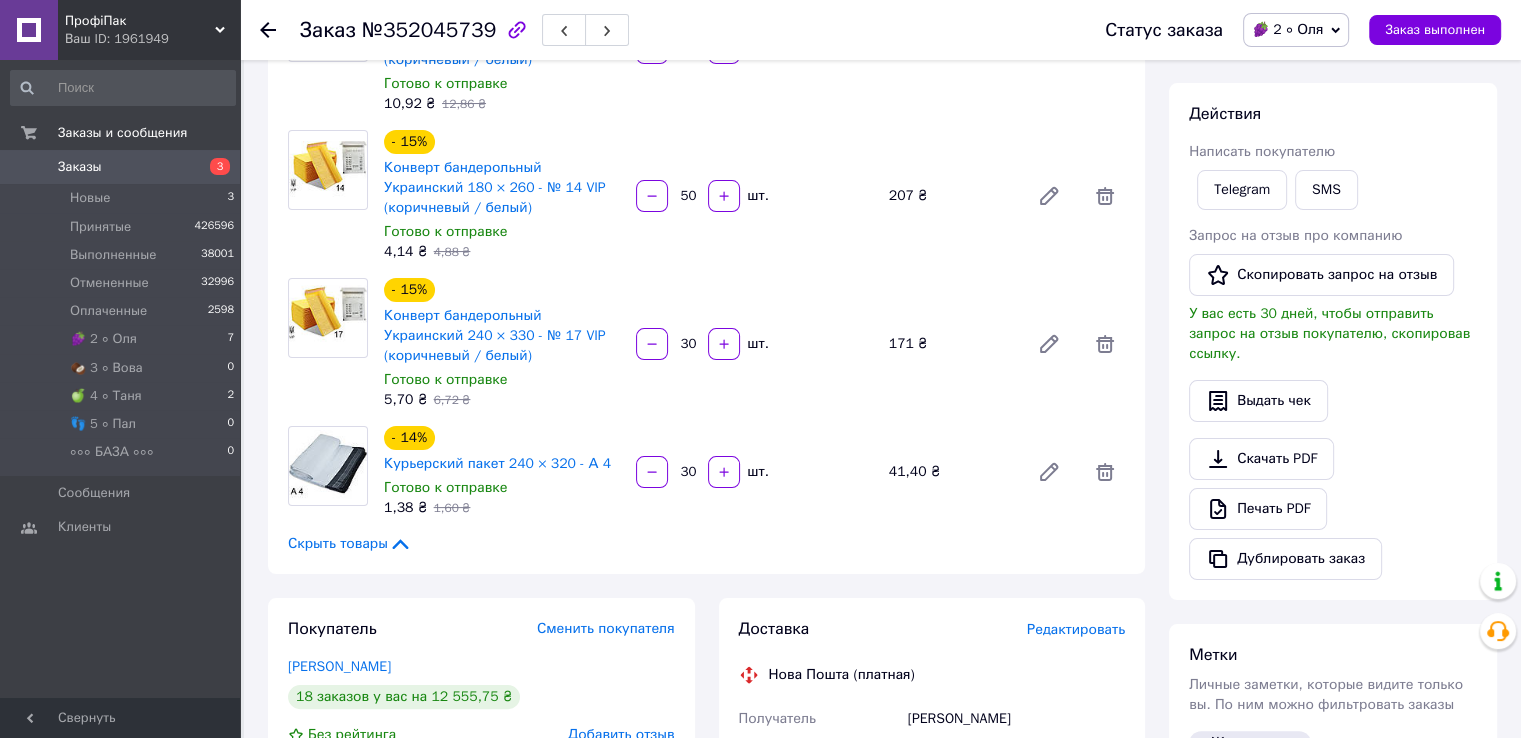 scroll, scrollTop: 500, scrollLeft: 0, axis: vertical 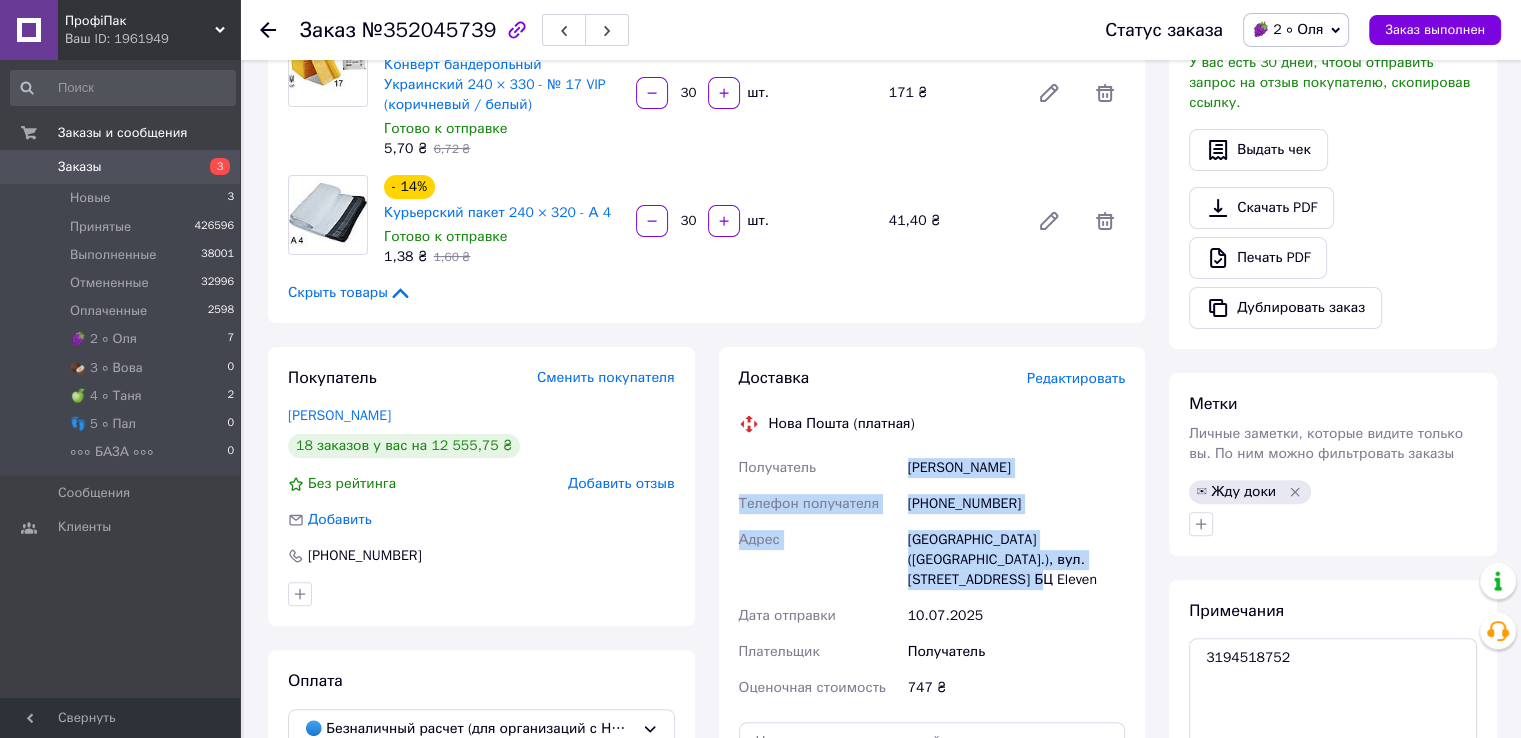 drag, startPoint x: 902, startPoint y: 473, endPoint x: 1108, endPoint y: 579, distance: 231.67218 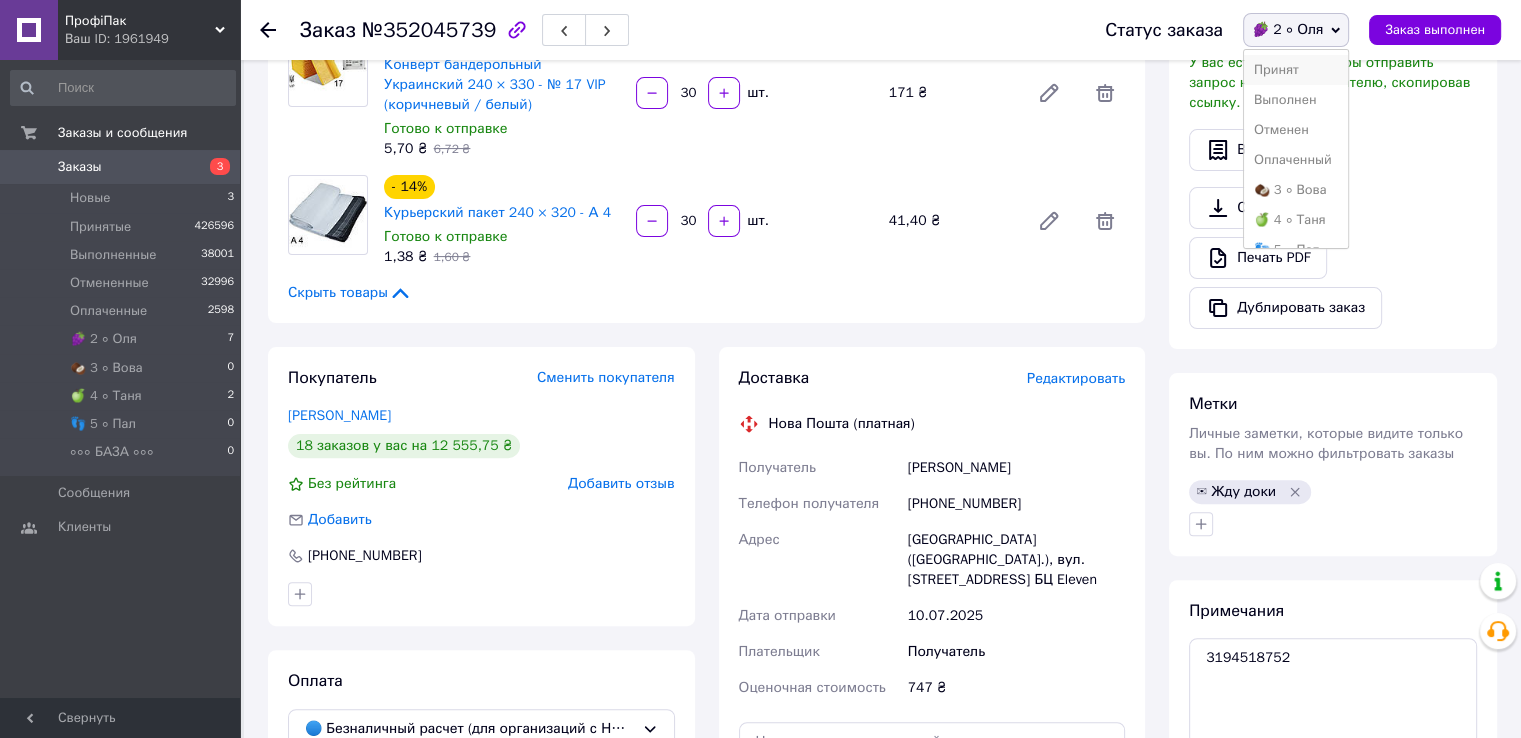 click on "Принят" at bounding box center [1296, 70] 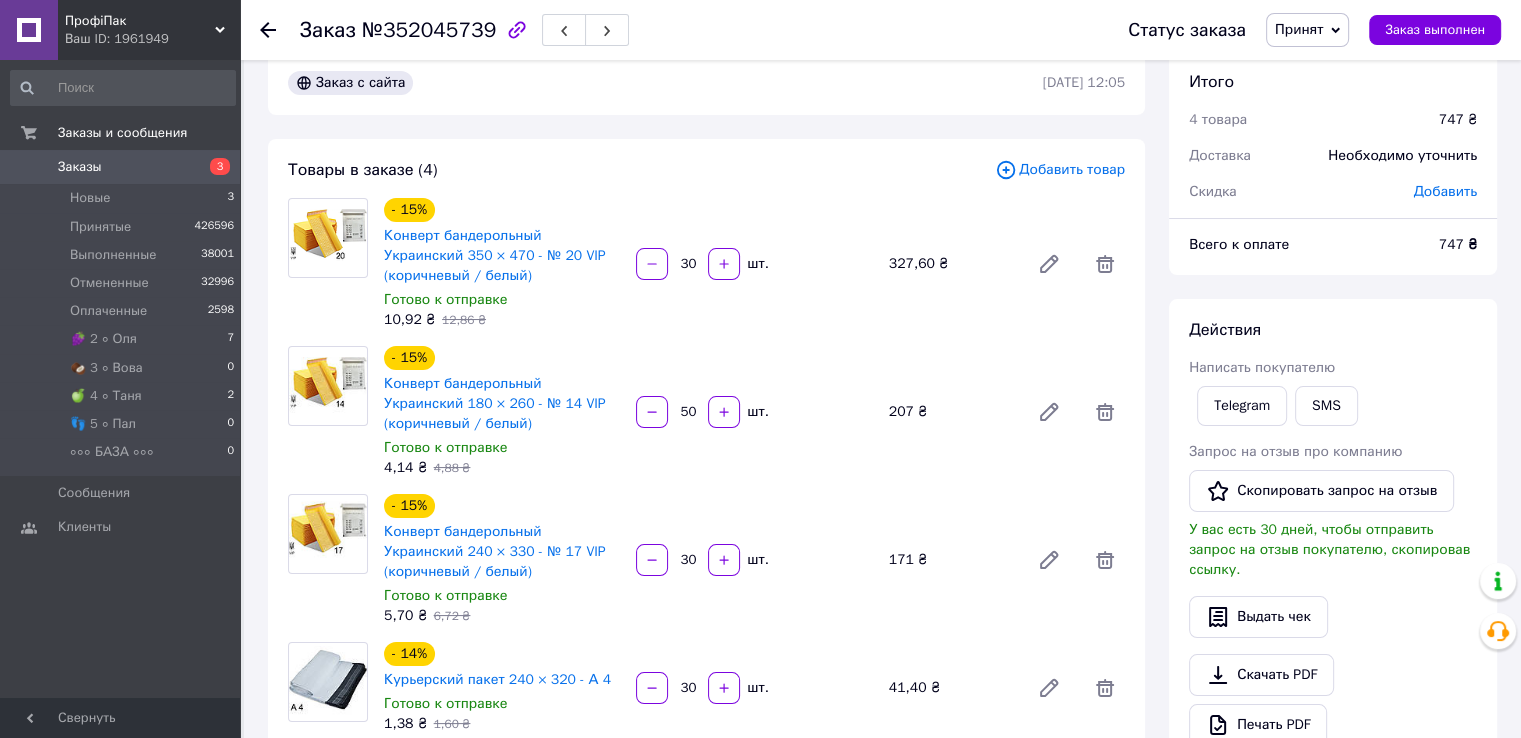scroll, scrollTop: 0, scrollLeft: 0, axis: both 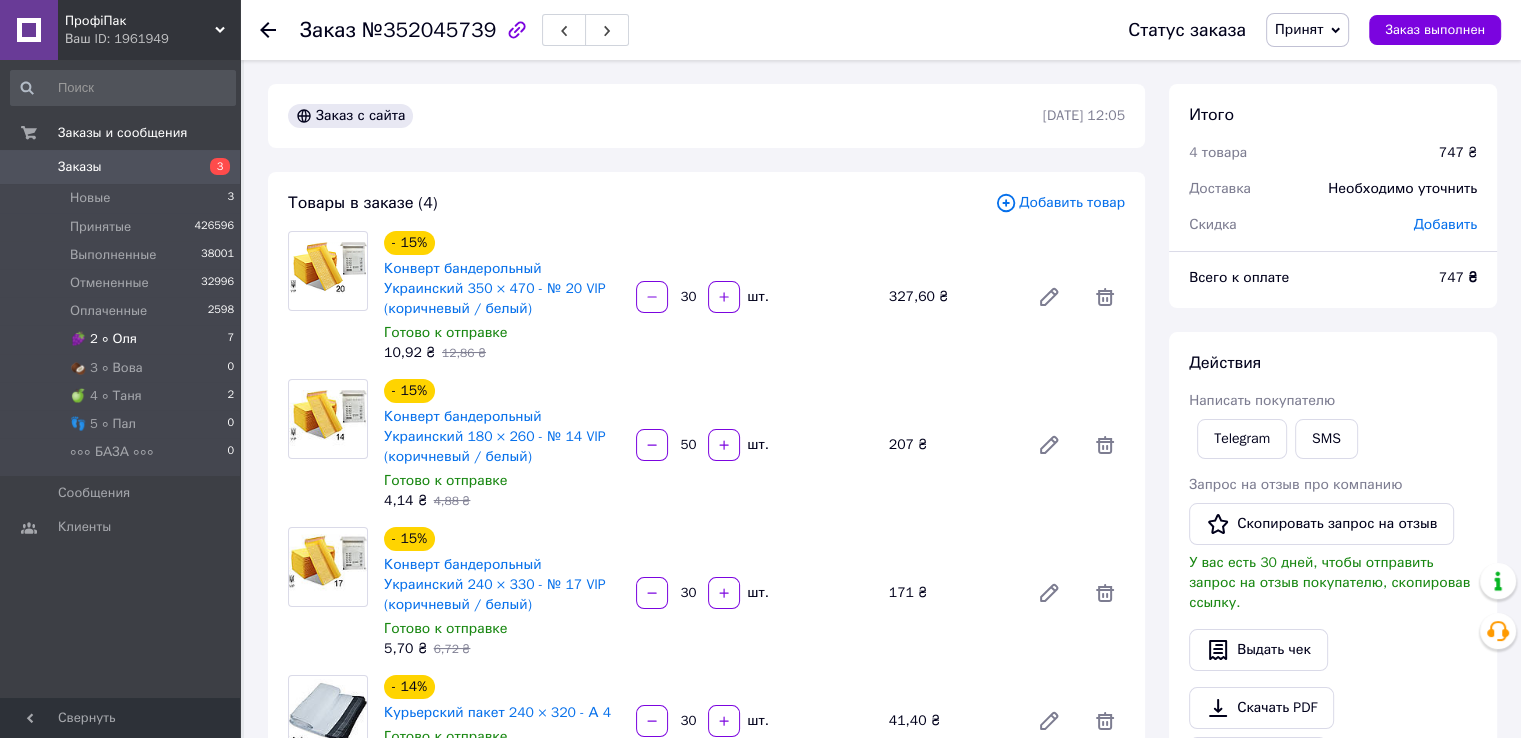 click on "🍇 2 ∘ Оля 7" at bounding box center [123, 339] 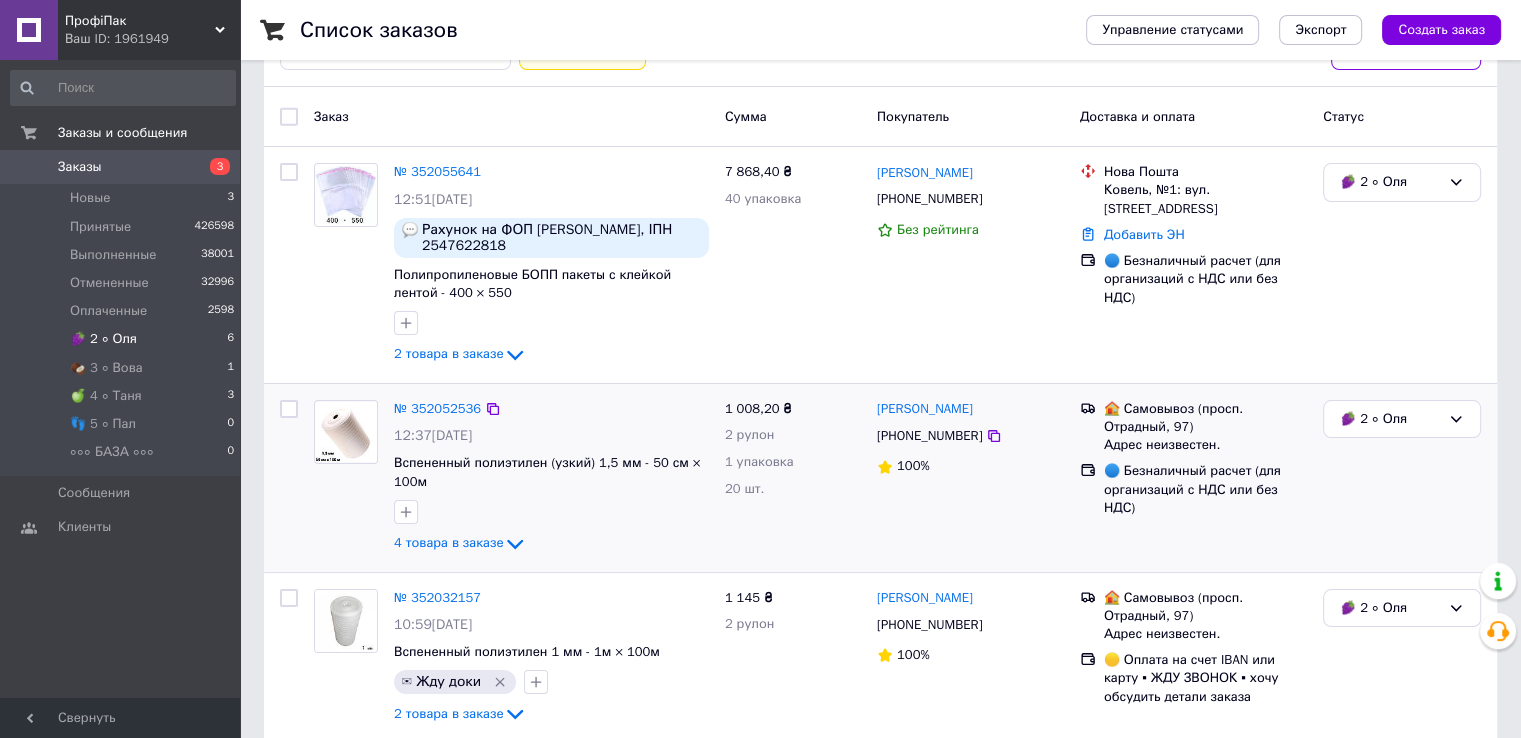scroll, scrollTop: 300, scrollLeft: 0, axis: vertical 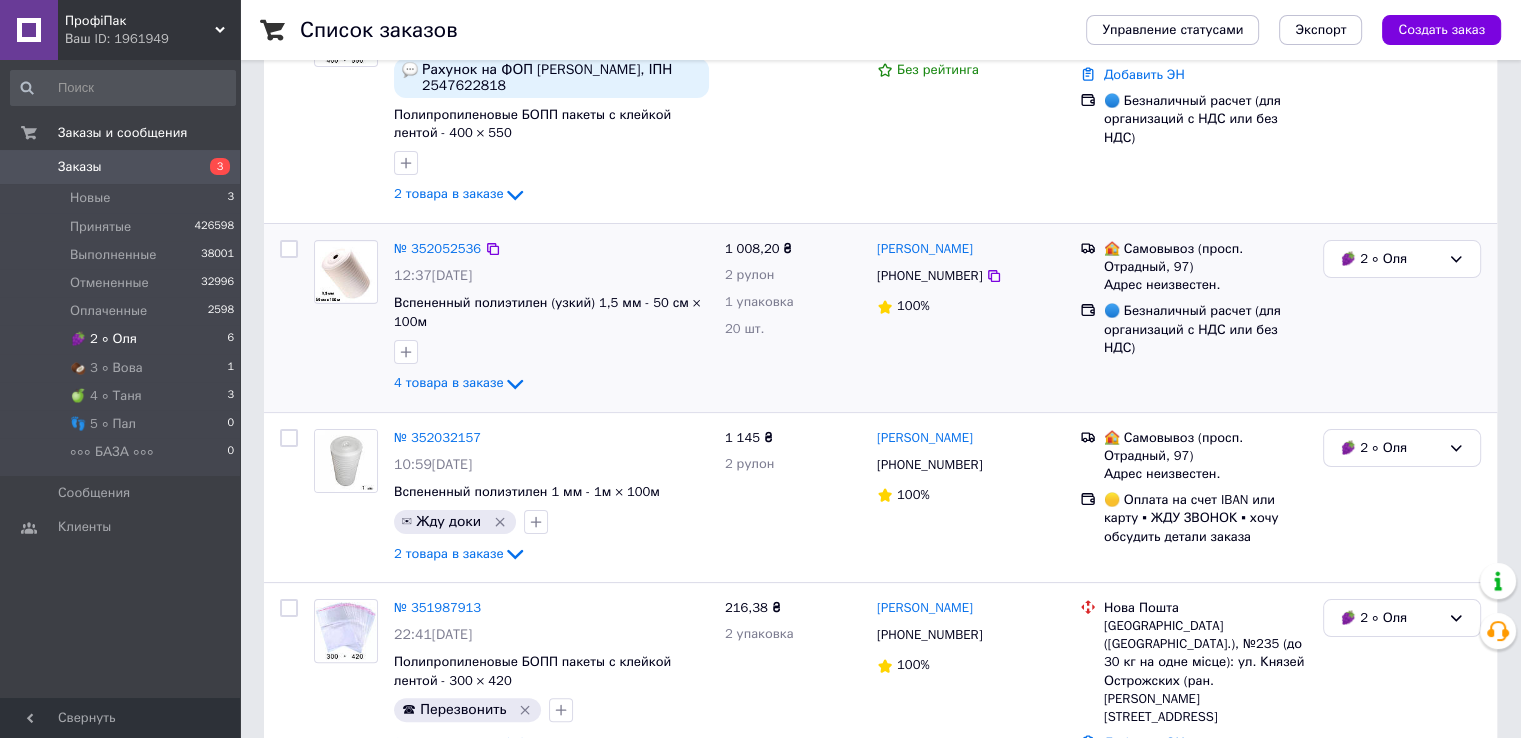 click at bounding box center (346, 272) 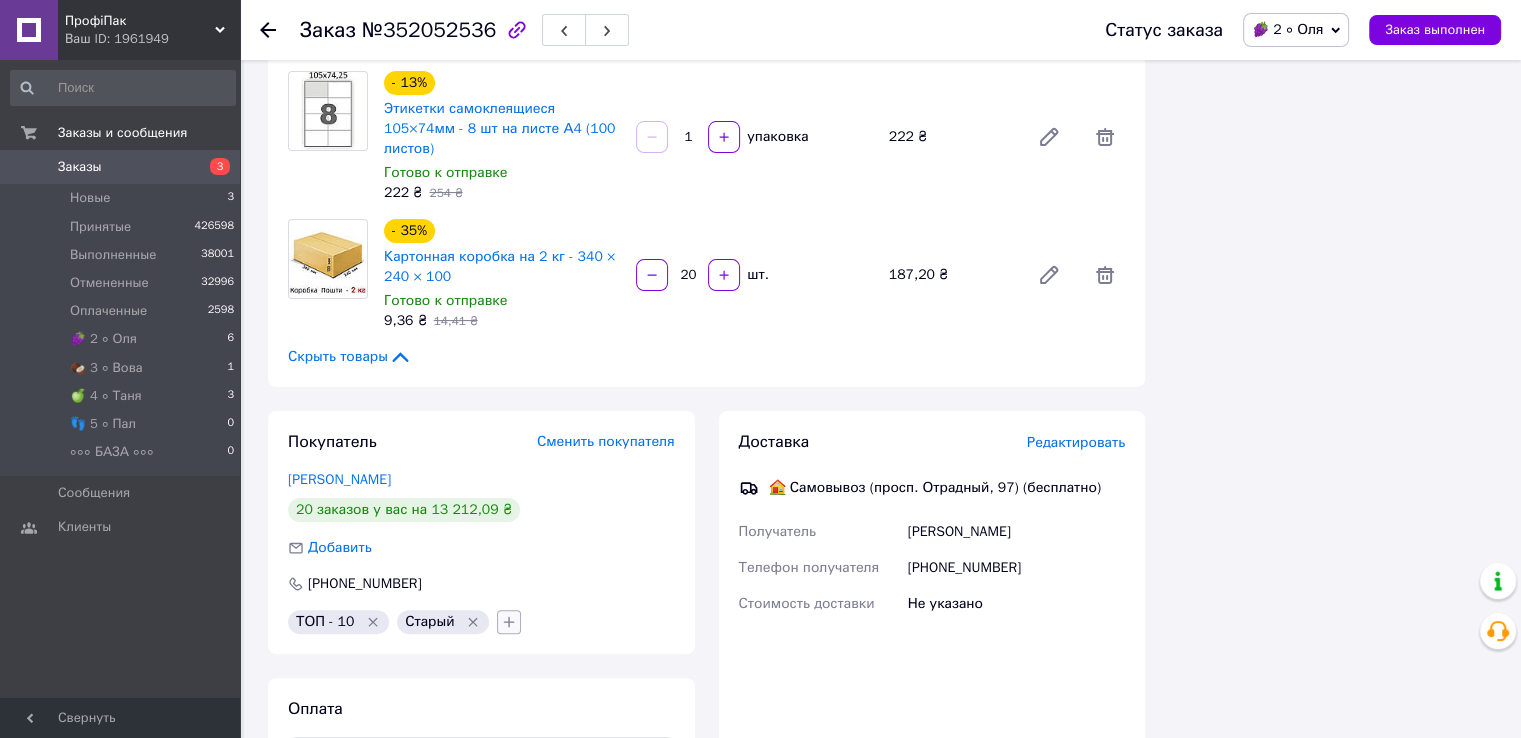 scroll, scrollTop: 500, scrollLeft: 0, axis: vertical 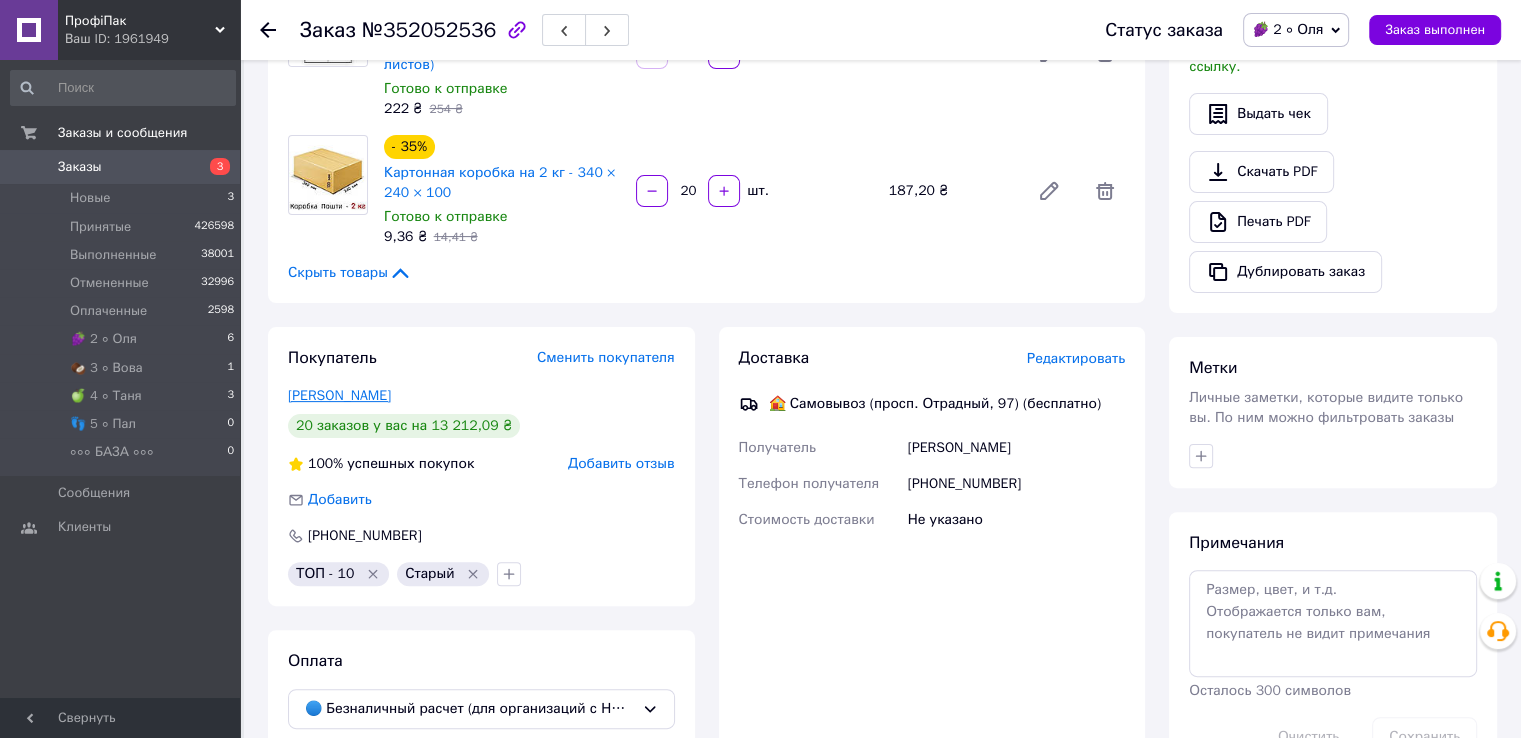 click on "[PERSON_NAME]" at bounding box center [339, 395] 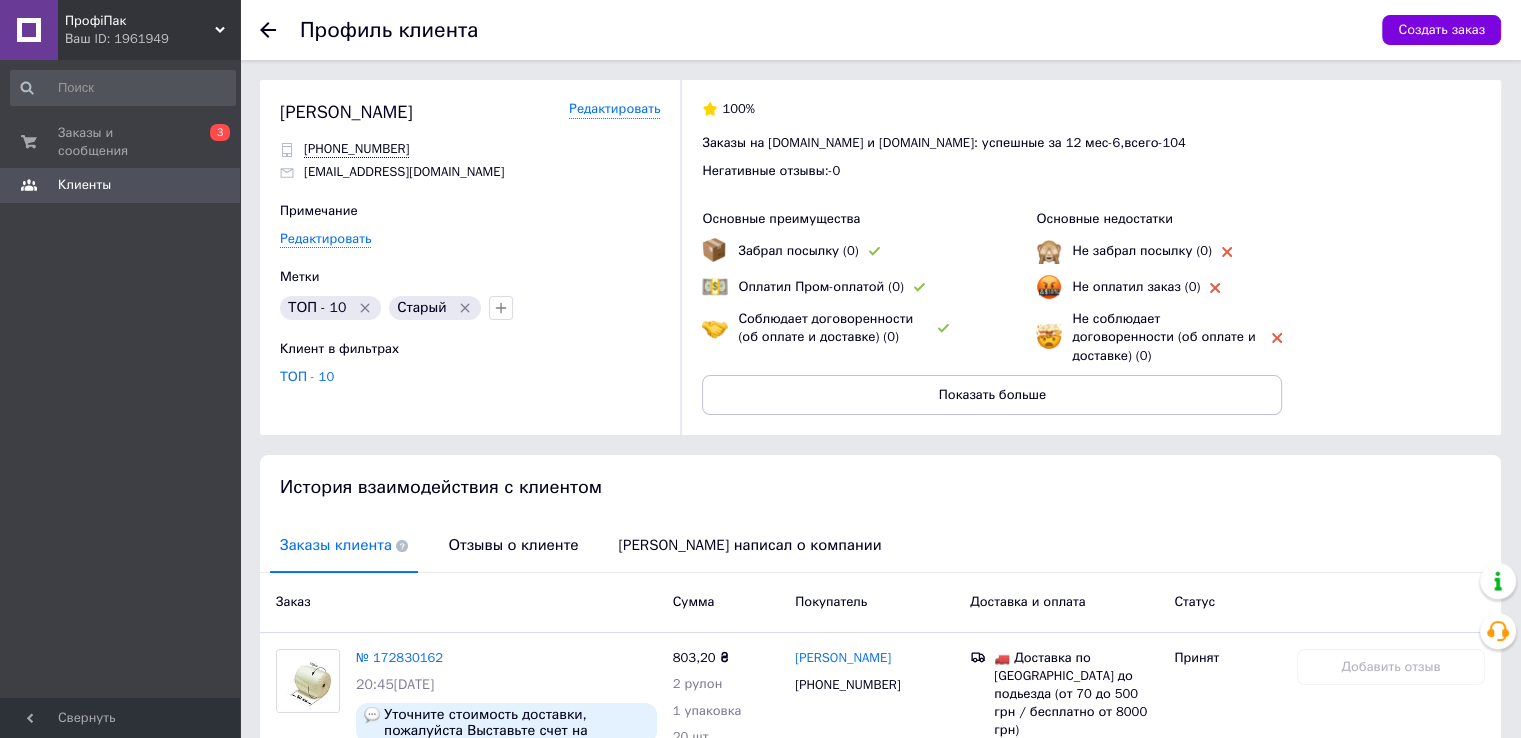 click 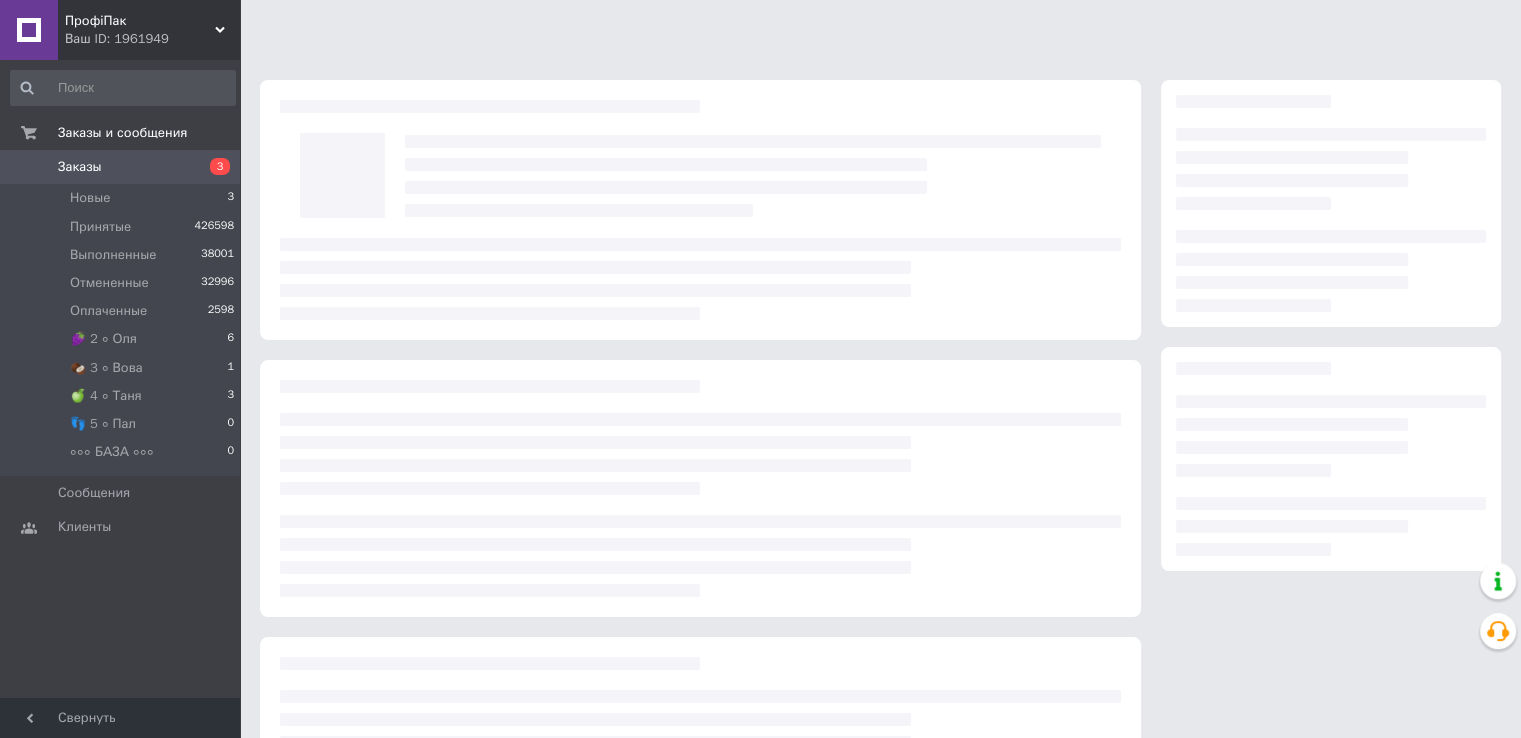 scroll, scrollTop: 176, scrollLeft: 0, axis: vertical 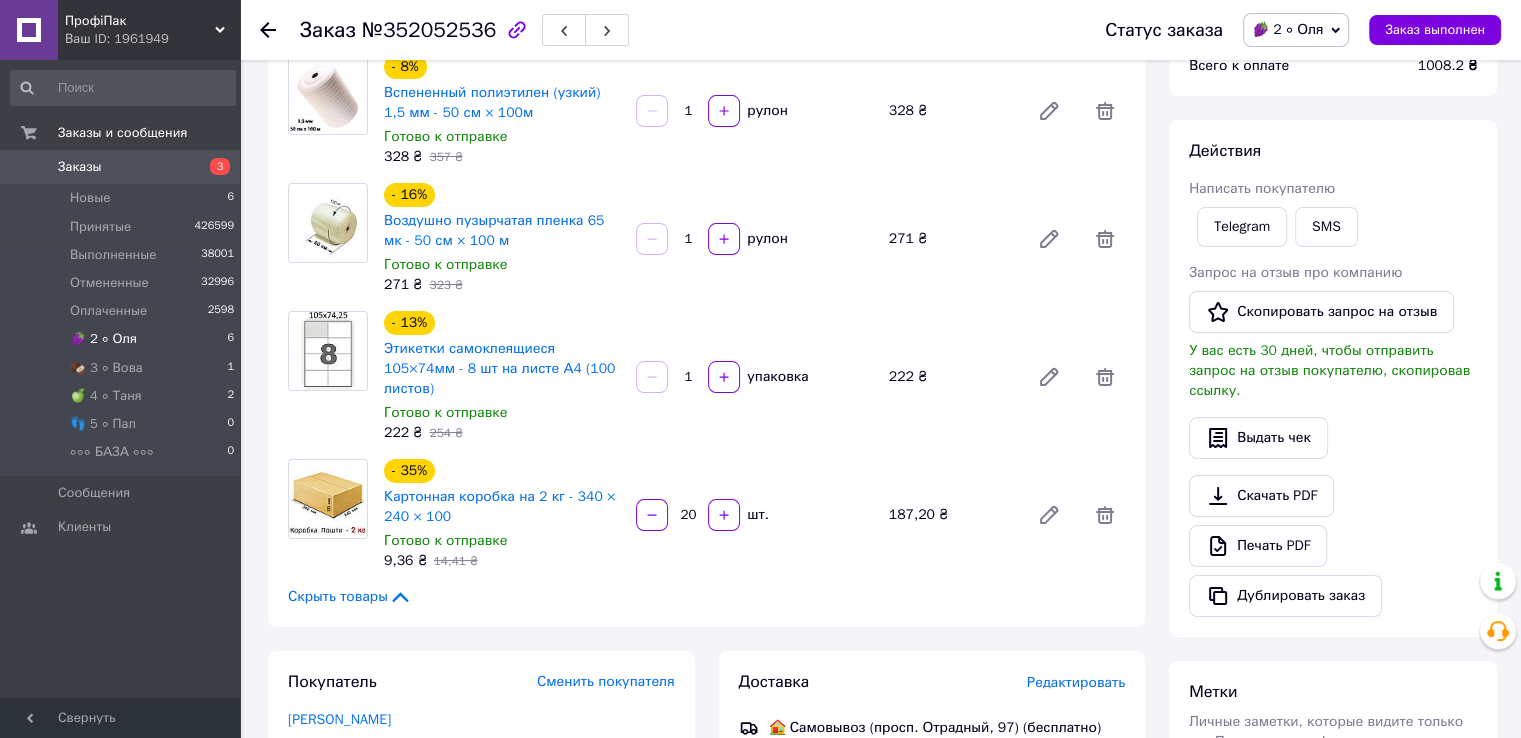 click on "🍇 2 ∘ Оля" at bounding box center [103, 339] 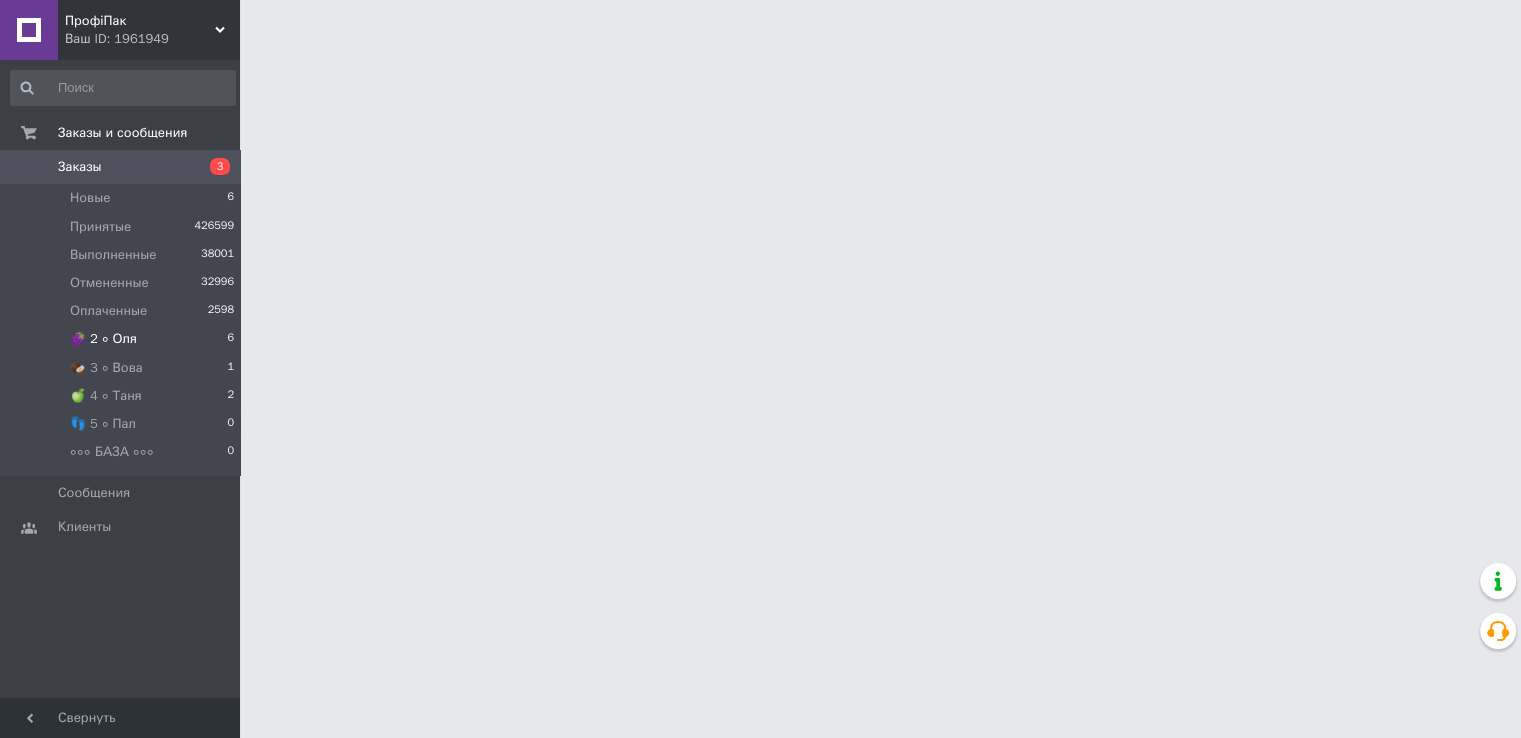 scroll, scrollTop: 0, scrollLeft: 0, axis: both 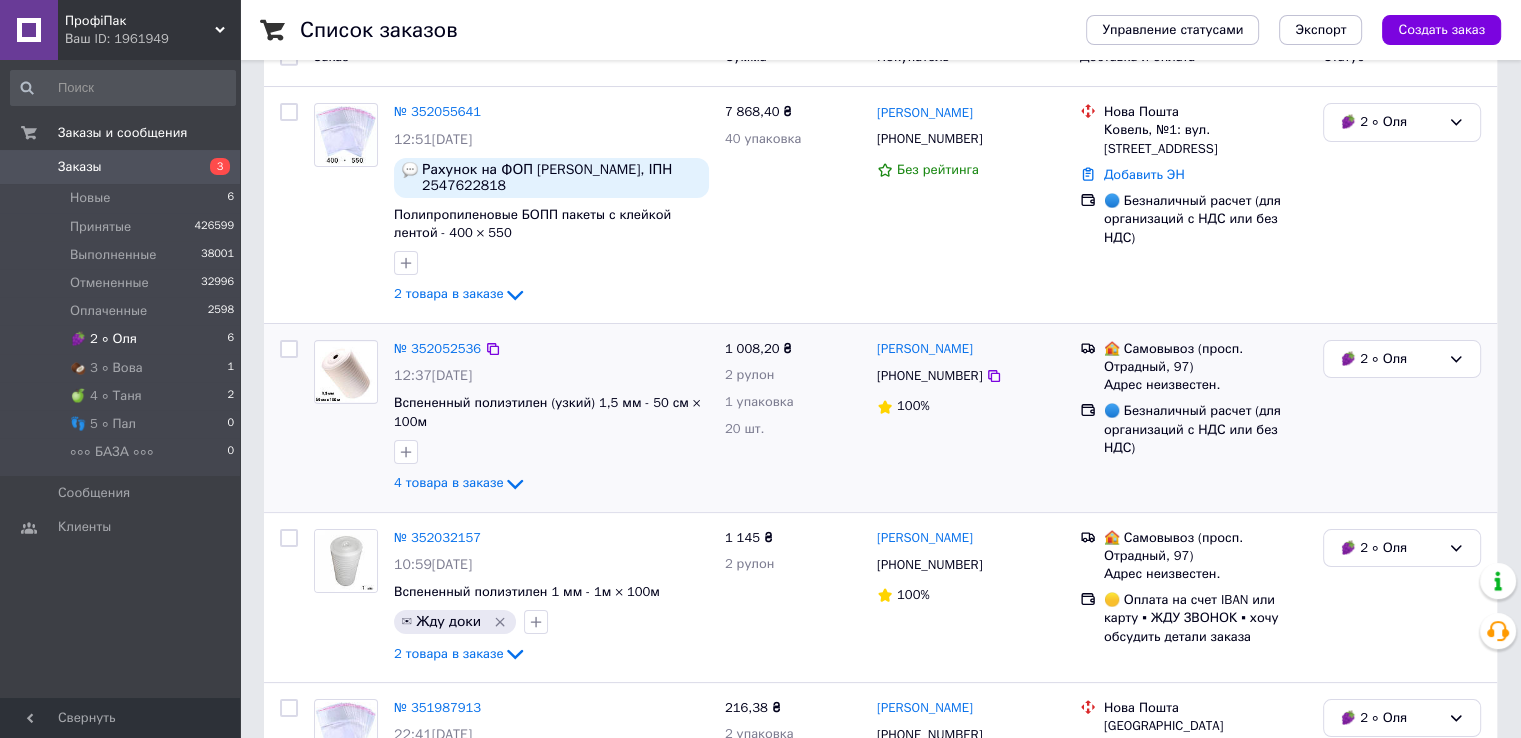 click at bounding box center [346, 372] 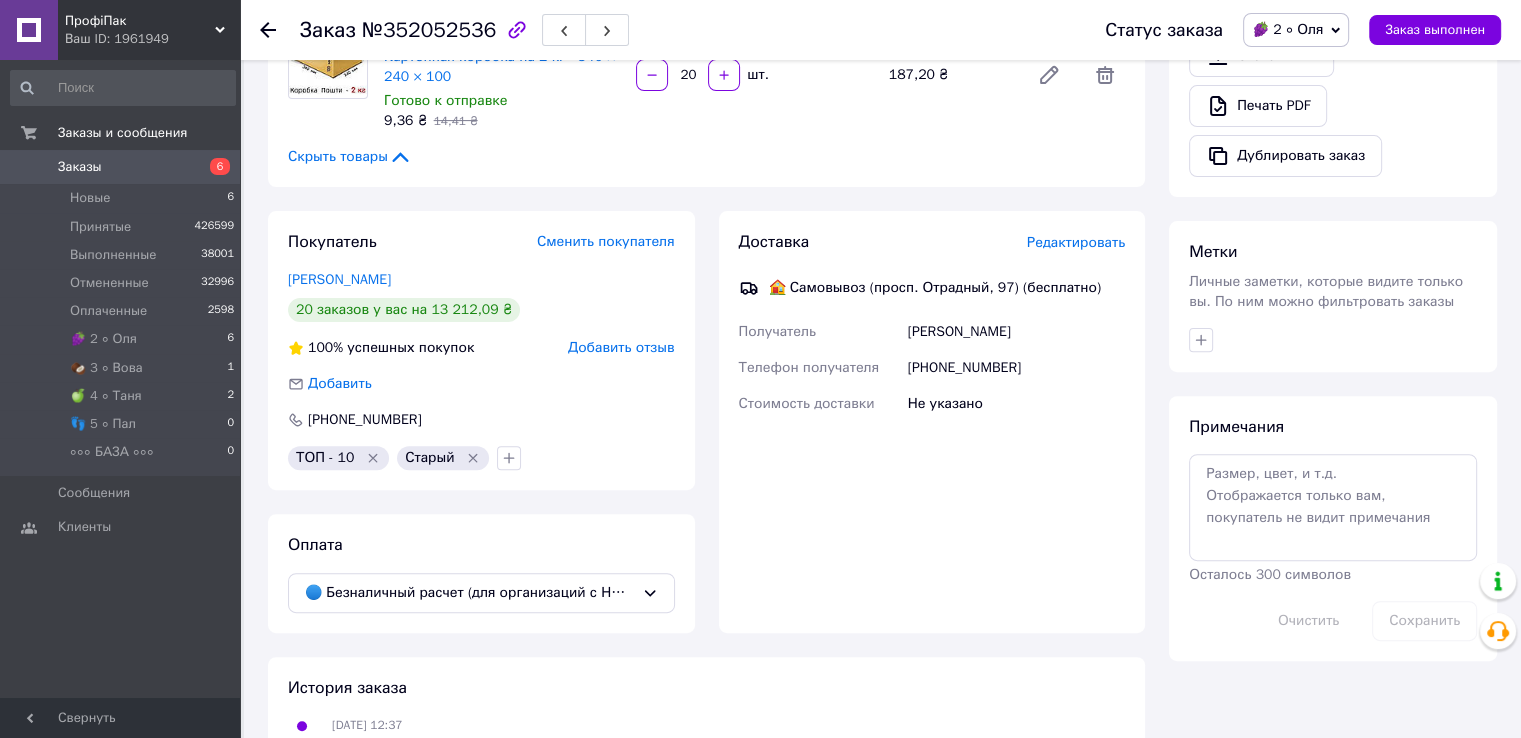 scroll, scrollTop: 700, scrollLeft: 0, axis: vertical 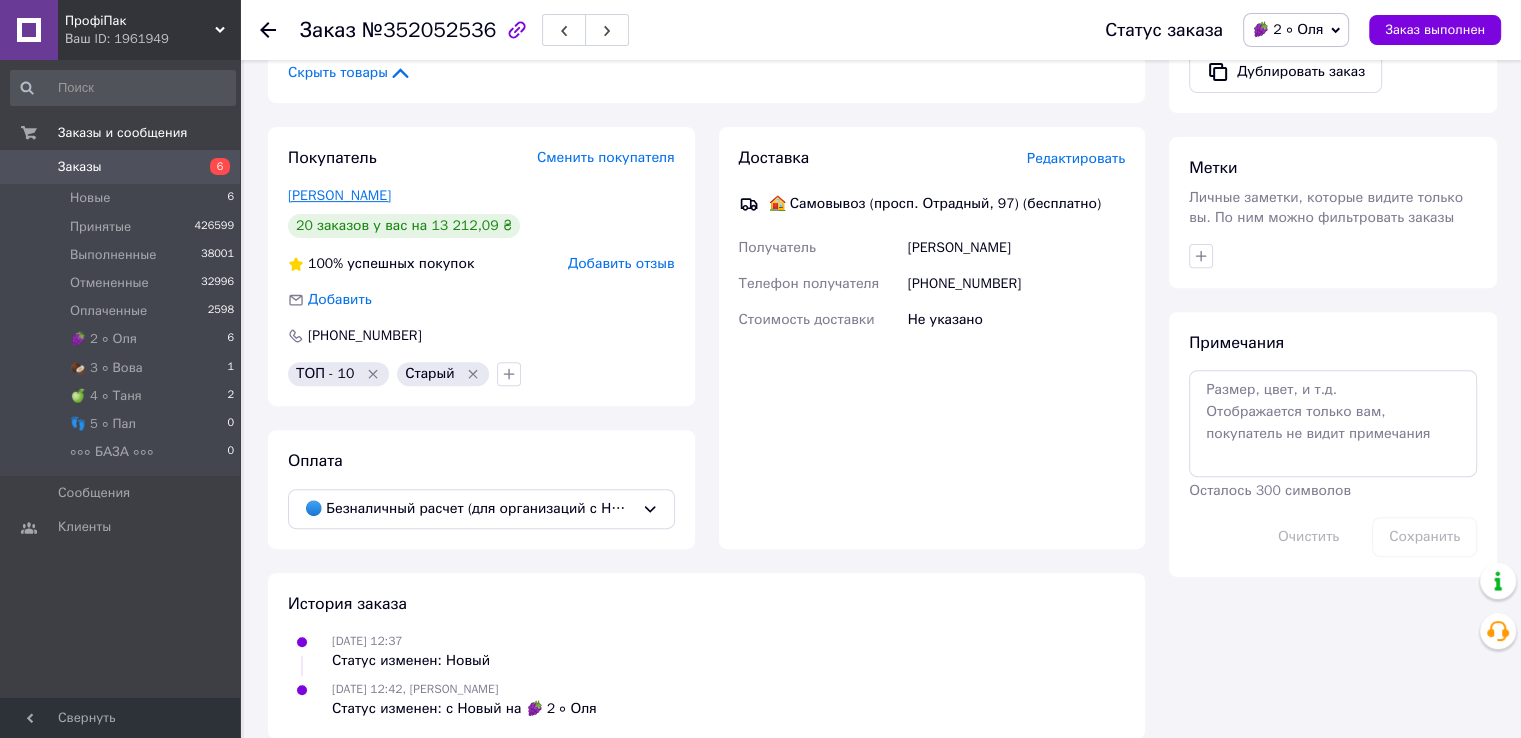 click on "Семенко Олексій" at bounding box center (339, 195) 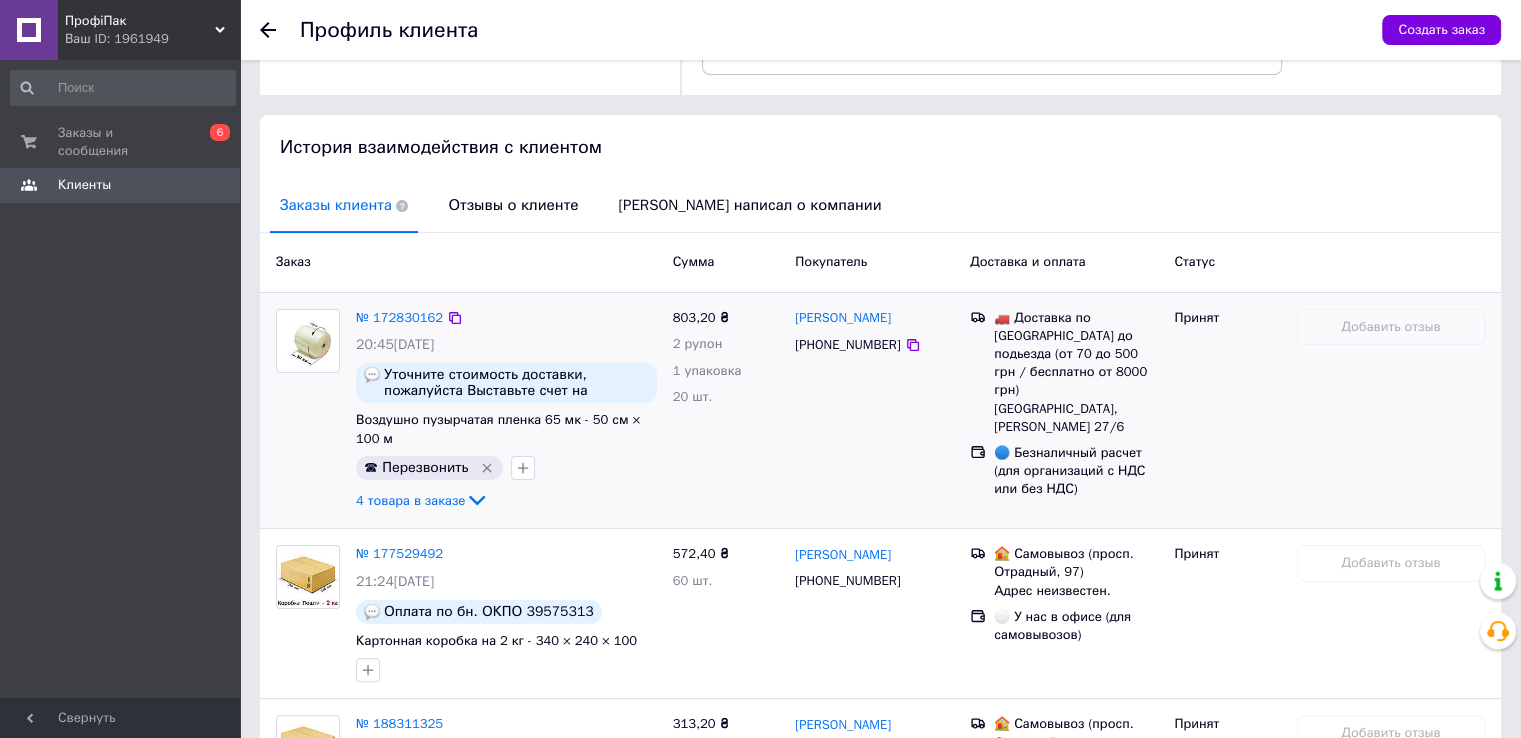 scroll, scrollTop: 400, scrollLeft: 0, axis: vertical 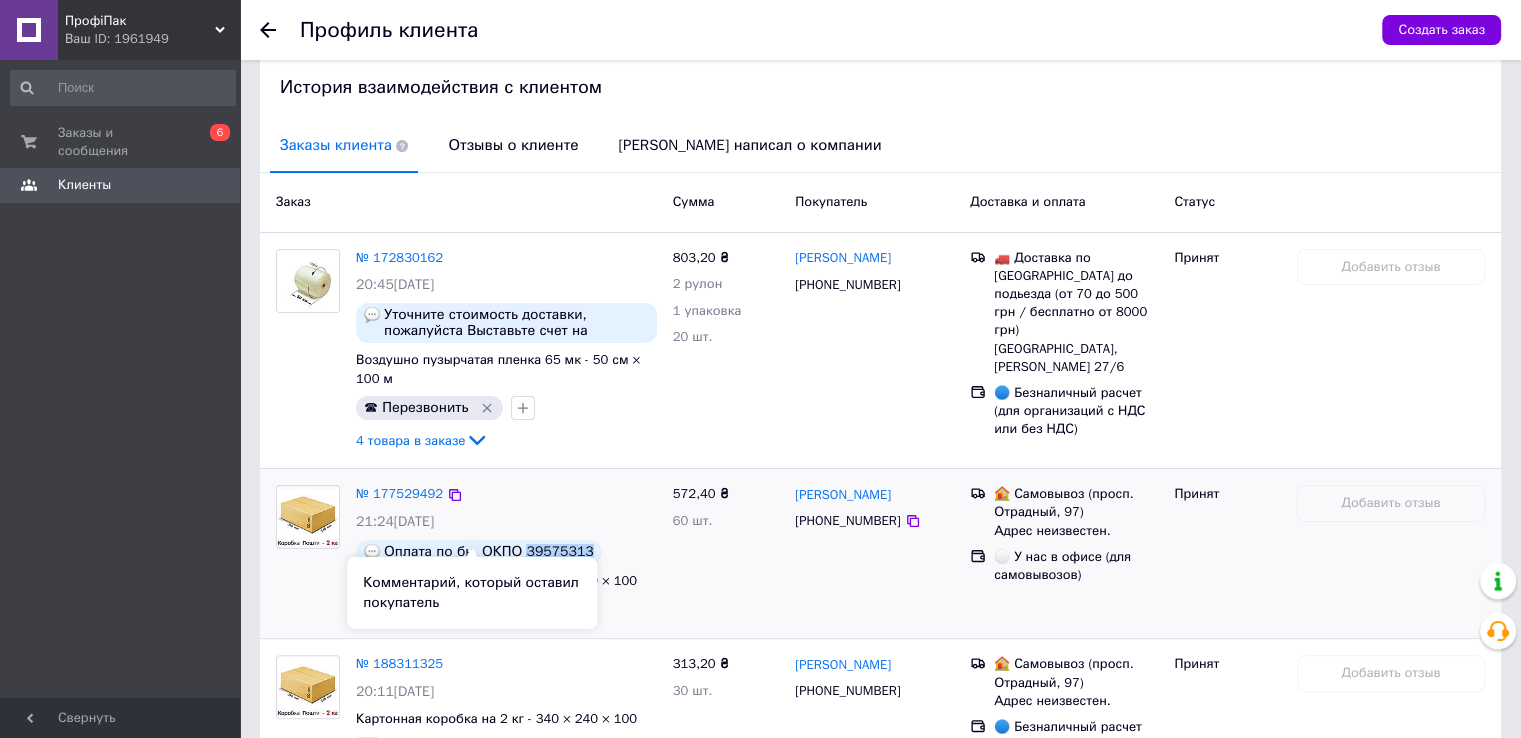 drag, startPoint x: 520, startPoint y: 536, endPoint x: 579, endPoint y: 531, distance: 59.211487 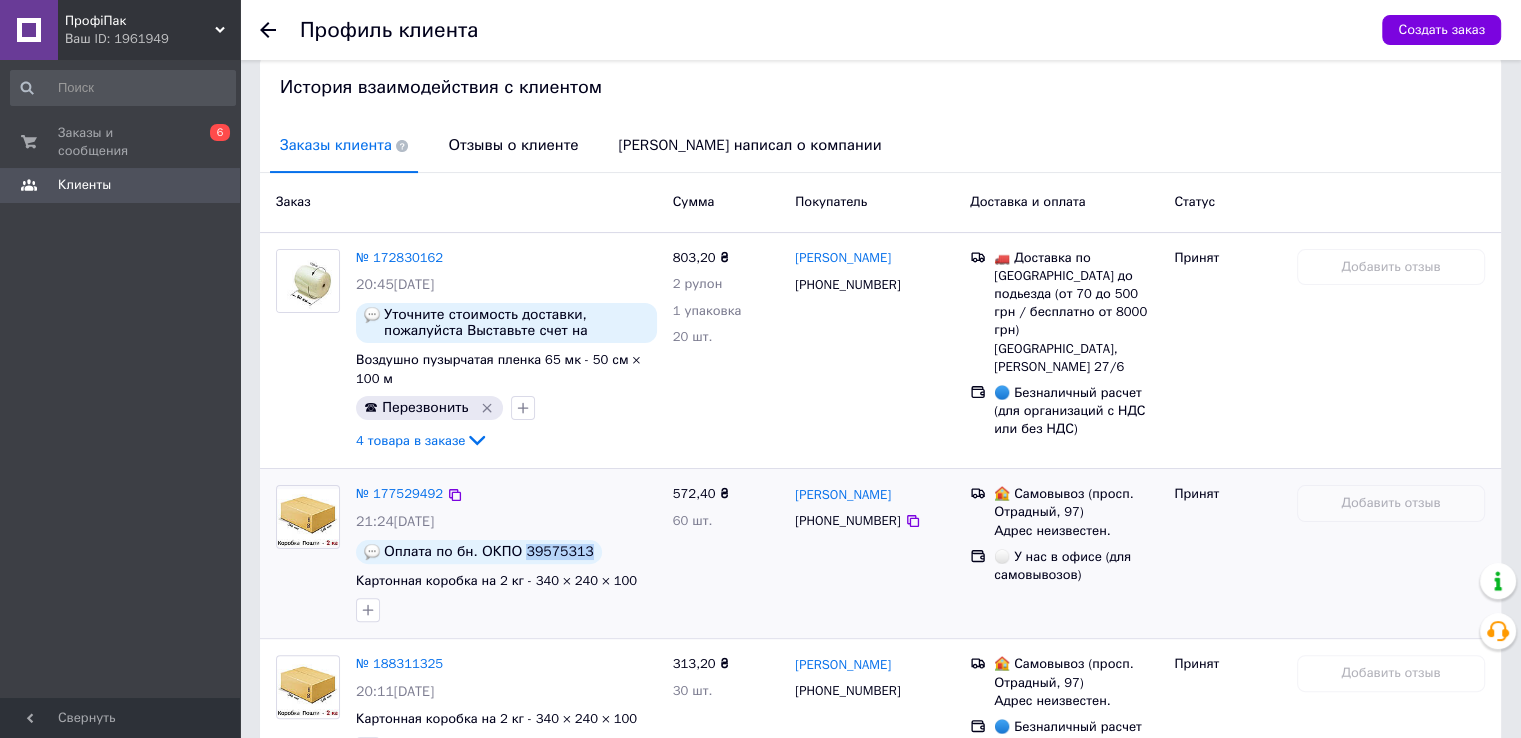 copy on "39575313" 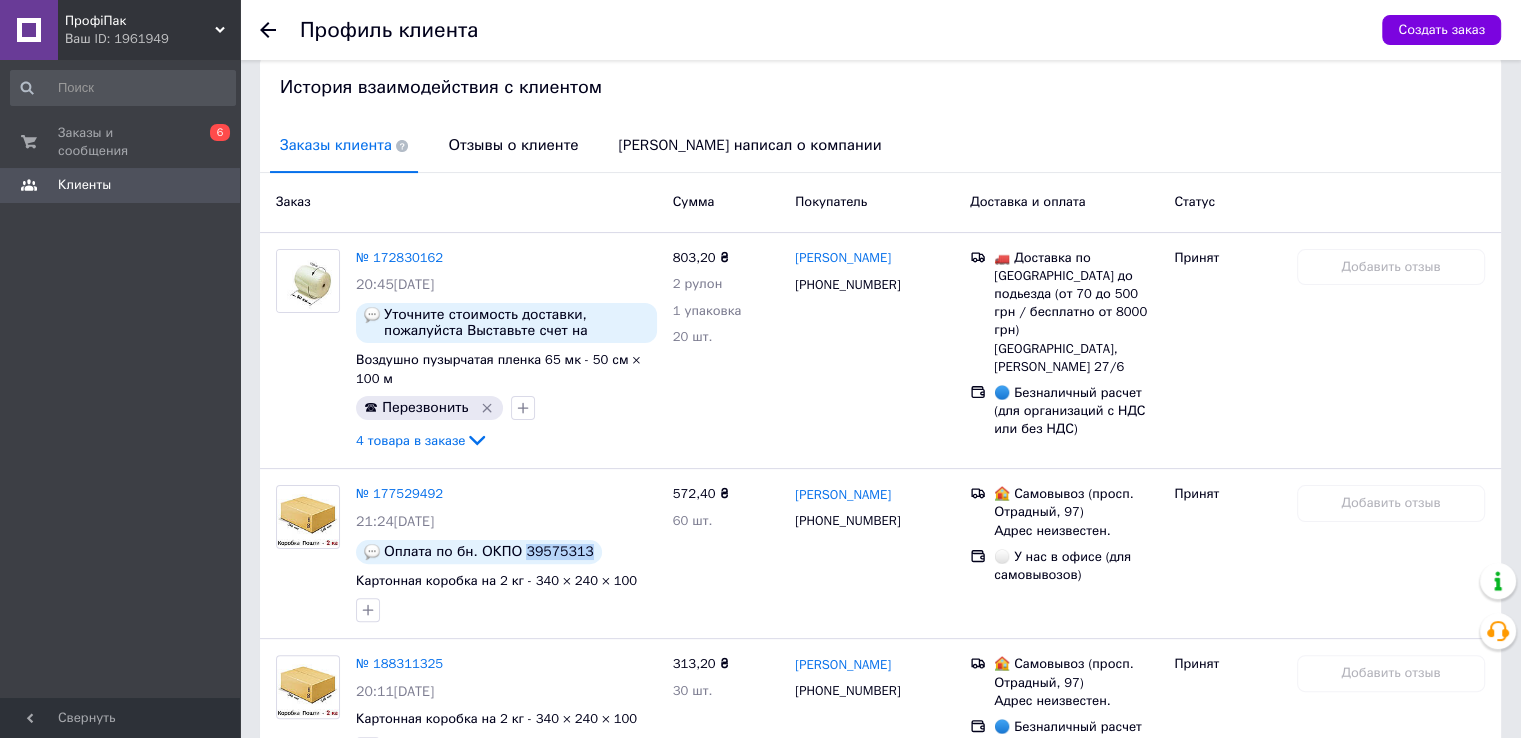 click 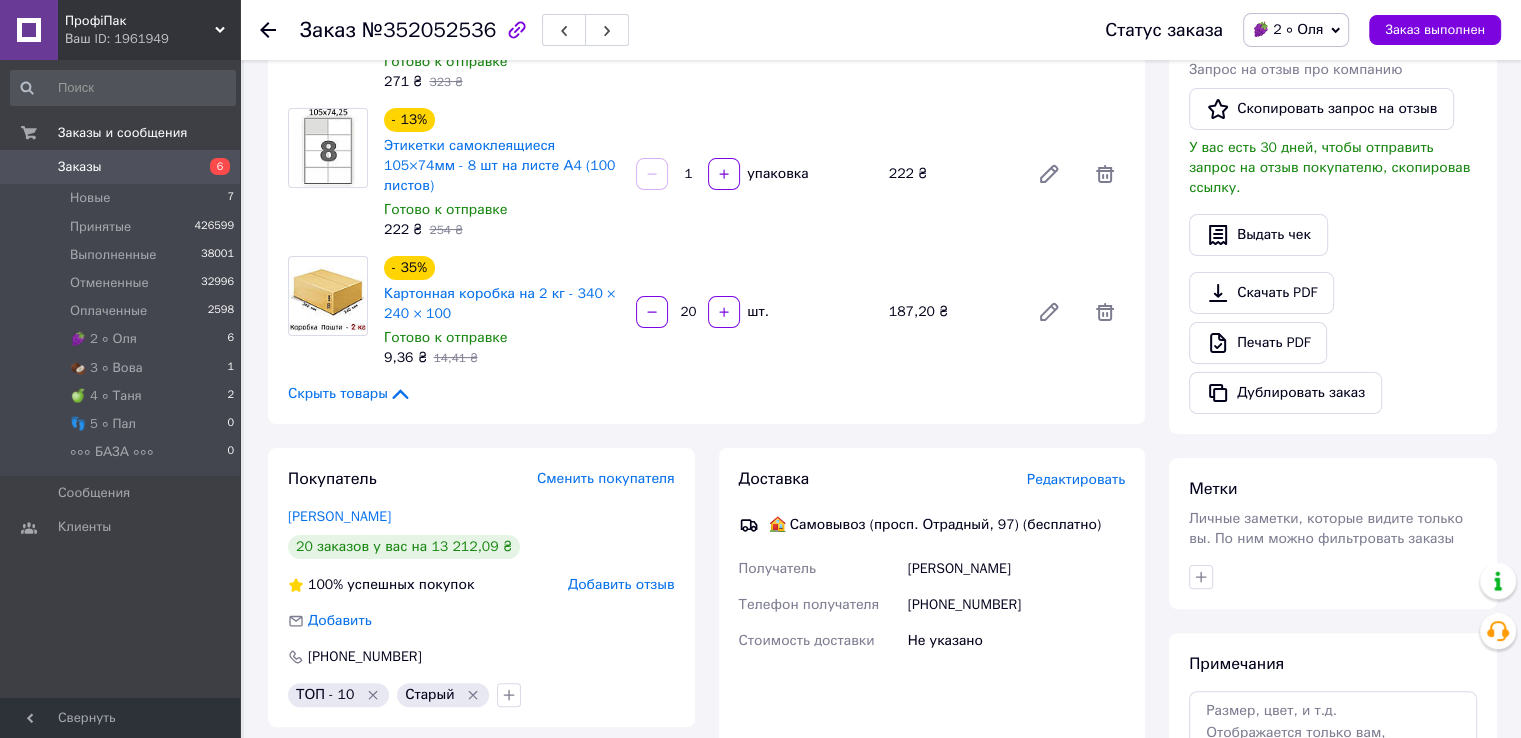 scroll, scrollTop: 476, scrollLeft: 0, axis: vertical 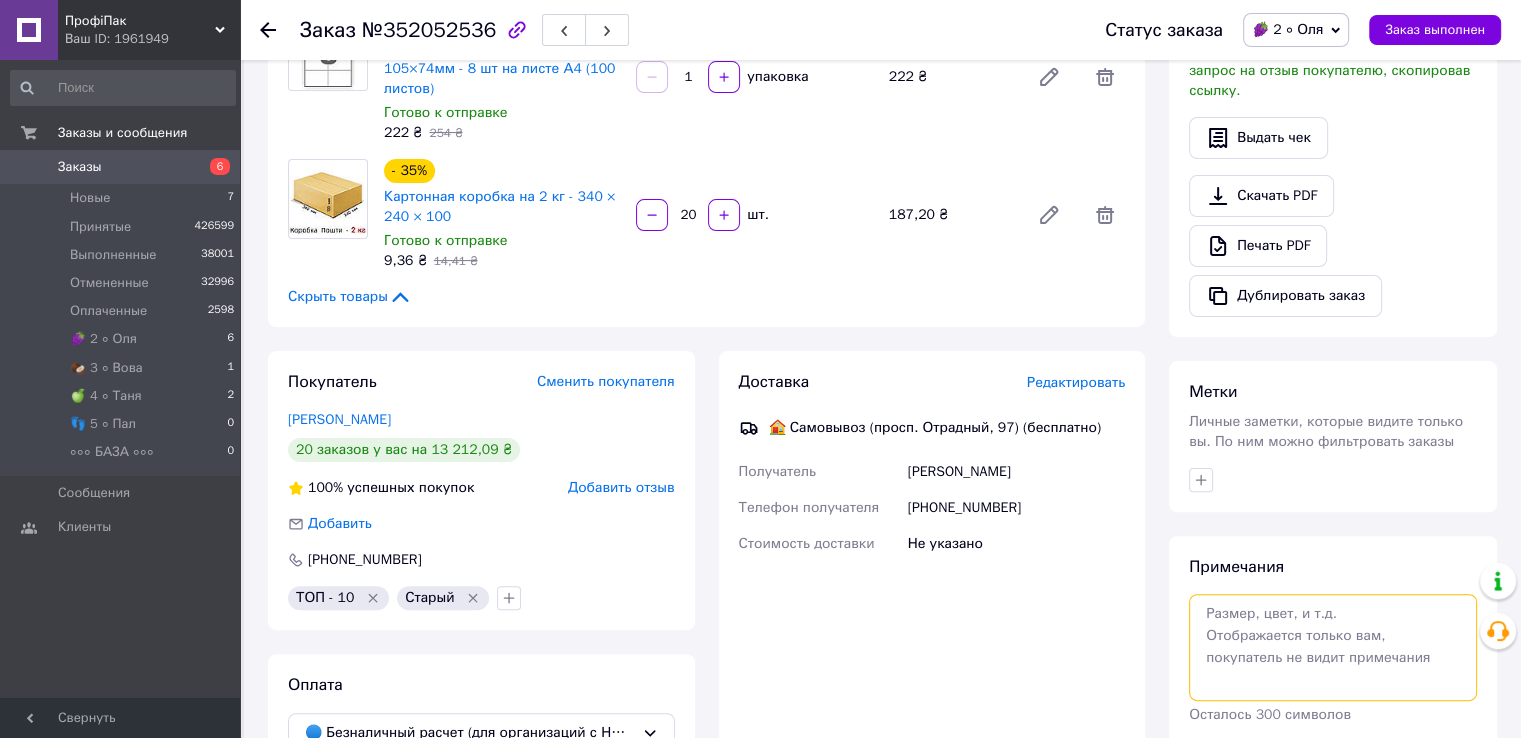click at bounding box center [1333, 647] 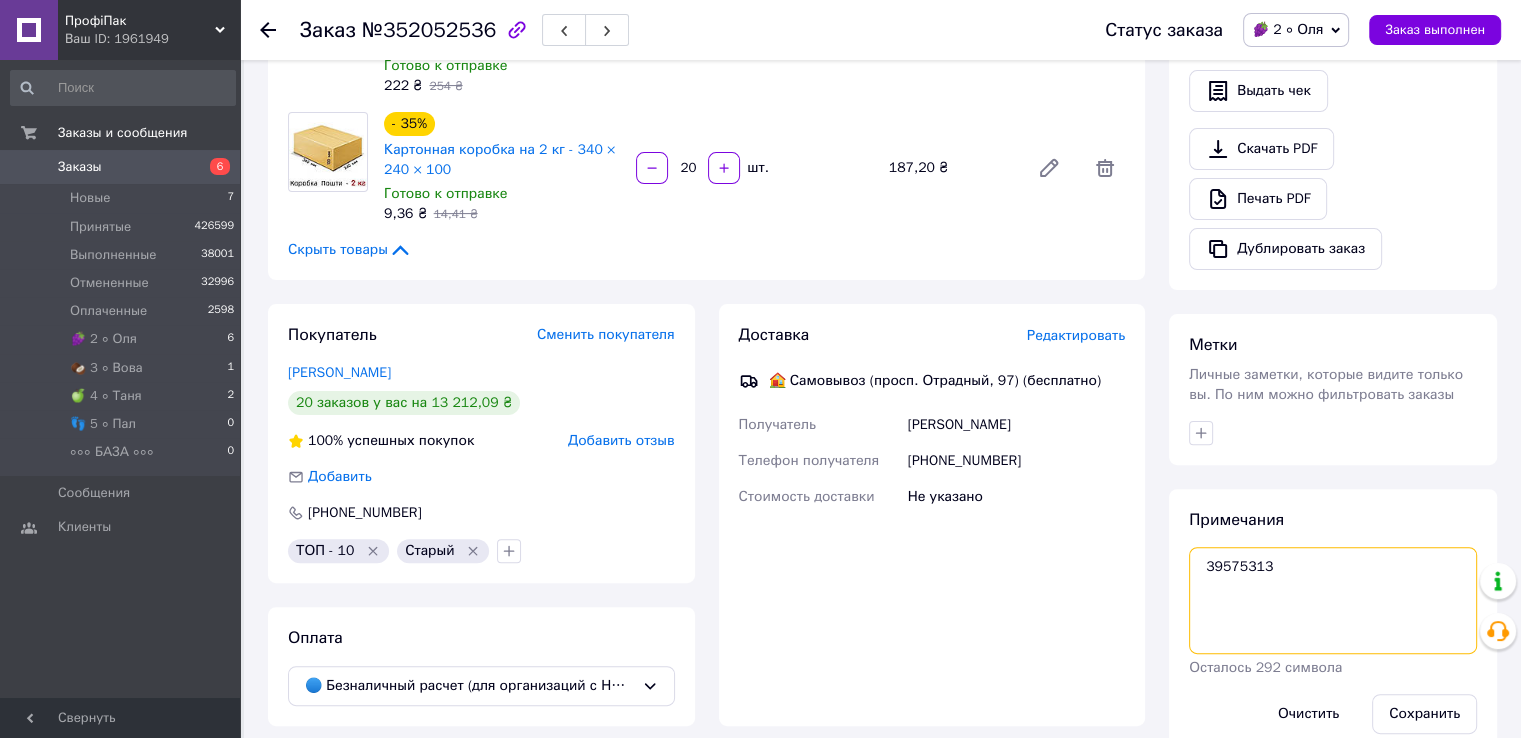scroll, scrollTop: 711, scrollLeft: 0, axis: vertical 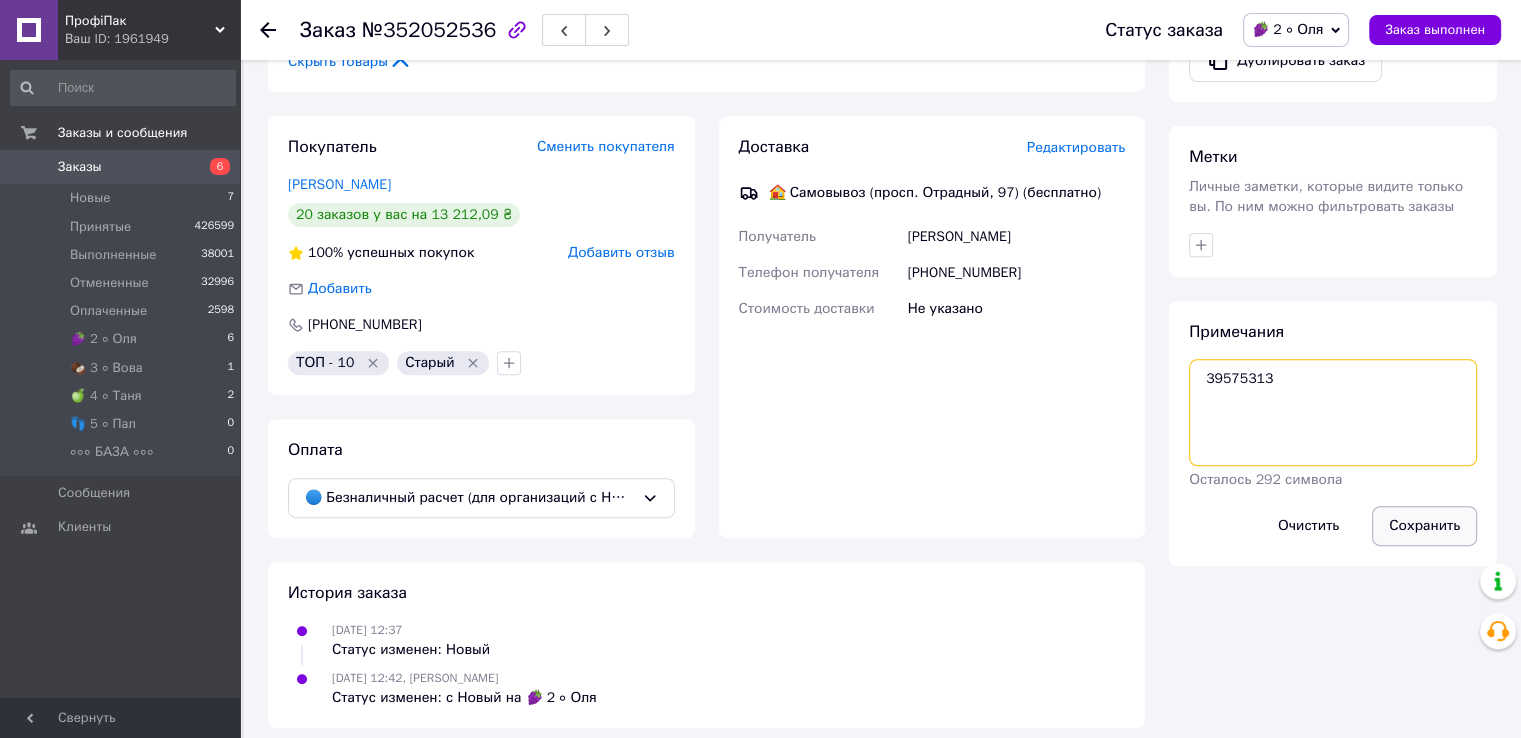 type on "39575313" 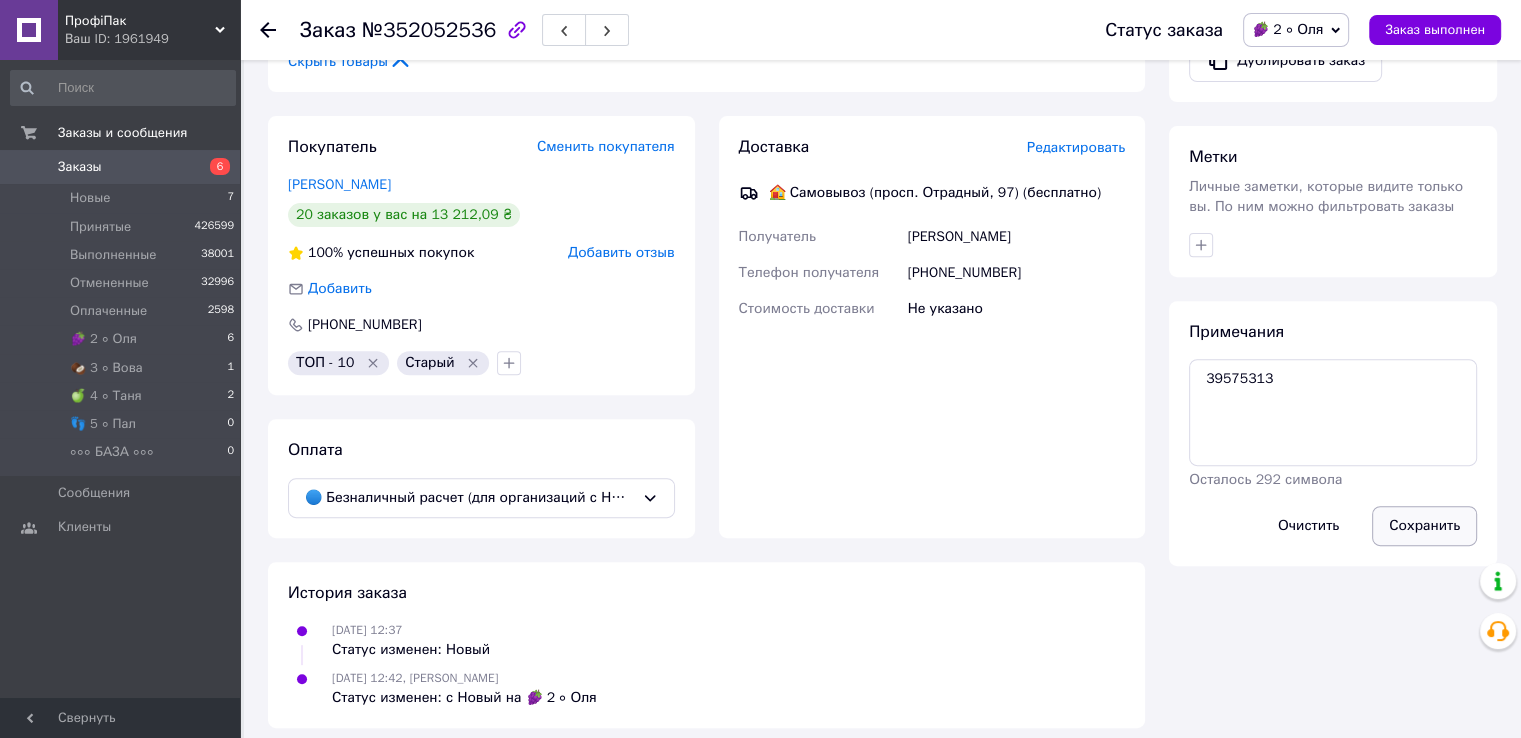 drag, startPoint x: 1415, startPoint y: 512, endPoint x: 1397, endPoint y: 493, distance: 26.172504 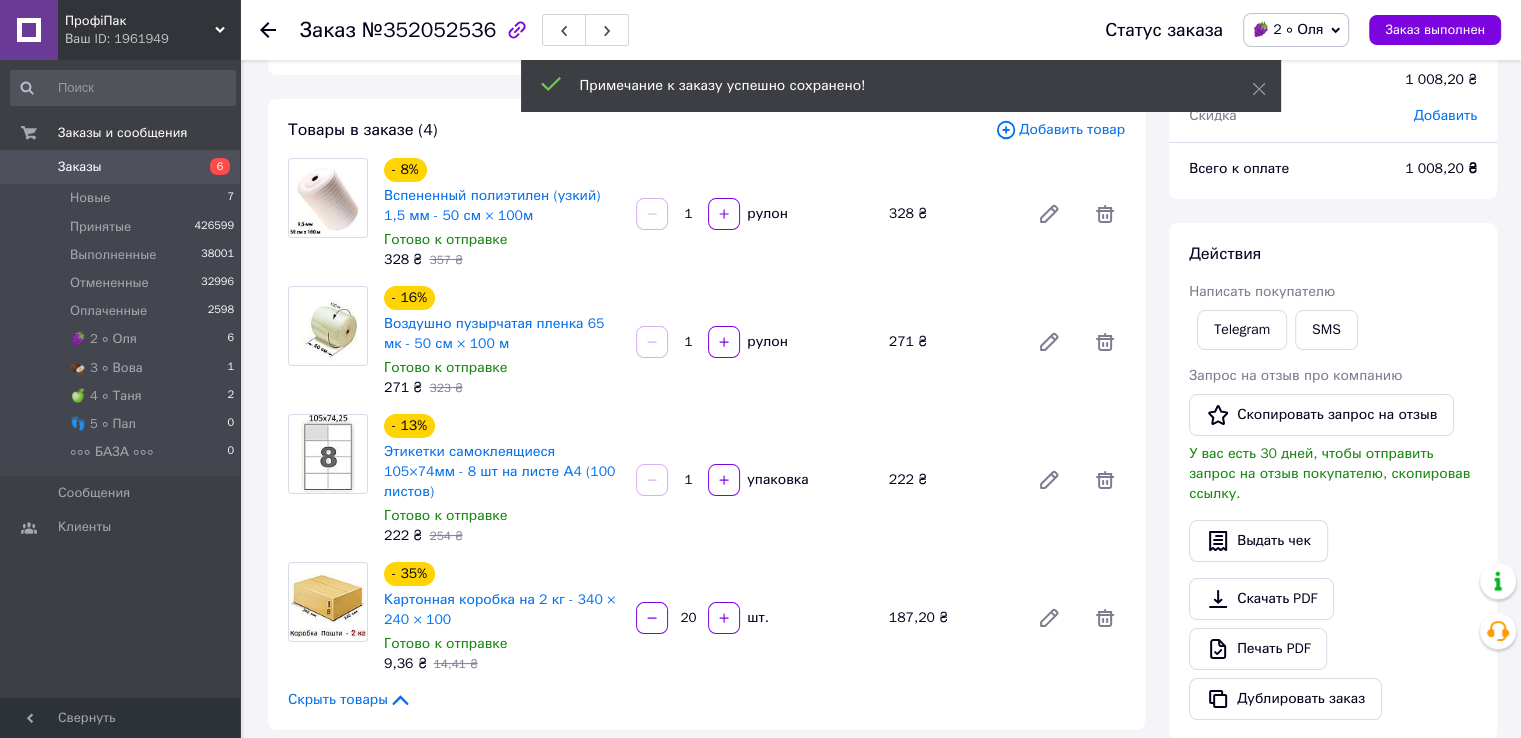 scroll, scrollTop: 0, scrollLeft: 0, axis: both 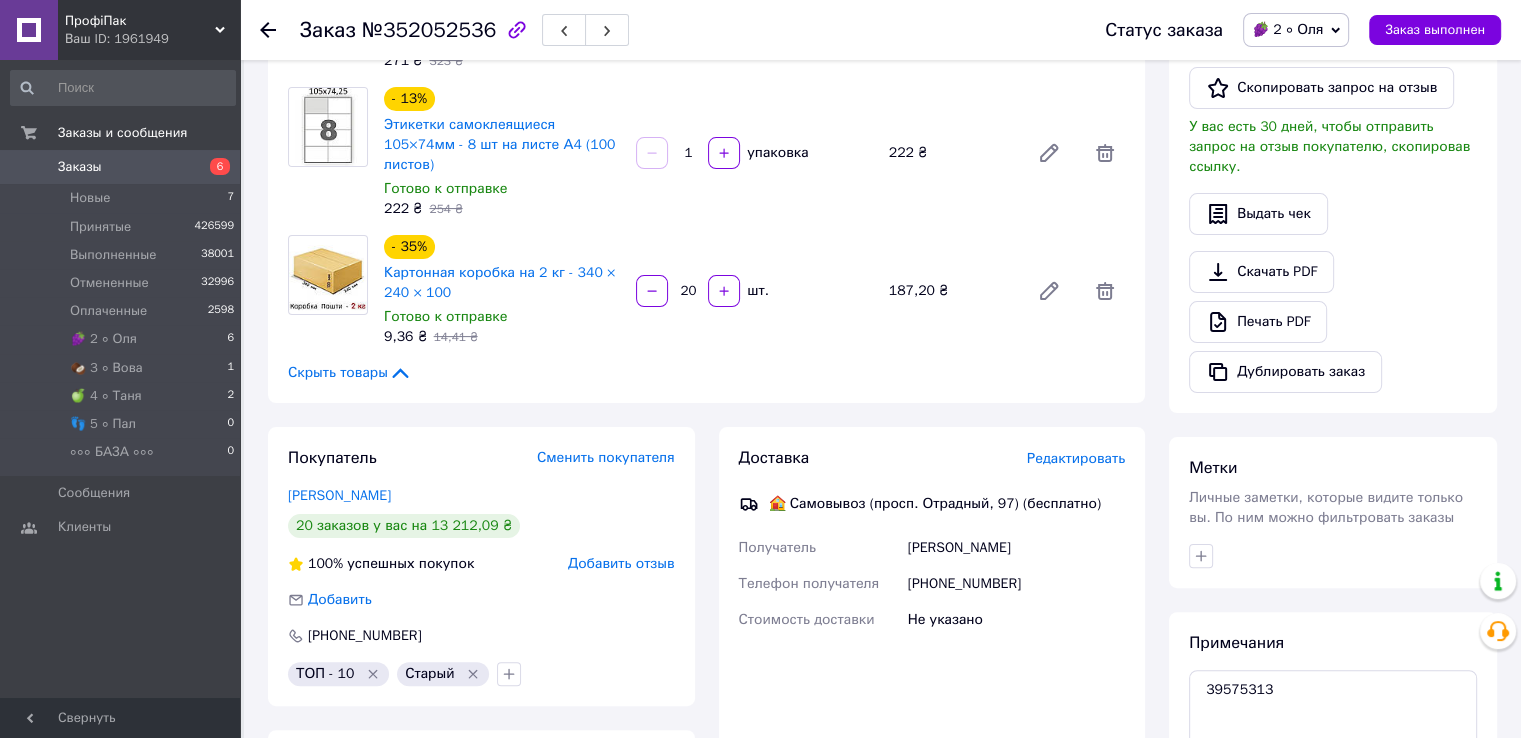 click on "Семенко Олексій" at bounding box center (339, 495) 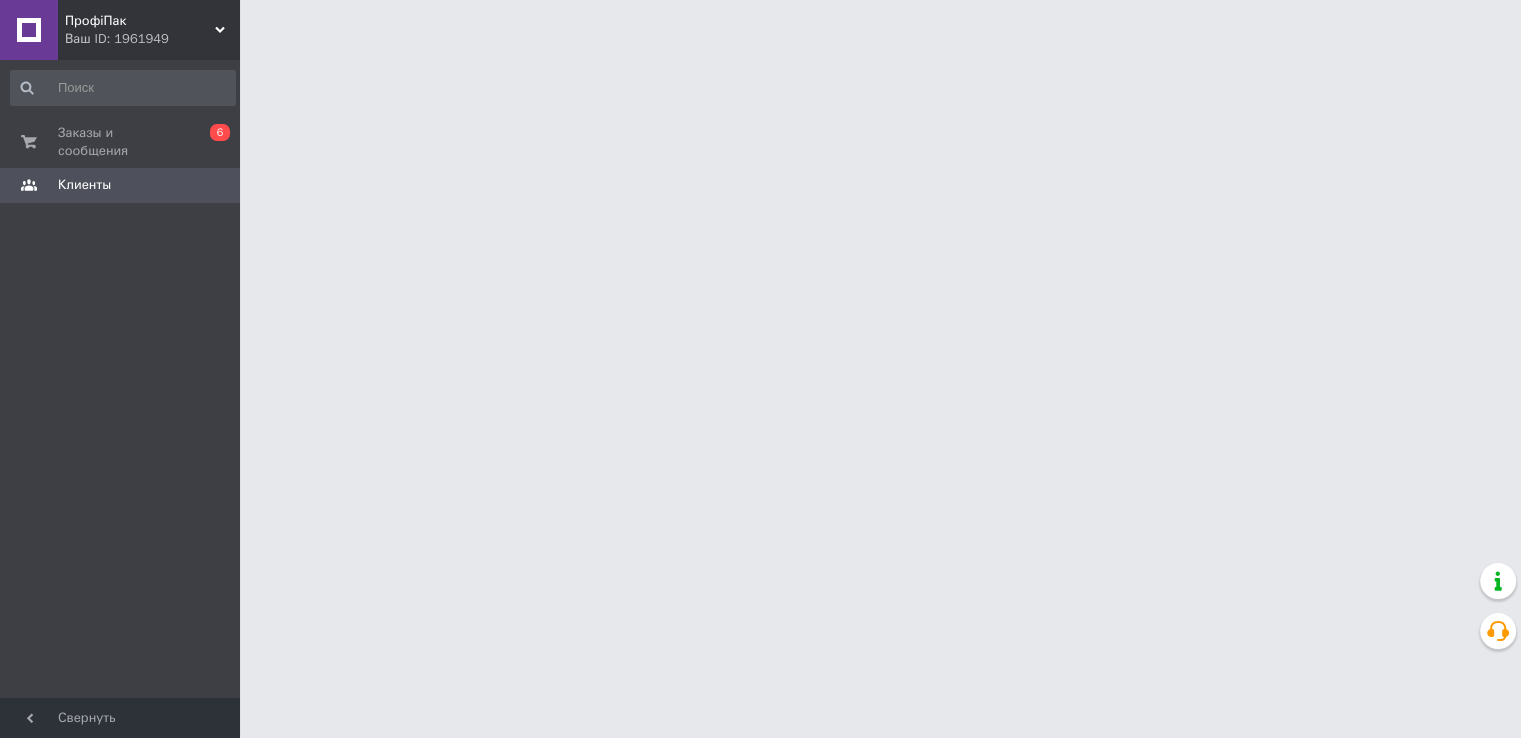 scroll, scrollTop: 0, scrollLeft: 0, axis: both 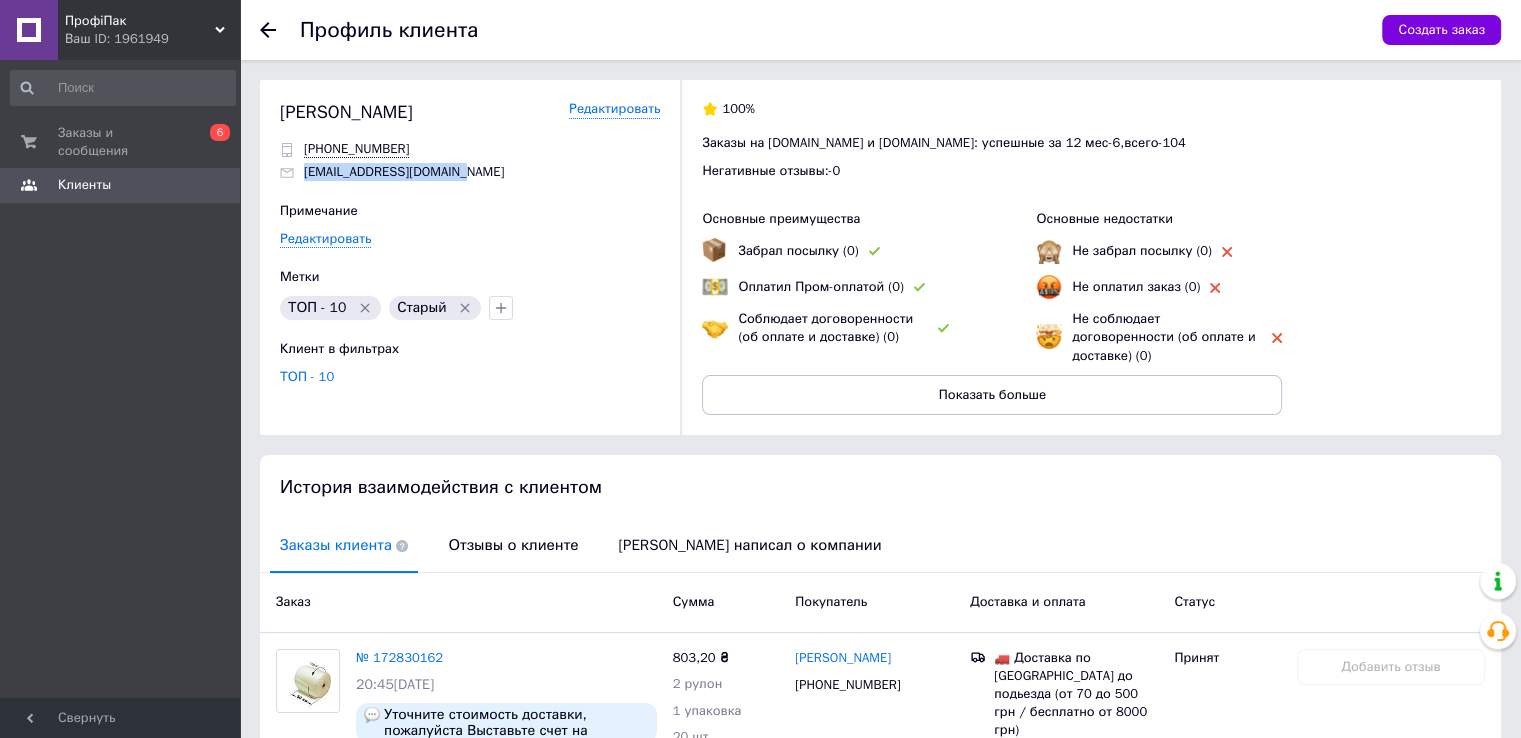 drag, startPoint x: 457, startPoint y: 173, endPoint x: 302, endPoint y: 174, distance: 155.00322 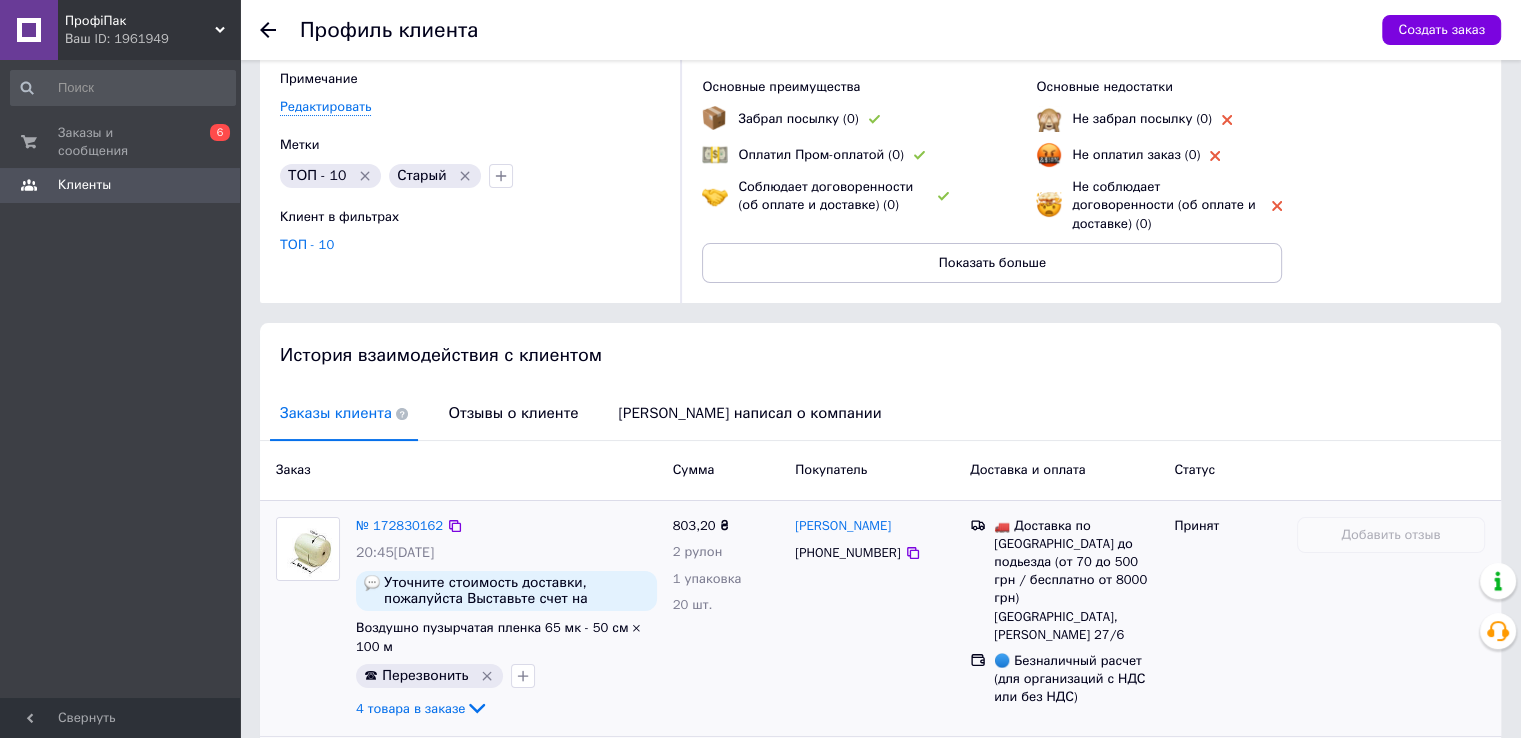 scroll, scrollTop: 200, scrollLeft: 0, axis: vertical 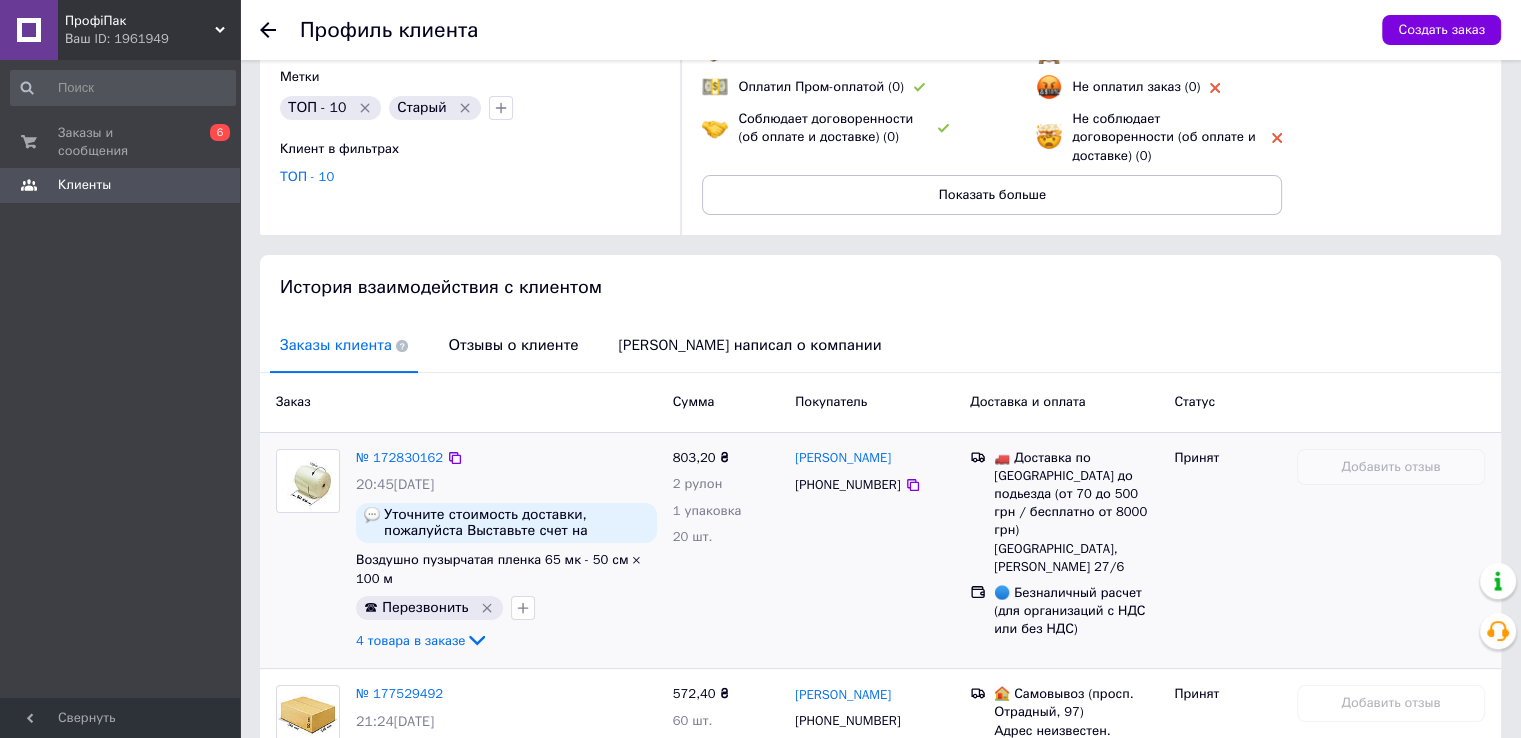 click at bounding box center [308, 481] 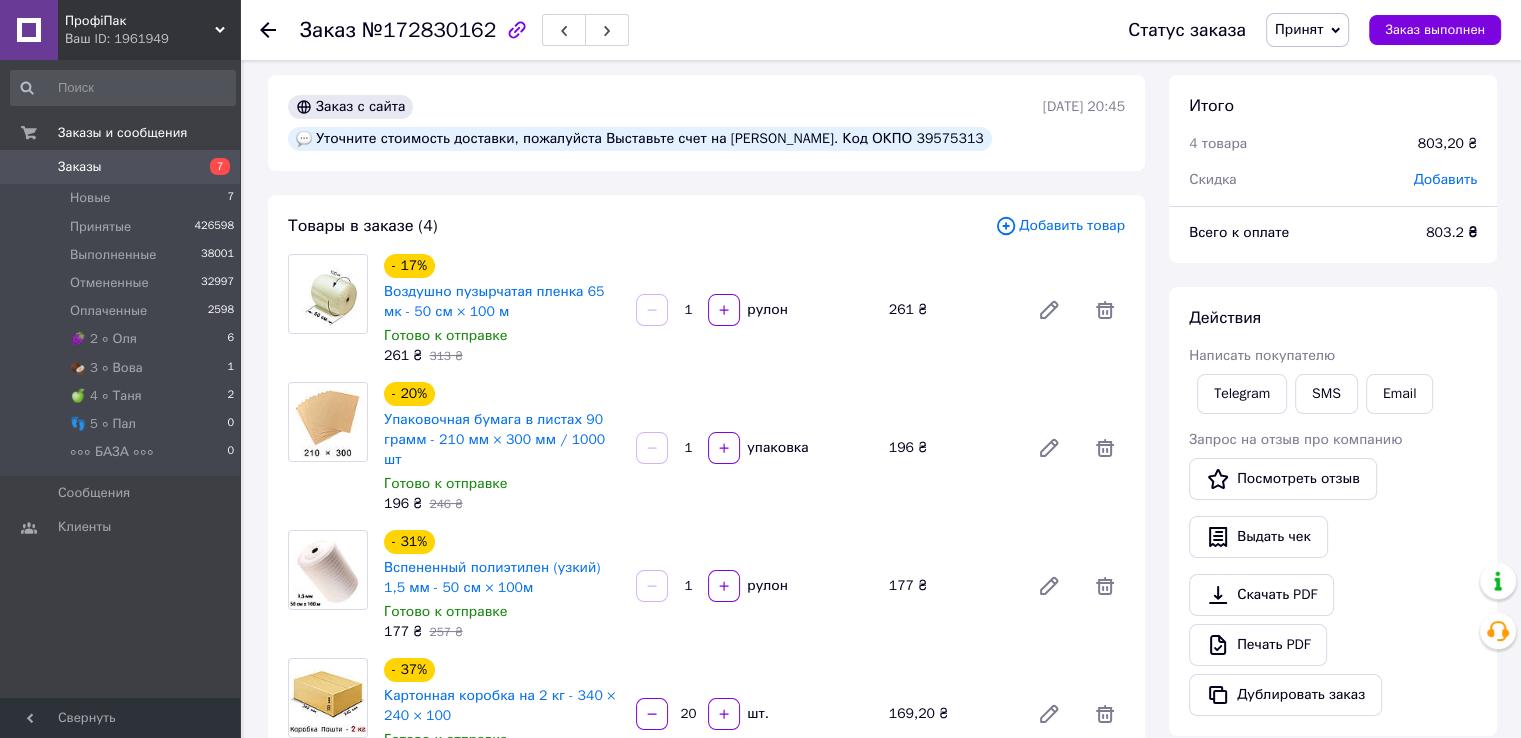 scroll, scrollTop: 0, scrollLeft: 0, axis: both 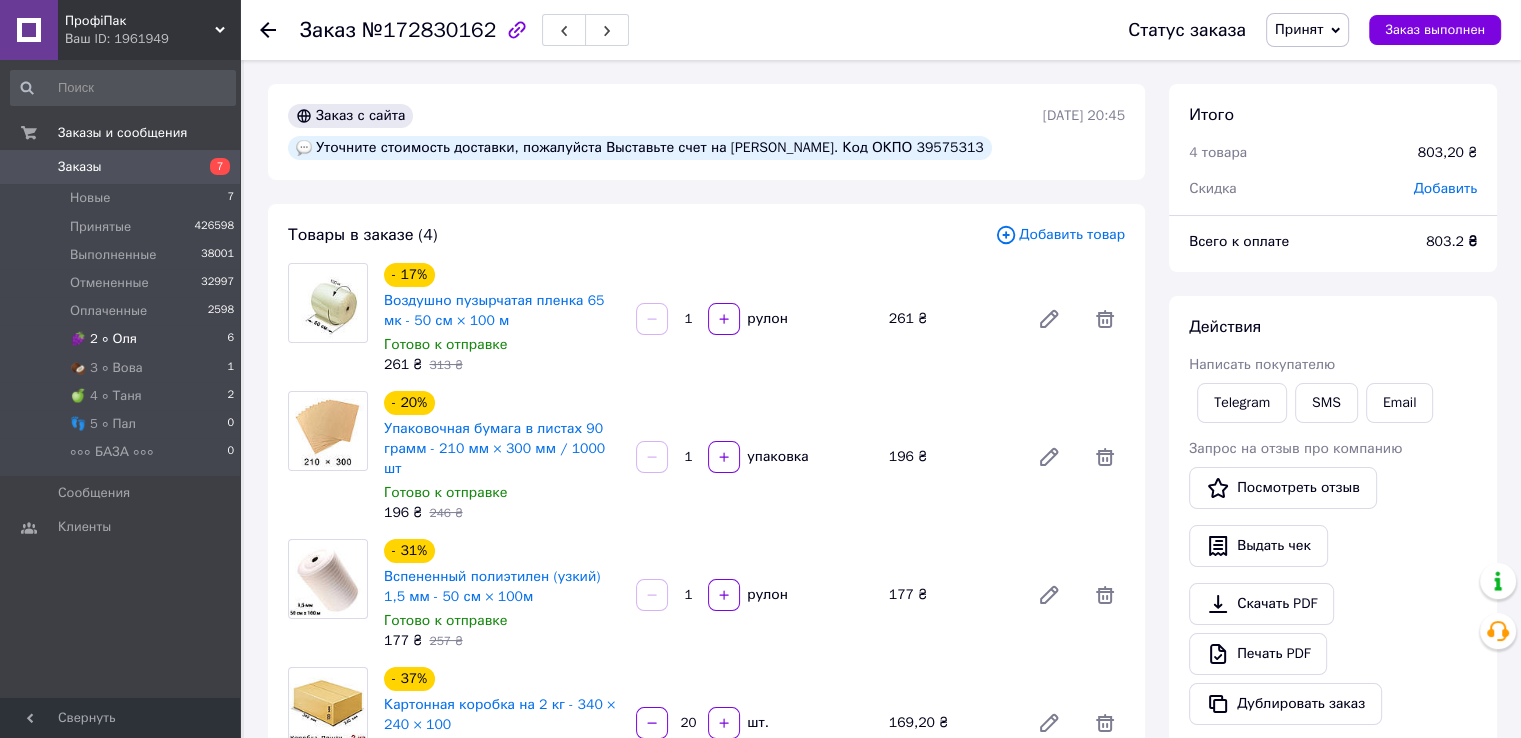 click on "🍇 2 ∘ Оля" at bounding box center (103, 339) 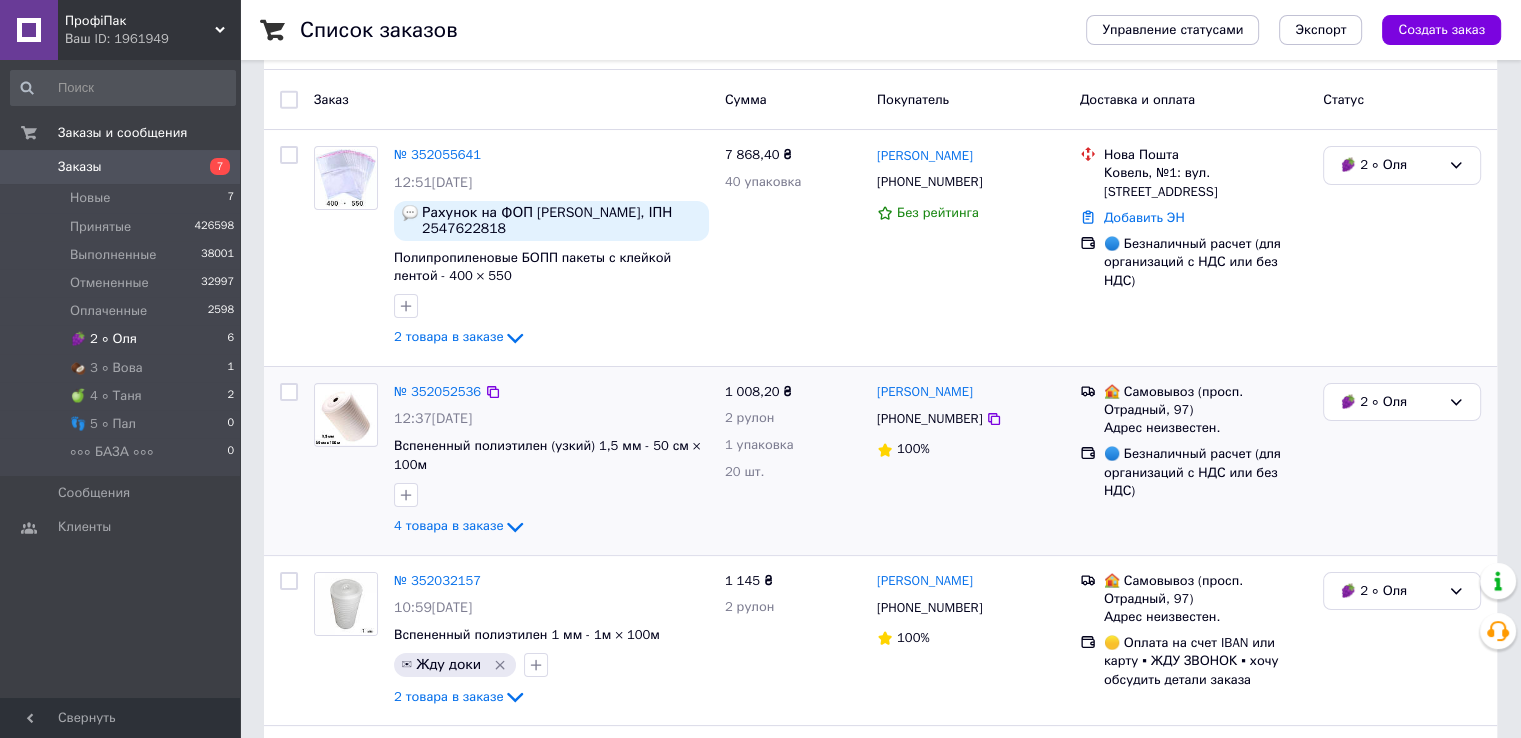 scroll, scrollTop: 200, scrollLeft: 0, axis: vertical 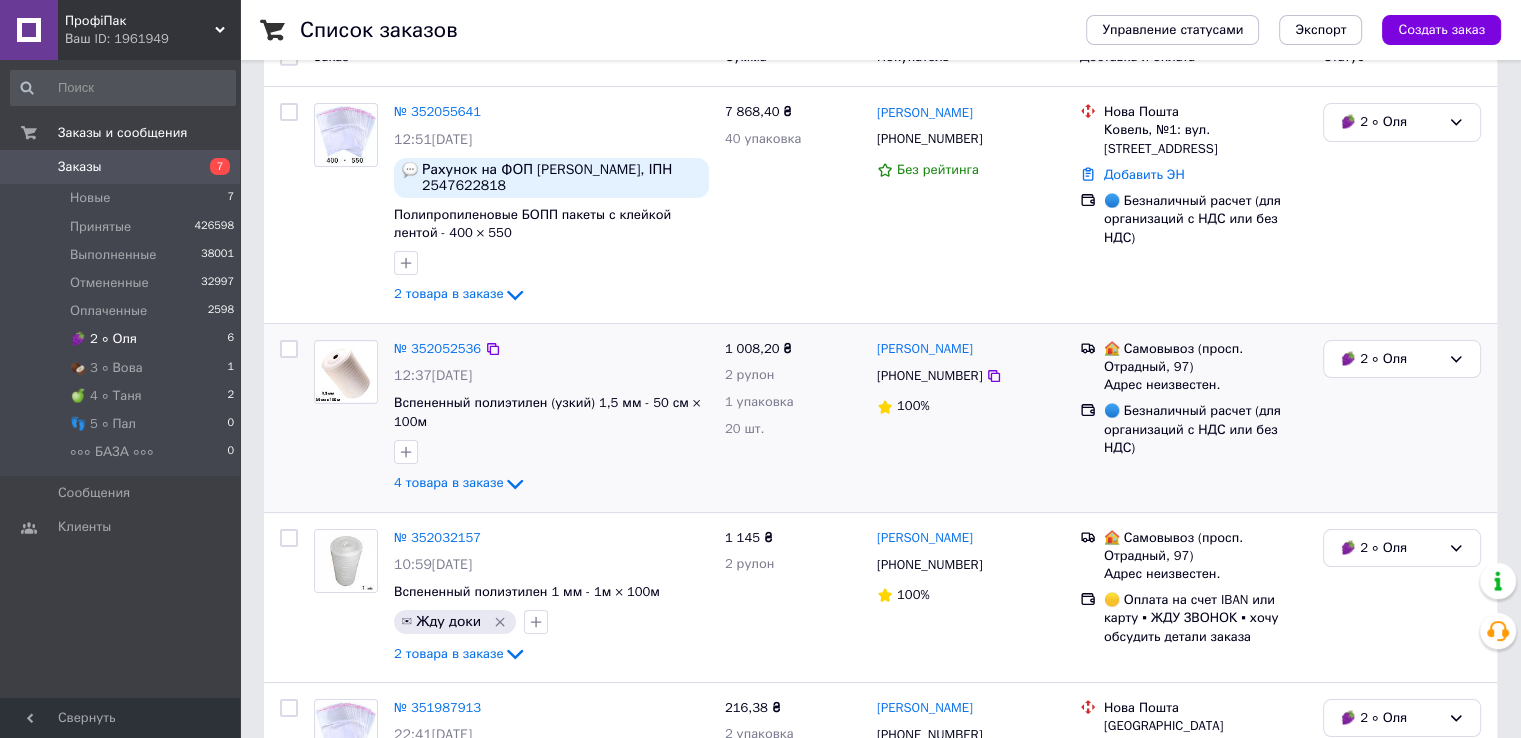 drag, startPoint x: 1360, startPoint y: 362, endPoint x: 1365, endPoint y: 377, distance: 15.811388 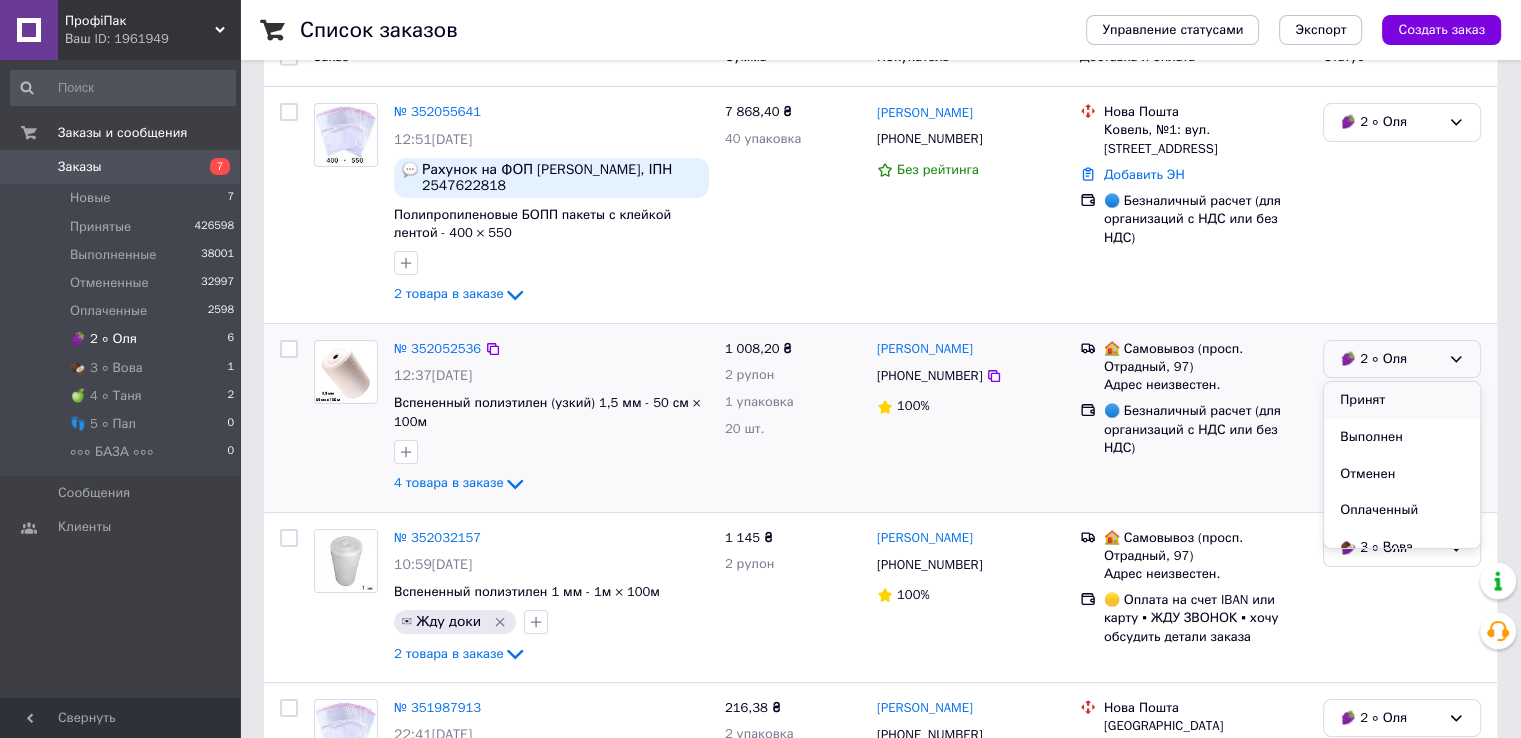 click on "Принят" at bounding box center (1402, 400) 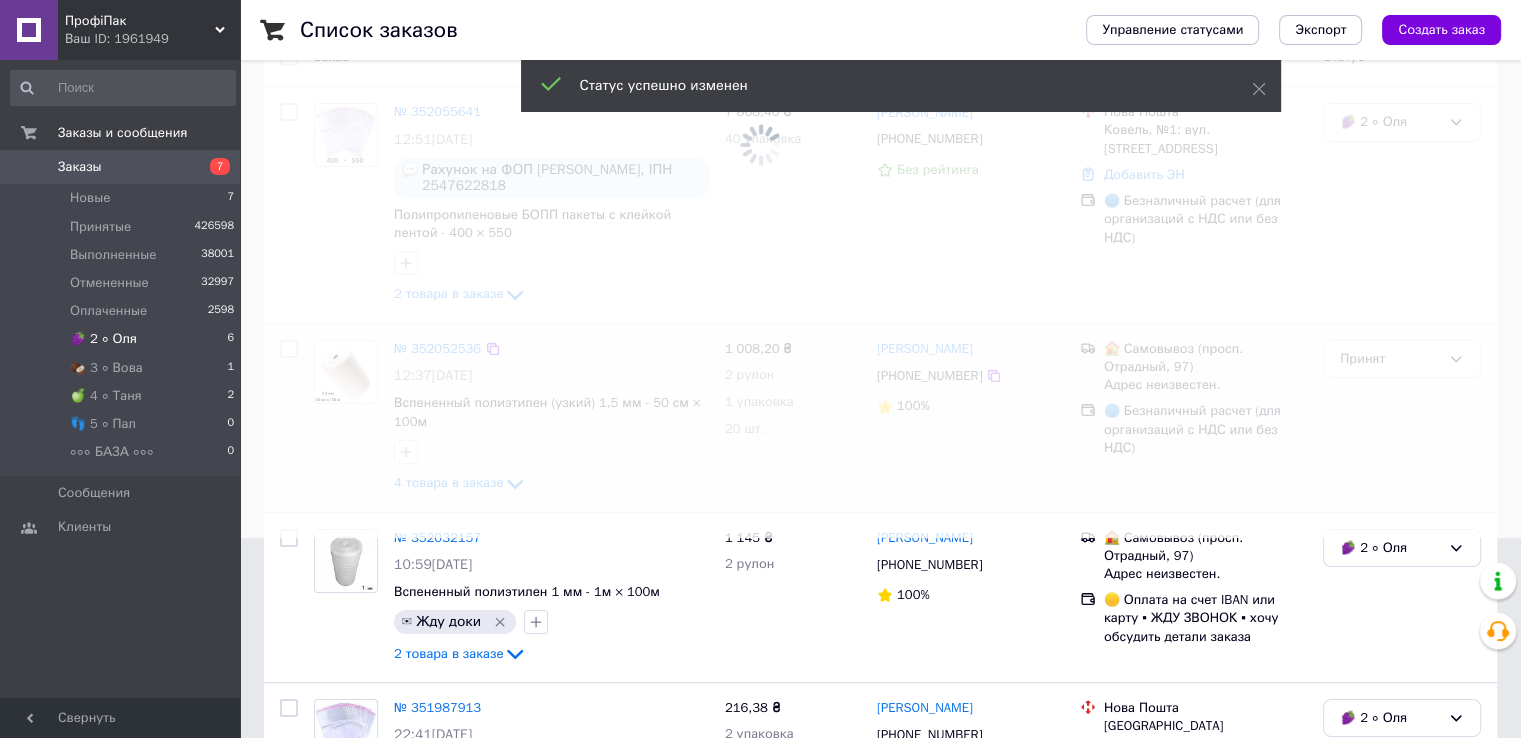 click at bounding box center (760, 169) 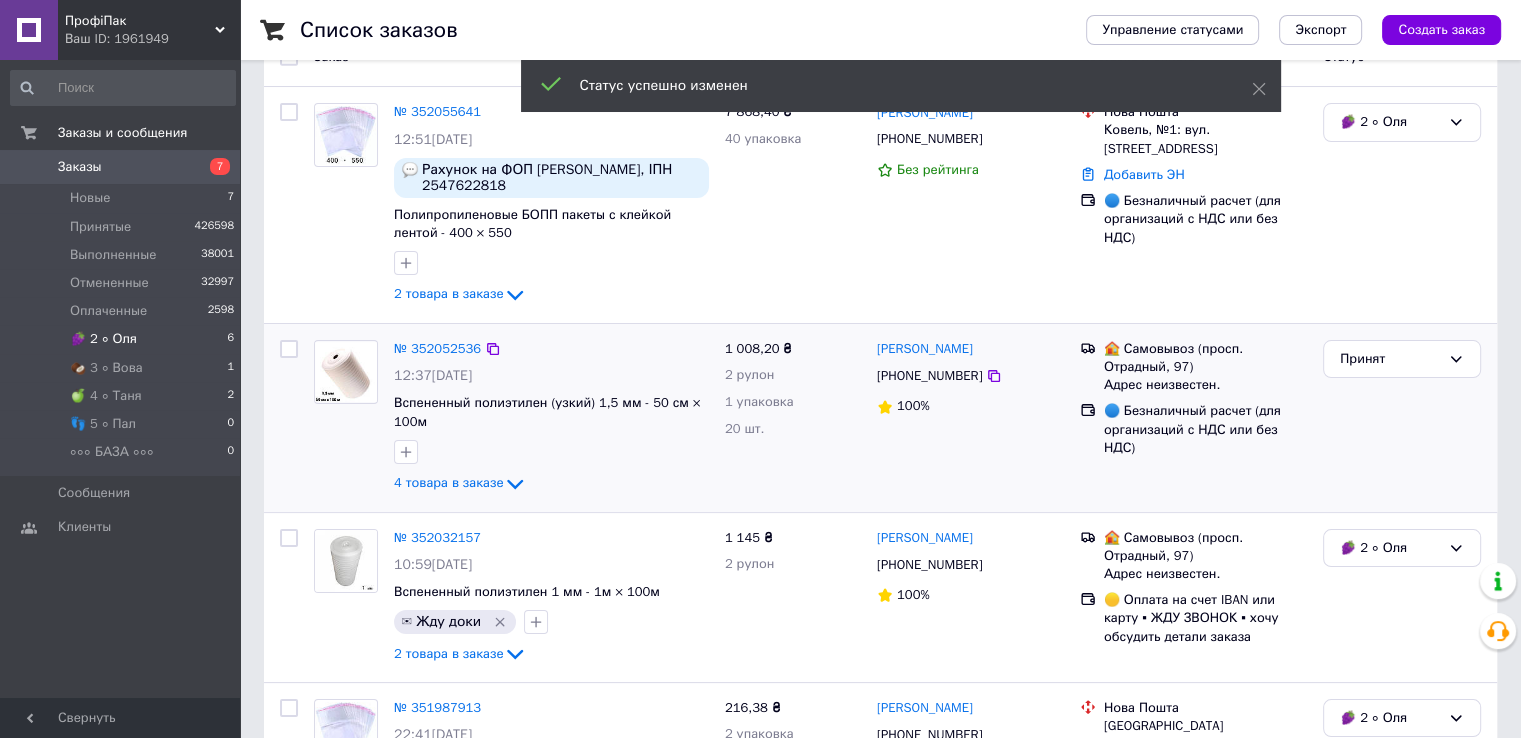 click at bounding box center [346, 135] 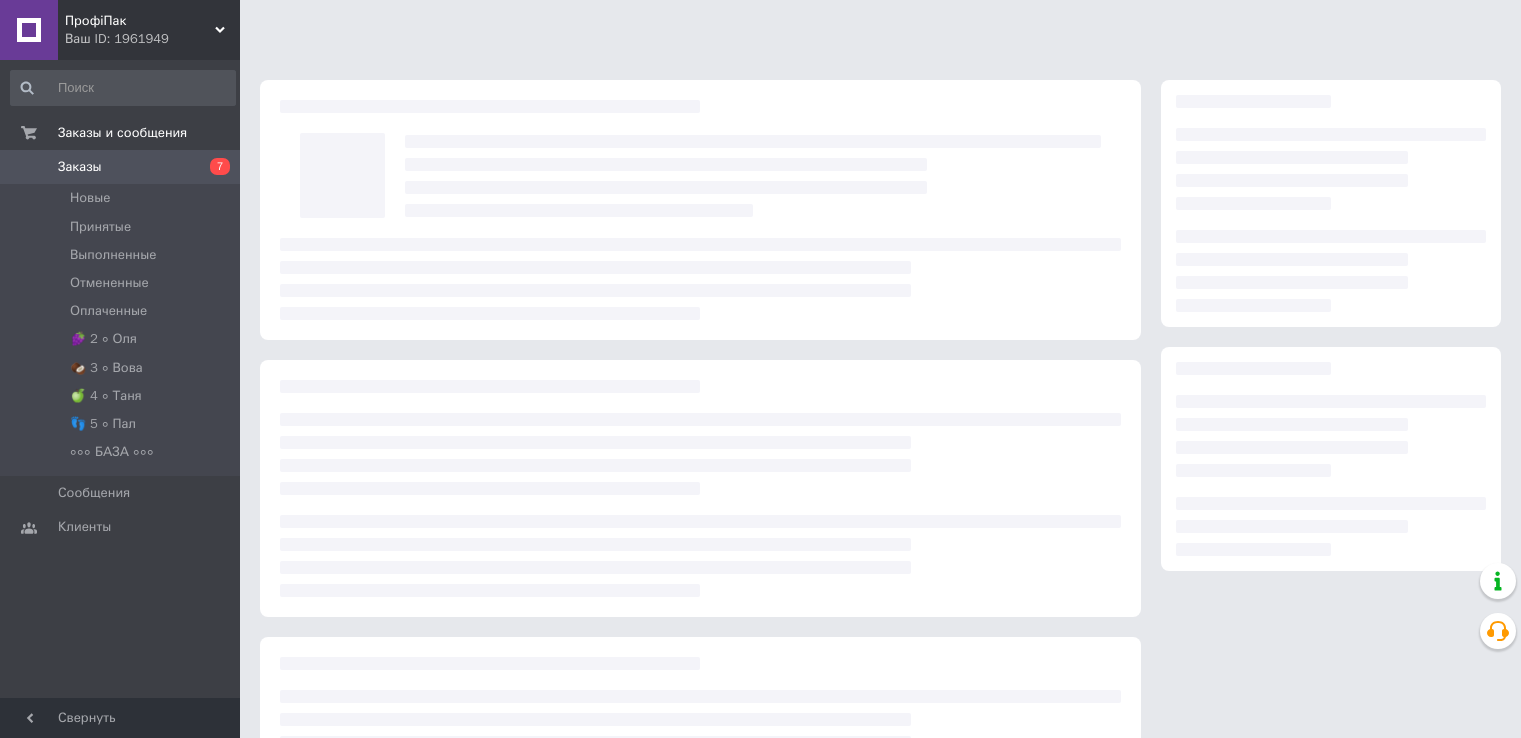 scroll, scrollTop: 0, scrollLeft: 0, axis: both 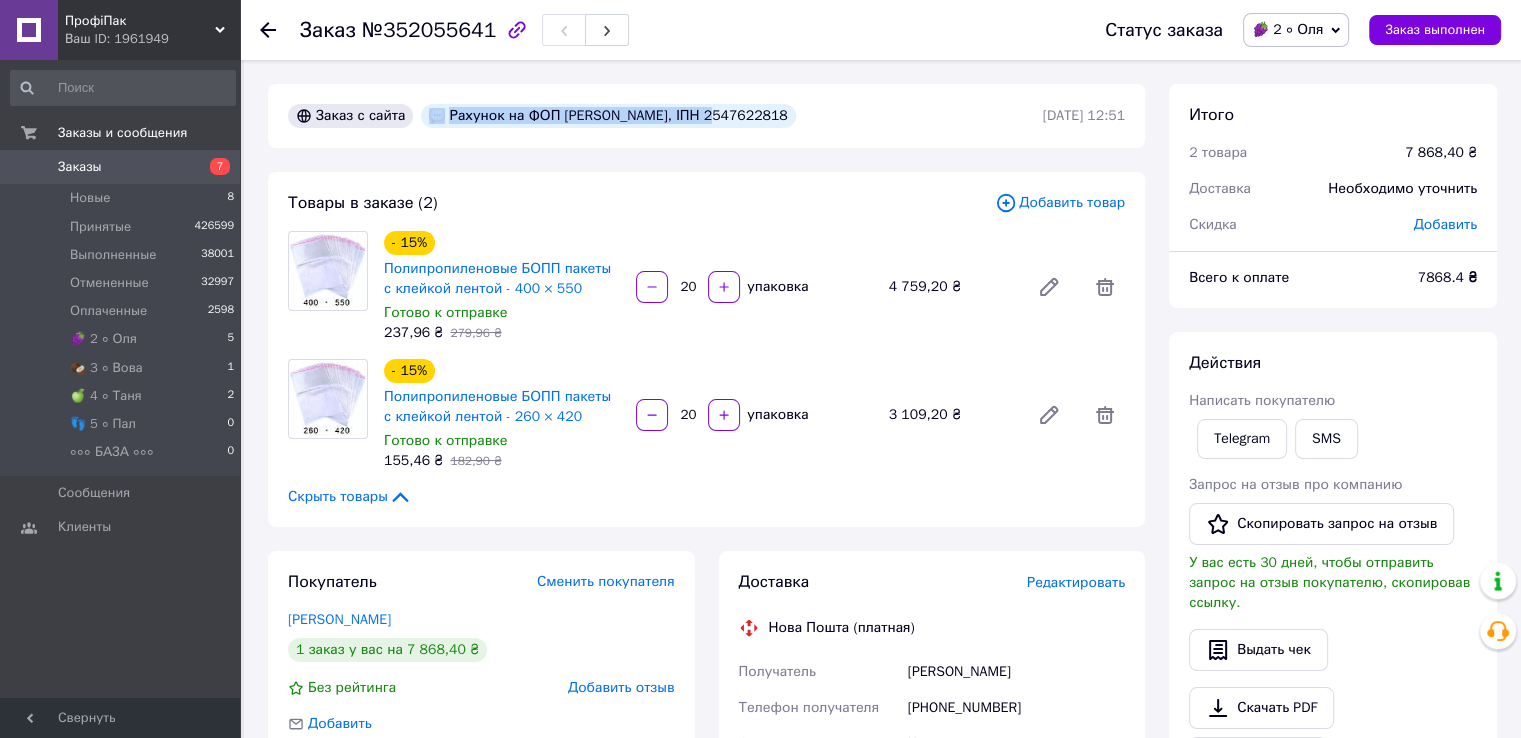 drag, startPoint x: 711, startPoint y: 117, endPoint x: 792, endPoint y: 117, distance: 81 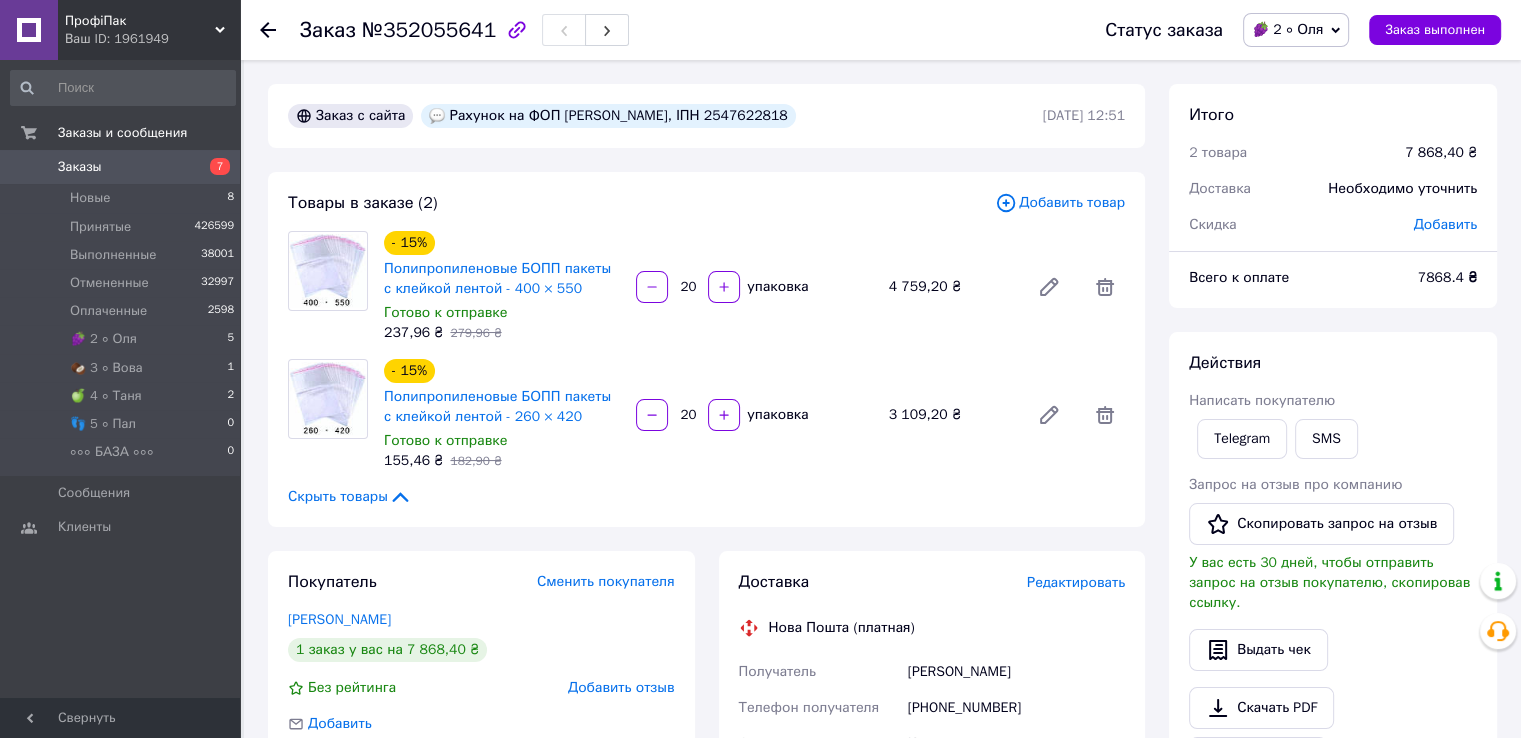 drag, startPoint x: 748, startPoint y: 141, endPoint x: 740, endPoint y: 122, distance: 20.615528 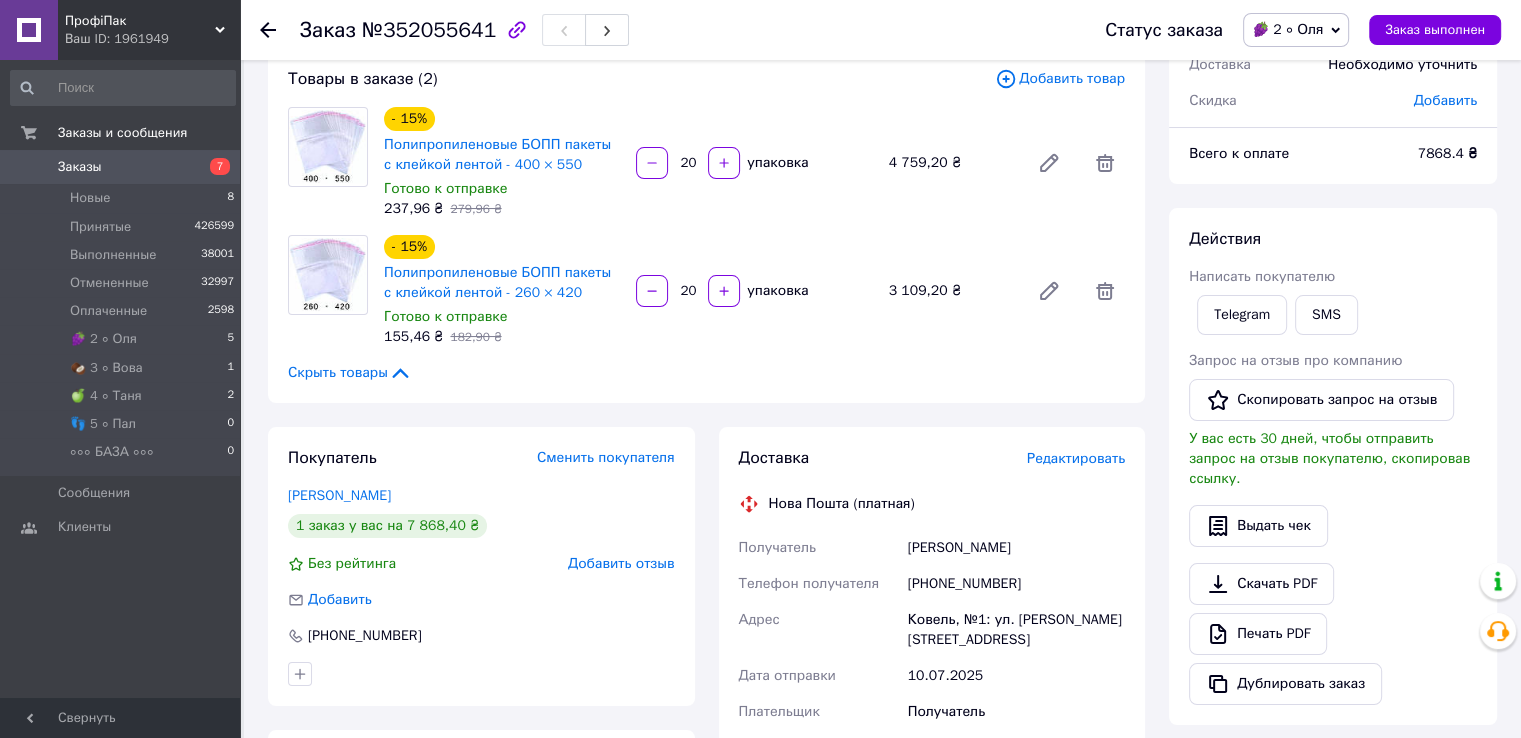 scroll, scrollTop: 200, scrollLeft: 0, axis: vertical 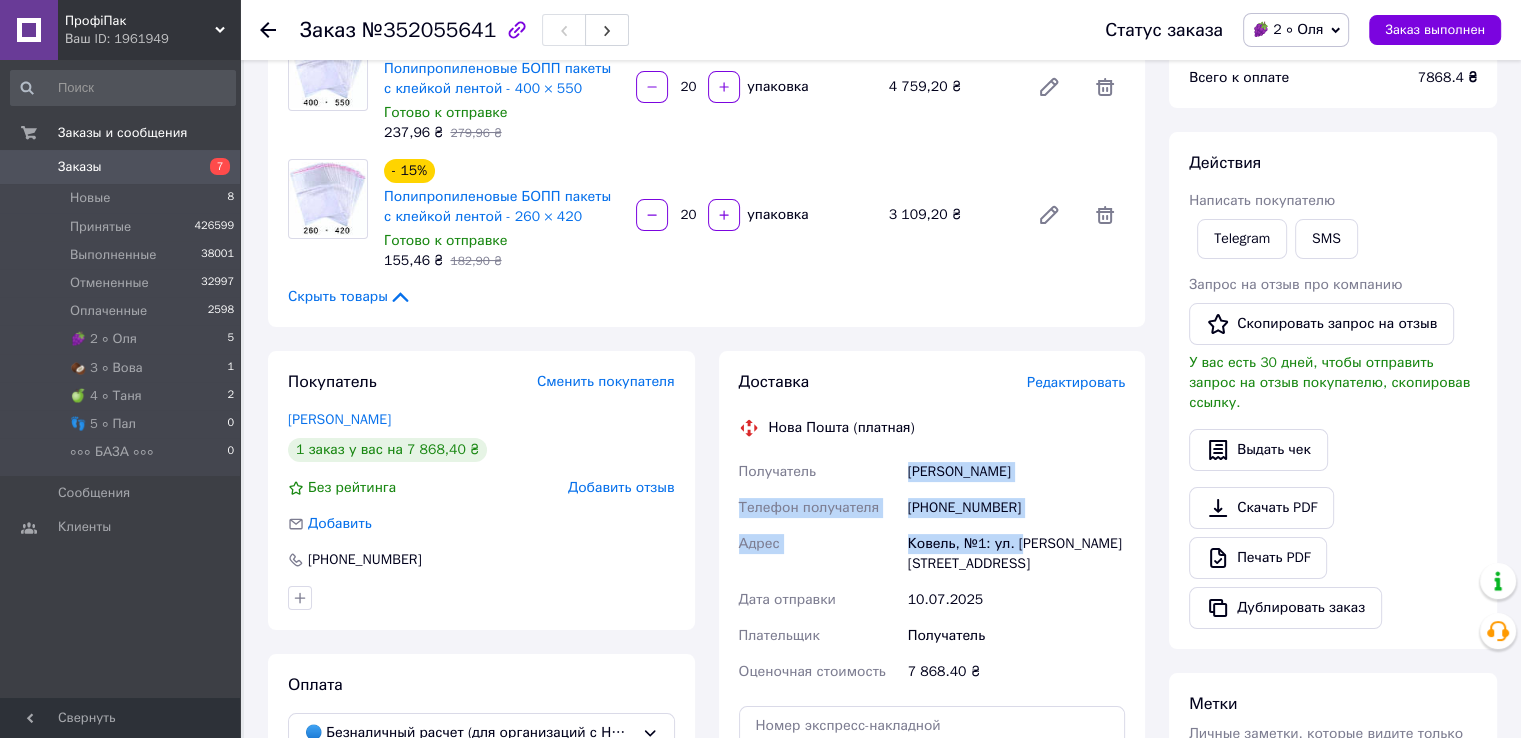 drag, startPoint x: 901, startPoint y: 469, endPoint x: 1020, endPoint y: 545, distance: 141.19844 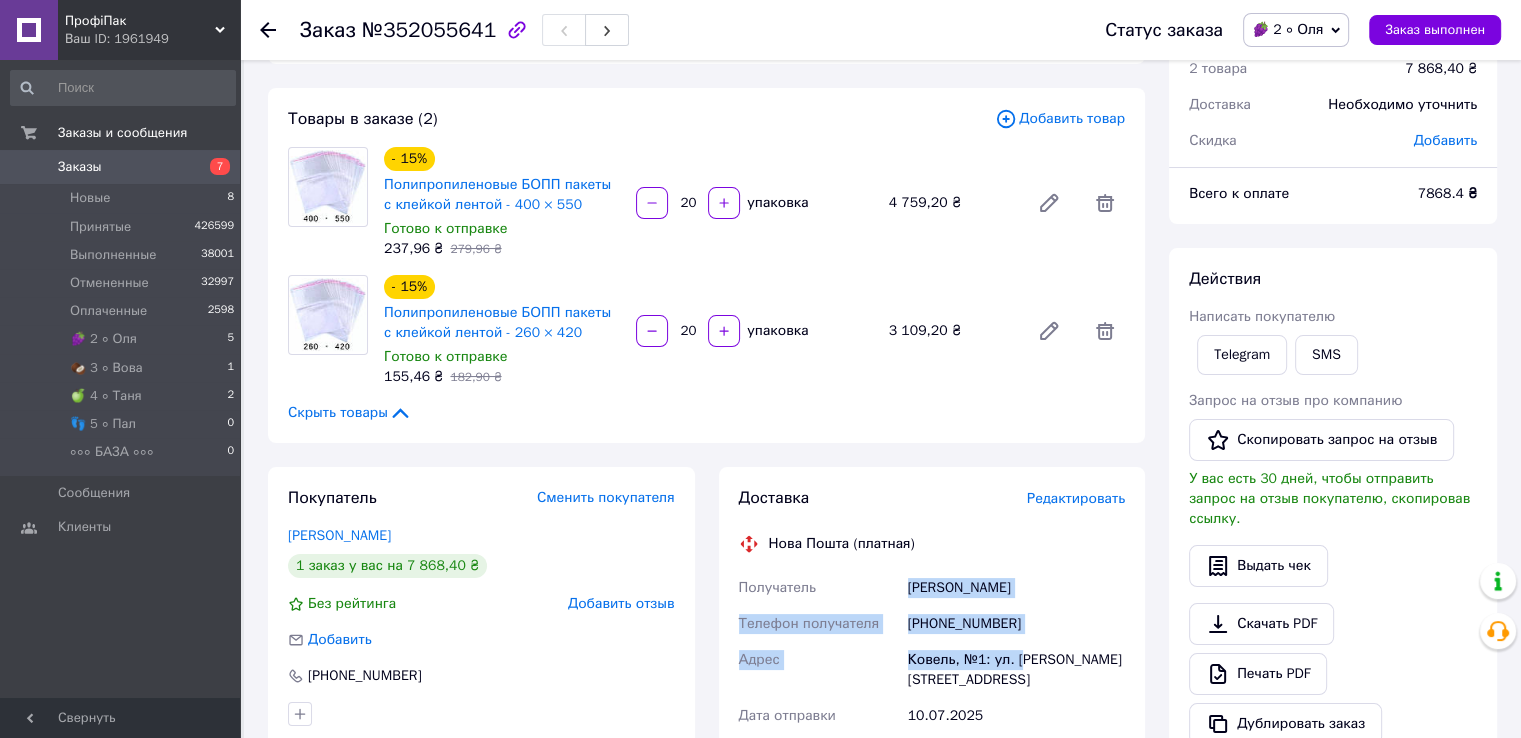 scroll, scrollTop: 0, scrollLeft: 0, axis: both 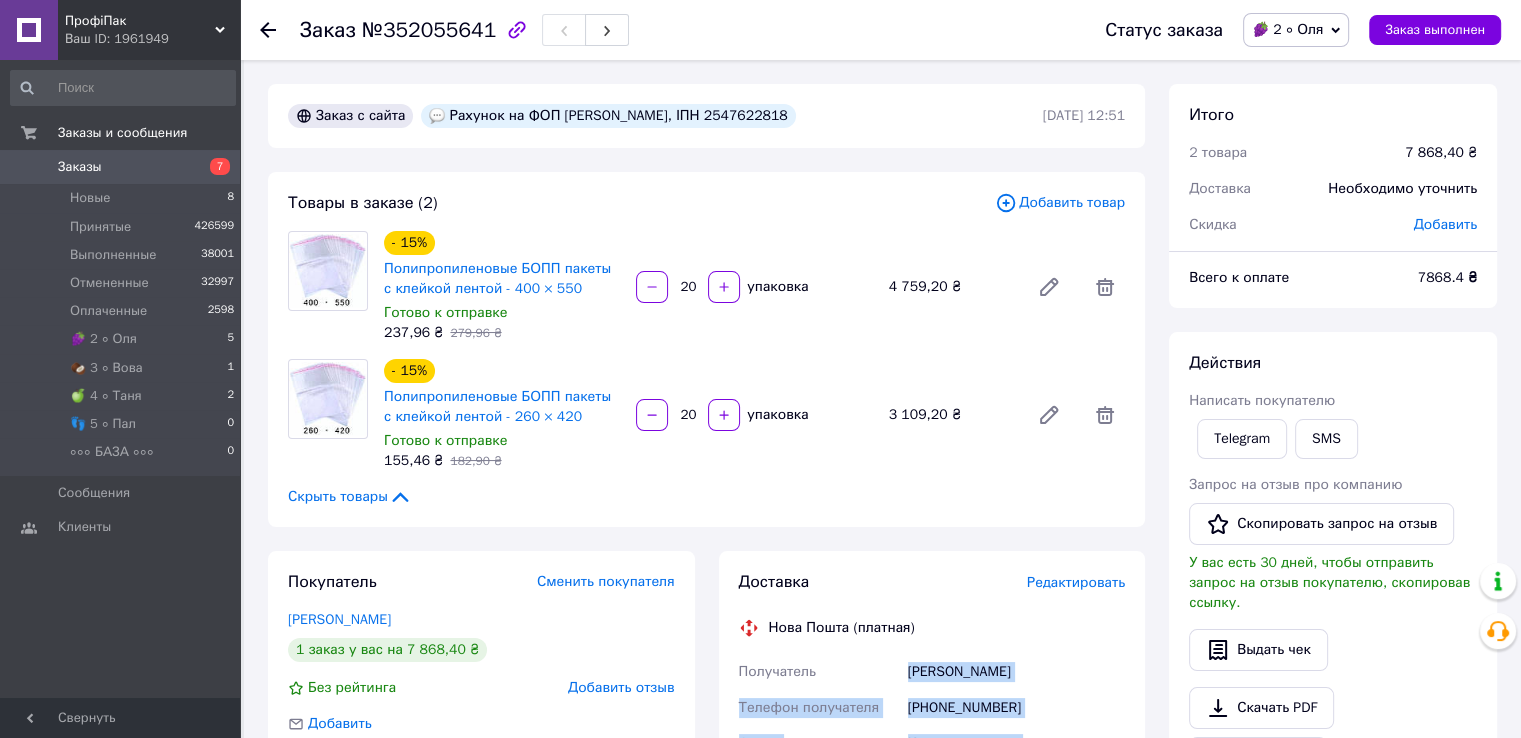 drag, startPoint x: 1292, startPoint y: 34, endPoint x: 1302, endPoint y: 69, distance: 36.40055 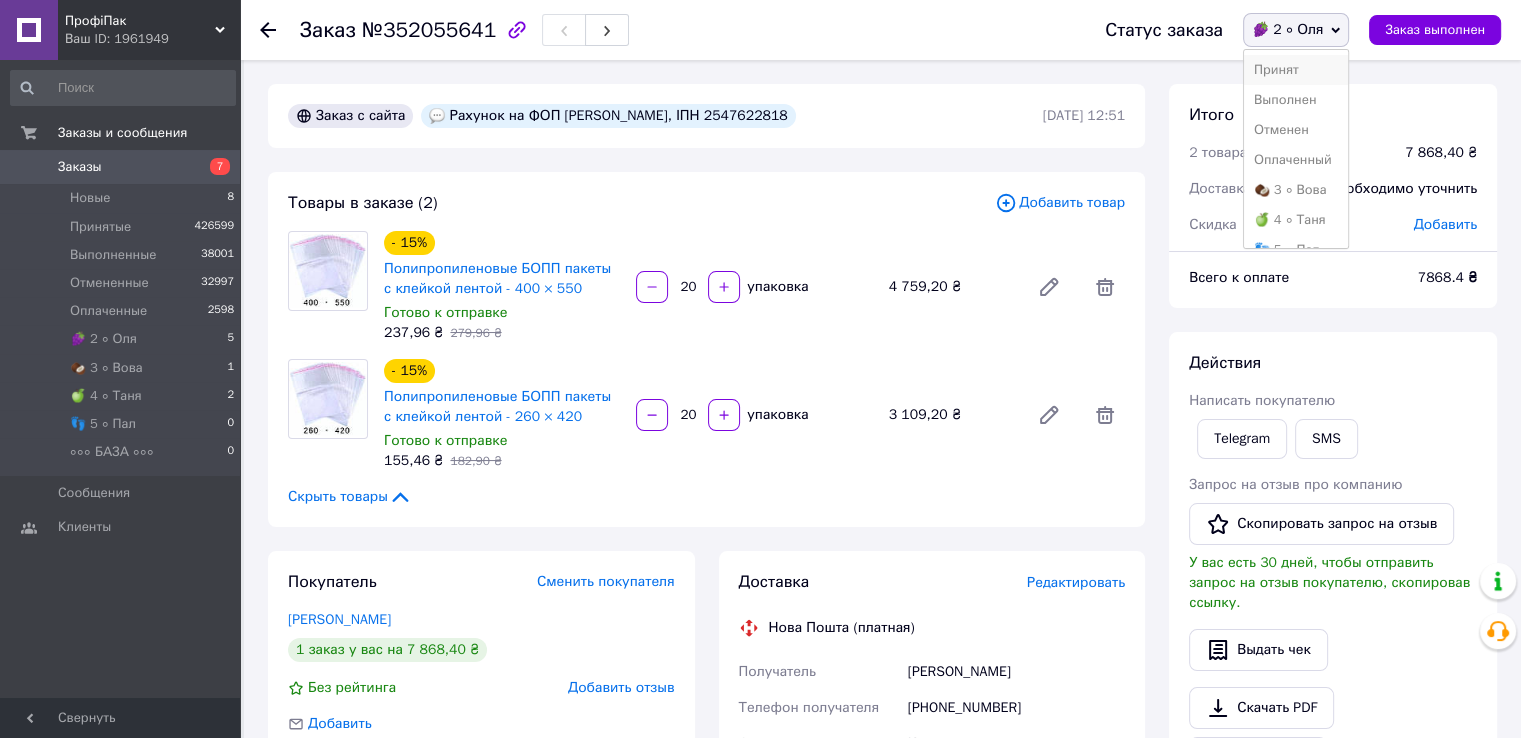 click on "Принят" at bounding box center (1296, 70) 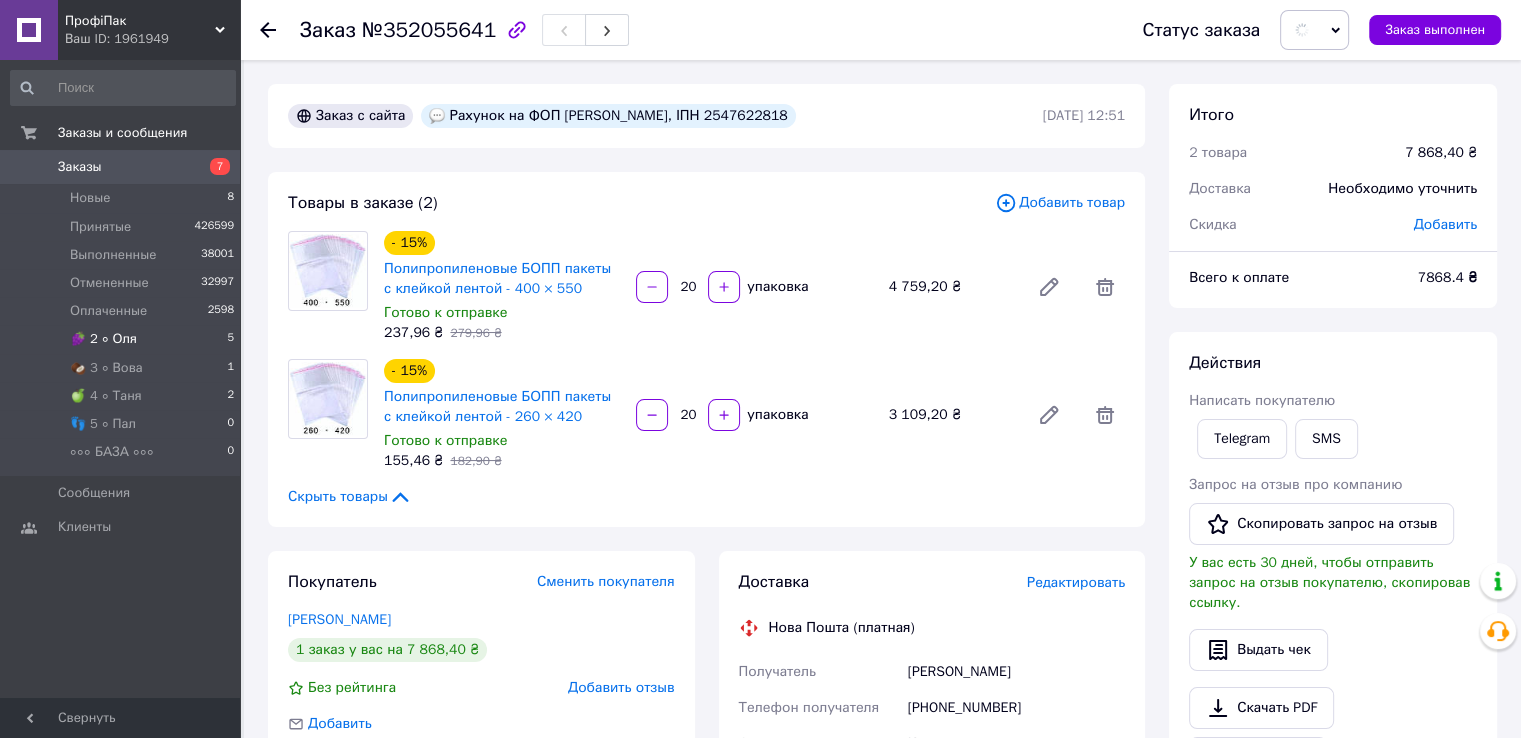 click on "🍇 2 ∘ Оля" at bounding box center (103, 339) 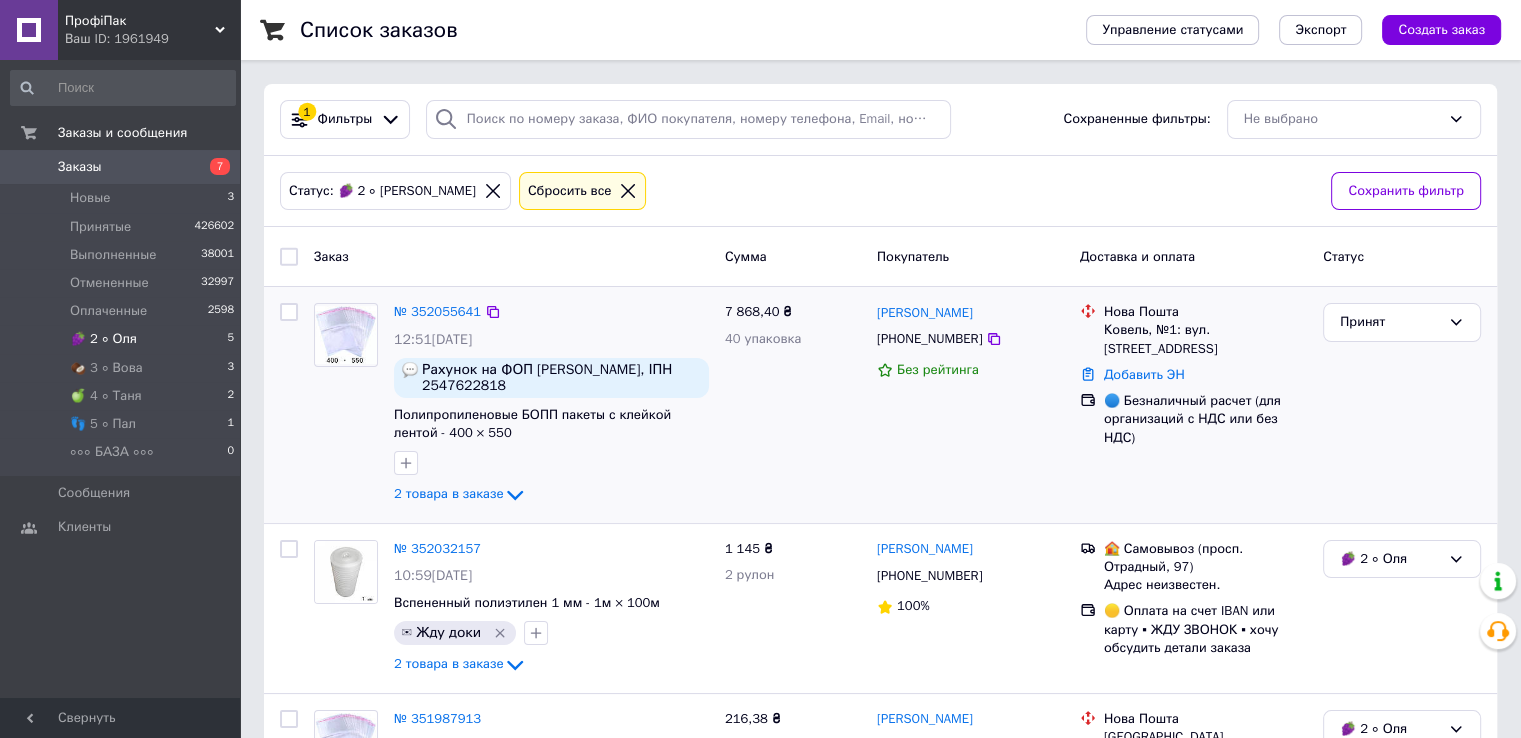 click at bounding box center [346, 405] 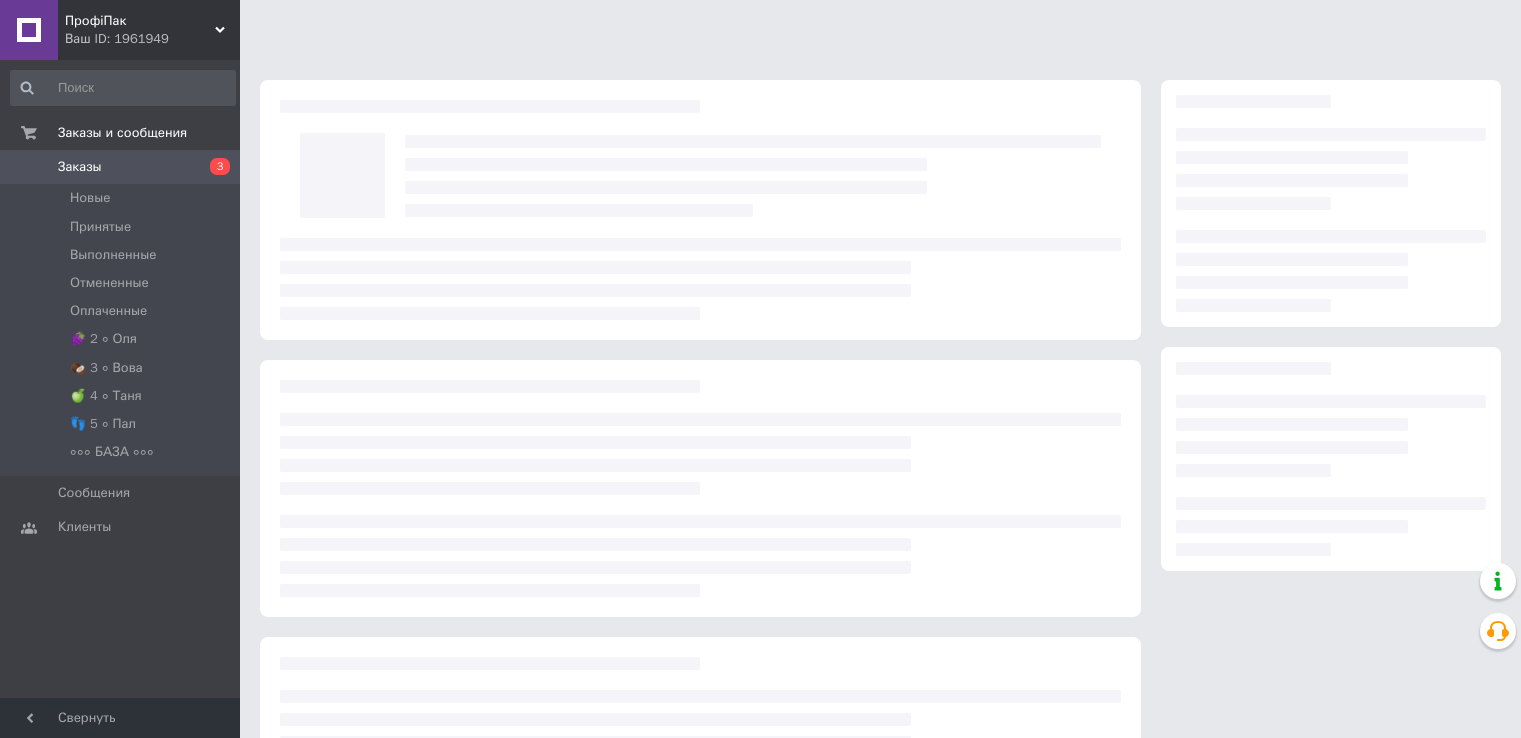 scroll, scrollTop: 0, scrollLeft: 0, axis: both 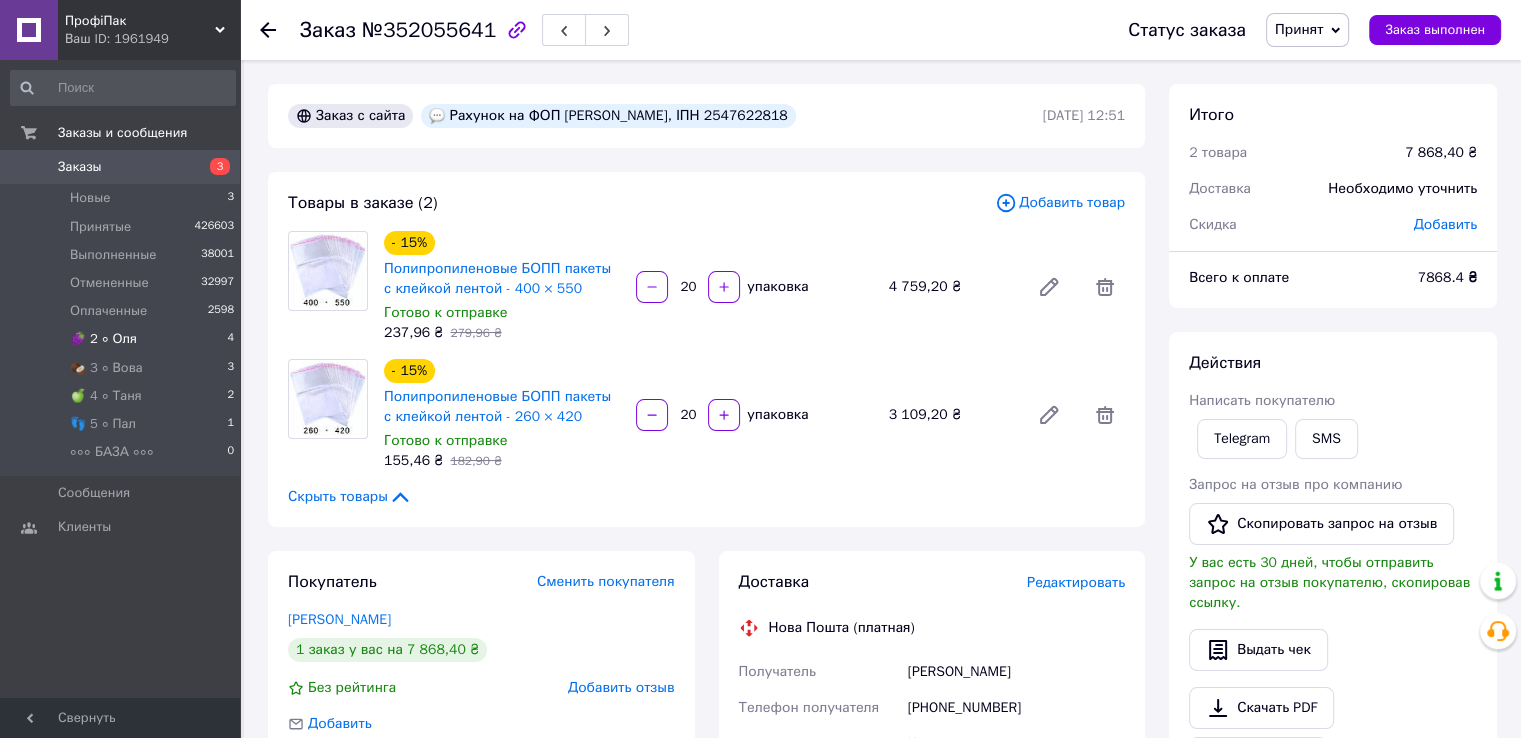 click on "🍇 2 ∘ Оля" at bounding box center (103, 339) 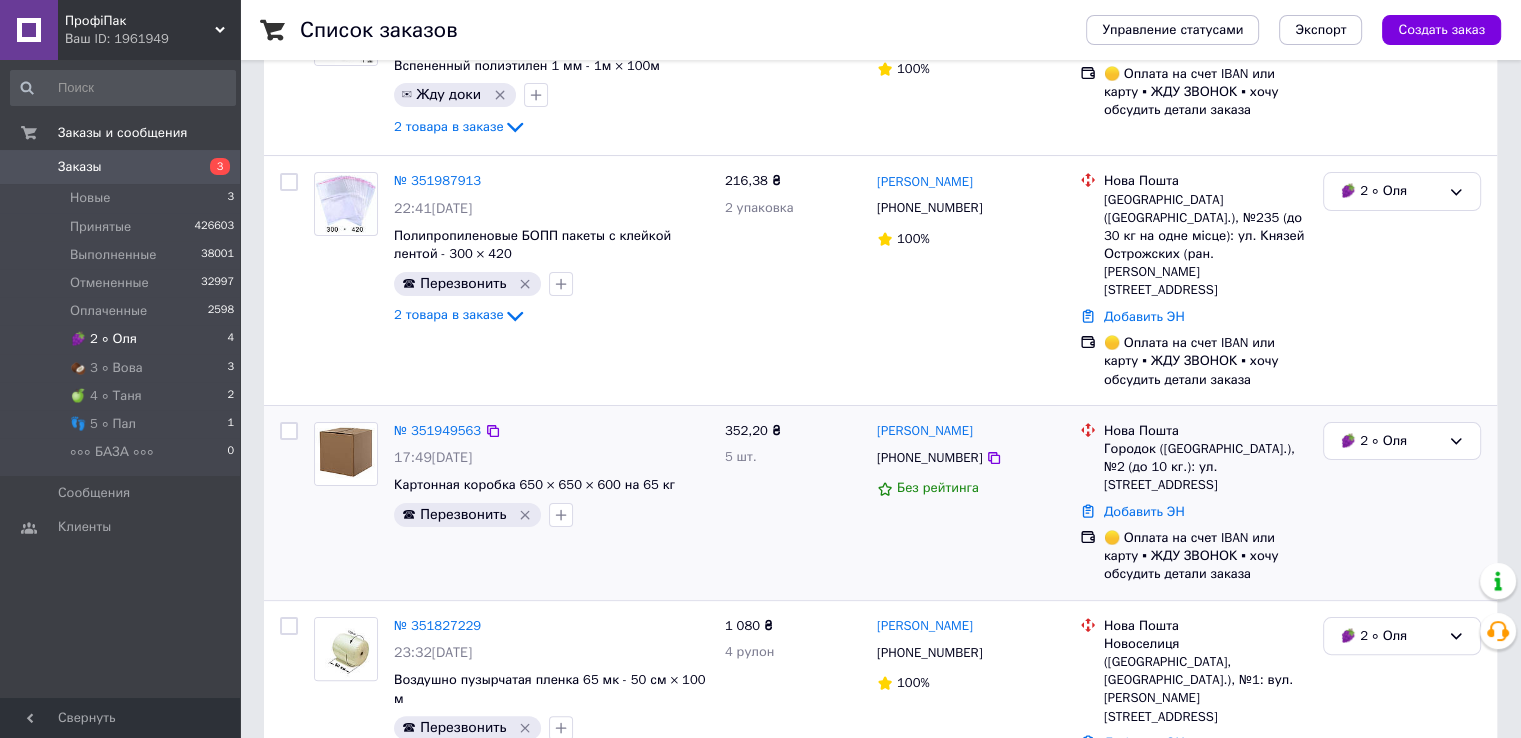 scroll, scrollTop: 308, scrollLeft: 0, axis: vertical 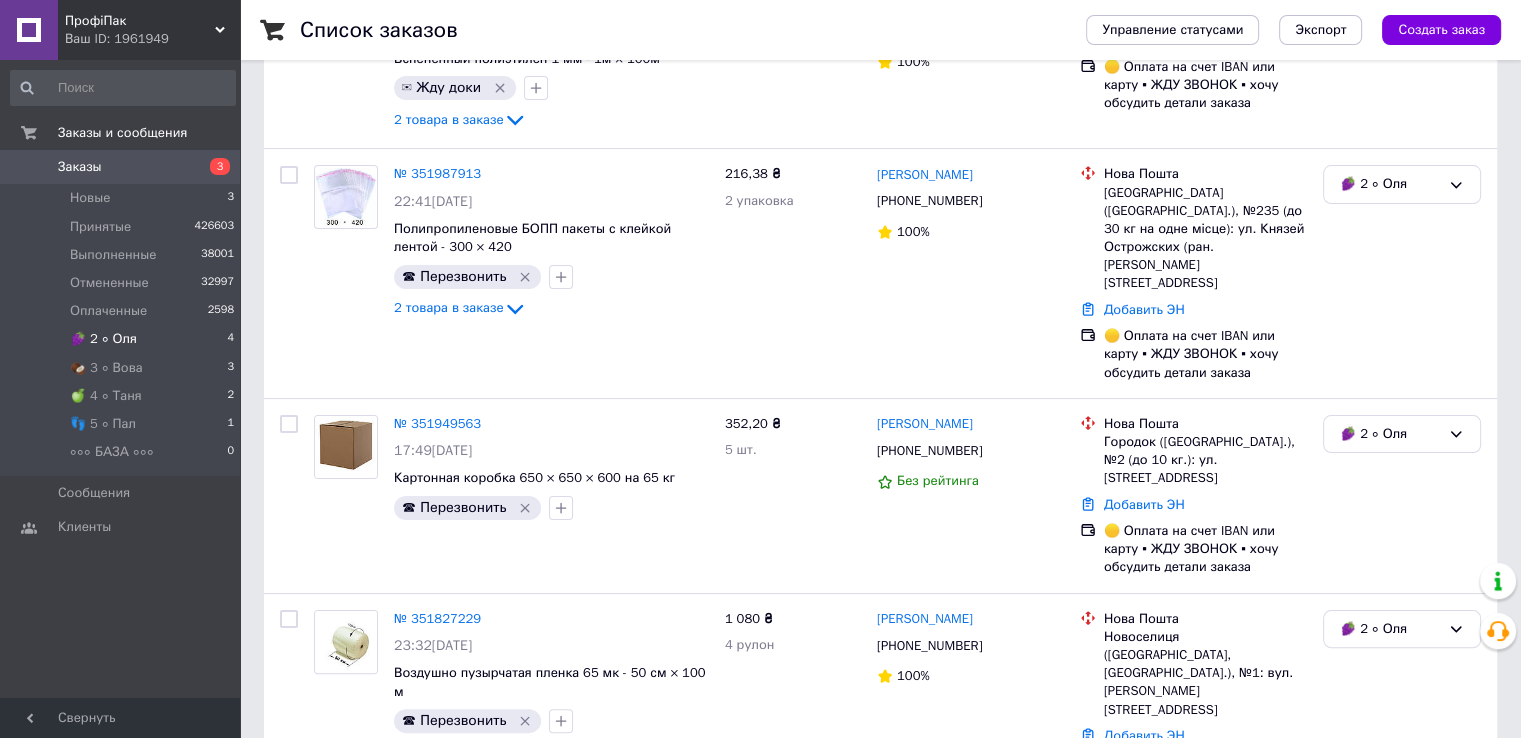 click on "🍇 2 ∘ Оля" at bounding box center (103, 339) 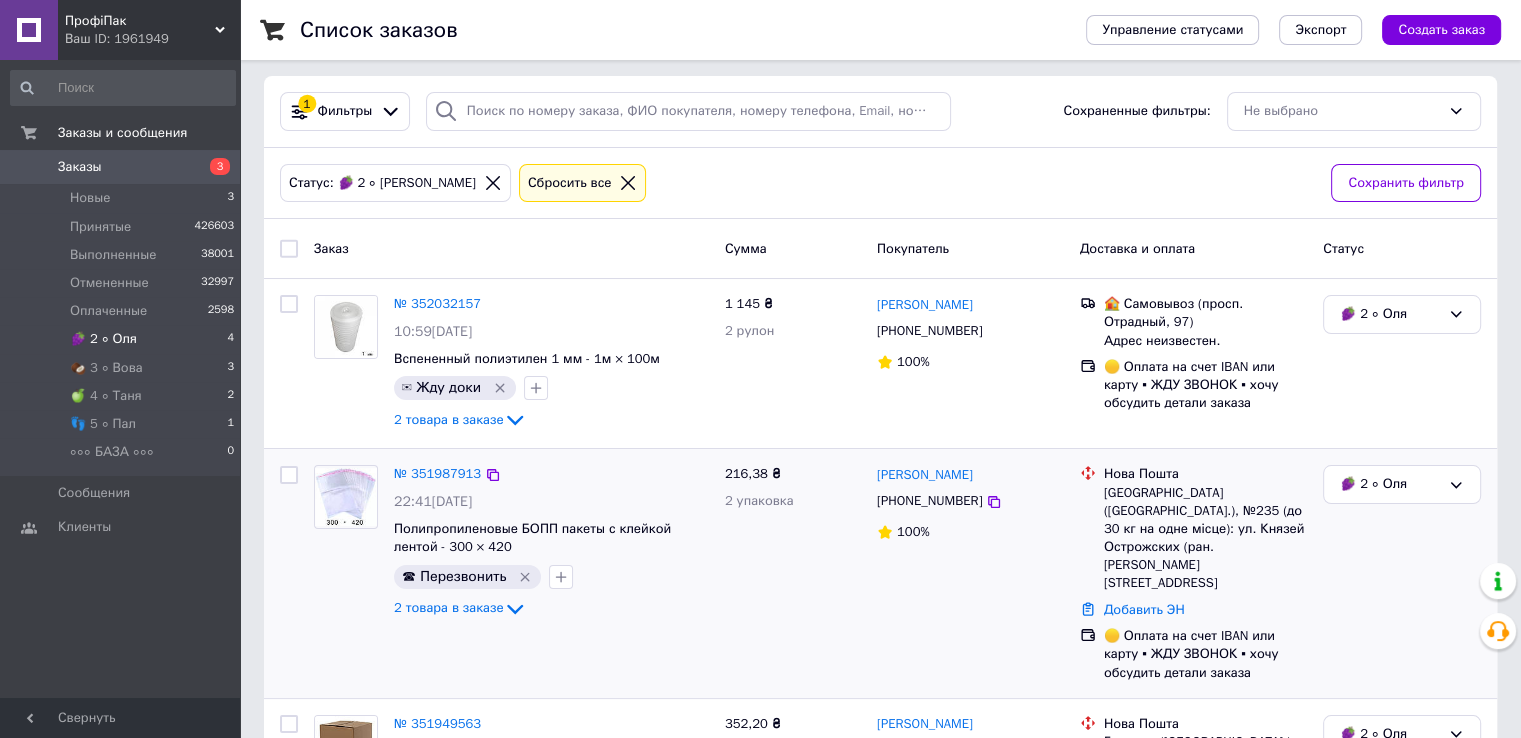 scroll, scrollTop: 0, scrollLeft: 0, axis: both 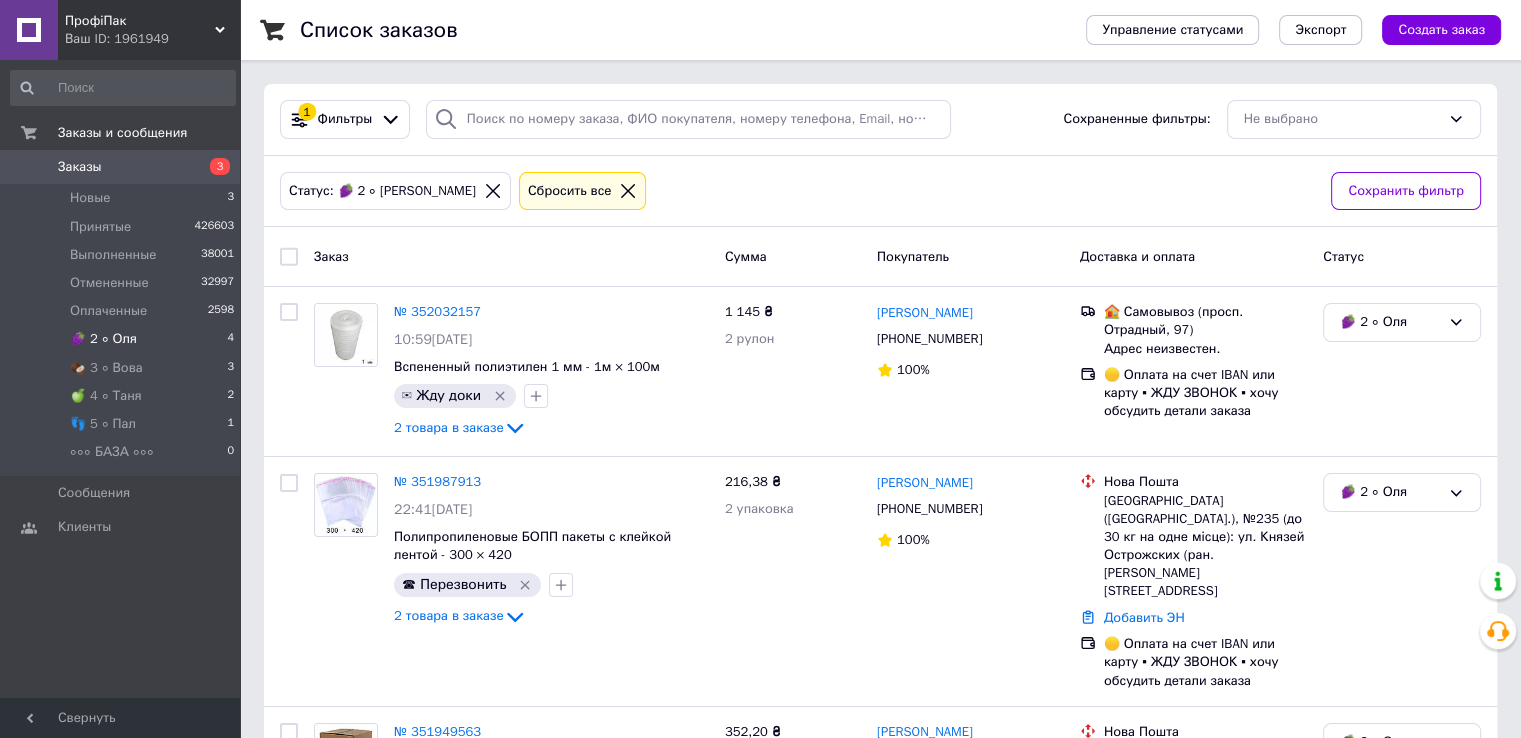 click on "🍇 2 ∘ [PERSON_NAME] 4" at bounding box center (123, 339) 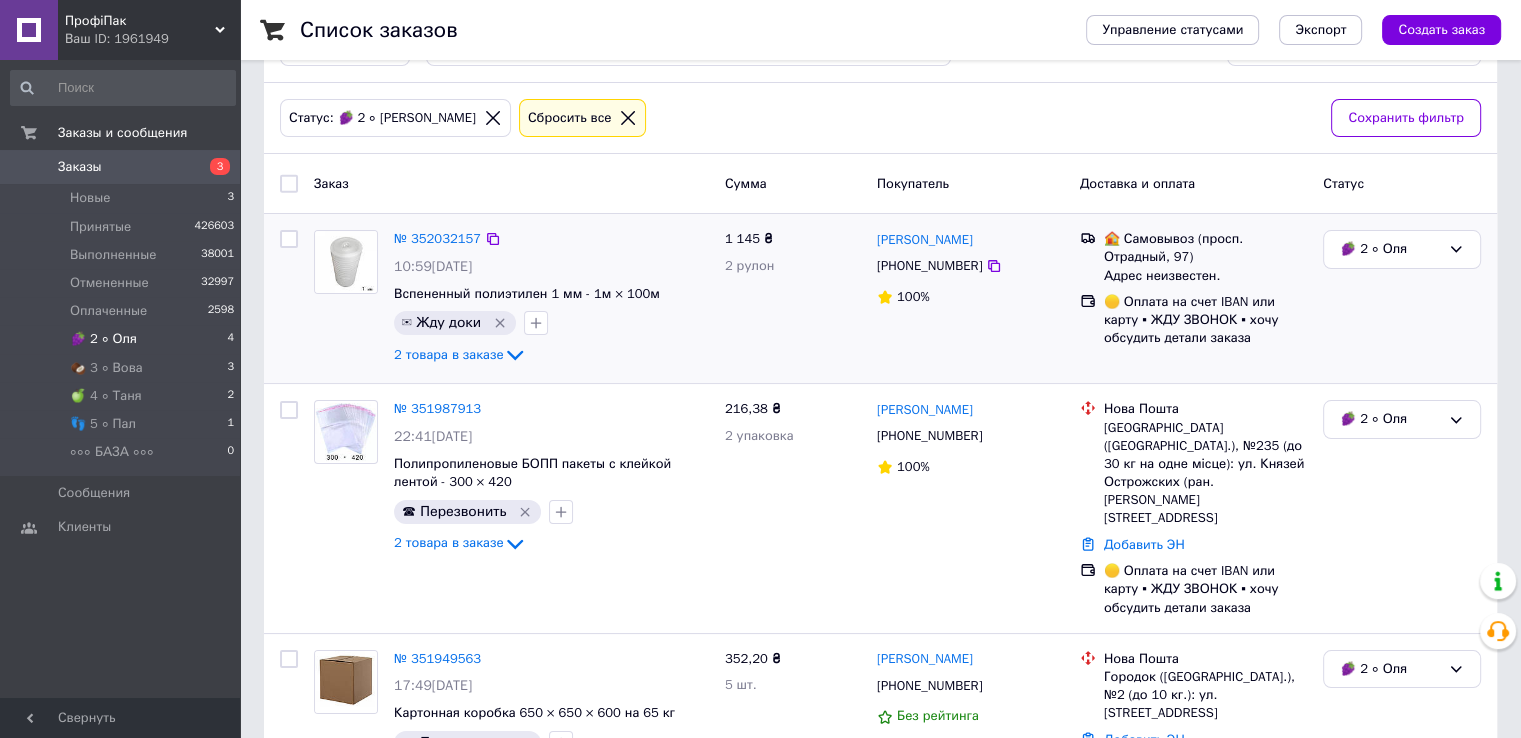 scroll, scrollTop: 0, scrollLeft: 0, axis: both 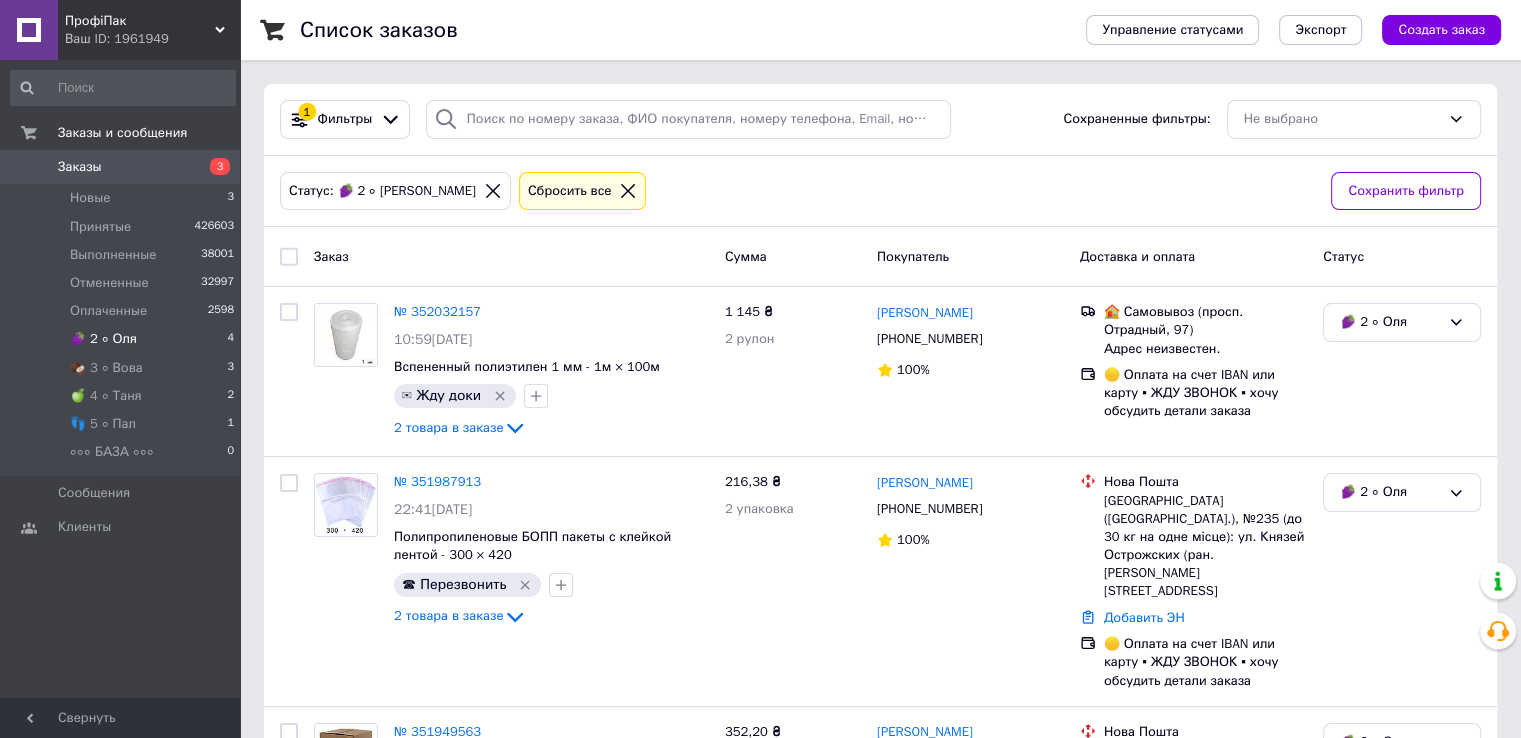 click on "🍇 2 ∘ Оля" at bounding box center [103, 339] 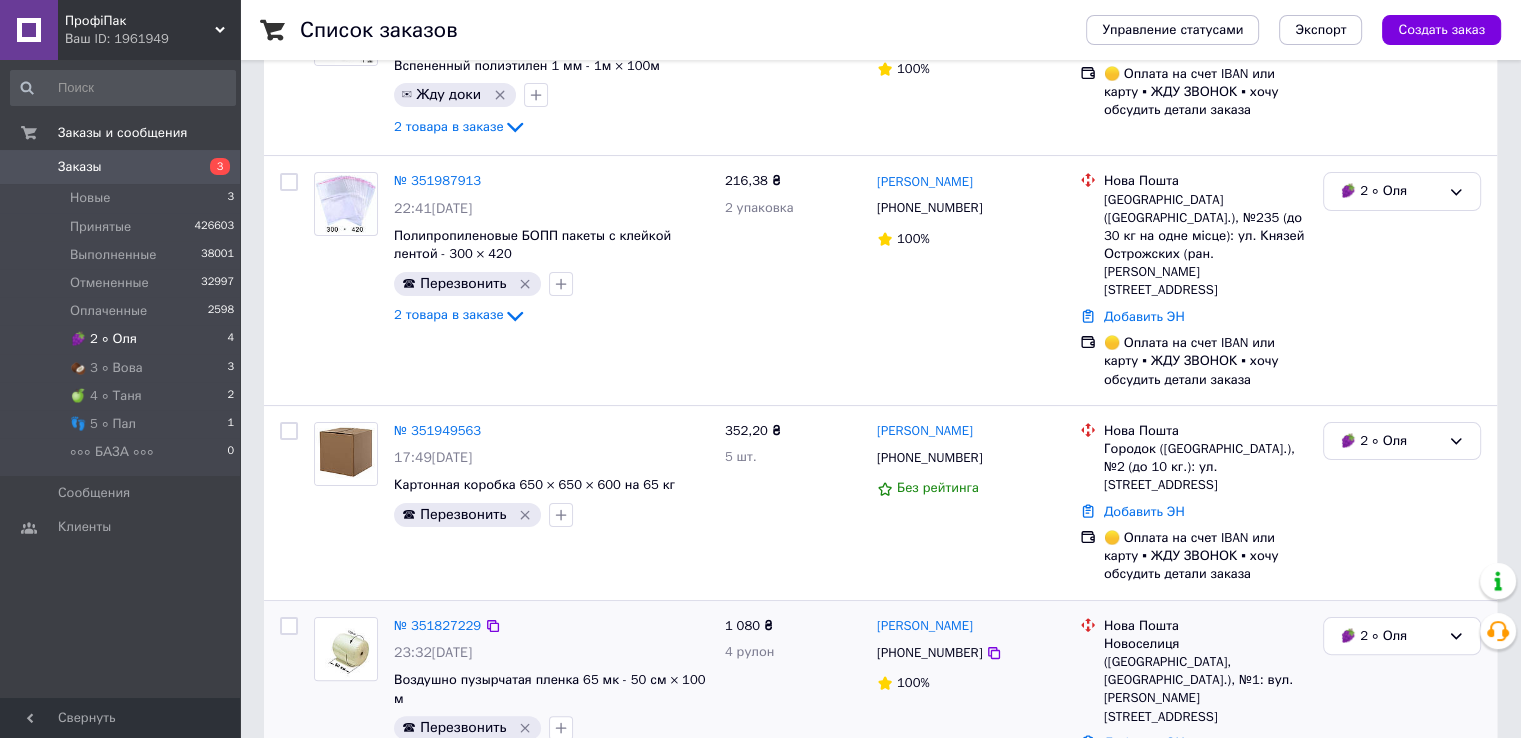 scroll, scrollTop: 308, scrollLeft: 0, axis: vertical 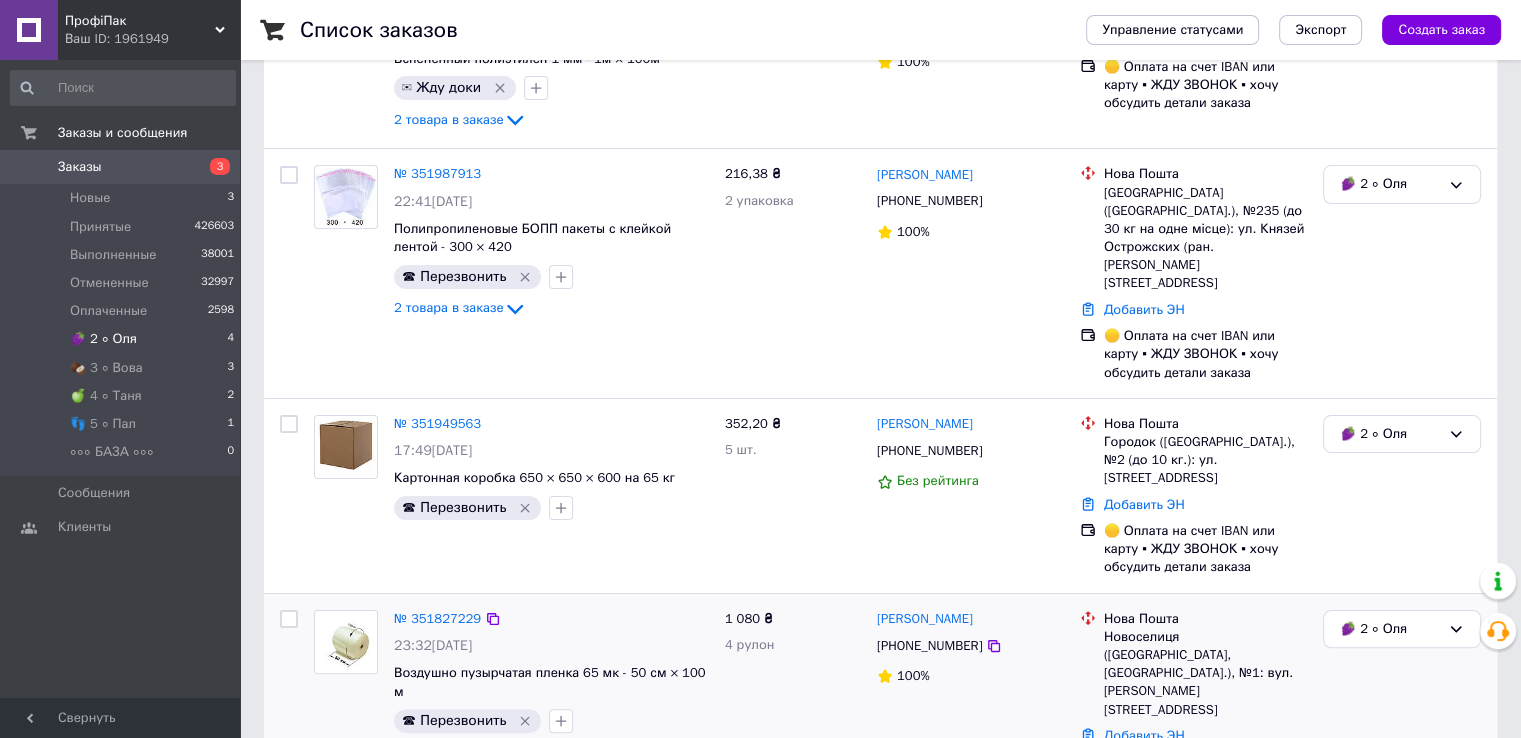 click at bounding box center (346, 642) 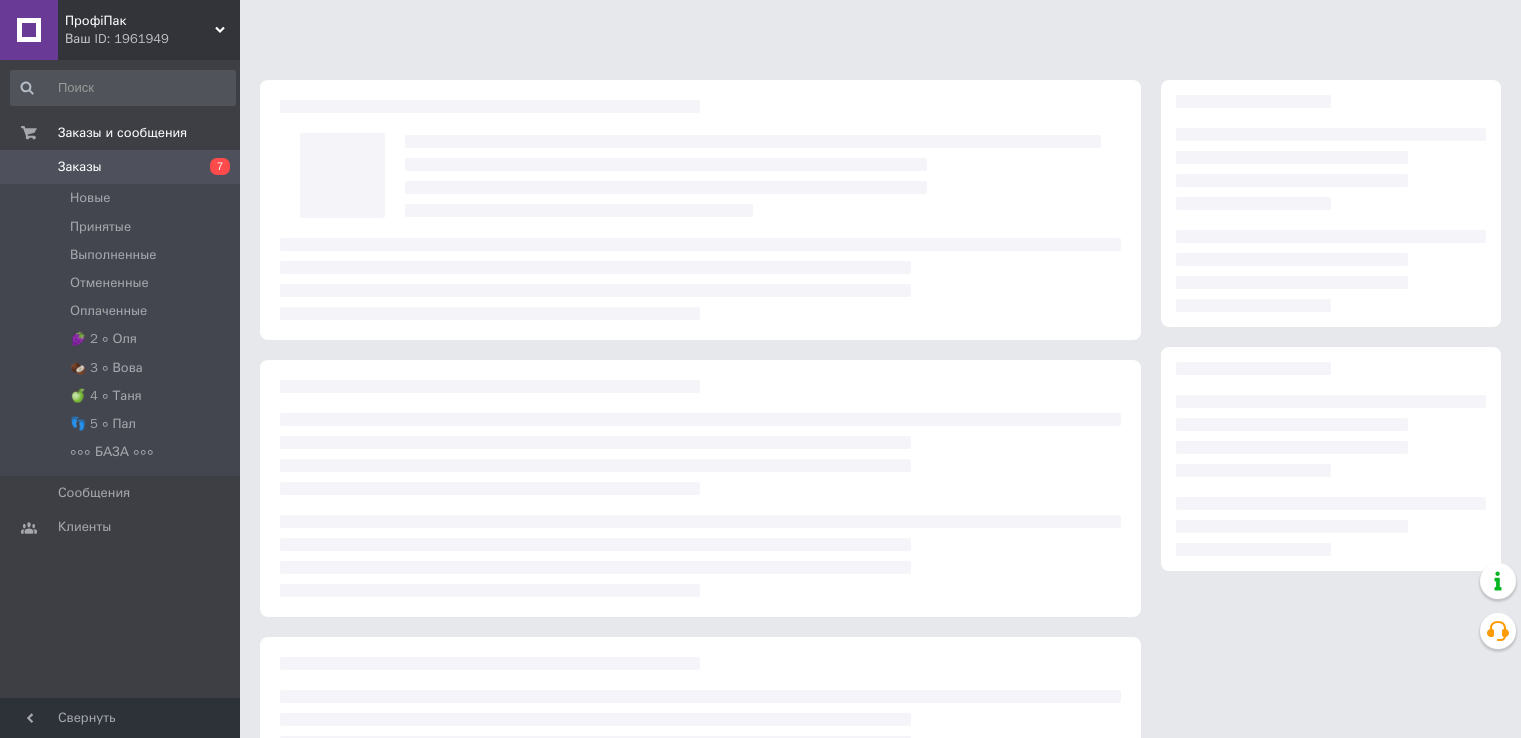 scroll, scrollTop: 0, scrollLeft: 0, axis: both 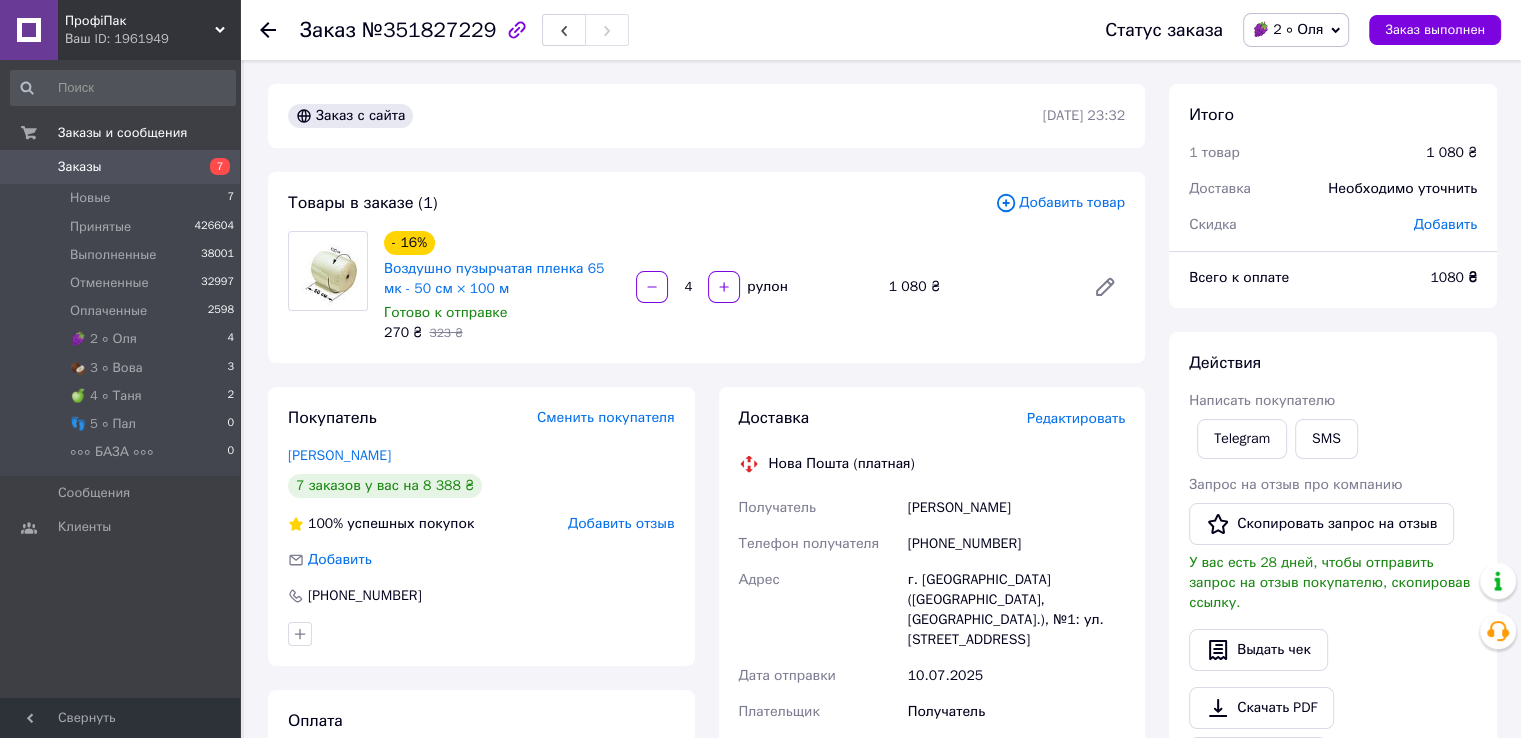 click 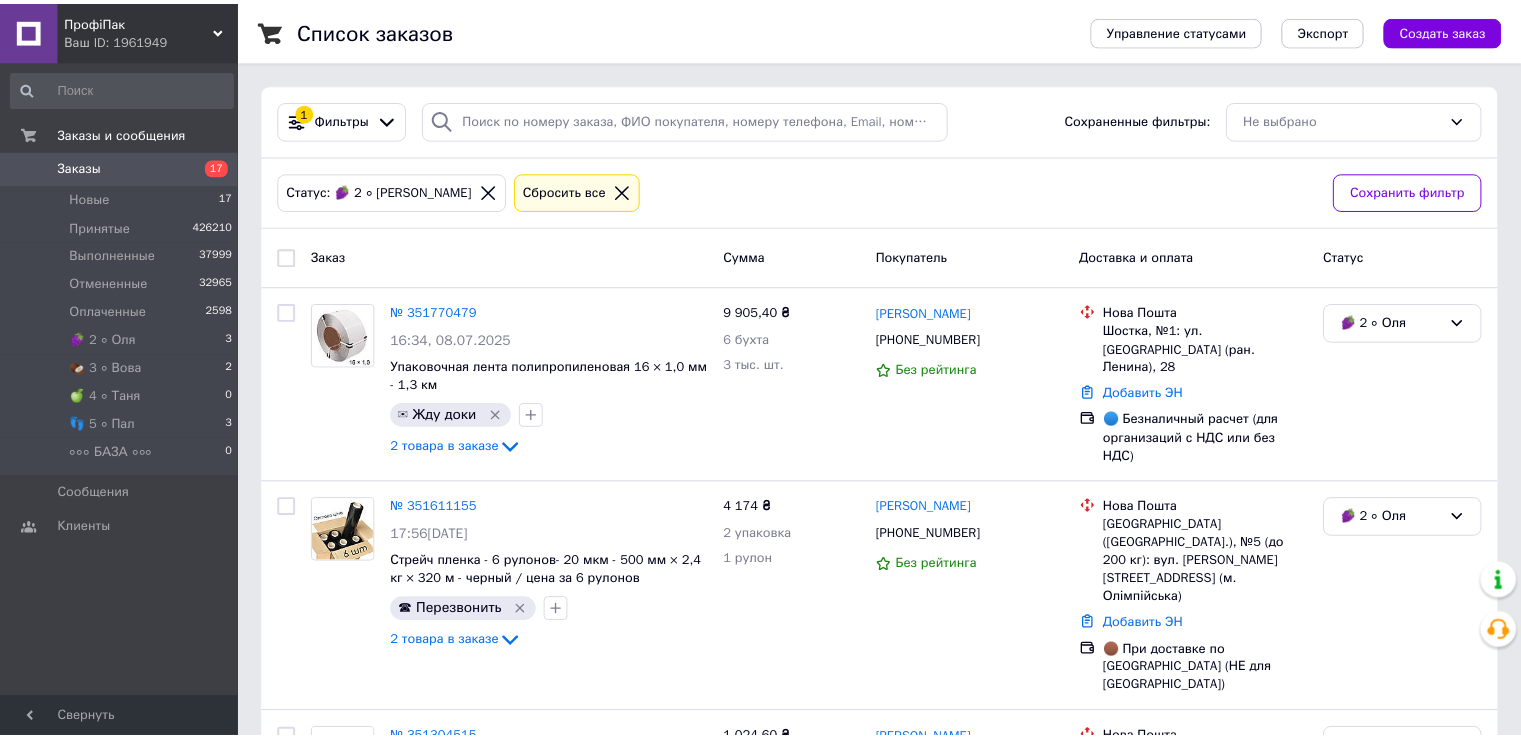 scroll, scrollTop: 166, scrollLeft: 0, axis: vertical 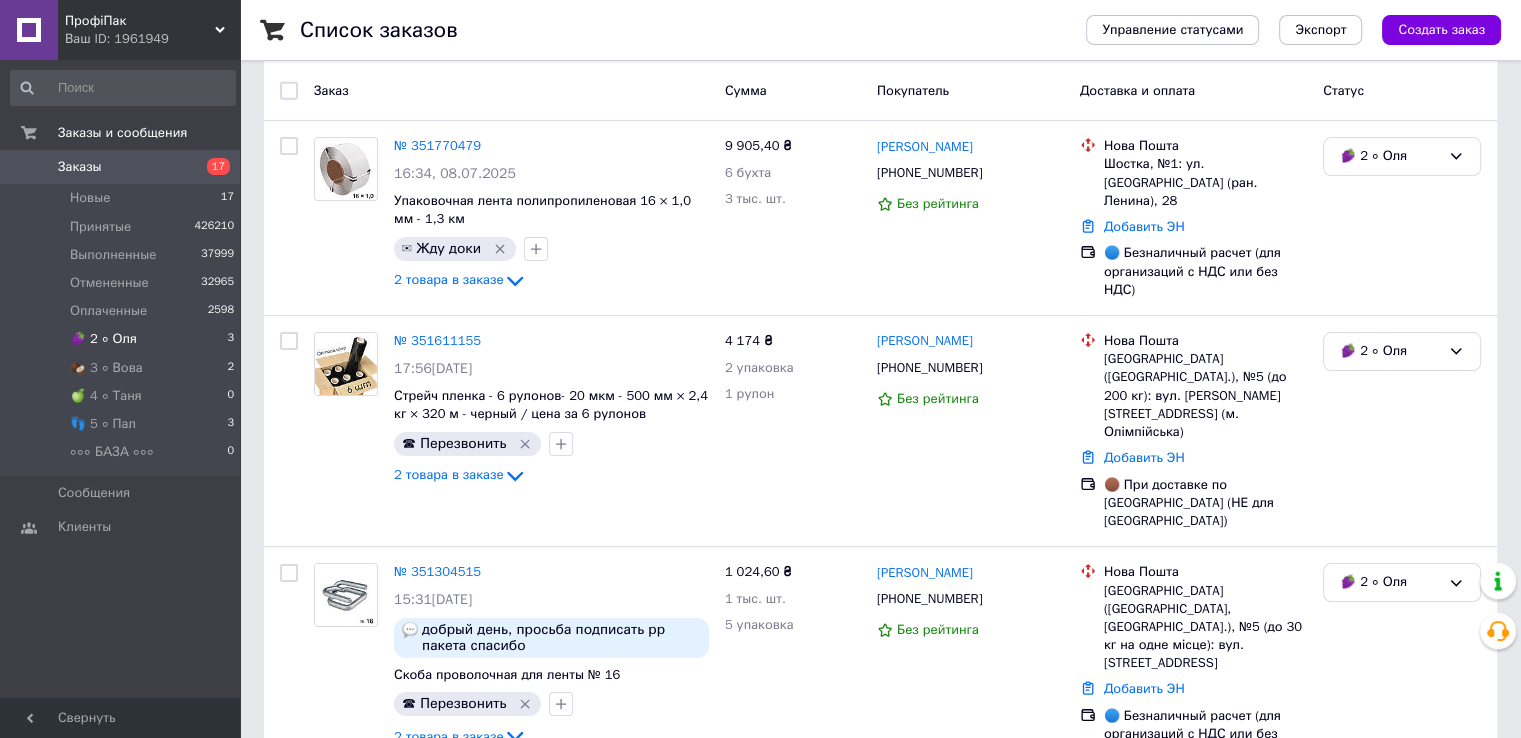 click on "🍇 2 ∘ [PERSON_NAME] 3" at bounding box center (123, 339) 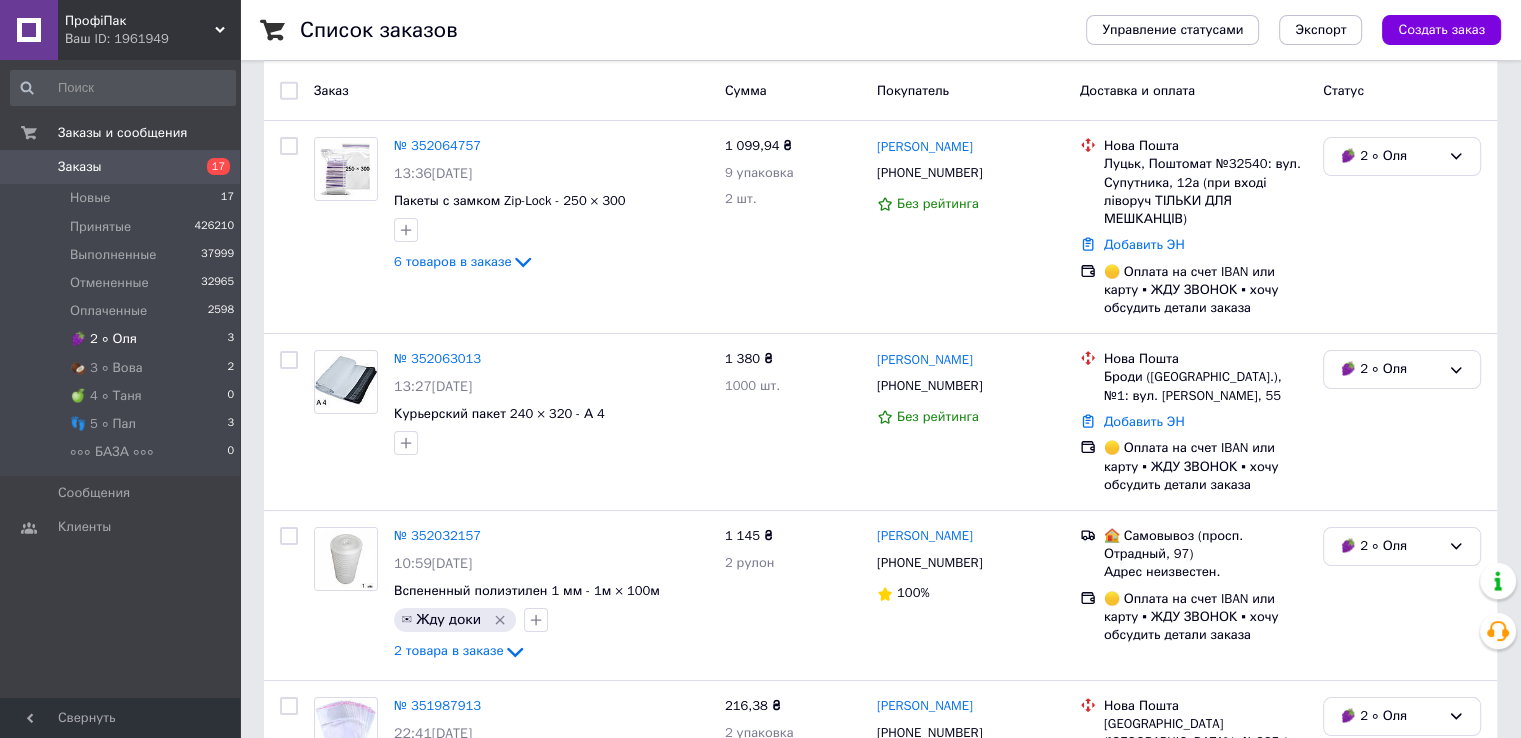 scroll, scrollTop: 0, scrollLeft: 0, axis: both 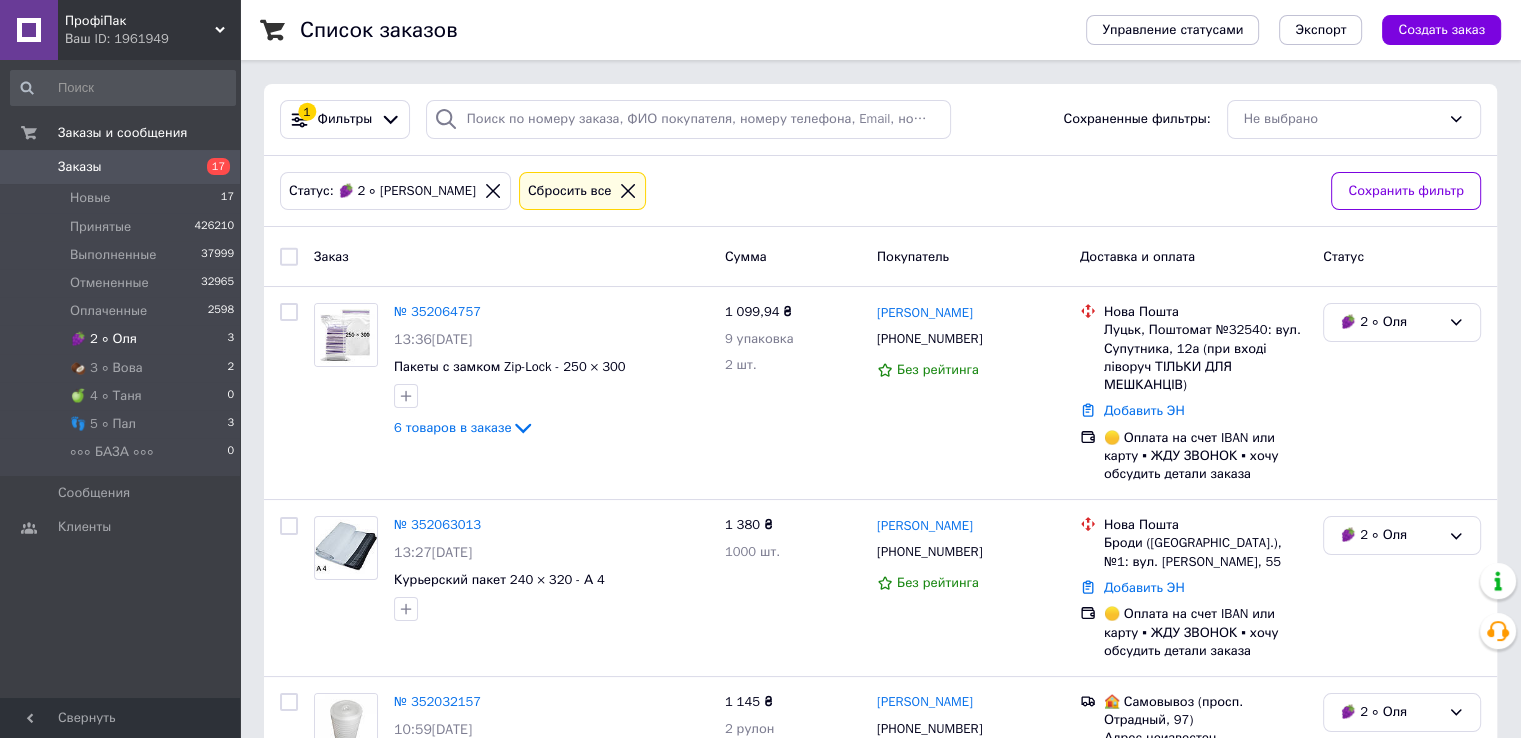 click on "🍇 2 ∘ Оля" at bounding box center [103, 339] 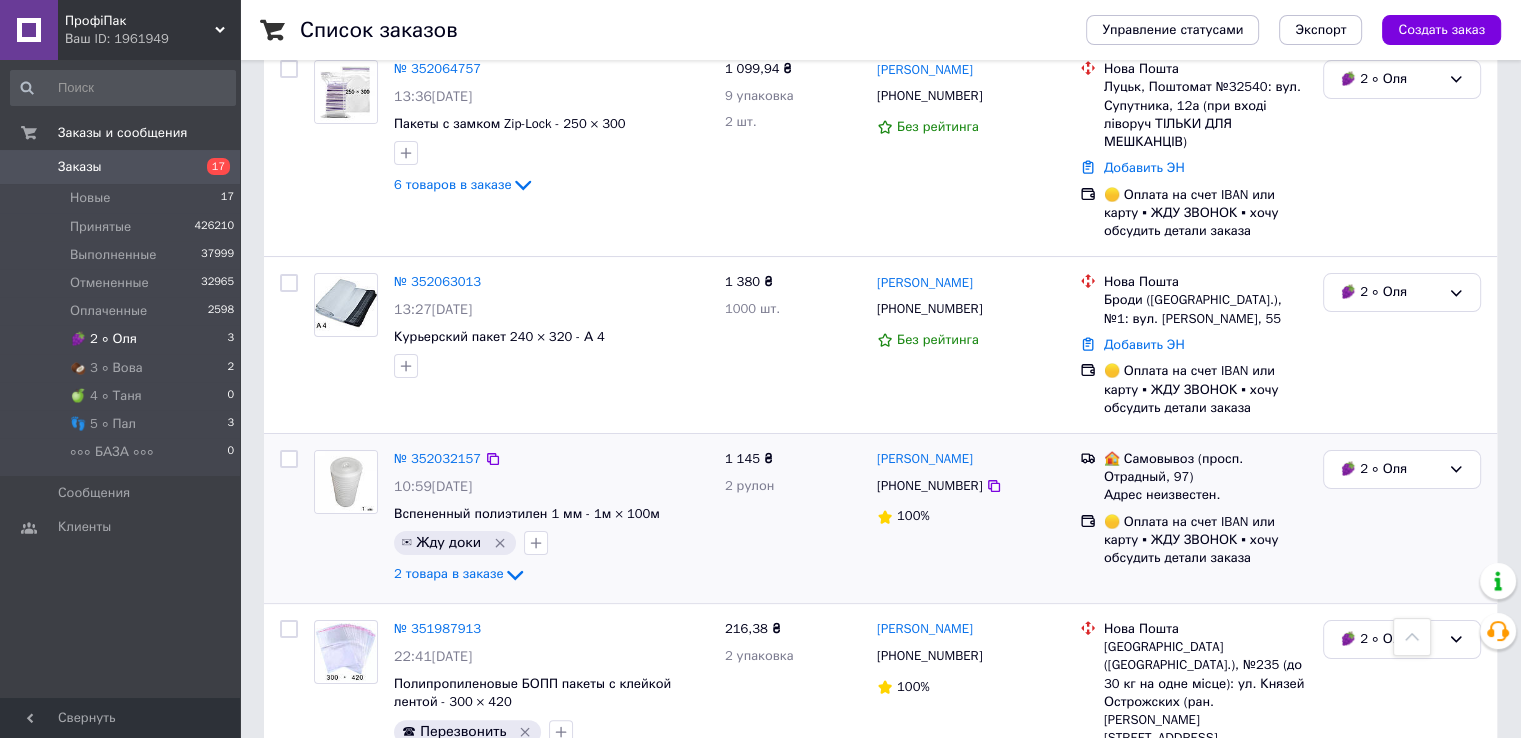 scroll, scrollTop: 200, scrollLeft: 0, axis: vertical 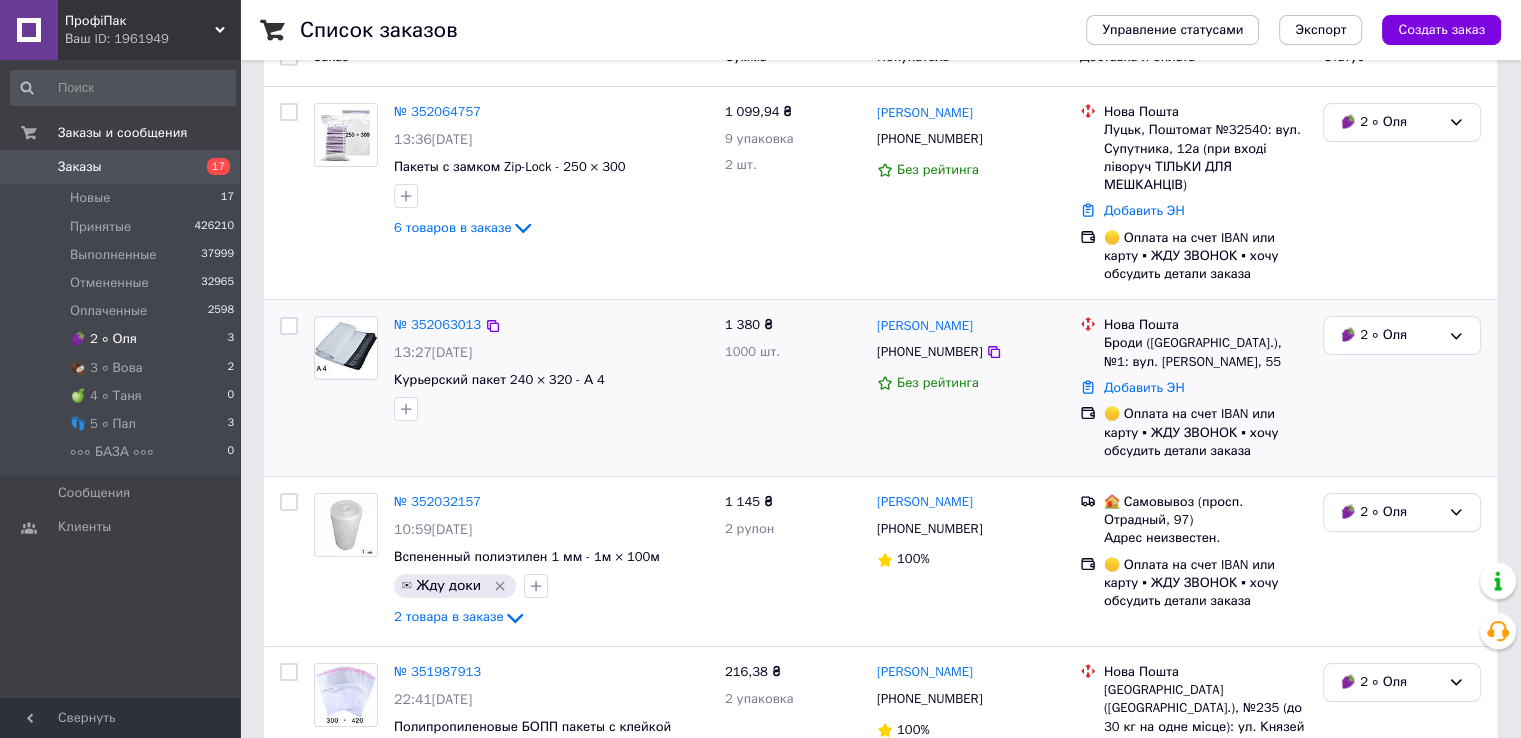 click at bounding box center [346, 348] 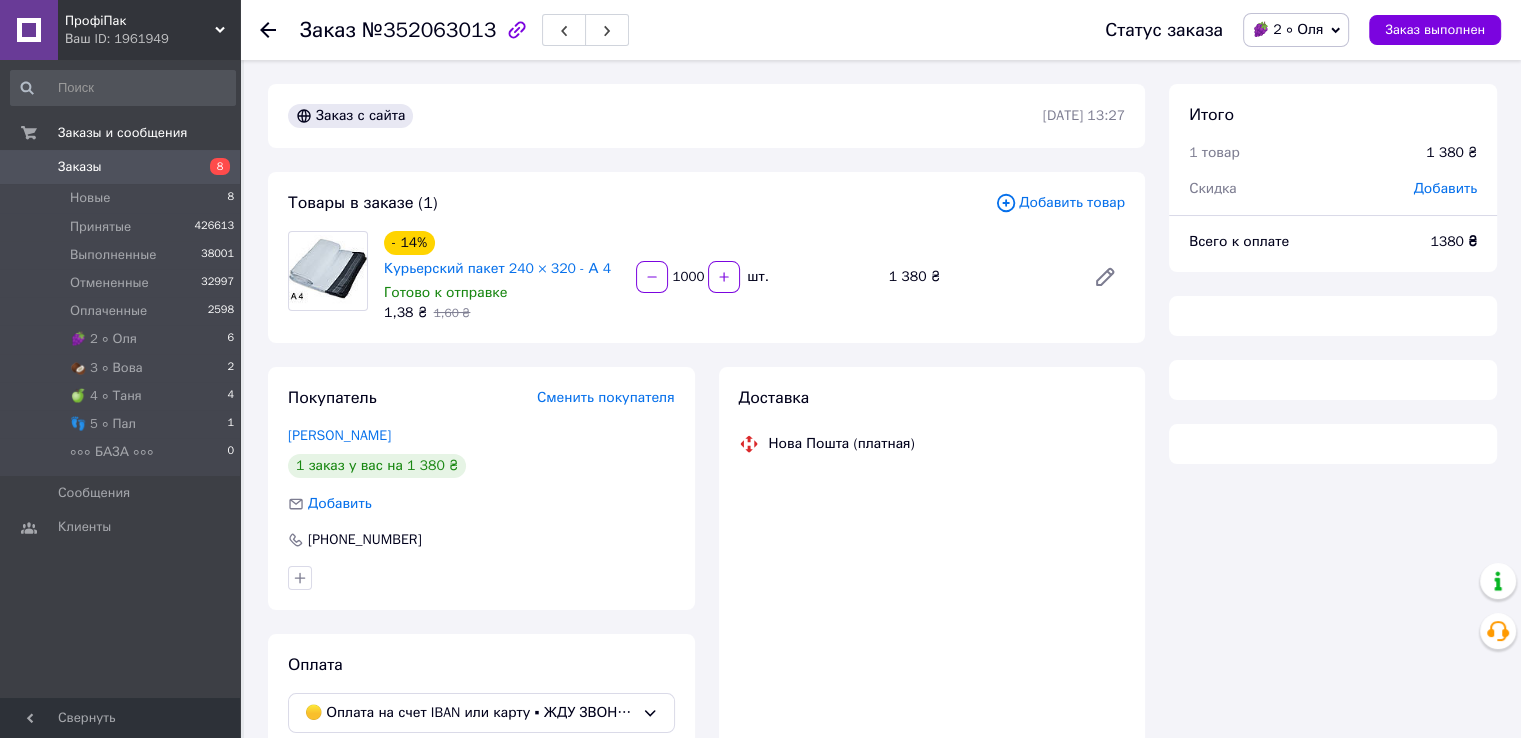 scroll, scrollTop: 104, scrollLeft: 0, axis: vertical 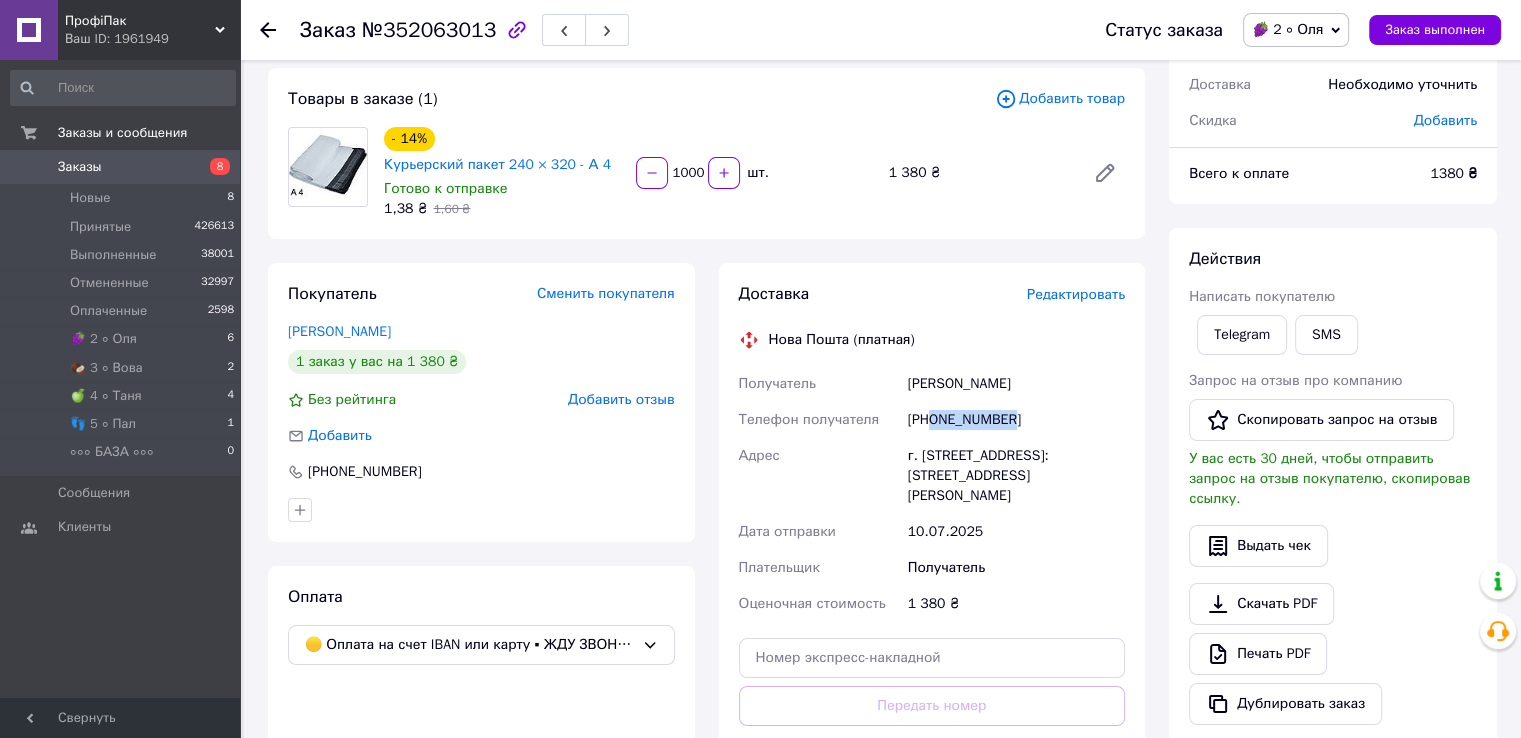 drag, startPoint x: 931, startPoint y: 418, endPoint x: 1042, endPoint y: 425, distance: 111.220505 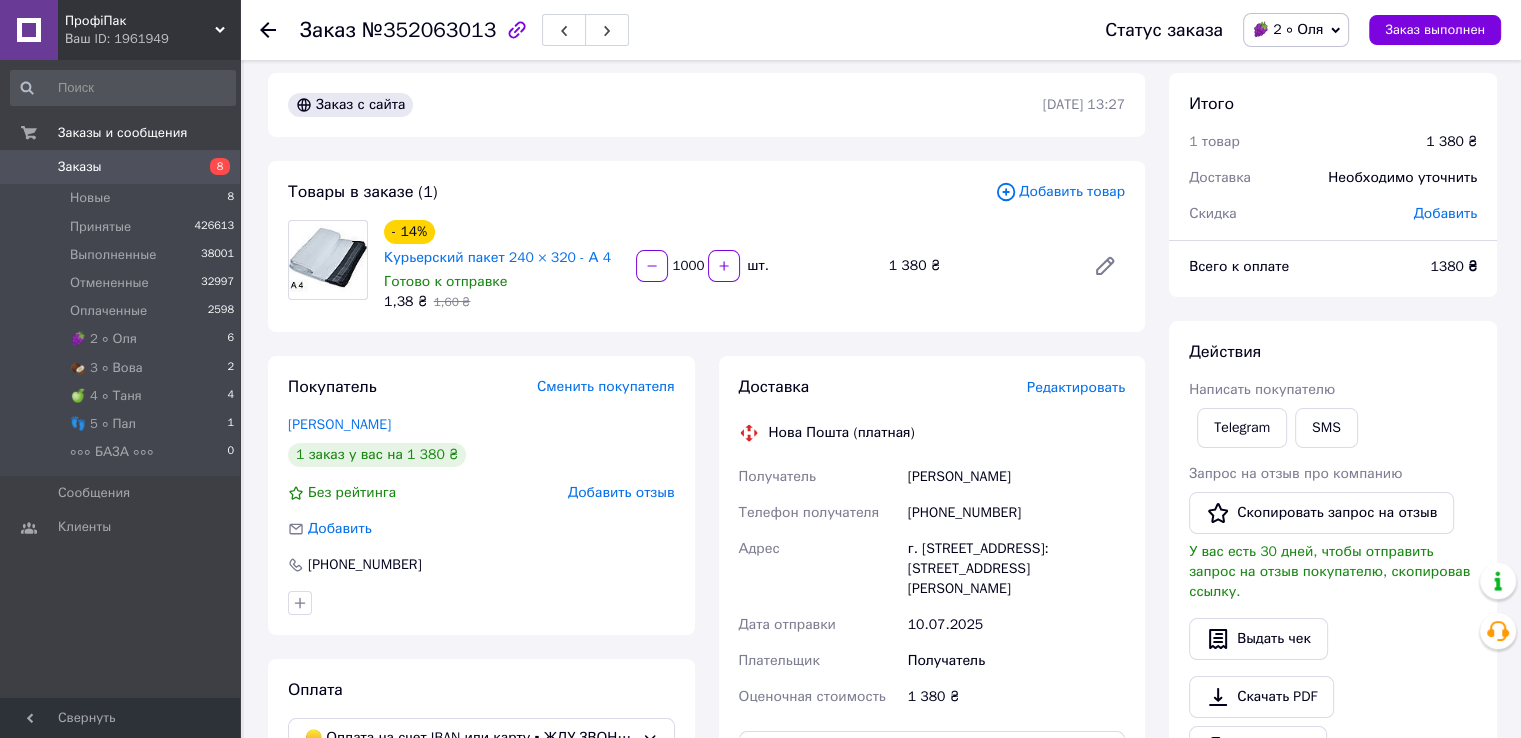 scroll, scrollTop: 0, scrollLeft: 0, axis: both 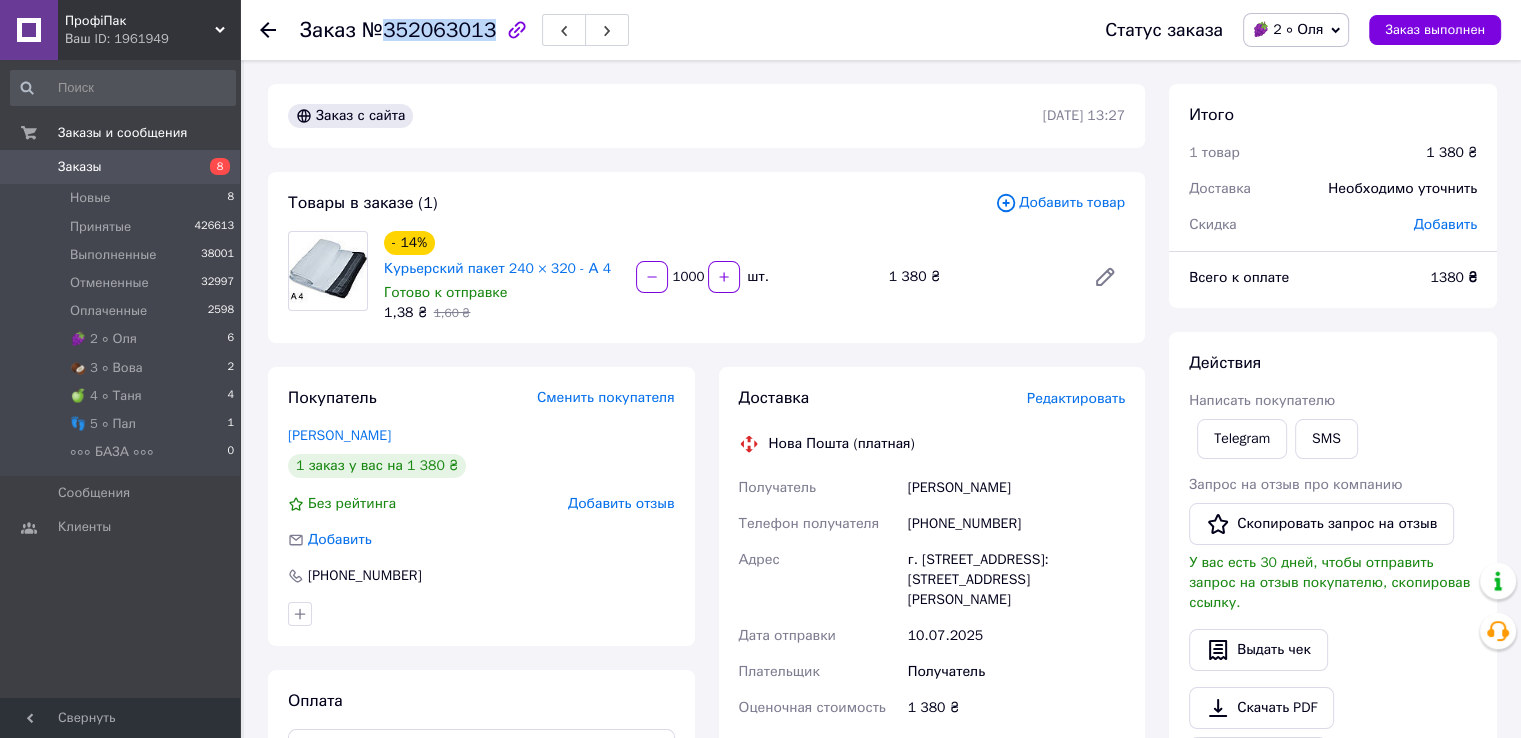 drag, startPoint x: 379, startPoint y: 29, endPoint x: 480, endPoint y: 29, distance: 101 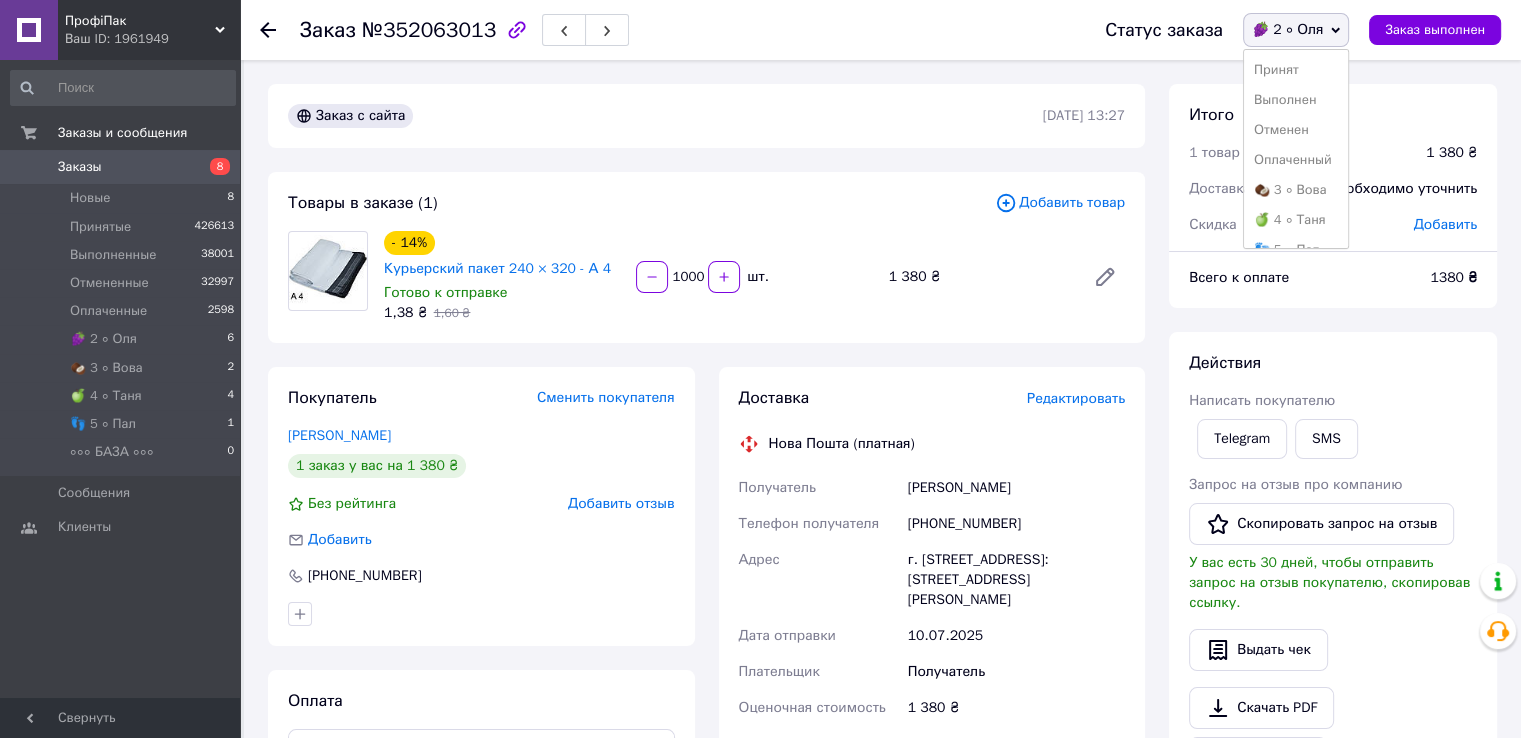 click on "Принят" at bounding box center (1296, 70) 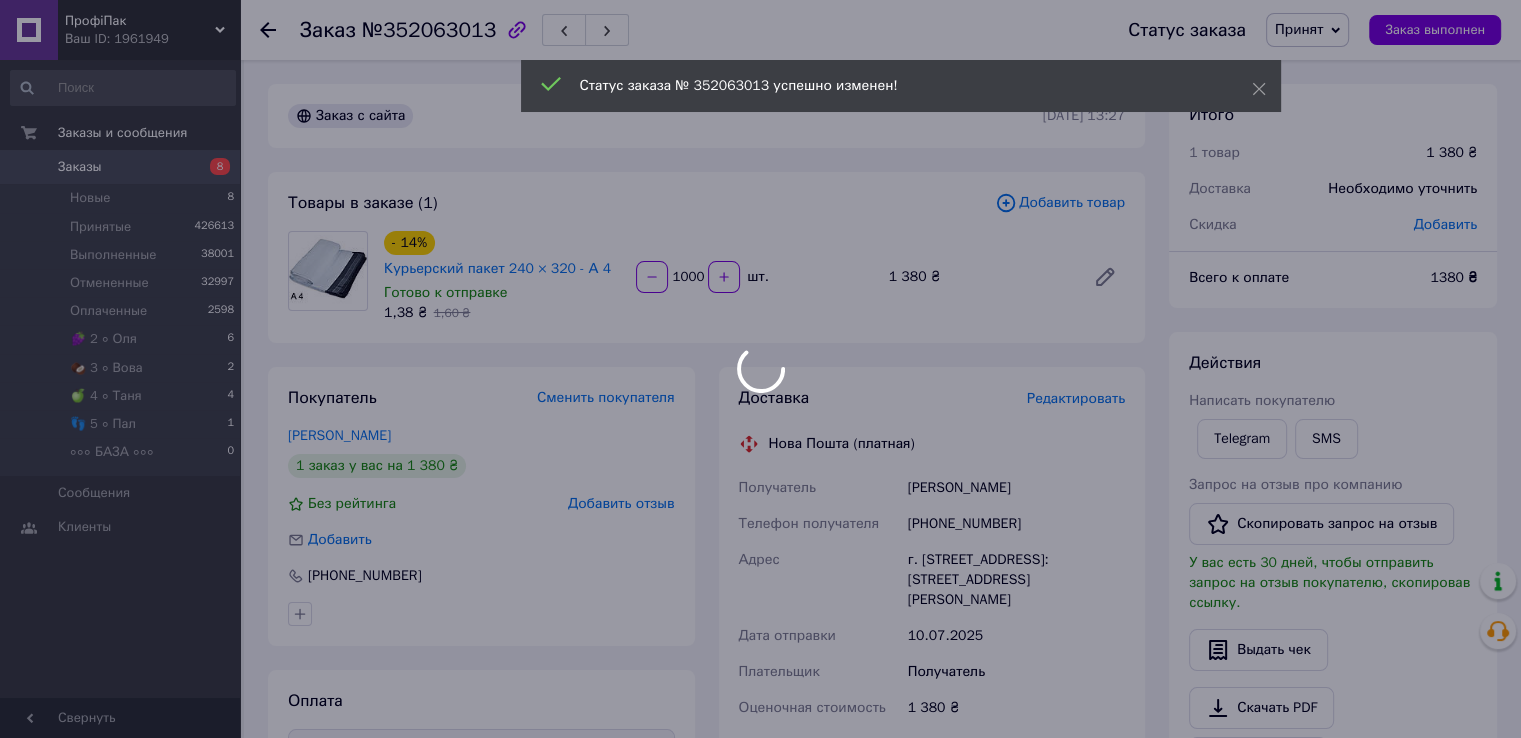click 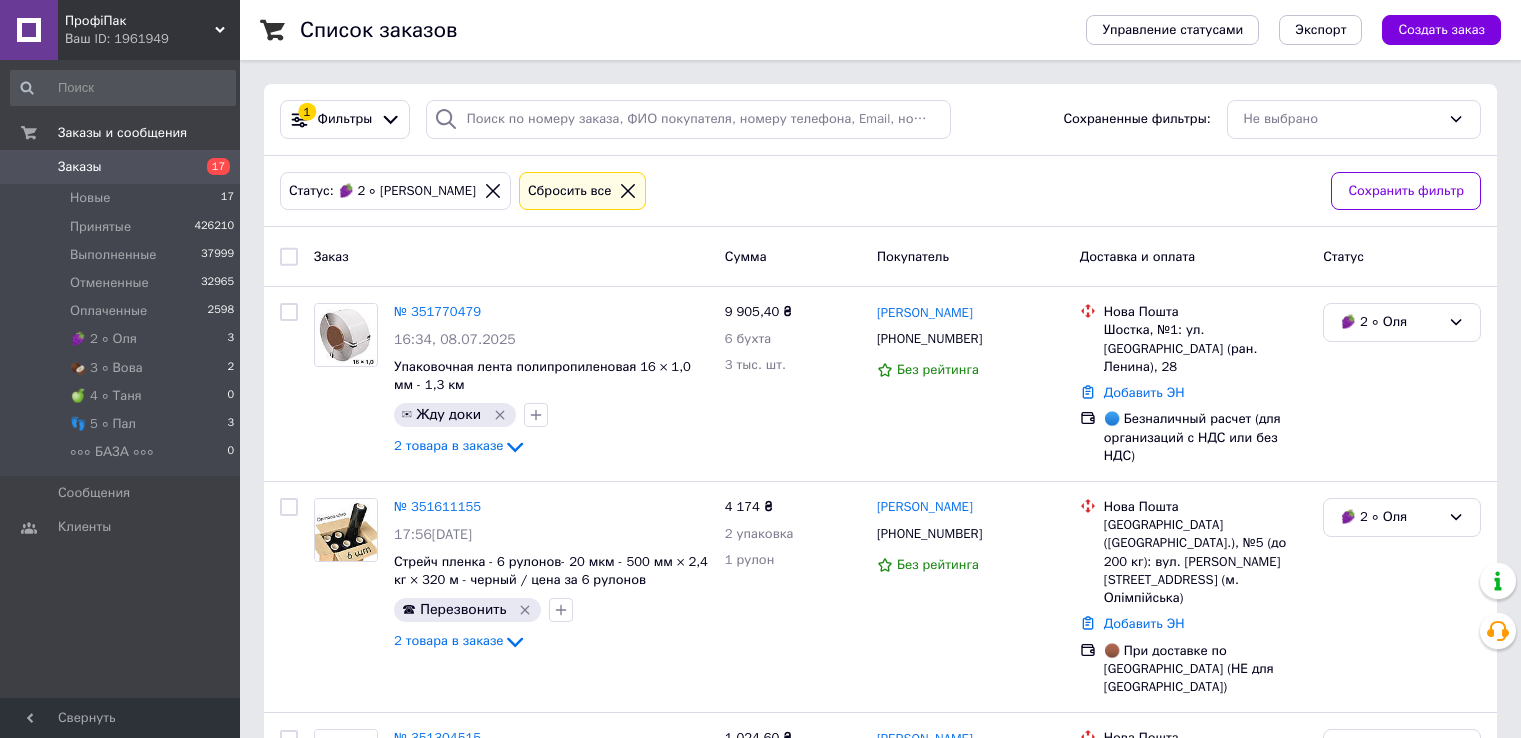 scroll, scrollTop: 166, scrollLeft: 0, axis: vertical 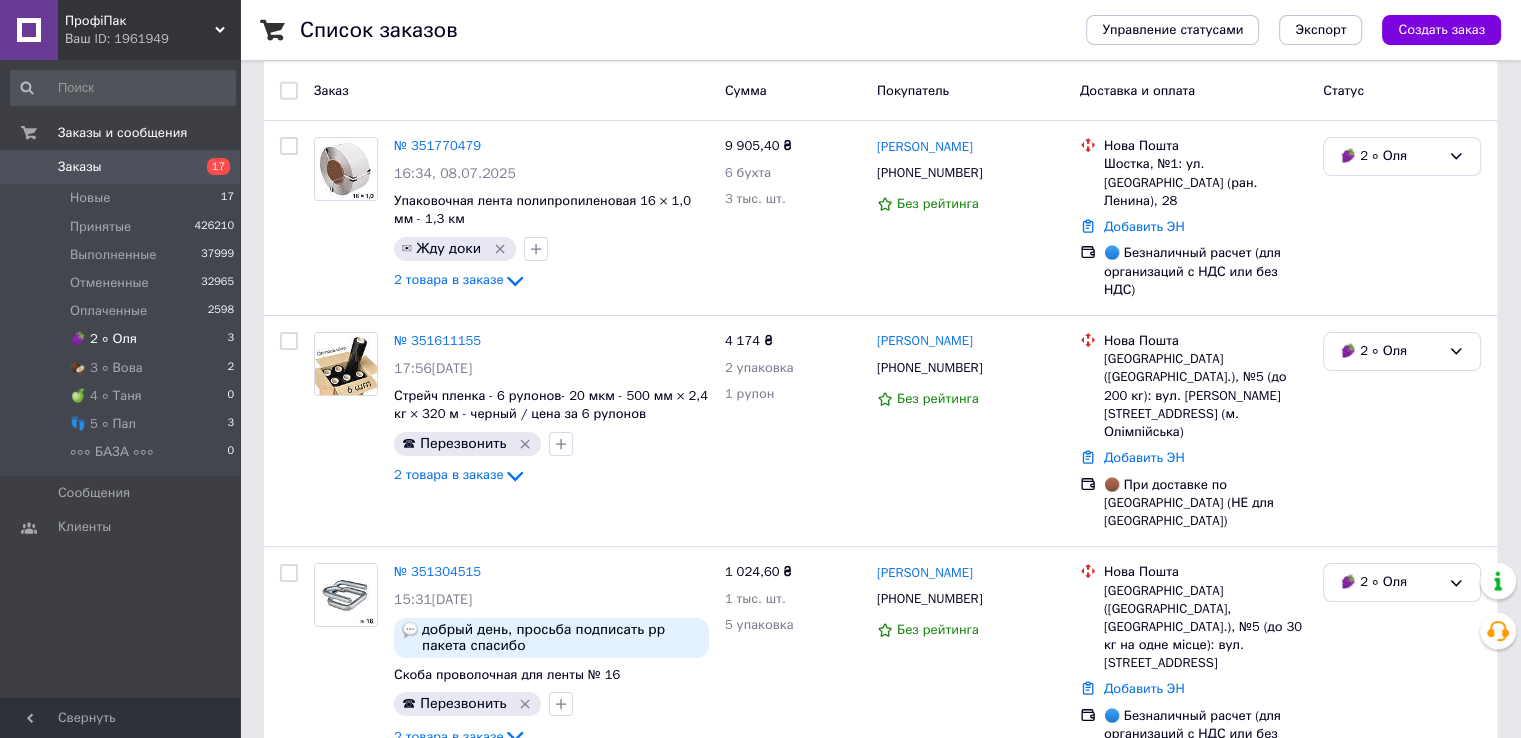 click on "🍇 2 ∘ [PERSON_NAME] 3" at bounding box center (123, 339) 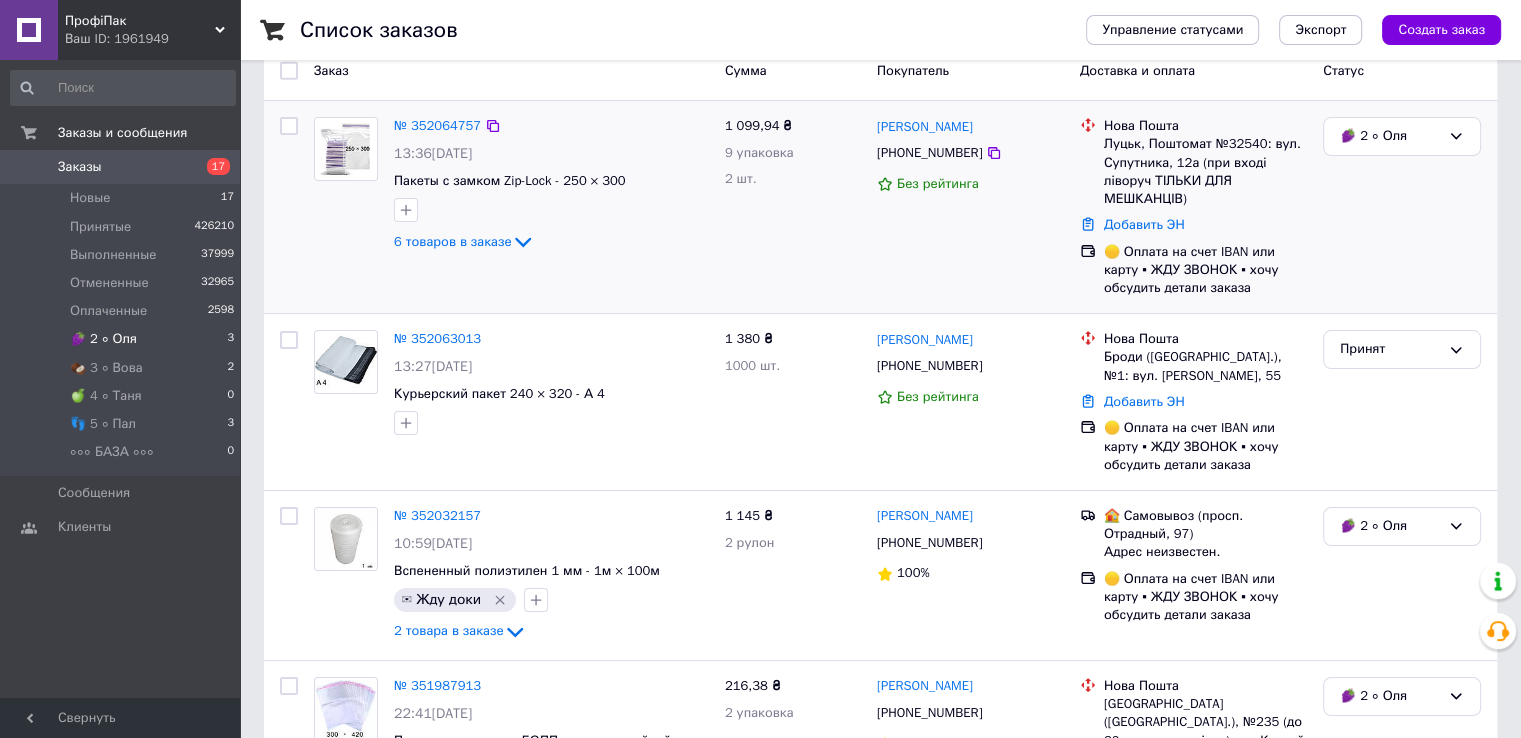 scroll, scrollTop: 0, scrollLeft: 0, axis: both 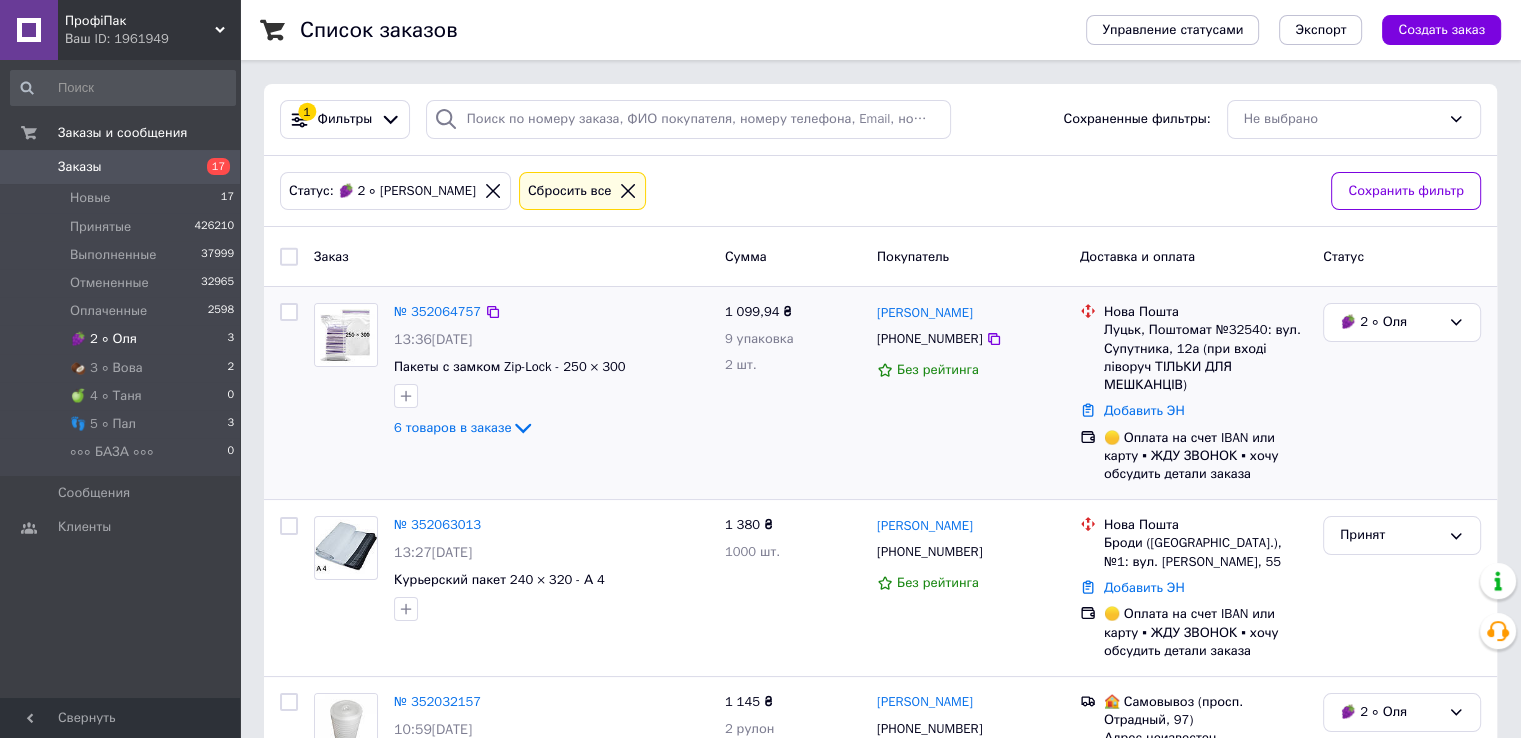click at bounding box center [346, 335] 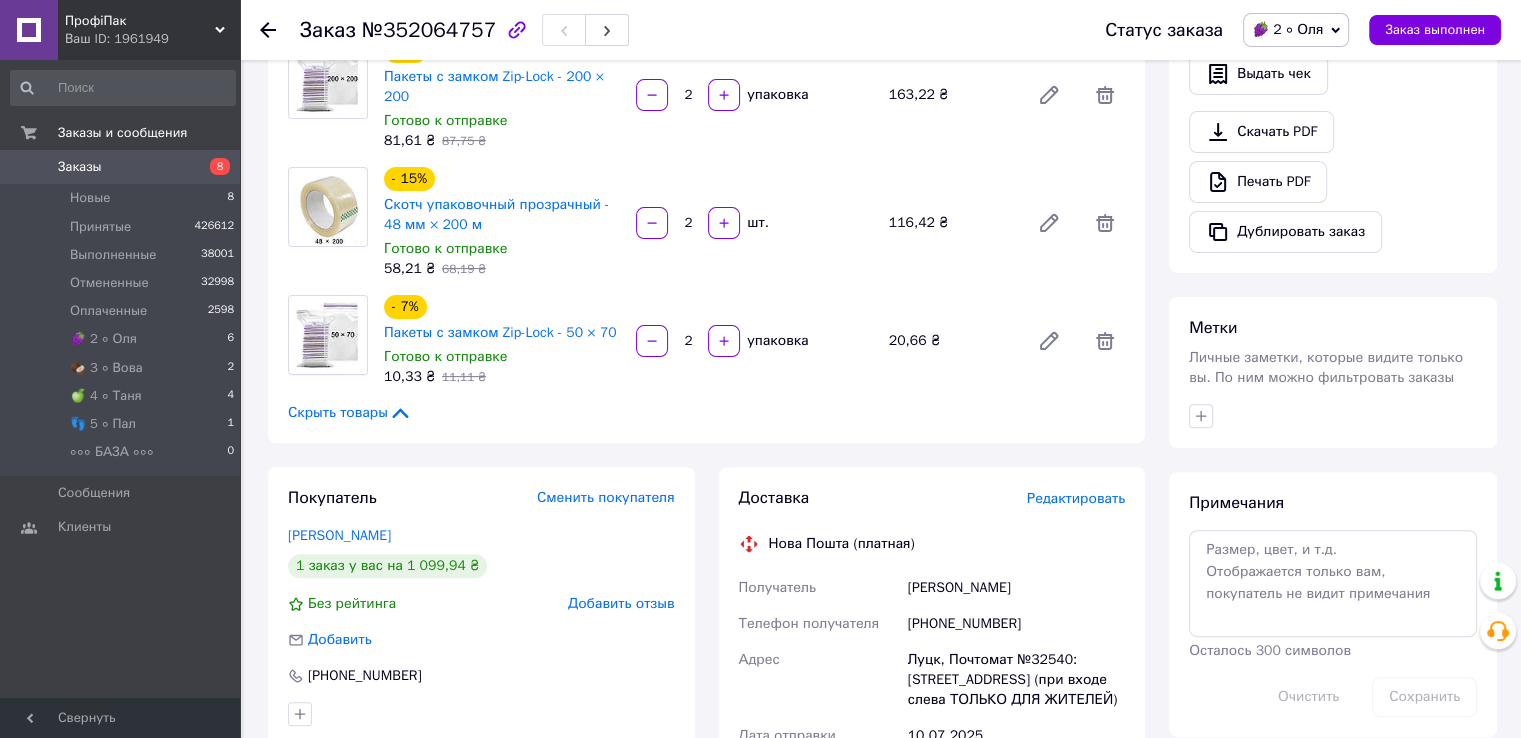 scroll, scrollTop: 700, scrollLeft: 0, axis: vertical 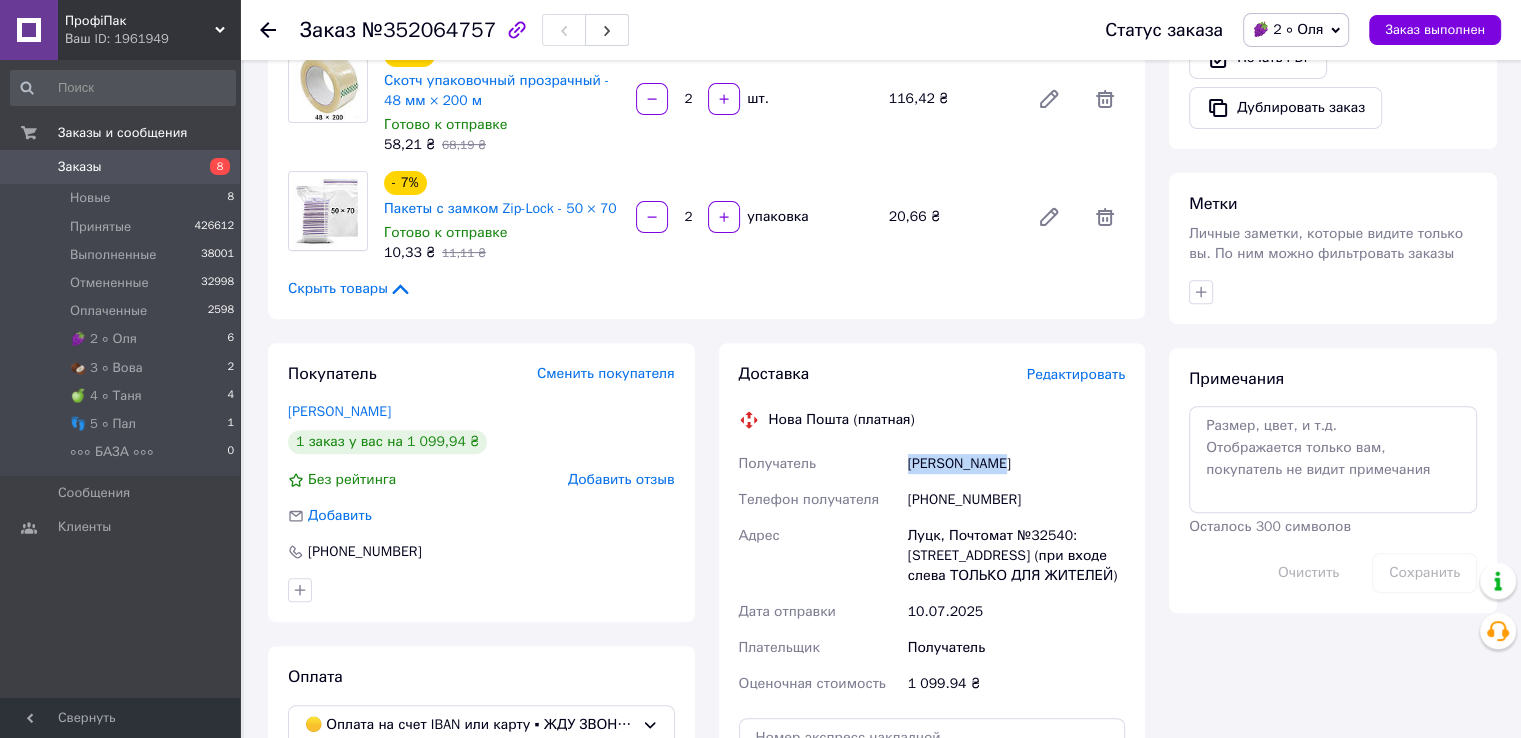 drag, startPoint x: 907, startPoint y: 467, endPoint x: 1024, endPoint y: 469, distance: 117.01709 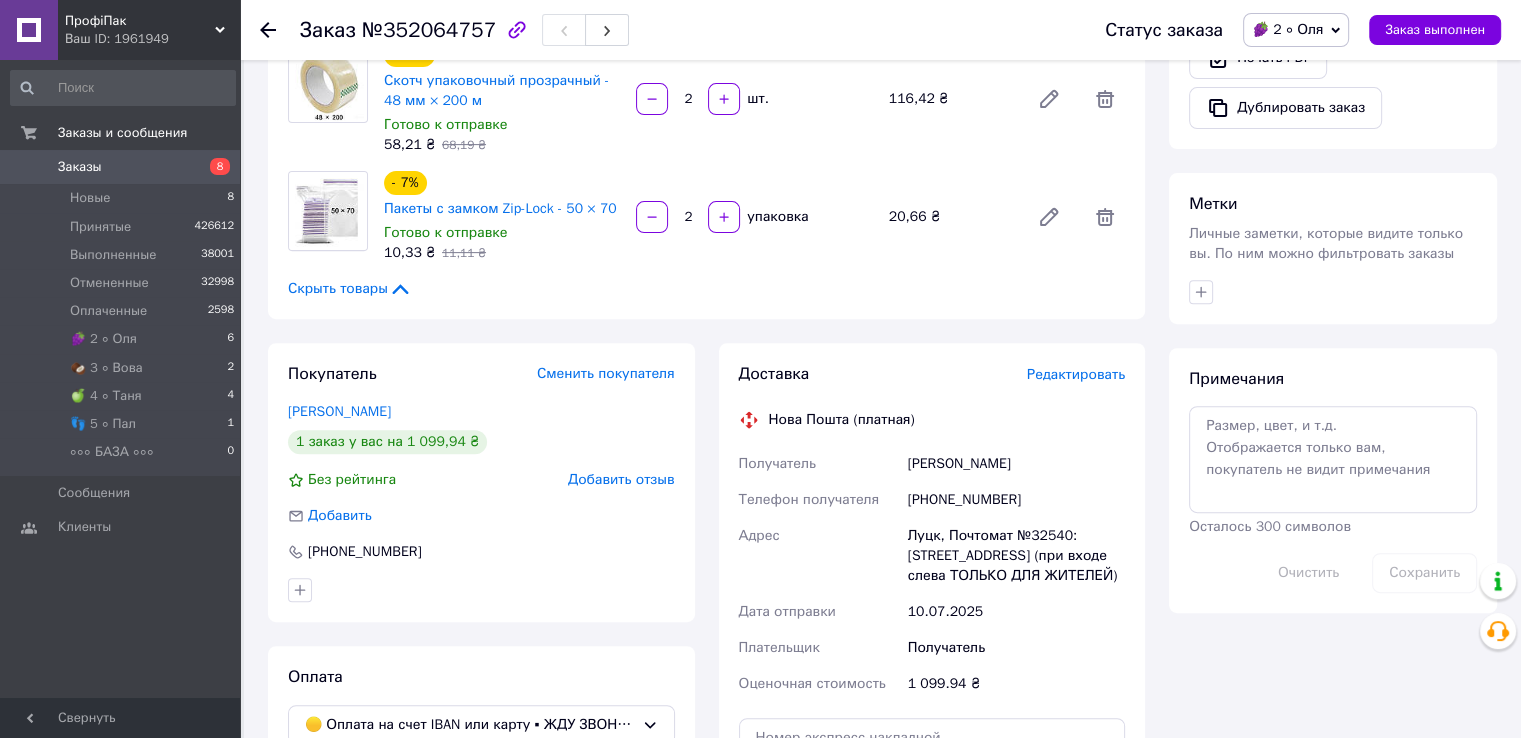 click on "Итого 6 товаров 1 099,94 ₴ Доставка Необходимо уточнить Скидка Добавить Всего к оплате 1099.94 ₴ Действия Написать покупателю Telegram SMS Запрос на отзыв про компанию   Скопировать запрос на отзыв У вас есть 30 дней, чтобы отправить запрос на отзыв покупателю, скопировав ссылку.   Выдать чек   Скачать PDF   Печать PDF   Дублировать заказ Метки Личные заметки, которые видите только вы. По ним можно фильтровать заказы Примечания Осталось 300 символов Очистить Сохранить" at bounding box center [1333, 245] 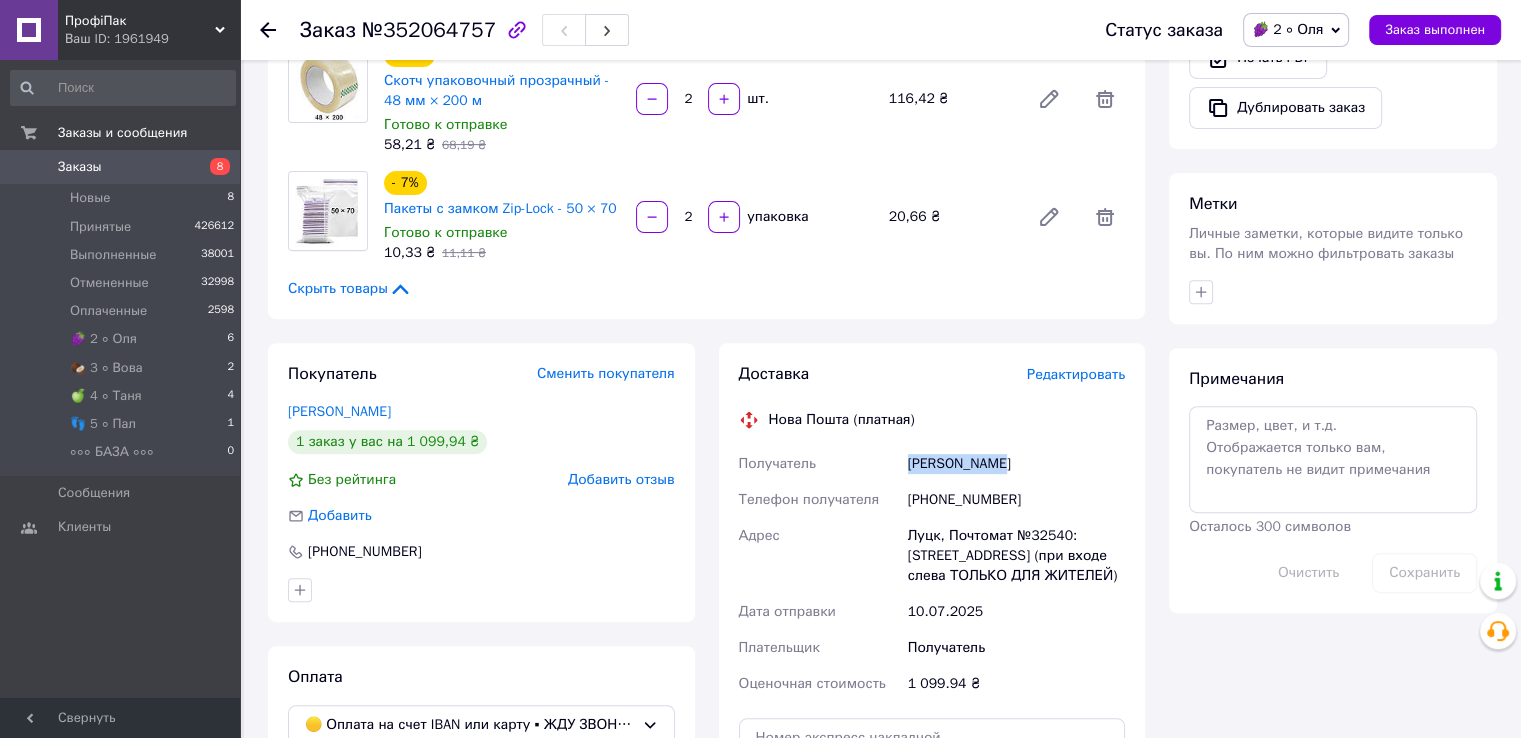 drag, startPoint x: 910, startPoint y: 472, endPoint x: 1036, endPoint y: 472, distance: 126 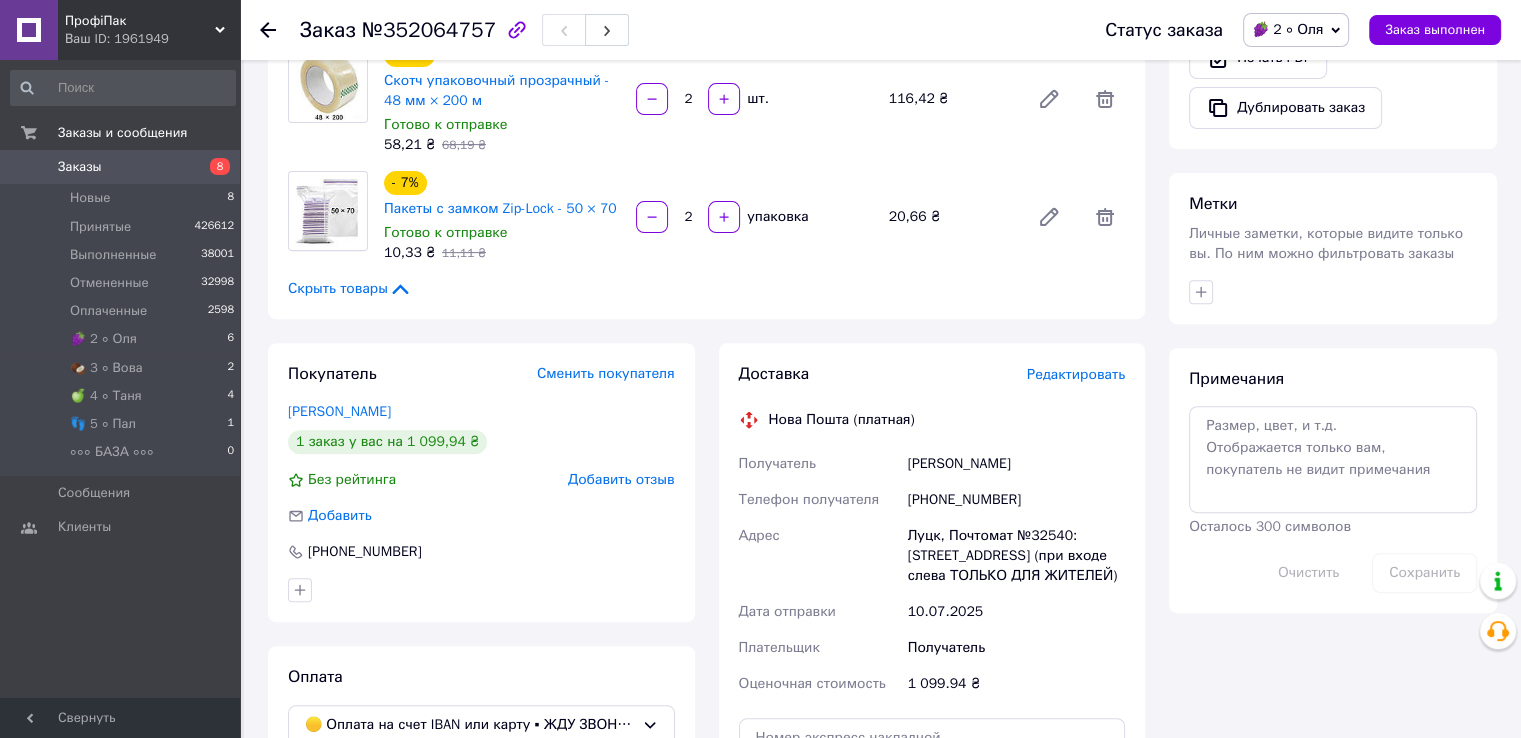 click on "[PHONE_NUMBER]" at bounding box center (1016, 500) 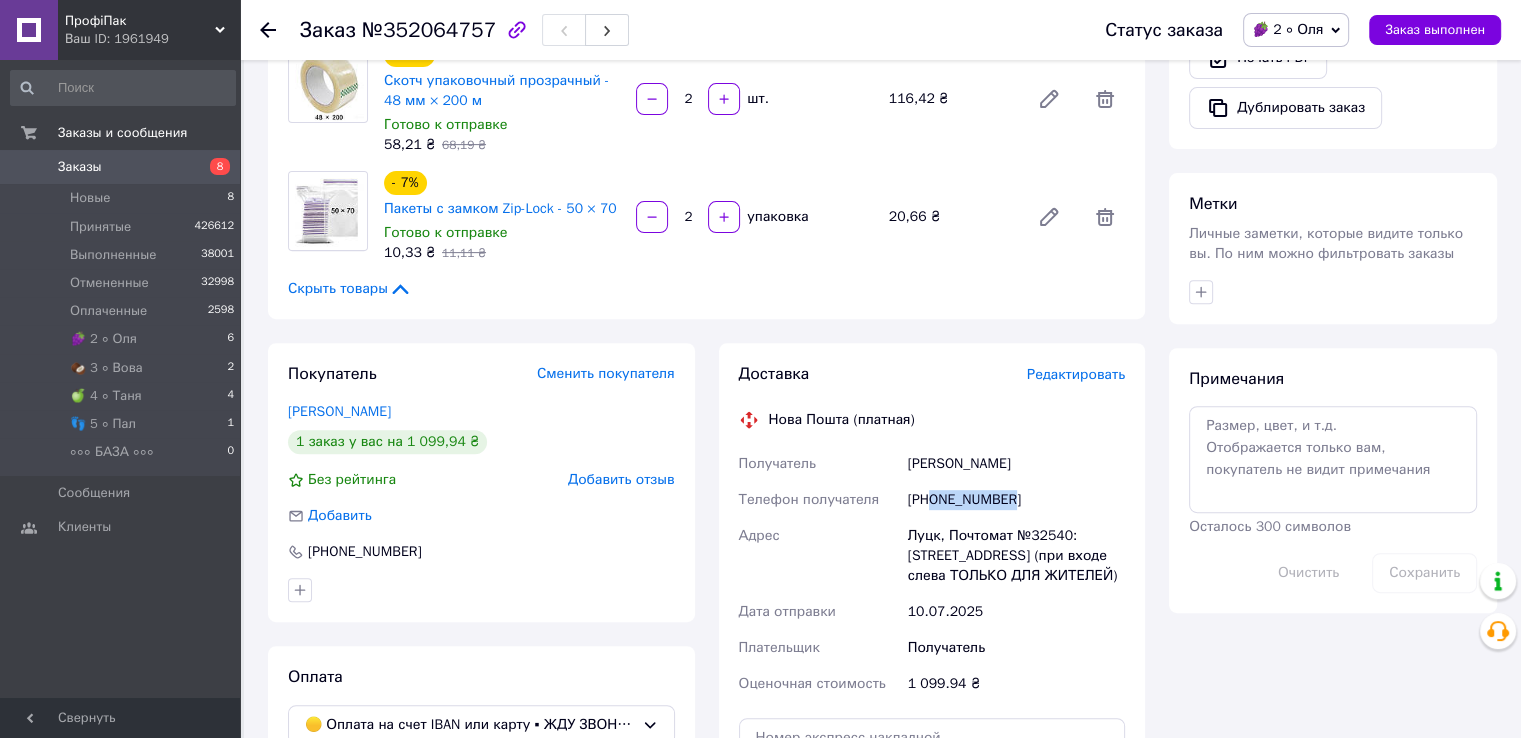 drag, startPoint x: 928, startPoint y: 502, endPoint x: 980, endPoint y: 504, distance: 52.03845 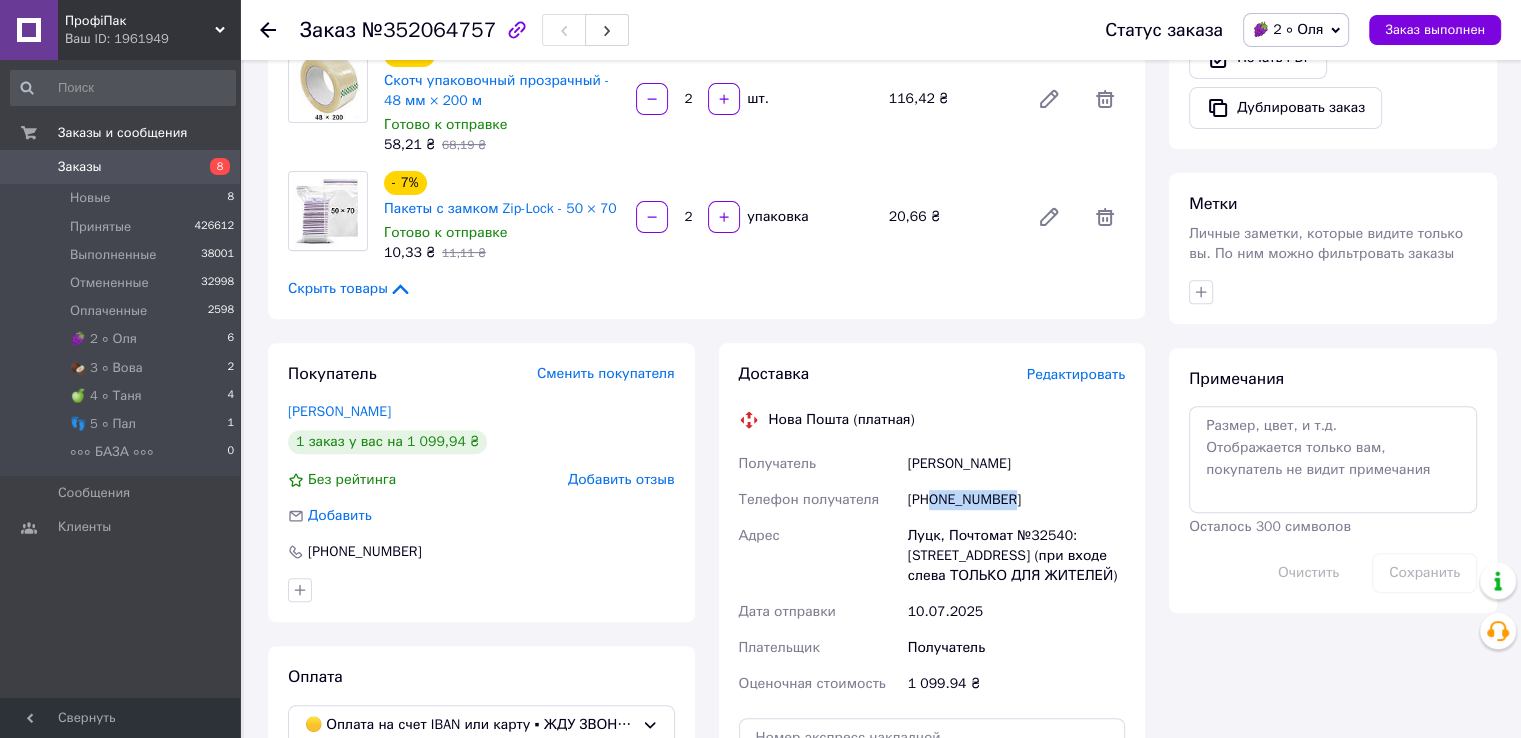 click on "Доставка Редактировать Нова Пошта (платная) Получатель Аврелій Марк Телефон получателя +380973819499 Адрес Луцк, Почтомат №32540: ул. Спутника, 12а (при входе слева ТОЛЬКО ДЛЯ ЖИТЕЛЕЙ) Дата отправки 10.07.2025 Плательщик Получатель Оценочная стоимость 1 099.94 ₴ Передать номер или Сгенерировать ЭН Плательщик Получатель Отправитель Фамилия получателя Аврелій Имя получателя Марк Отчество получателя Телефон получателя +380973819499 Тип доставки В почтомате В отделении Курьером Город Луцк Почтомат Почтомат №32540: ул. Спутника, 12а (при входе слева ТОЛЬКО ДЛЯ ЖИТЕЛЕЙ) Тип посылки" at bounding box center [932, 629] 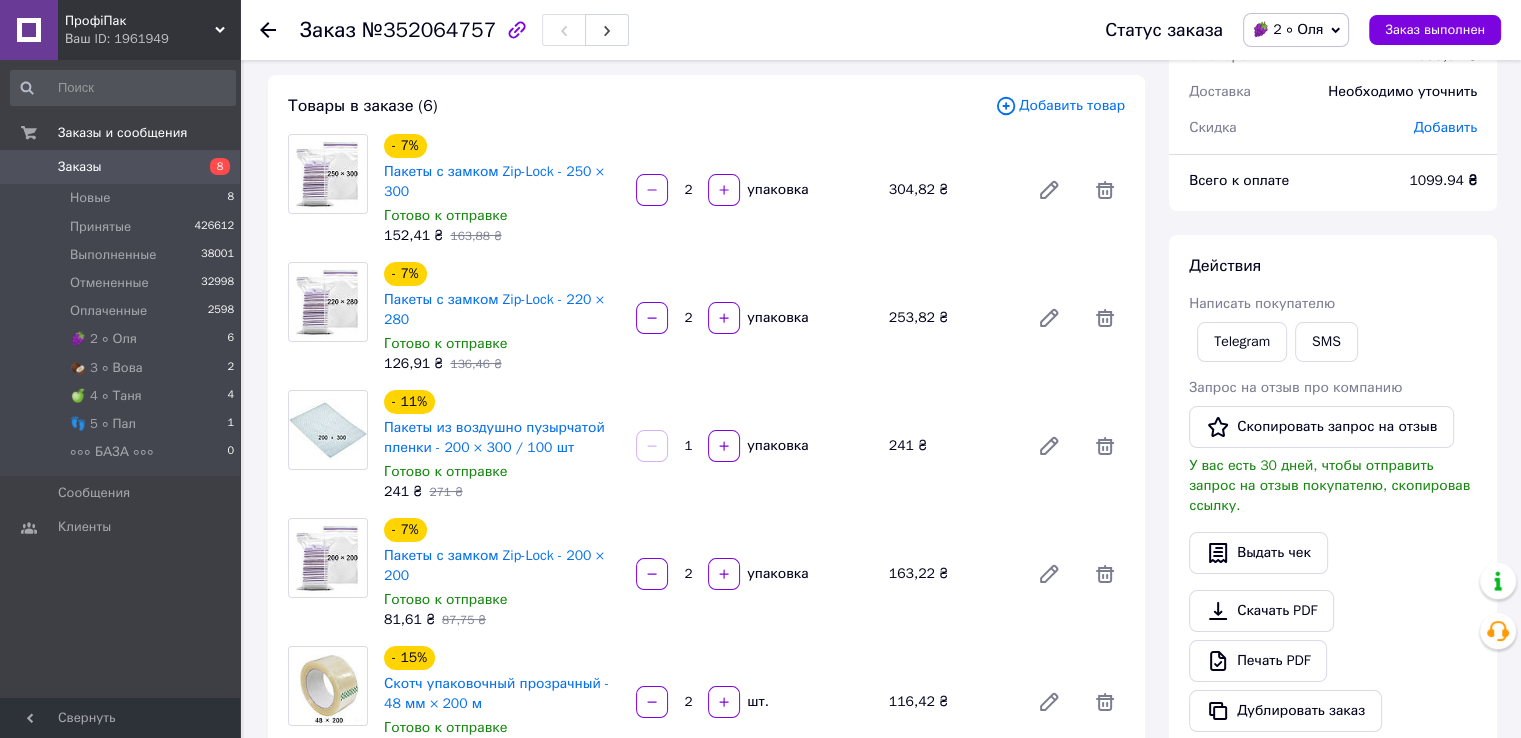 scroll, scrollTop: 0, scrollLeft: 0, axis: both 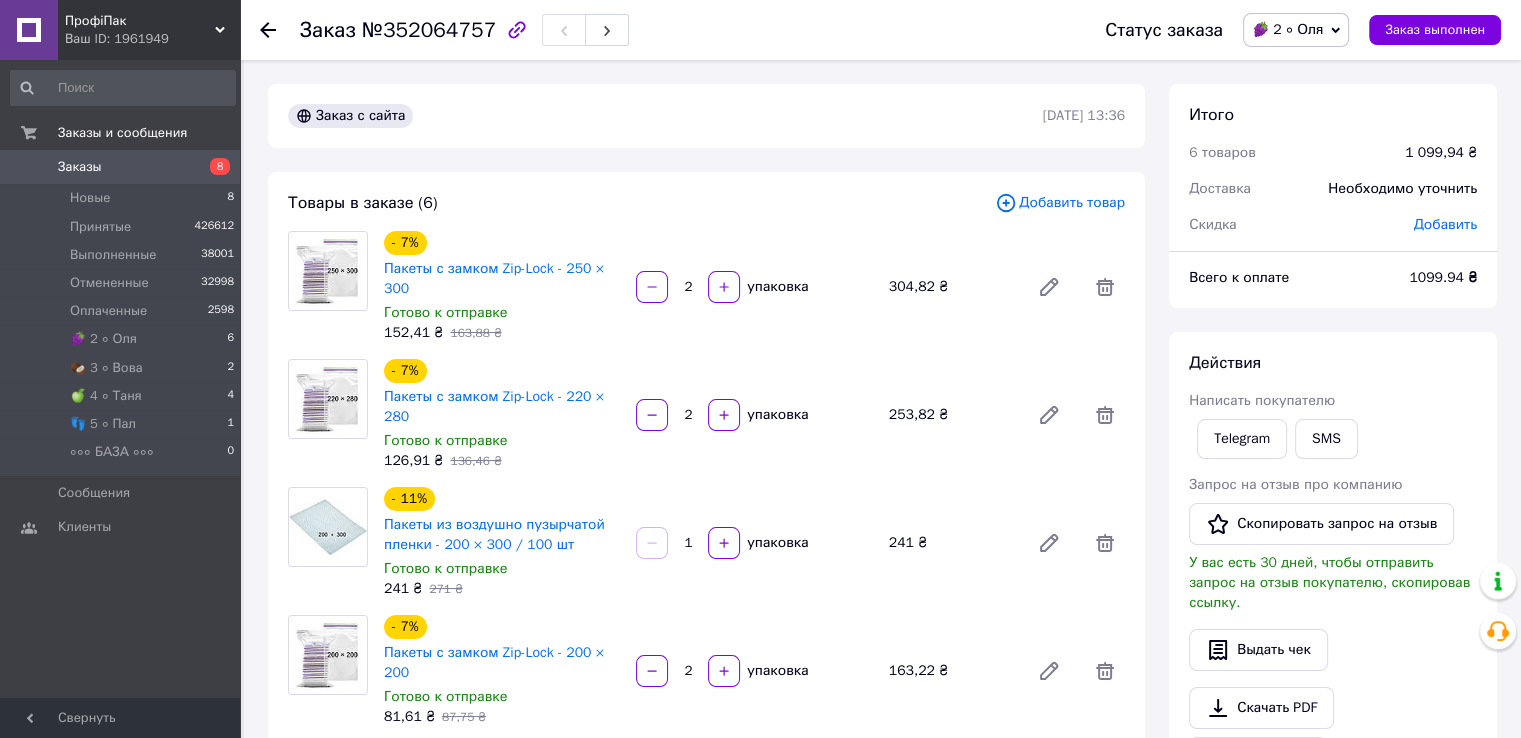 click on "- 7% Пакеты с замком Zip-Lock - 250 × 300 Готово к отправке 152,41 ₴   163,88 ₴ 2   упаковка 304,82 ₴" at bounding box center (754, 287) 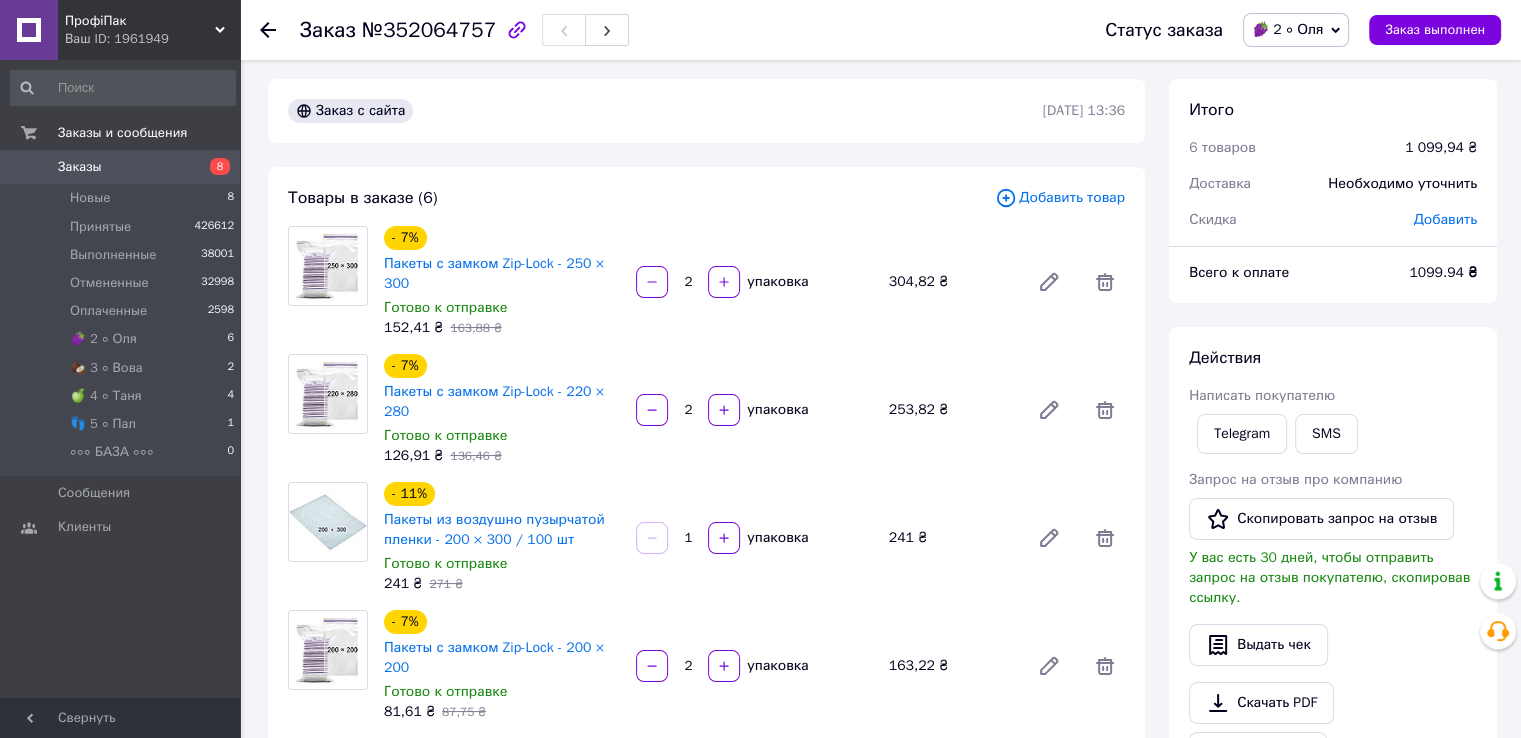 scroll, scrollTop: 0, scrollLeft: 0, axis: both 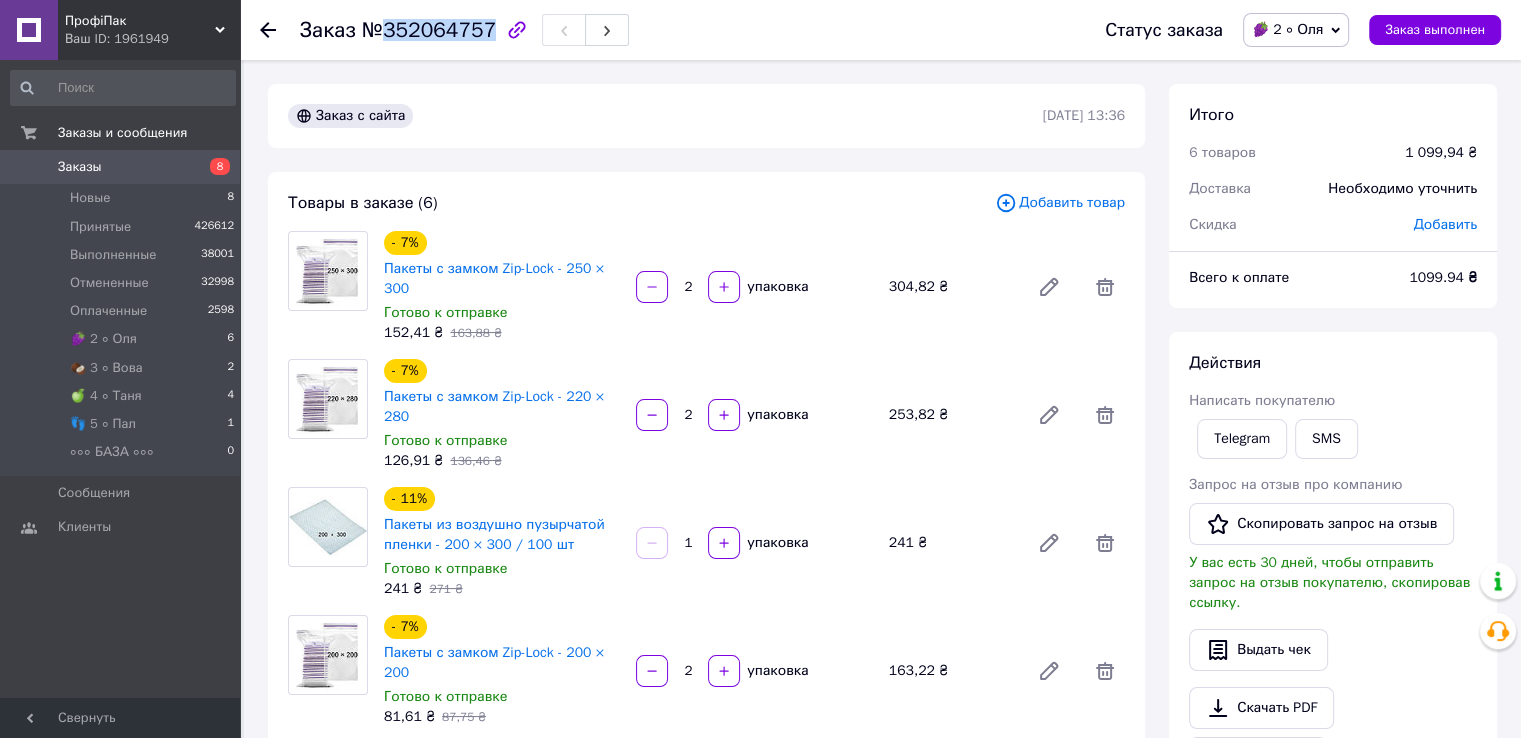 drag, startPoint x: 384, startPoint y: 30, endPoint x: 479, endPoint y: 30, distance: 95 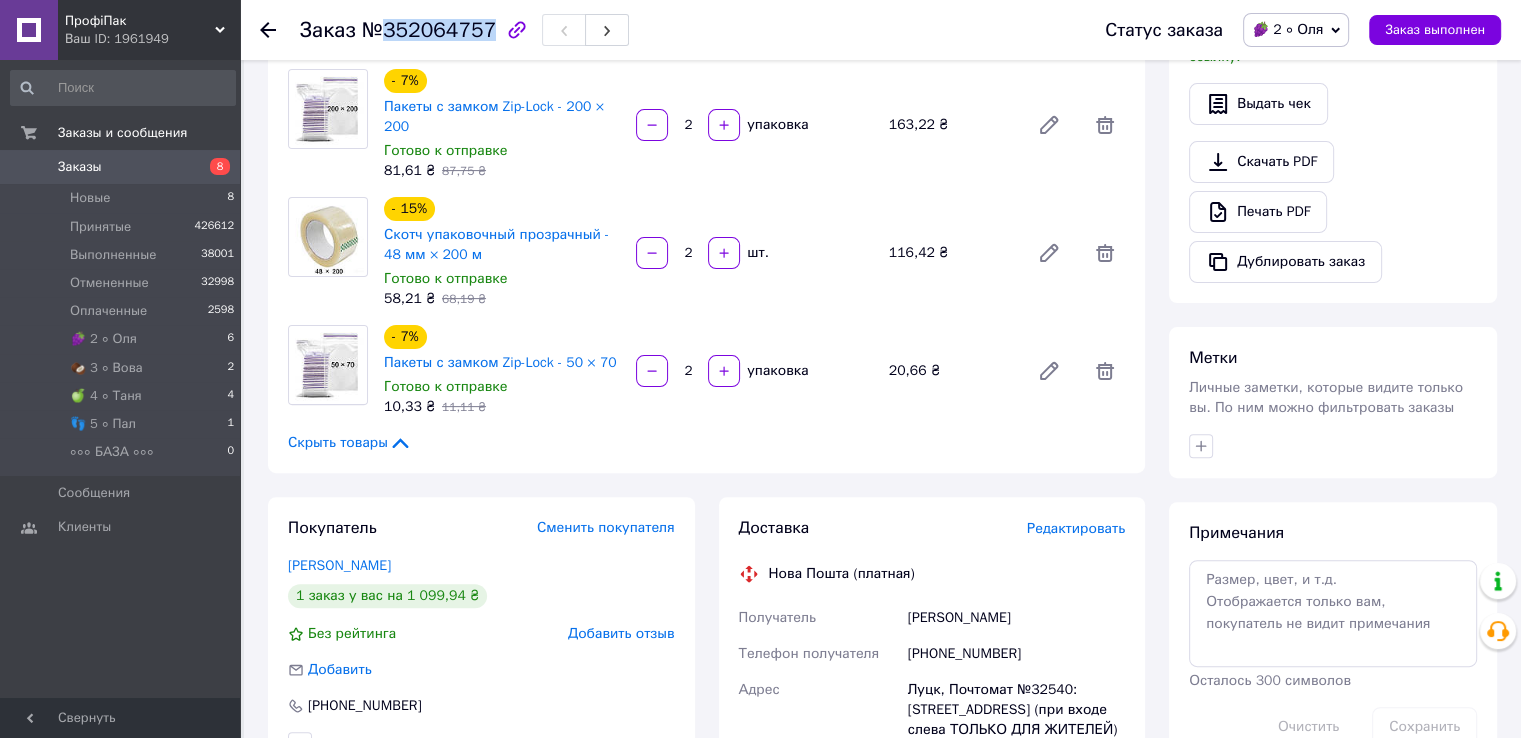 scroll, scrollTop: 500, scrollLeft: 0, axis: vertical 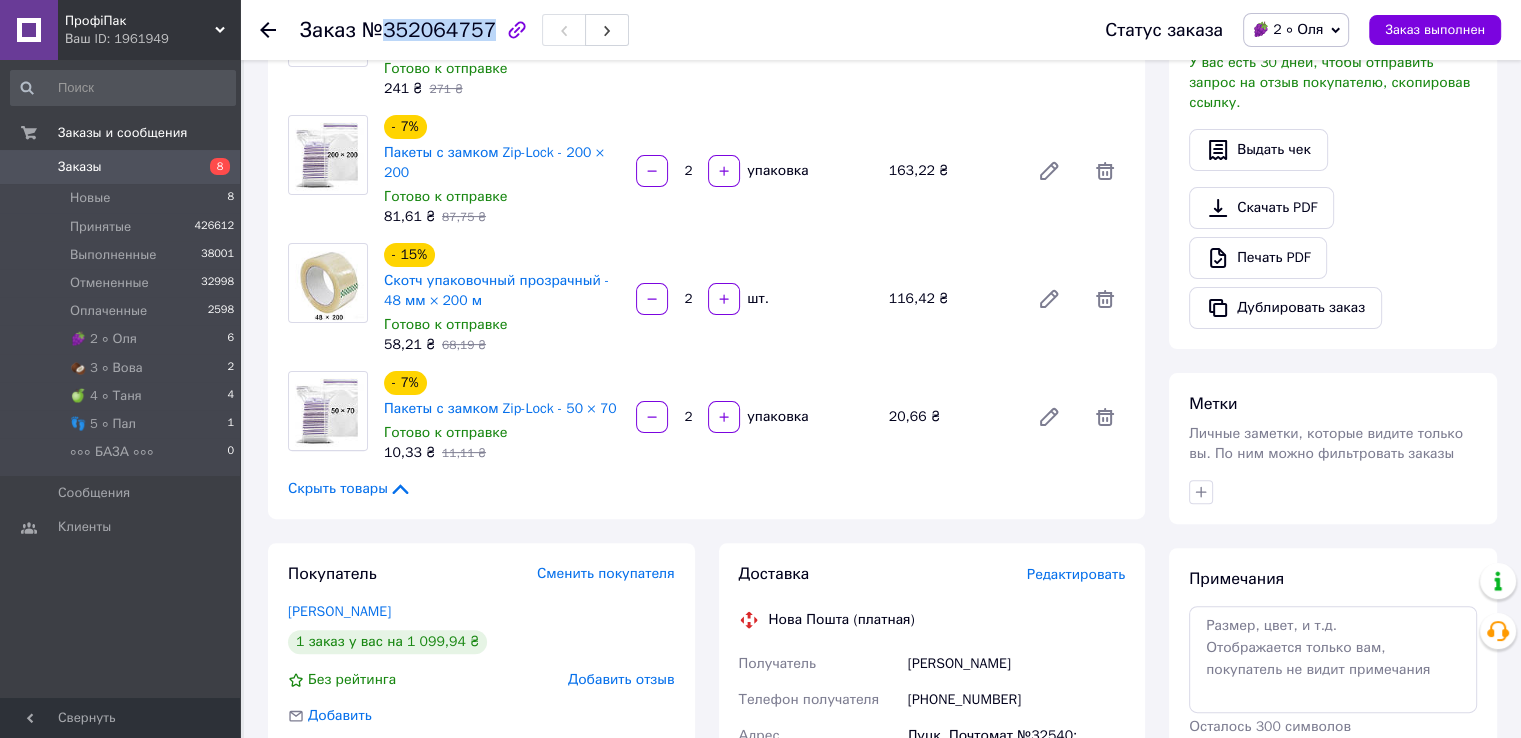 click on "🍇 2 ∘ Оля" at bounding box center [1296, 30] 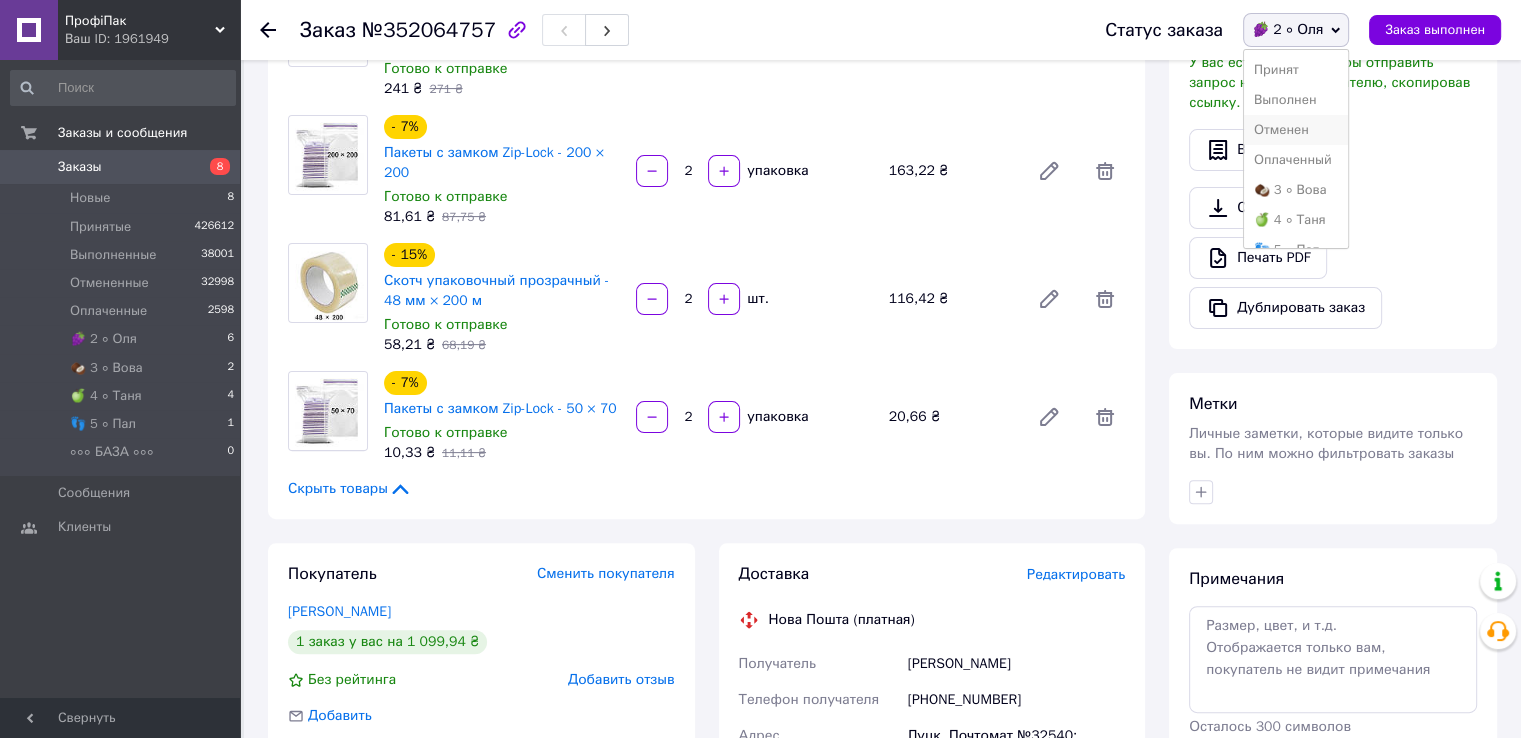 click on "Отменен" at bounding box center (1296, 130) 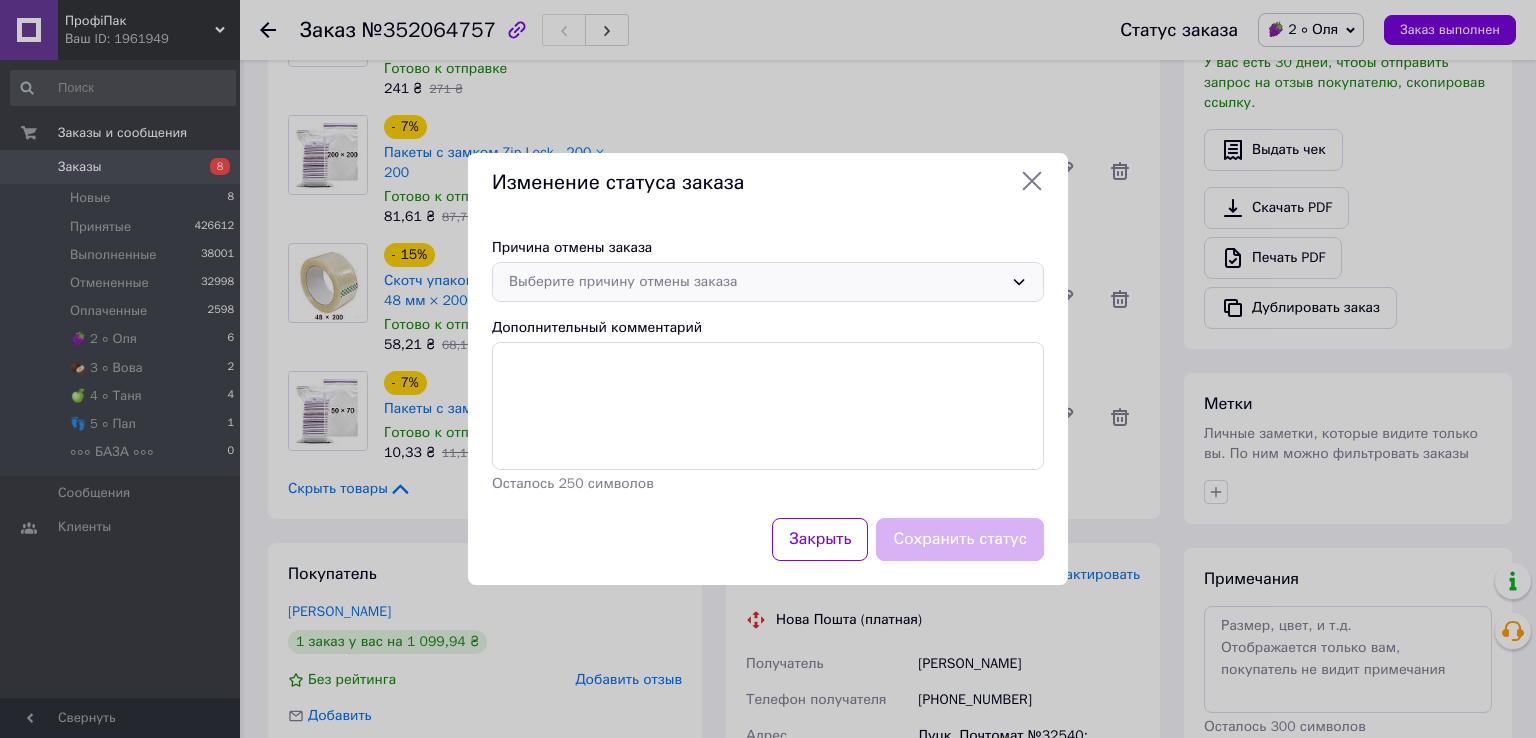 click on "Выберите причину отмены заказа" at bounding box center (756, 282) 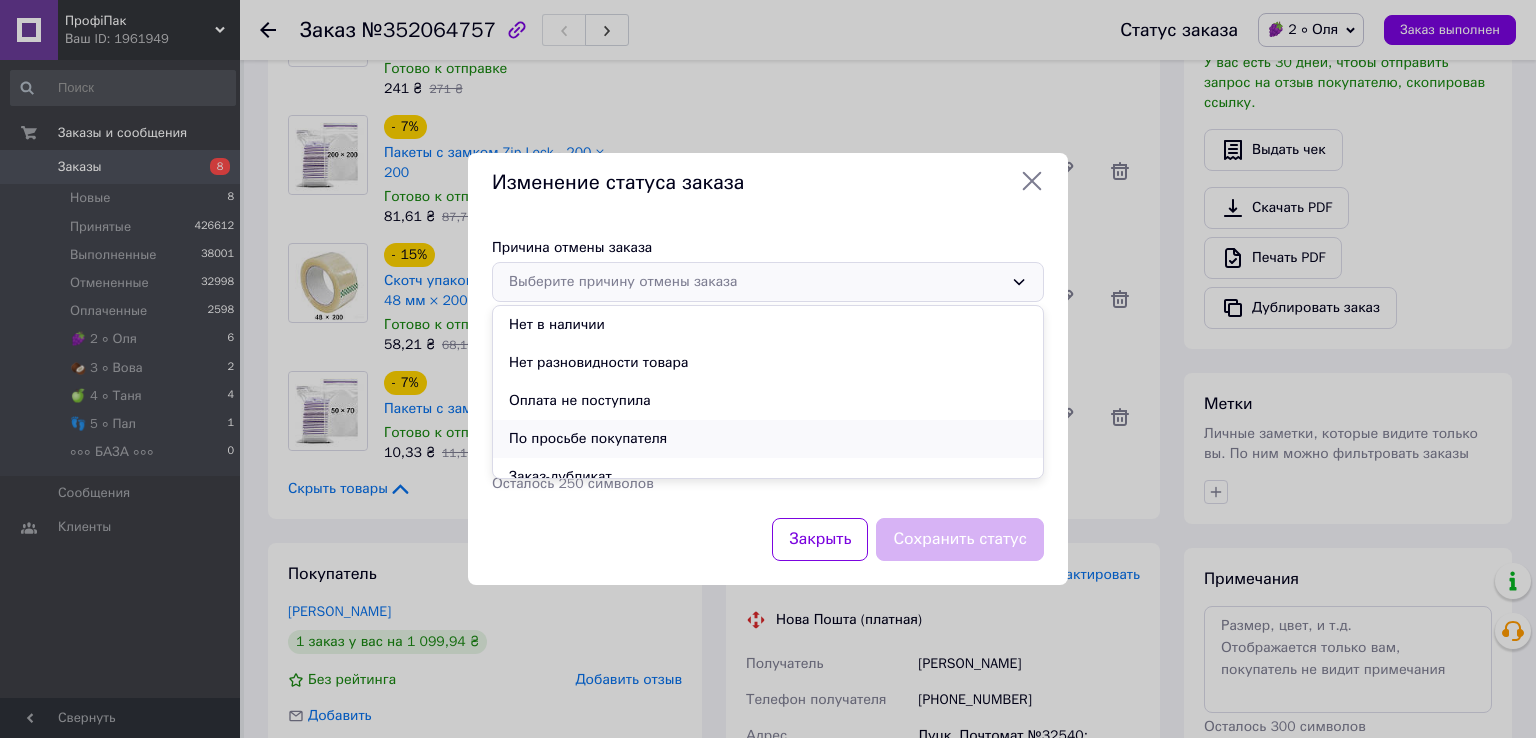 click on "По просьбе покупателя" at bounding box center (768, 439) 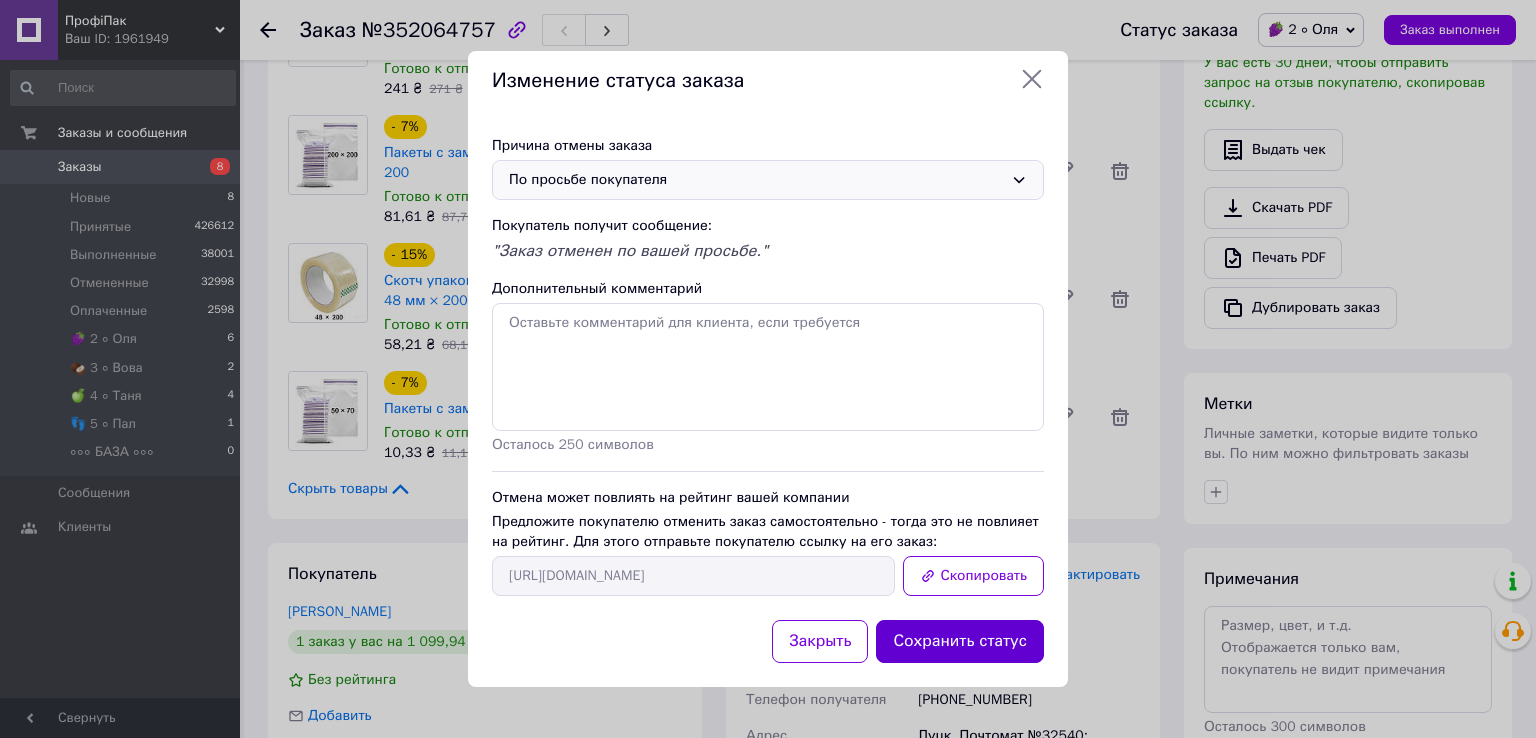 click on "Сохранить статус" at bounding box center (960, 641) 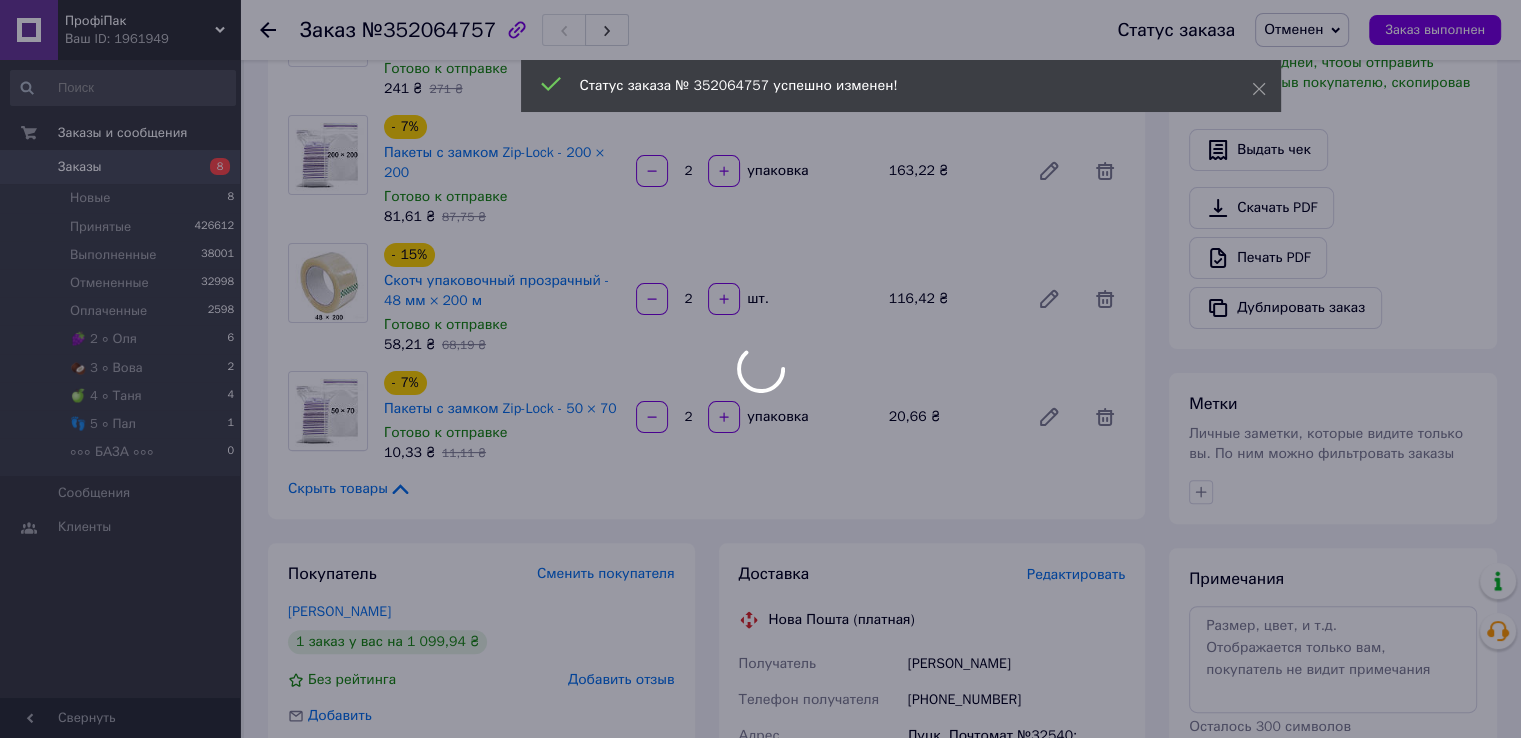 click at bounding box center (760, 369) 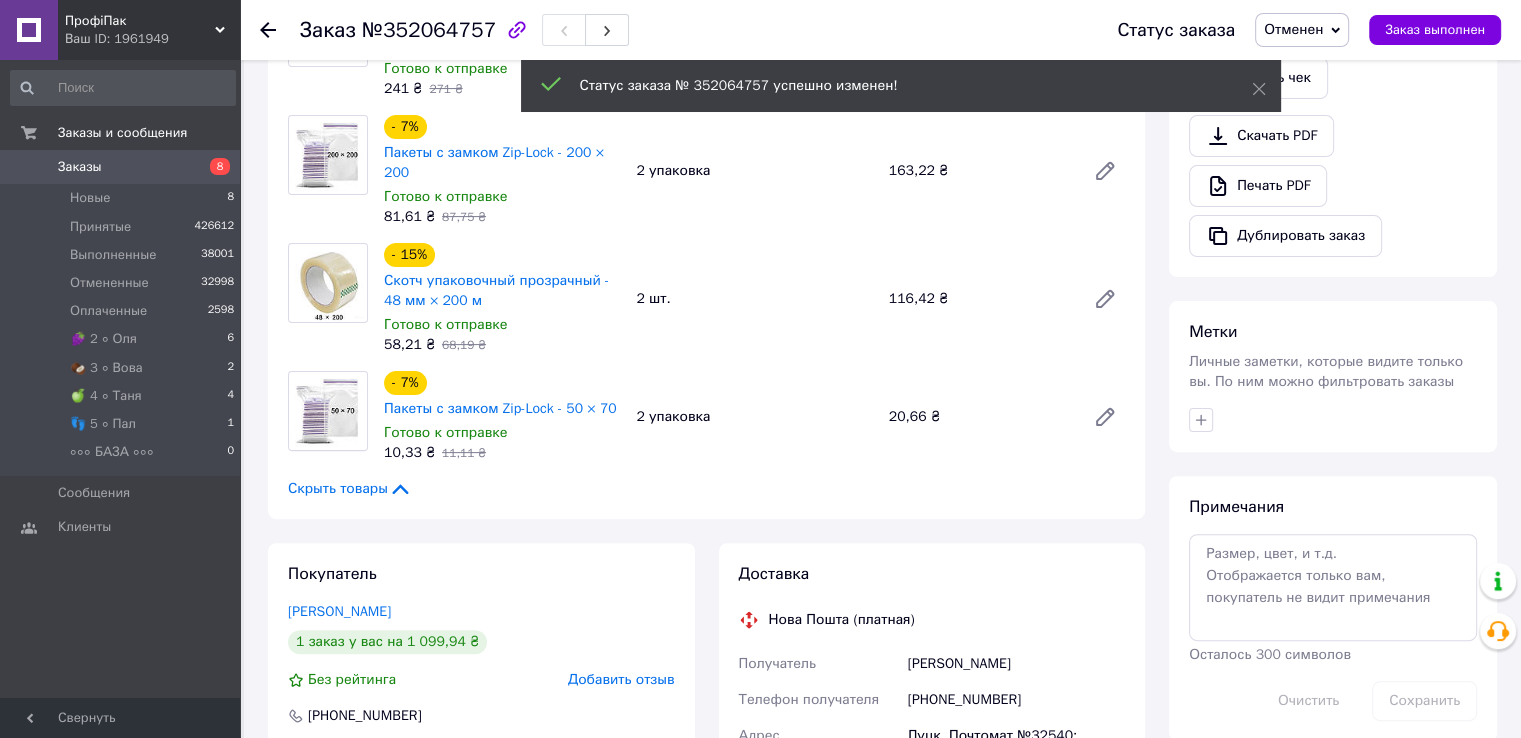 click 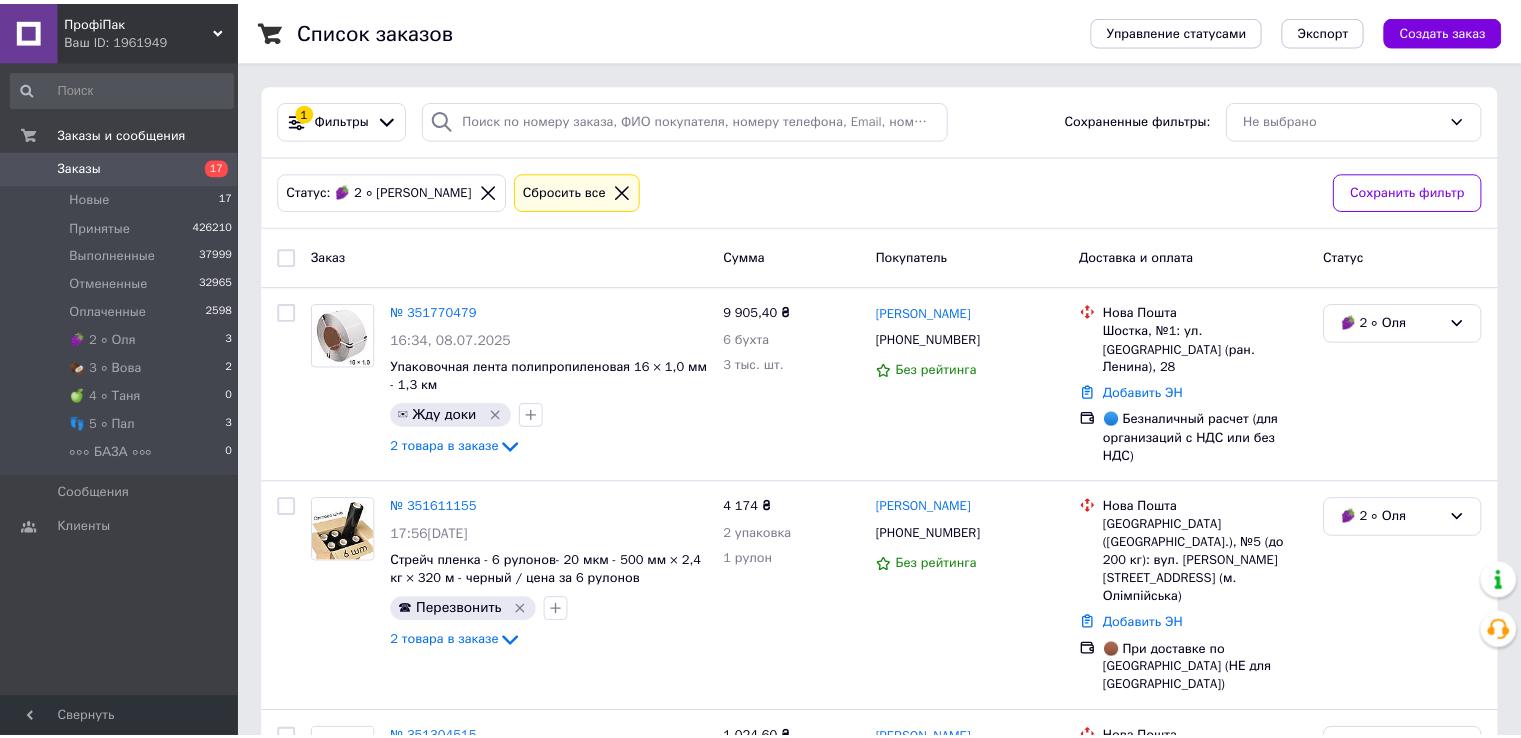 scroll, scrollTop: 0, scrollLeft: 0, axis: both 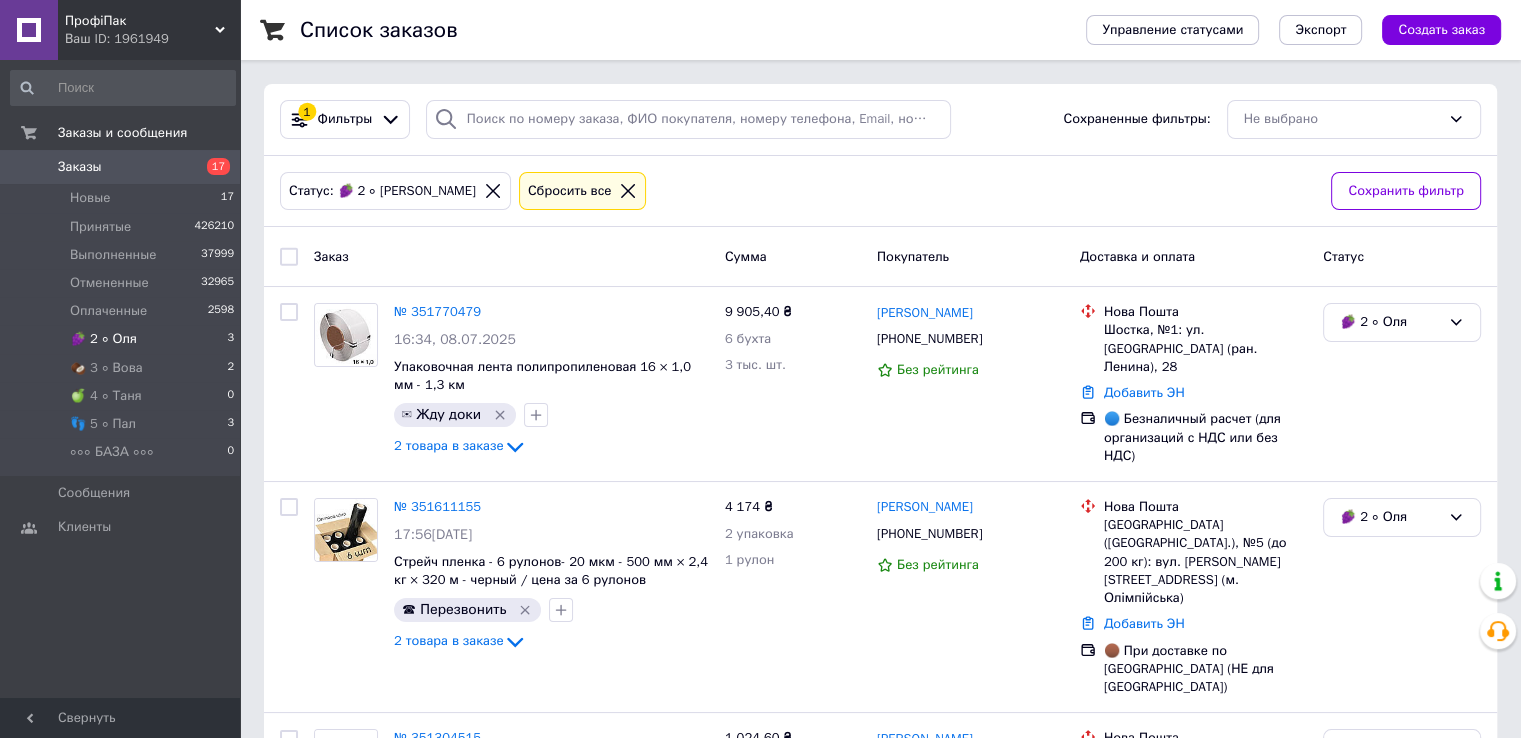 click on "🍇 2 ∘ [PERSON_NAME] 3" at bounding box center [123, 339] 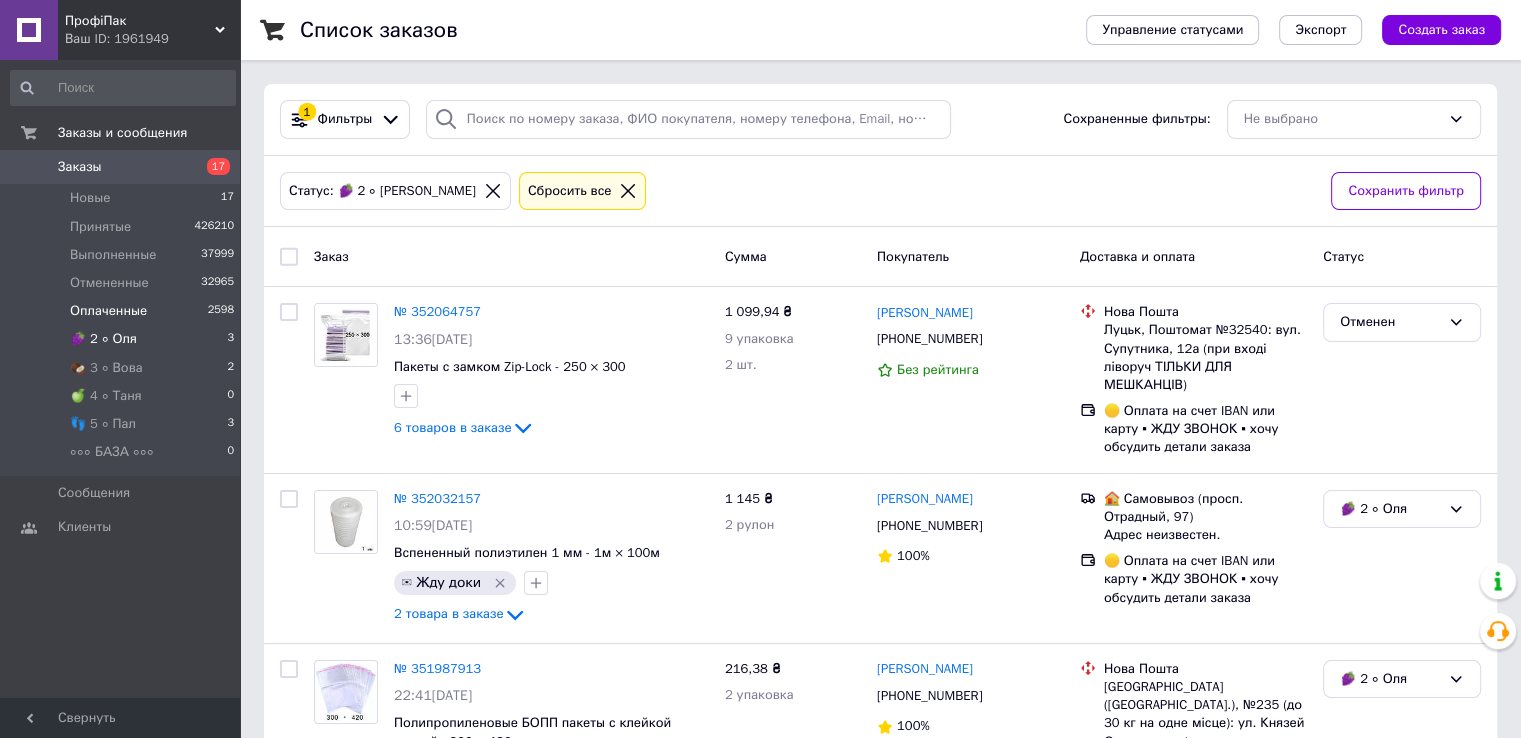 click on "Оплаченные 2598" at bounding box center (123, 311) 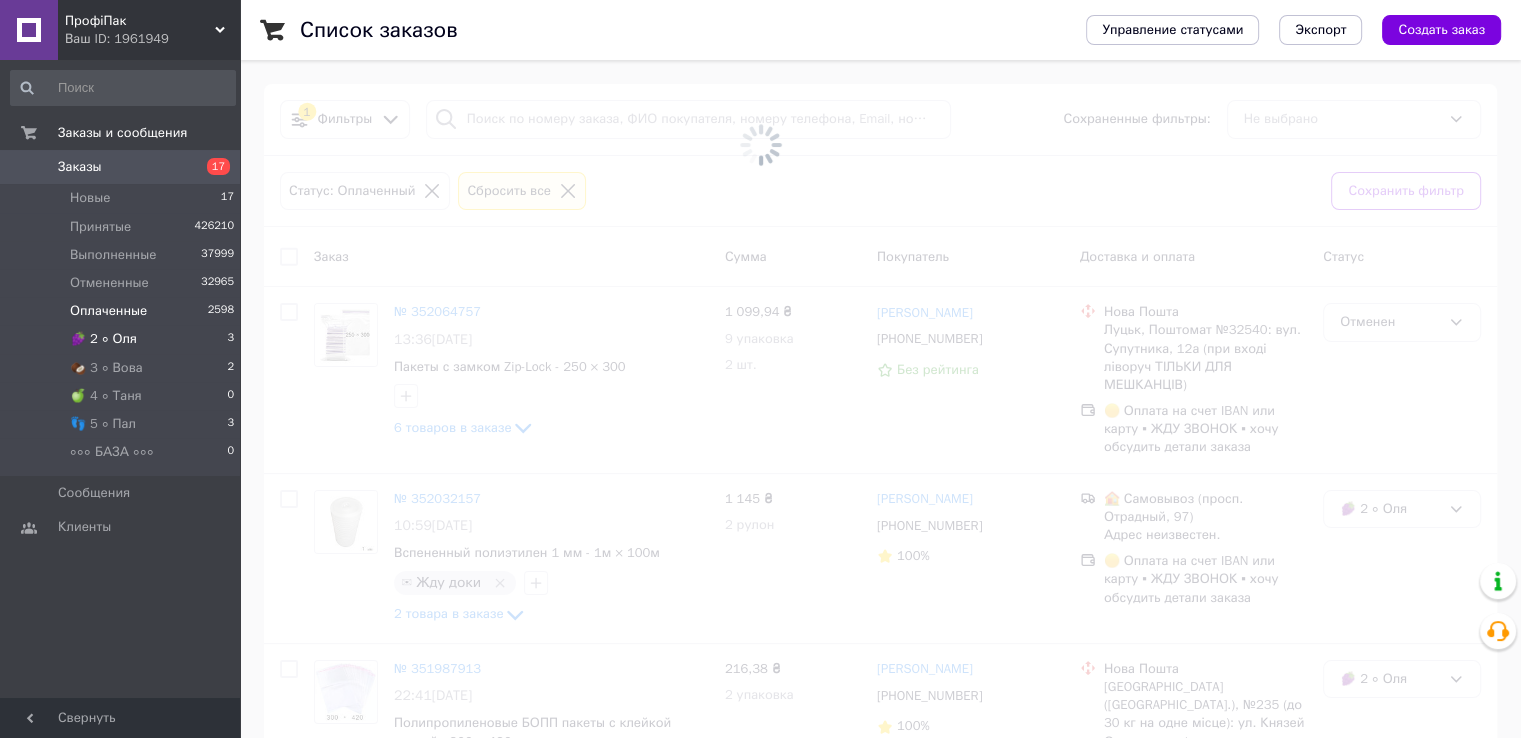 click on "🍇 2 ∘ Оля 3" at bounding box center (123, 339) 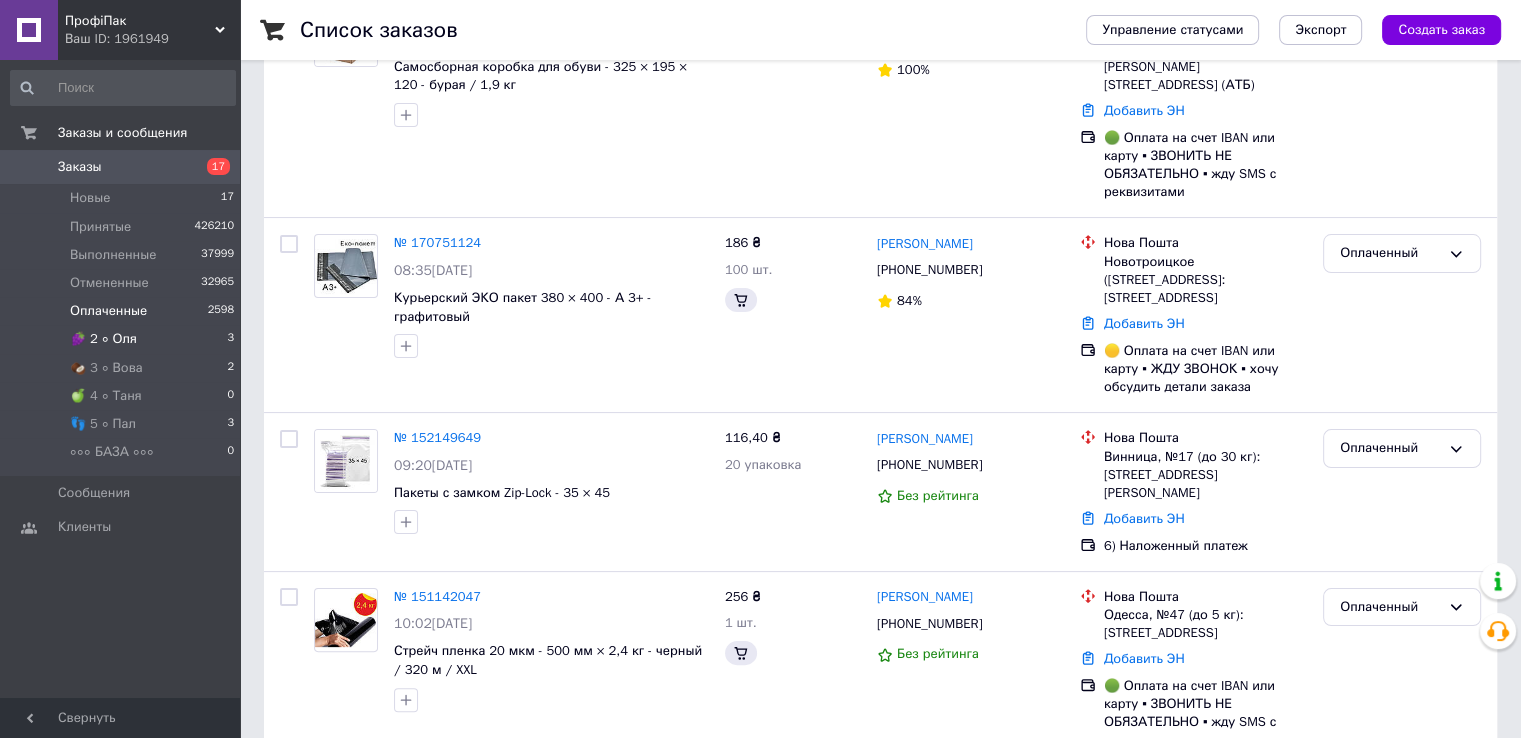 scroll, scrollTop: 0, scrollLeft: 0, axis: both 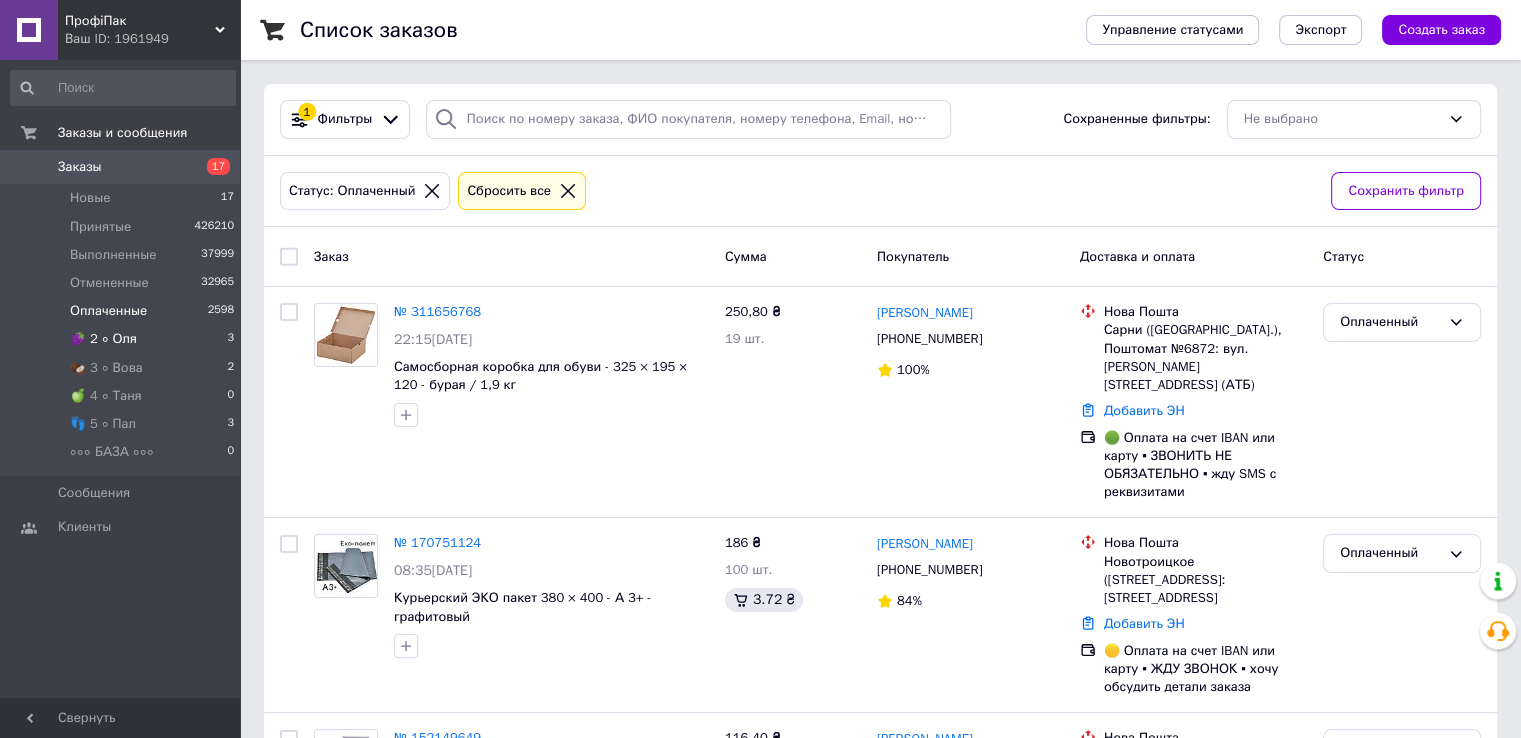 click on "🍇 2 ∘ Оля 3" at bounding box center [123, 339] 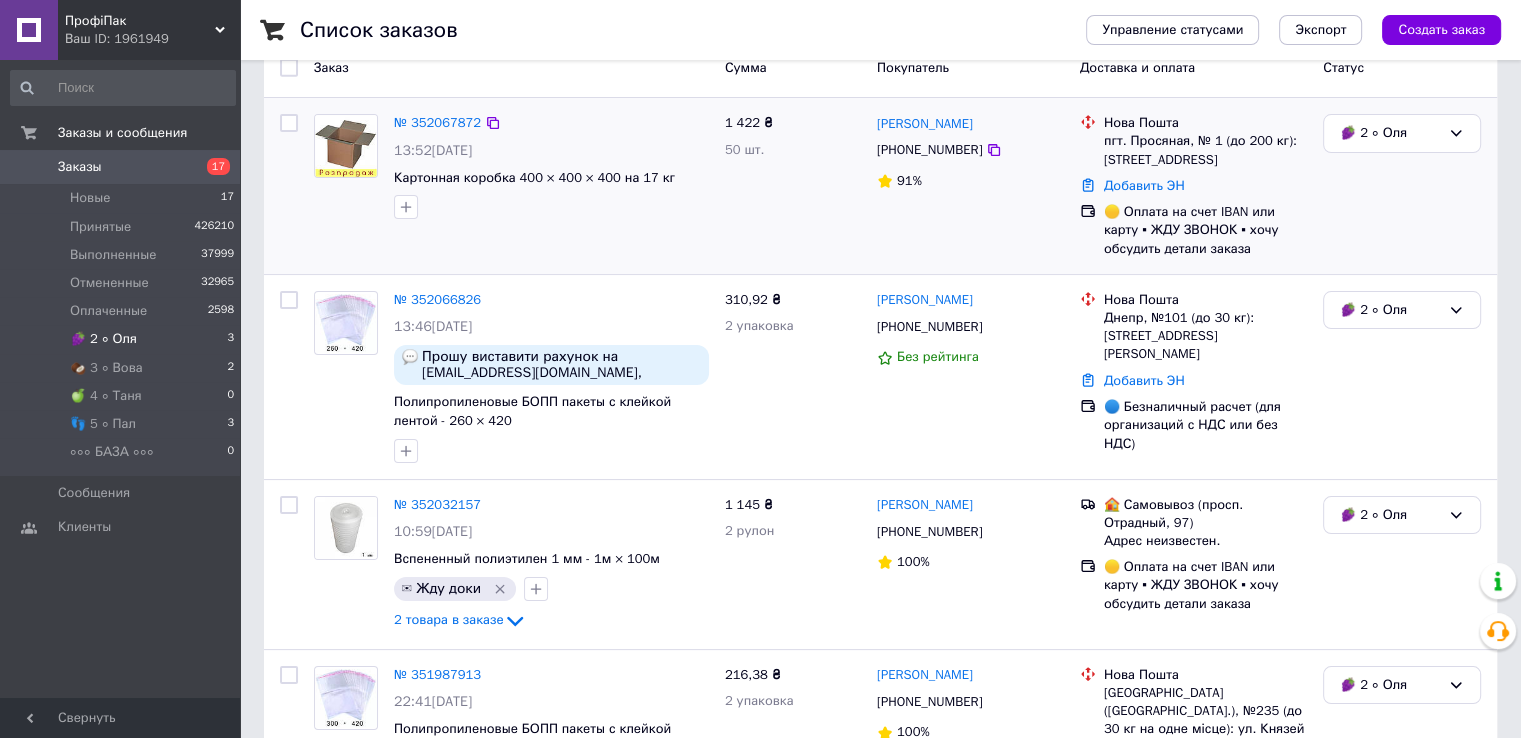 scroll, scrollTop: 200, scrollLeft: 0, axis: vertical 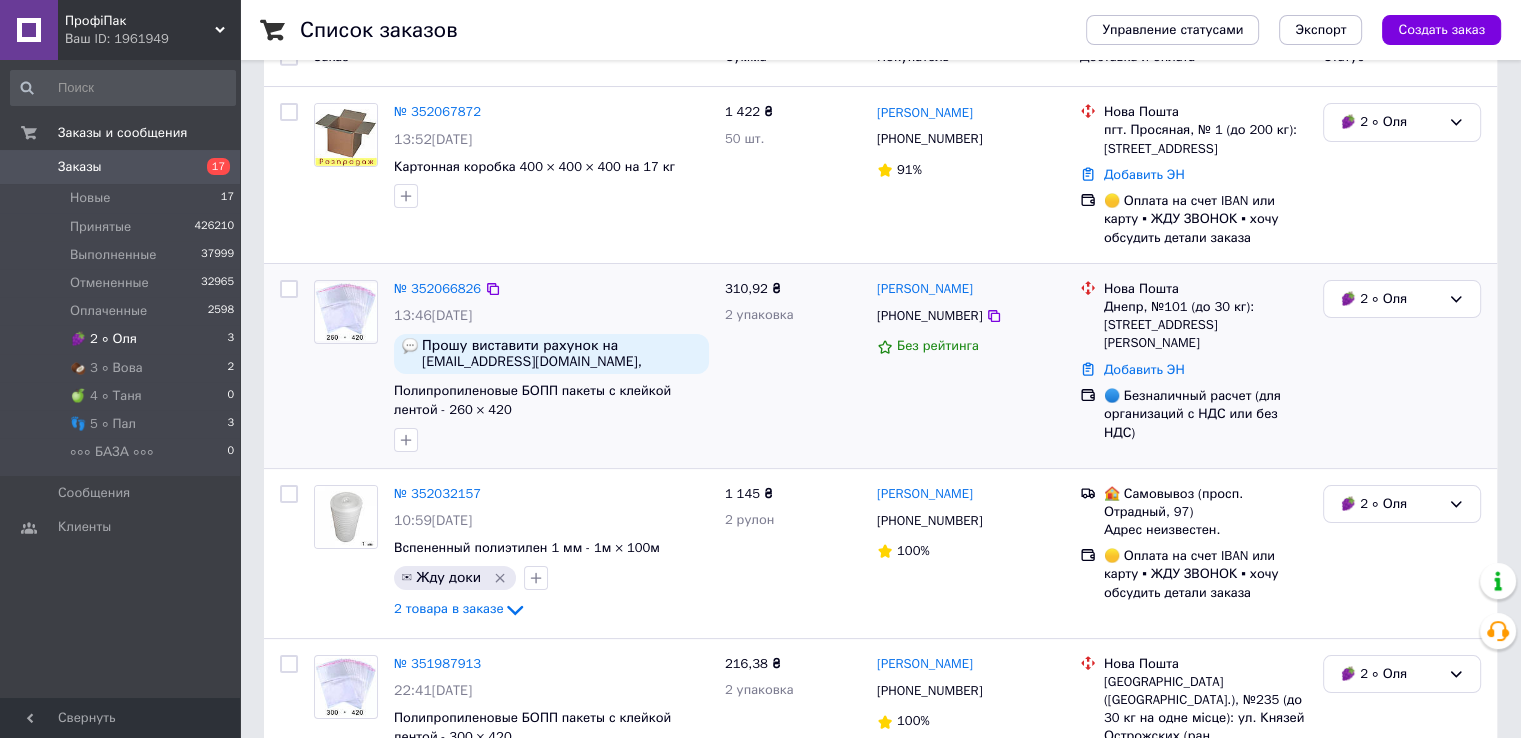 click at bounding box center (346, 312) 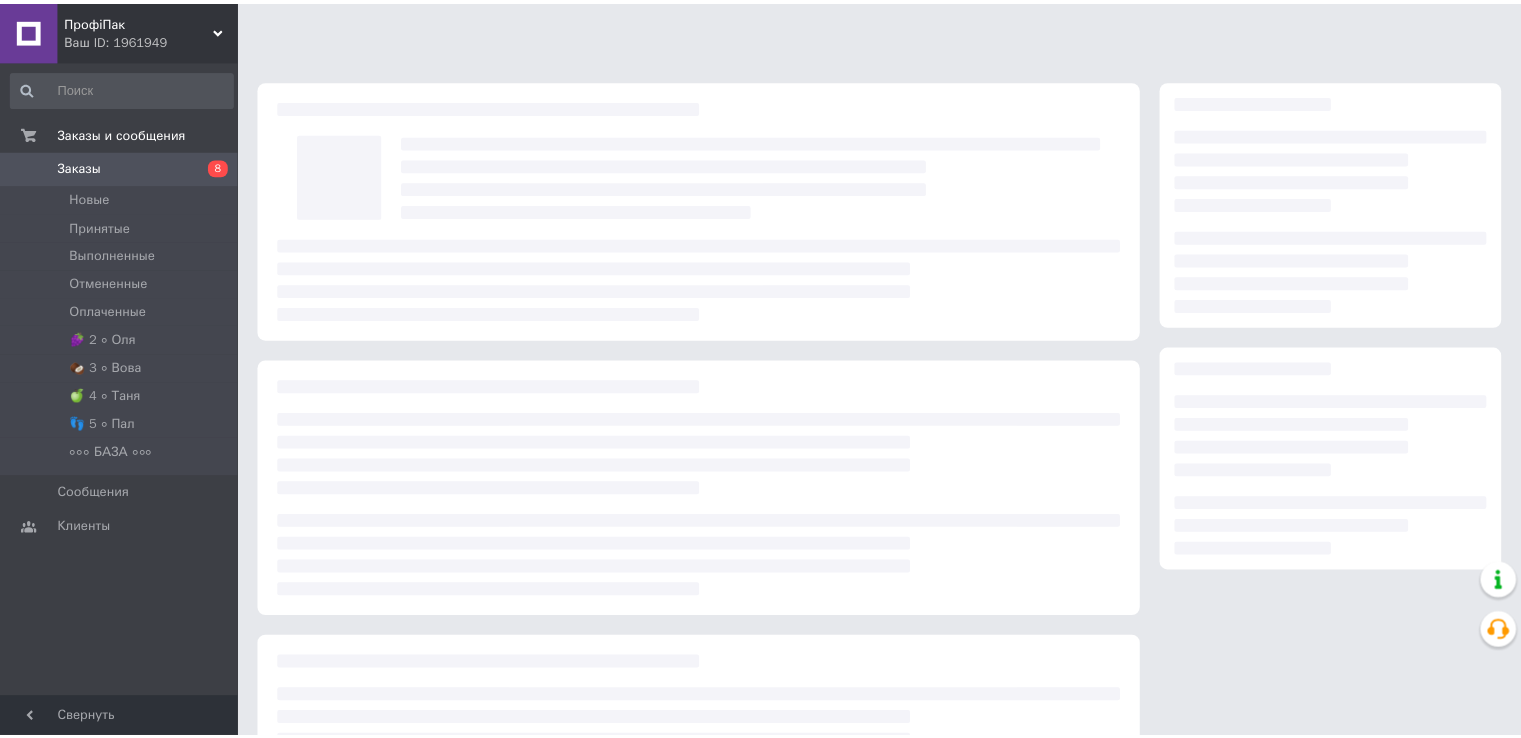 scroll, scrollTop: 0, scrollLeft: 0, axis: both 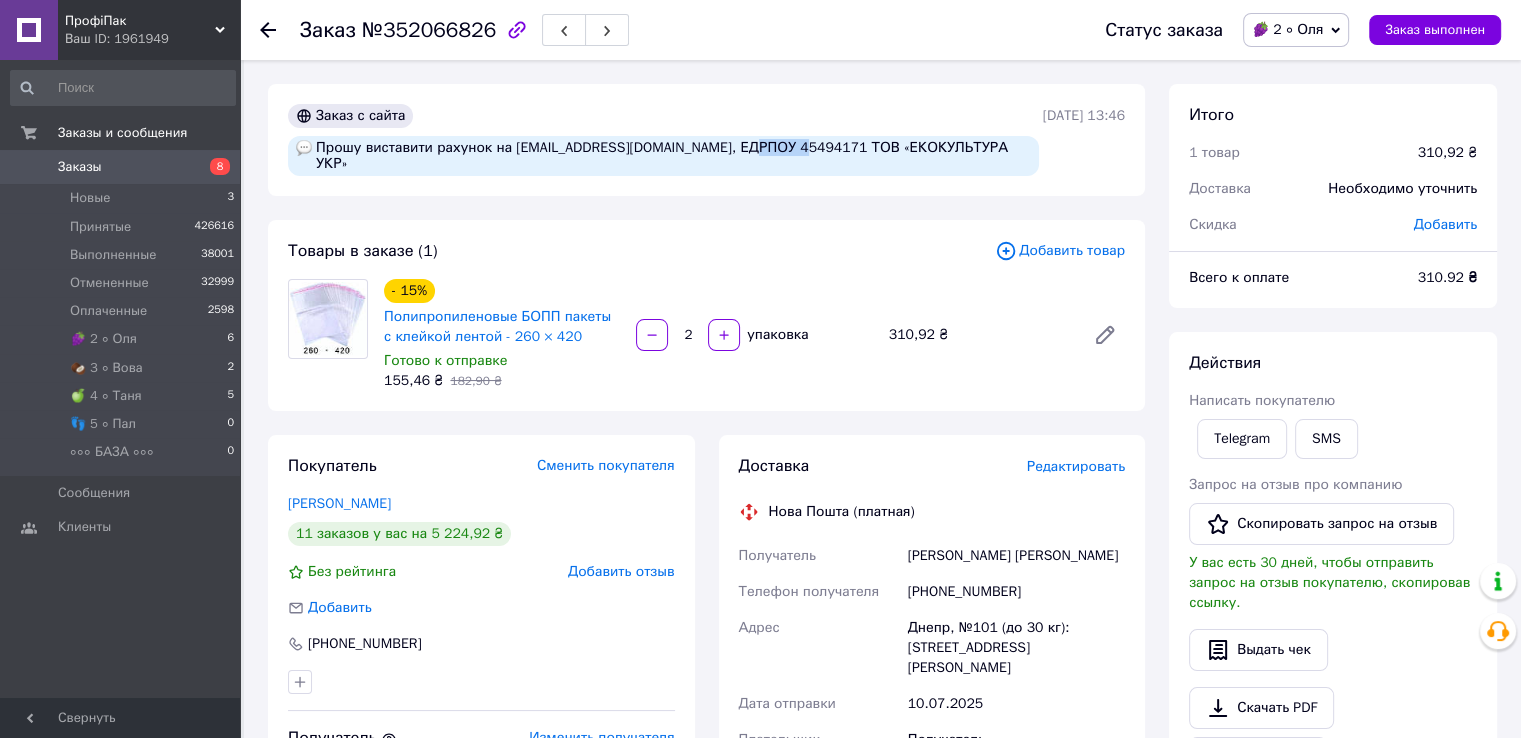 drag, startPoint x: 725, startPoint y: 148, endPoint x: 769, endPoint y: 149, distance: 44.011364 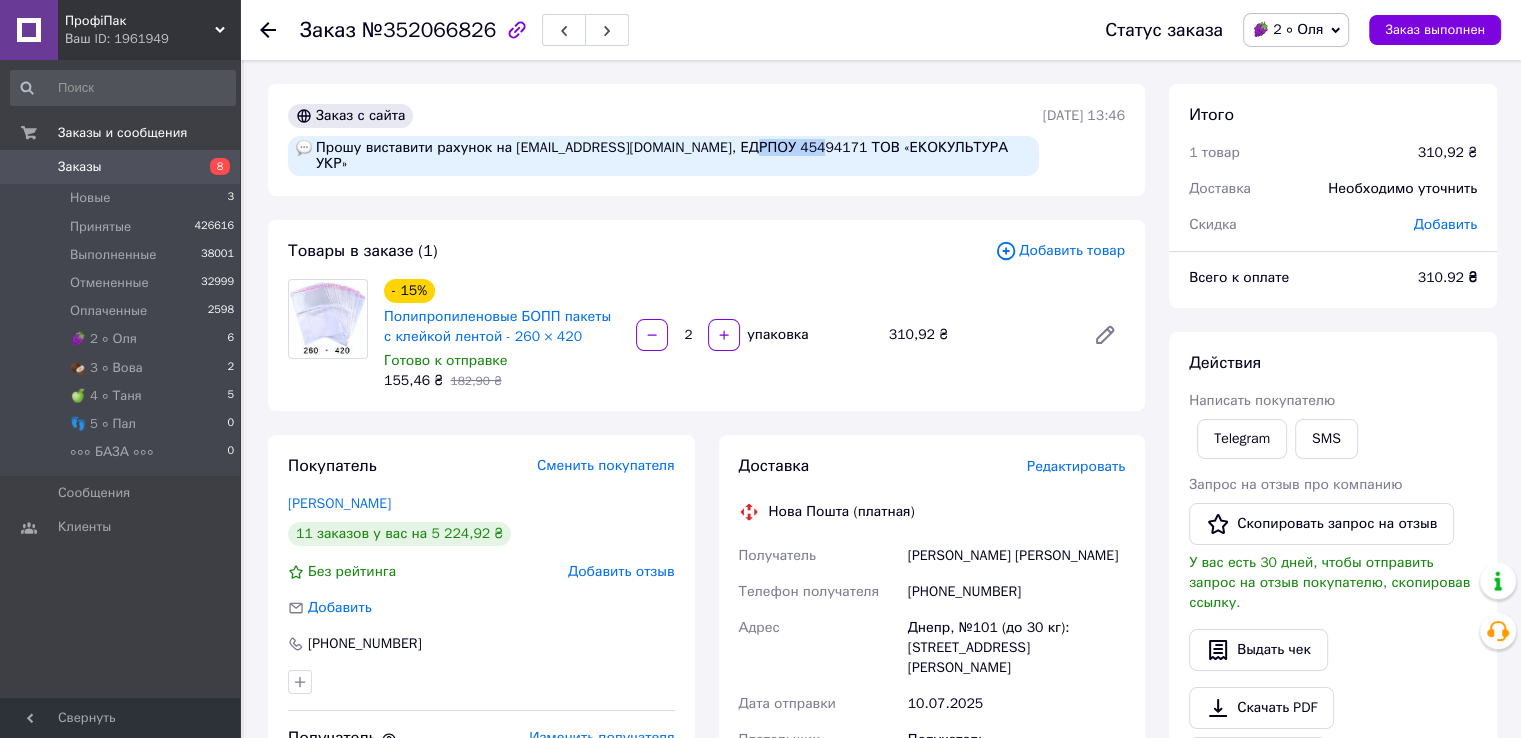 drag, startPoint x: 722, startPoint y: 145, endPoint x: 780, endPoint y: 148, distance: 58.077534 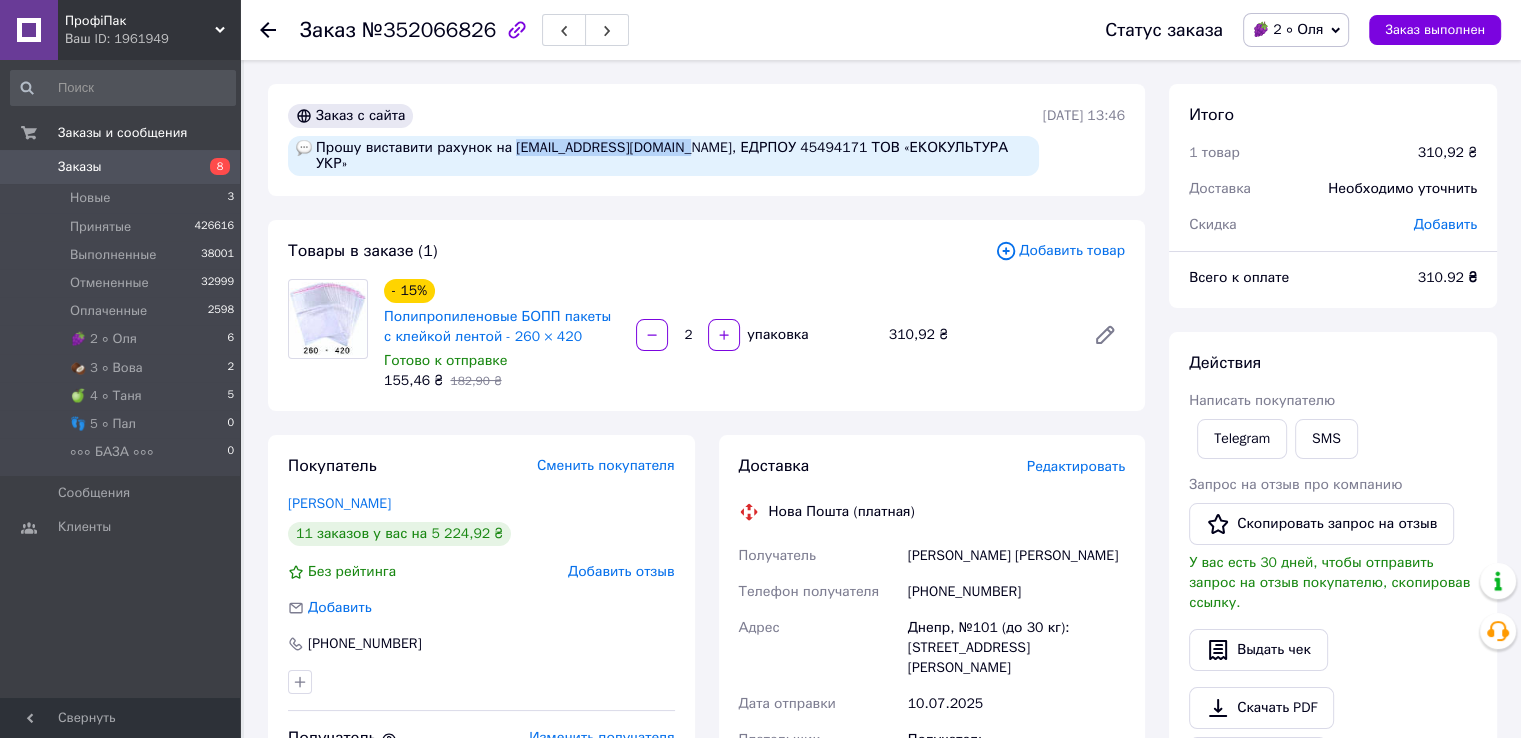 drag, startPoint x: 507, startPoint y: 152, endPoint x: 657, endPoint y: 146, distance: 150.11995 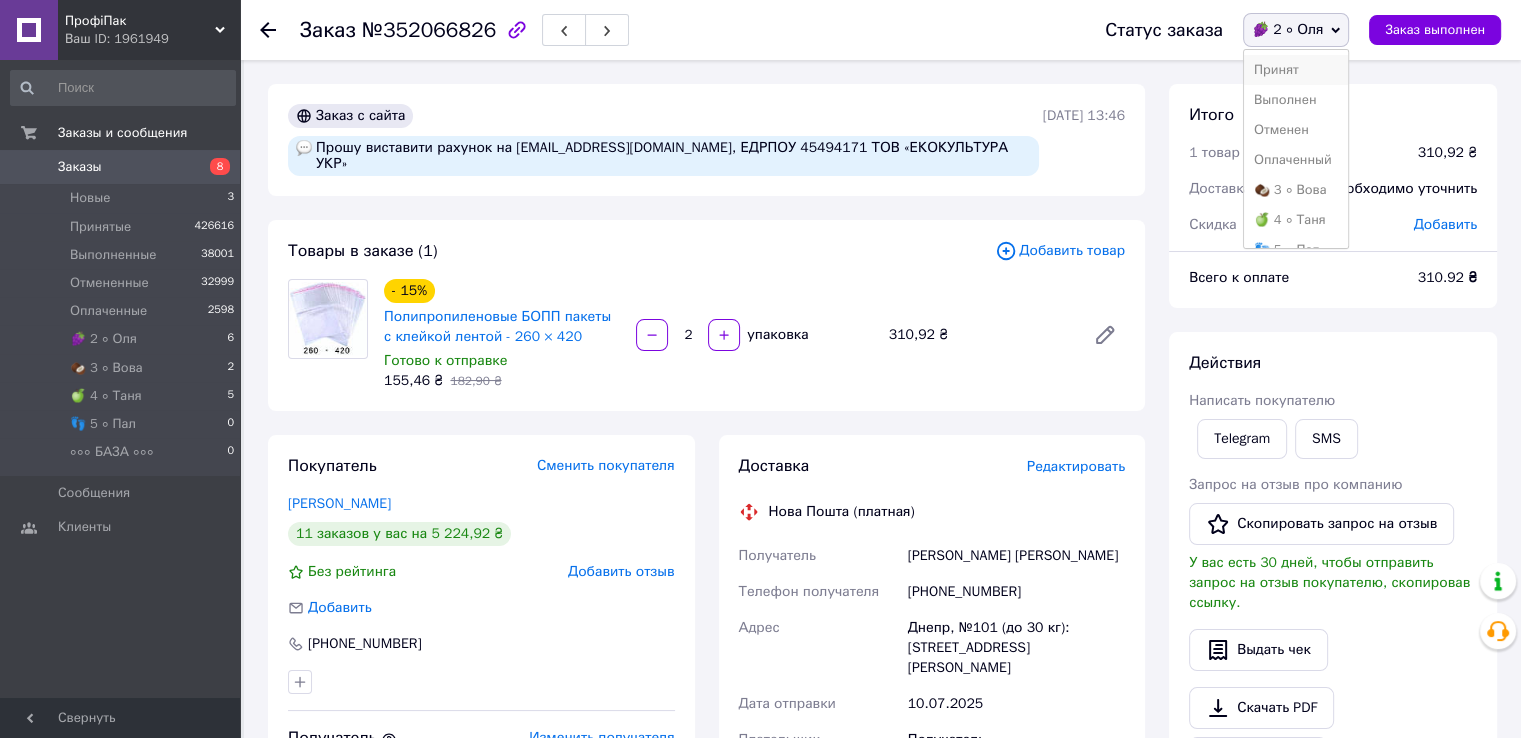 click on "Принят" at bounding box center (1296, 70) 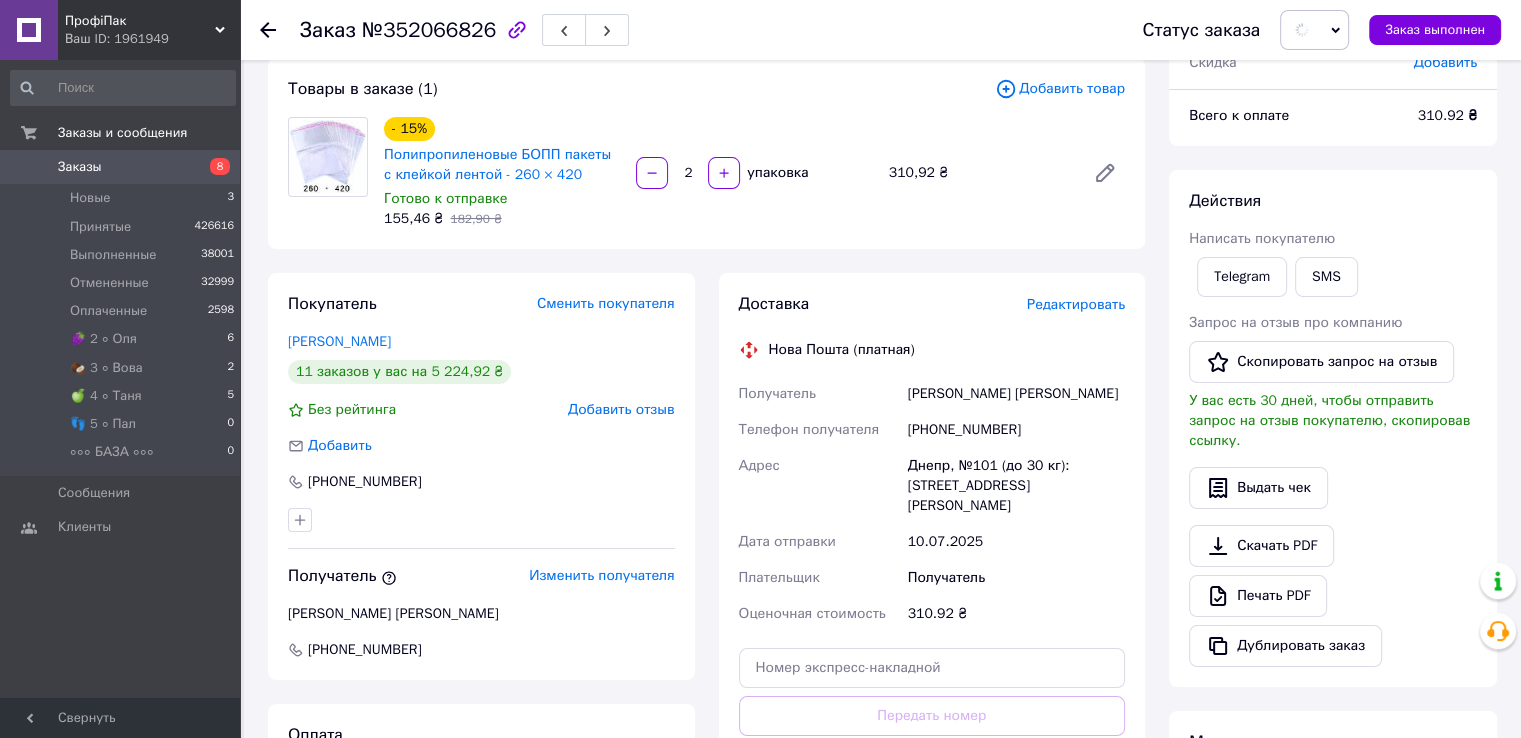 scroll, scrollTop: 300, scrollLeft: 0, axis: vertical 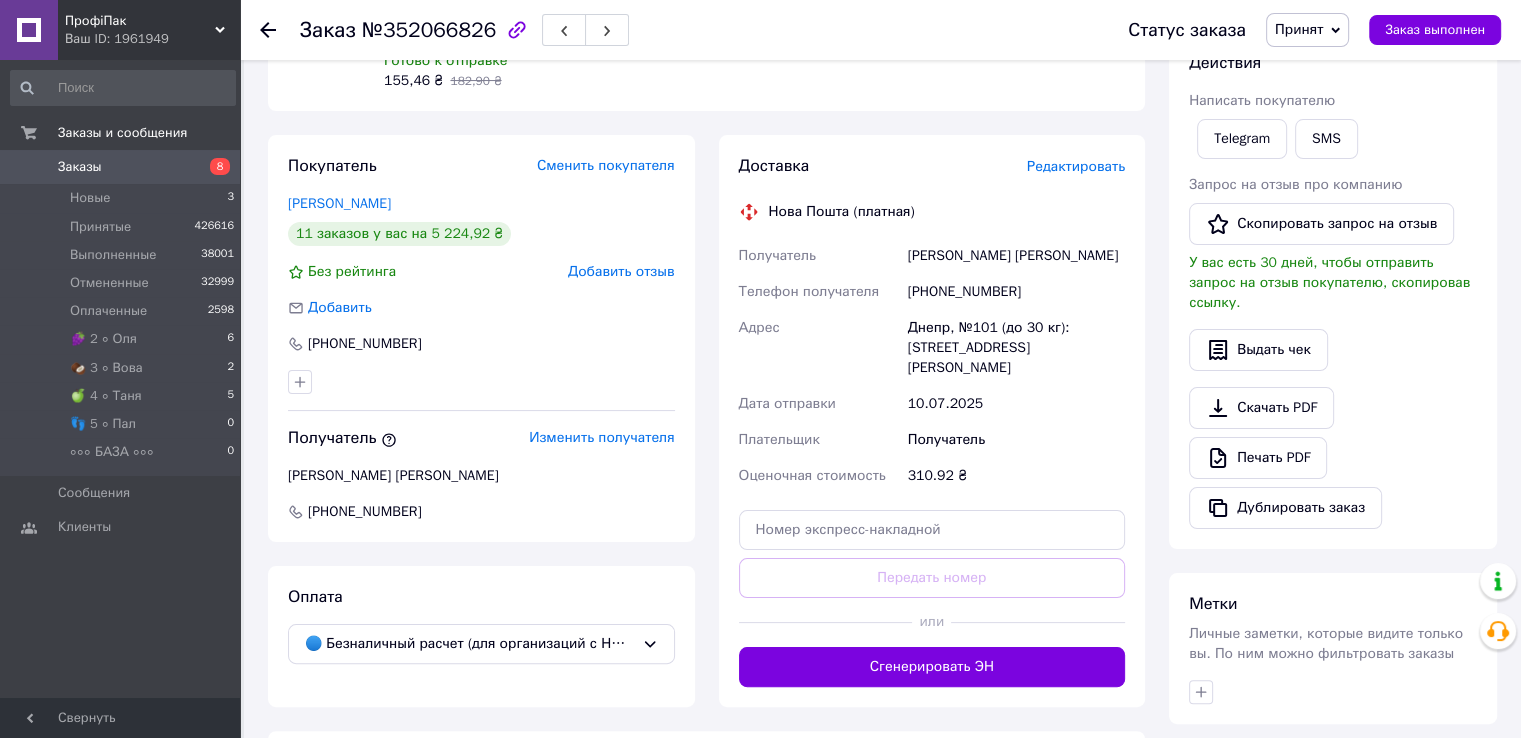 click on "Телефон получателя" at bounding box center [819, 292] 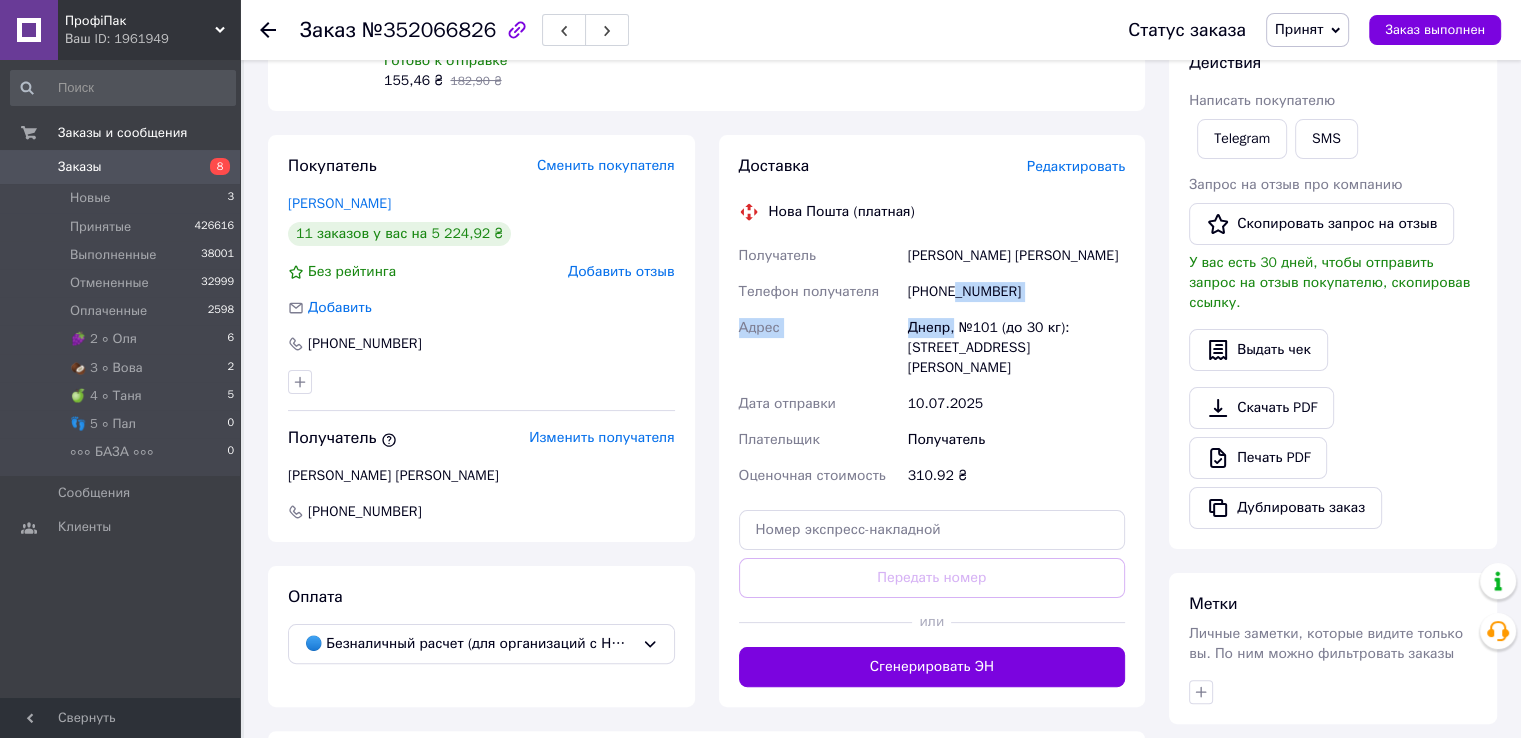 click on "Получатель [PERSON_NAME] [PERSON_NAME] Телефон получателя [PHONE_NUMBER] Адрес Днепр, №101 (до 30 кг): [STREET_ADDRESS][PERSON_NAME] Дата отправки [DATE] Плательщик Получатель Оценочная стоимость 310.92 ₴" at bounding box center [932, 366] 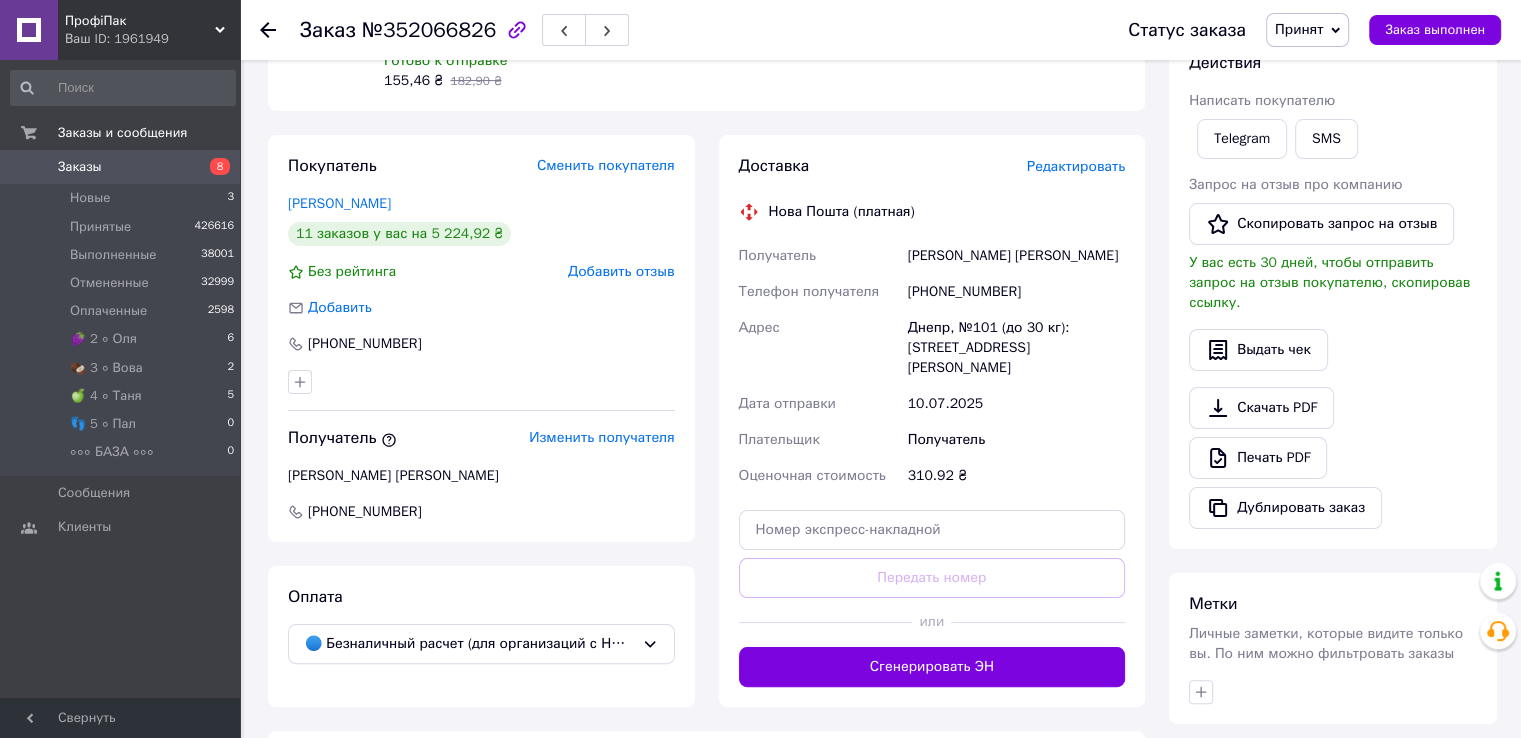 click on "Получатель" at bounding box center (819, 256) 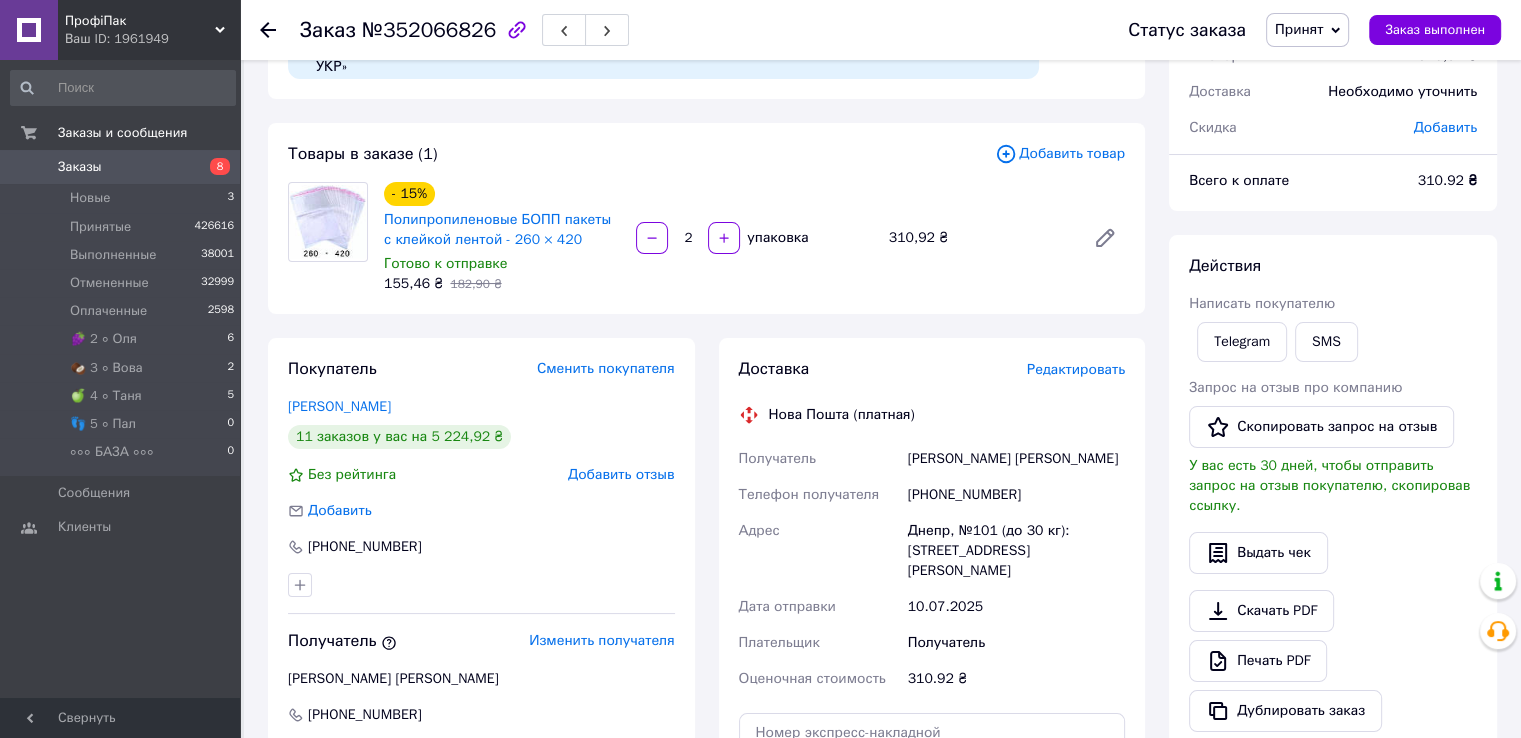scroll, scrollTop: 0, scrollLeft: 0, axis: both 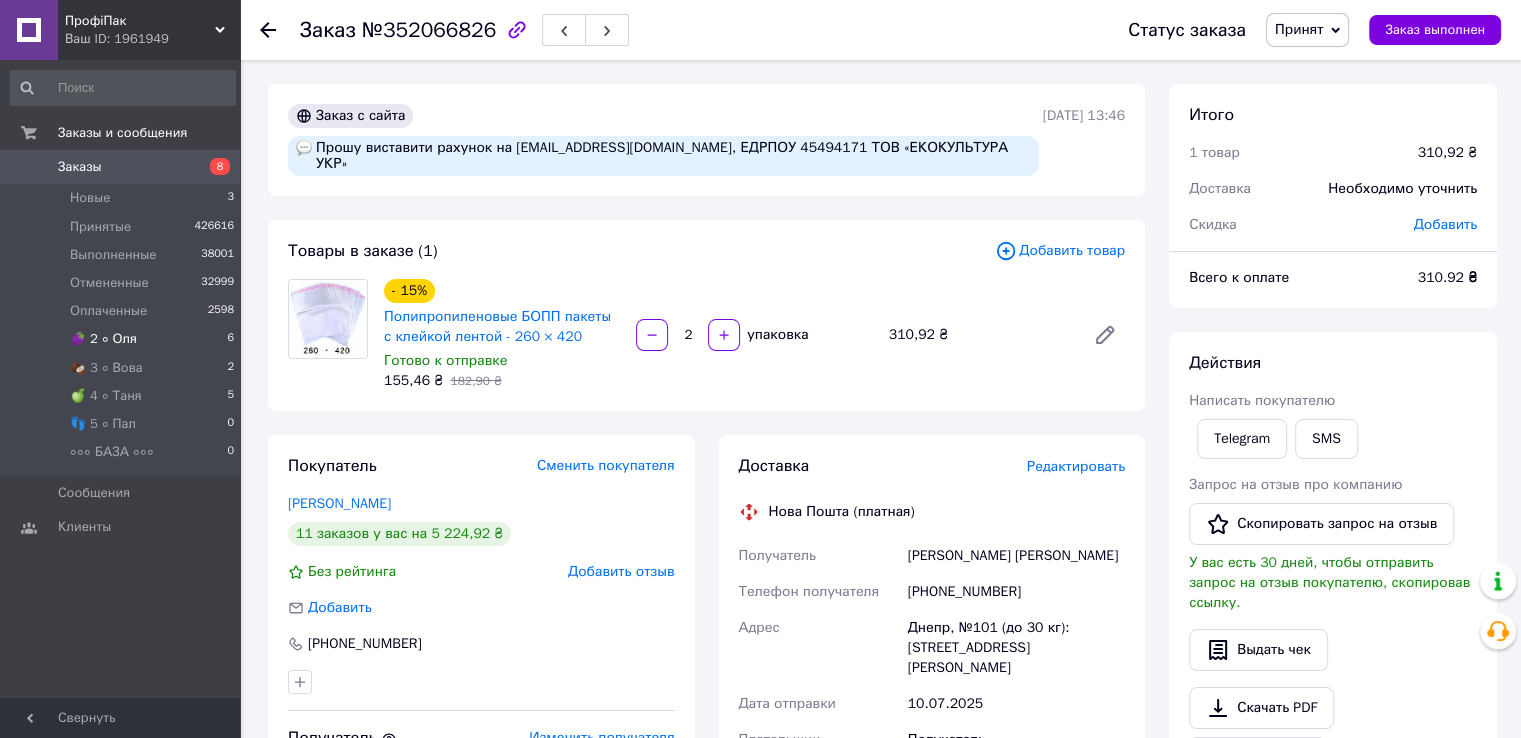 click on "🍇 2 ∘ [PERSON_NAME] 6" at bounding box center (123, 339) 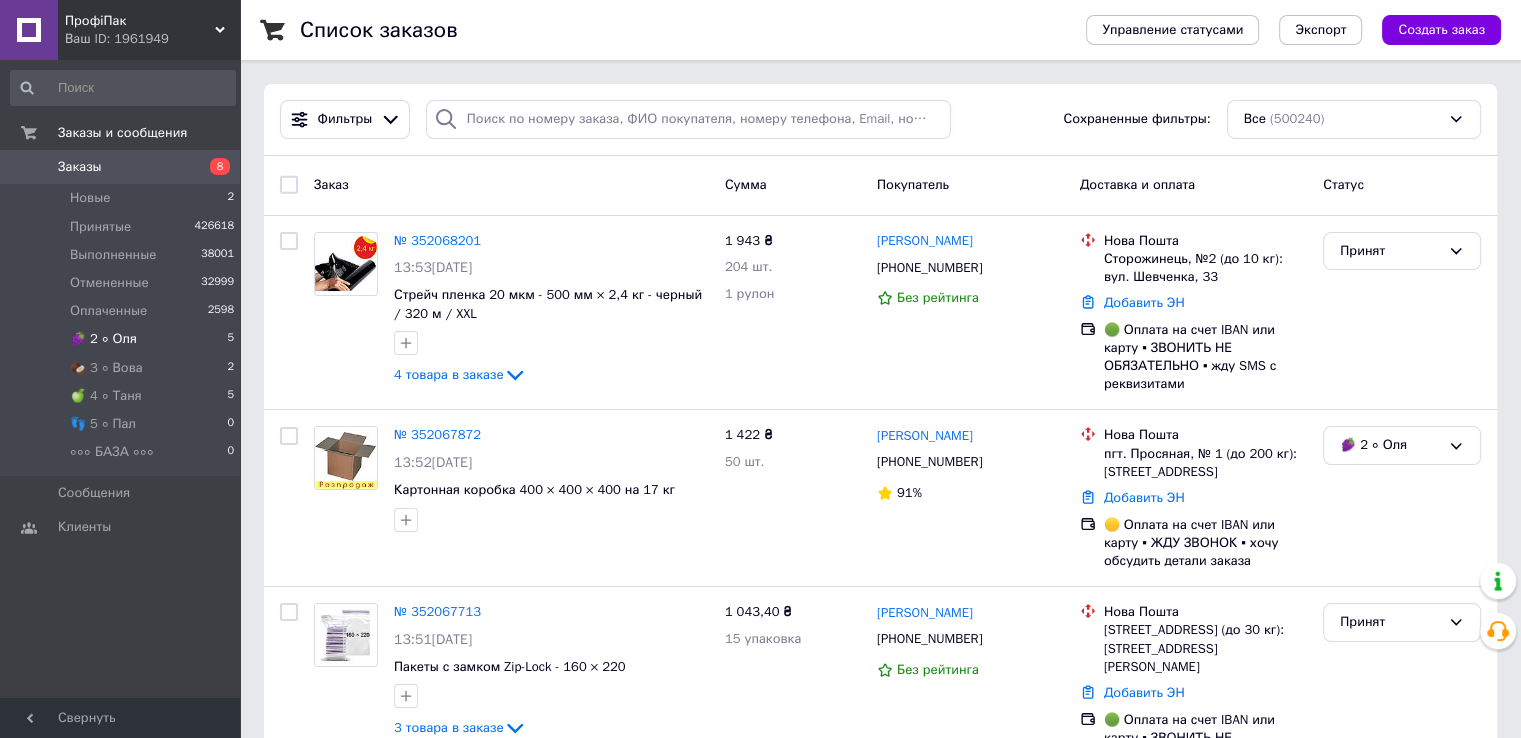 click on "🍇 2 ∘ Оля" at bounding box center (103, 339) 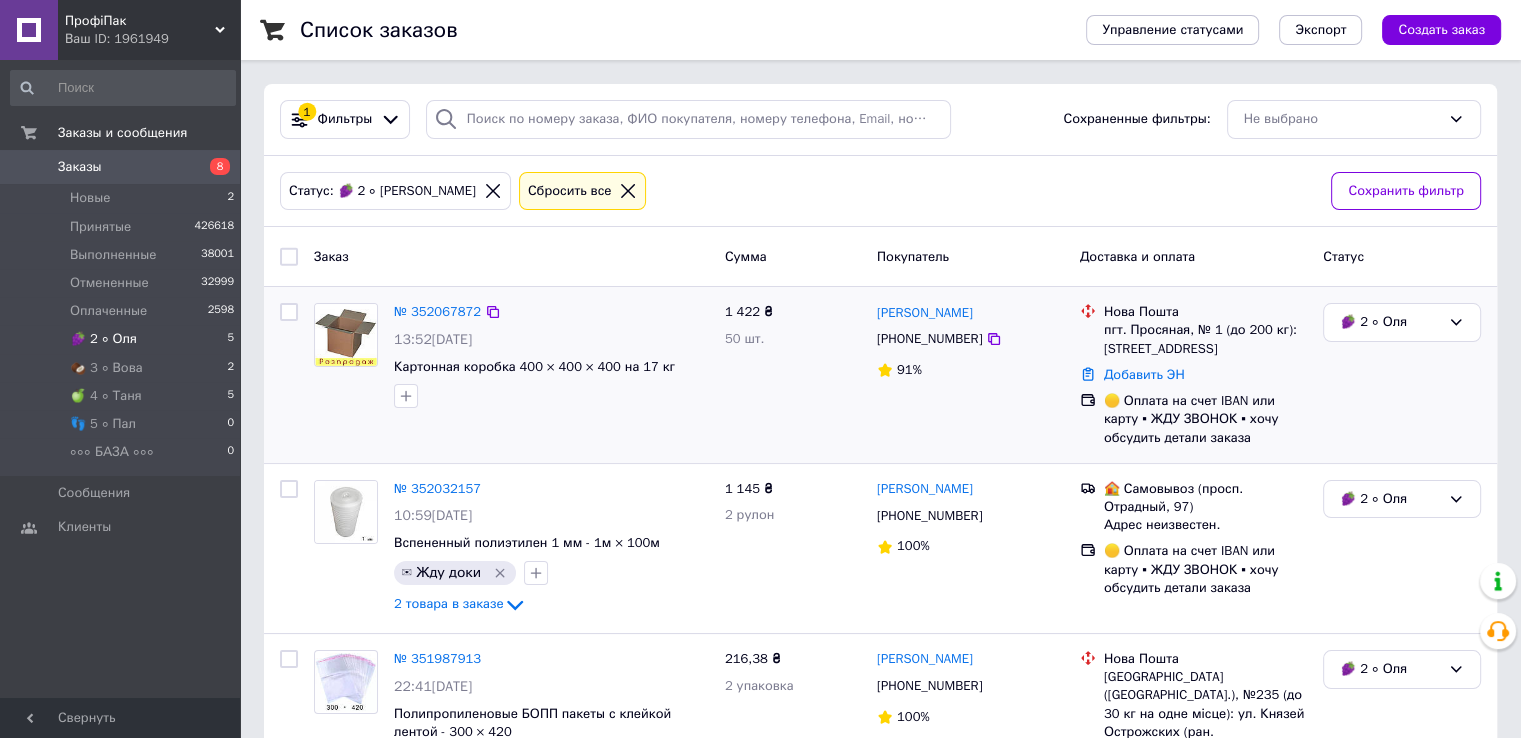 click at bounding box center (346, 335) 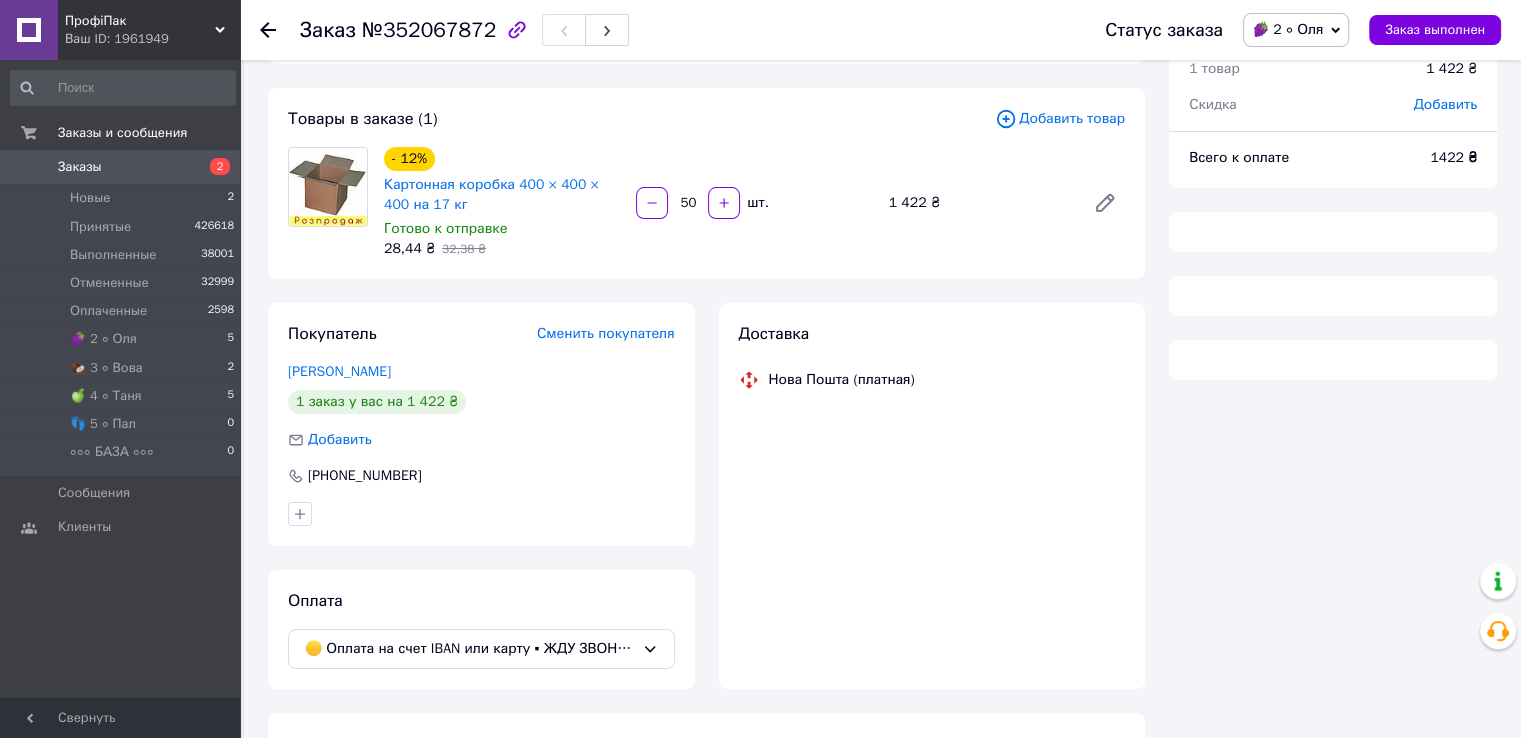 scroll, scrollTop: 124, scrollLeft: 0, axis: vertical 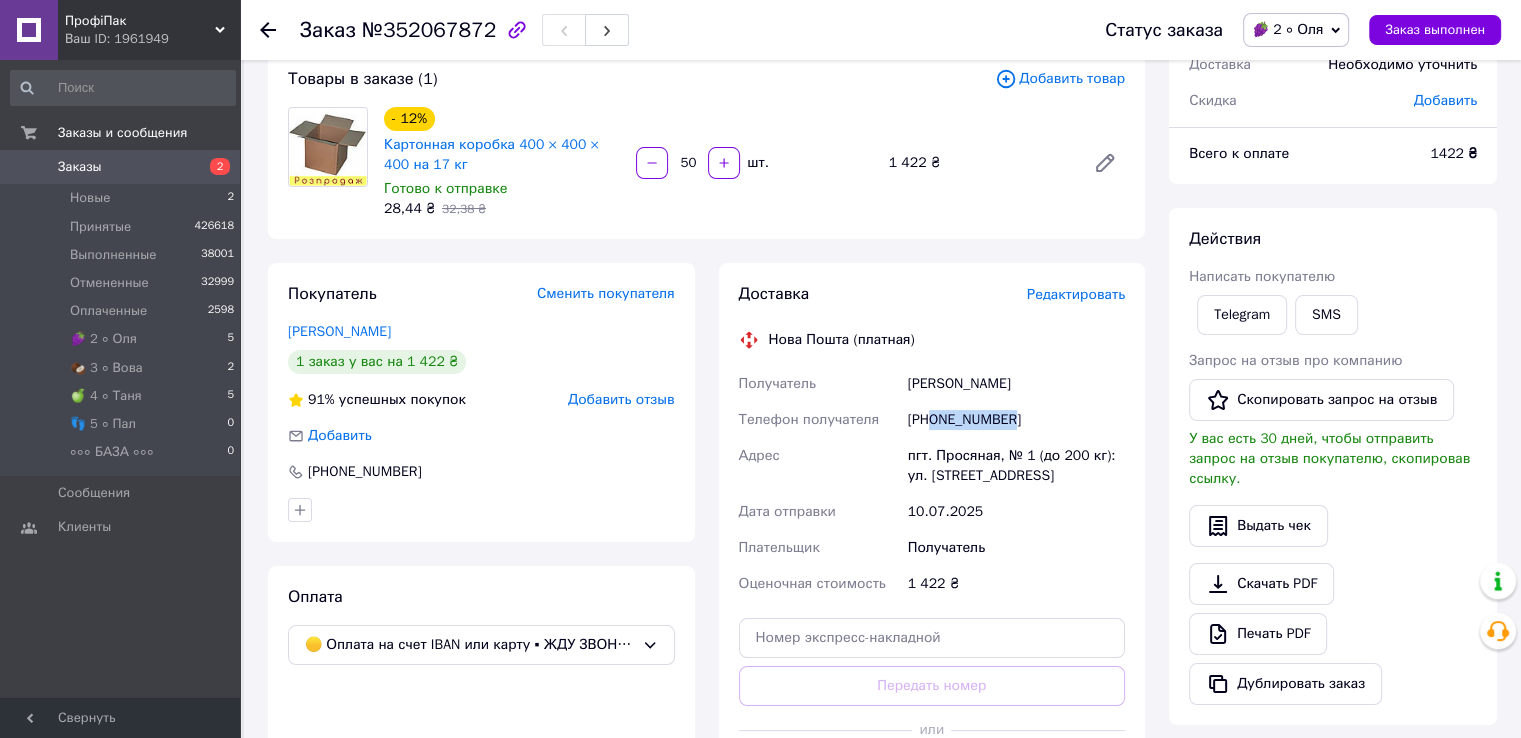 drag, startPoint x: 933, startPoint y: 423, endPoint x: 1008, endPoint y: 426, distance: 75.059975 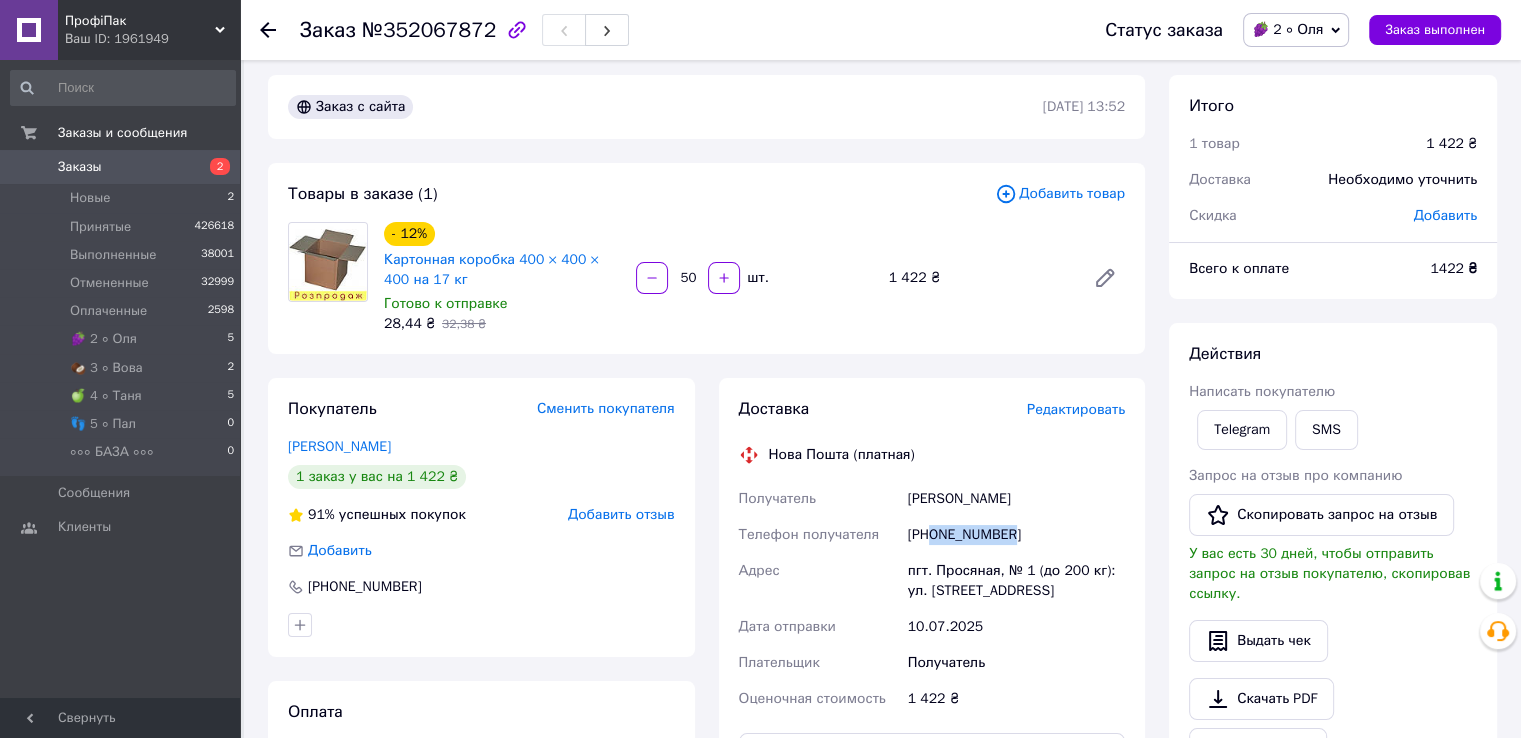 scroll, scrollTop: 0, scrollLeft: 0, axis: both 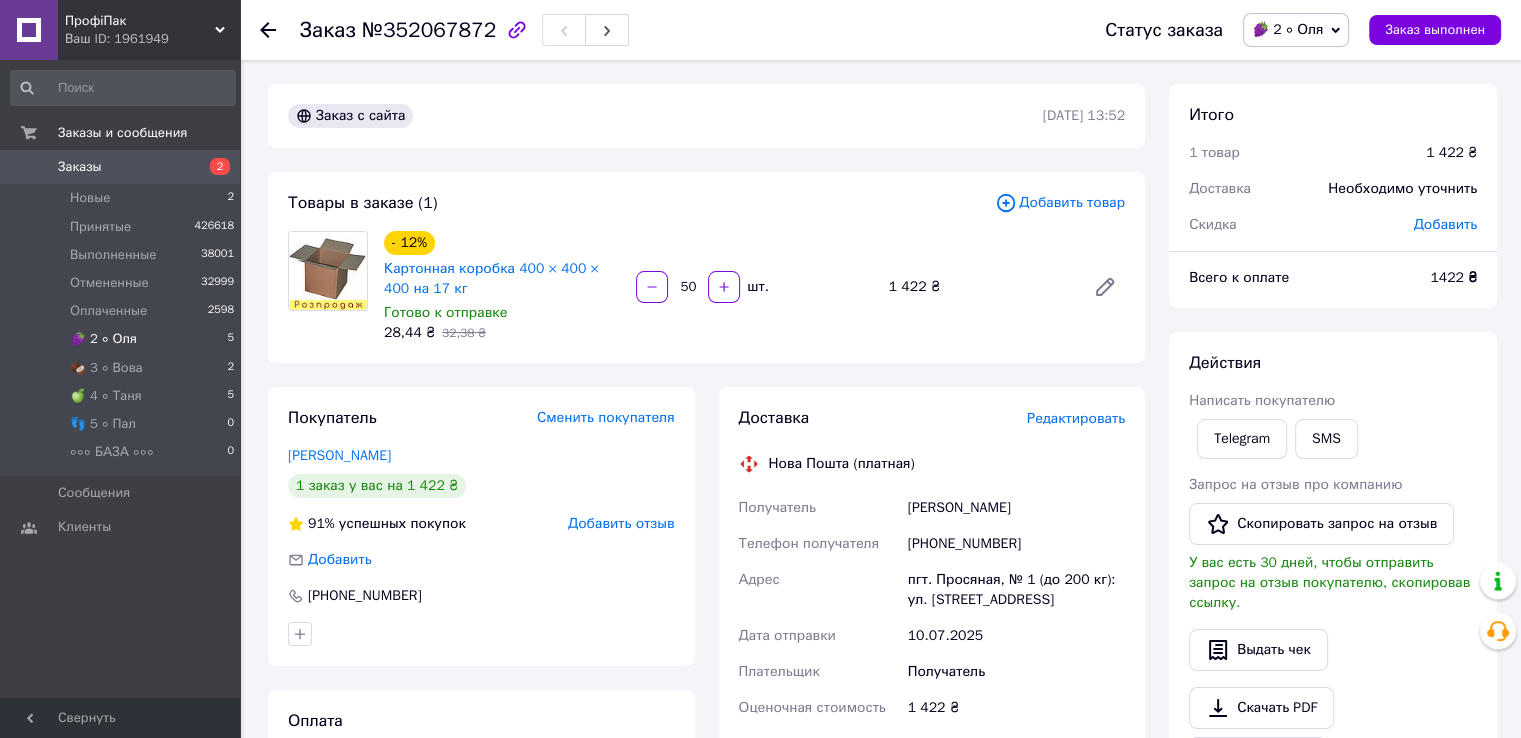 click on "🍇 2 ∘ [PERSON_NAME] 5" at bounding box center (123, 339) 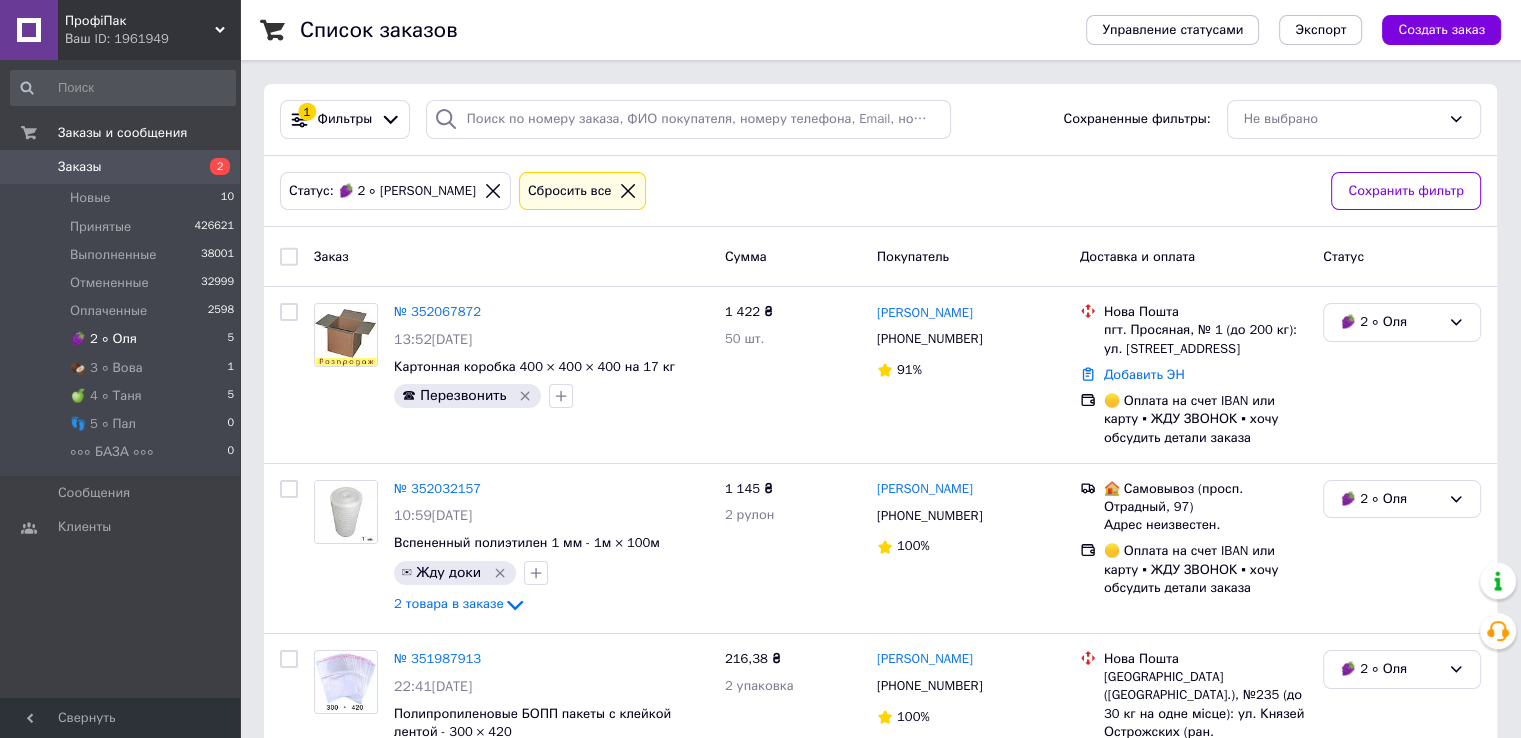 click on "🍇 2 ∘ [PERSON_NAME] 5" at bounding box center (123, 339) 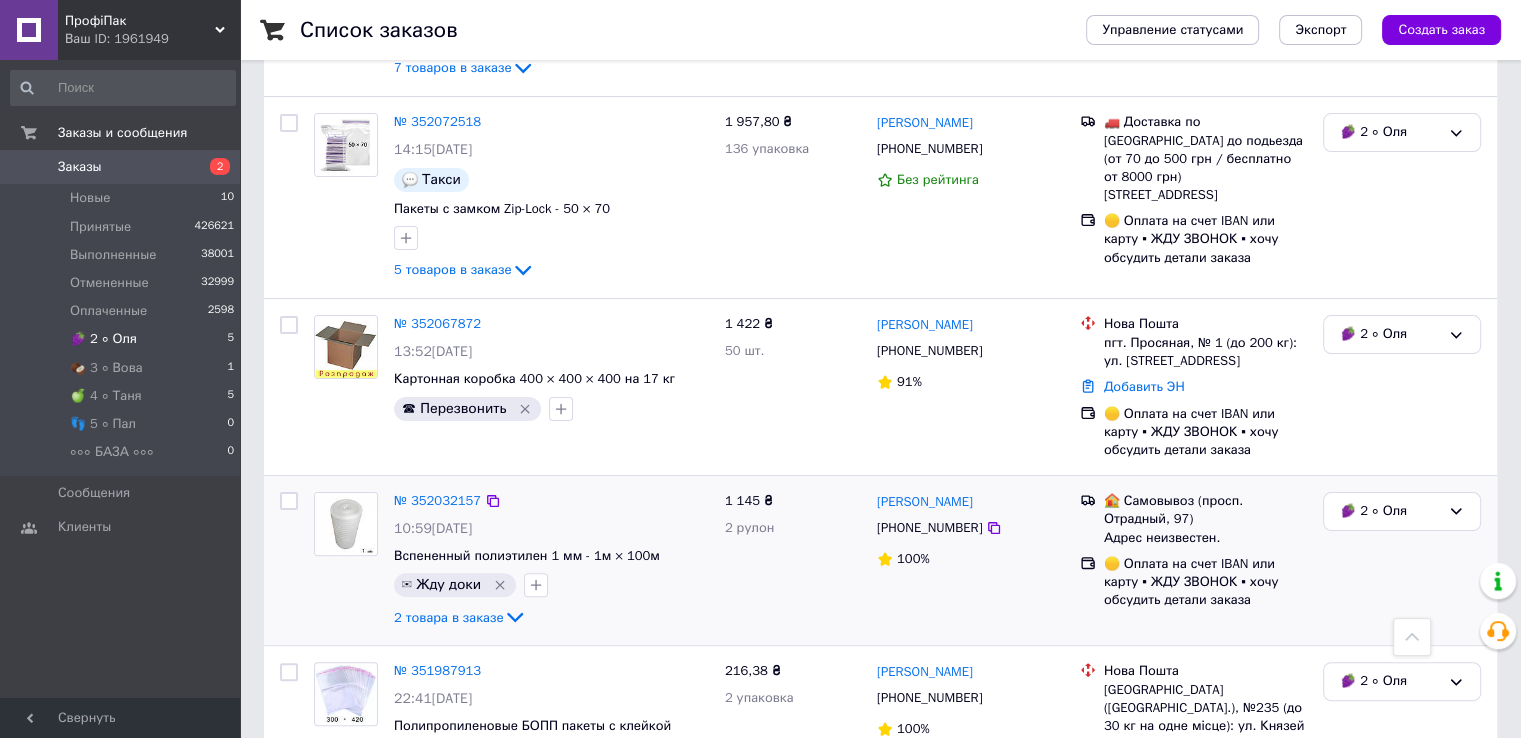 scroll, scrollTop: 404, scrollLeft: 0, axis: vertical 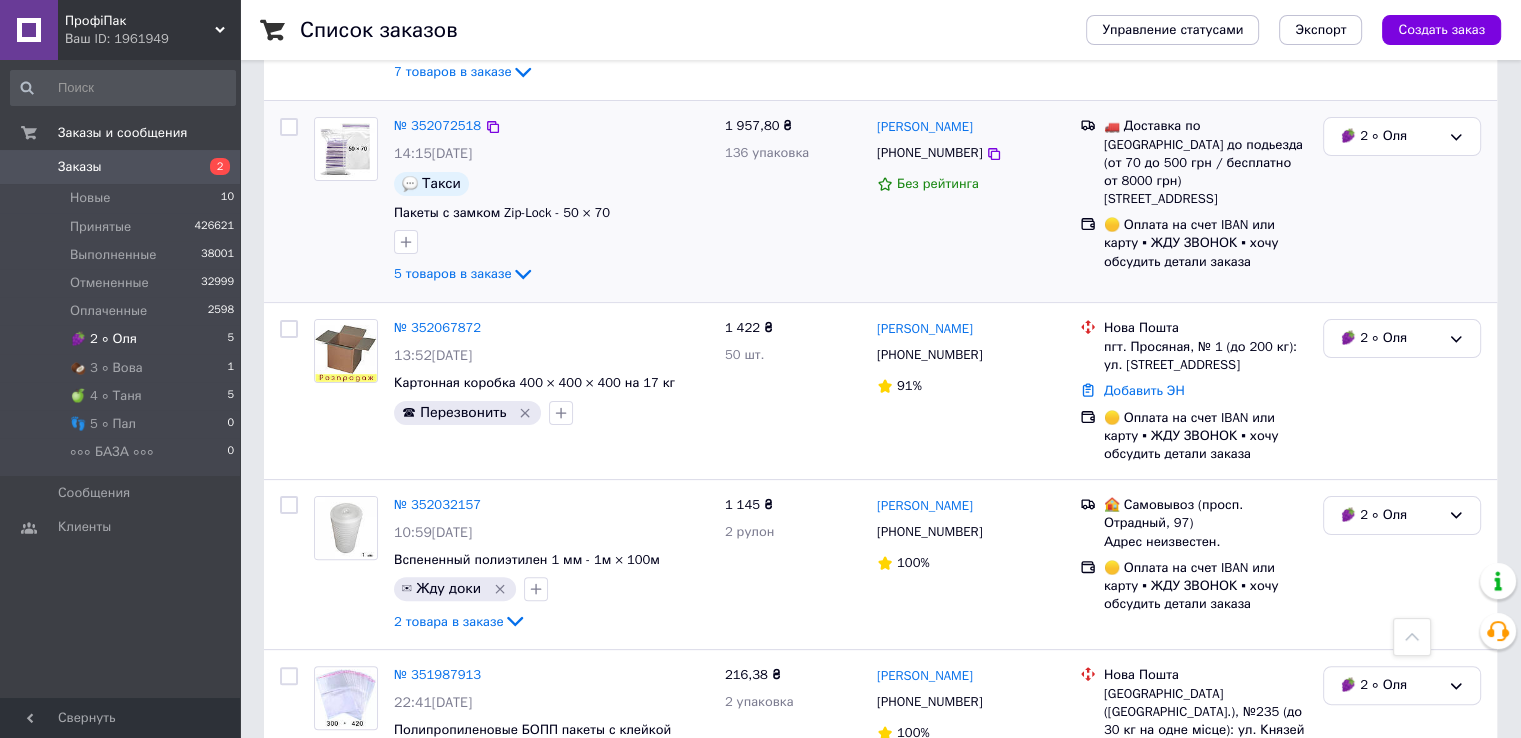 click at bounding box center (346, 149) 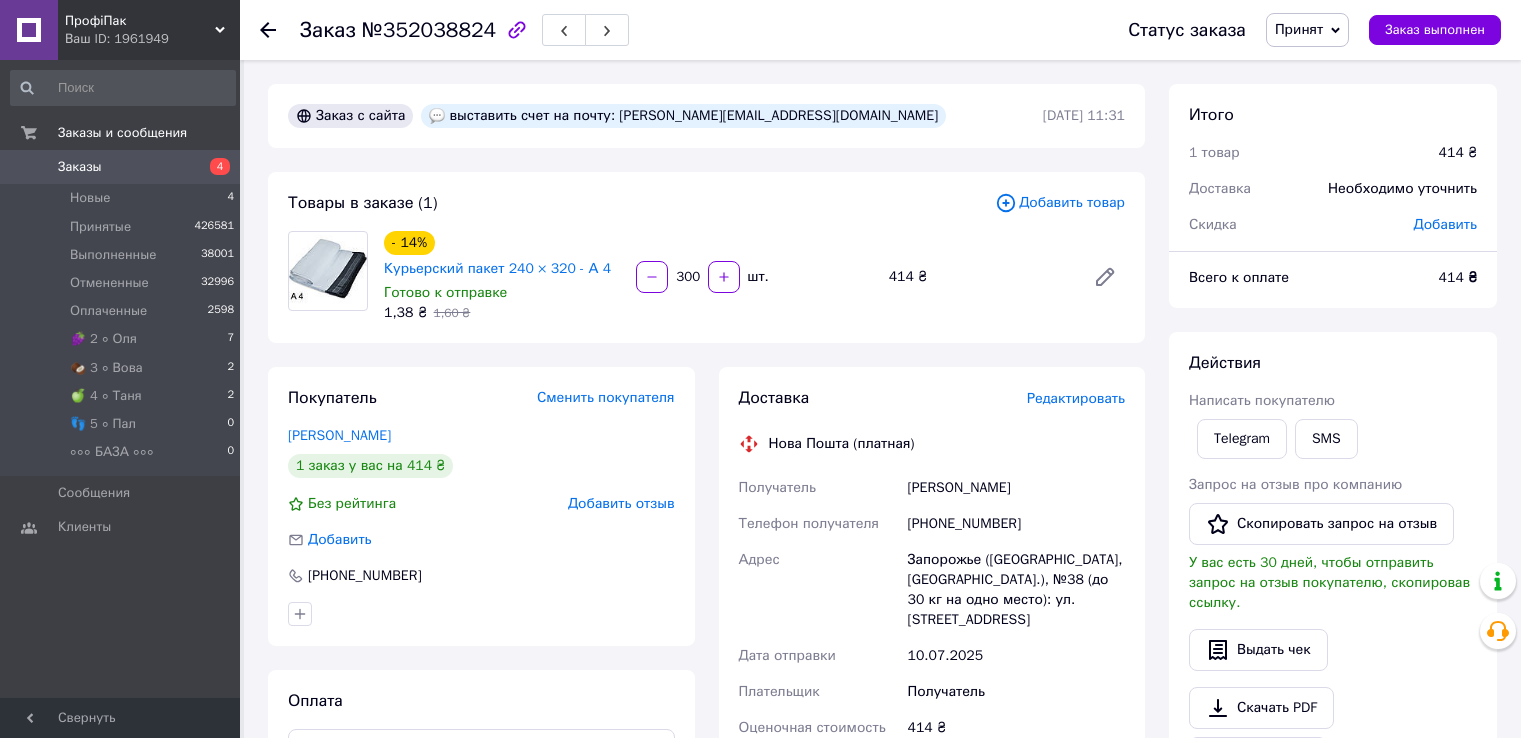 scroll, scrollTop: 0, scrollLeft: 0, axis: both 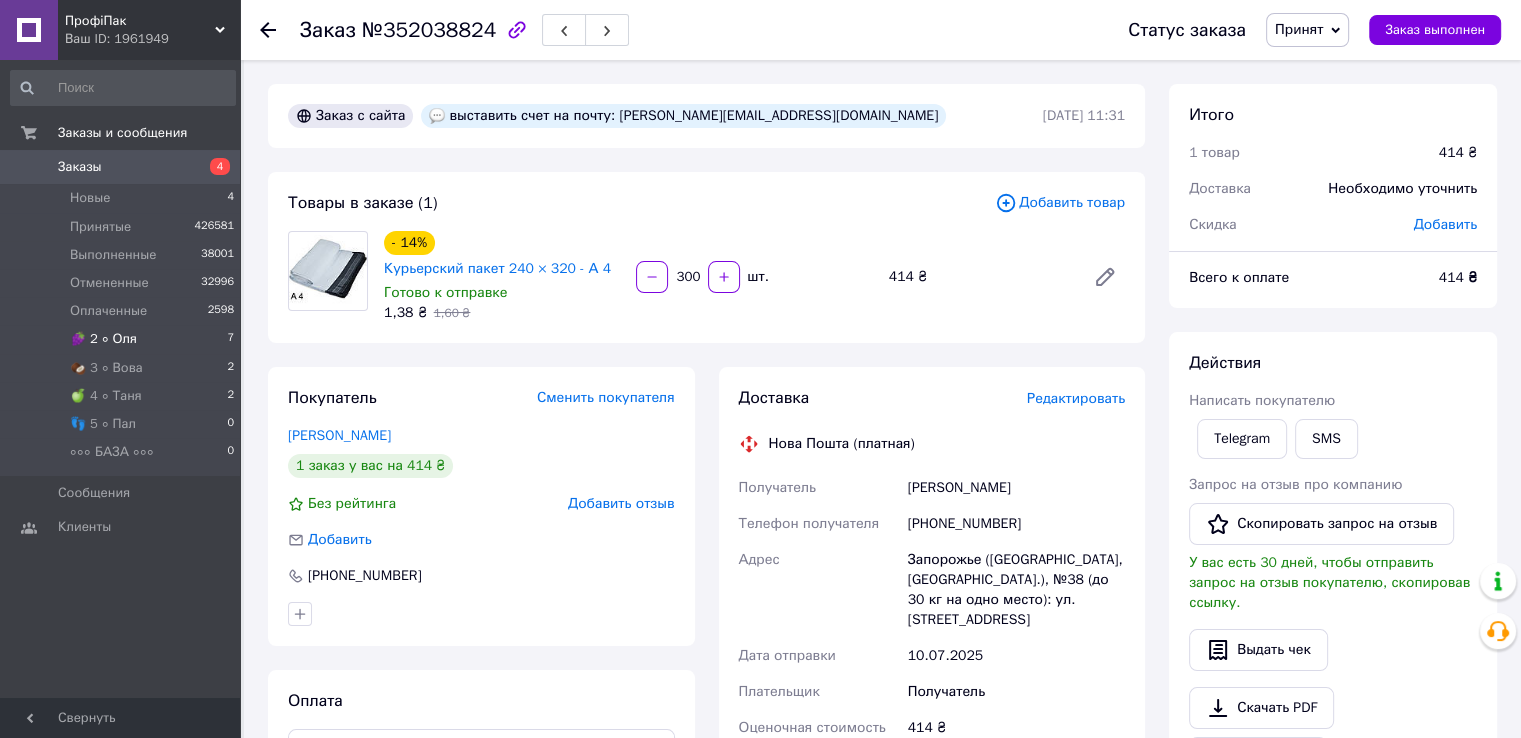 click on "🍇 2 ∘ Оля 7" at bounding box center [123, 339] 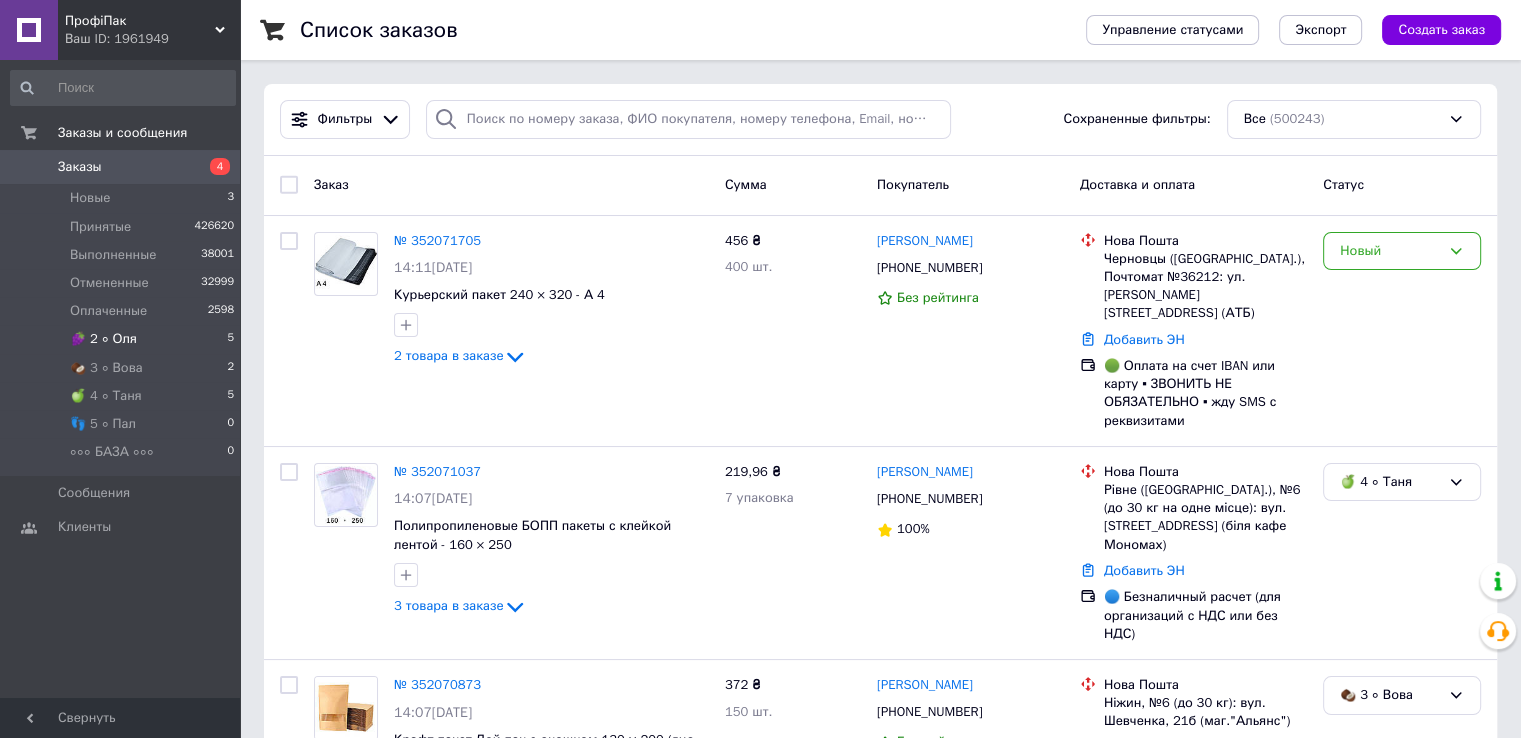click on "🍇 2 ∘ Оля" at bounding box center (103, 339) 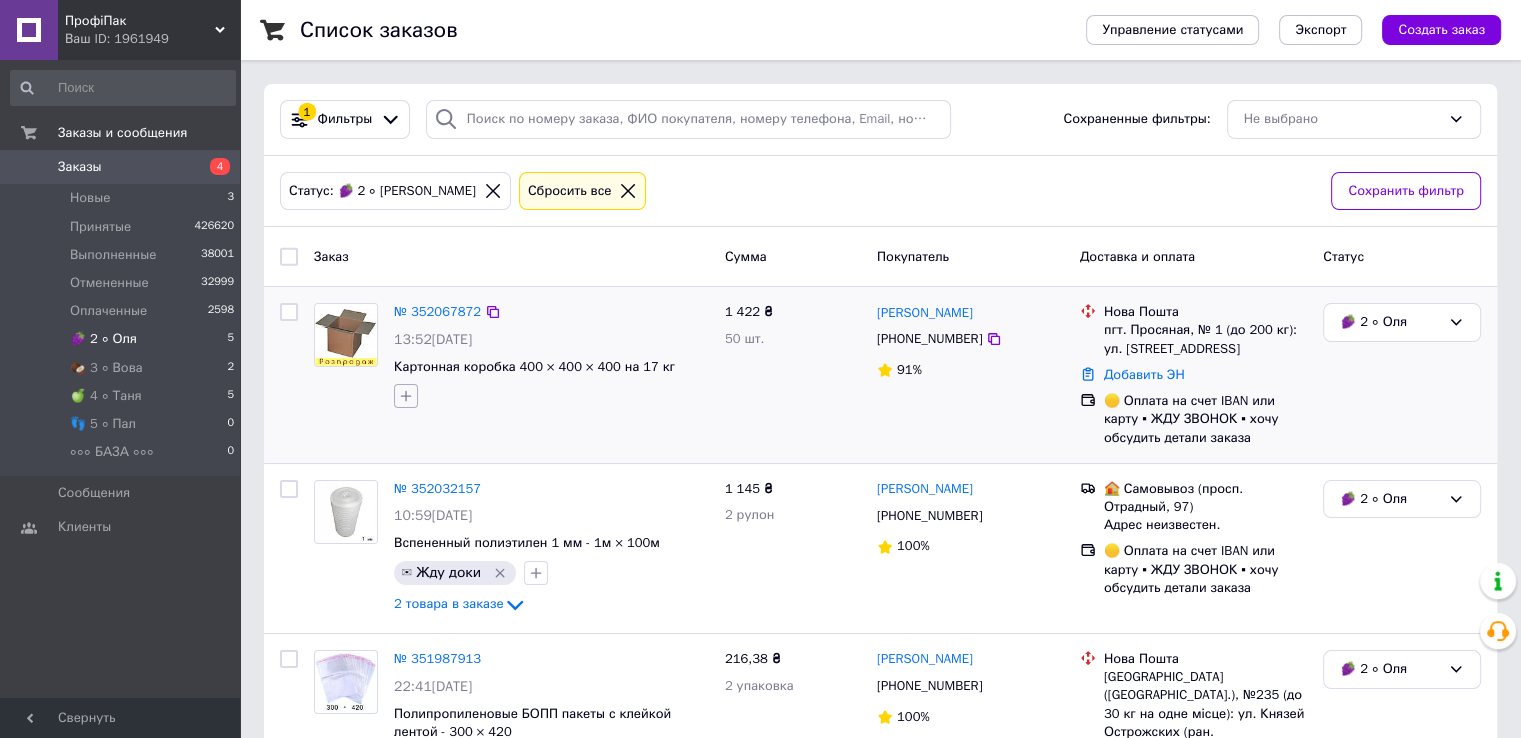 click 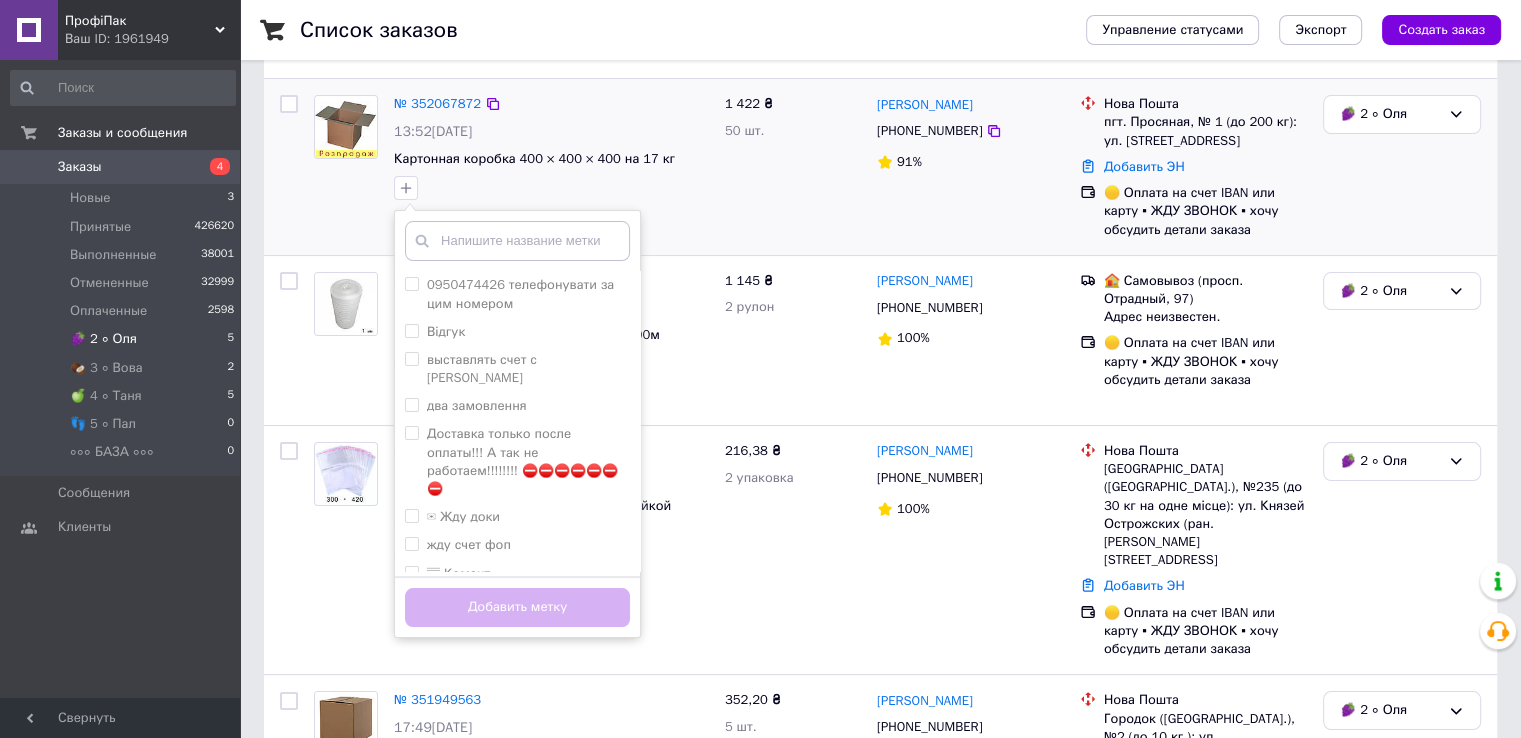 scroll, scrollTop: 300, scrollLeft: 0, axis: vertical 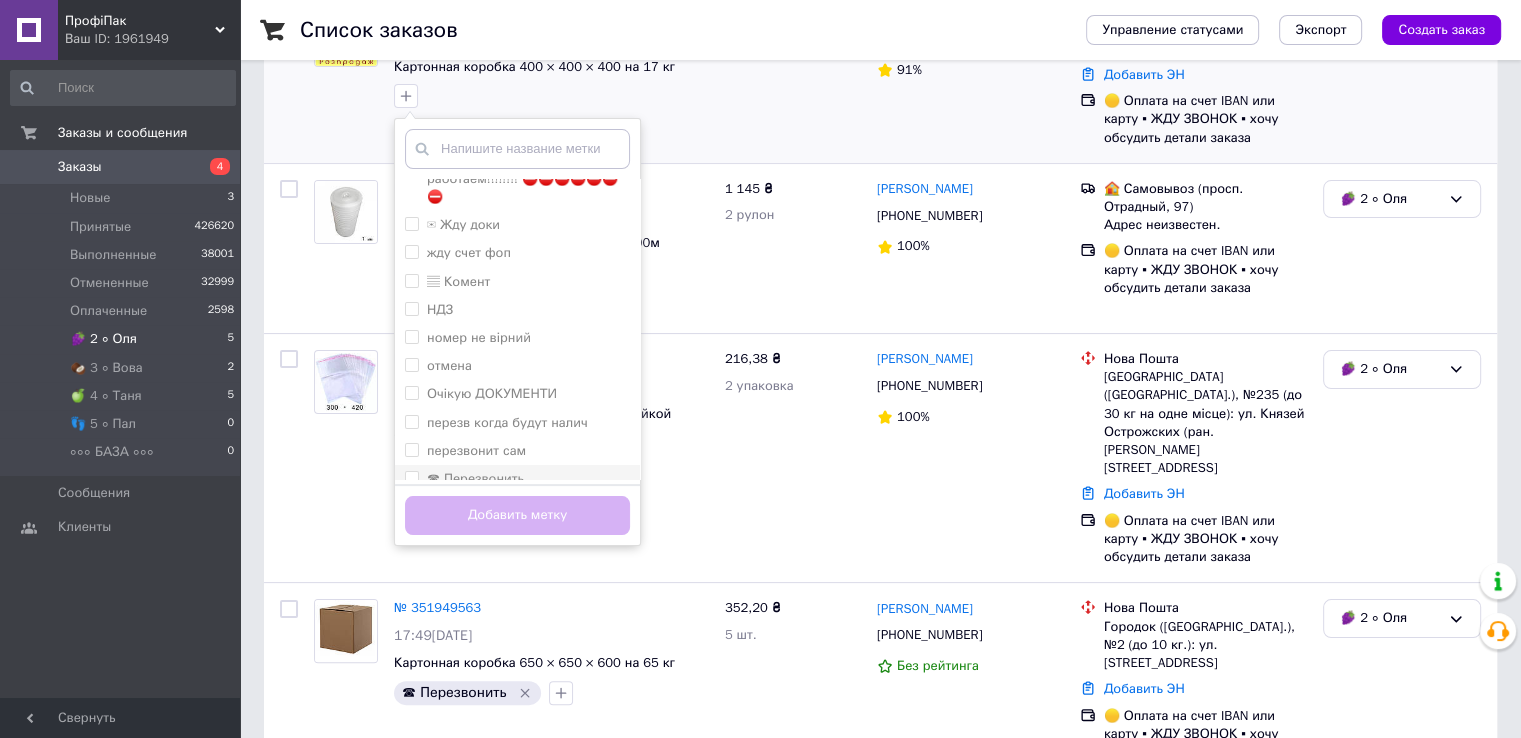 click on "☎ Перезвонить" at bounding box center [411, 477] 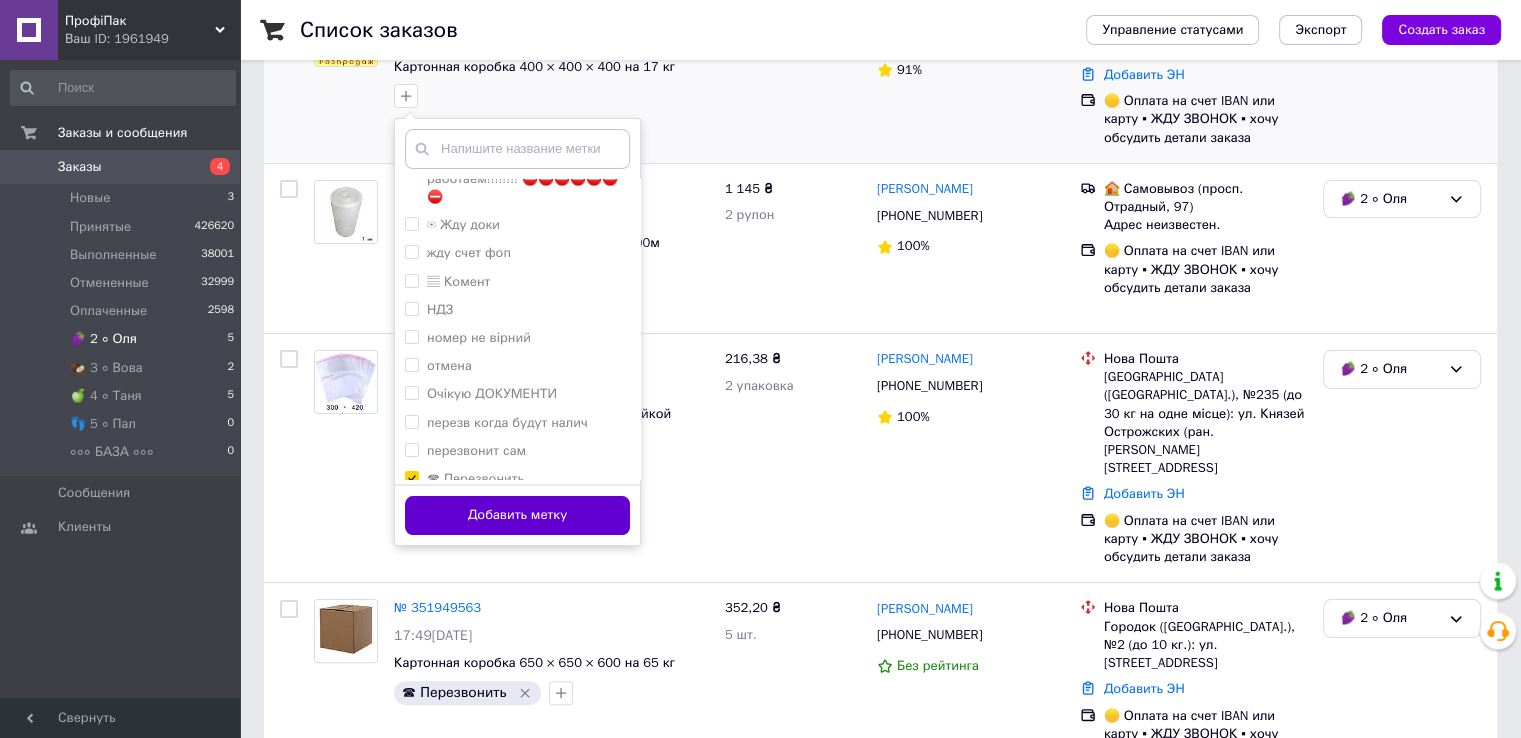 click on "Добавить метку" at bounding box center (517, 515) 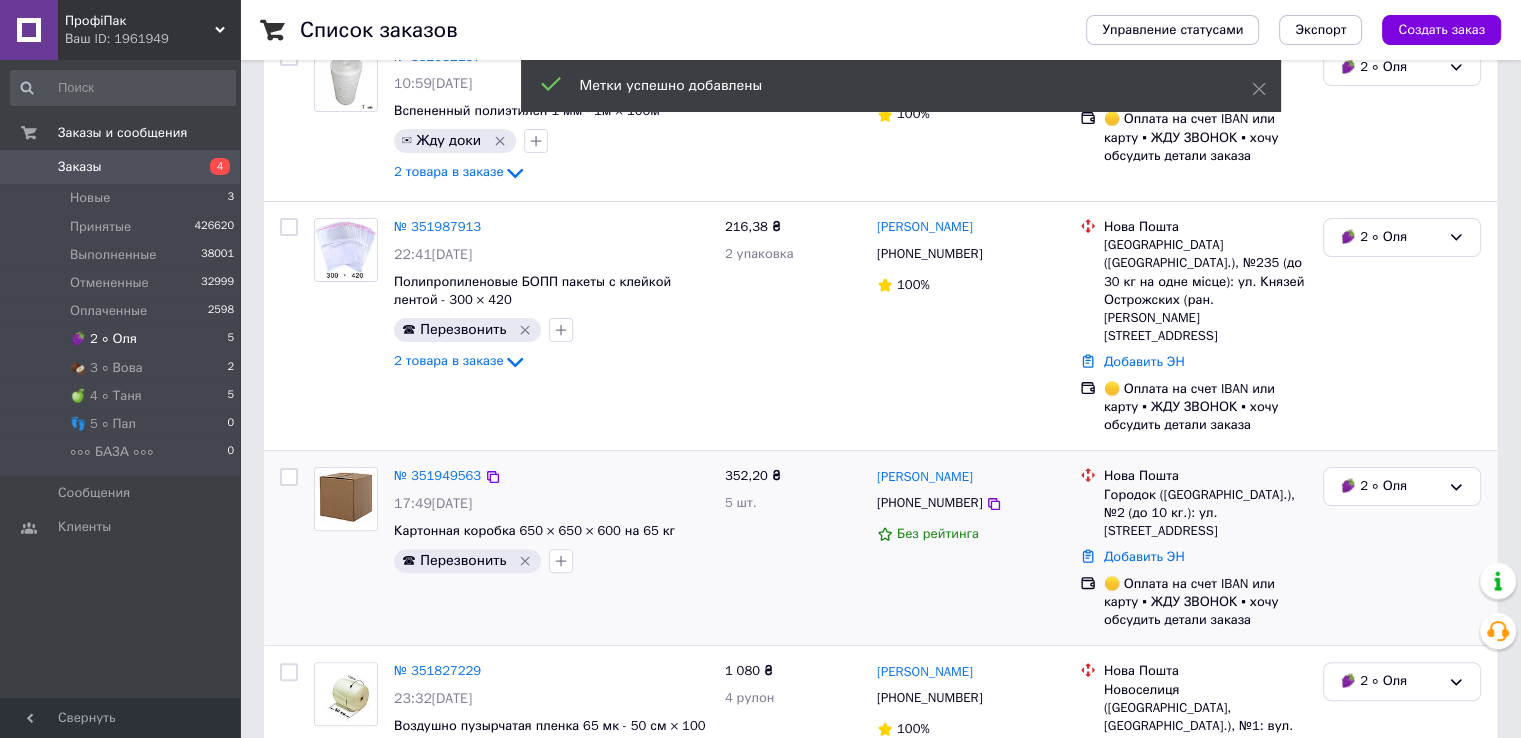 scroll, scrollTop: 484, scrollLeft: 0, axis: vertical 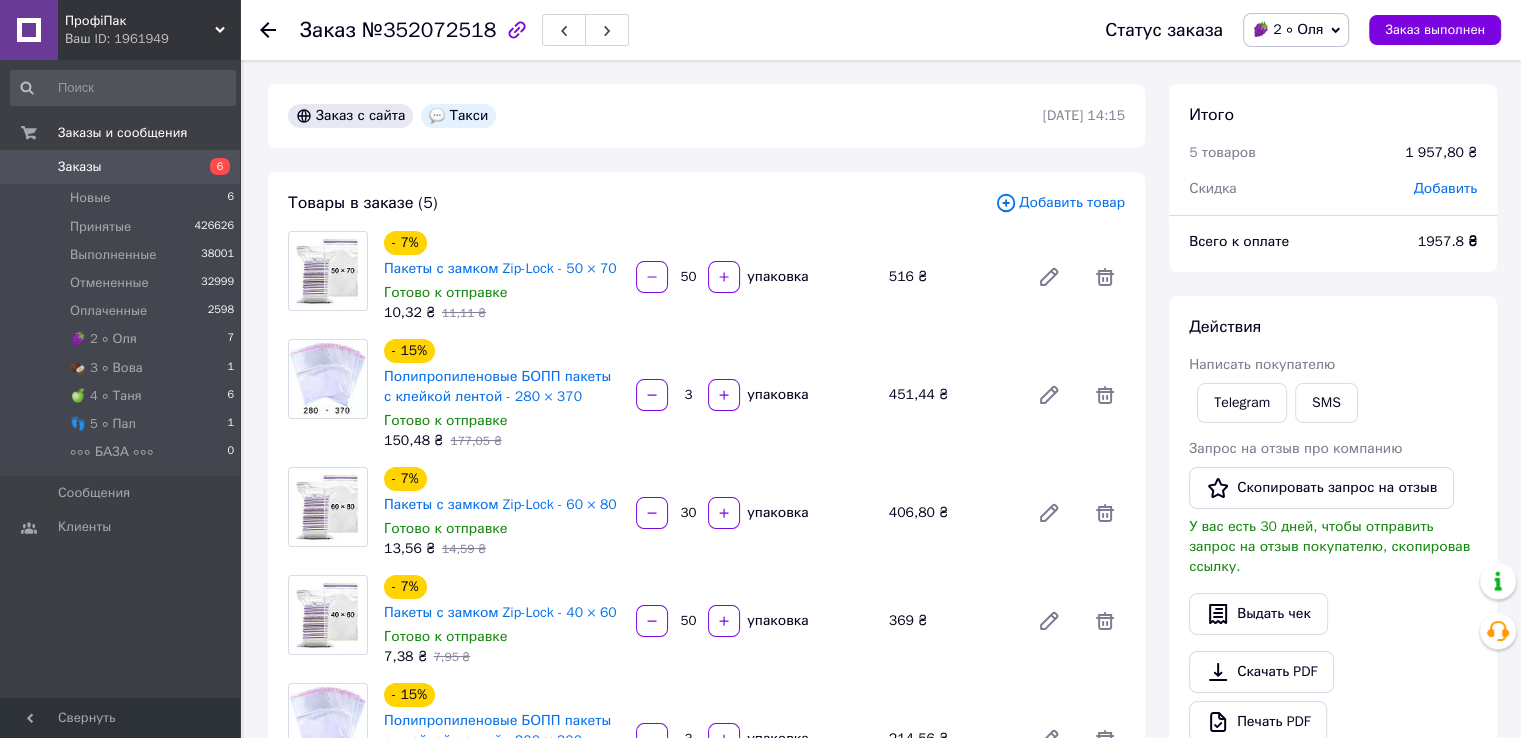 click on "Товары в заказе (5) Добавить товар - 7% Пакеты с замком Zip-Lock - 50 × 70 Готово к отправке 10,32 ₴   11,11 ₴ 50   упаковка 516 ₴ - 15% Полипропиленовые БОПП пакеты с клейкой лентой - 280 × 370 Готово к отправке 150,48 ₴   177,05 ₴ 3   упаковка 451,44 ₴ - 7% Пакеты с замком Zip-Lock - 60 × 80 Готово к отправке 13,56 ₴   14,59 ₴ 30   упаковка 406,80 ₴ - 7% Пакеты с замком Zip-Lock - 40 × 60 Готово к отправке 7,38 ₴   7,95 ₴ 50   упаковка 369 ₴ - 15% Полипропиленовые БОПП пакеты с клейкой лентой - 200 × 300 Готово к отправке 71,52 ₴   84,15 ₴ 3   упаковка 214,56 ₴ Скрыть товары" at bounding box center [706, 511] 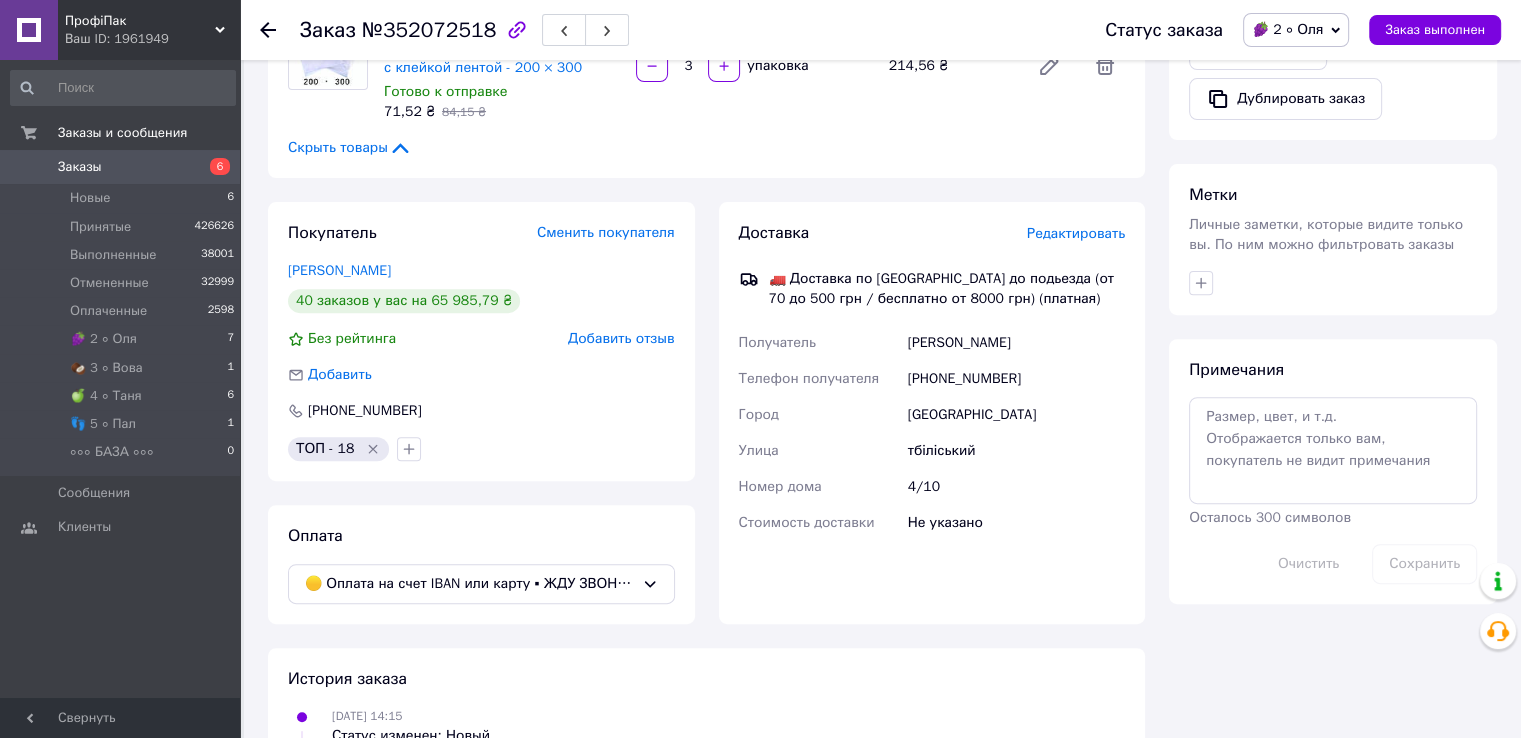 scroll, scrollTop: 700, scrollLeft: 0, axis: vertical 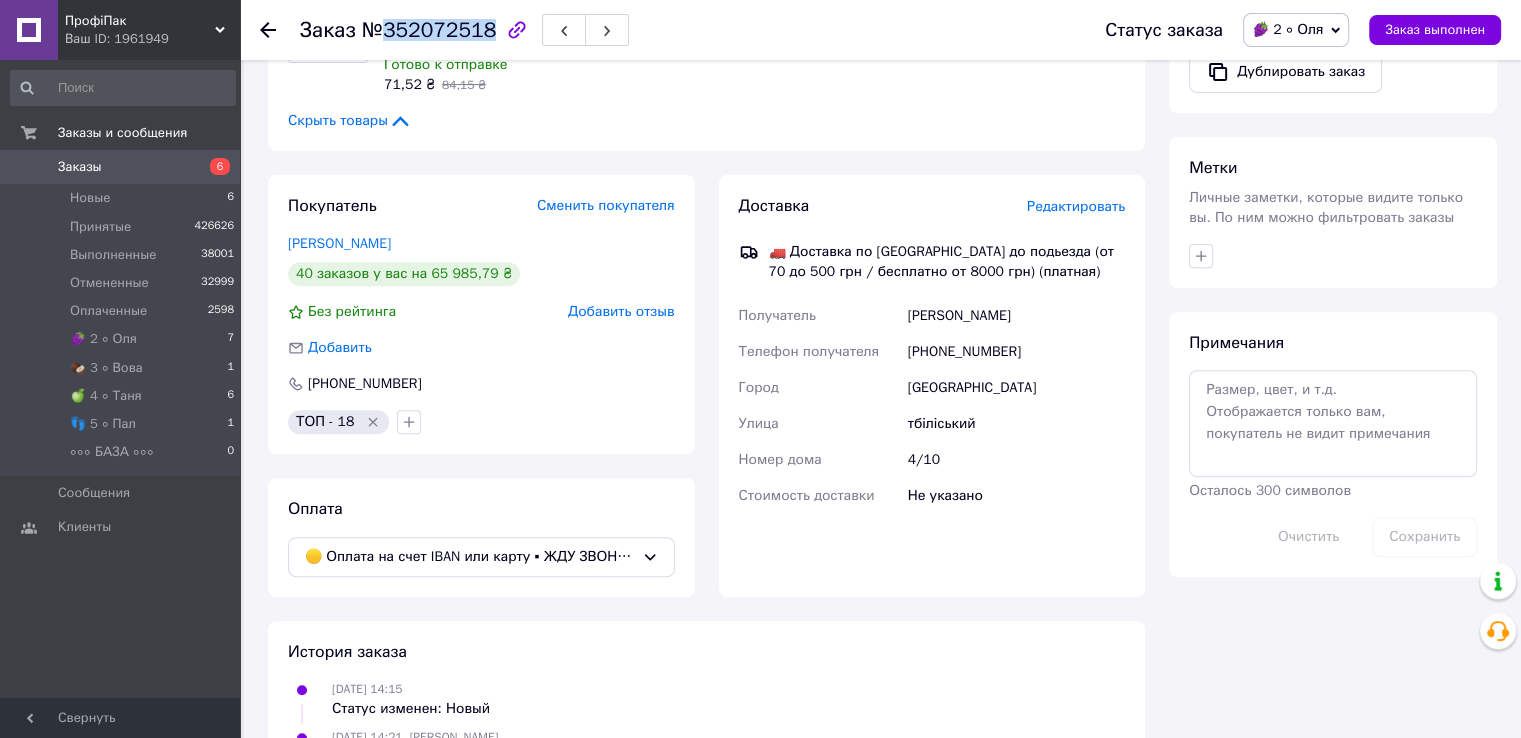 drag, startPoint x: 381, startPoint y: 31, endPoint x: 483, endPoint y: 31, distance: 102 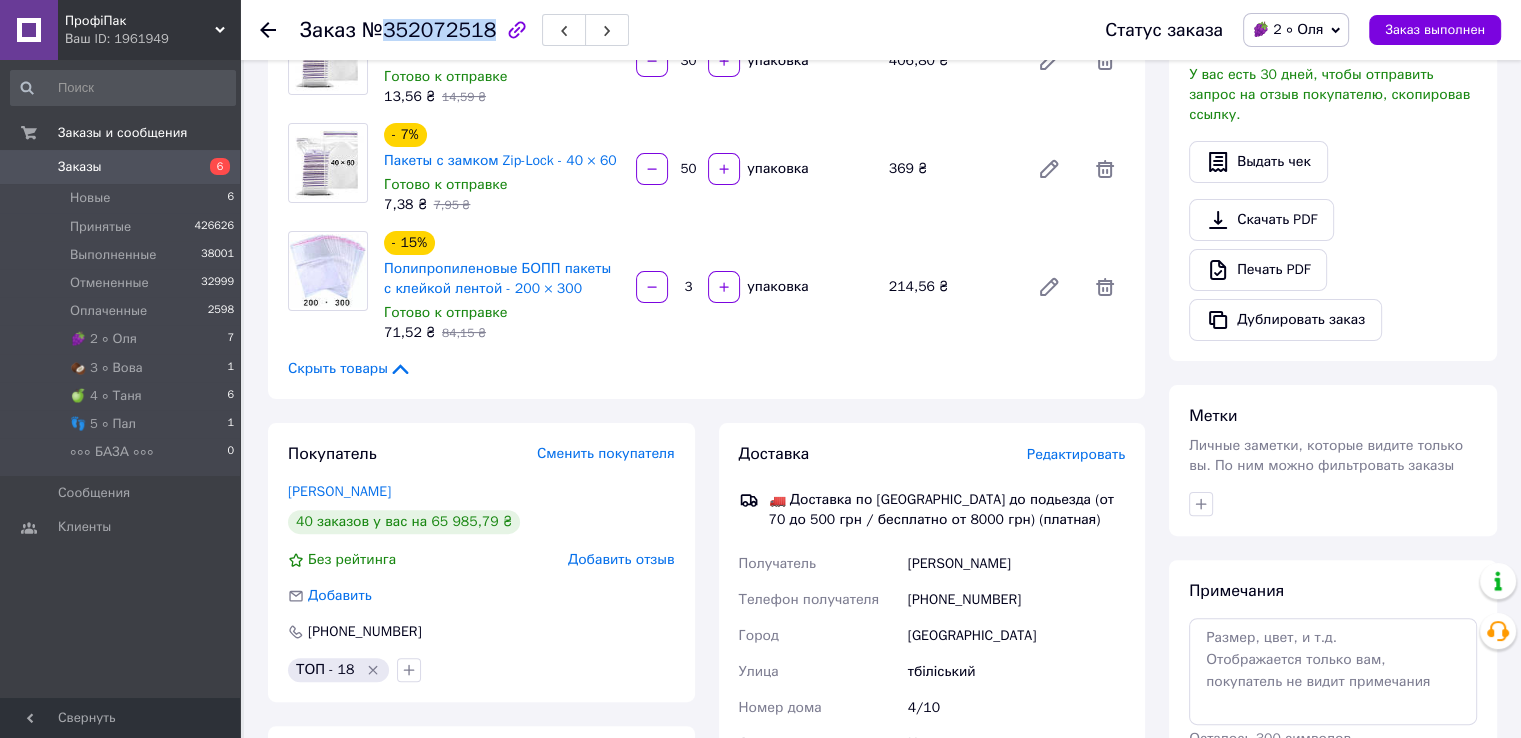 scroll, scrollTop: 400, scrollLeft: 0, axis: vertical 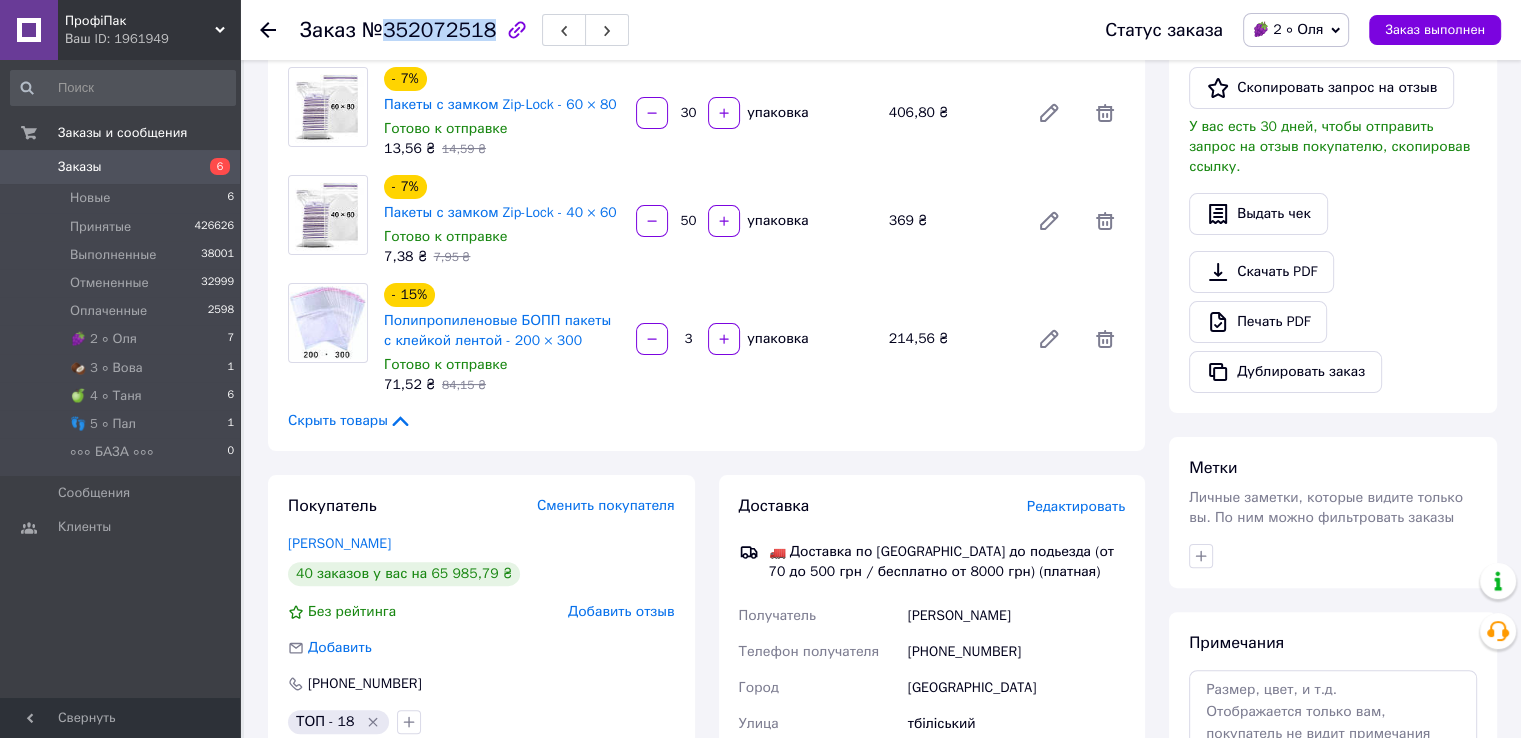 click on "🍇 2 ∘ Оля" at bounding box center (1287, 29) 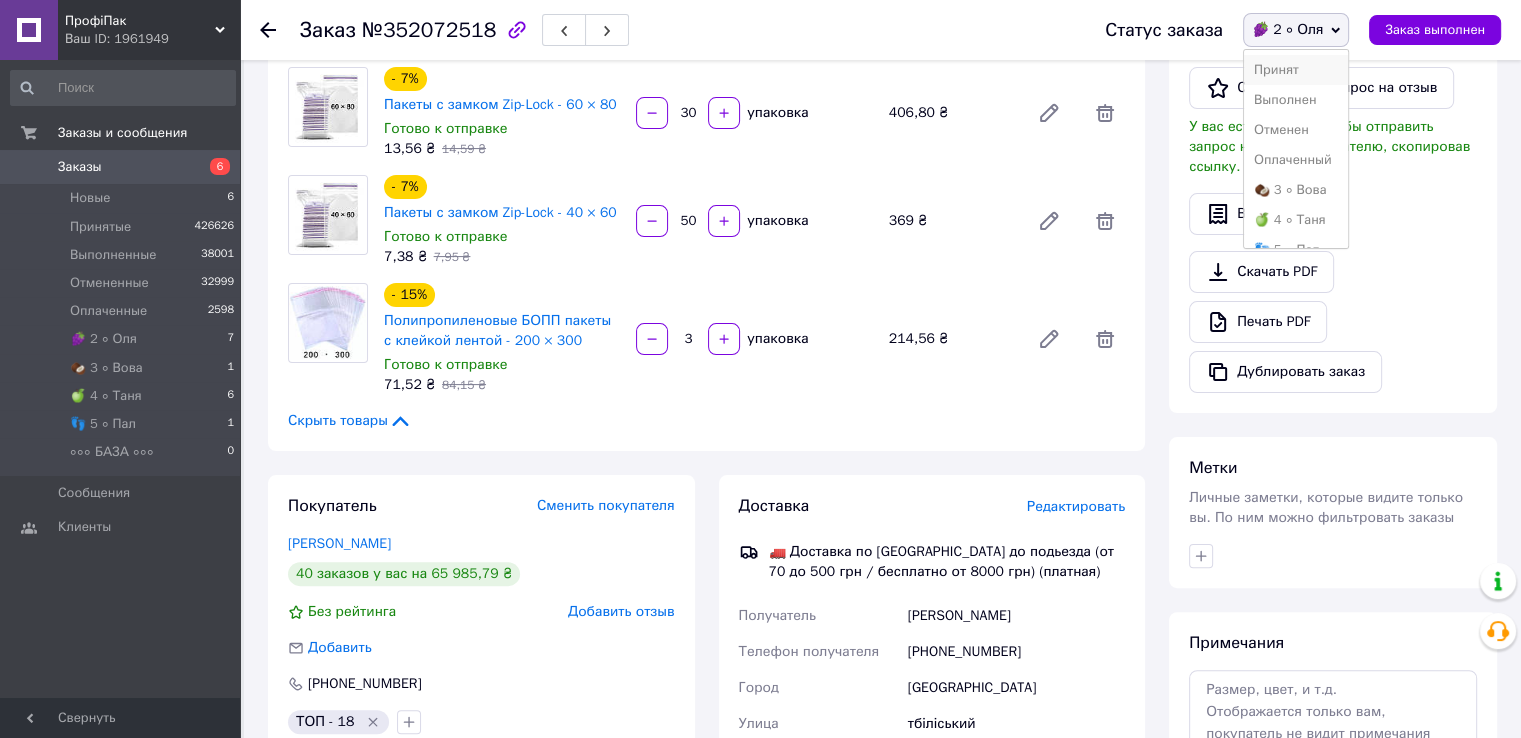 drag, startPoint x: 1284, startPoint y: 69, endPoint x: 726, endPoint y: 75, distance: 558.0323 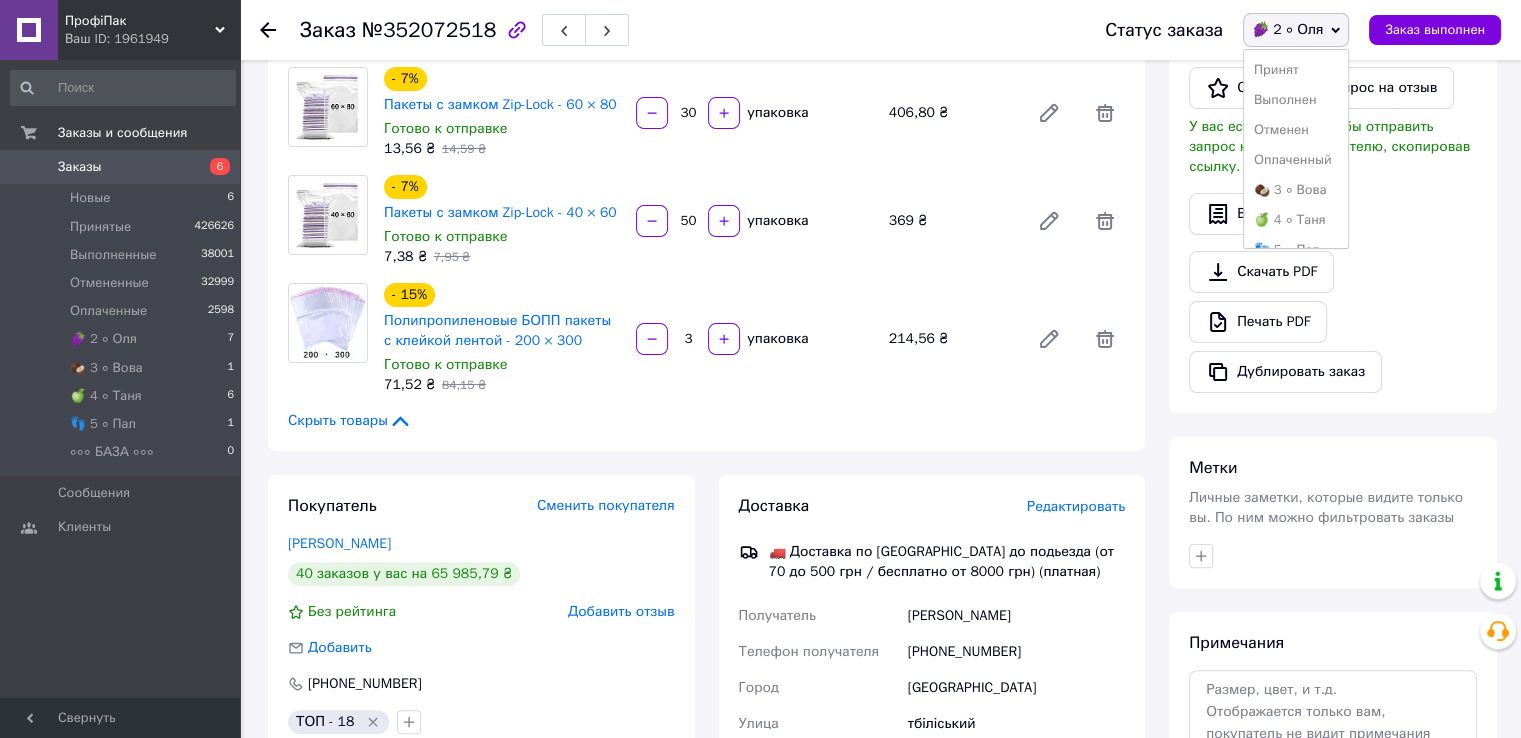 click on "Принят" at bounding box center (1296, 70) 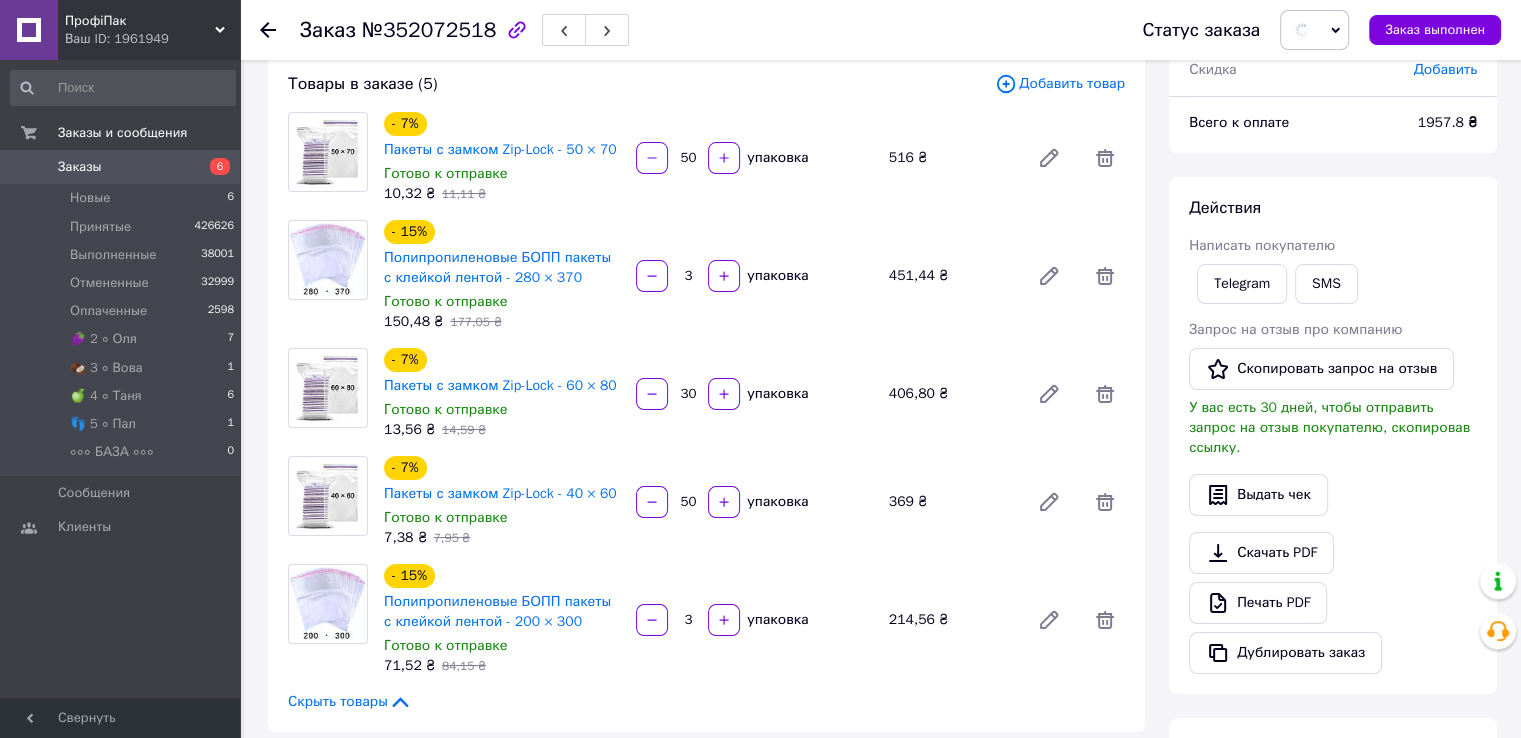 scroll, scrollTop: 0, scrollLeft: 0, axis: both 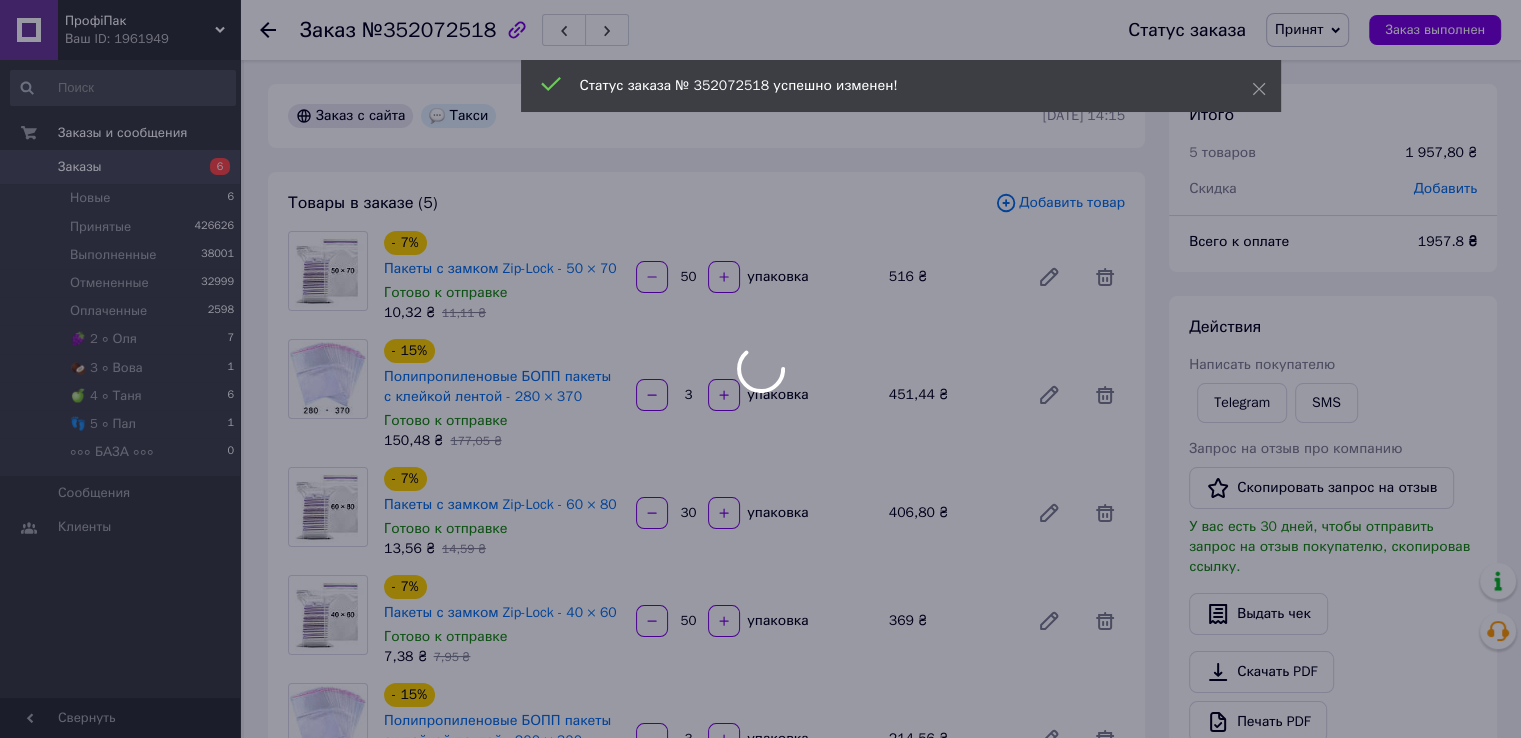 click at bounding box center [760, 369] 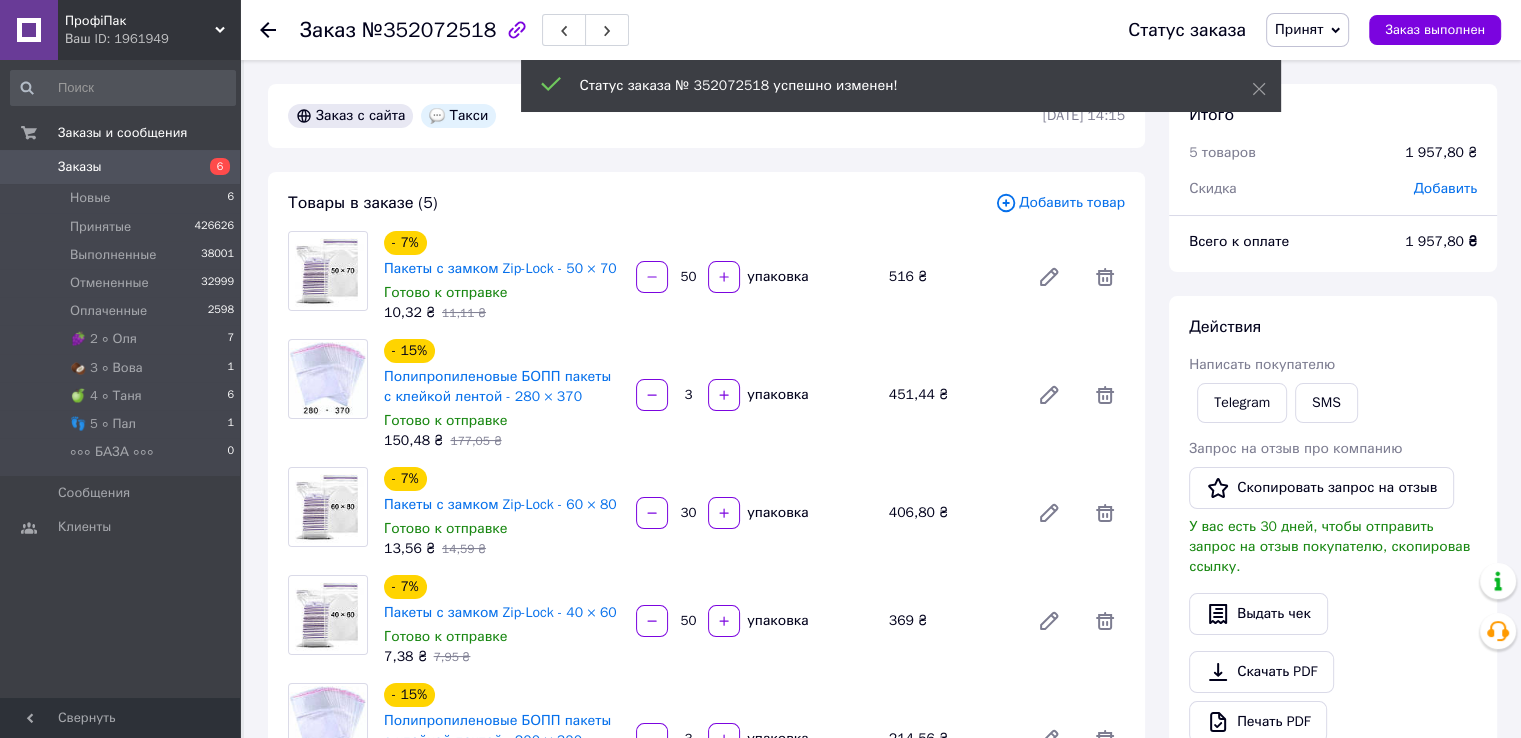 click 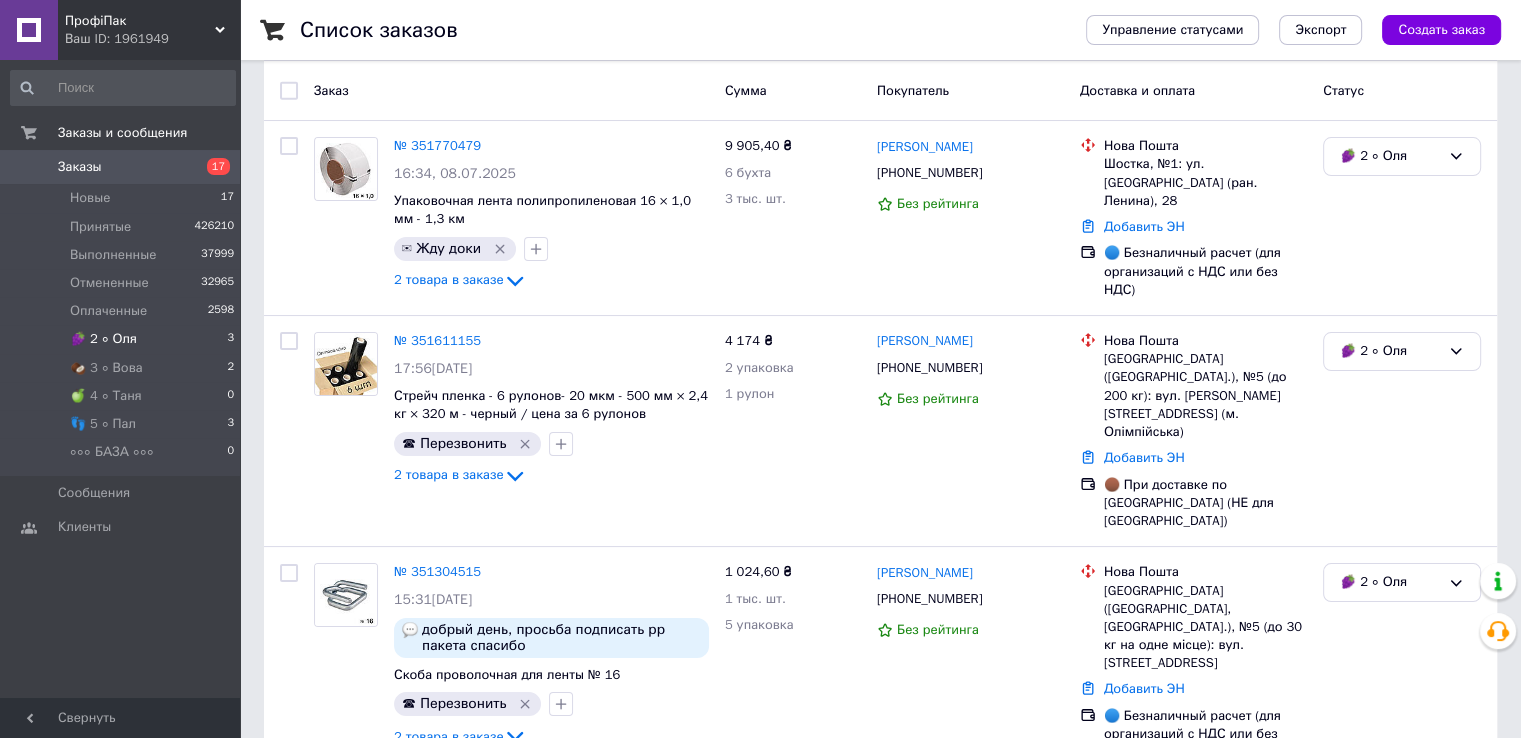 scroll, scrollTop: 166, scrollLeft: 0, axis: vertical 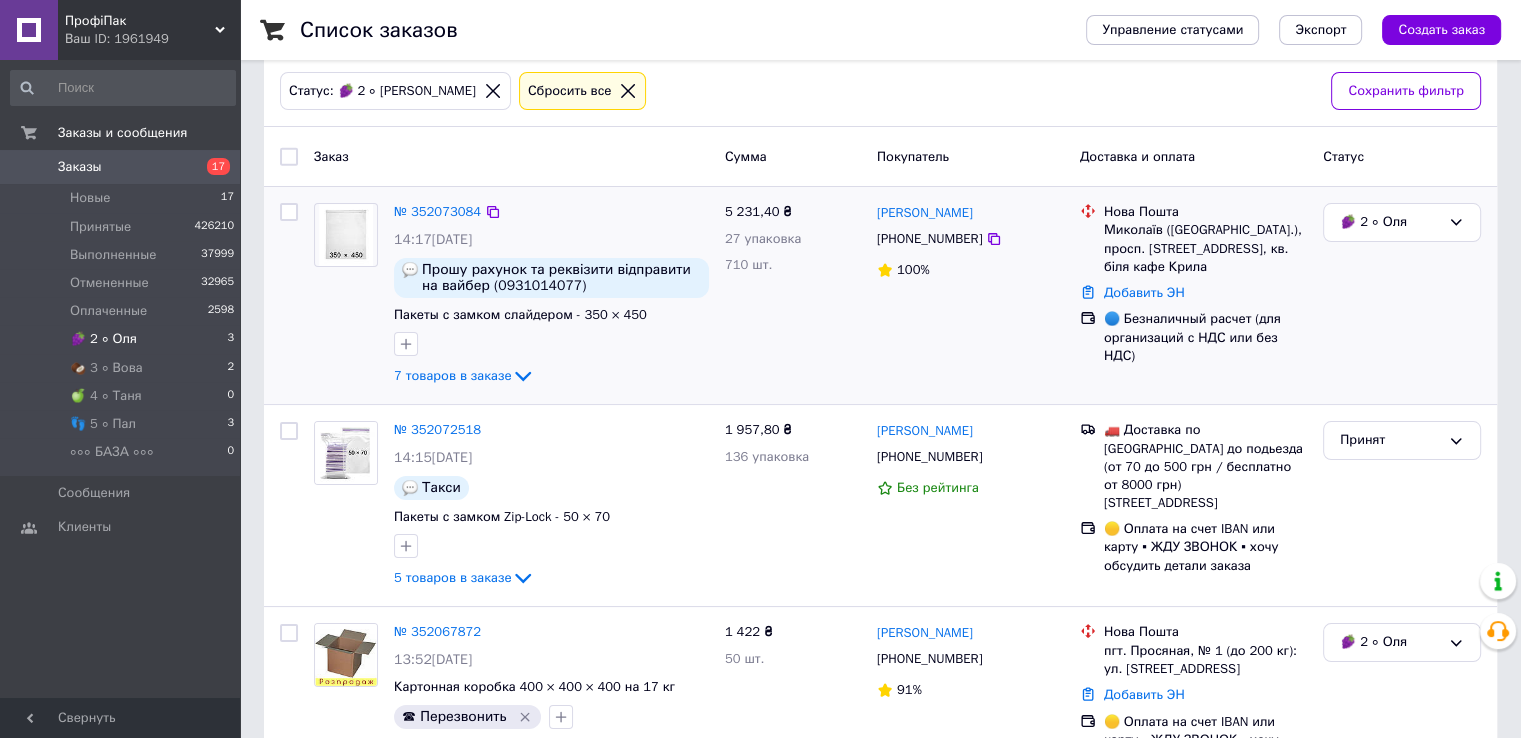 click at bounding box center [346, 235] 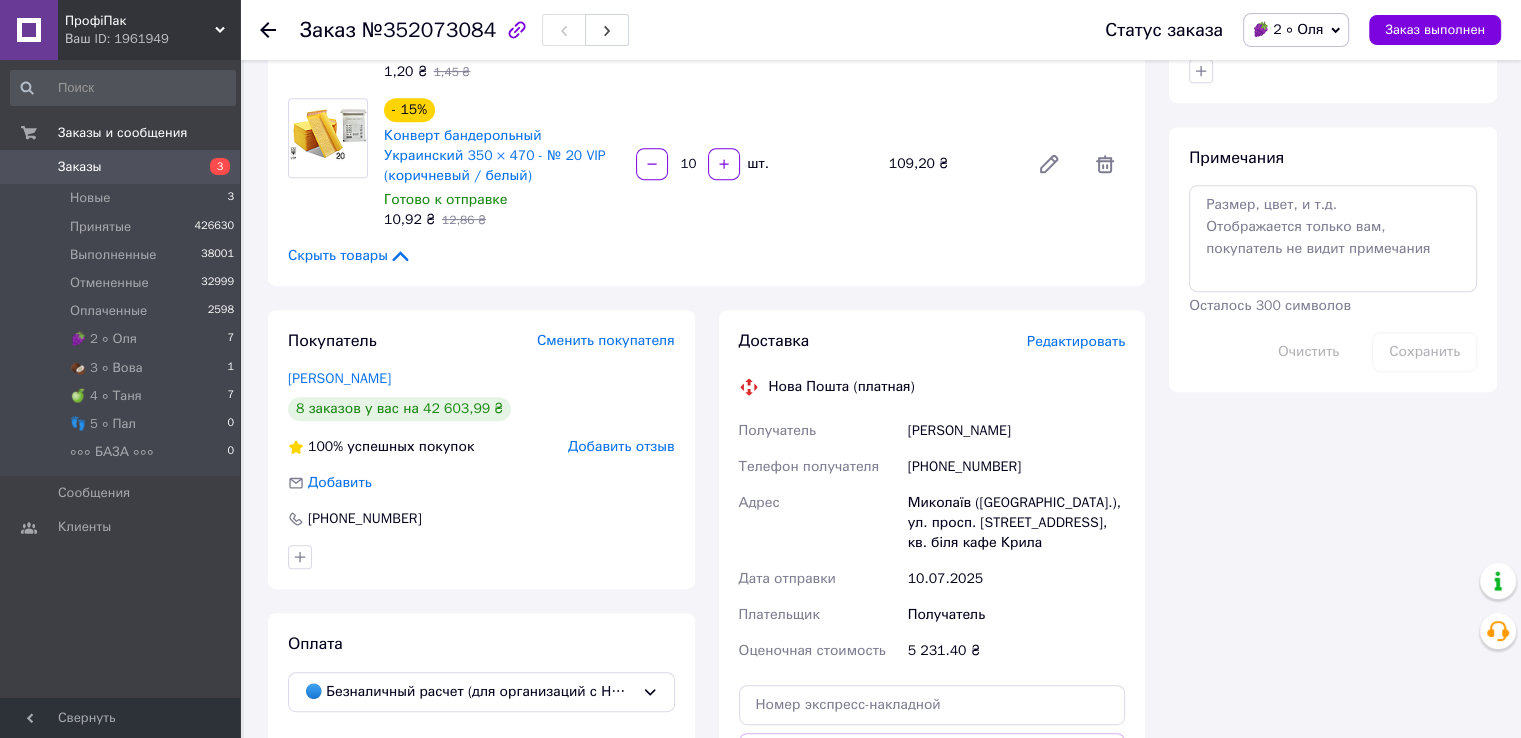scroll, scrollTop: 1000, scrollLeft: 0, axis: vertical 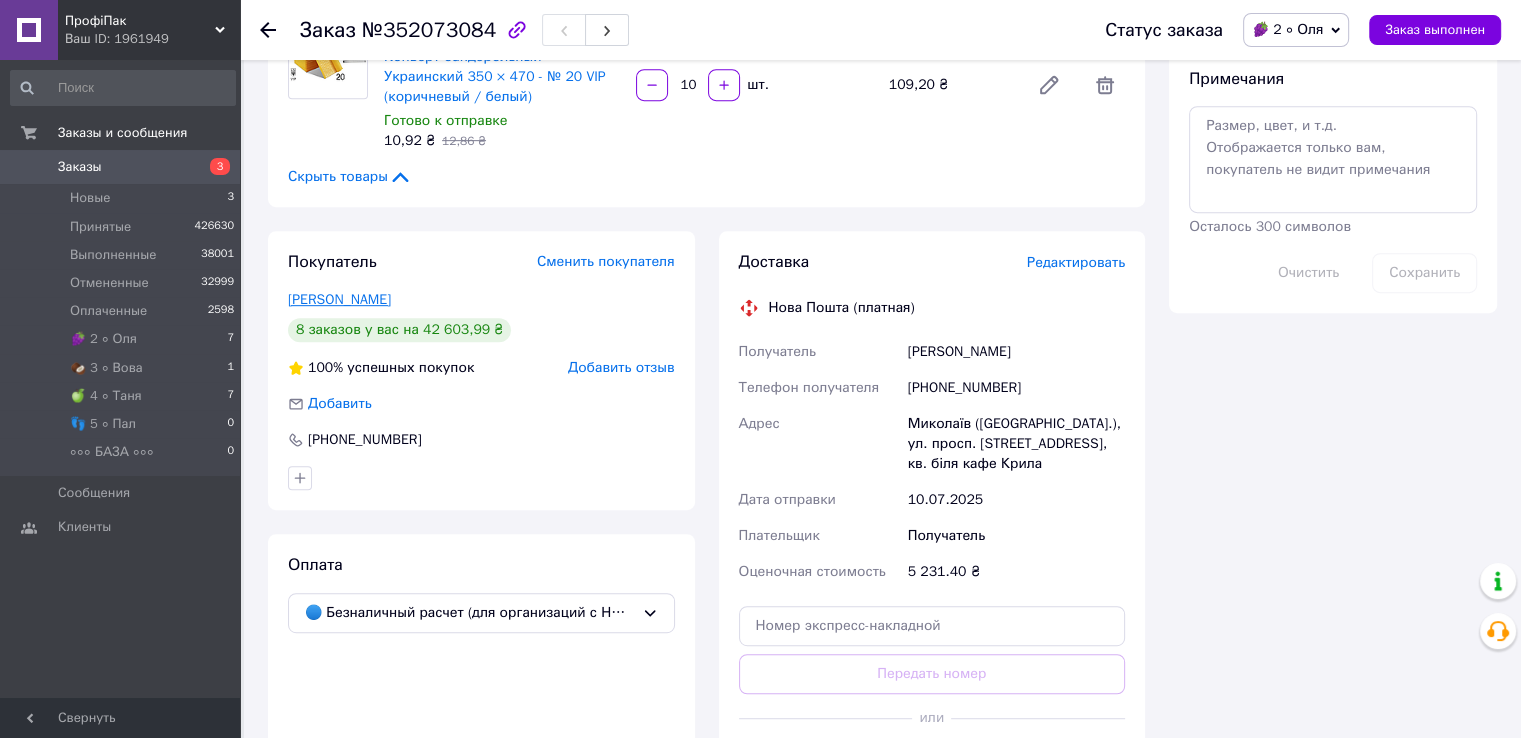 click on "[PERSON_NAME]" at bounding box center [339, 299] 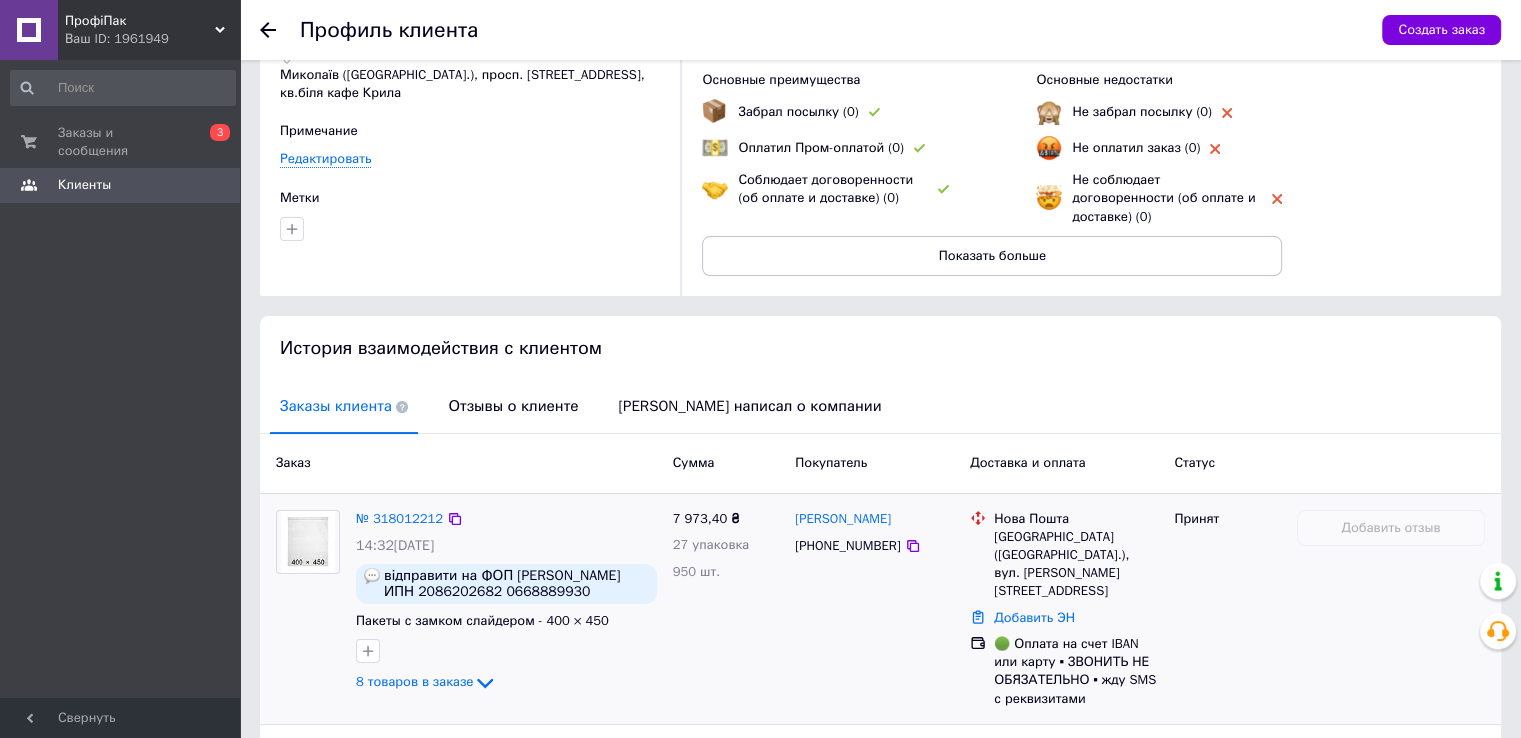 scroll, scrollTop: 300, scrollLeft: 0, axis: vertical 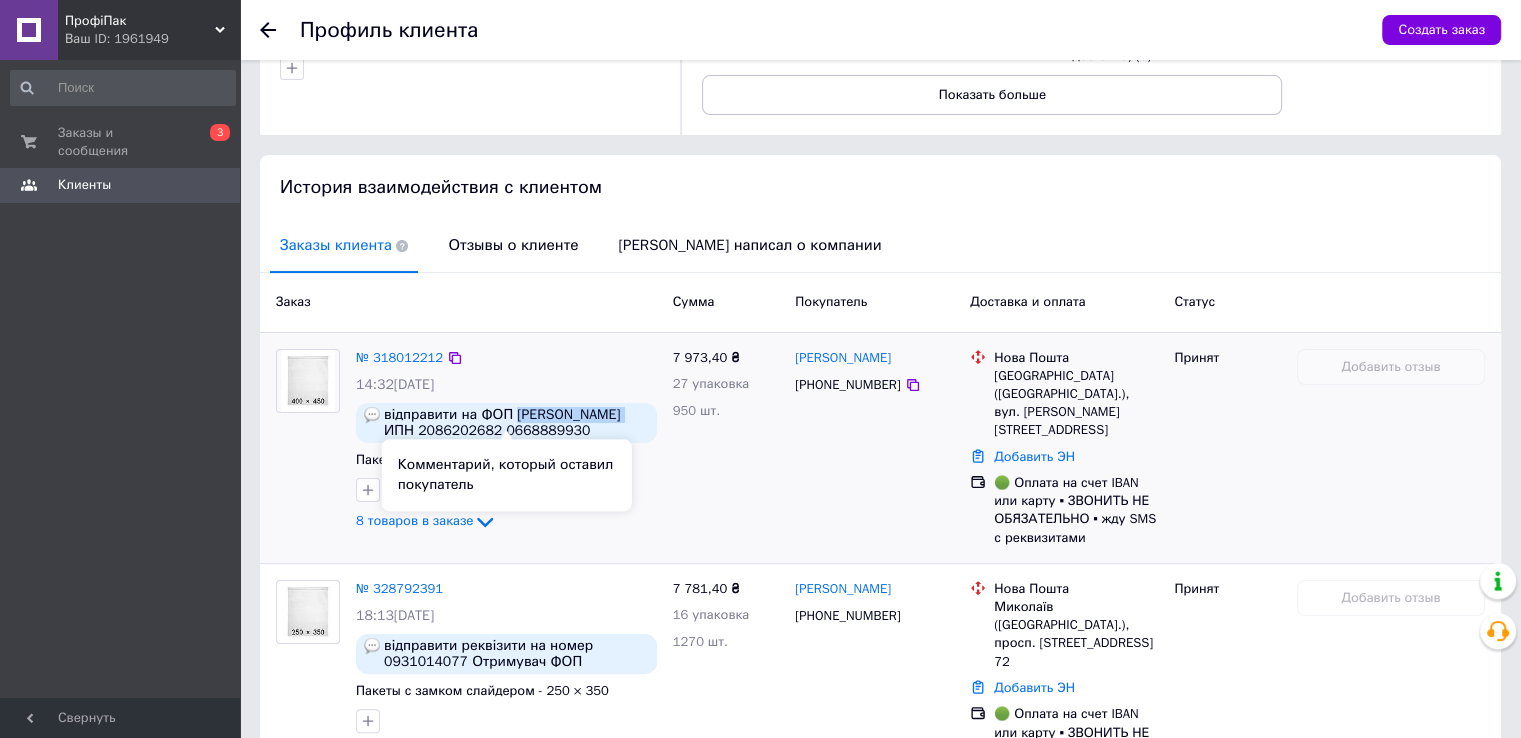 drag, startPoint x: 515, startPoint y: 398, endPoint x: 610, endPoint y: 399, distance: 95.005264 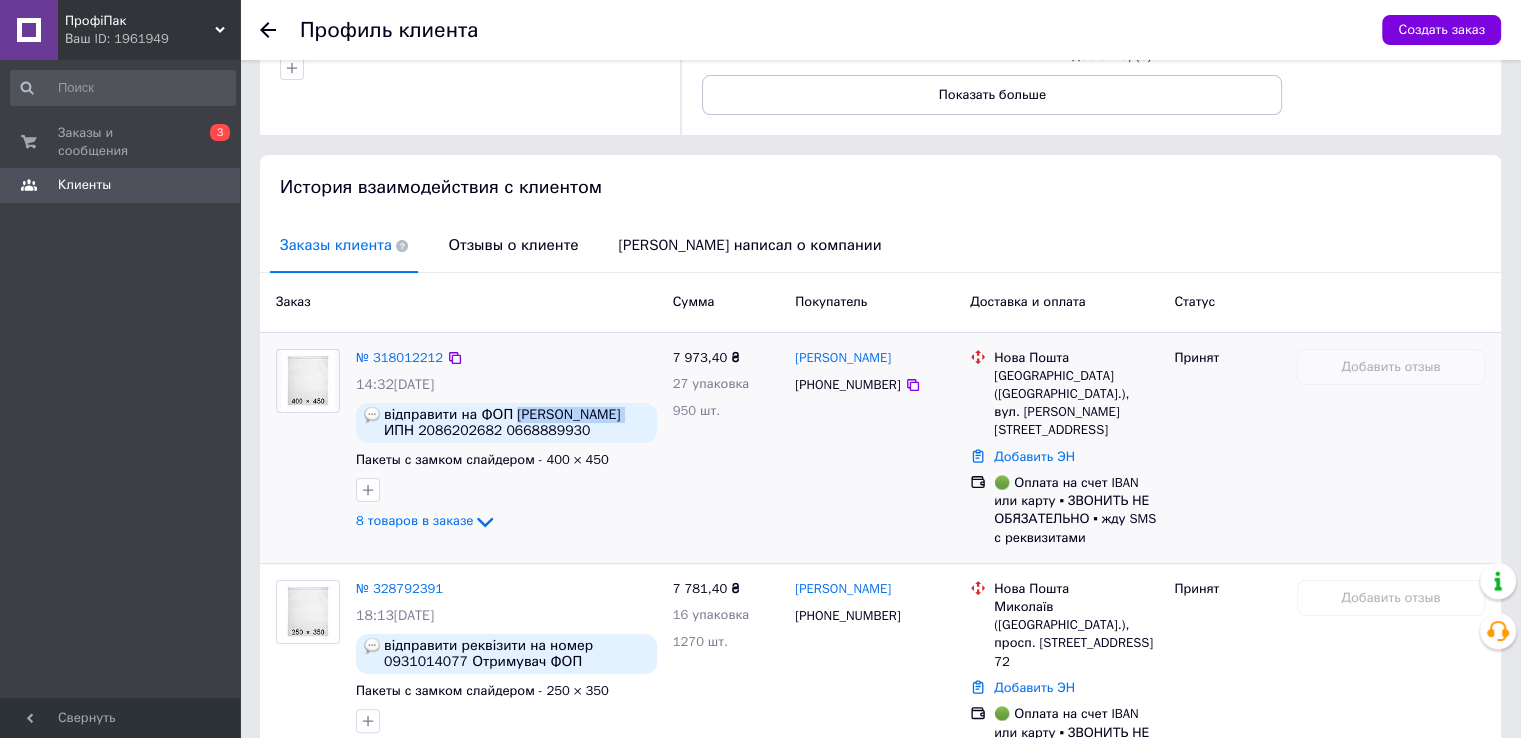 copy on "[PERSON_NAME] [PERSON_NAME]" 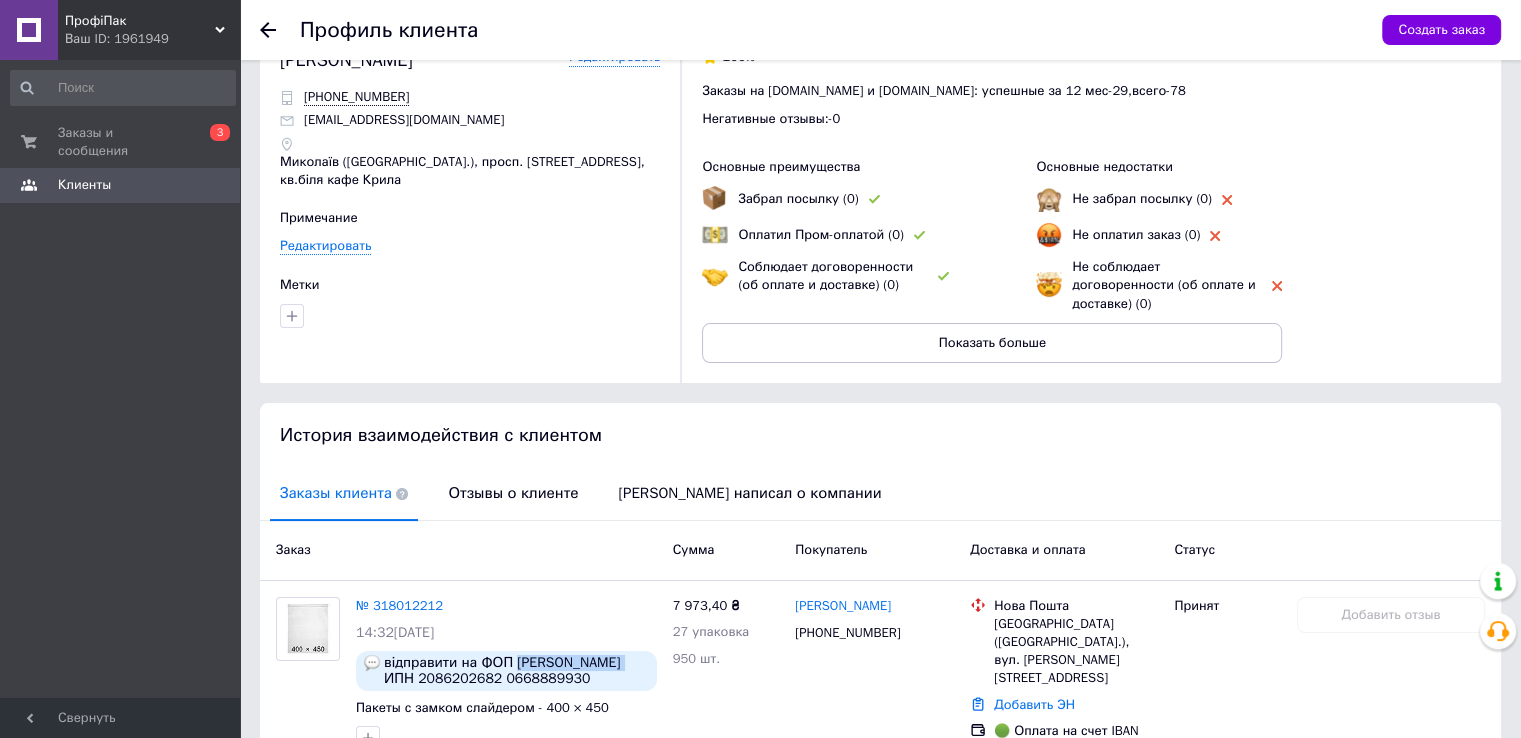 scroll, scrollTop: 0, scrollLeft: 0, axis: both 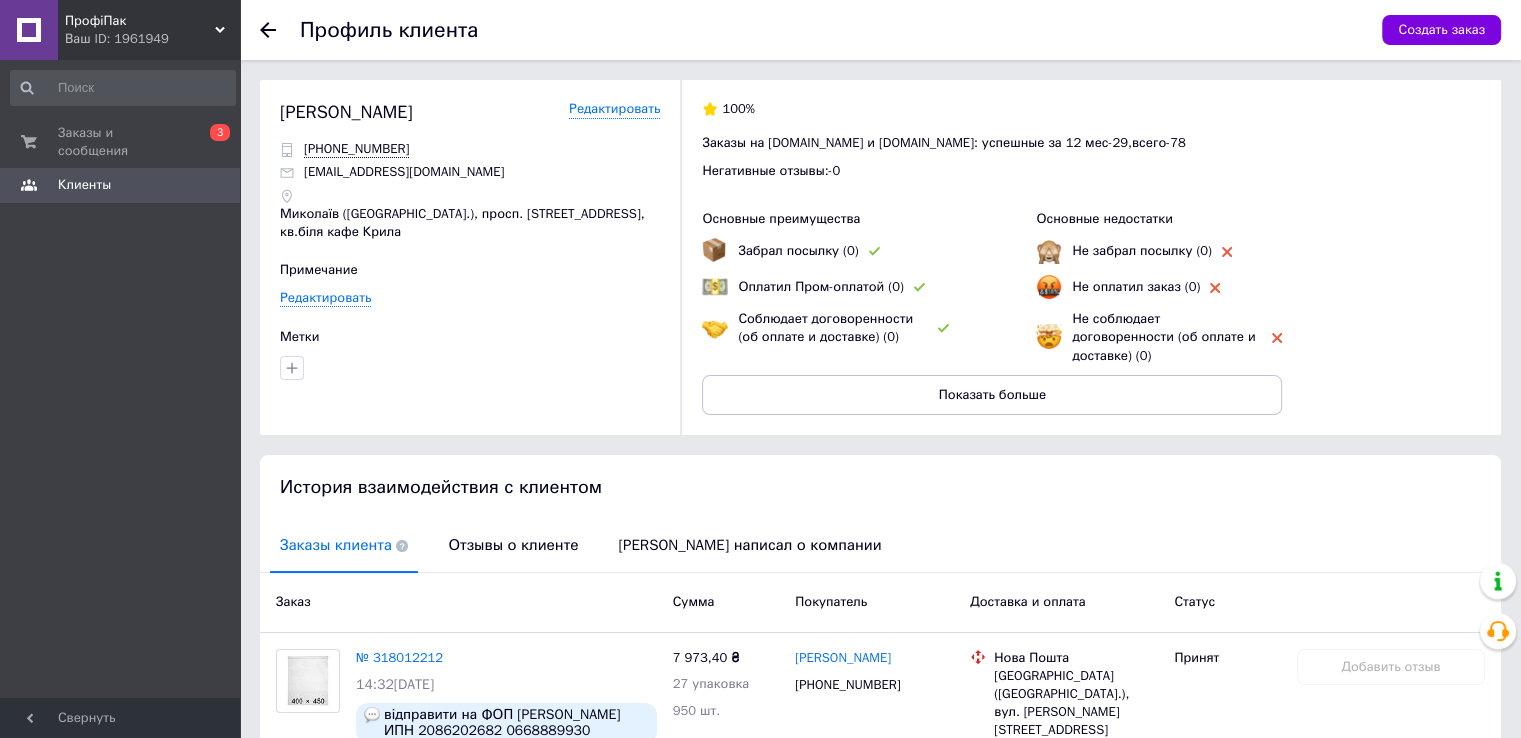 click 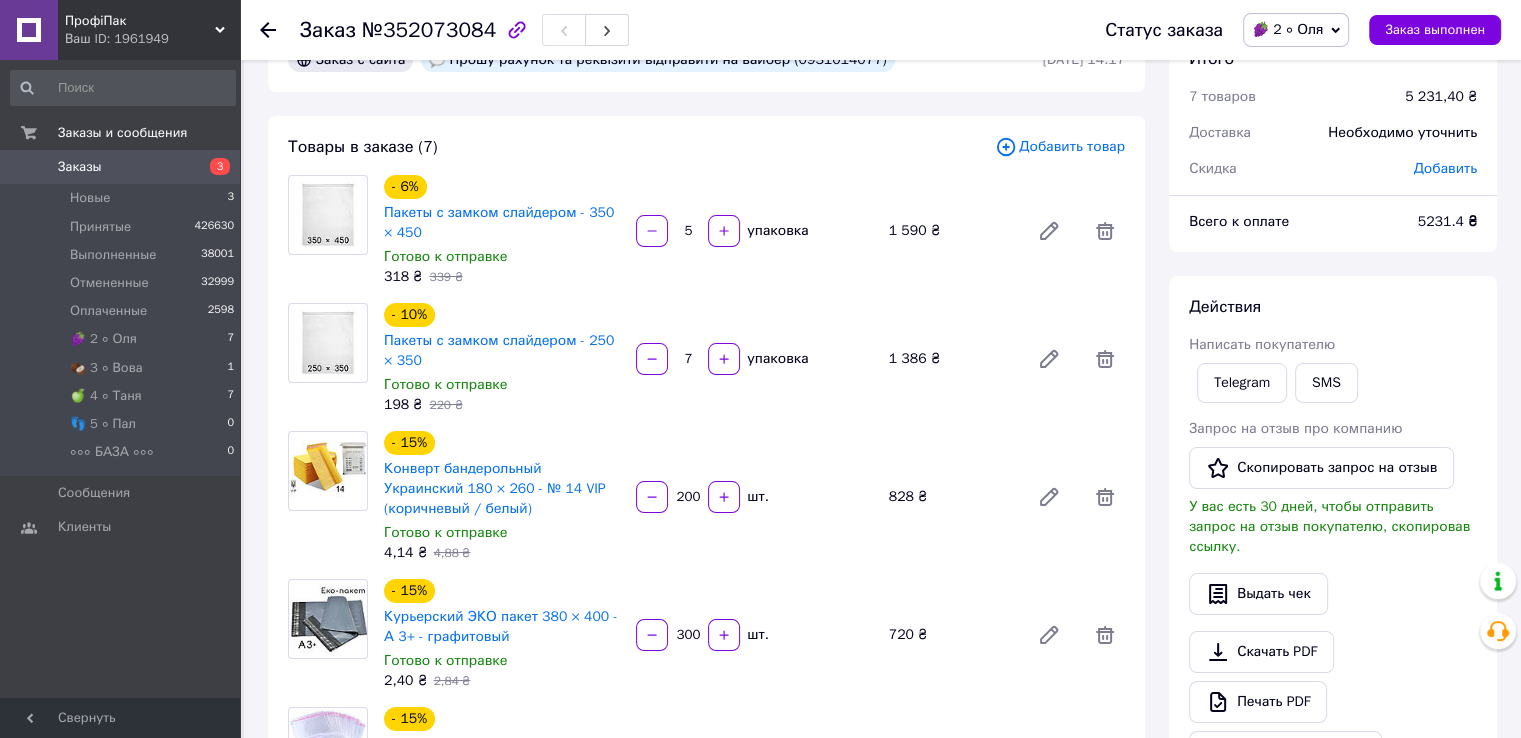 scroll, scrollTop: 0, scrollLeft: 0, axis: both 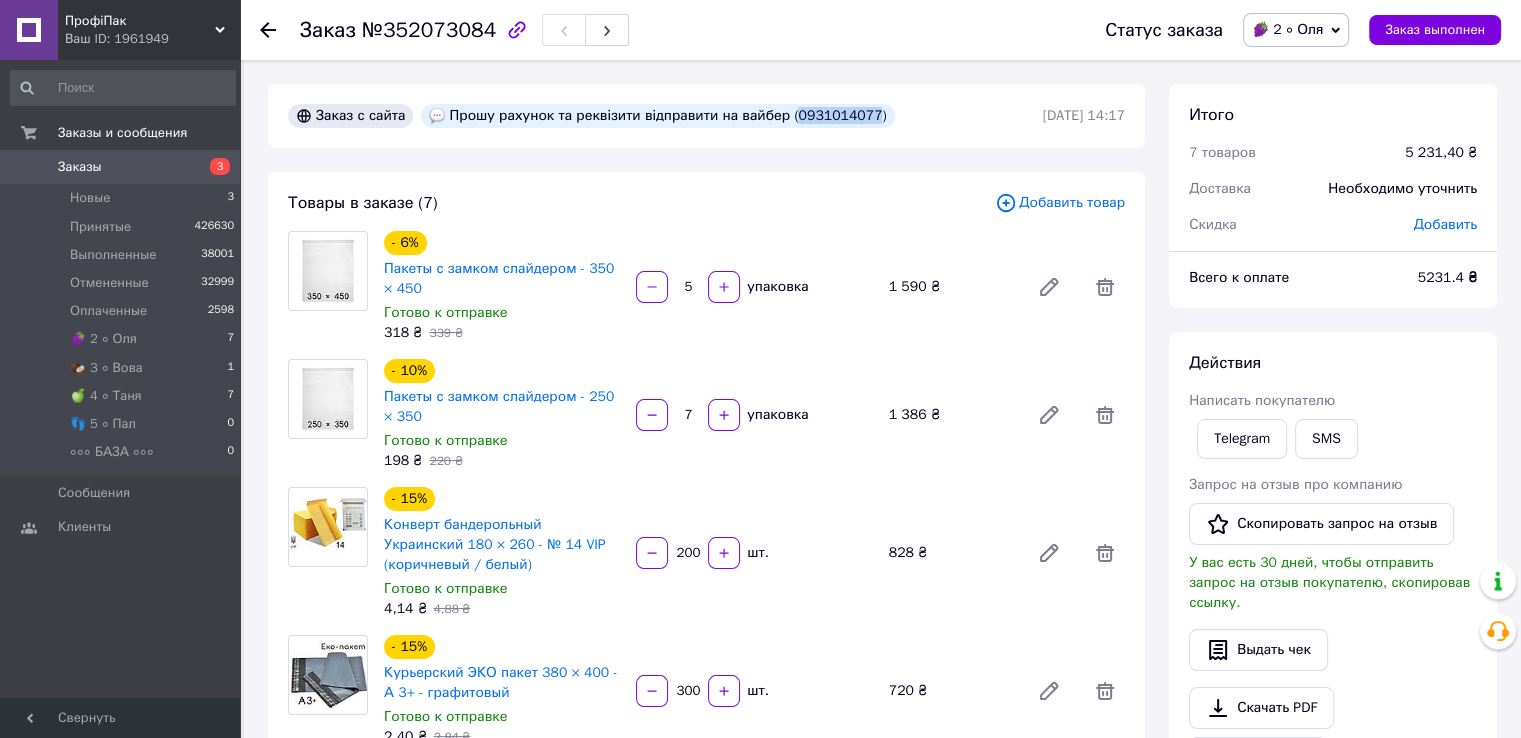 drag, startPoint x: 778, startPoint y: 117, endPoint x: 854, endPoint y: 118, distance: 76.00658 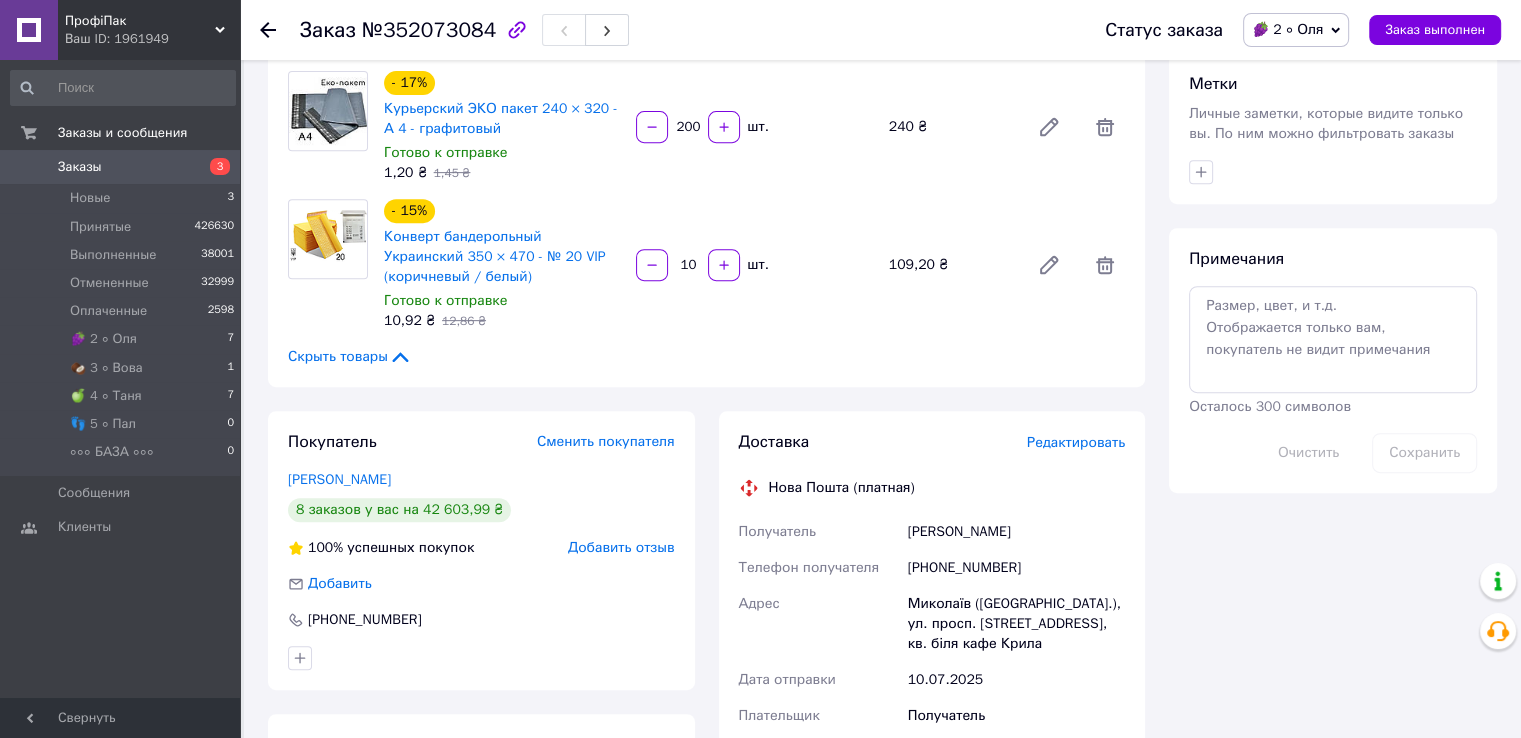 scroll, scrollTop: 900, scrollLeft: 0, axis: vertical 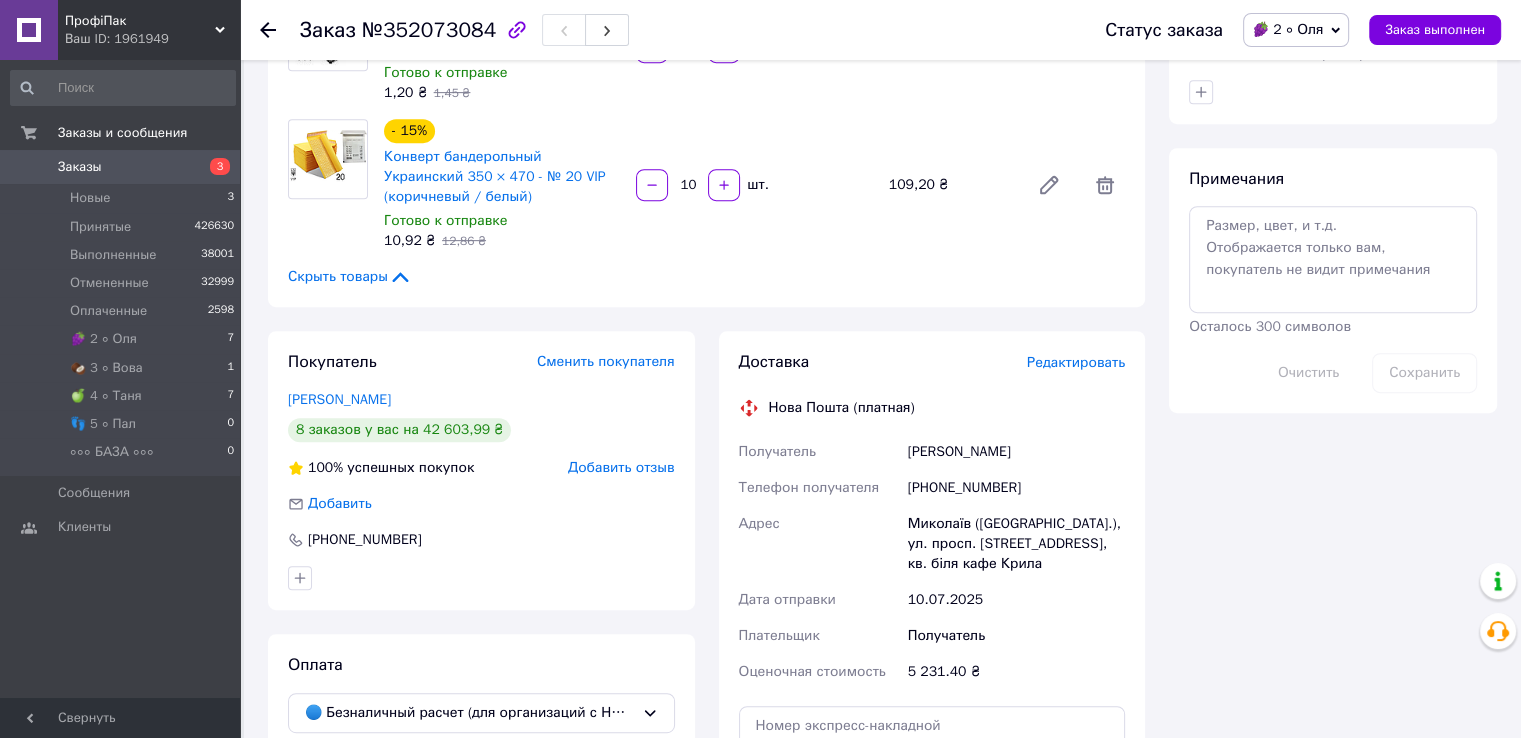 drag, startPoint x: 906, startPoint y: 459, endPoint x: 1096, endPoint y: 567, distance: 218.54976 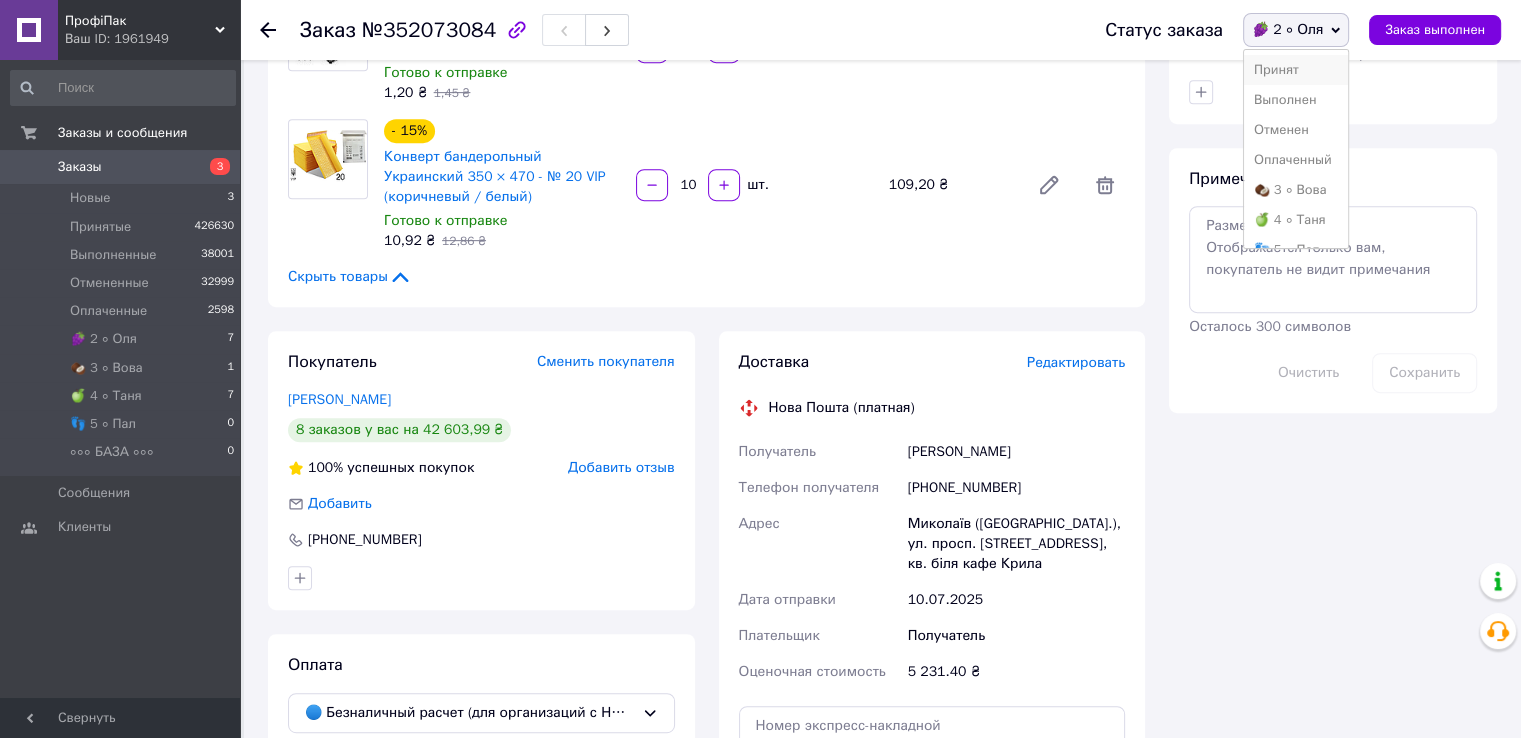 click on "Принят" at bounding box center [1296, 70] 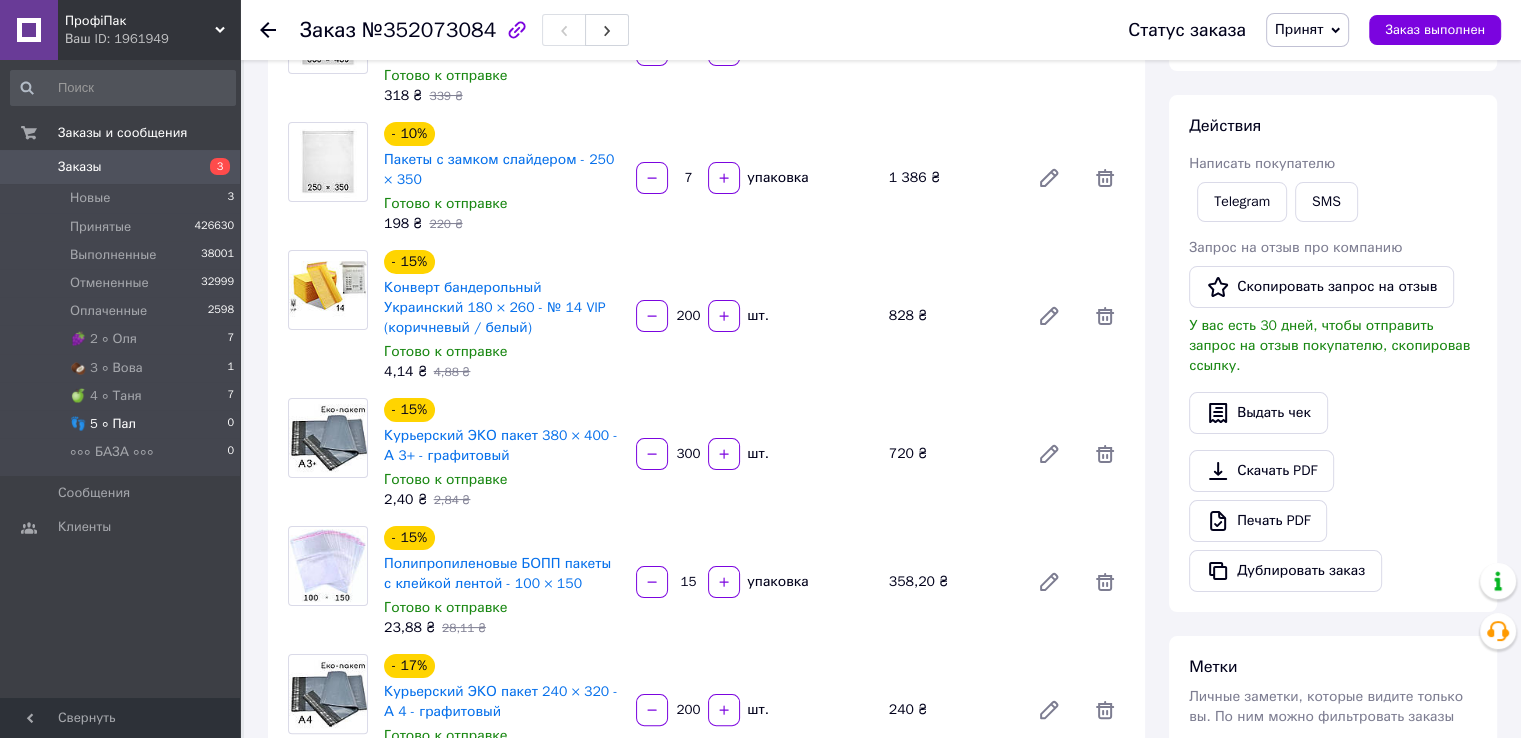 scroll, scrollTop: 100, scrollLeft: 0, axis: vertical 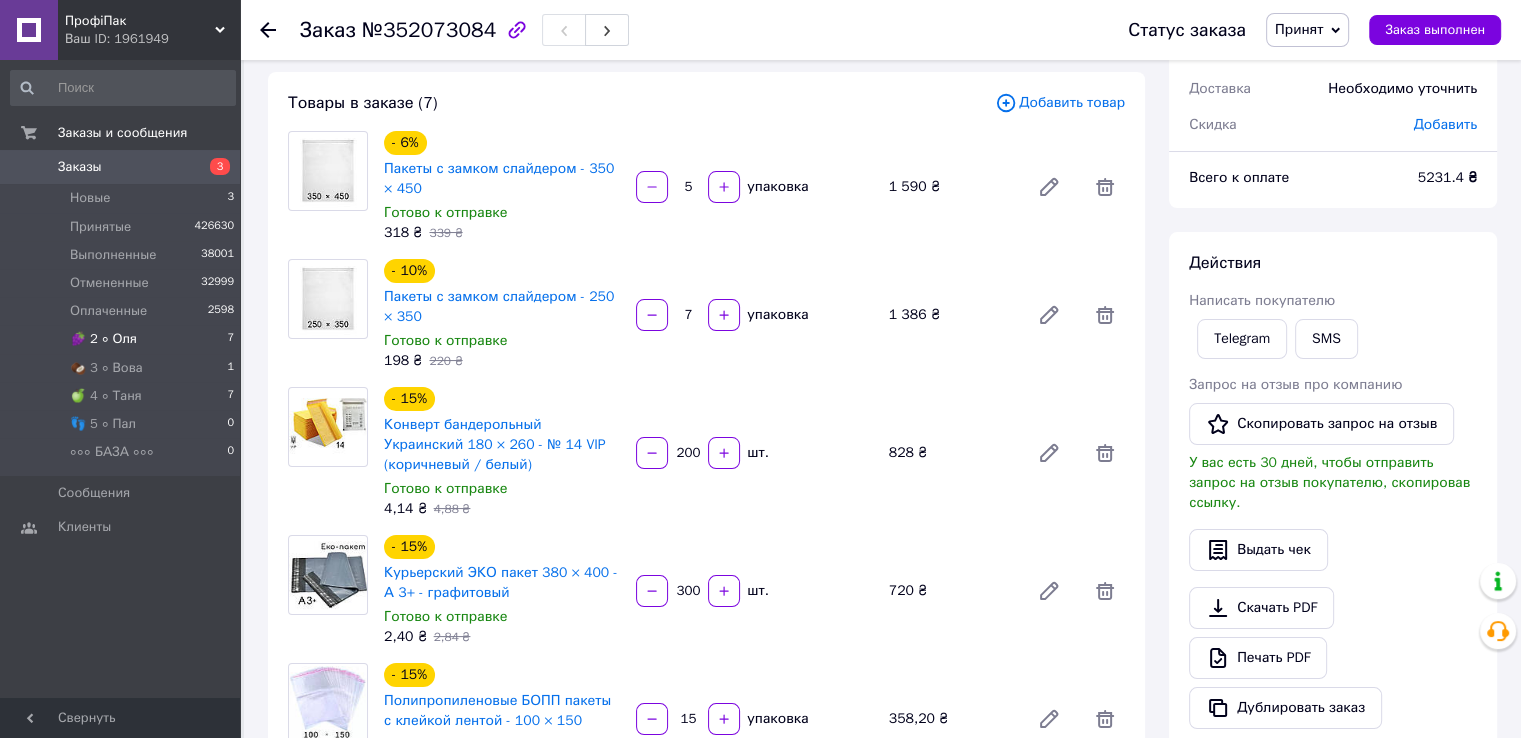 click on "🍇 2 ∘ Оля 7" at bounding box center [123, 339] 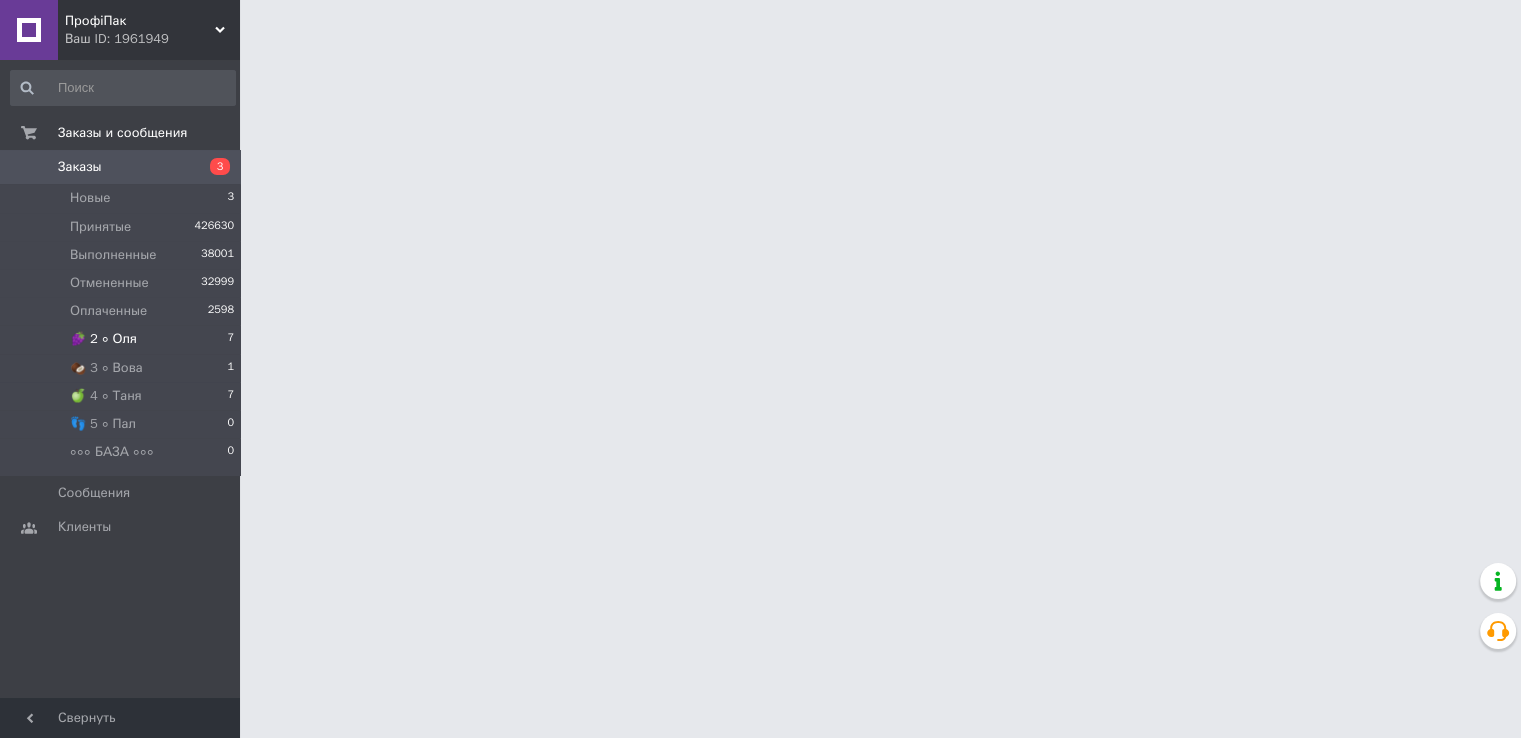 scroll, scrollTop: 0, scrollLeft: 0, axis: both 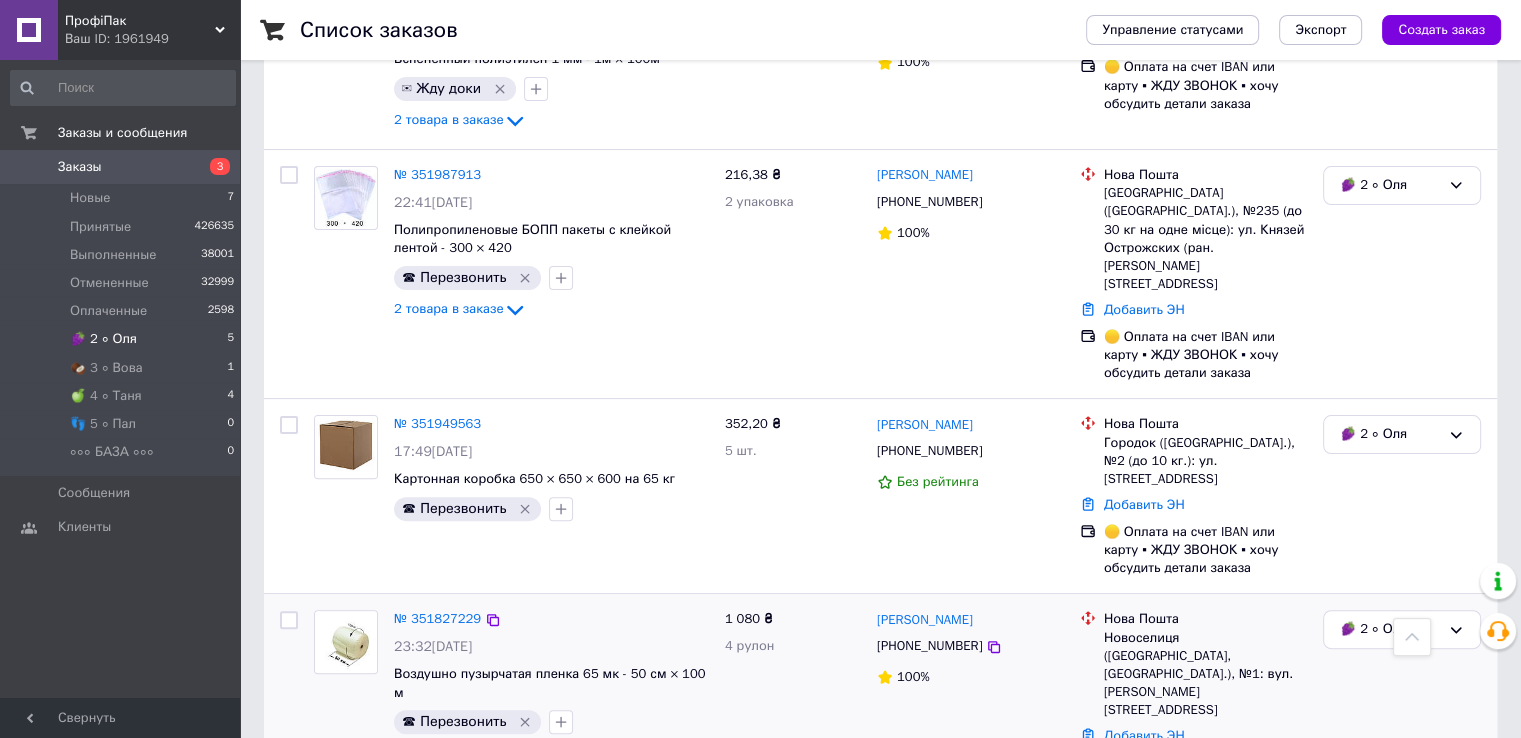 click at bounding box center [346, 642] 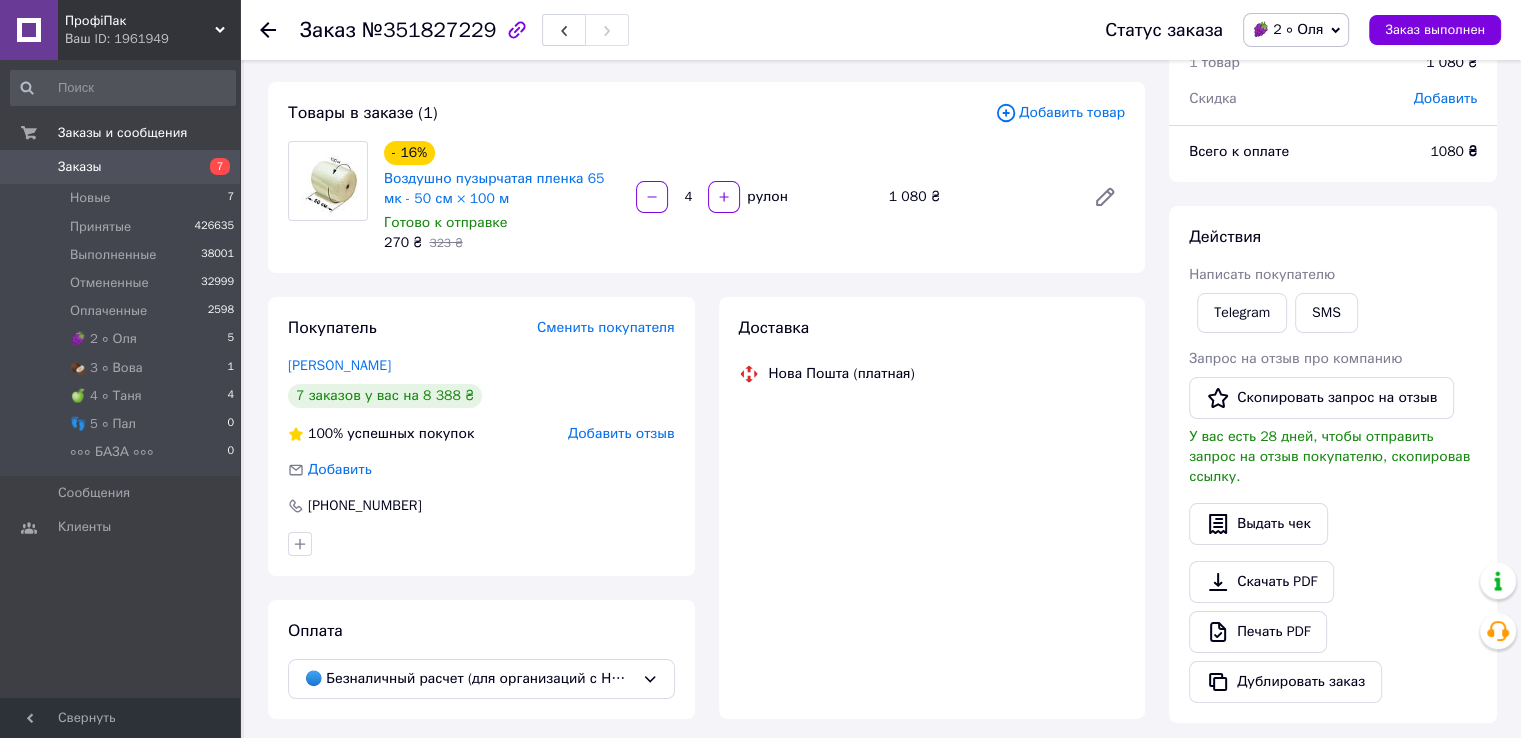 scroll, scrollTop: 124, scrollLeft: 0, axis: vertical 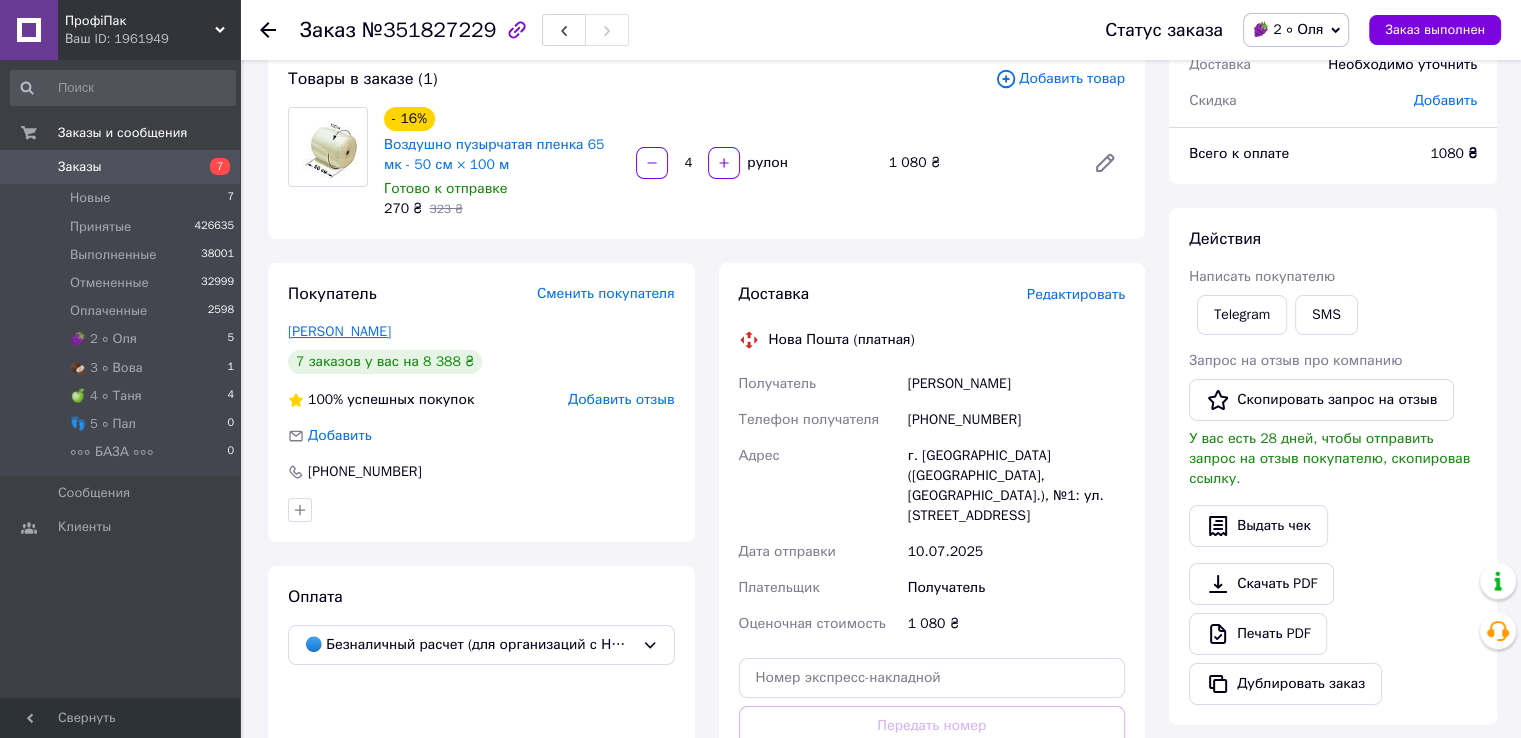 click on "[PERSON_NAME]" at bounding box center [339, 331] 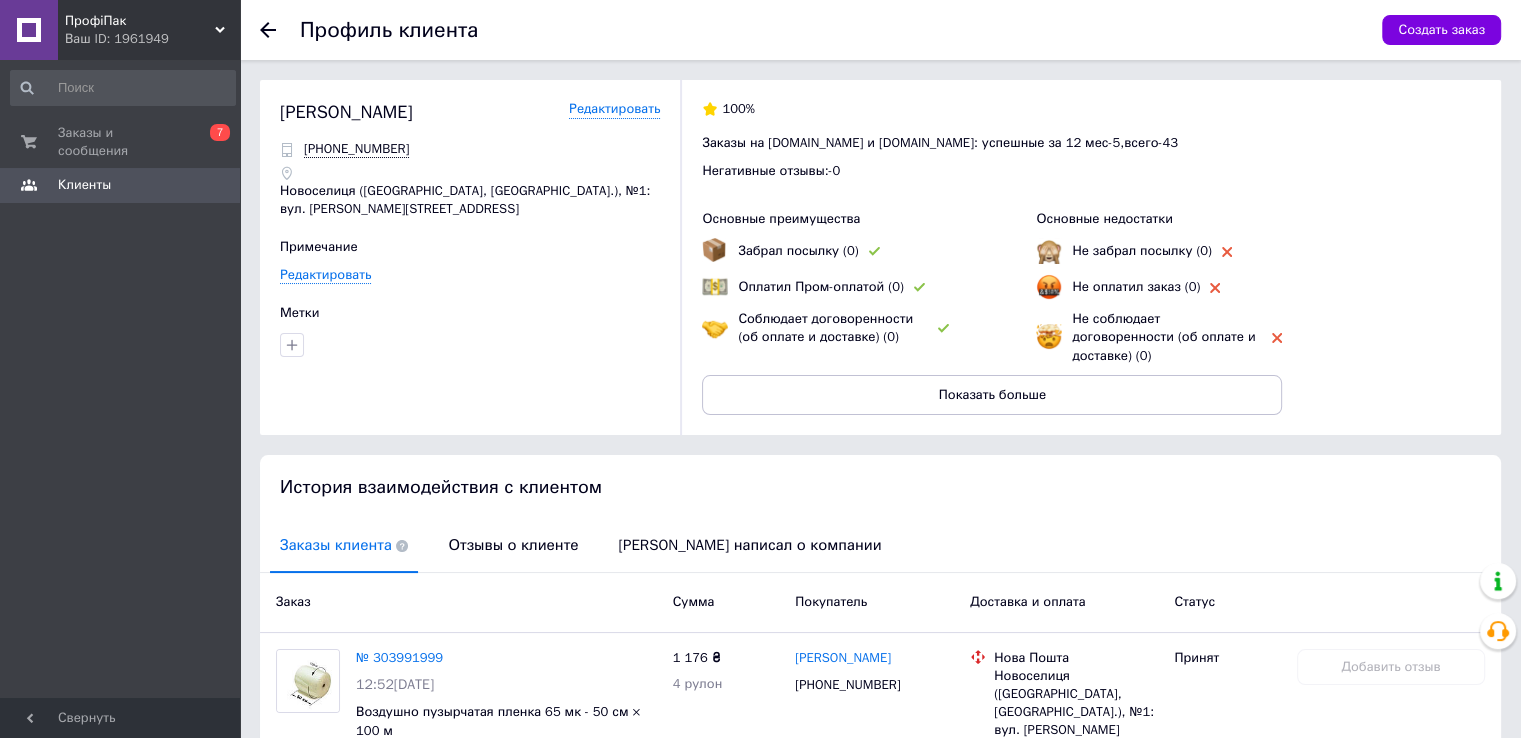 click 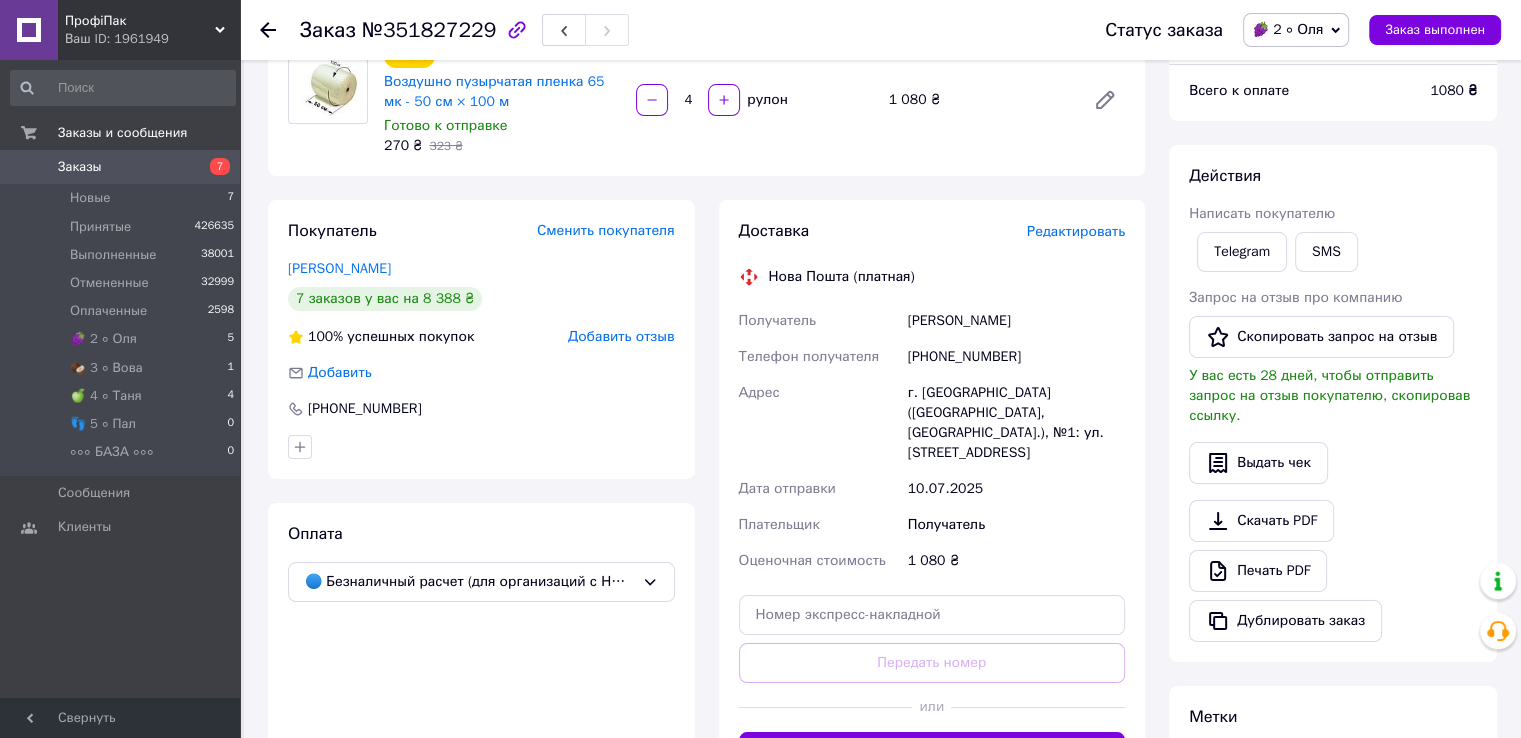 scroll, scrollTop: 424, scrollLeft: 0, axis: vertical 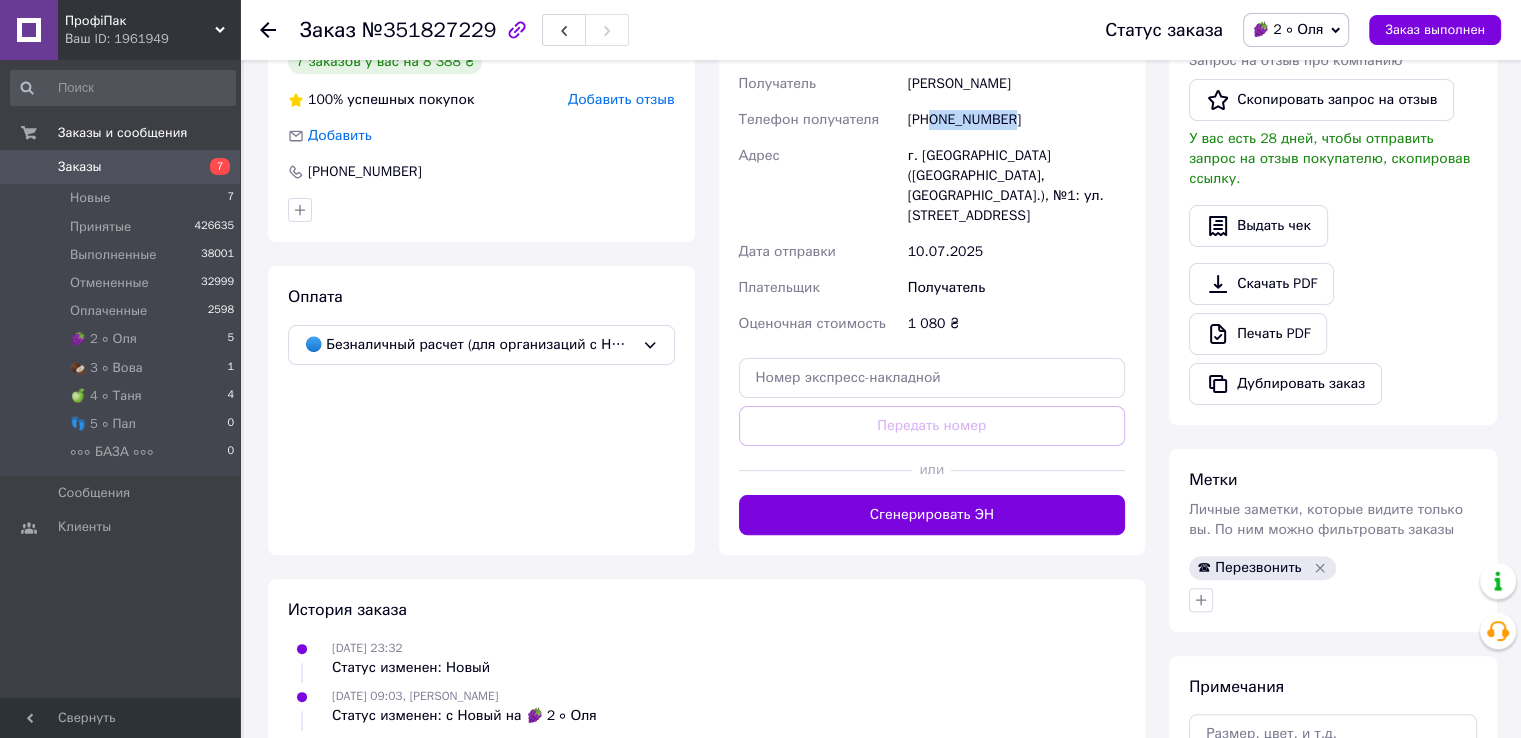 drag, startPoint x: 932, startPoint y: 118, endPoint x: 1013, endPoint y: 121, distance: 81.055534 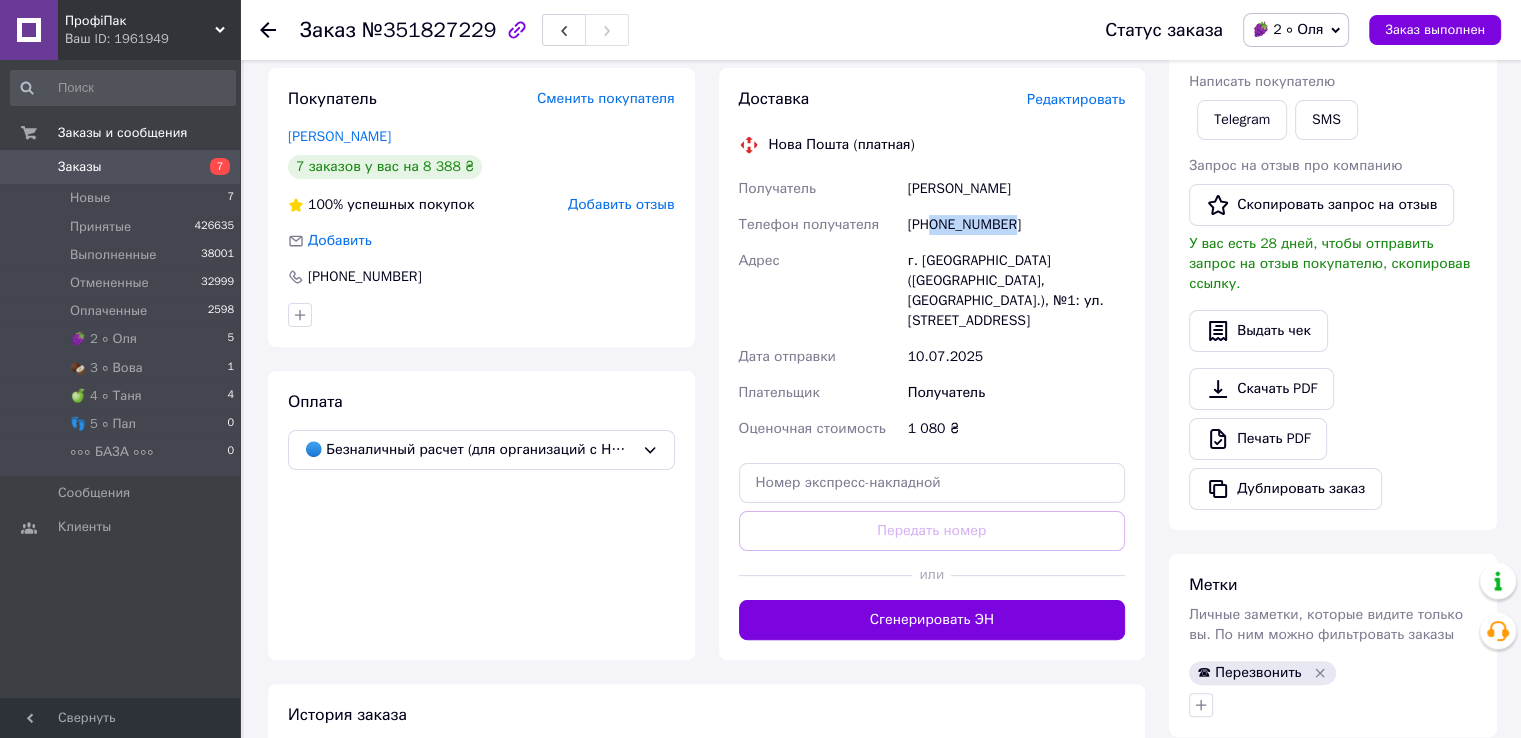 scroll, scrollTop: 124, scrollLeft: 0, axis: vertical 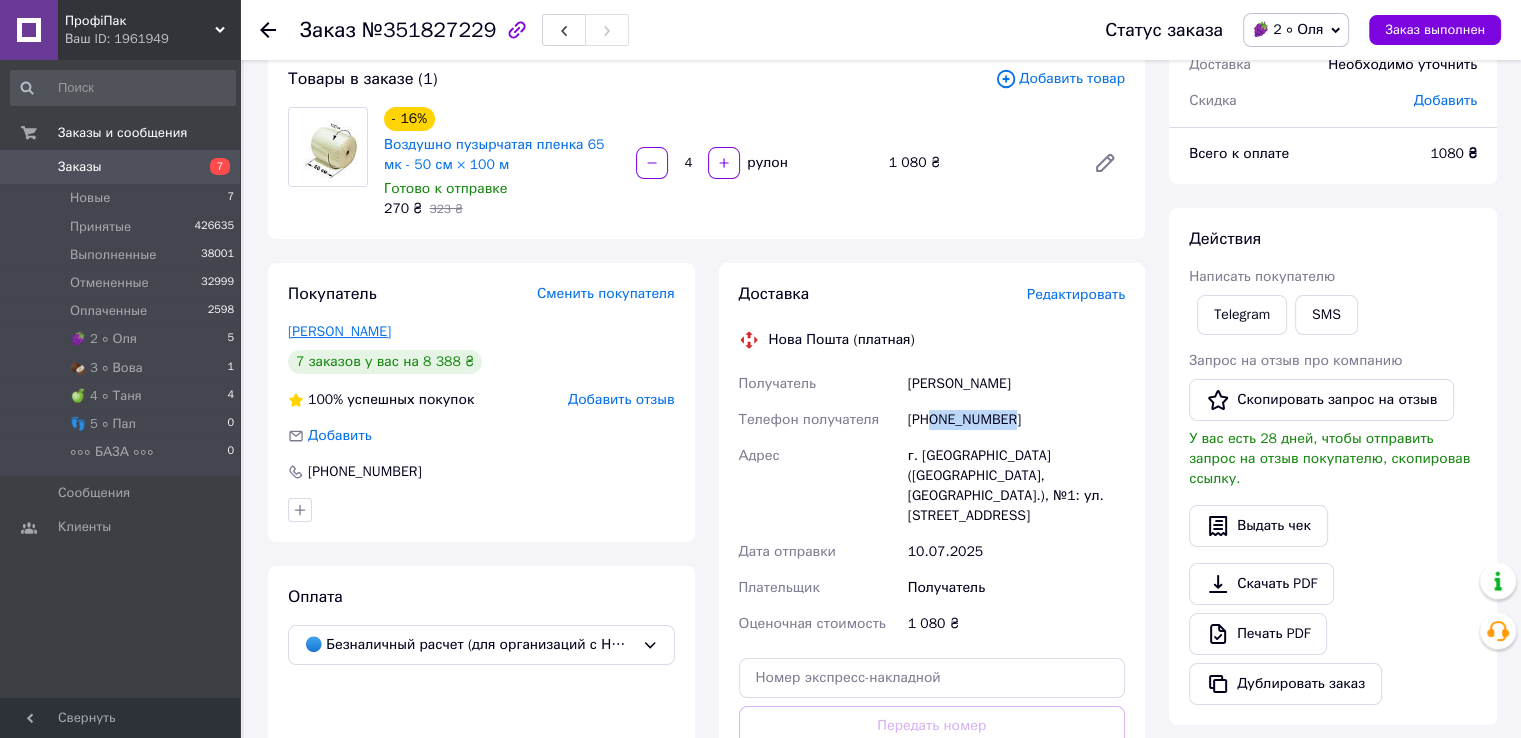 click on "Рябко Олена" at bounding box center [339, 331] 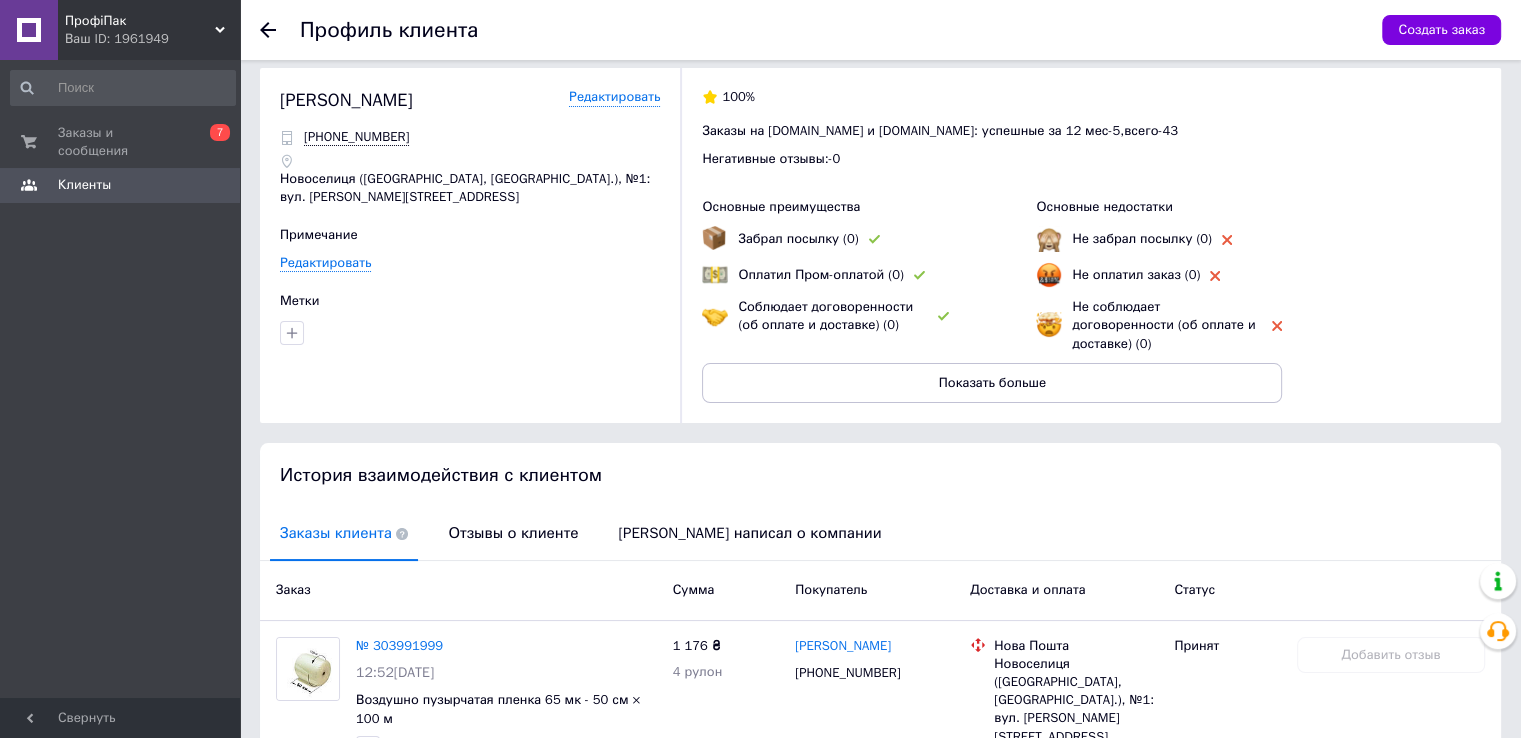 scroll, scrollTop: 0, scrollLeft: 0, axis: both 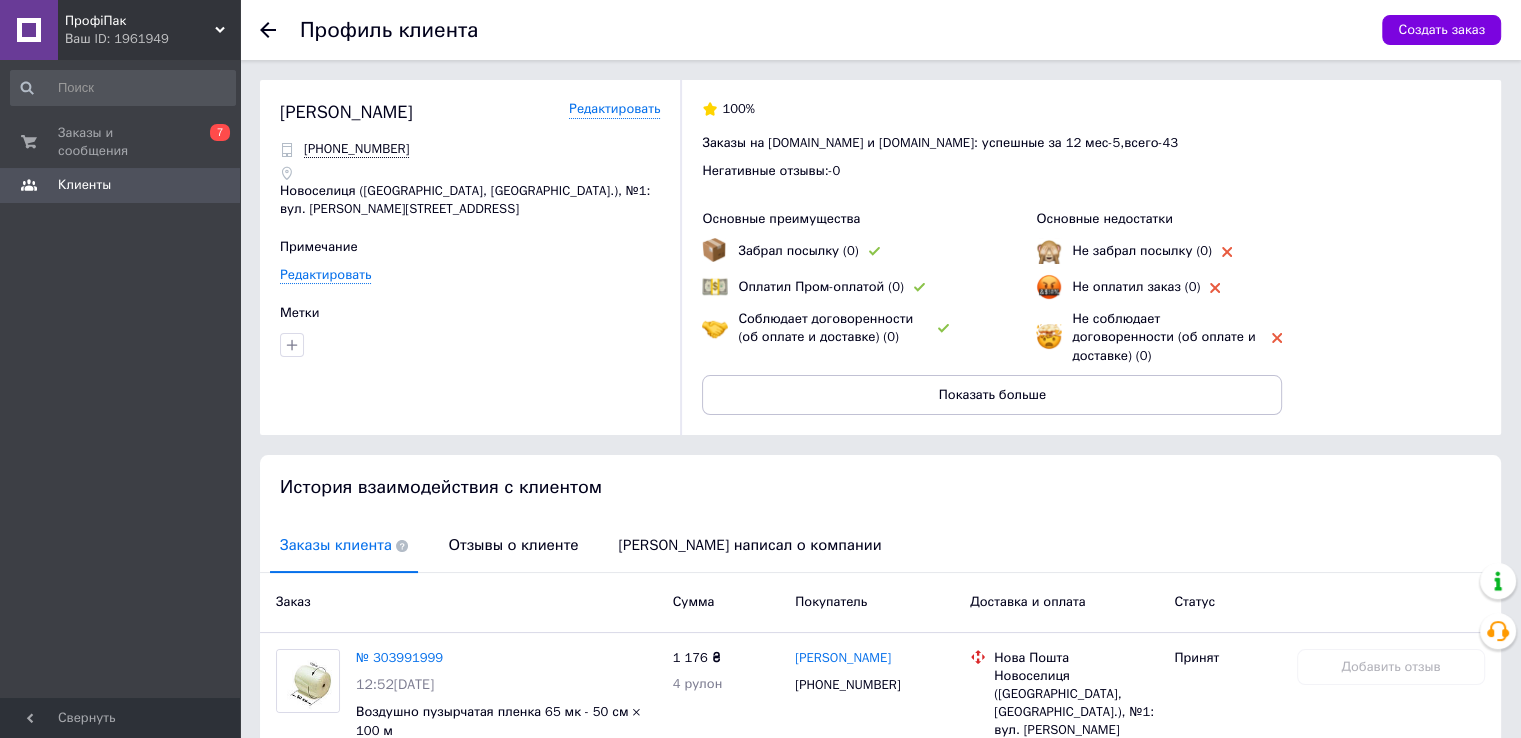 click 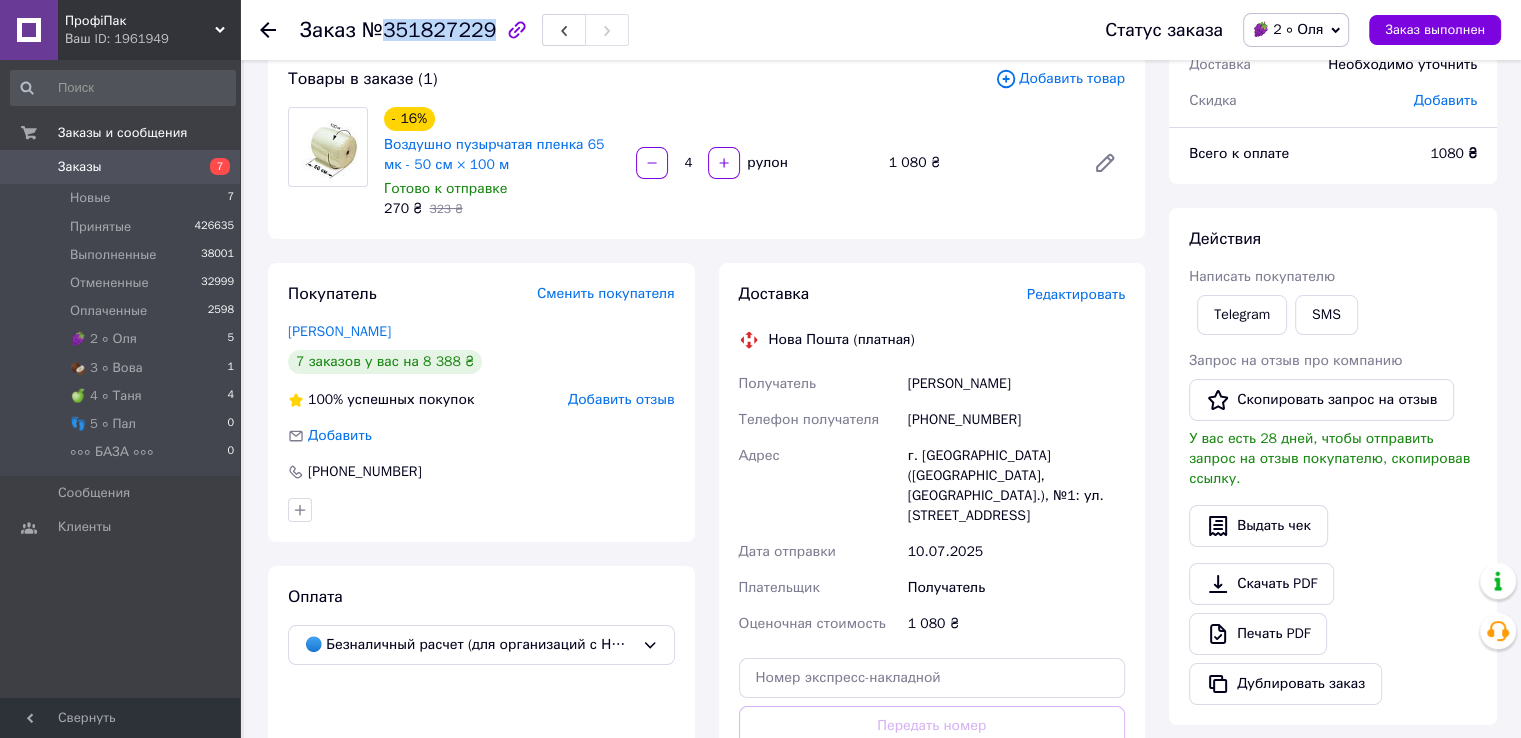 drag, startPoint x: 381, startPoint y: 28, endPoint x: 482, endPoint y: 29, distance: 101.00495 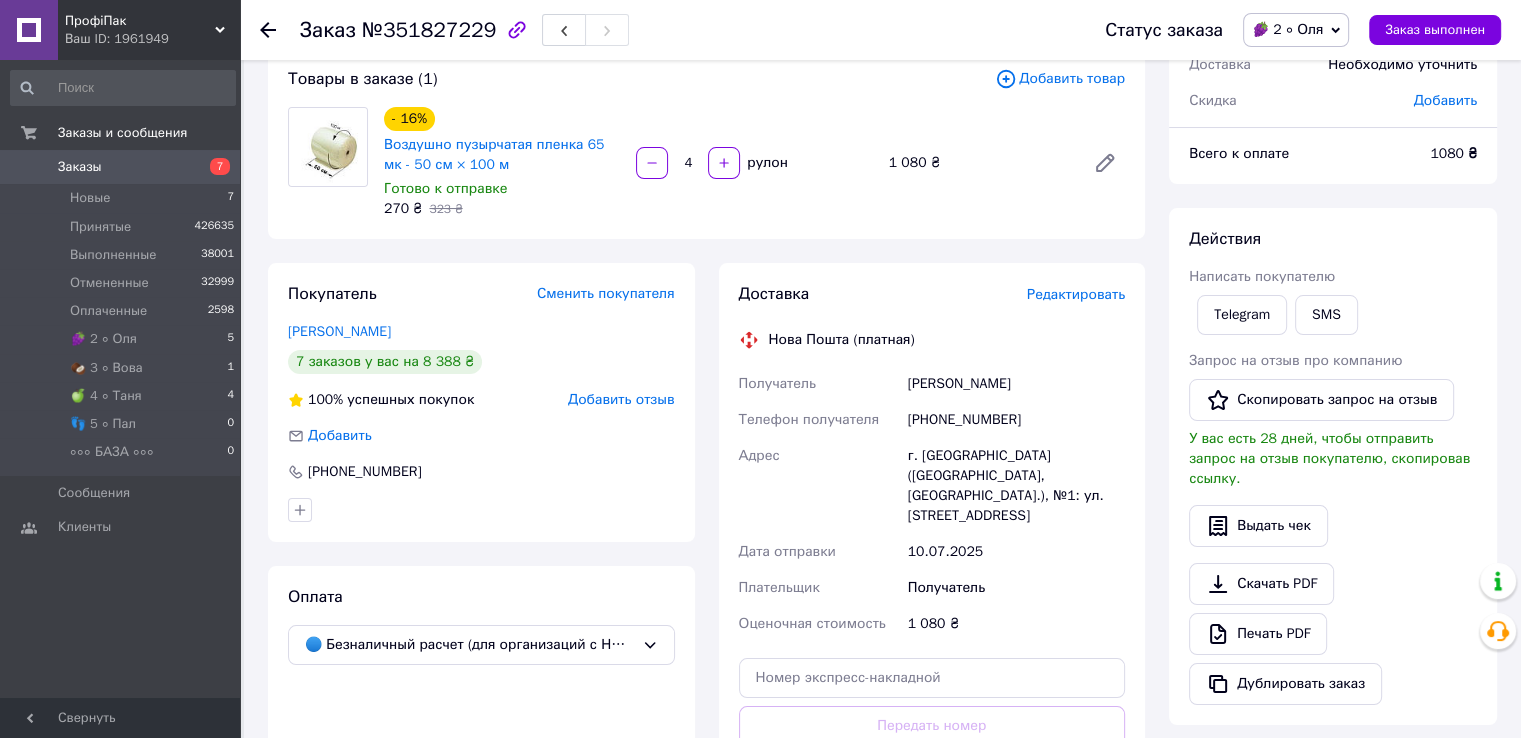click 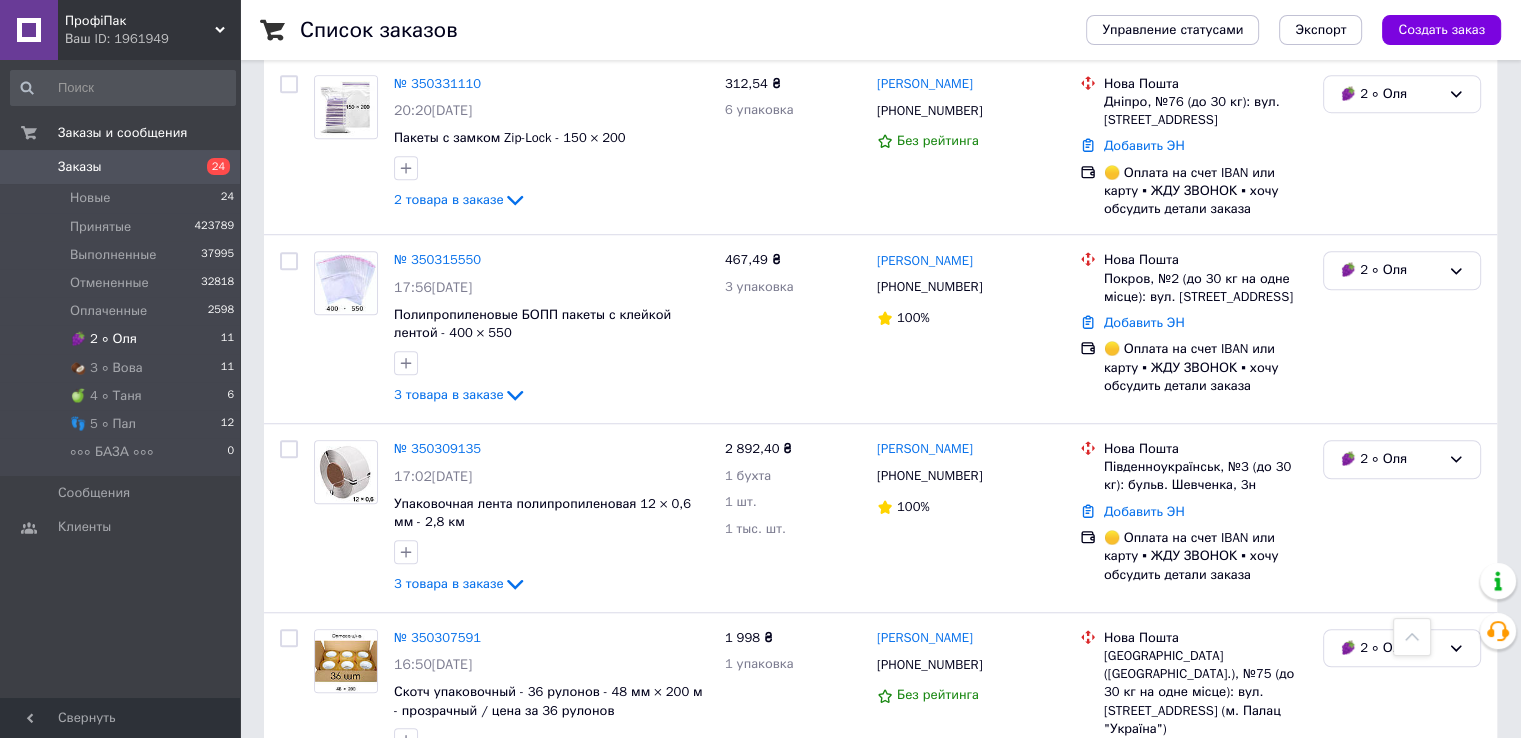 scroll, scrollTop: 1630, scrollLeft: 0, axis: vertical 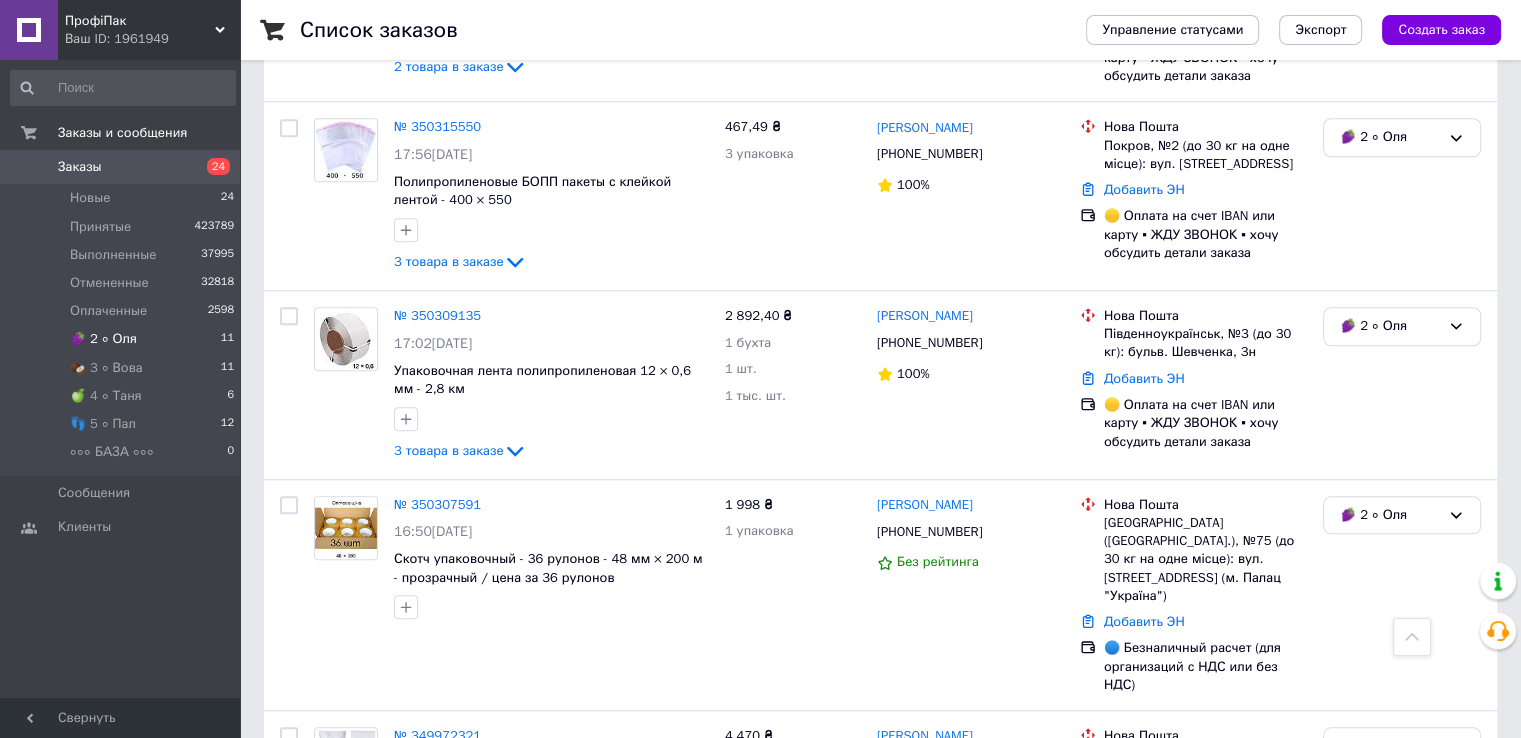 click on "🍇 2 ∘ Оля" at bounding box center (103, 339) 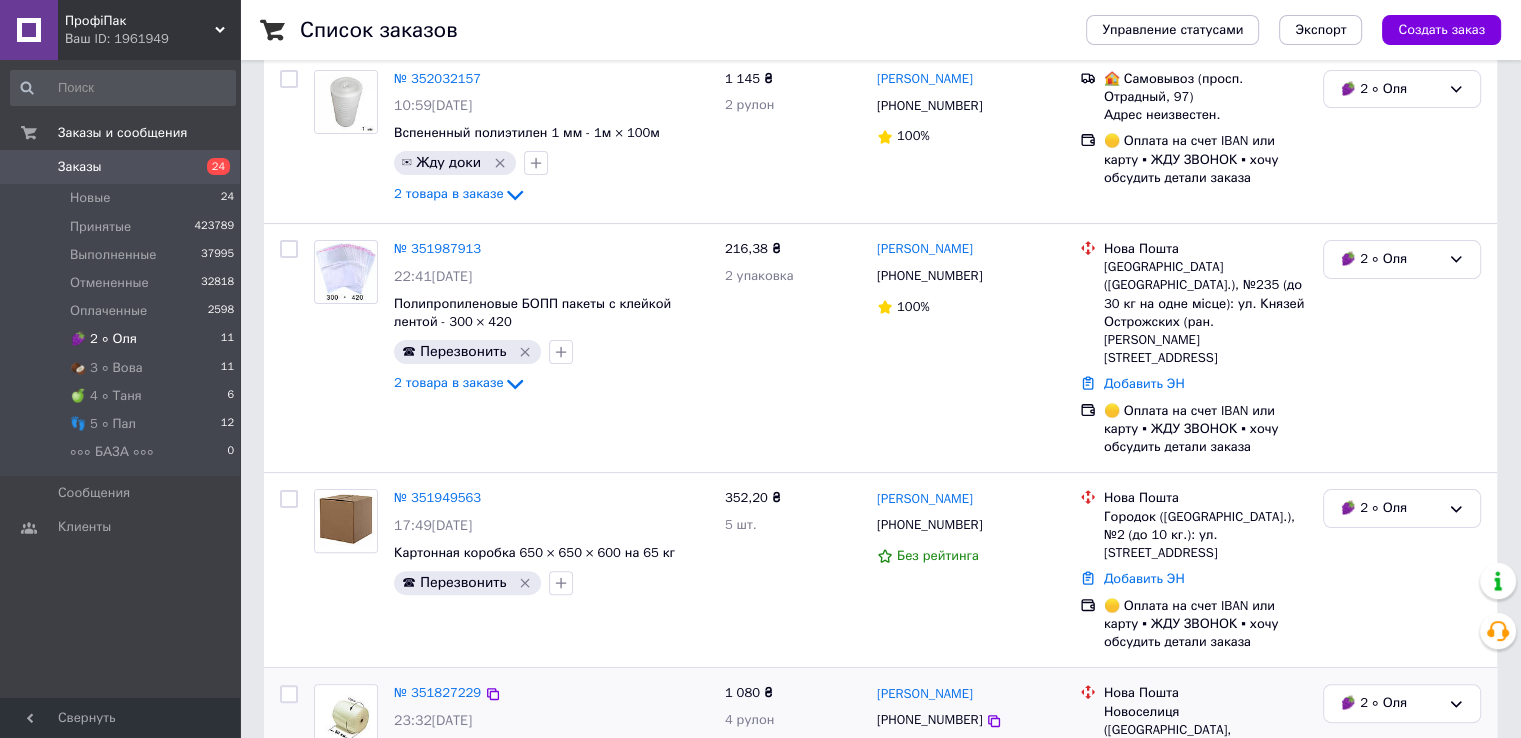 scroll, scrollTop: 484, scrollLeft: 0, axis: vertical 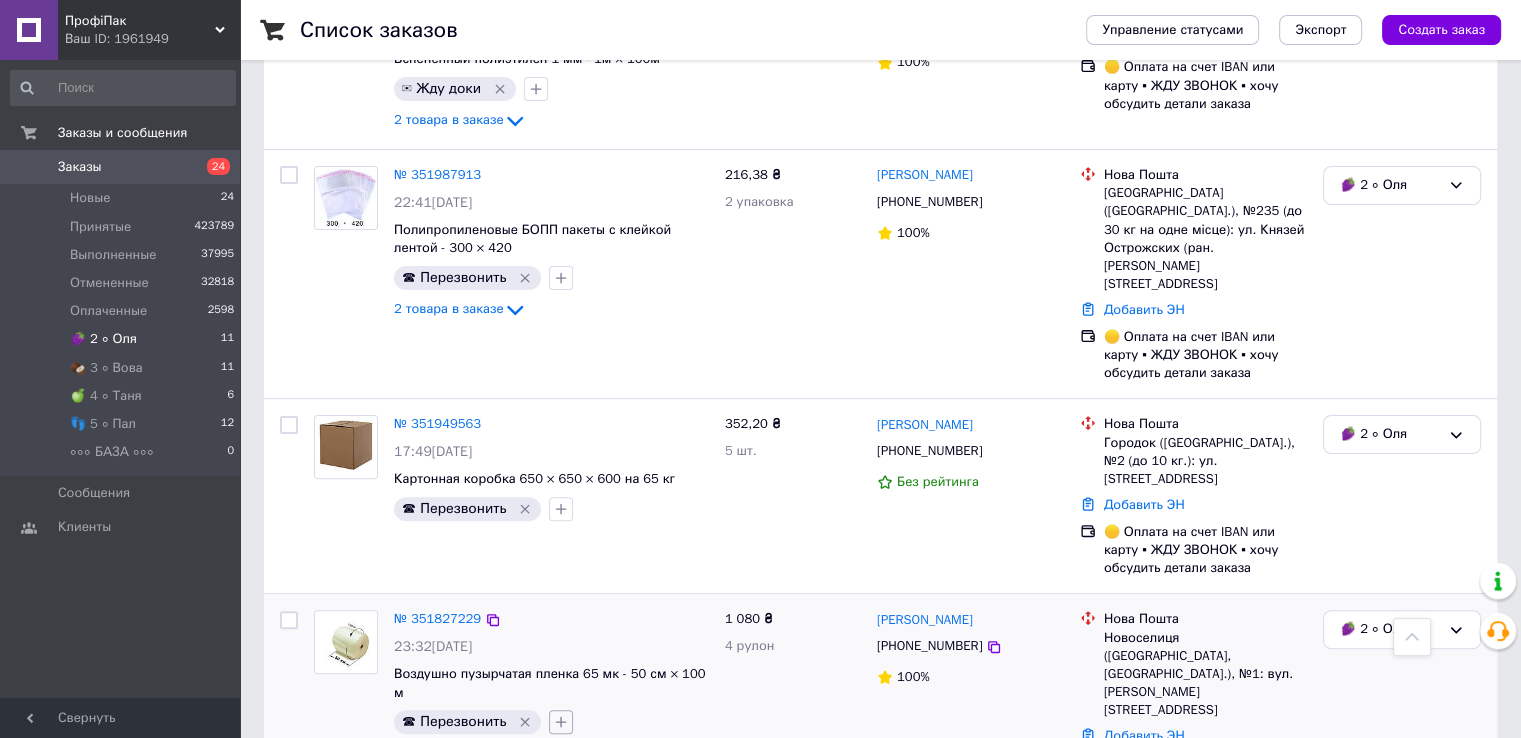 click 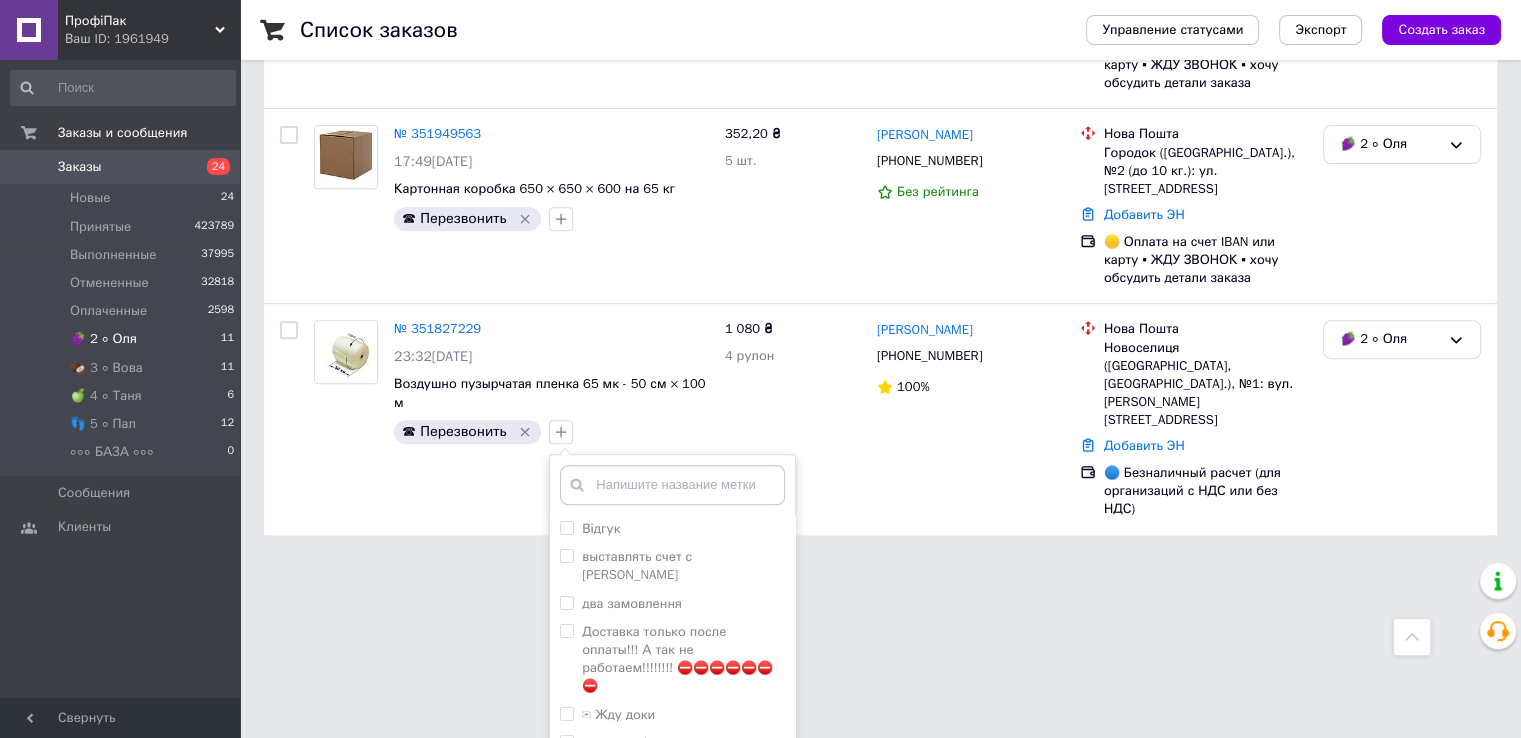 scroll, scrollTop: 841, scrollLeft: 0, axis: vertical 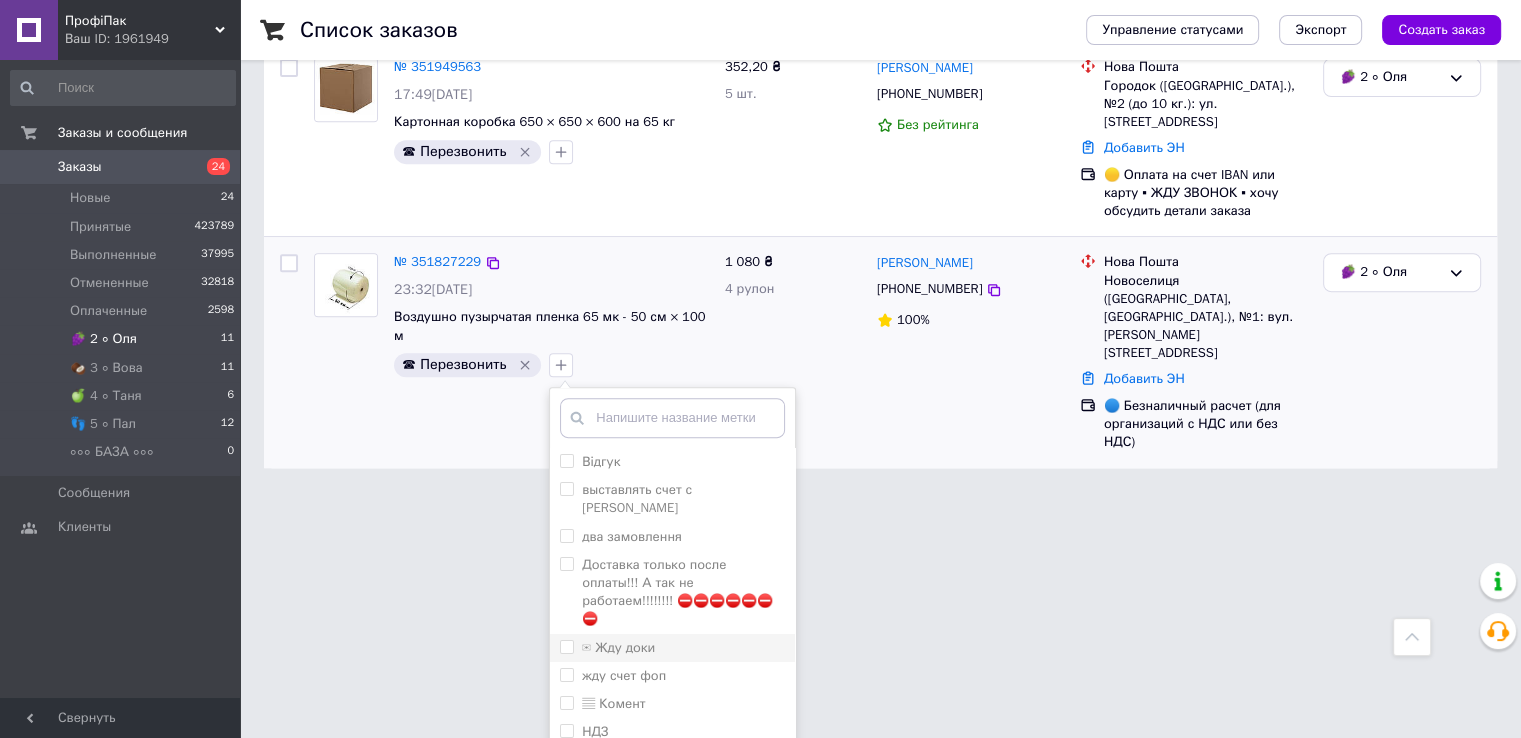 click on "✉ Жду доки" at bounding box center (566, 646) 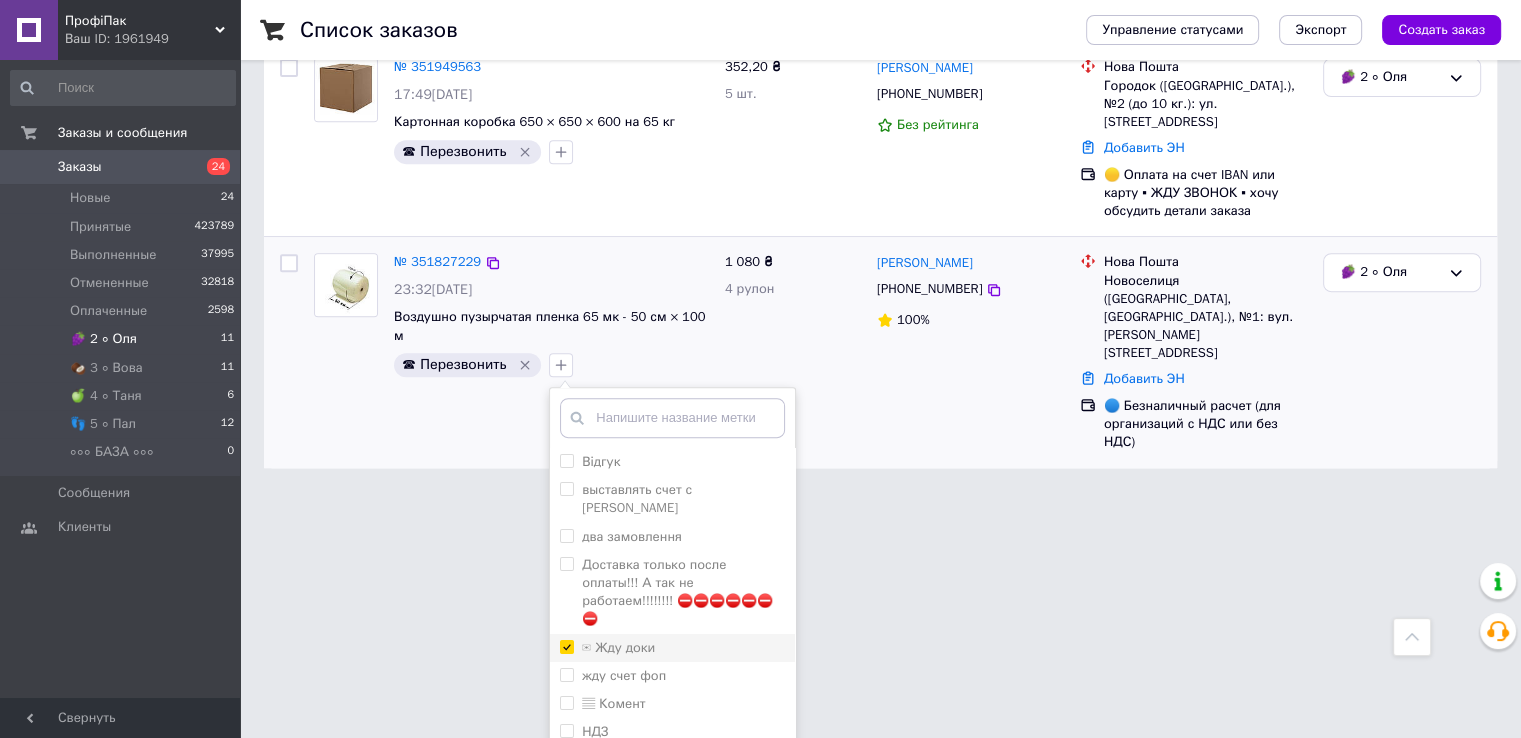 checkbox on "true" 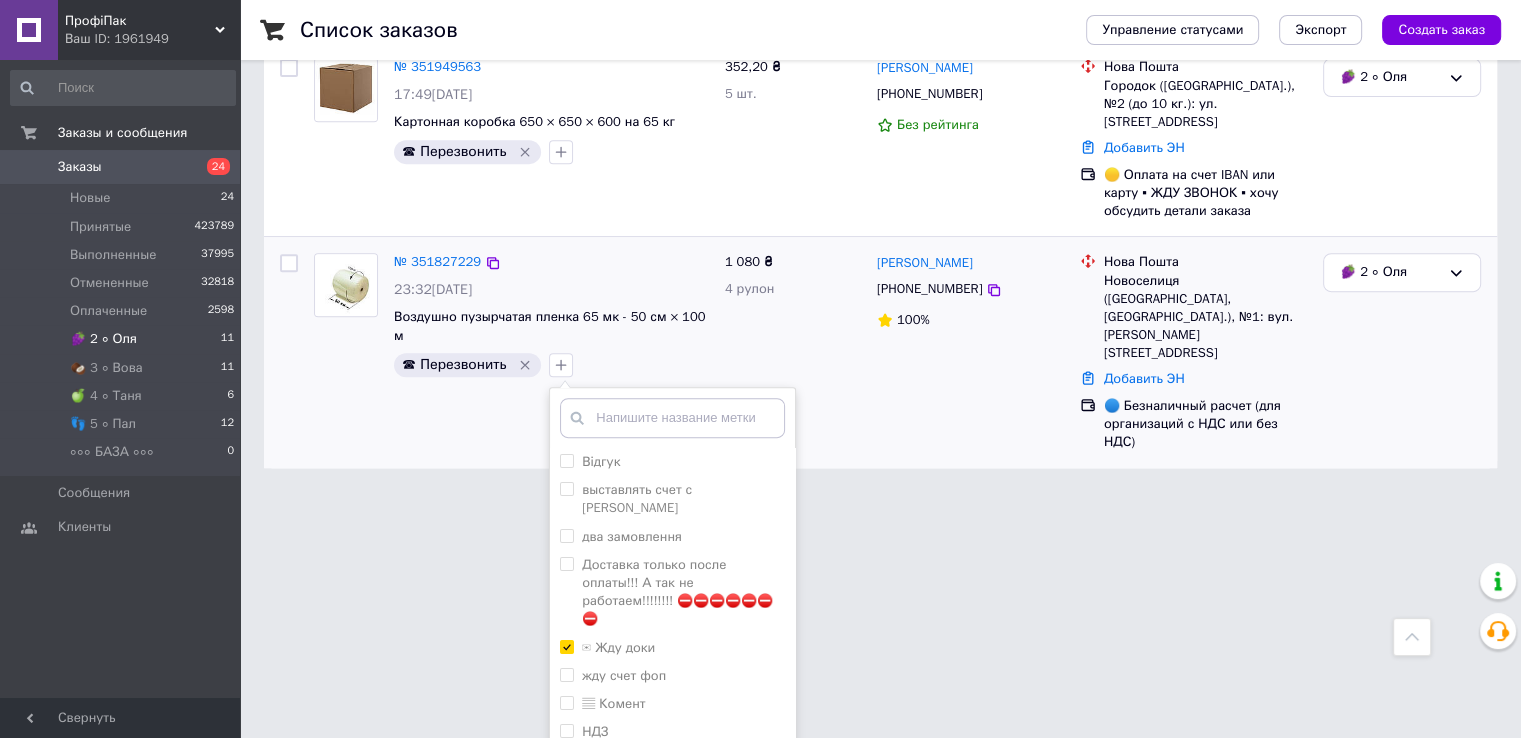 click on "Добавить метку" at bounding box center [672, 784] 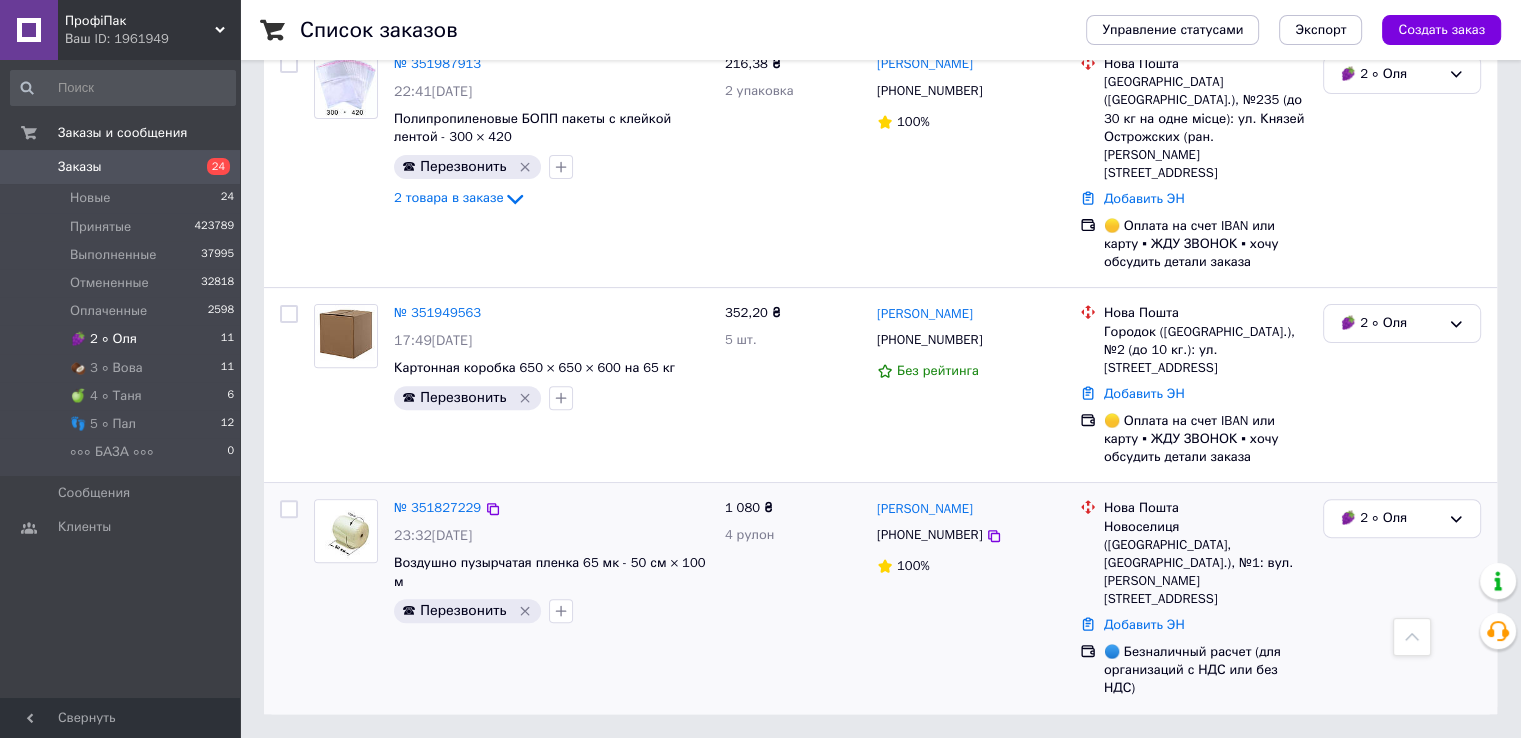 scroll, scrollTop: 484, scrollLeft: 0, axis: vertical 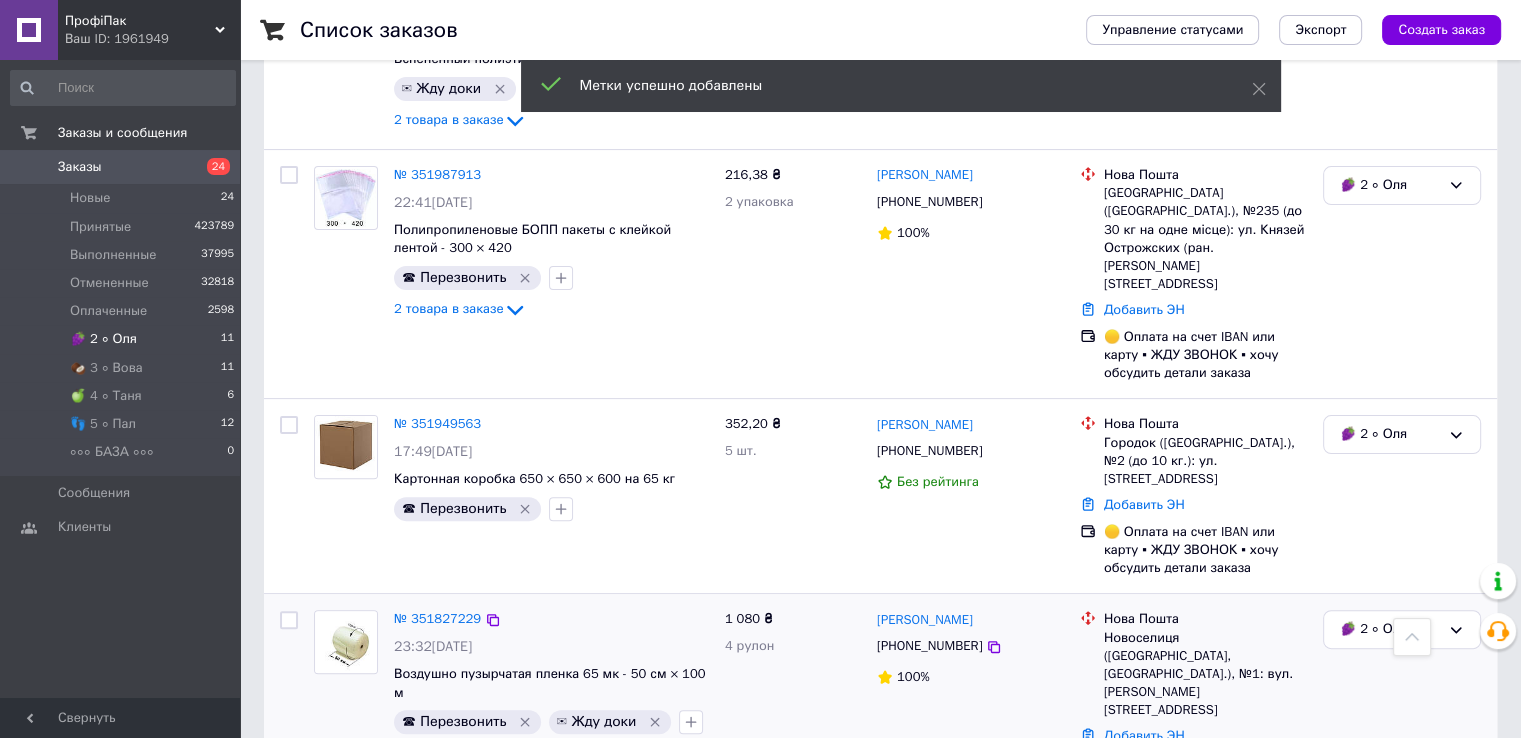 click 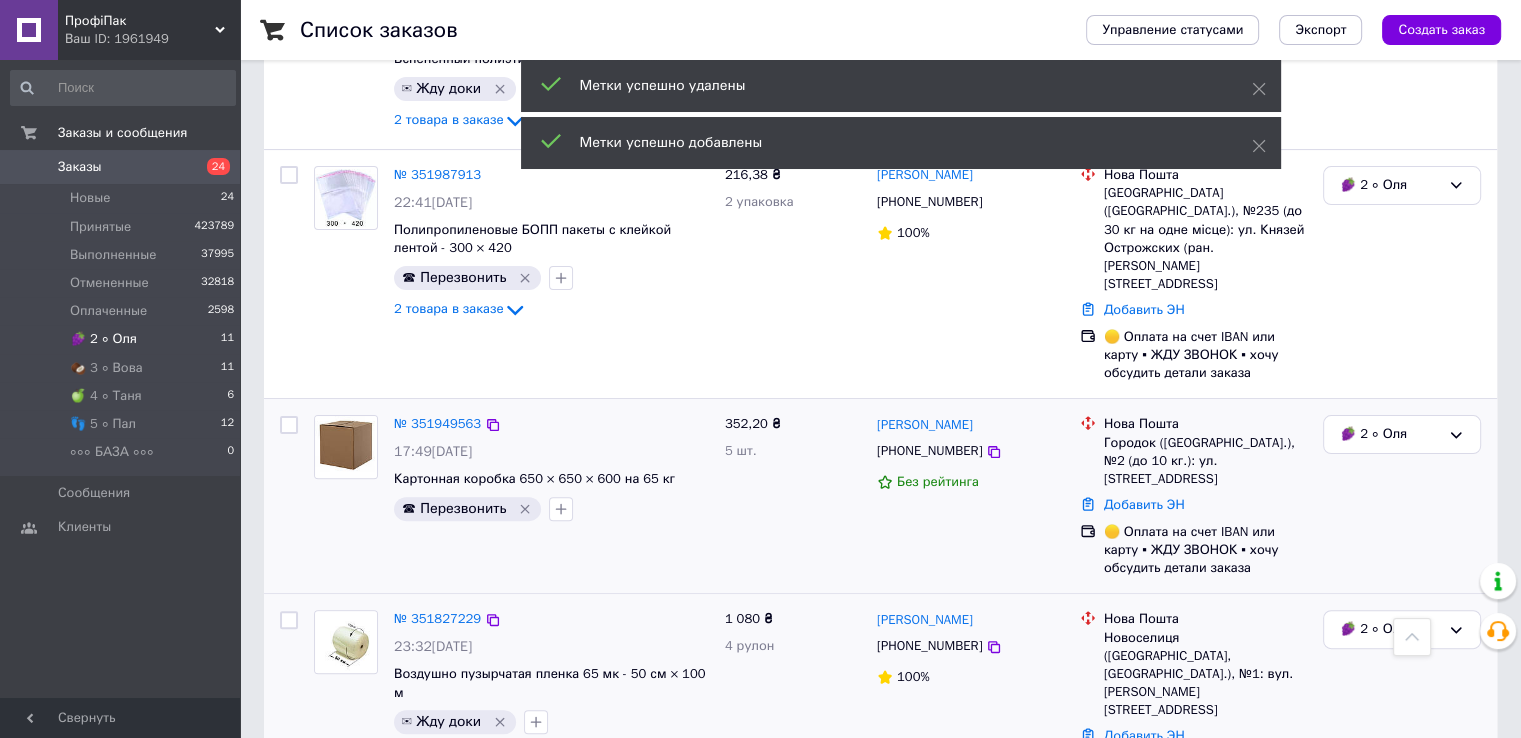 click at bounding box center (346, 447) 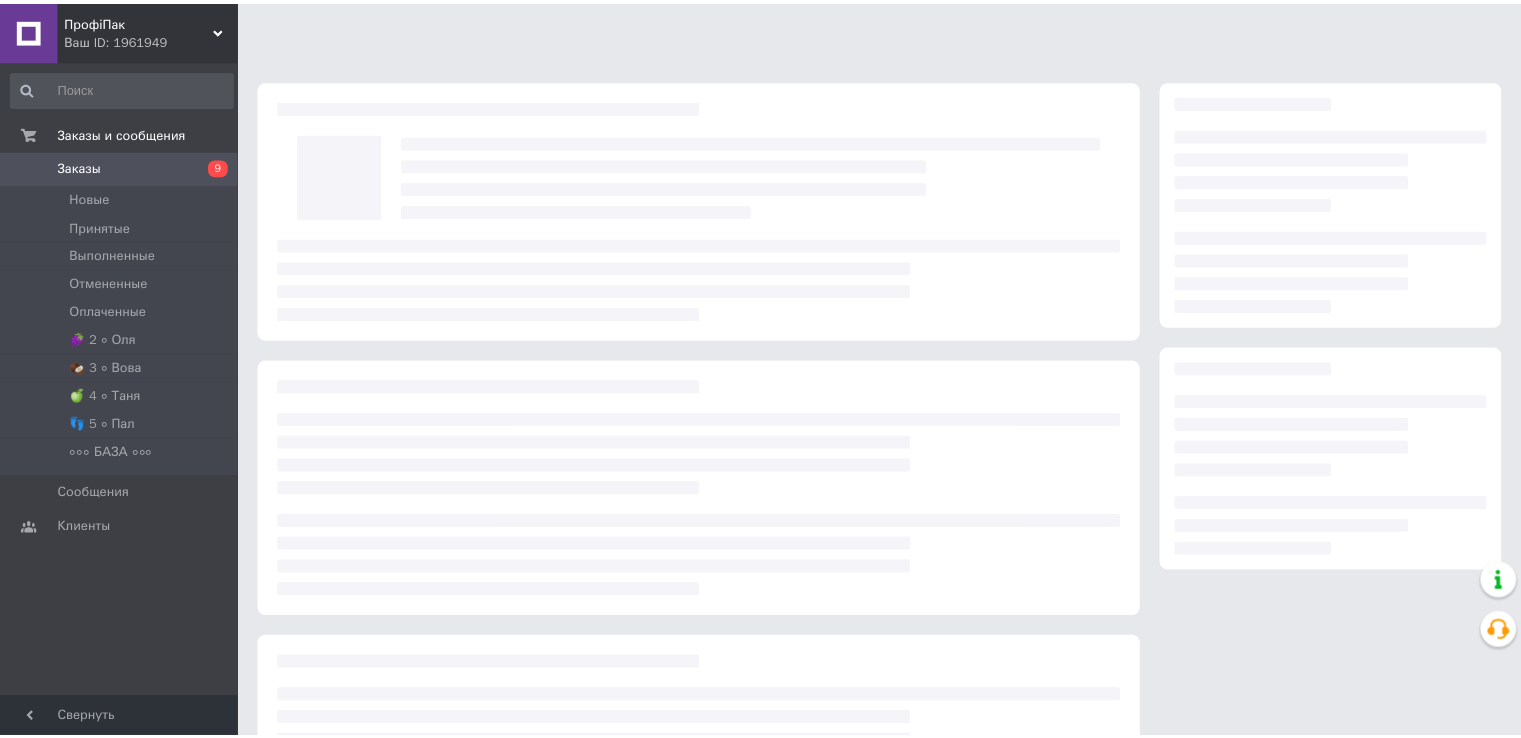 scroll, scrollTop: 0, scrollLeft: 0, axis: both 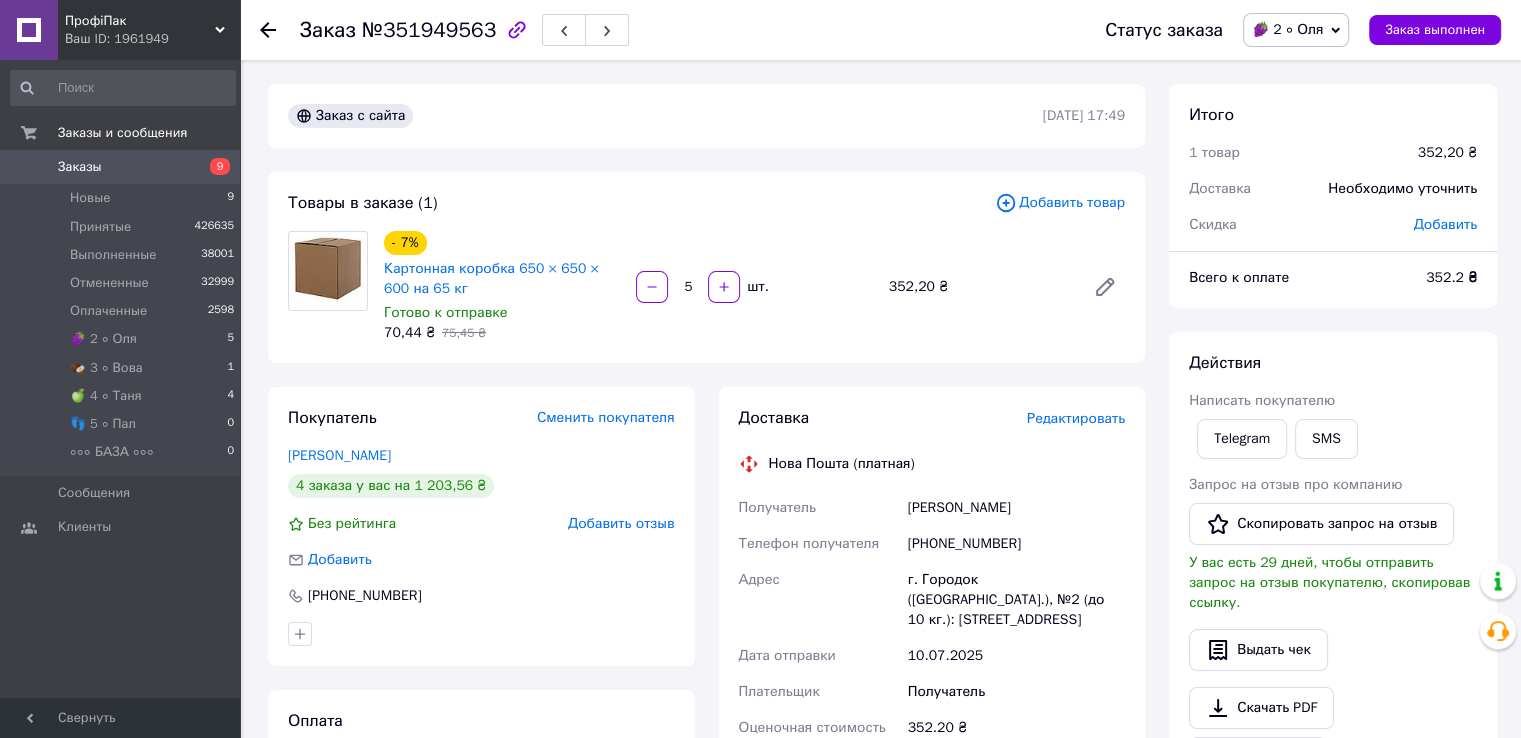 click on "[PHONE_NUMBER]" at bounding box center (1016, 544) 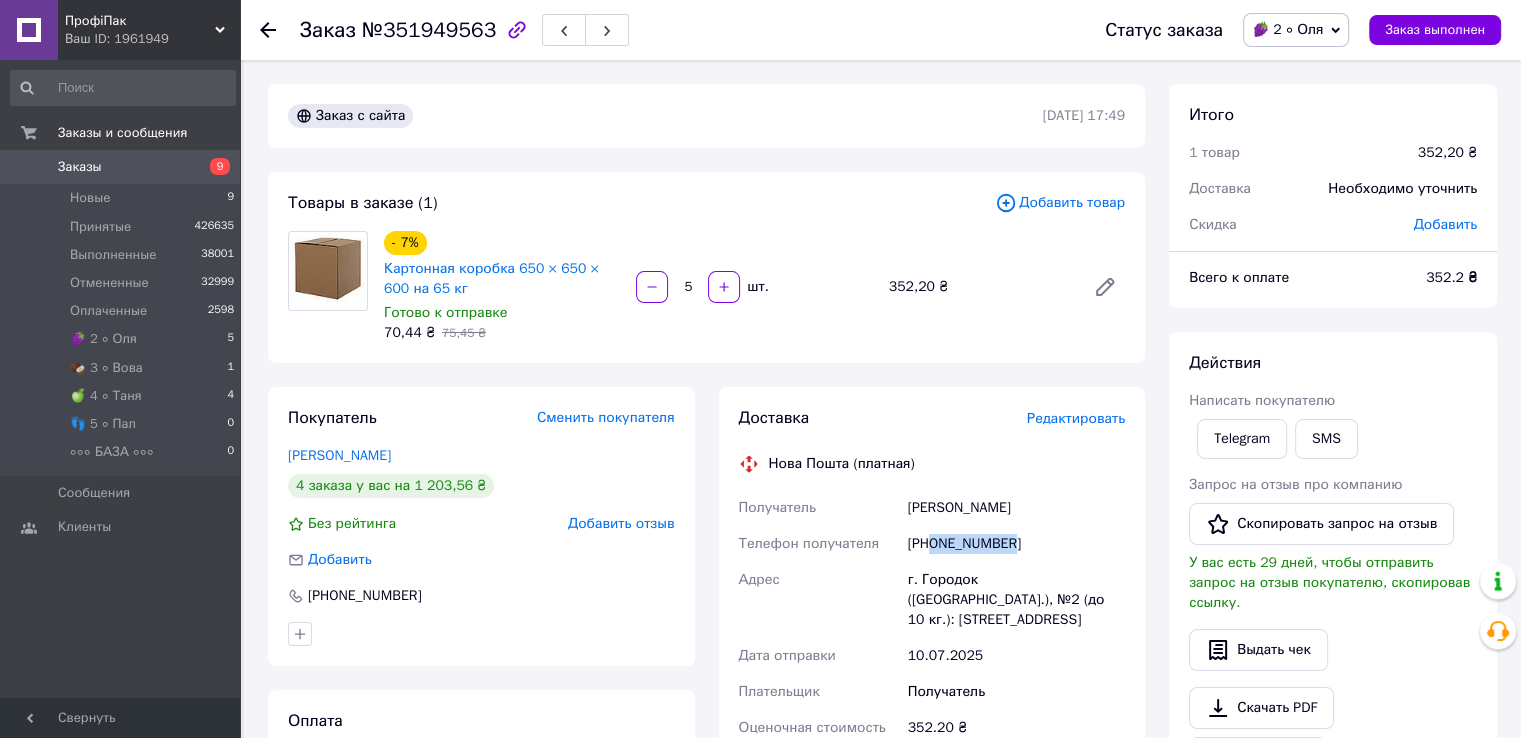 drag, startPoint x: 964, startPoint y: 543, endPoint x: 1068, endPoint y: 543, distance: 104 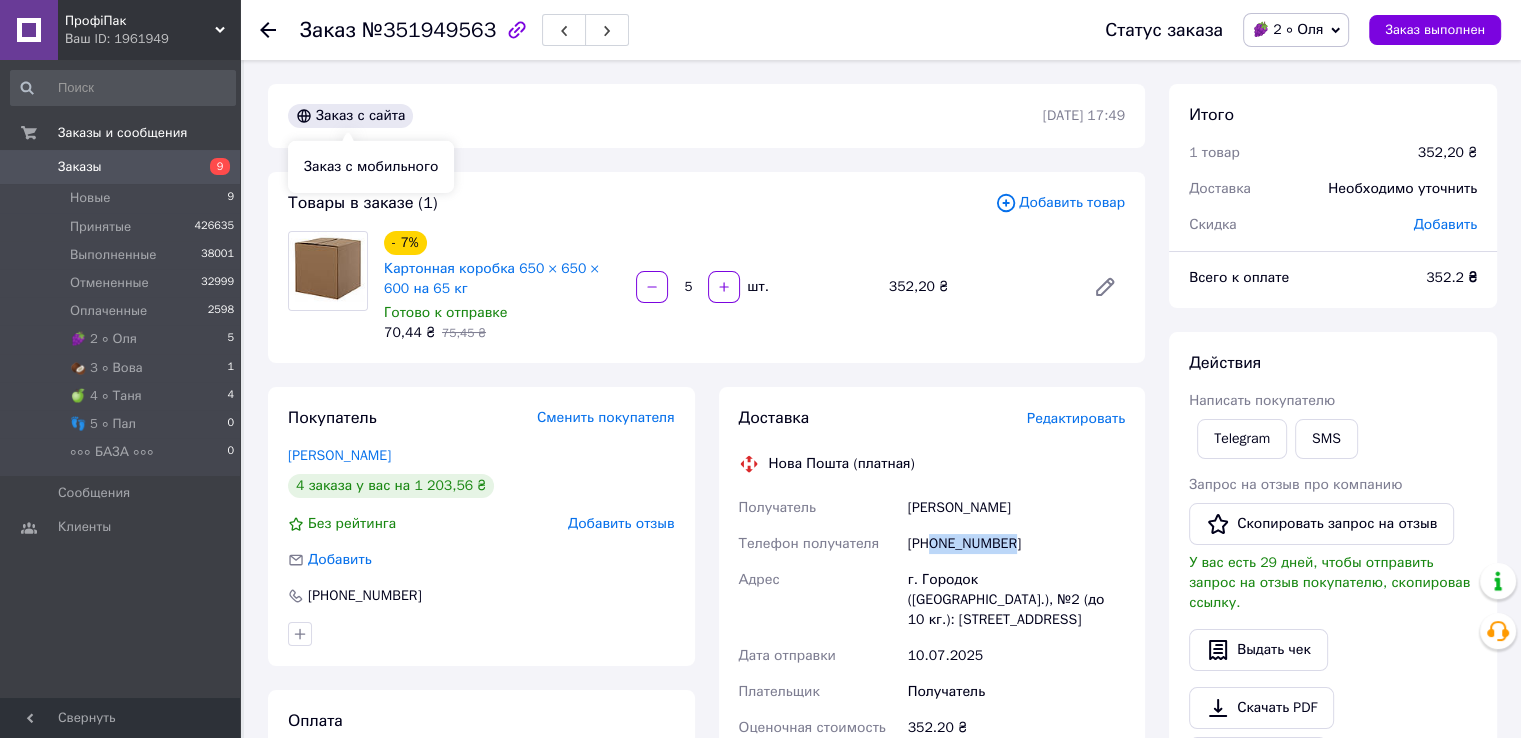 click 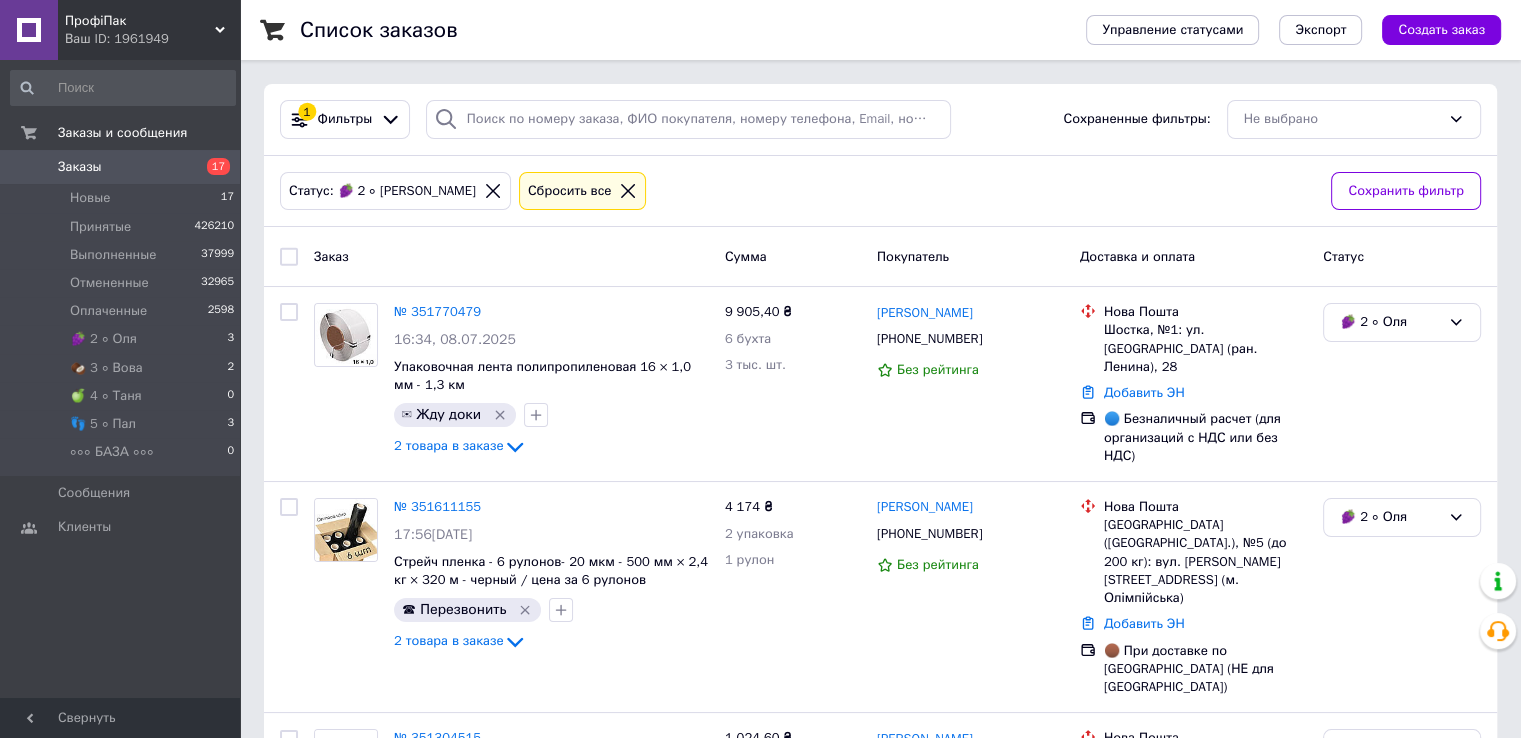 scroll, scrollTop: 166, scrollLeft: 0, axis: vertical 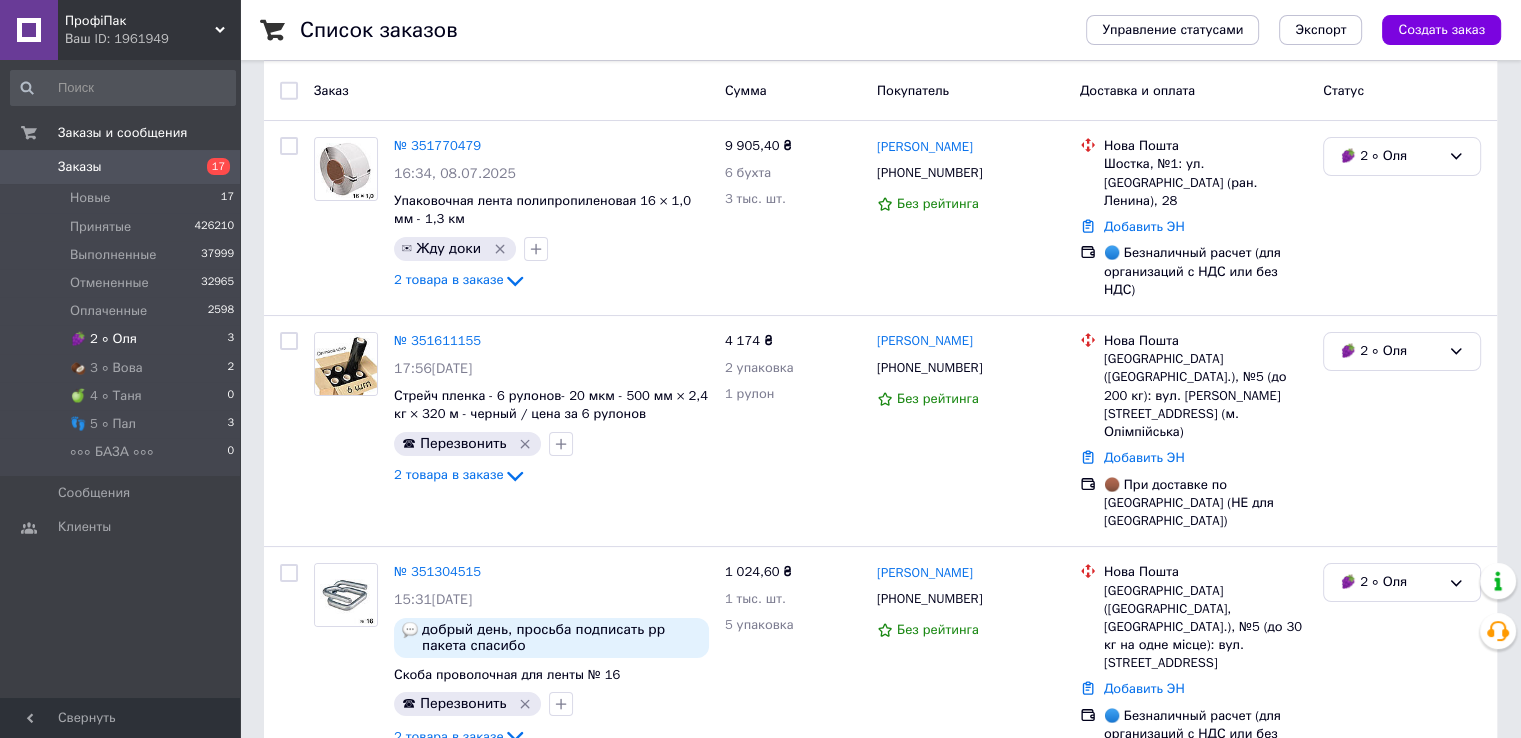 click on "🍇 2 ∘ [PERSON_NAME] 3" at bounding box center (123, 339) 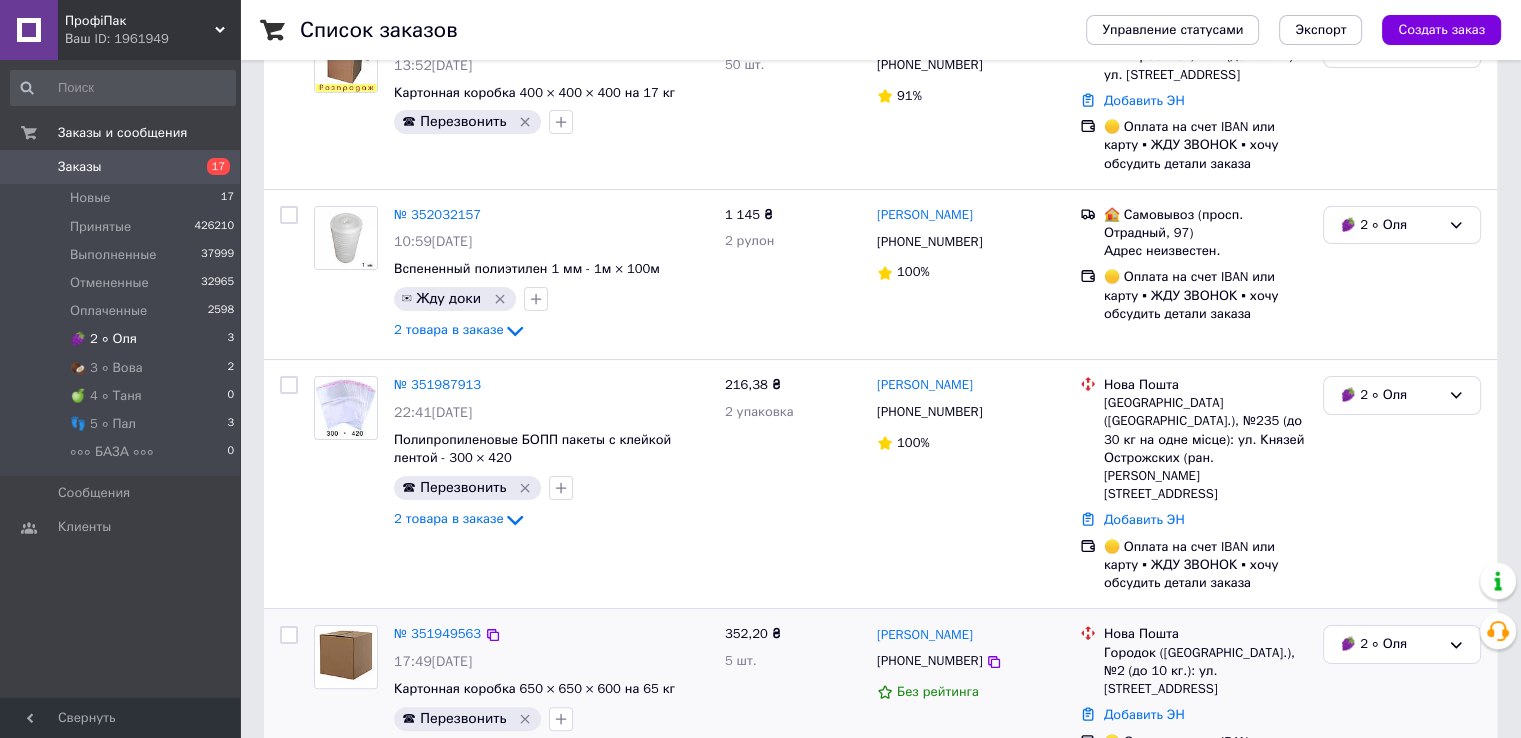 scroll, scrollTop: 400, scrollLeft: 0, axis: vertical 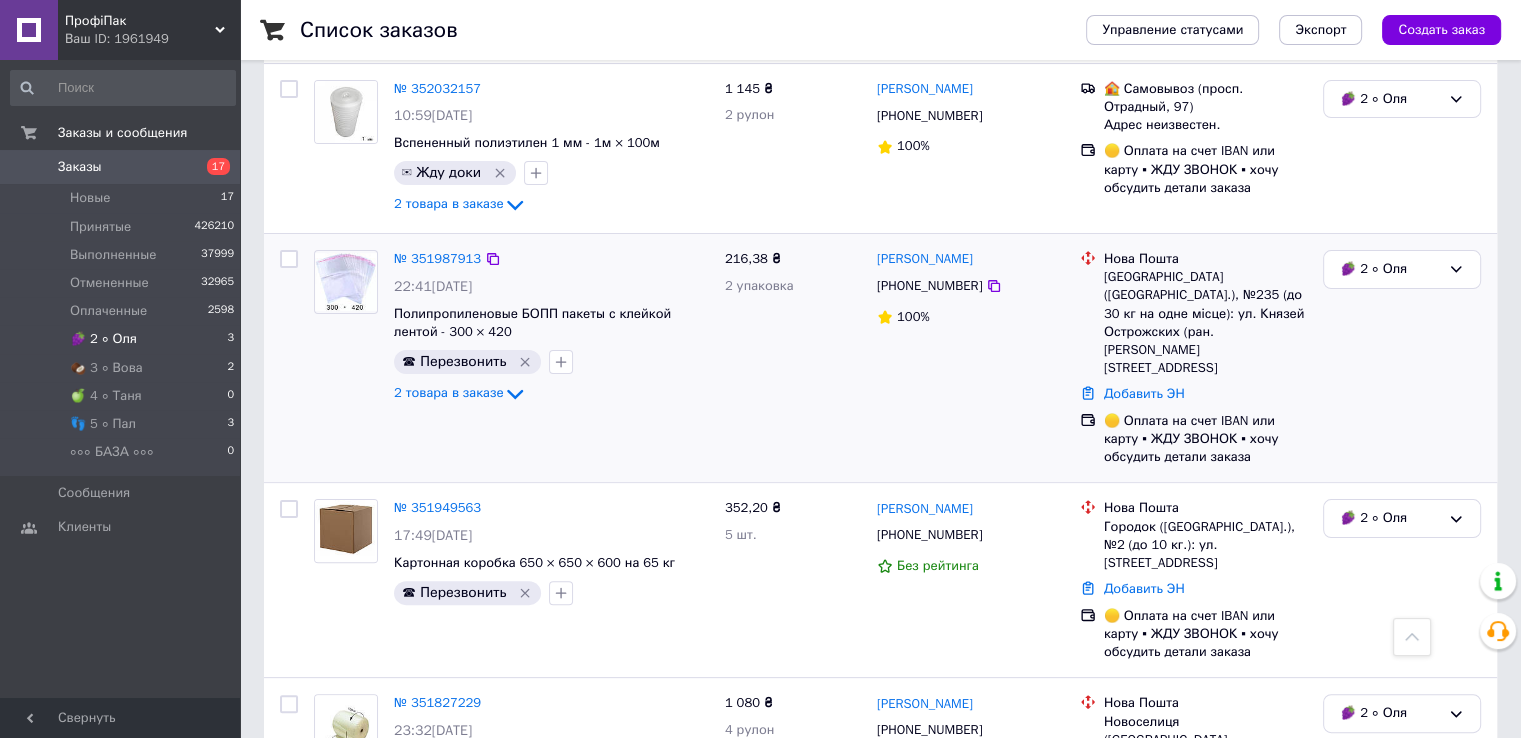 click at bounding box center (346, 282) 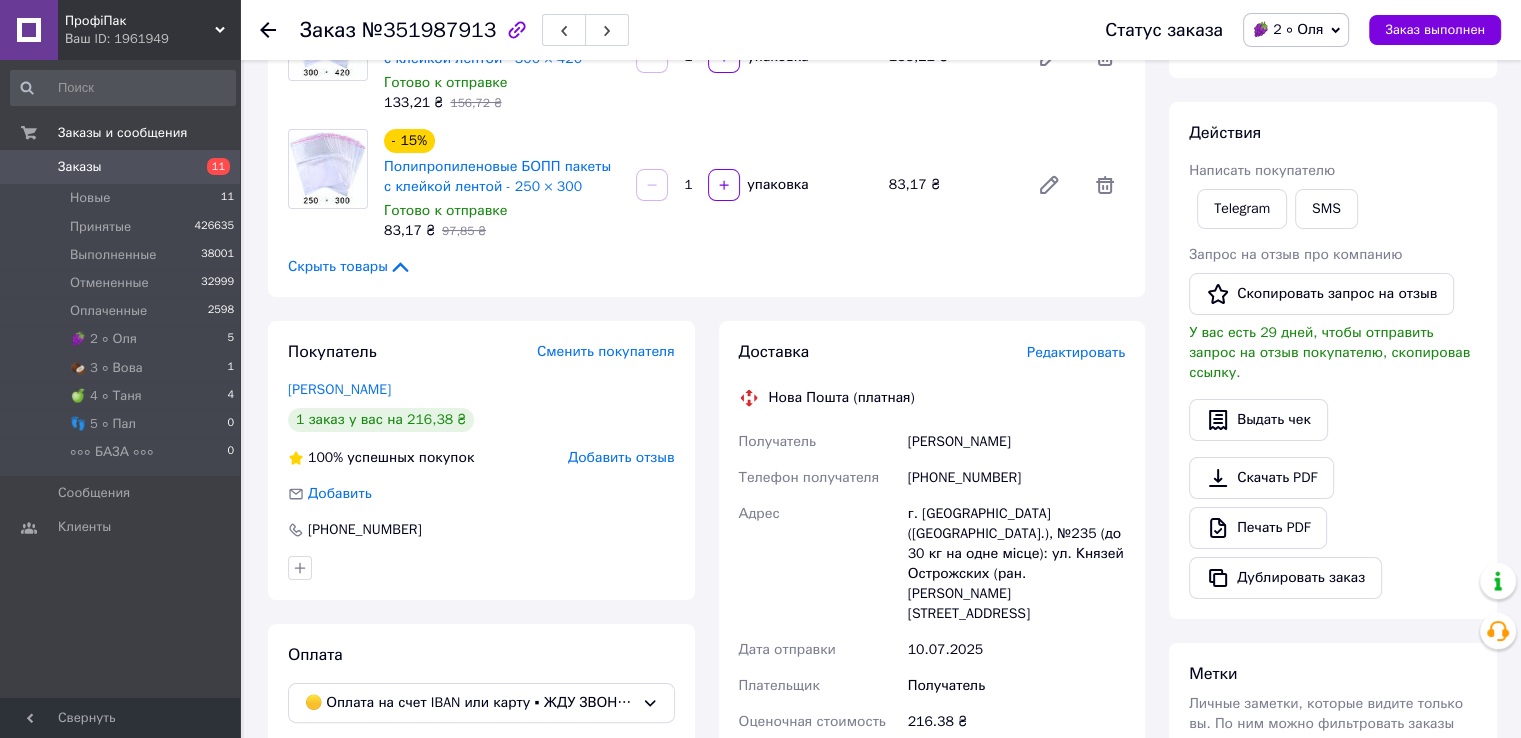 scroll, scrollTop: 300, scrollLeft: 0, axis: vertical 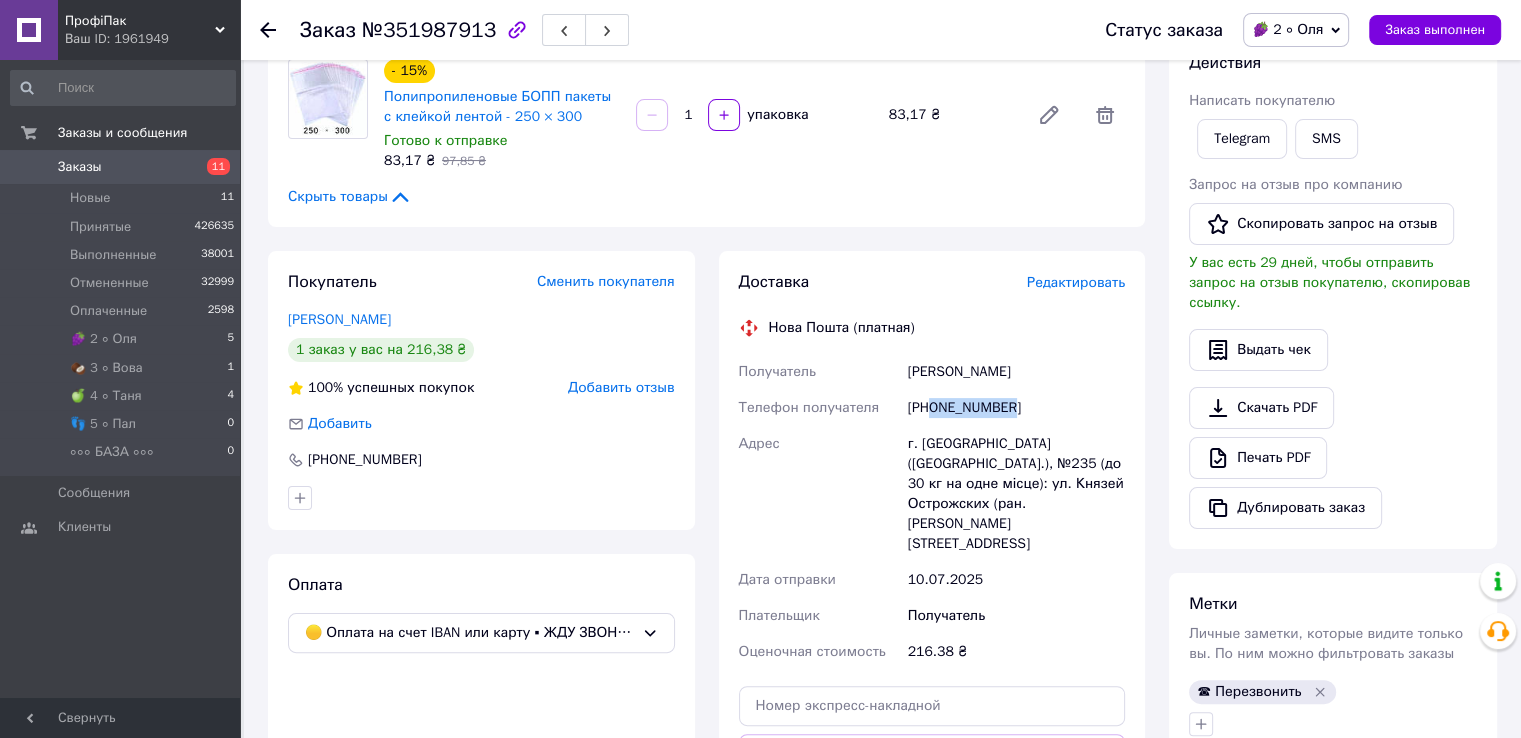 drag, startPoint x: 930, startPoint y: 409, endPoint x: 1015, endPoint y: 413, distance: 85.09406 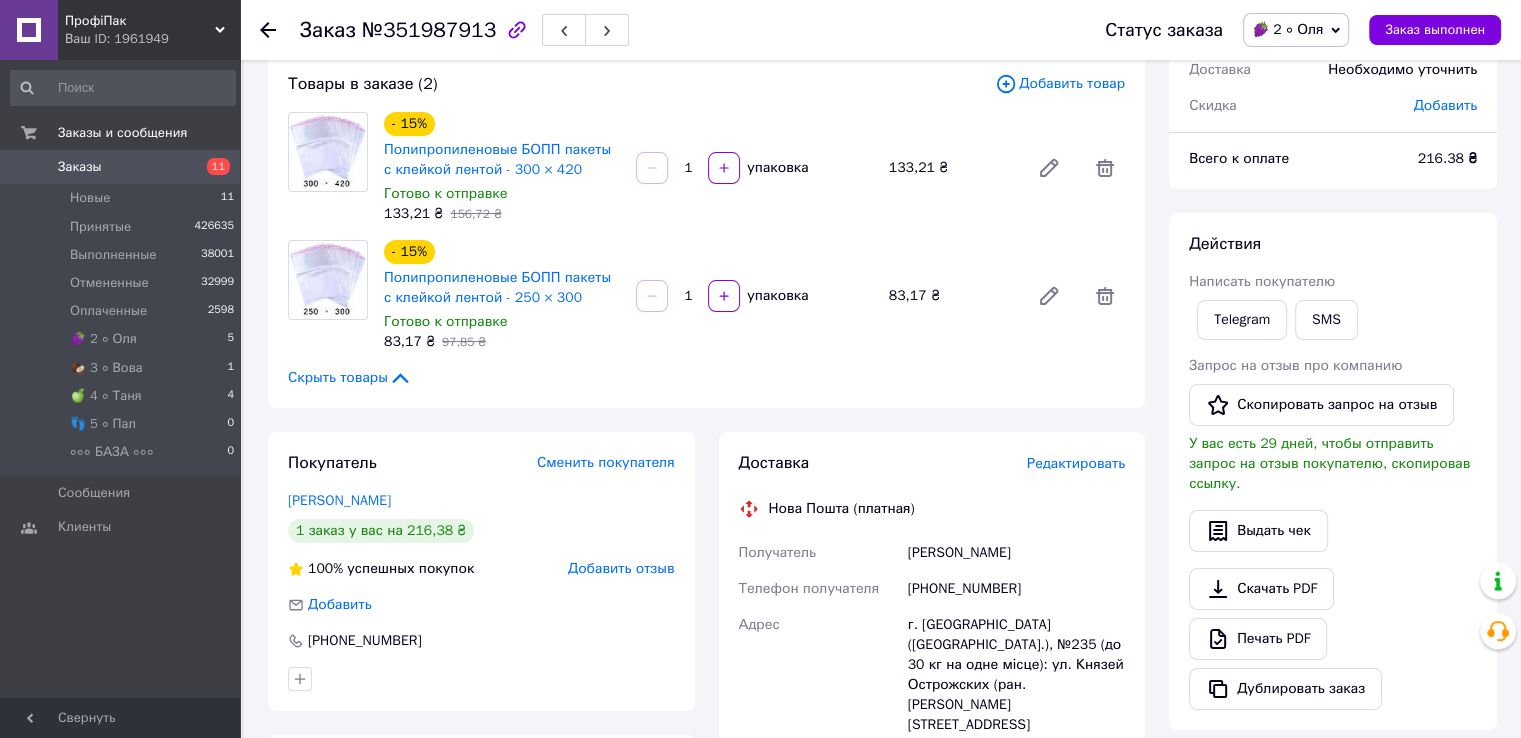 scroll, scrollTop: 0, scrollLeft: 0, axis: both 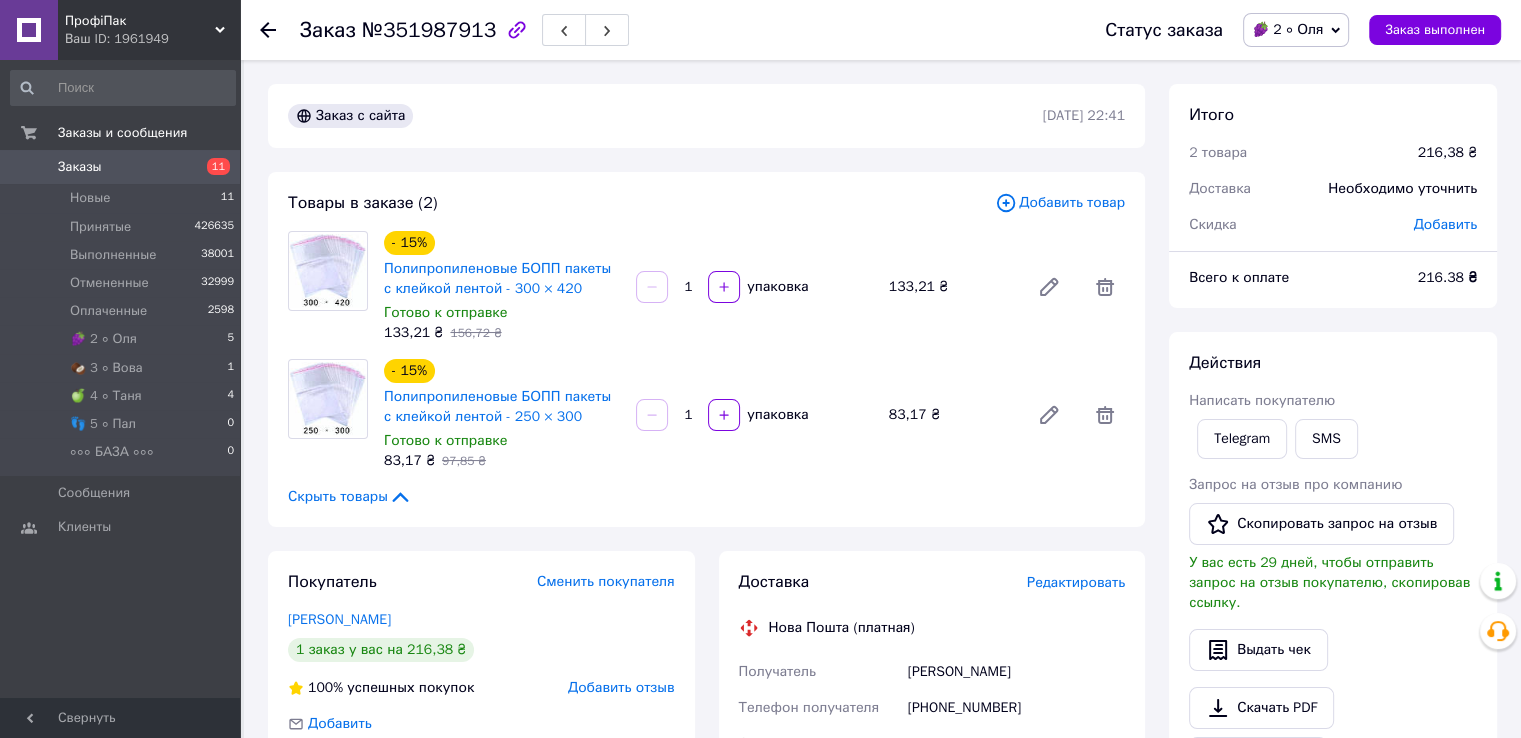 click 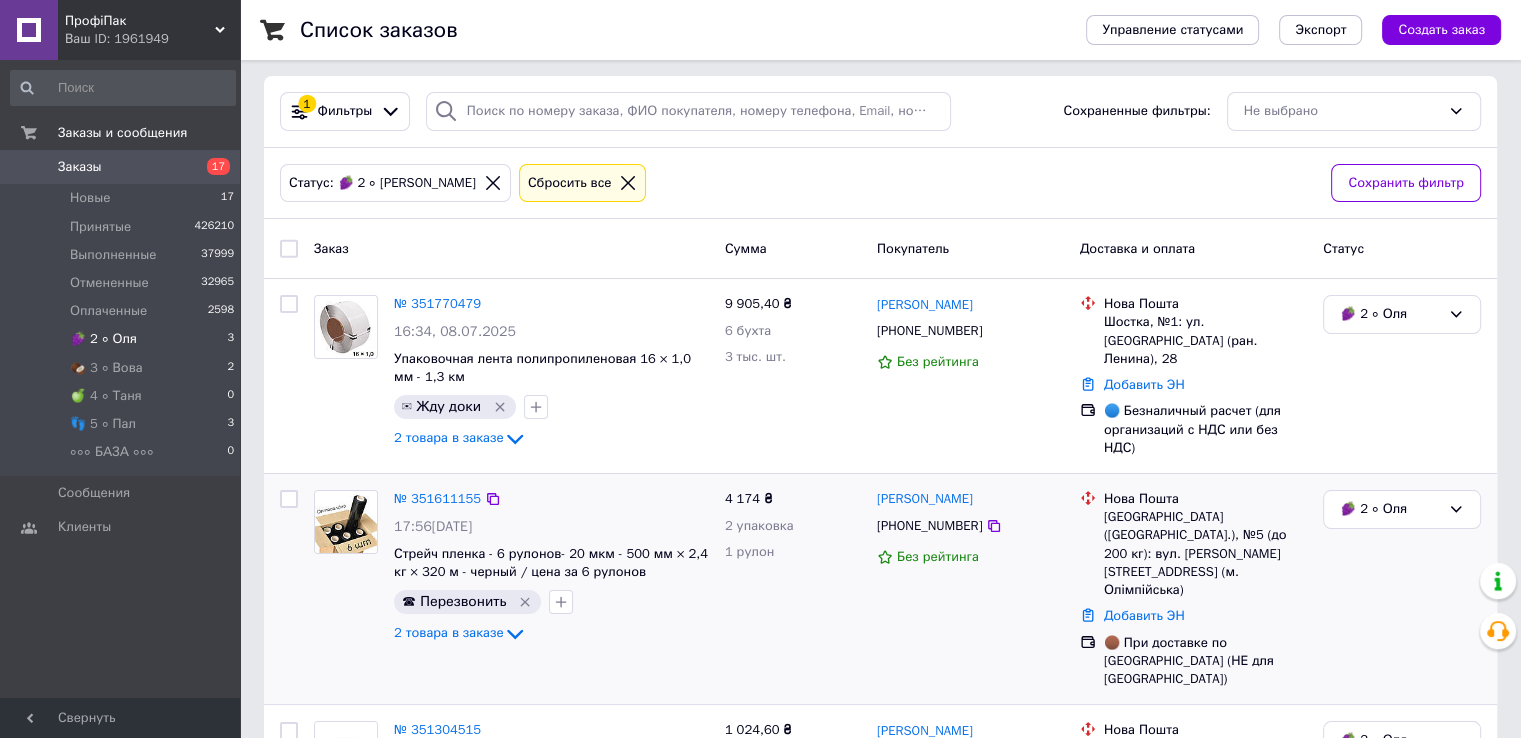 scroll, scrollTop: 0, scrollLeft: 0, axis: both 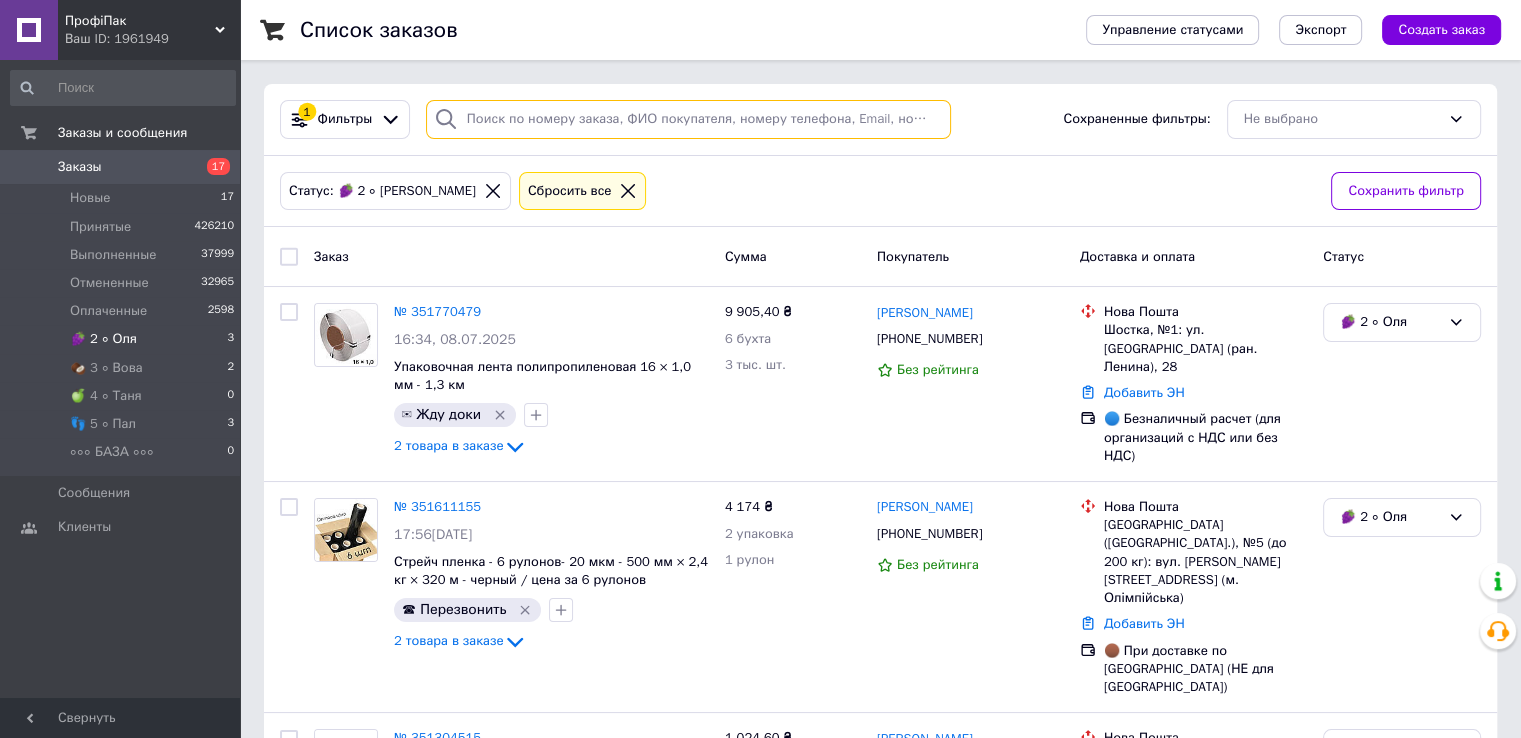 click at bounding box center (688, 119) 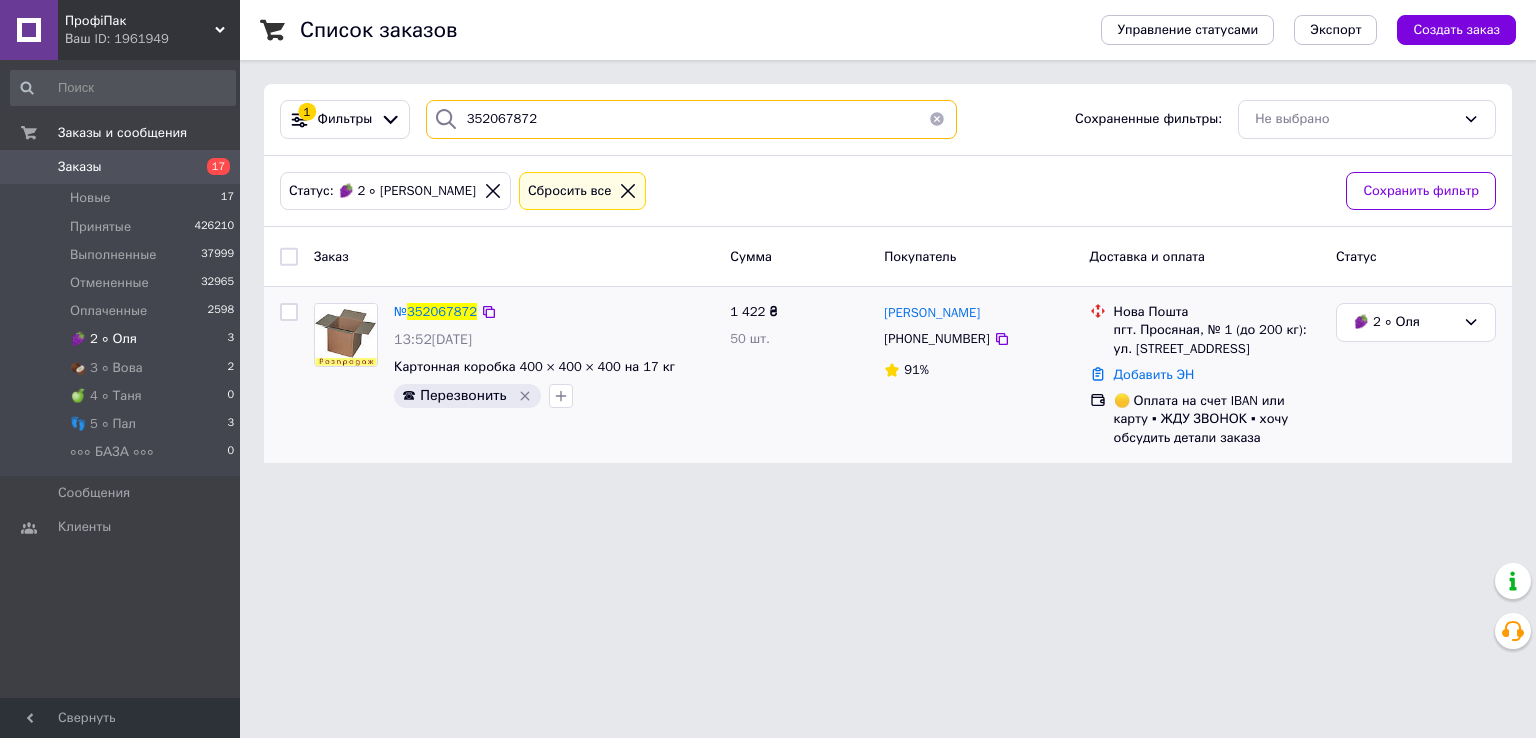type on "352067872" 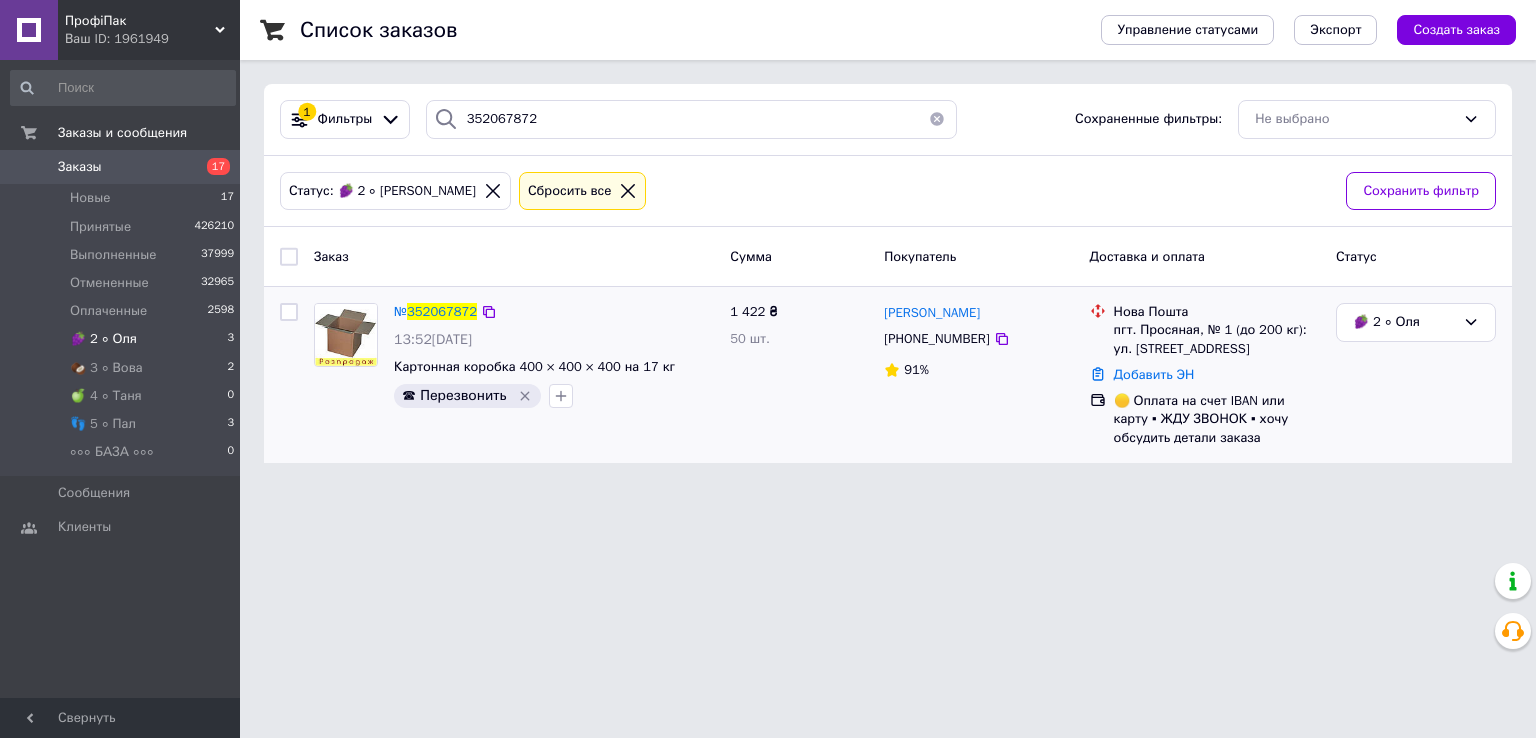 click on "🍇 2 ∘ Оля" at bounding box center (1404, 322) 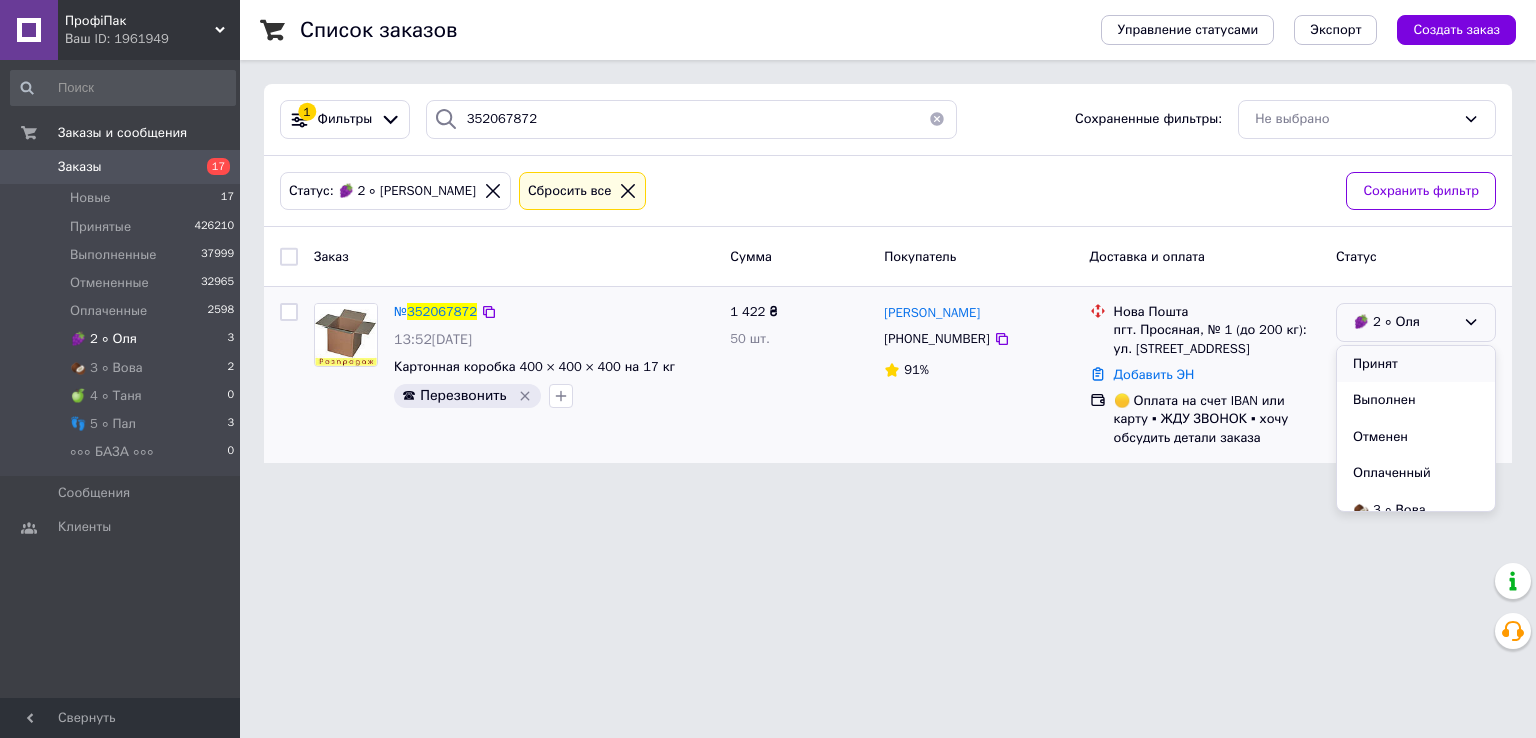 click on "Принят" at bounding box center (1416, 364) 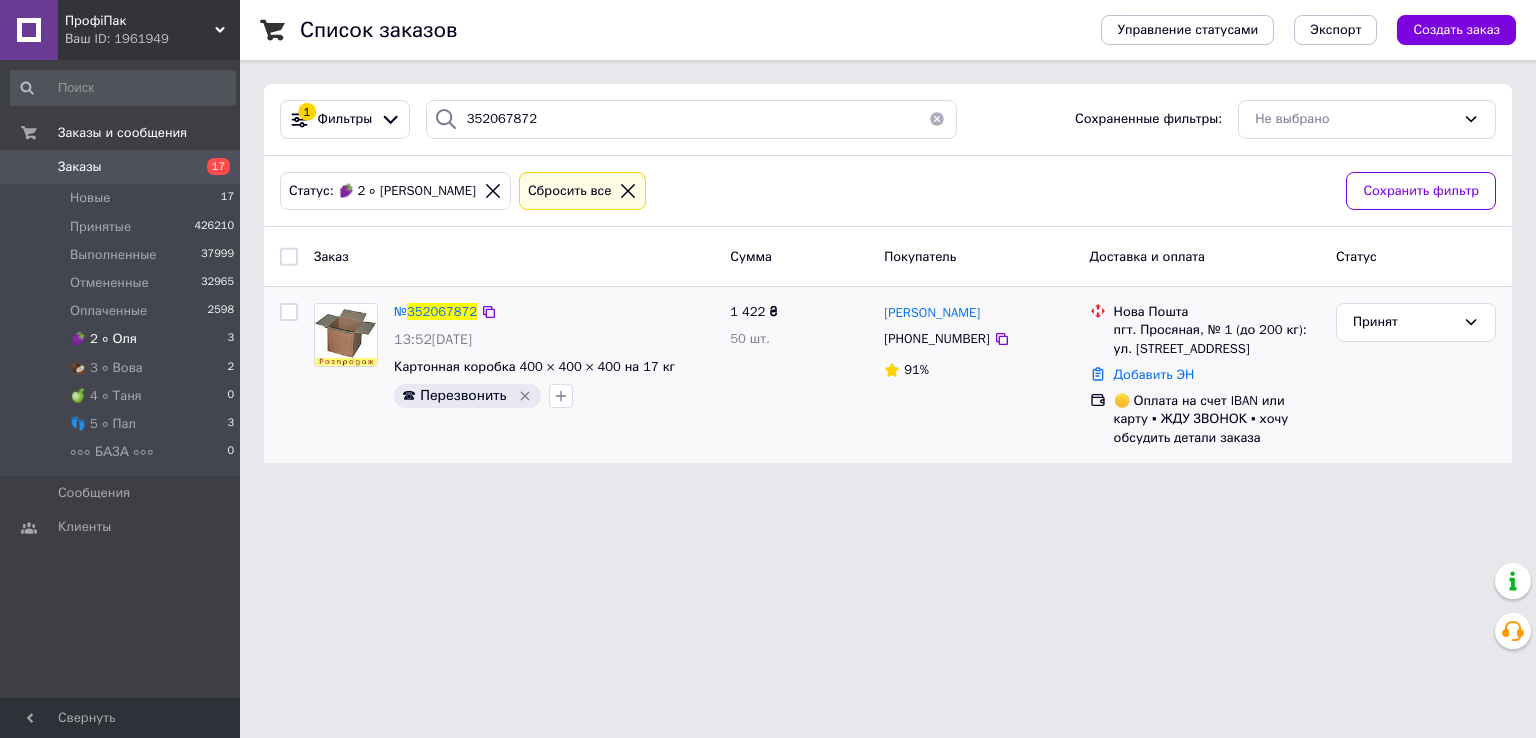 click on "🍇 2 ∘ Оля 3" at bounding box center (123, 339) 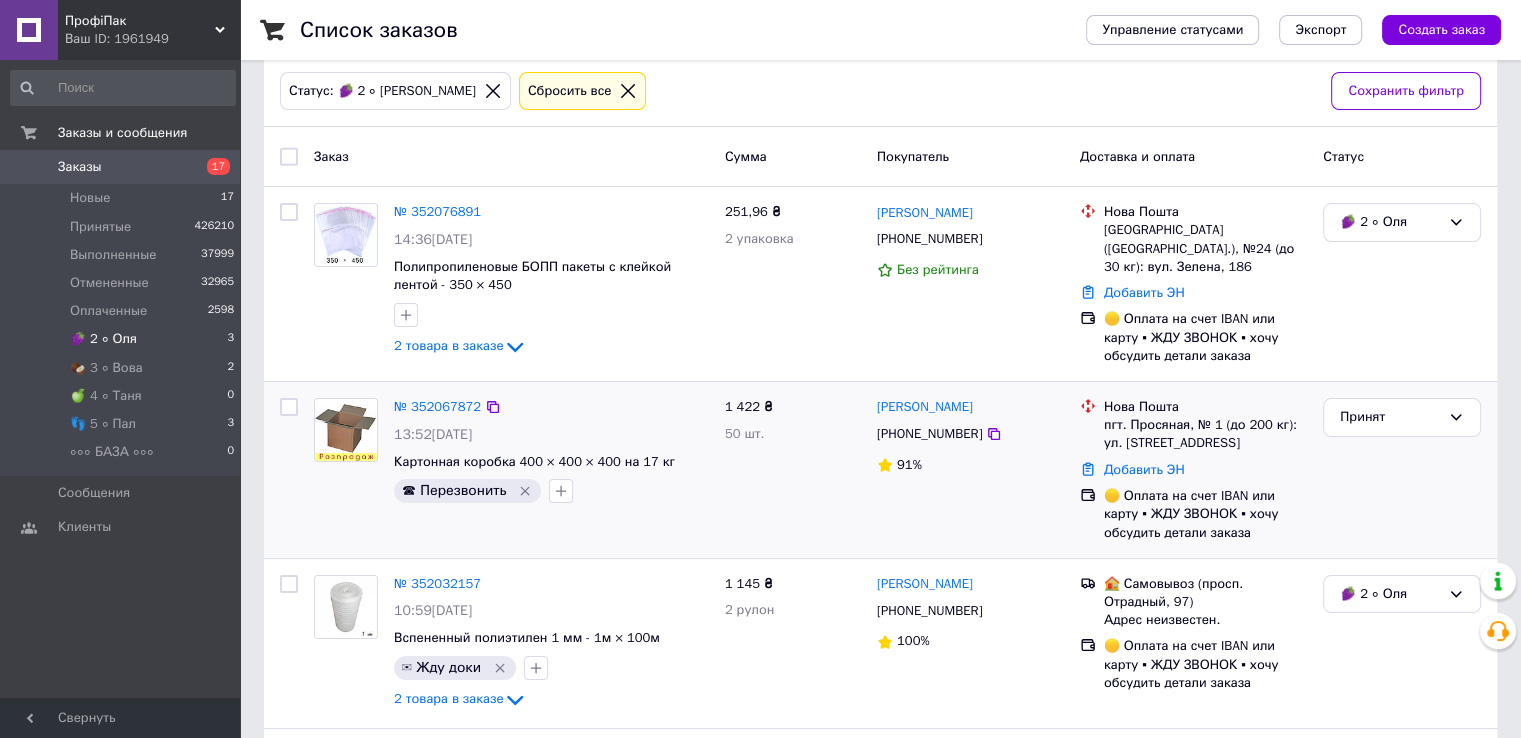 scroll, scrollTop: 0, scrollLeft: 0, axis: both 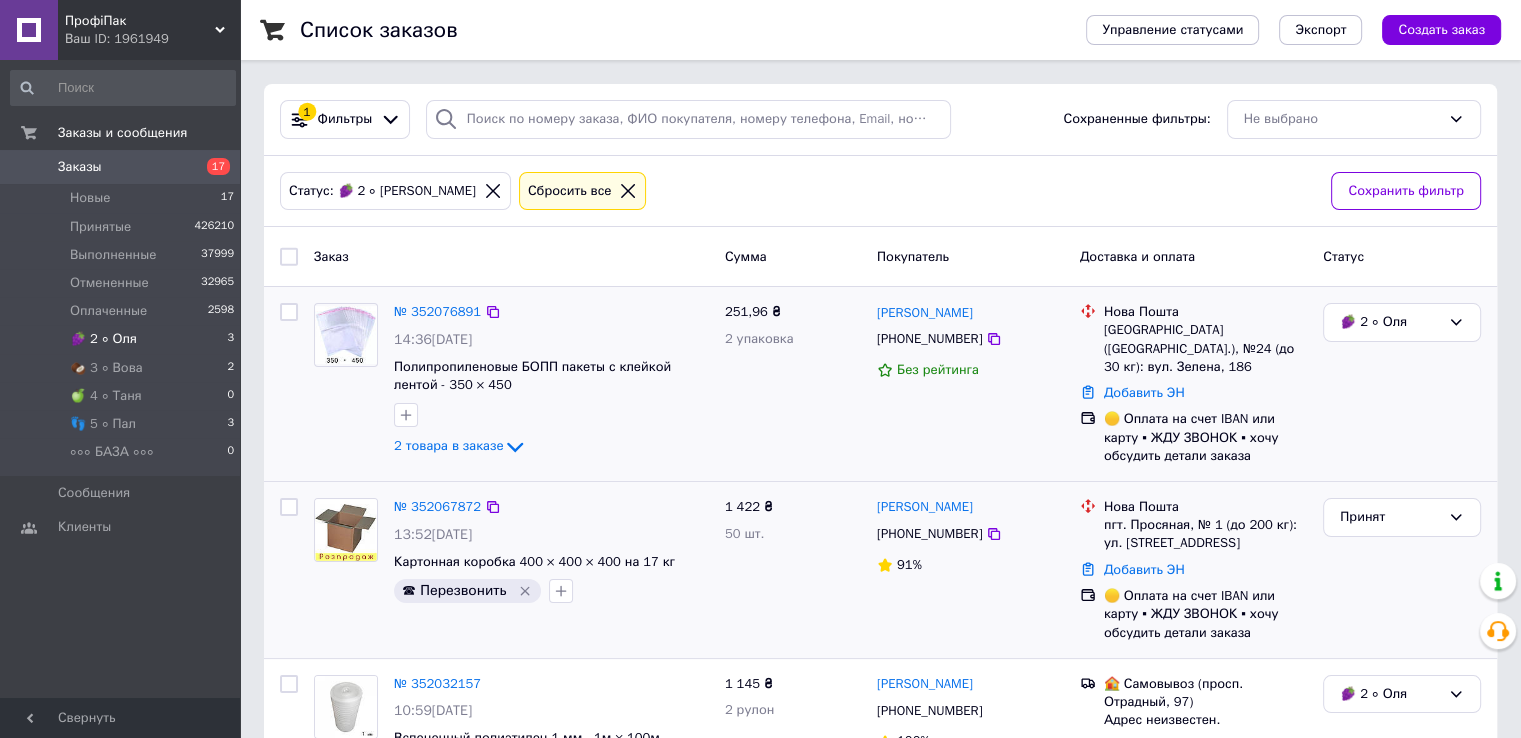 click at bounding box center [346, 335] 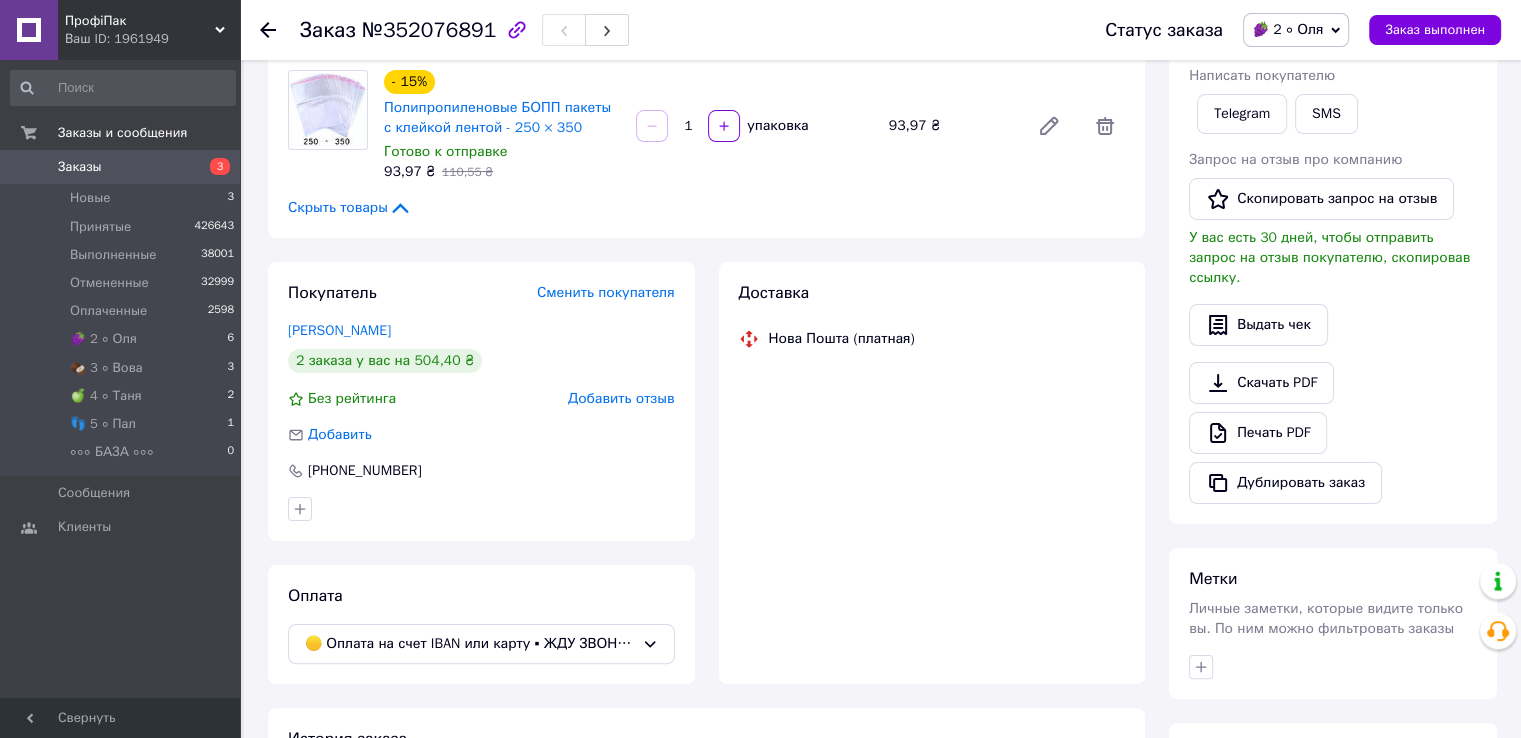 scroll, scrollTop: 300, scrollLeft: 0, axis: vertical 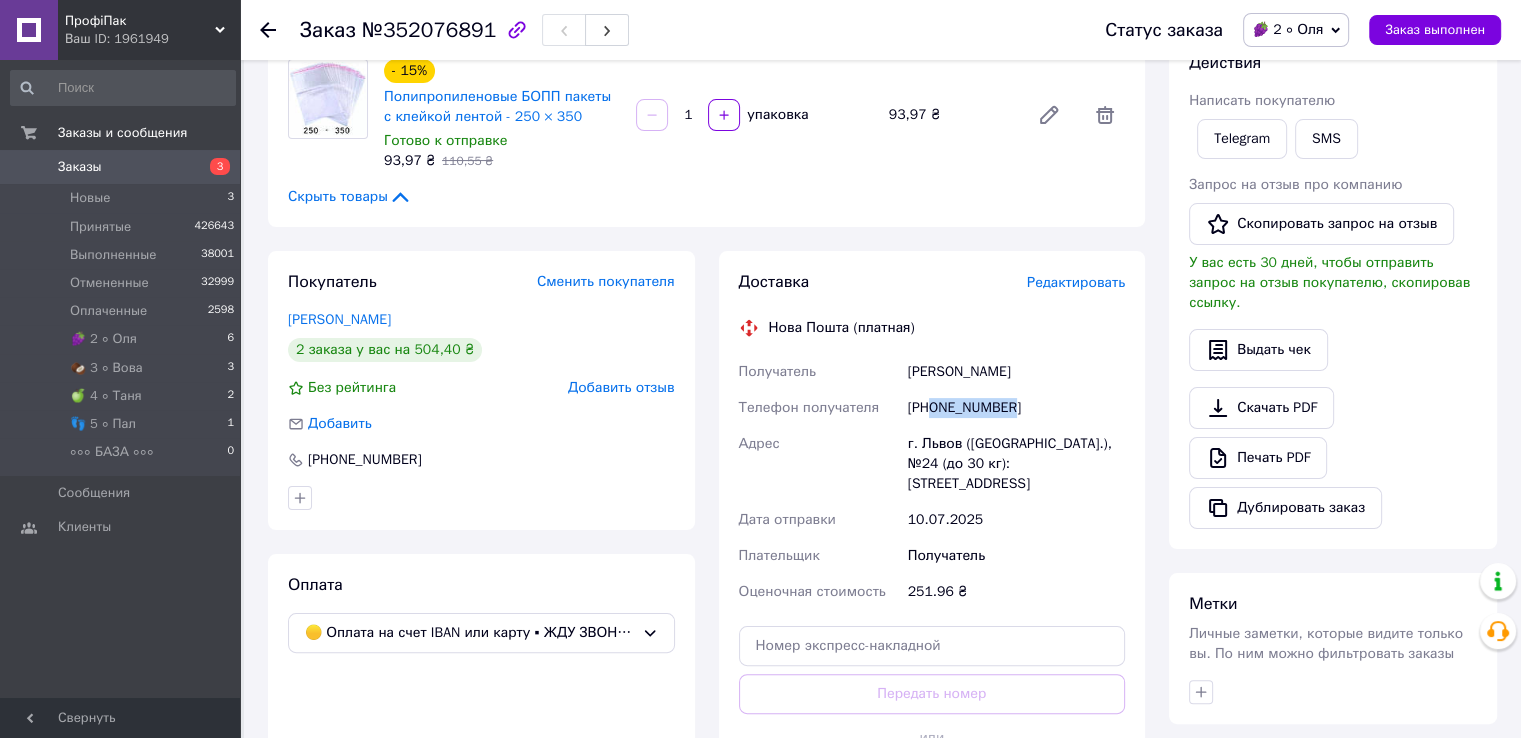 drag, startPoint x: 931, startPoint y: 410, endPoint x: 1027, endPoint y: 412, distance: 96.02083 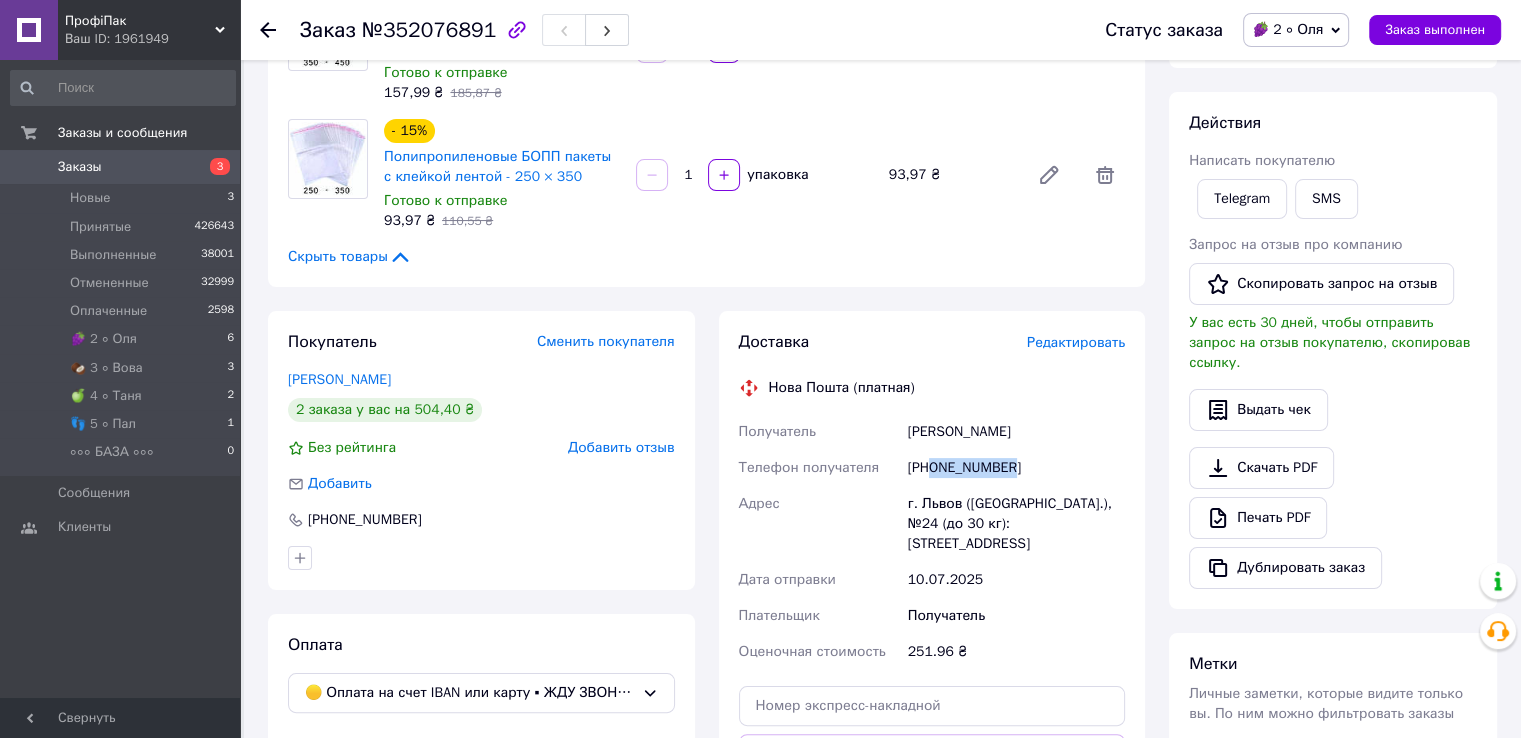 scroll, scrollTop: 0, scrollLeft: 0, axis: both 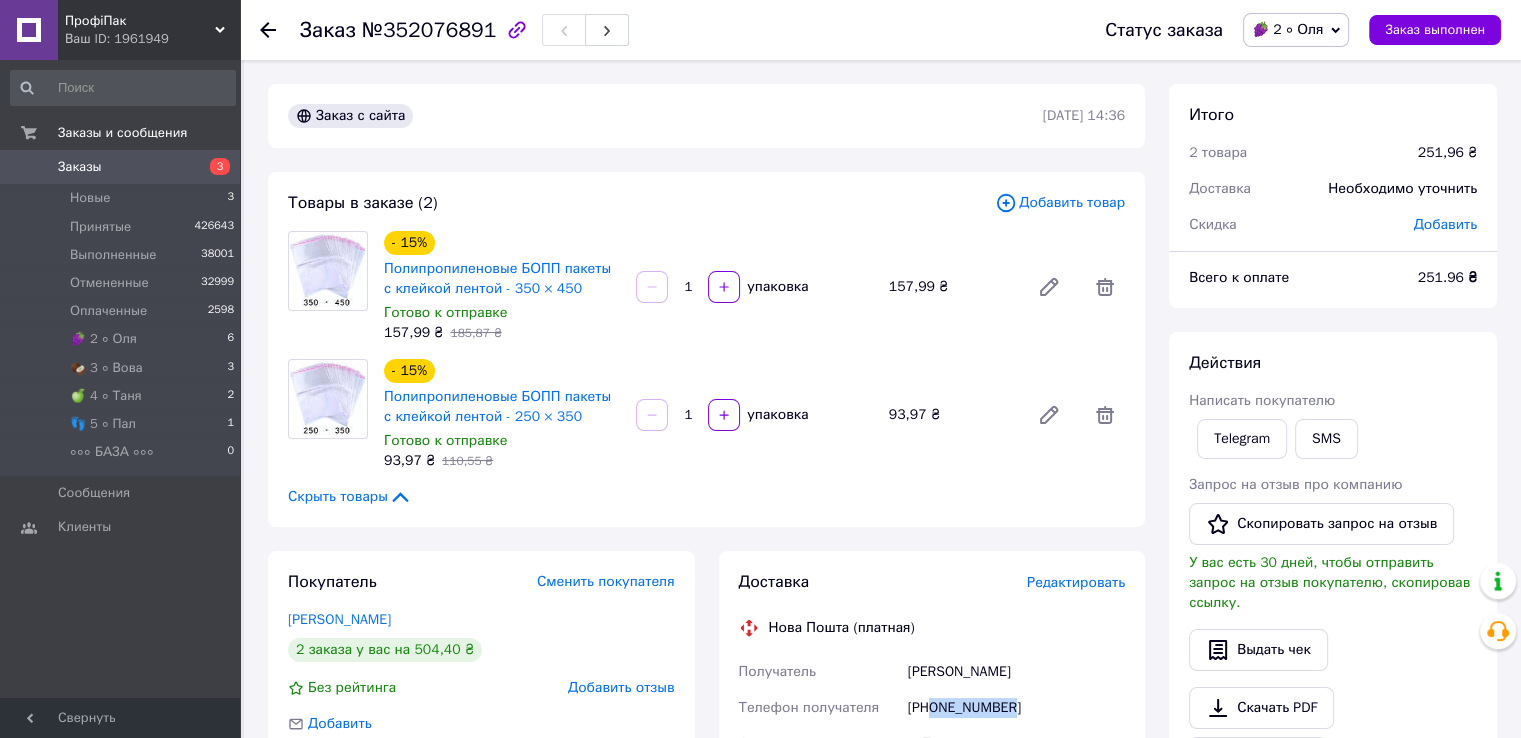 click on "Товары в заказе (2) Добавить товар - 15% Полипропиленовые БОПП пакеты с клейкой лентой - 350 × 450 Готово к отправке 157,99 ₴   185,87 ₴ 1   упаковка 157,99 ₴ - 15% Полипропиленовые БОПП пакеты с клейкой лентой - 250 × 350 Готово к отправке 93,97 ₴   110,55 ₴ 1   упаковка 93,97 ₴ Скрыть товары" at bounding box center [706, 349] 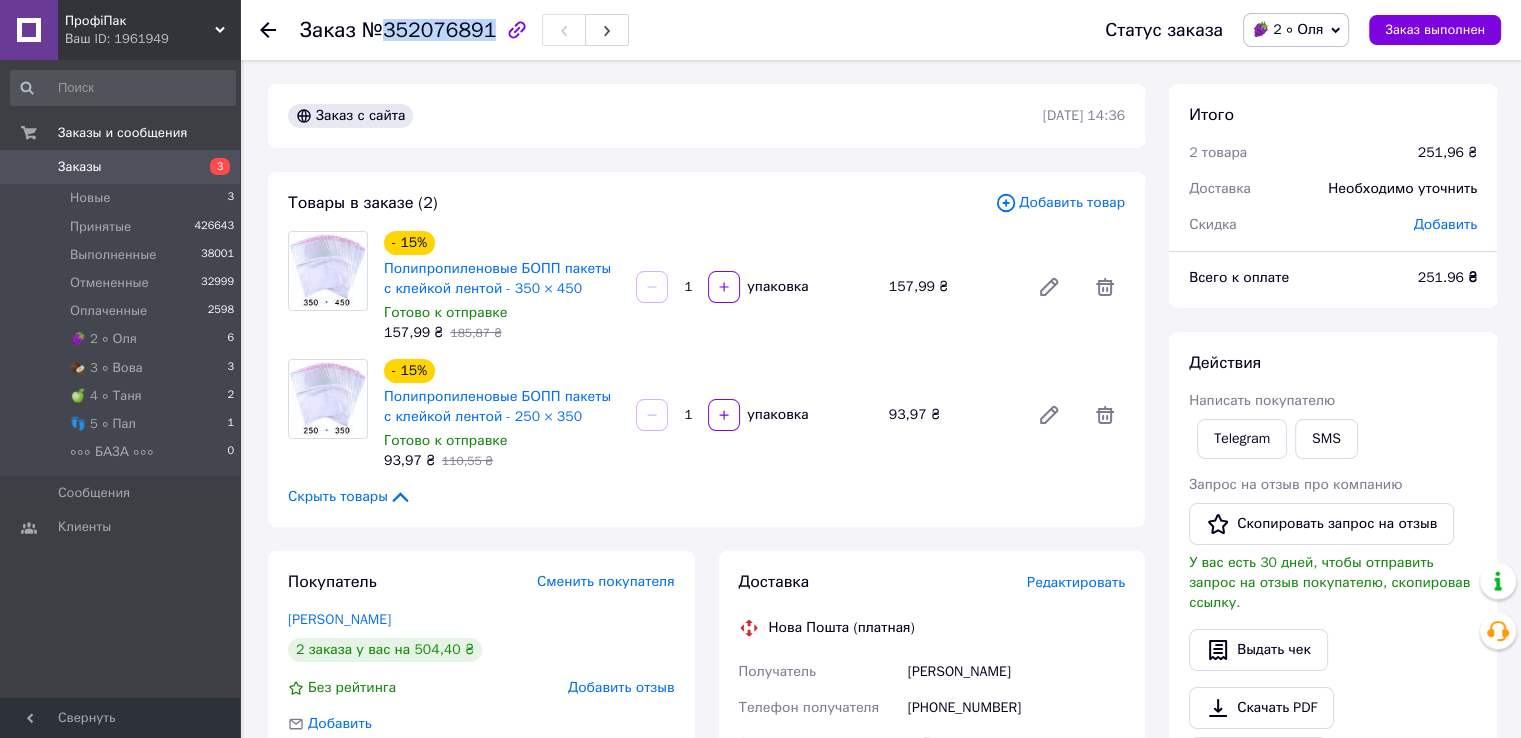 drag, startPoint x: 380, startPoint y: 32, endPoint x: 481, endPoint y: 36, distance: 101.07918 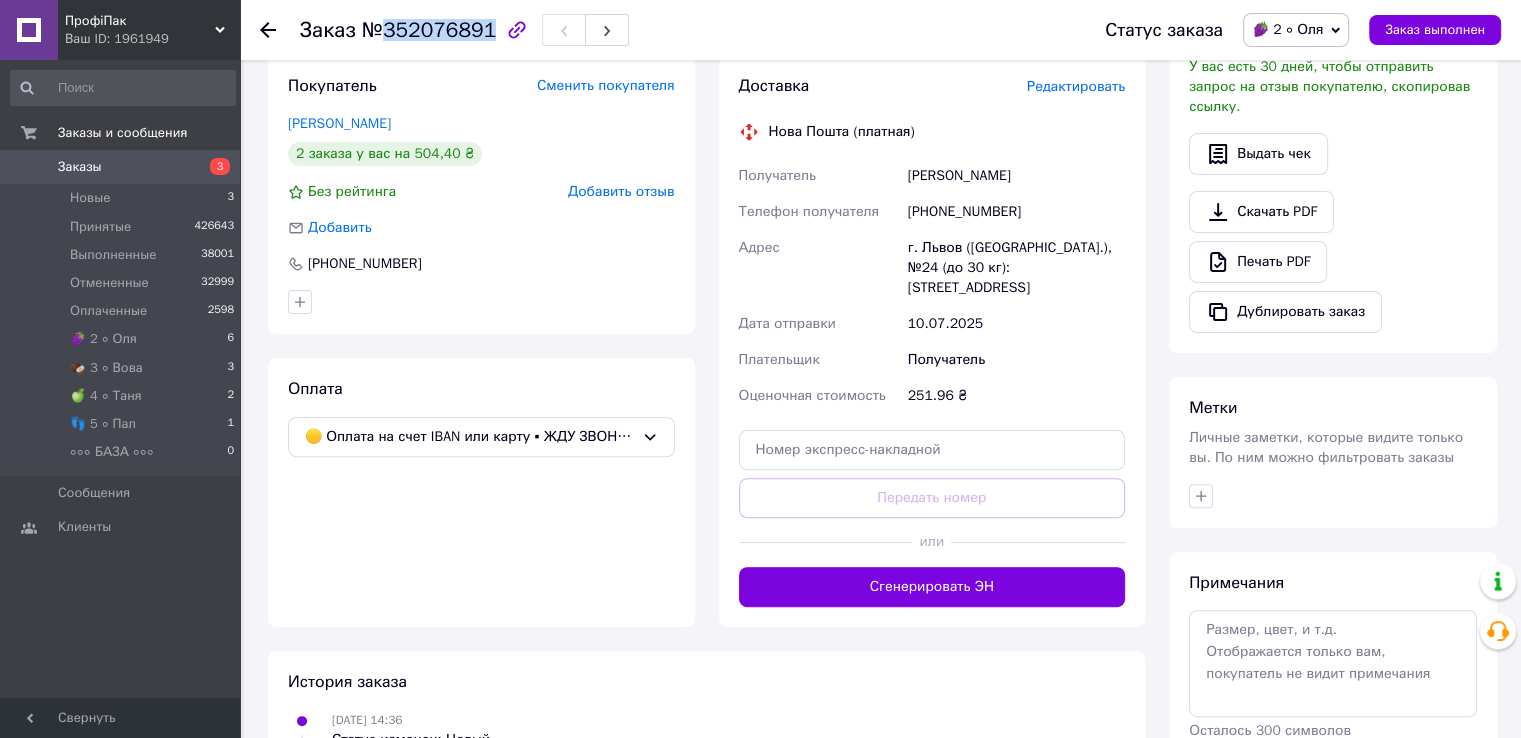 scroll, scrollTop: 500, scrollLeft: 0, axis: vertical 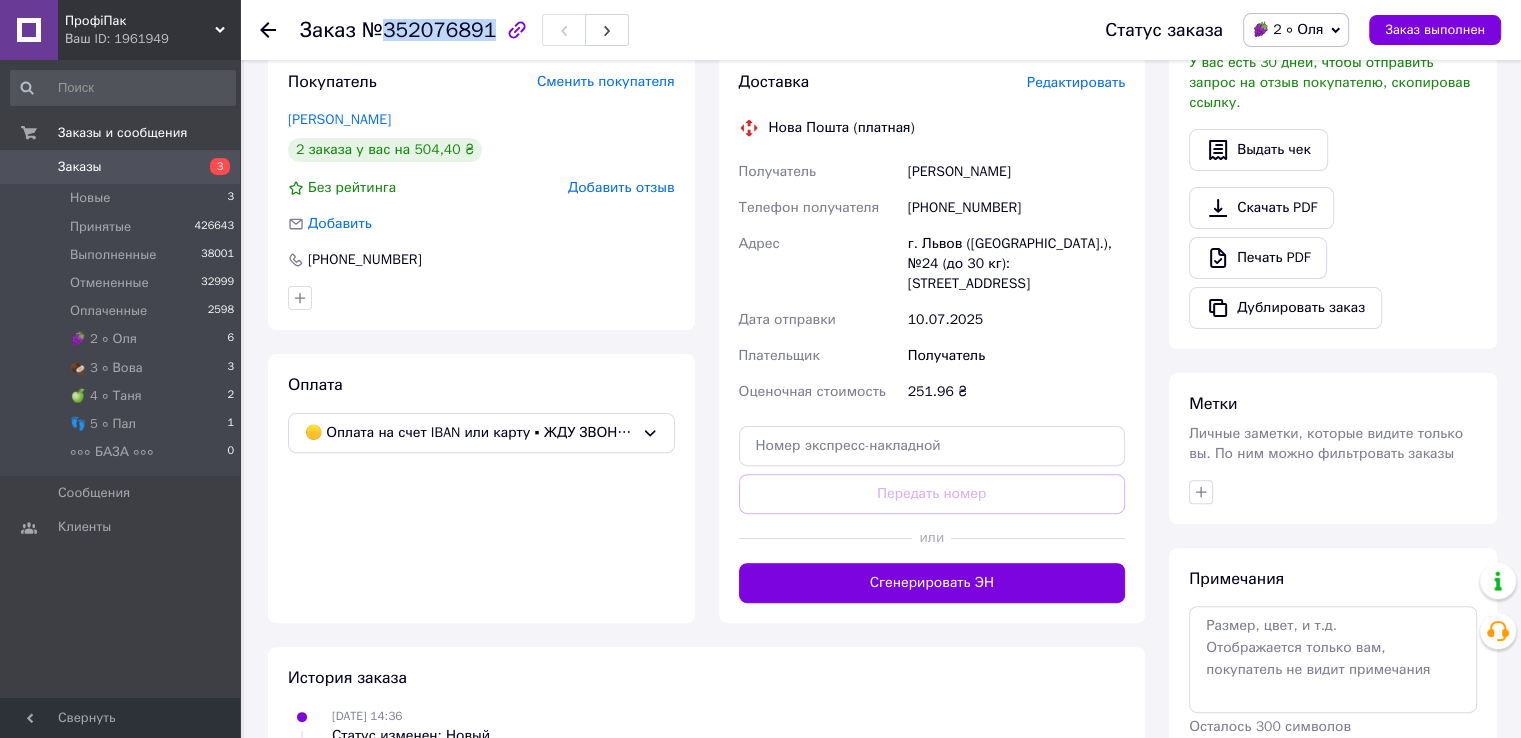 click on "🍇 2 ∘ Оля" at bounding box center (1287, 29) 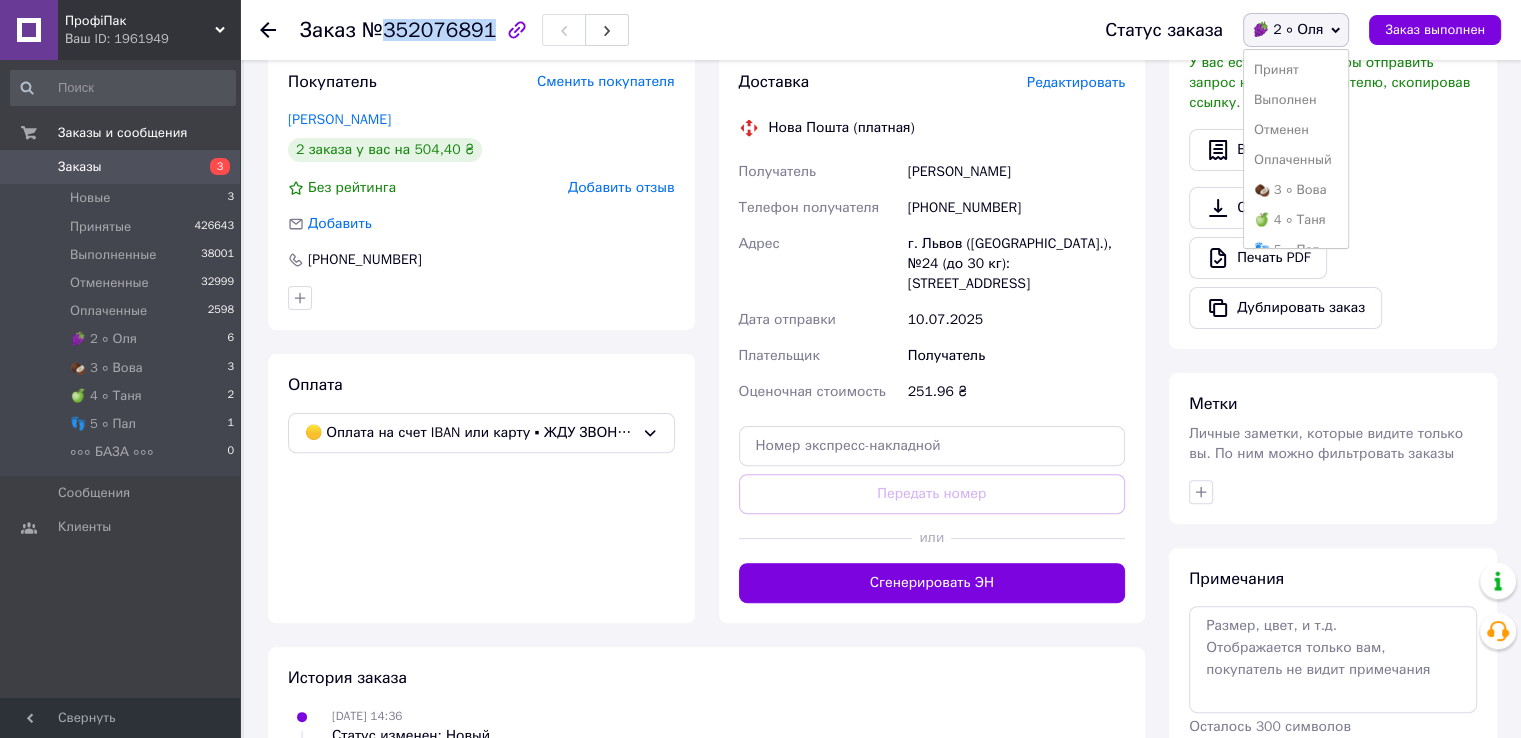click on "Принят" at bounding box center [1296, 70] 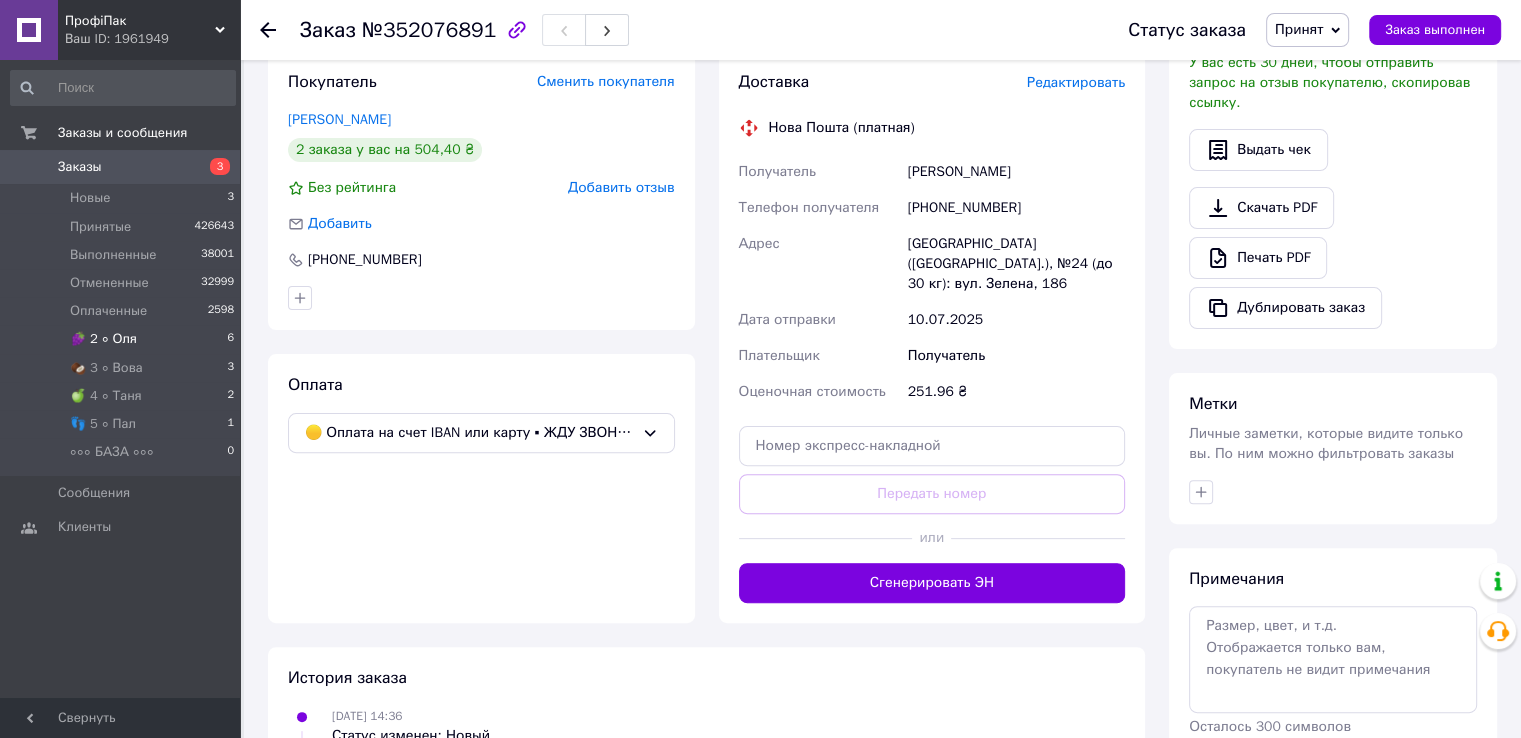 click on "🍇 2 ∘ Оля 6" at bounding box center (123, 339) 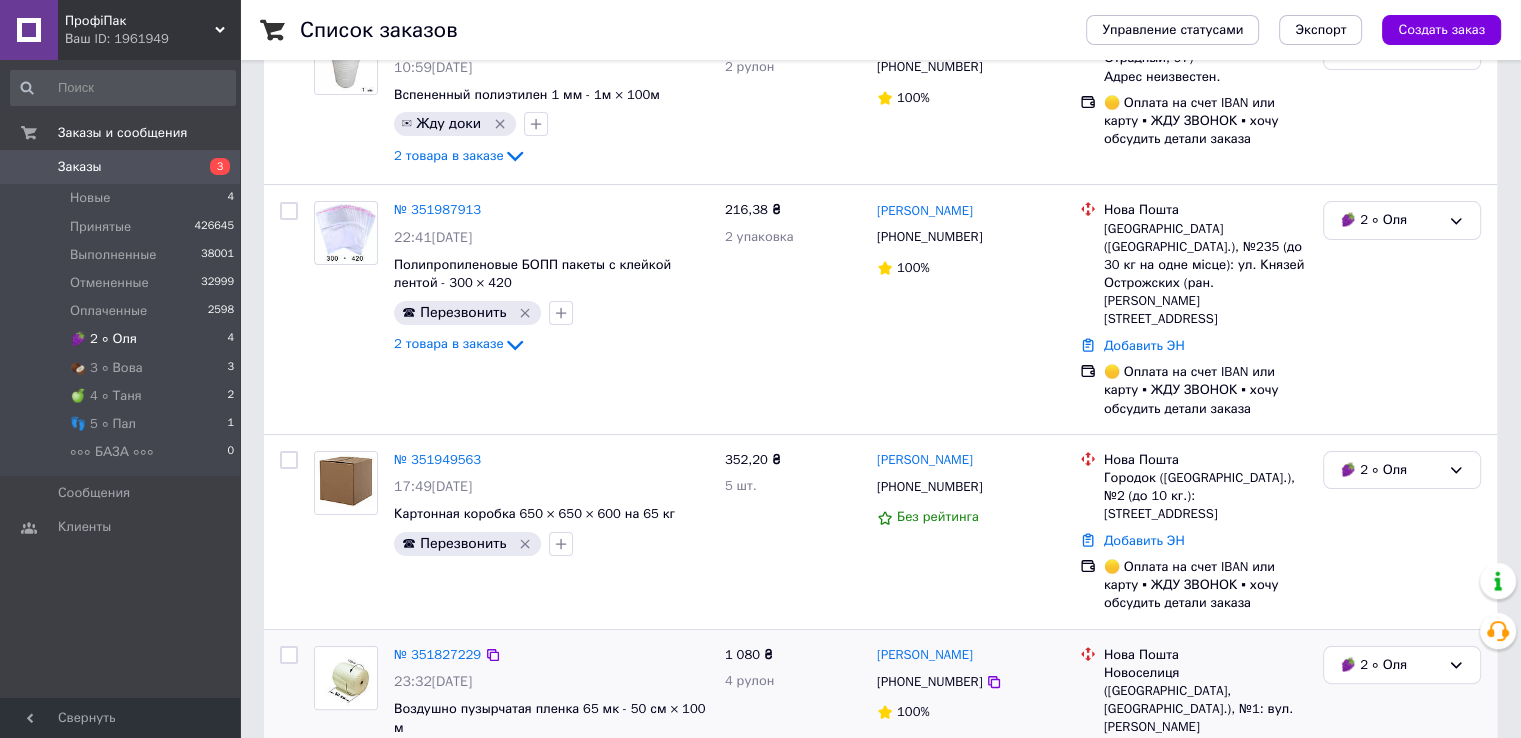 scroll, scrollTop: 308, scrollLeft: 0, axis: vertical 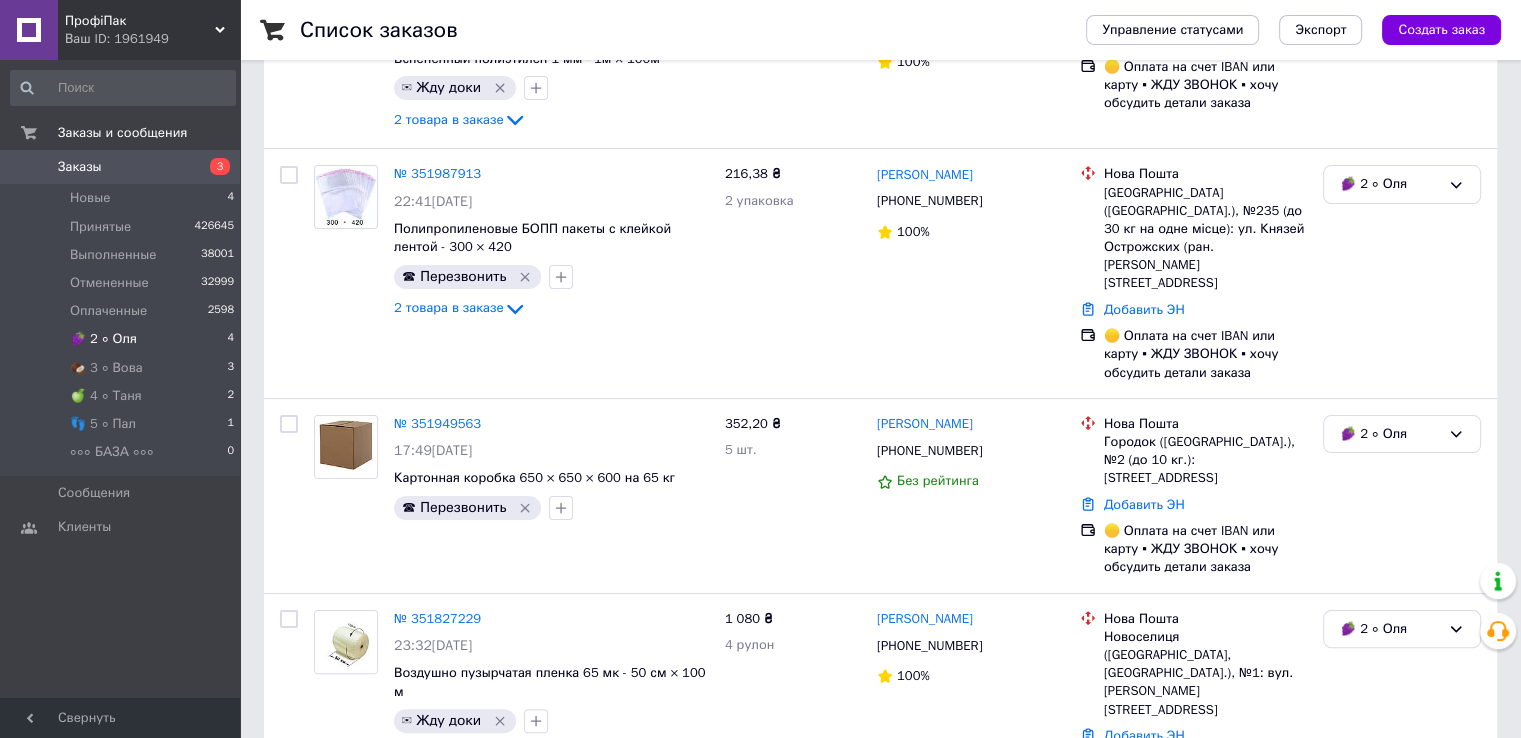 click on "Список заказов Управление статусами Экспорт Создать заказ 1 Фильтры Сохраненные фильтры: Не выбрано Статус: 🍇 2 ∘ Оля Сбросить все Сохранить фильтр Заказ Сумма Покупатель Доставка и оплата Статус № 352032157 10:59, 10.07.2025 Вспененный полиэтилен 1 мм - 1м × 100м ✉ Жду доки   2 товара в заказе 1 145 ₴ 2 рулон Юлія Гасюк +380503522102 100% 🏠 Самовывоз (просп. Отрадный, 97) Адрес неизвестен. 🟡 Оплата на счет IBAN или карту ▪ ЖДУ ЗВОНОК ▪ хочу обсудить детали заказа 🍇 2 ∘ Оля № 351987913 22:41, 09.07.2025 Полипропиленовые БОПП пакеты с клейкой лентой - 300 × 420 ☎ Перезвонить   2 товара в заказе 216,38 ₴" at bounding box center [880, 270] 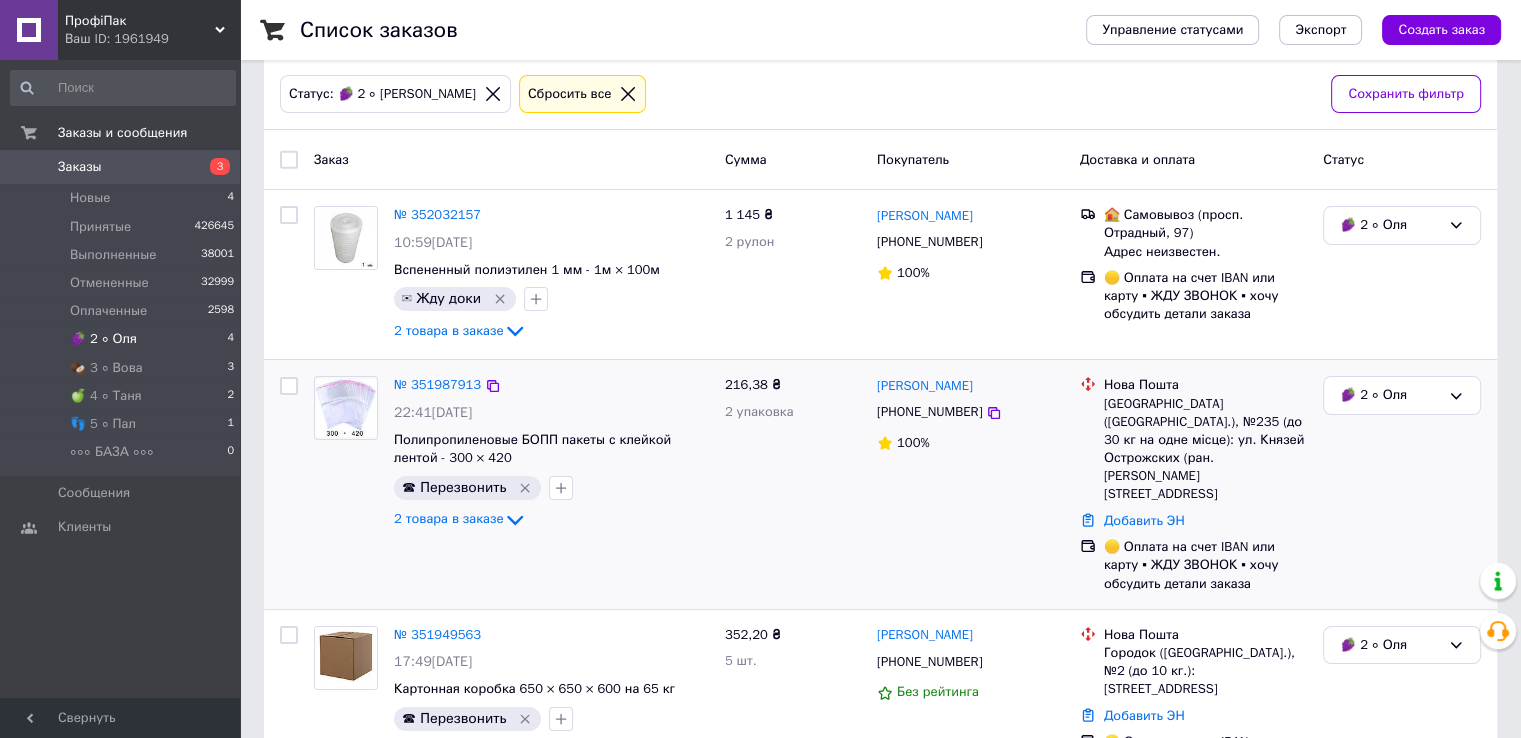 scroll, scrollTop: 0, scrollLeft: 0, axis: both 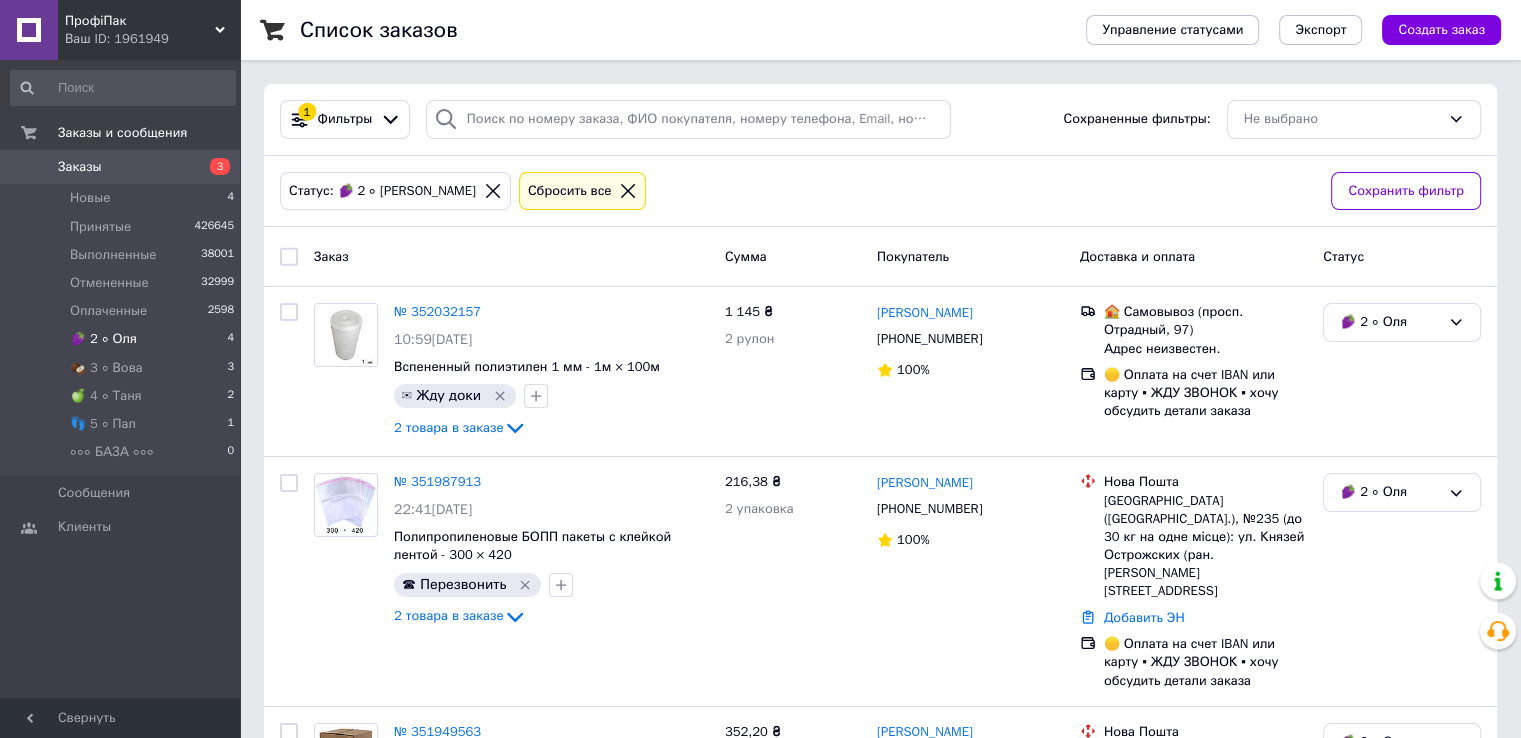 click on "🍇 2 ∘ Оля 4" at bounding box center [123, 339] 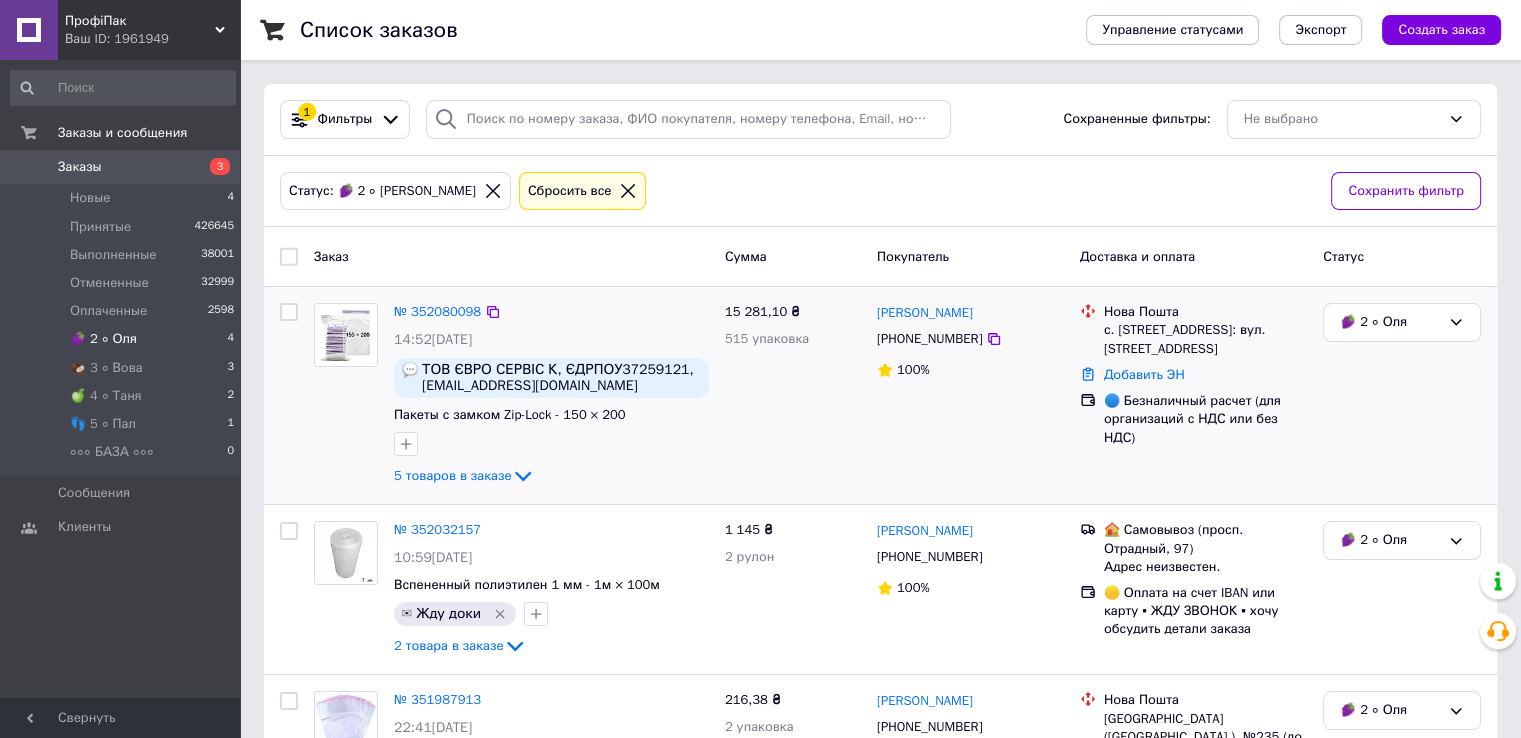 click at bounding box center (346, 335) 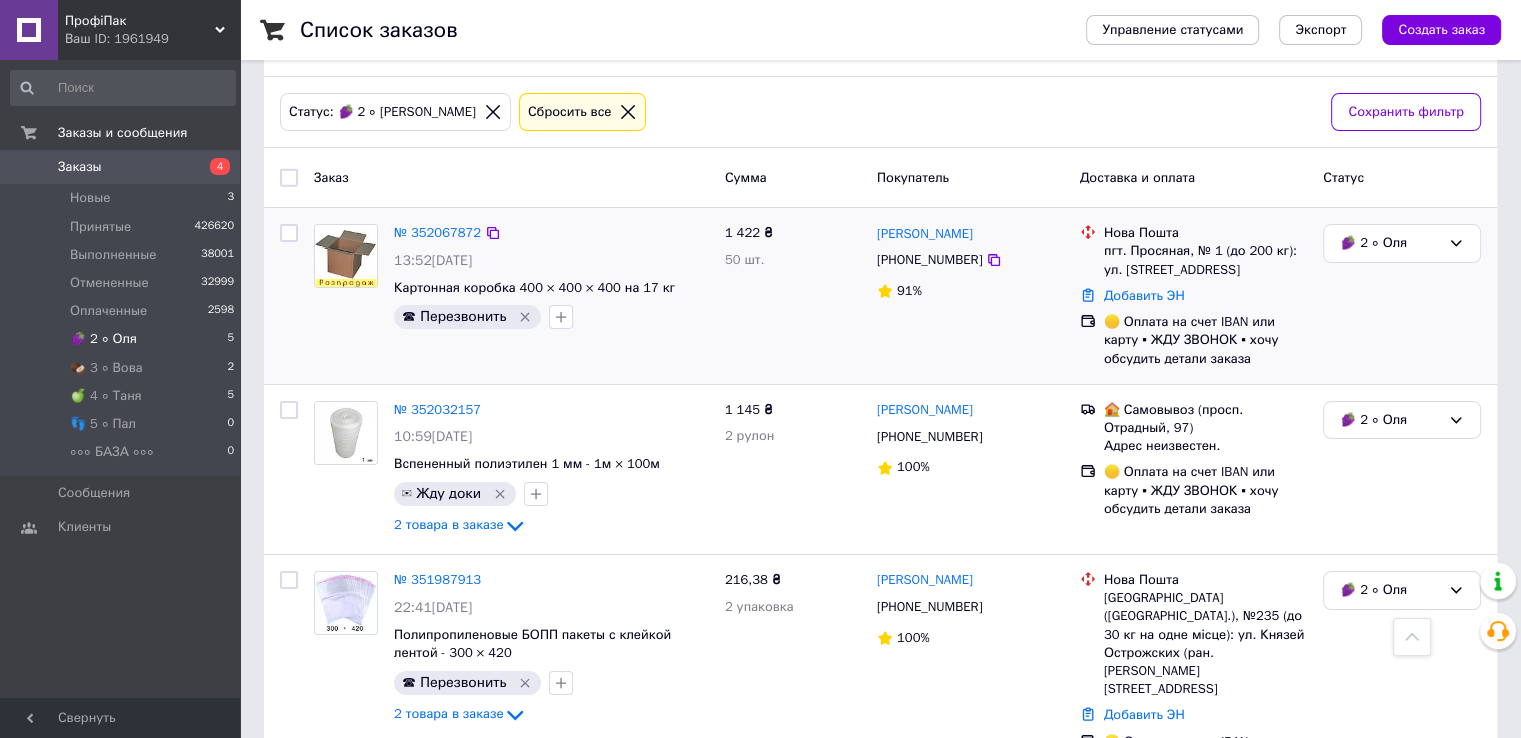 scroll, scrollTop: 0, scrollLeft: 0, axis: both 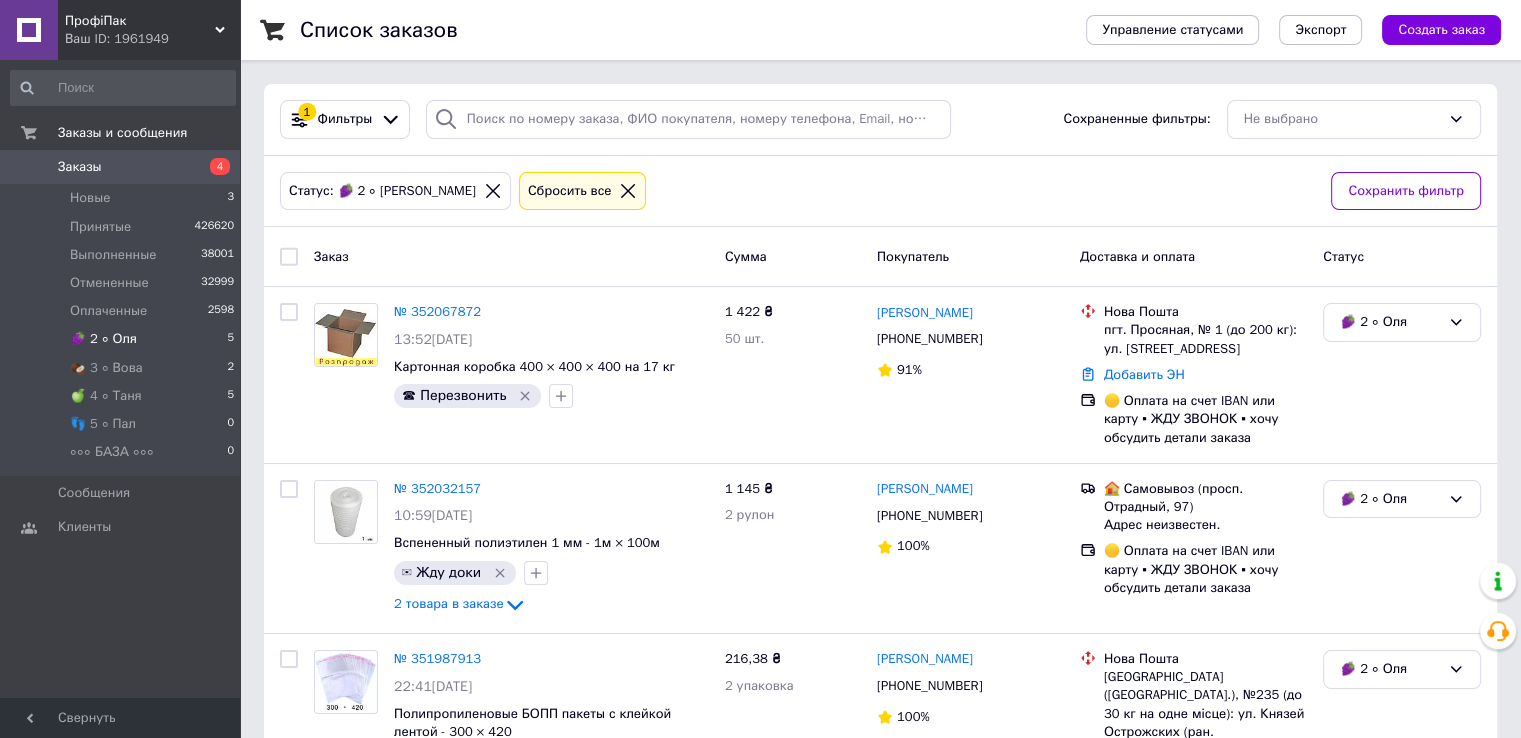 click 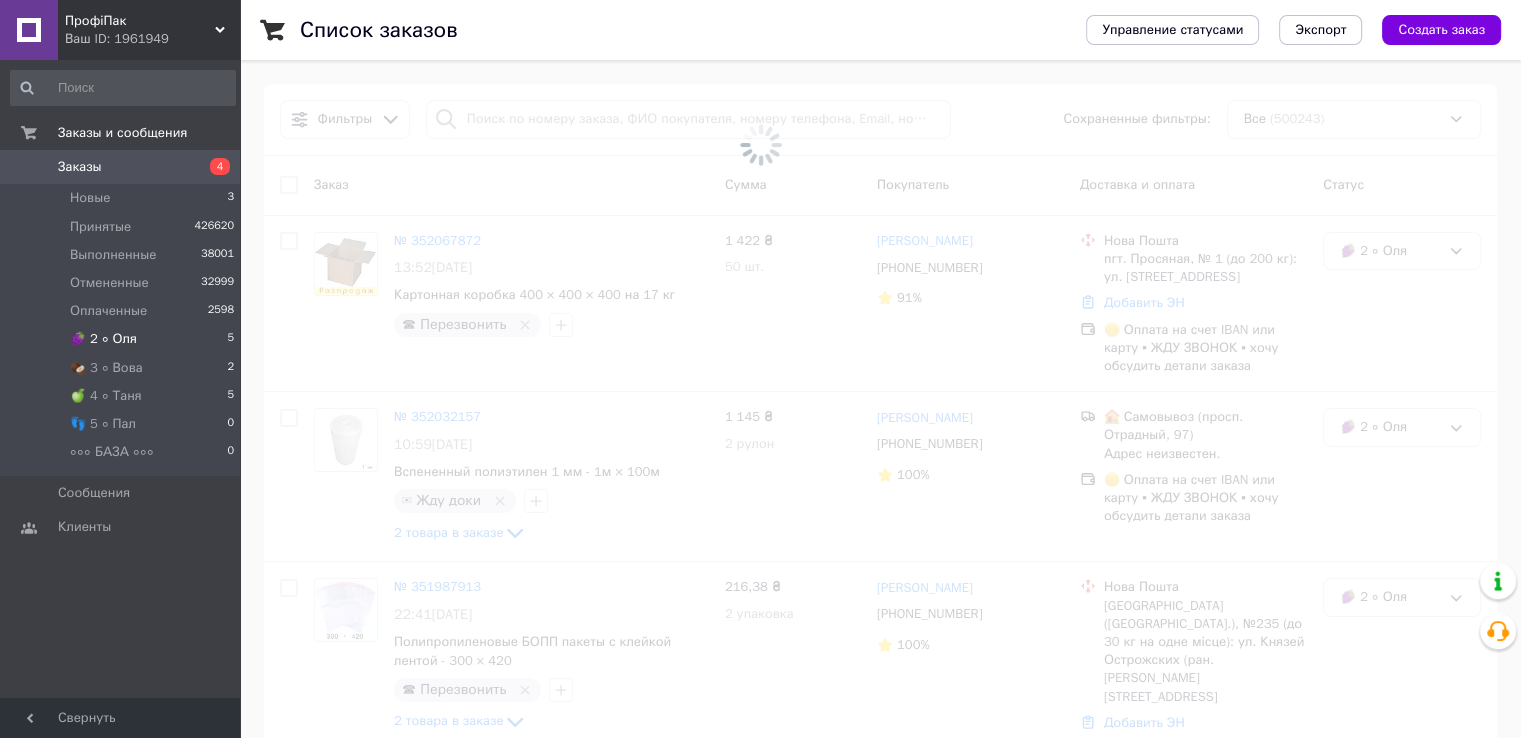click at bounding box center [760, 144] 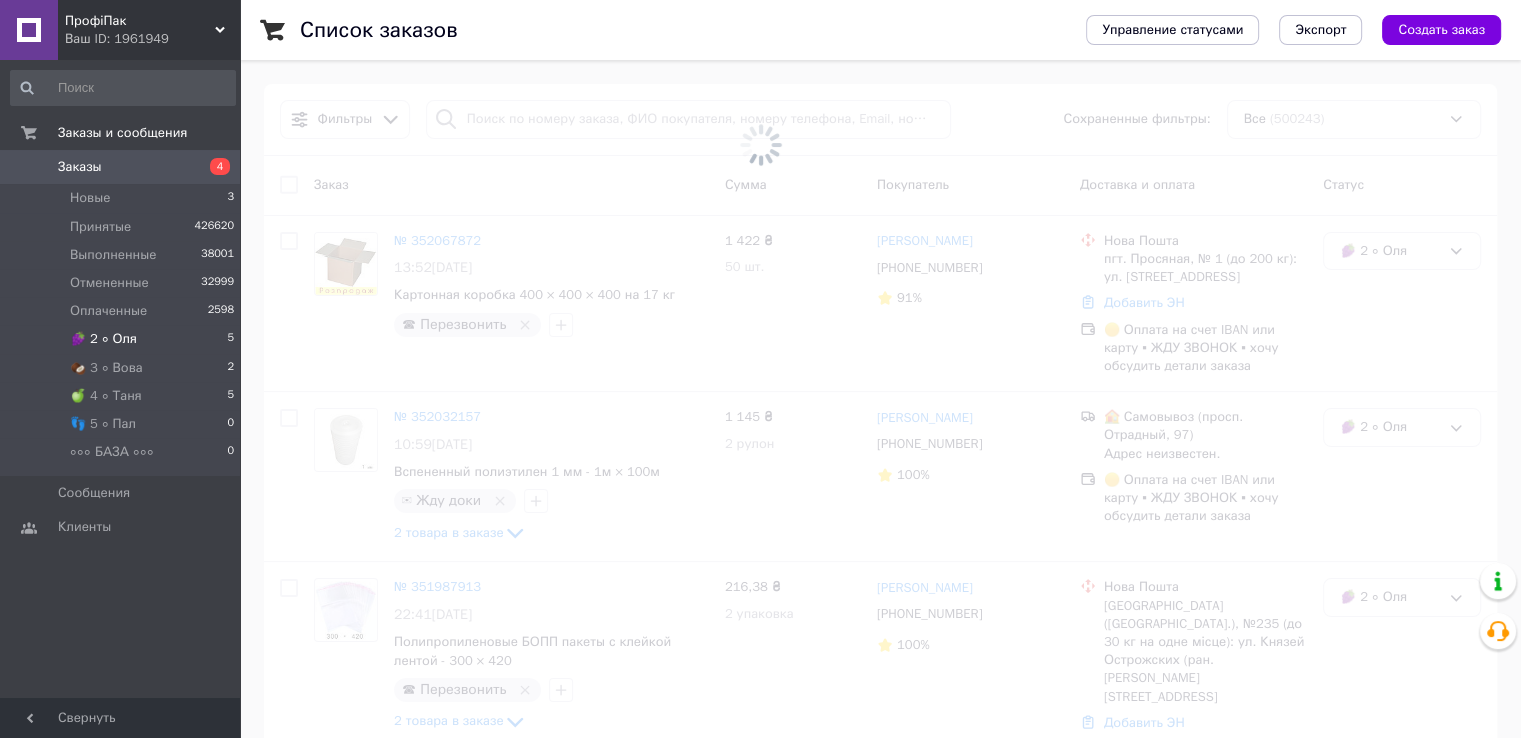 click at bounding box center (760, 144) 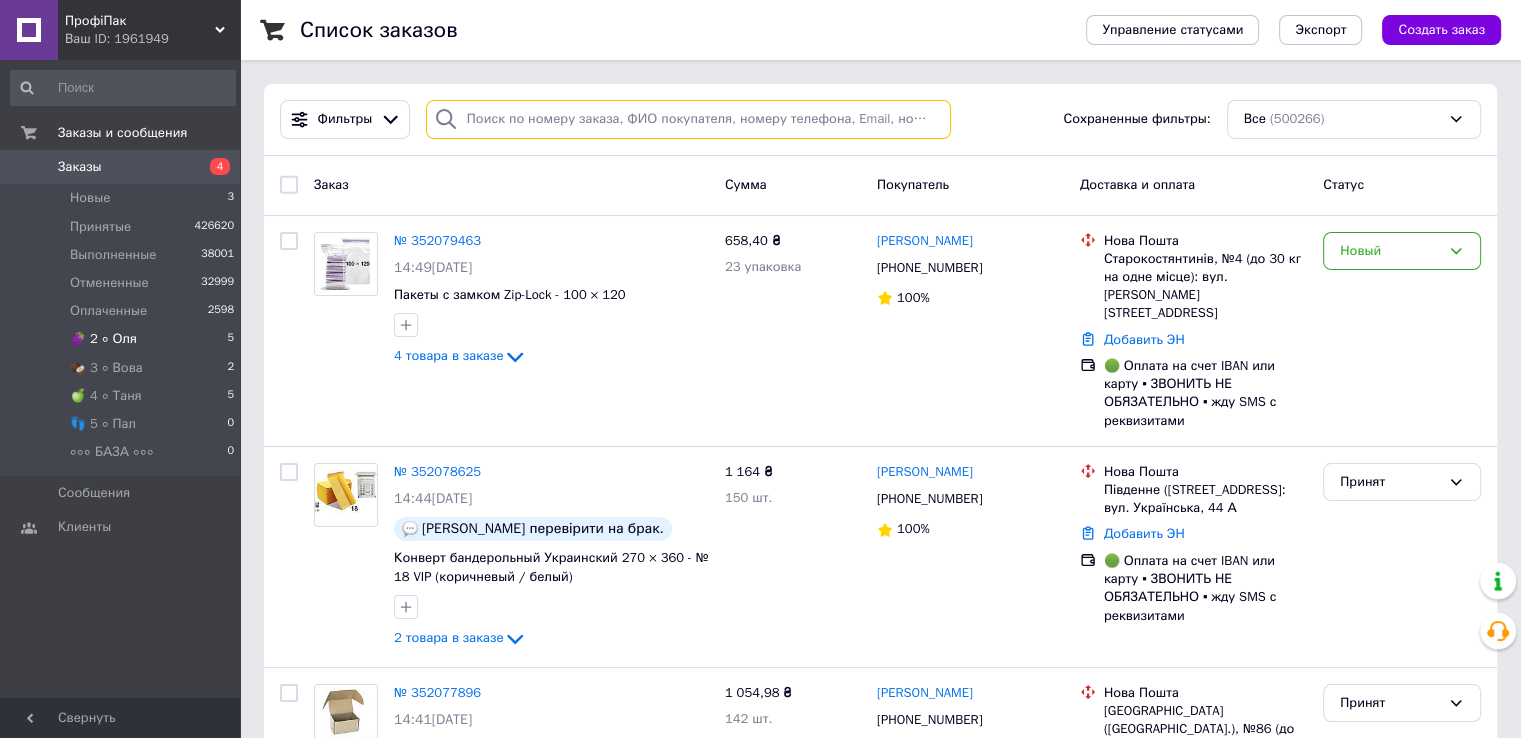 click at bounding box center (688, 119) 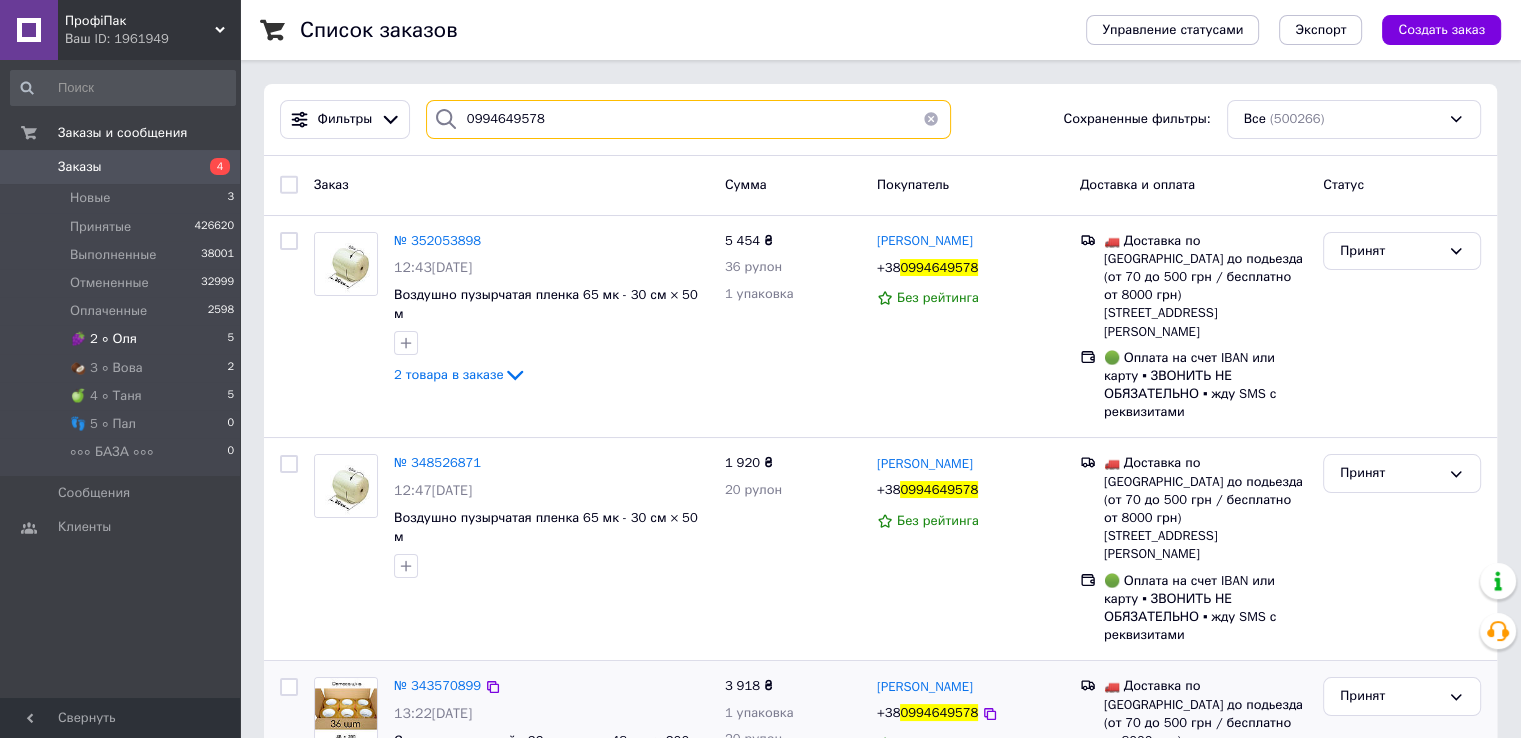 type on "0994649578" 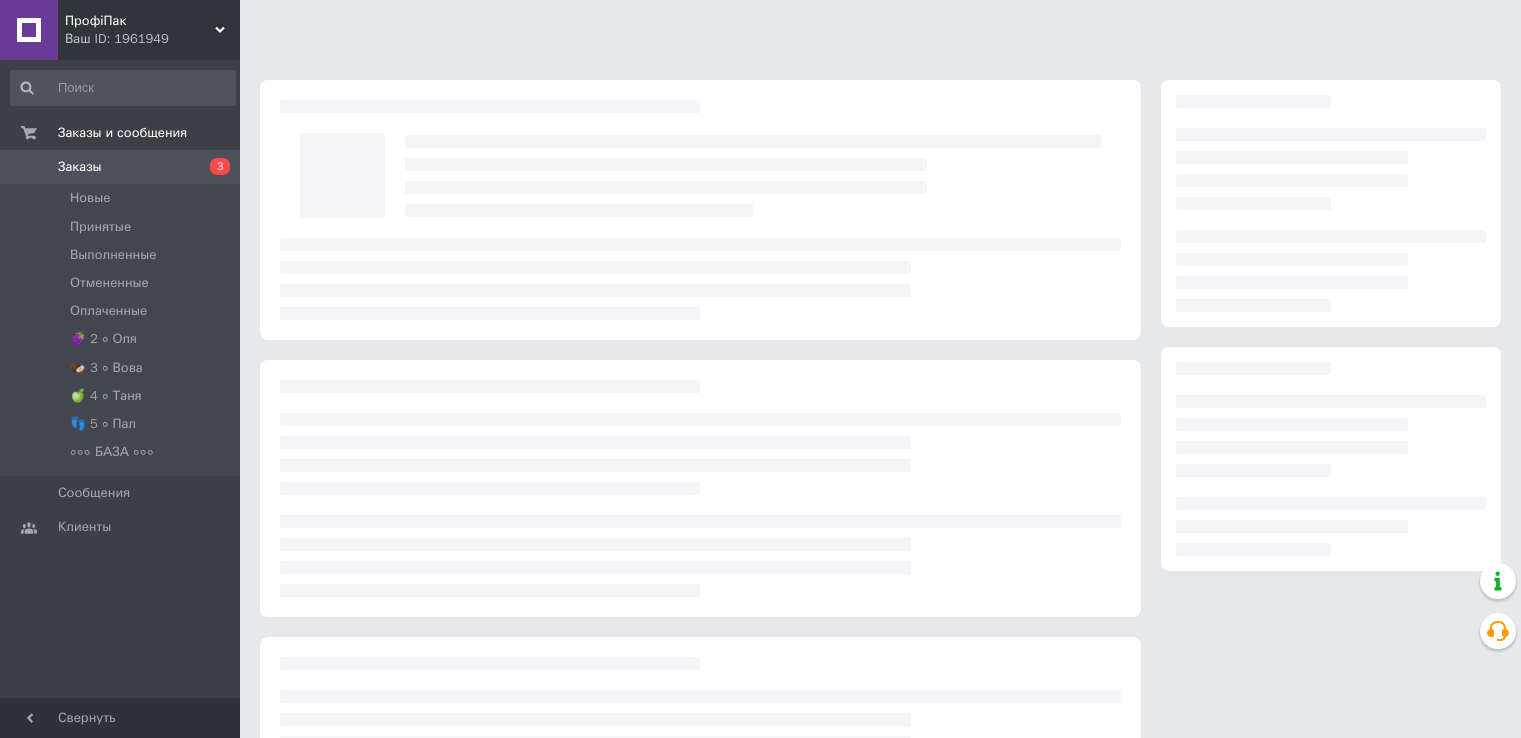 scroll, scrollTop: 0, scrollLeft: 0, axis: both 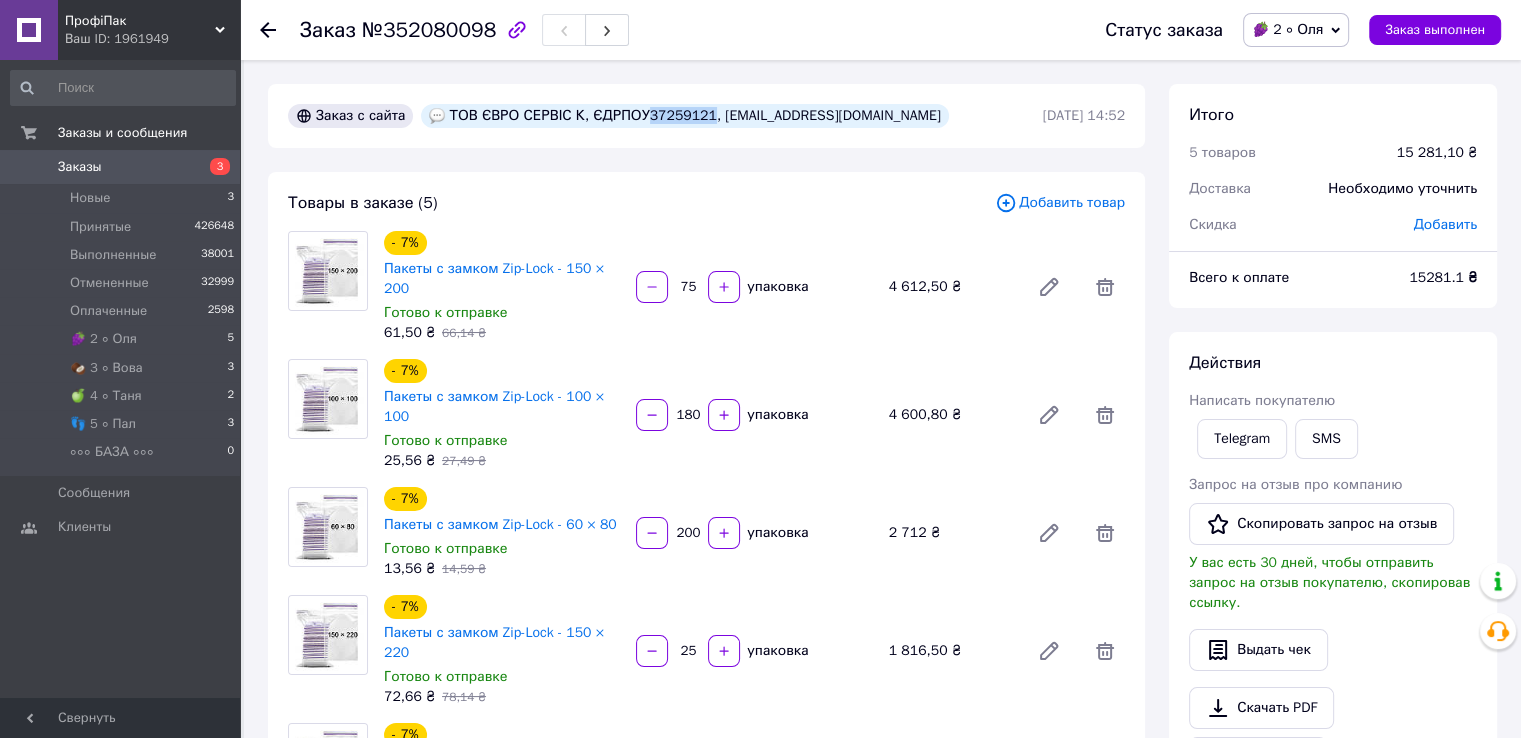 drag, startPoint x: 631, startPoint y: 118, endPoint x: 689, endPoint y: 120, distance: 58.034473 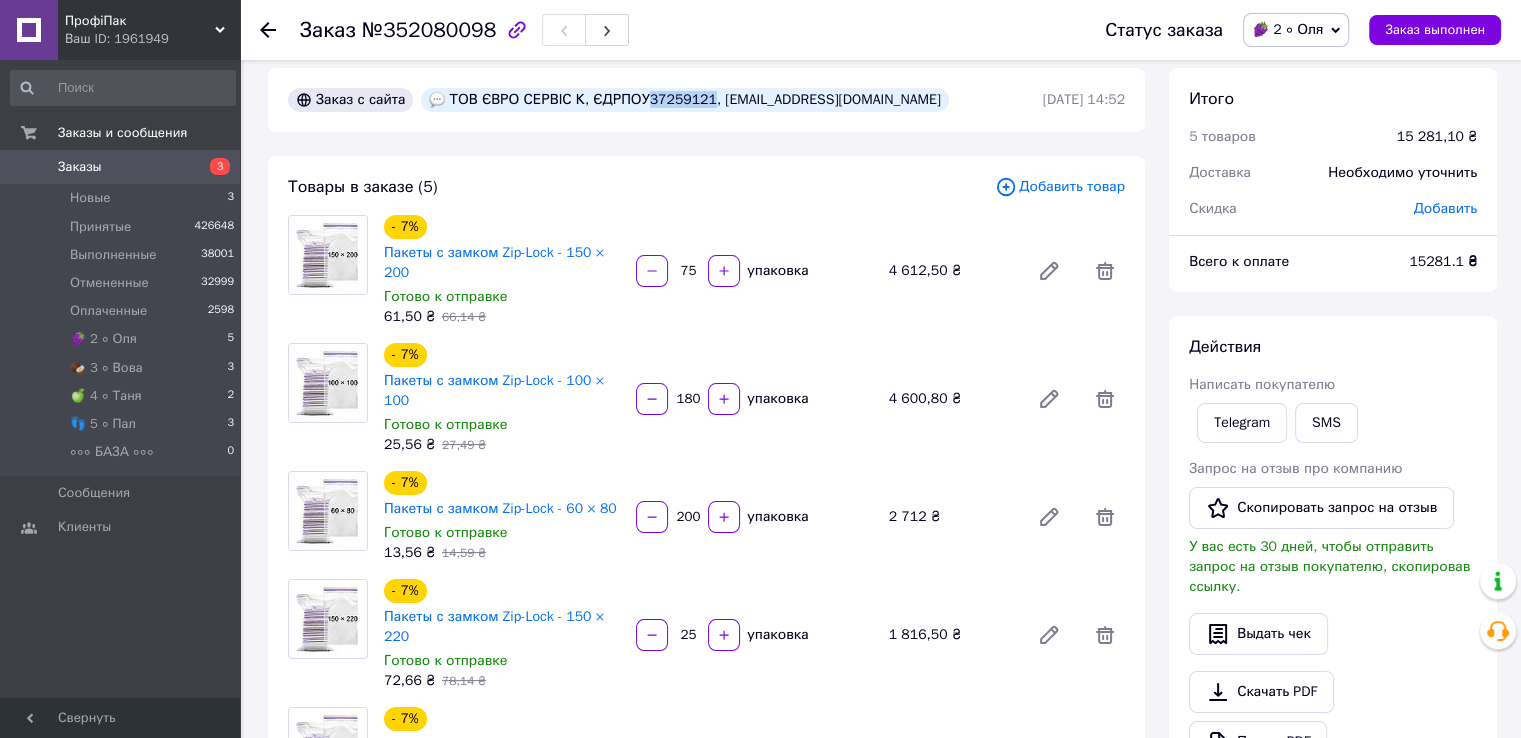 scroll, scrollTop: 0, scrollLeft: 0, axis: both 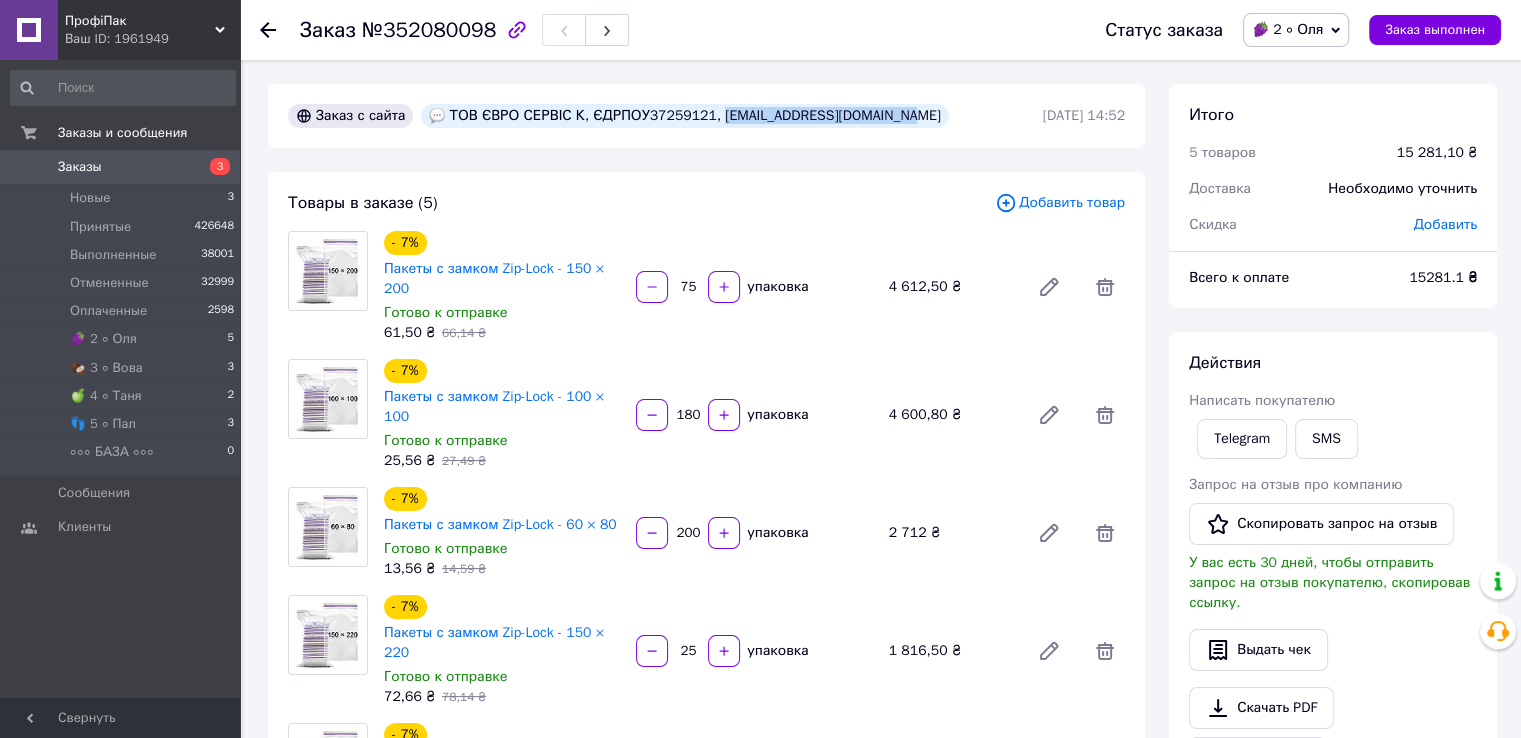 drag, startPoint x: 696, startPoint y: 117, endPoint x: 873, endPoint y: 118, distance: 177.00282 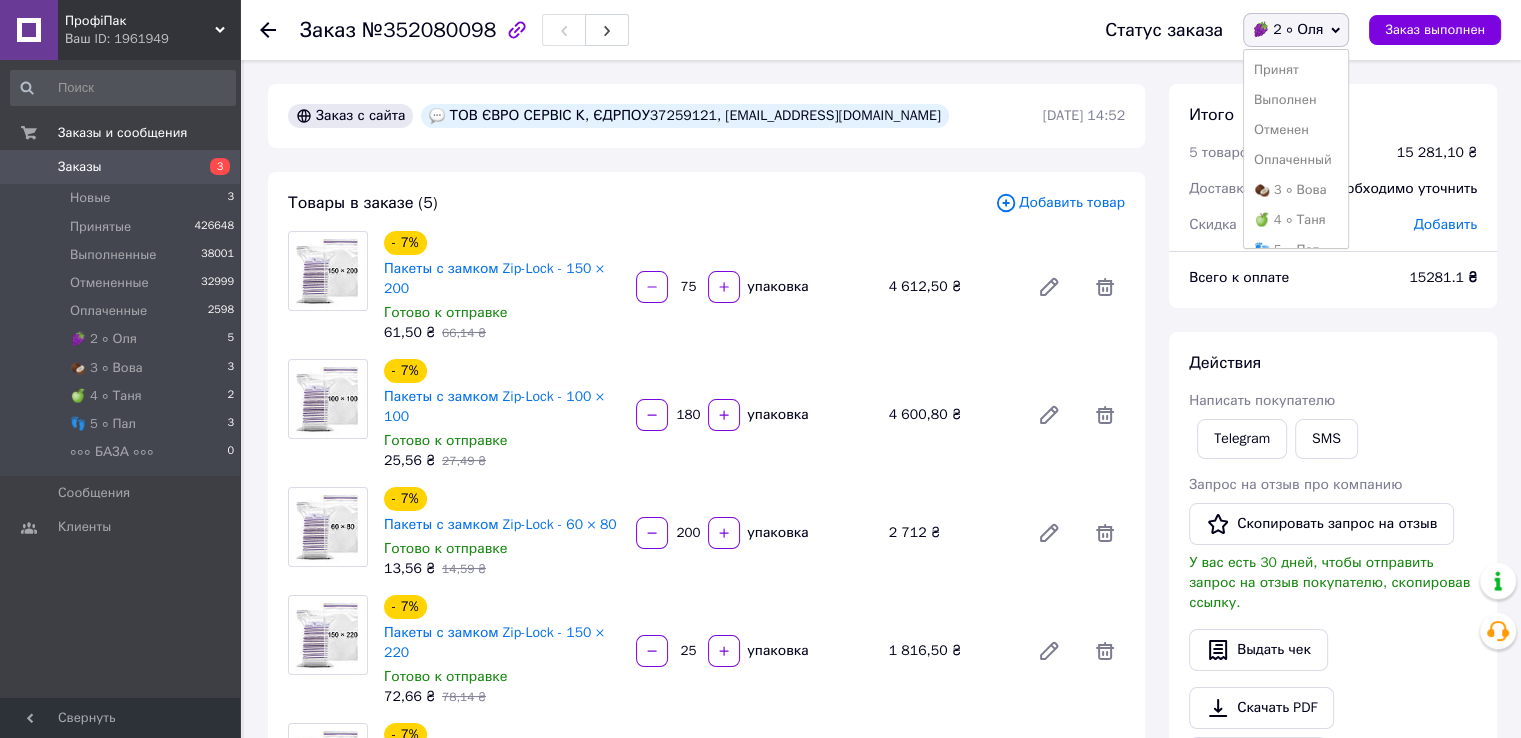 drag, startPoint x: 1282, startPoint y: 72, endPoint x: 1284, endPoint y: 60, distance: 12.165525 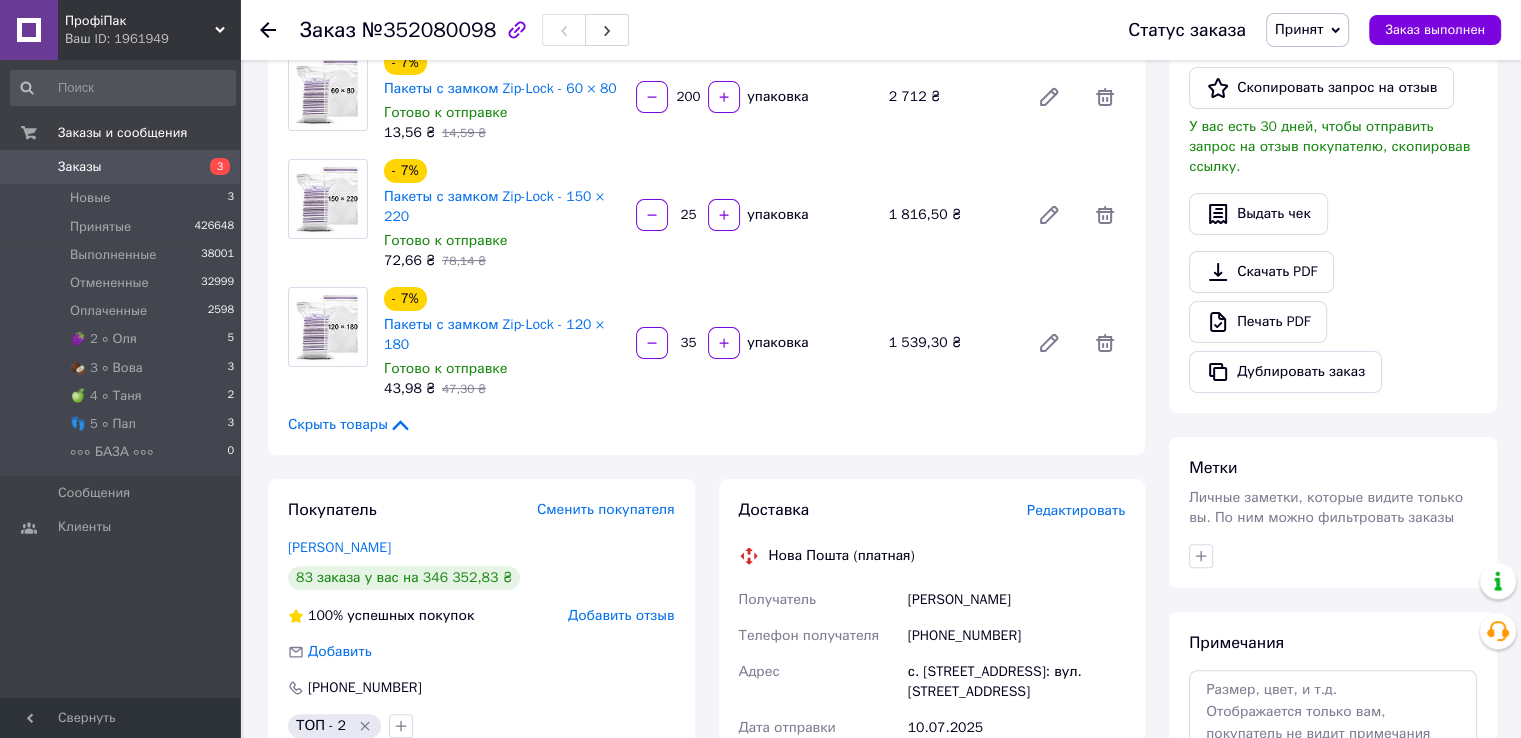 scroll, scrollTop: 500, scrollLeft: 0, axis: vertical 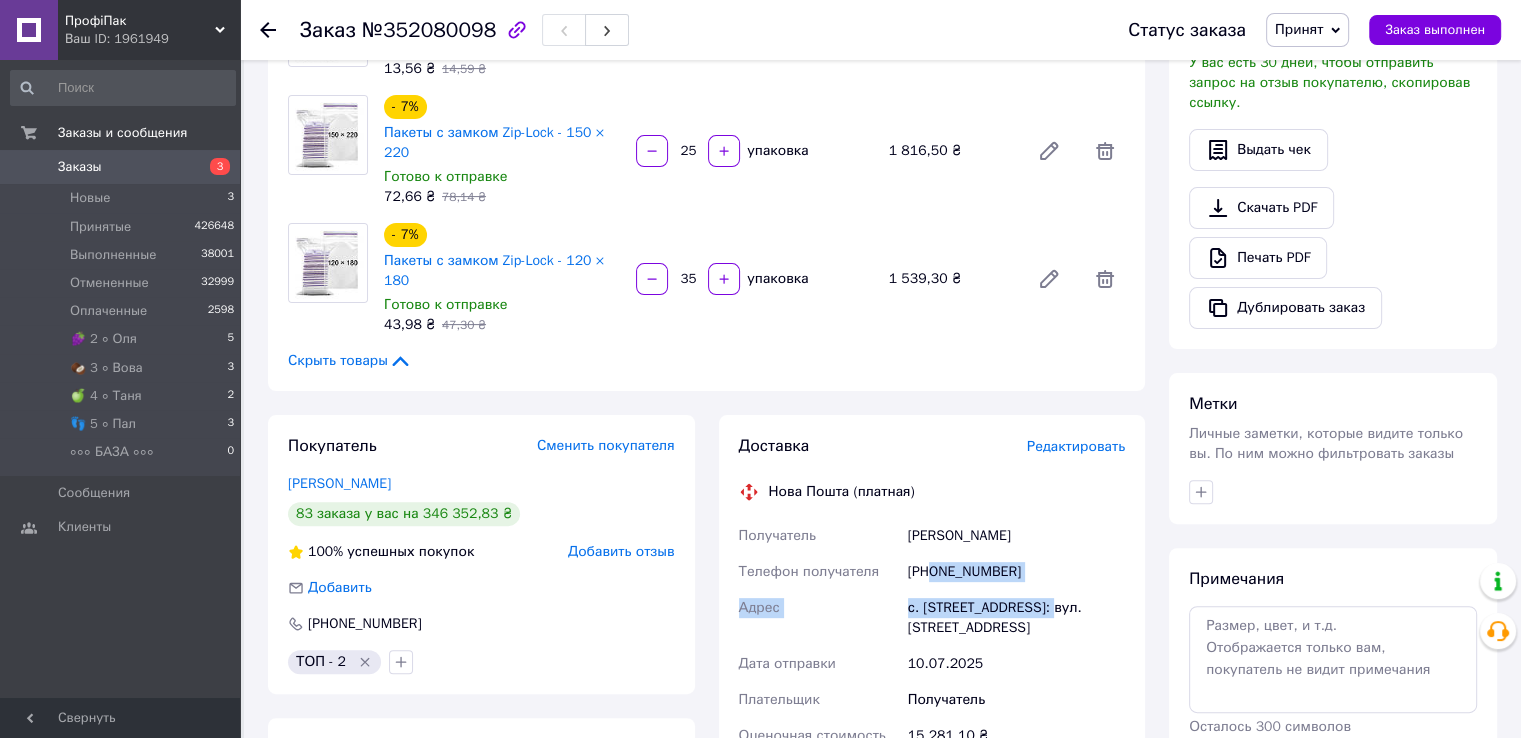 drag, startPoint x: 928, startPoint y: 577, endPoint x: 1038, endPoint y: 619, distance: 117.74549 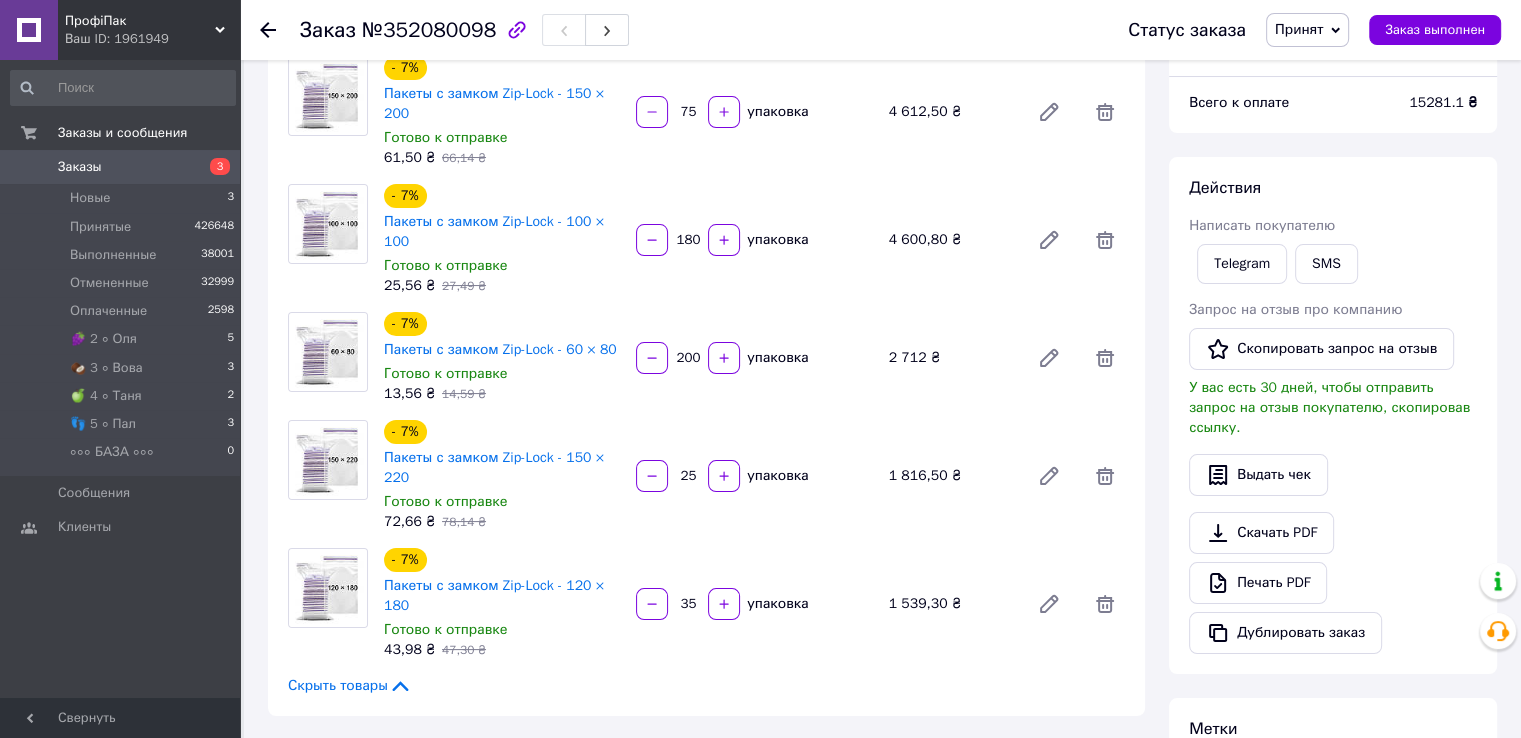 scroll, scrollTop: 100, scrollLeft: 0, axis: vertical 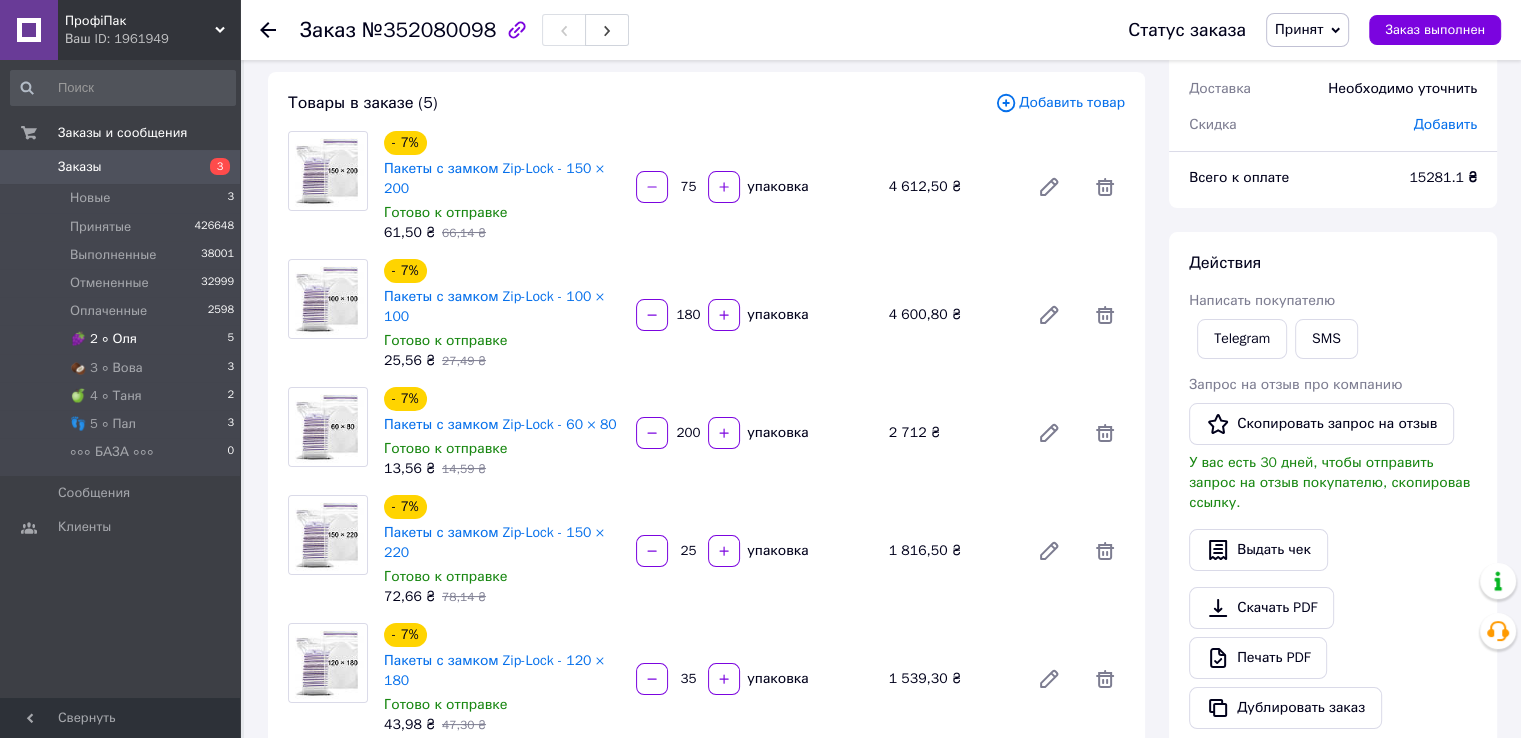 click on "🍇 2 ∘ [PERSON_NAME] 5" at bounding box center [123, 339] 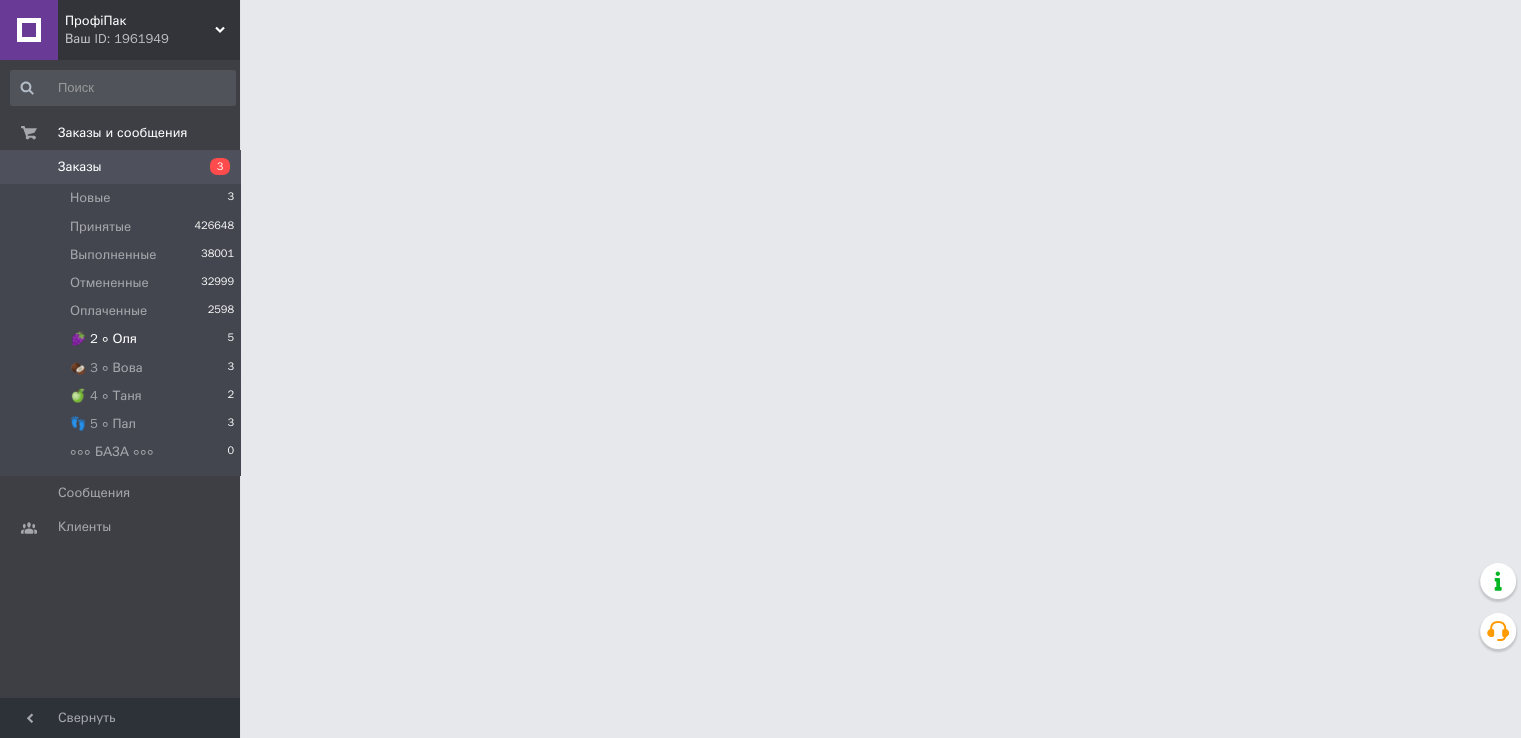 scroll, scrollTop: 0, scrollLeft: 0, axis: both 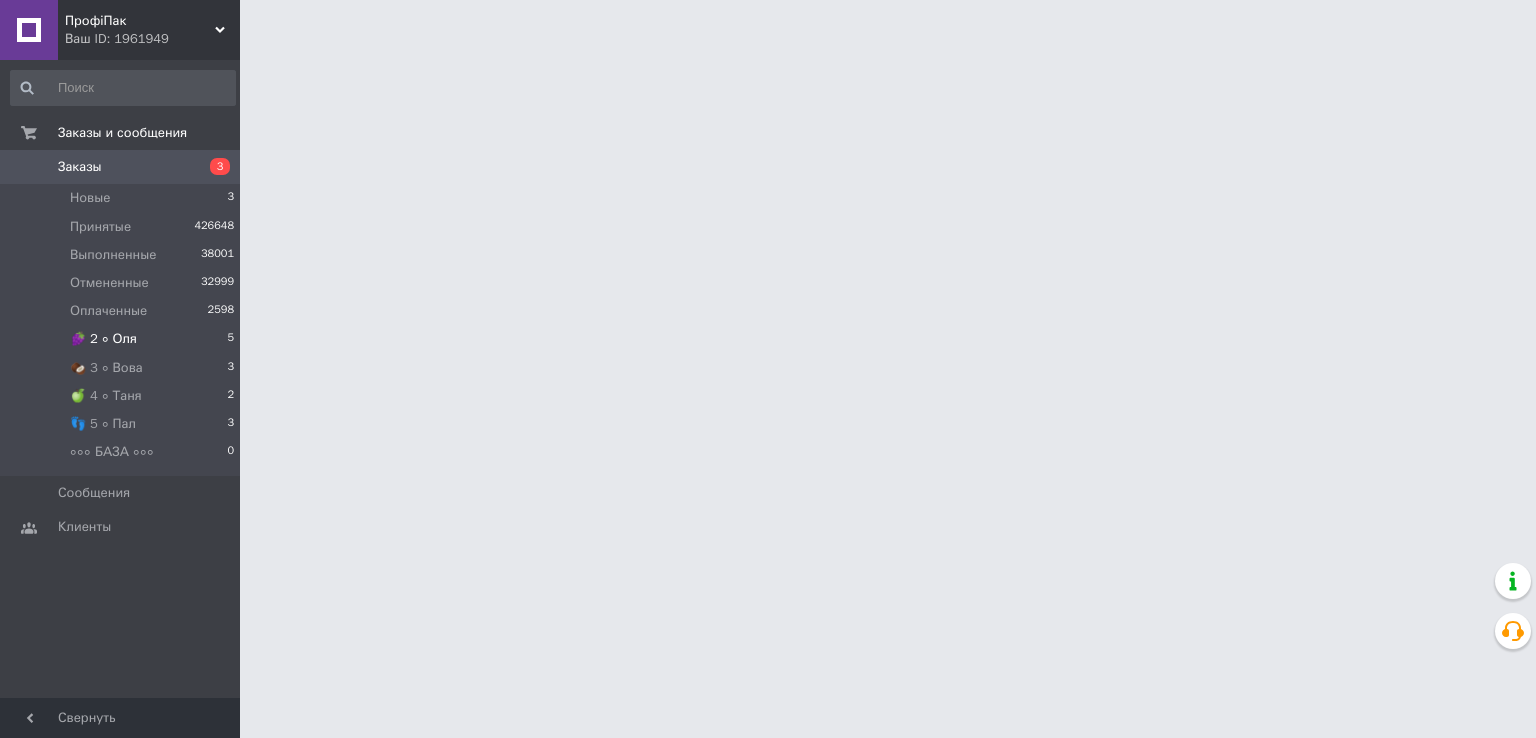 click on "🍇 2 ∘ Оля" at bounding box center [103, 339] 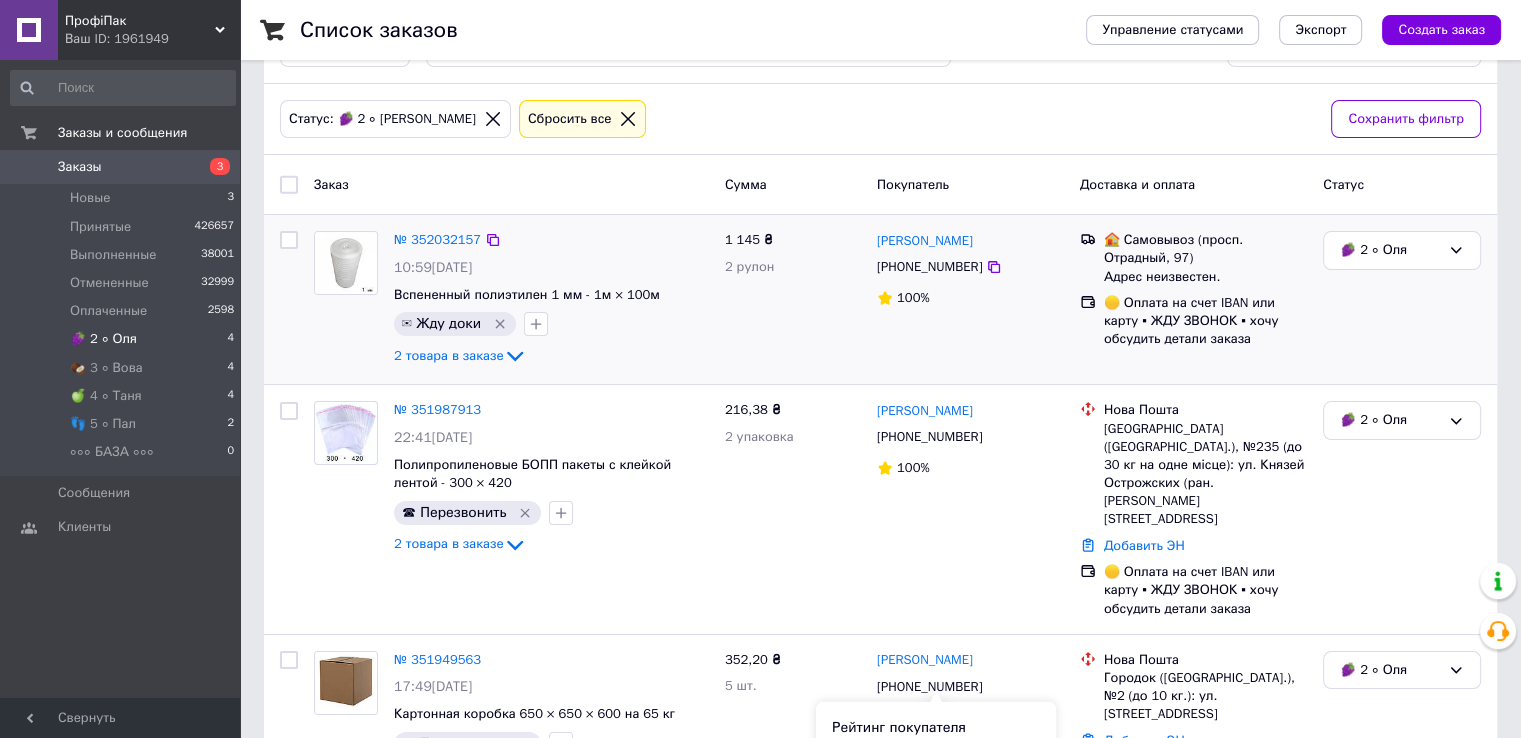 scroll, scrollTop: 0, scrollLeft: 0, axis: both 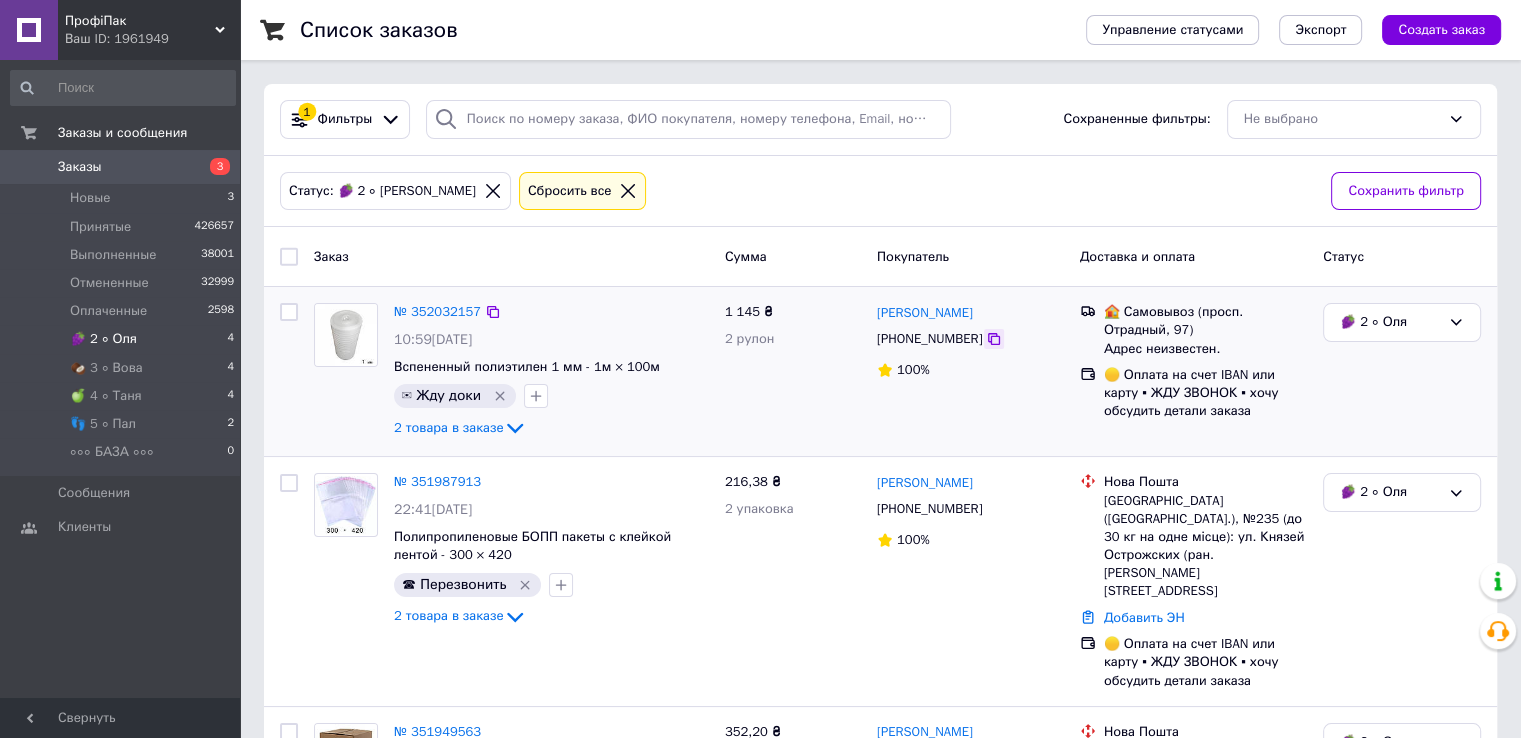 click 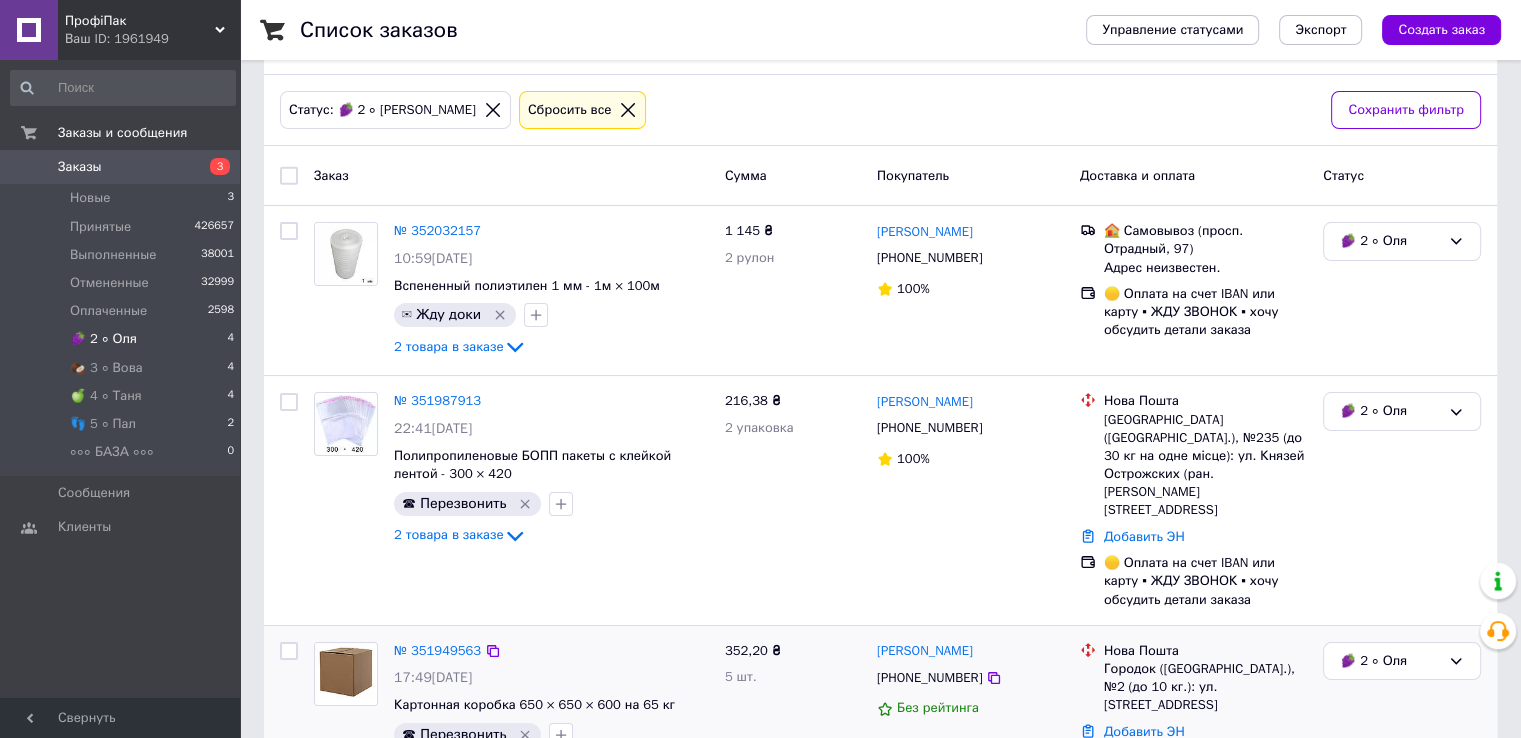 scroll, scrollTop: 0, scrollLeft: 0, axis: both 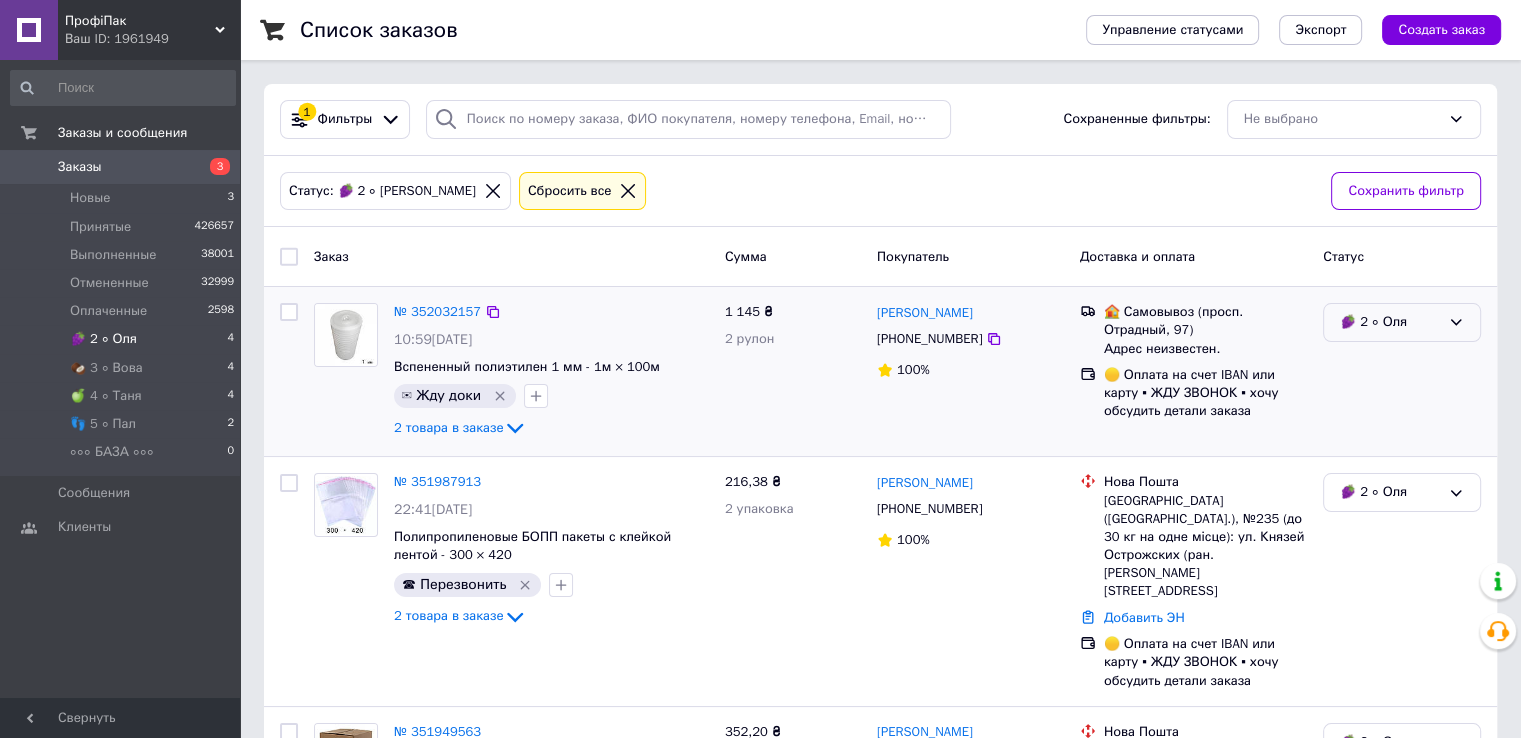 click on "🍇 2 ∘ Оля" at bounding box center (1390, 322) 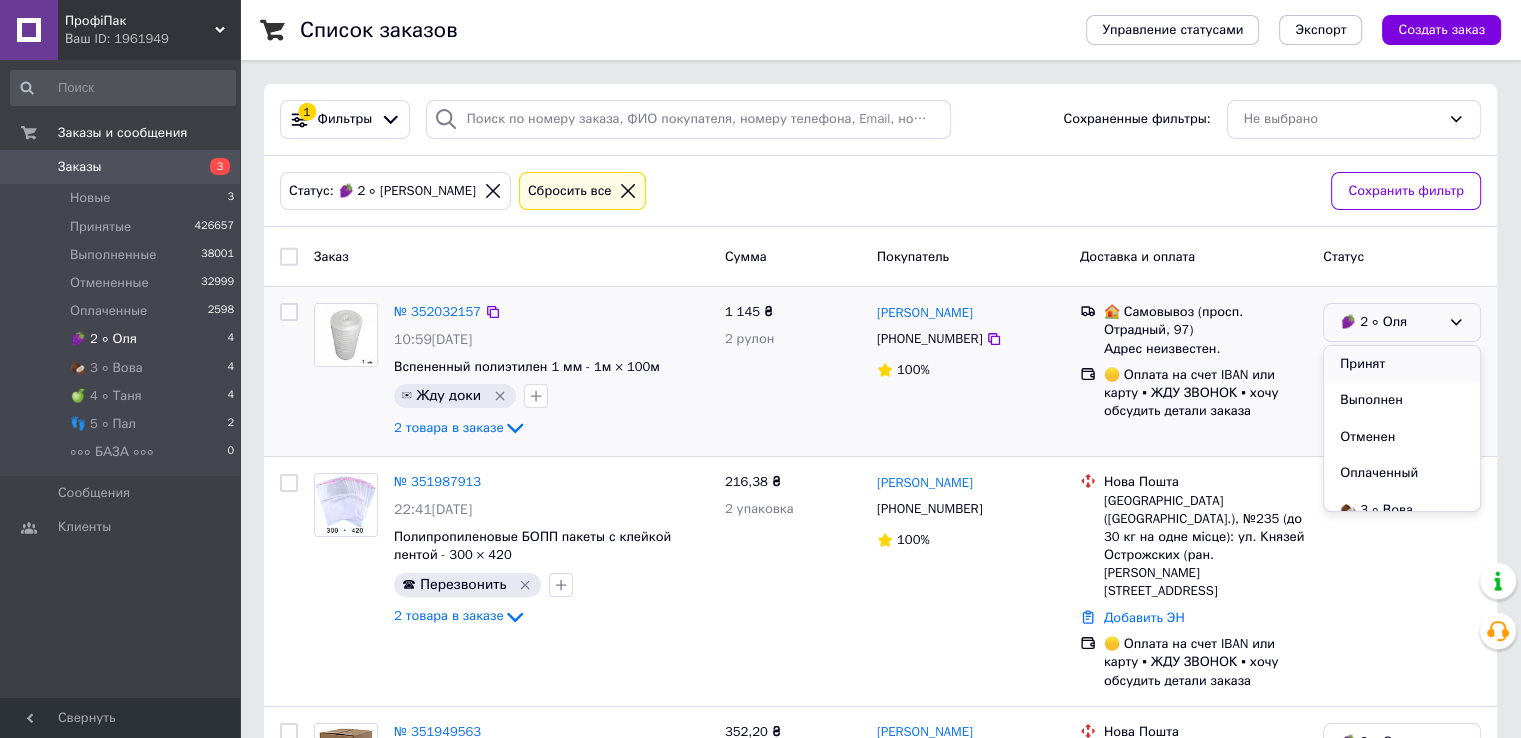 click on "Принят" at bounding box center (1402, 364) 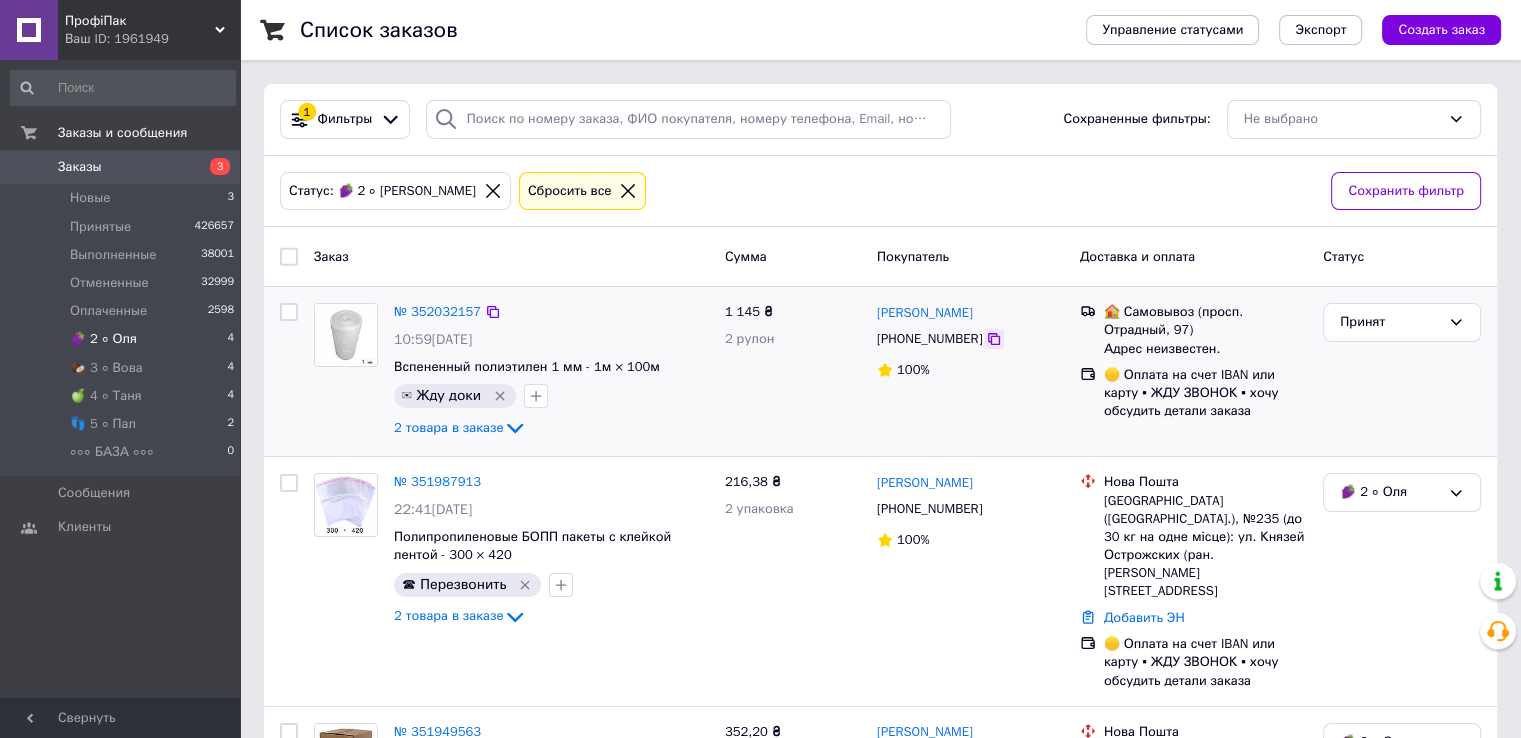 click 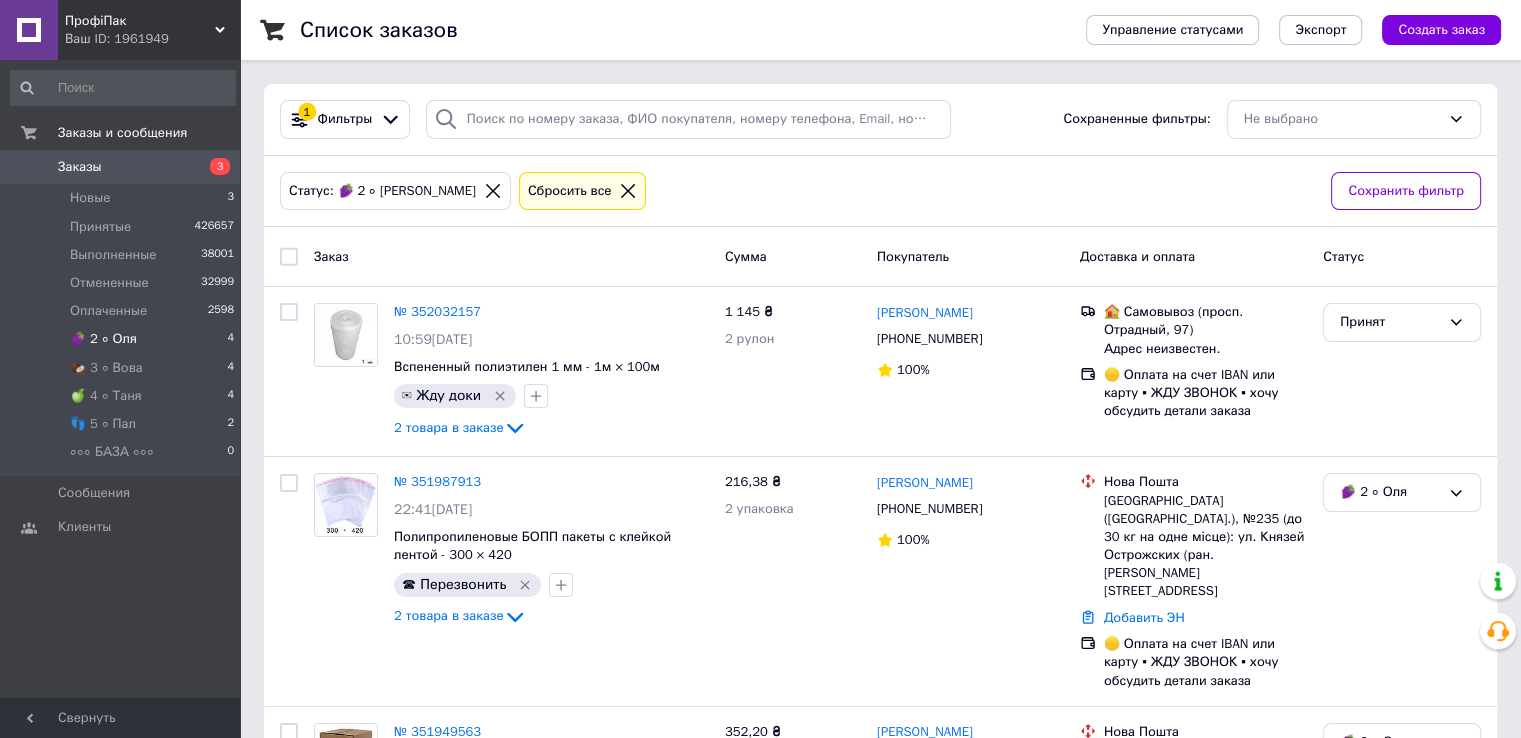 click on "🍇 2 ∘ Оля 4" at bounding box center (123, 339) 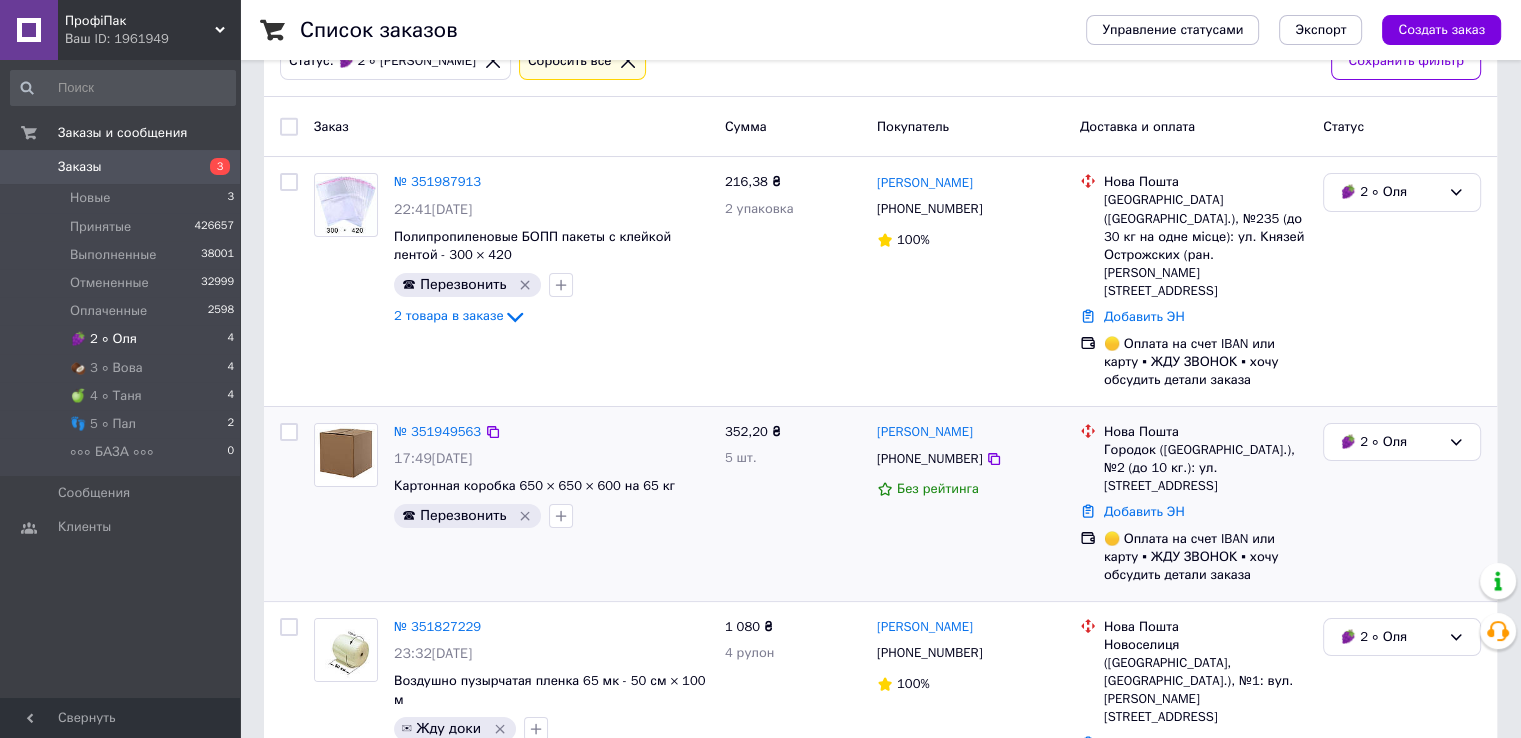 scroll, scrollTop: 137, scrollLeft: 0, axis: vertical 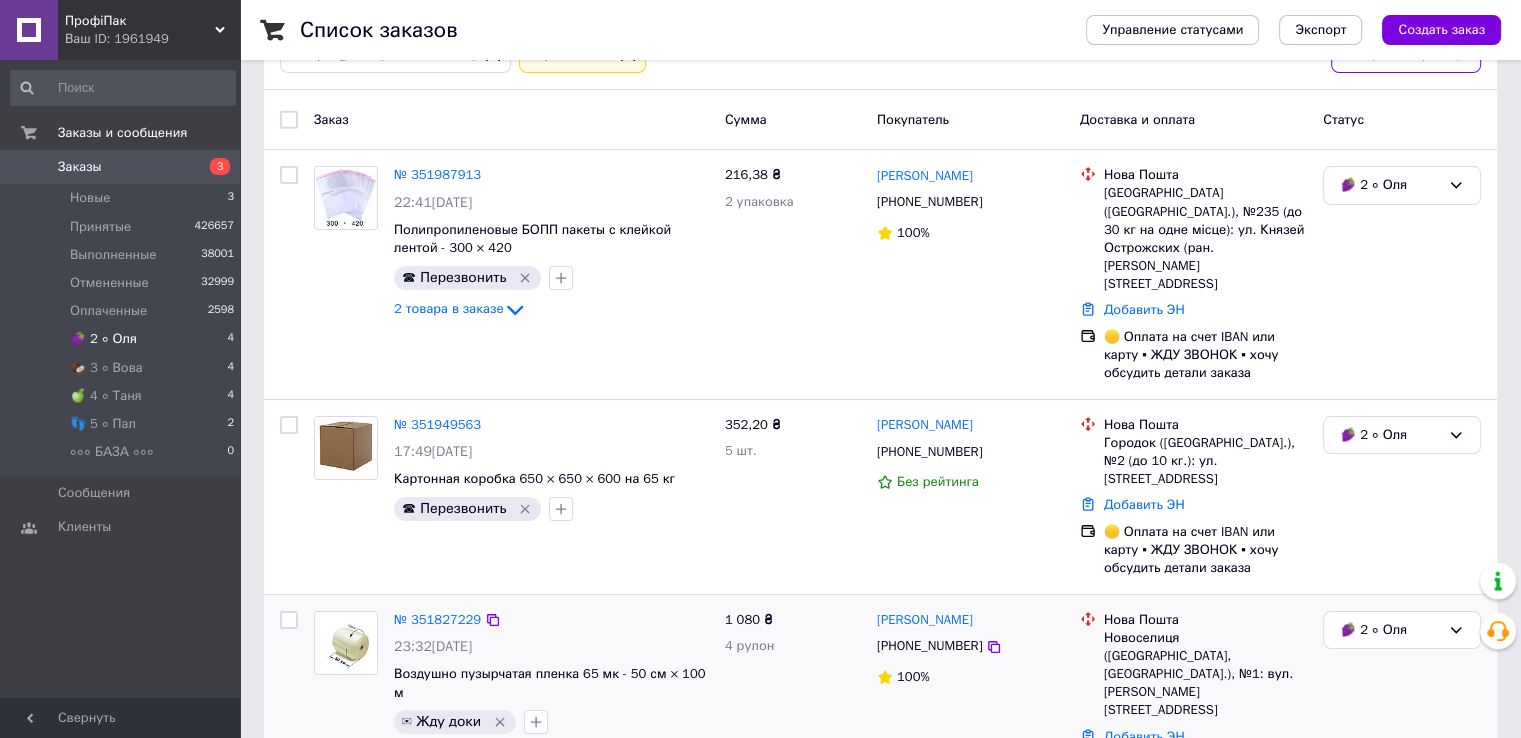 click at bounding box center [346, 643] 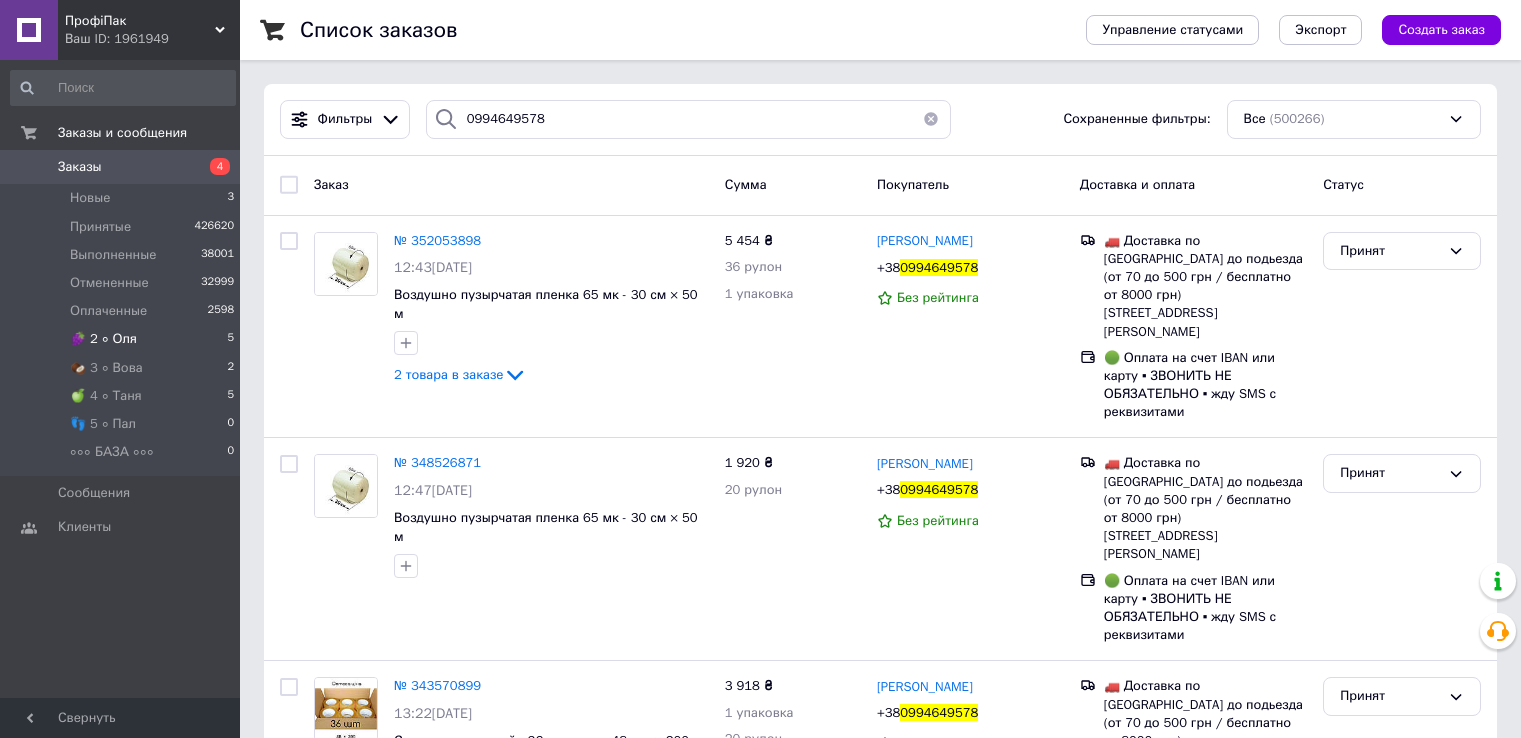 scroll, scrollTop: 0, scrollLeft: 0, axis: both 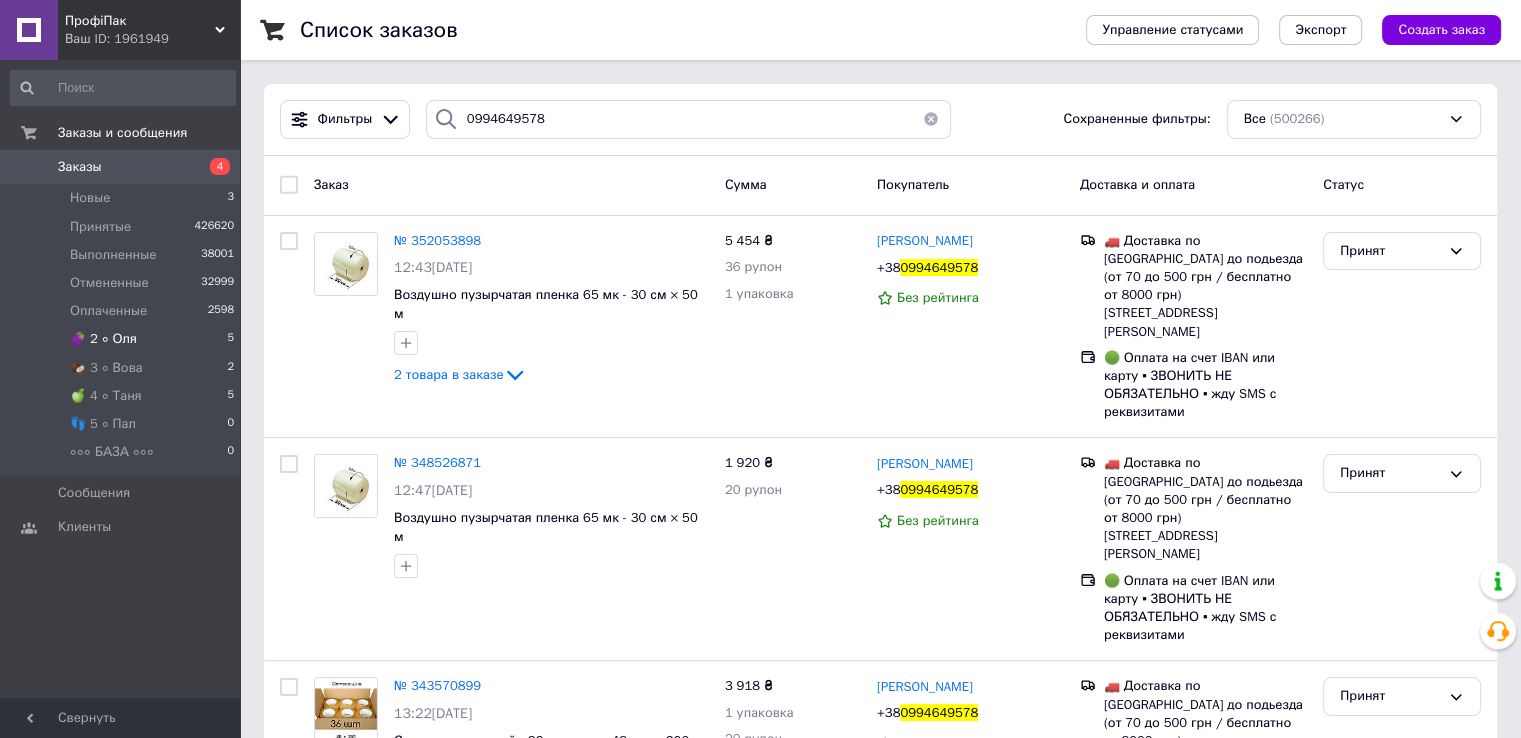 drag, startPoint x: 532, startPoint y: 122, endPoint x: 408, endPoint y: 126, distance: 124.0645 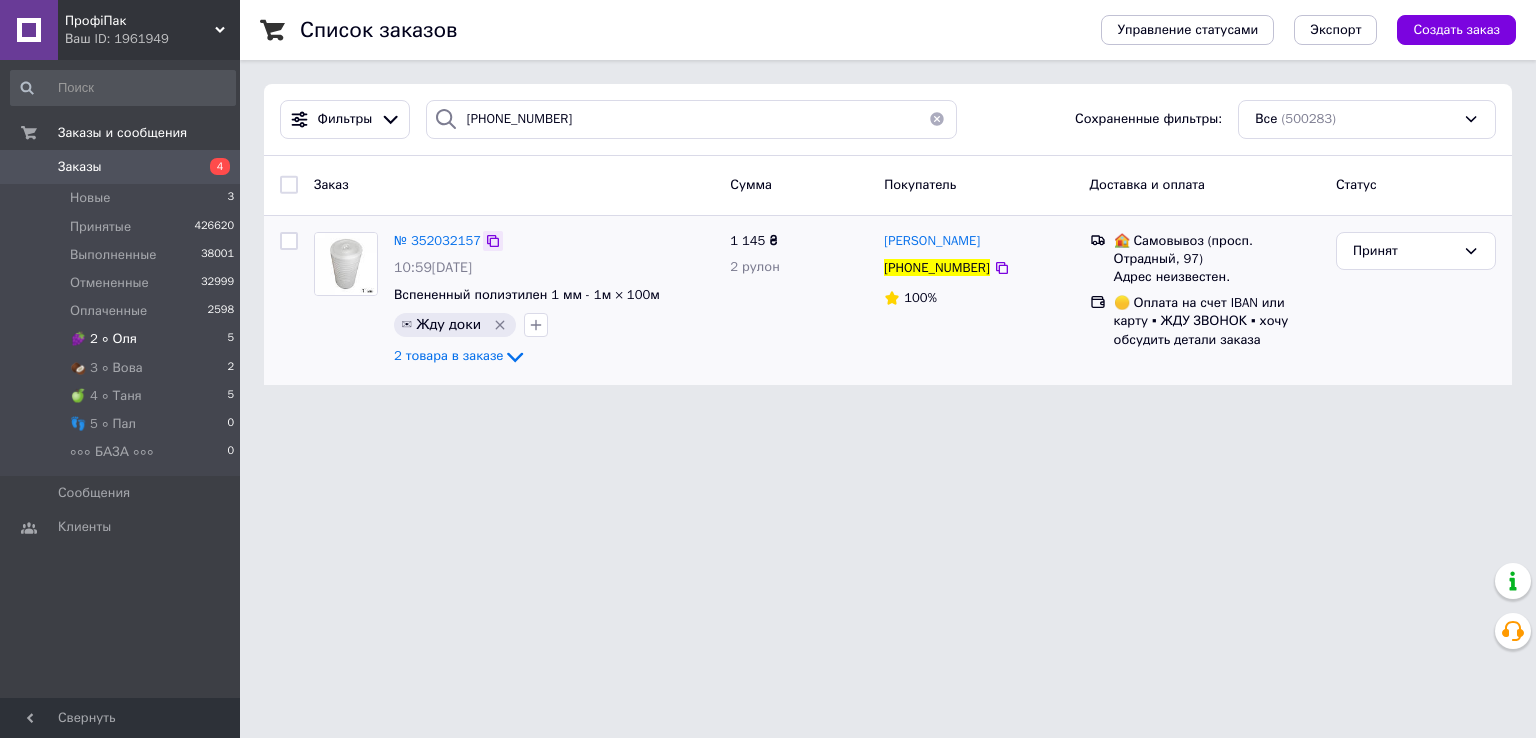 type on "[PHONE_NUMBER]" 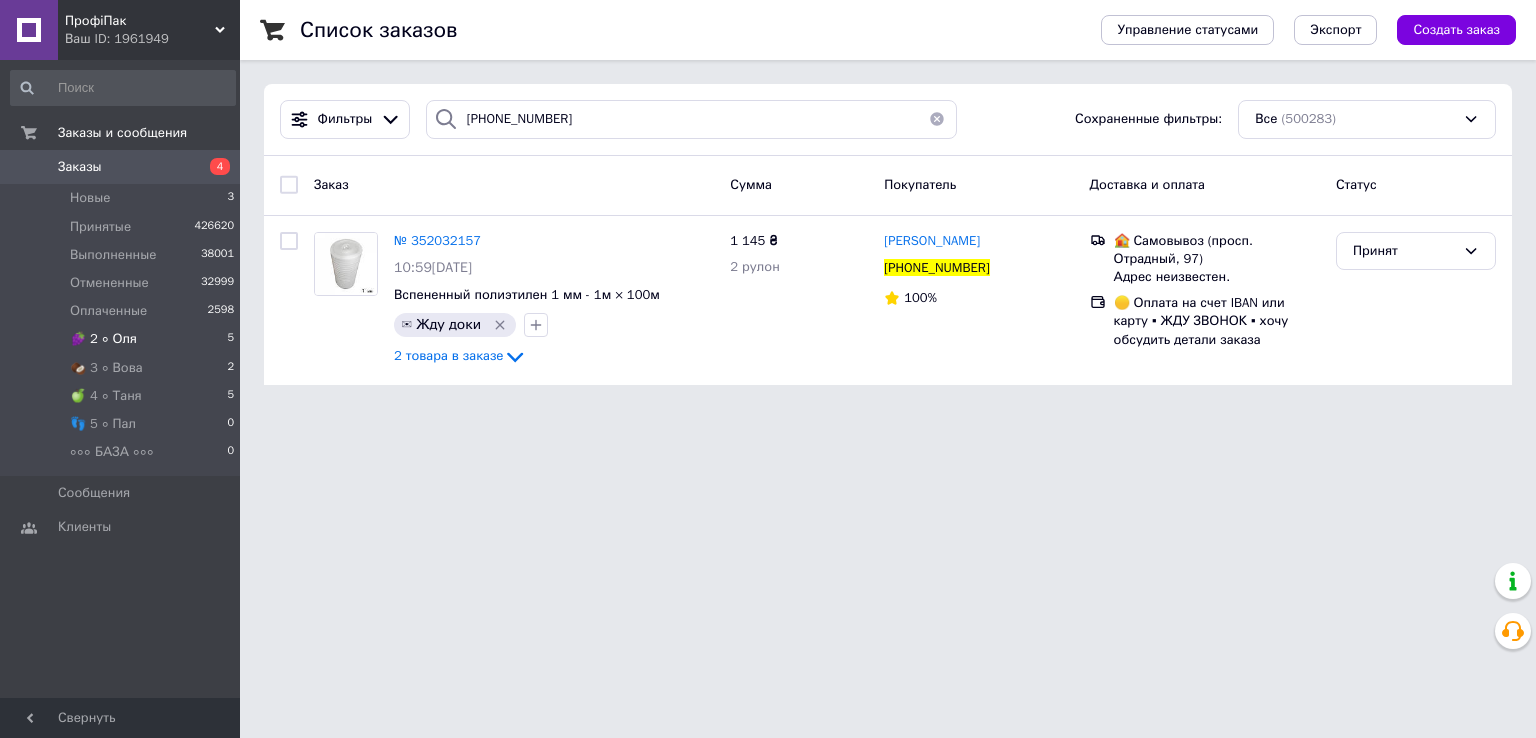 click on "🍇 2 ∘ Оля 5" at bounding box center [123, 339] 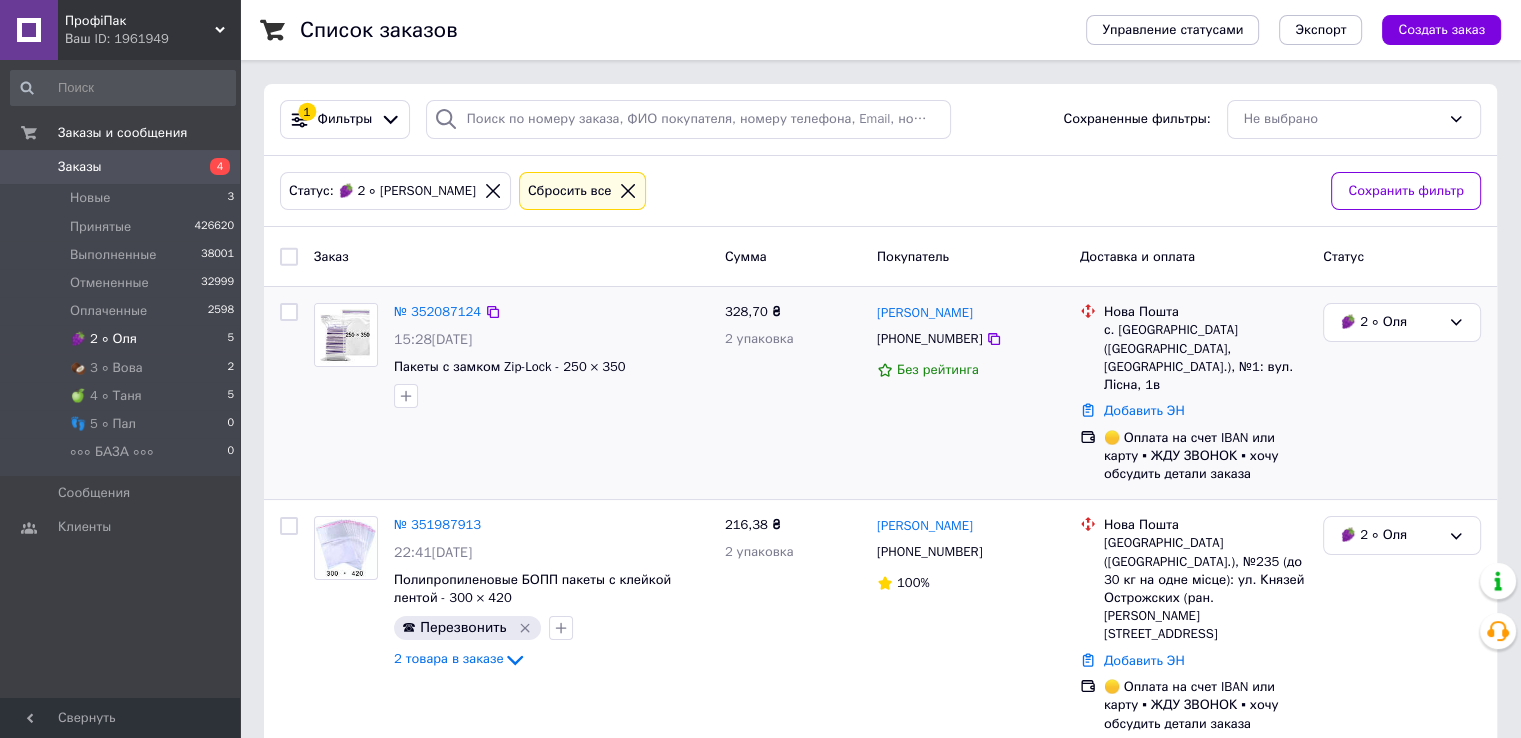 click at bounding box center [346, 335] 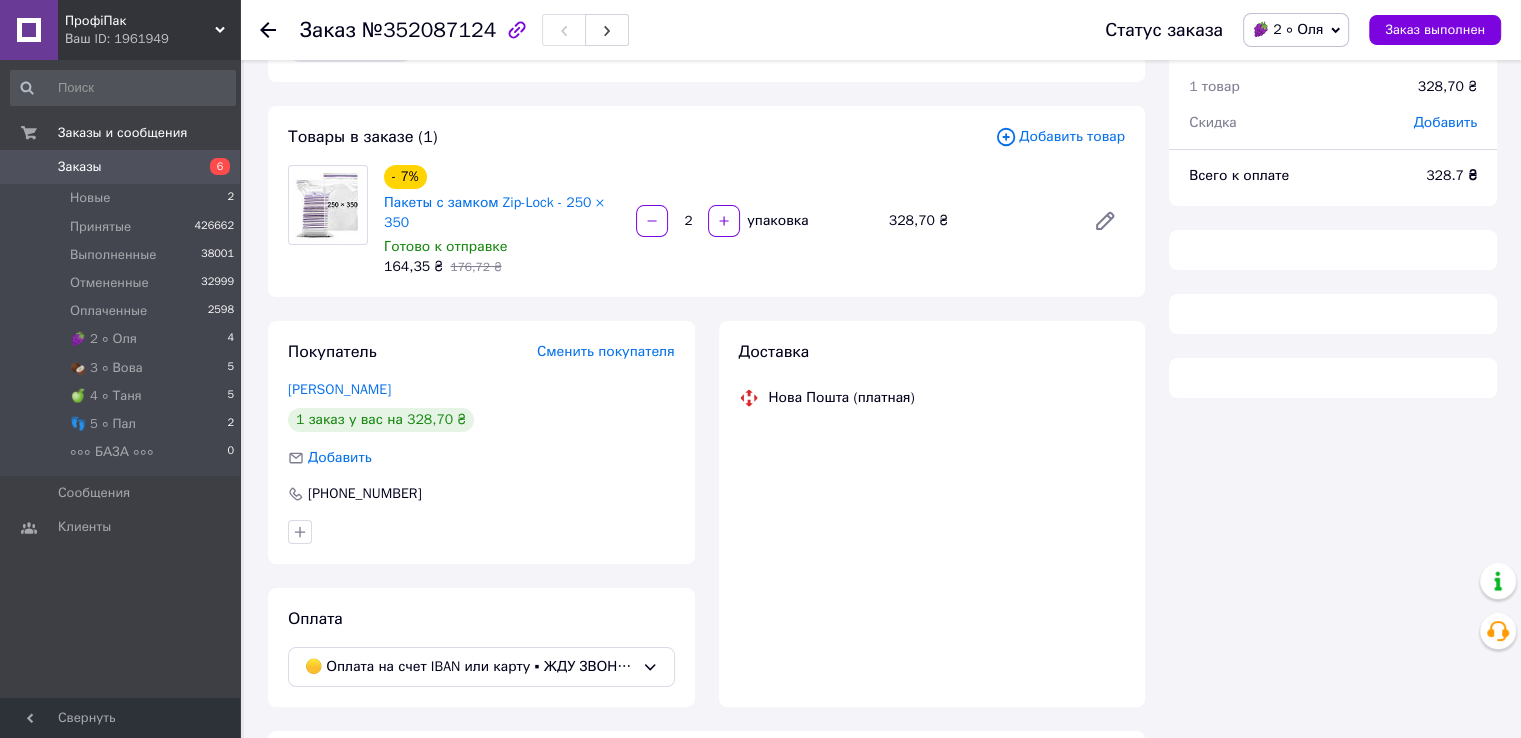 scroll, scrollTop: 100, scrollLeft: 0, axis: vertical 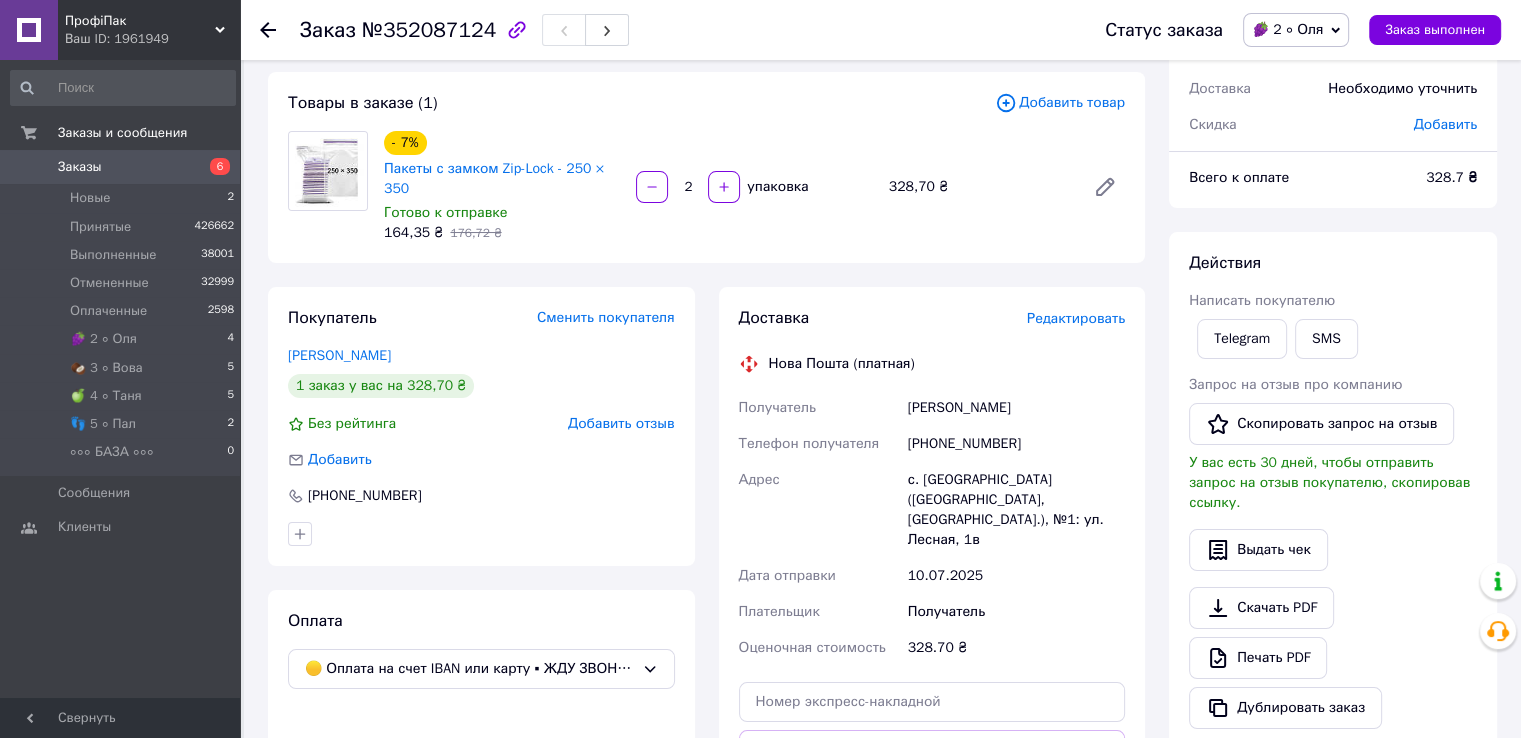 click on "[PHONE_NUMBER]" at bounding box center (1016, 444) 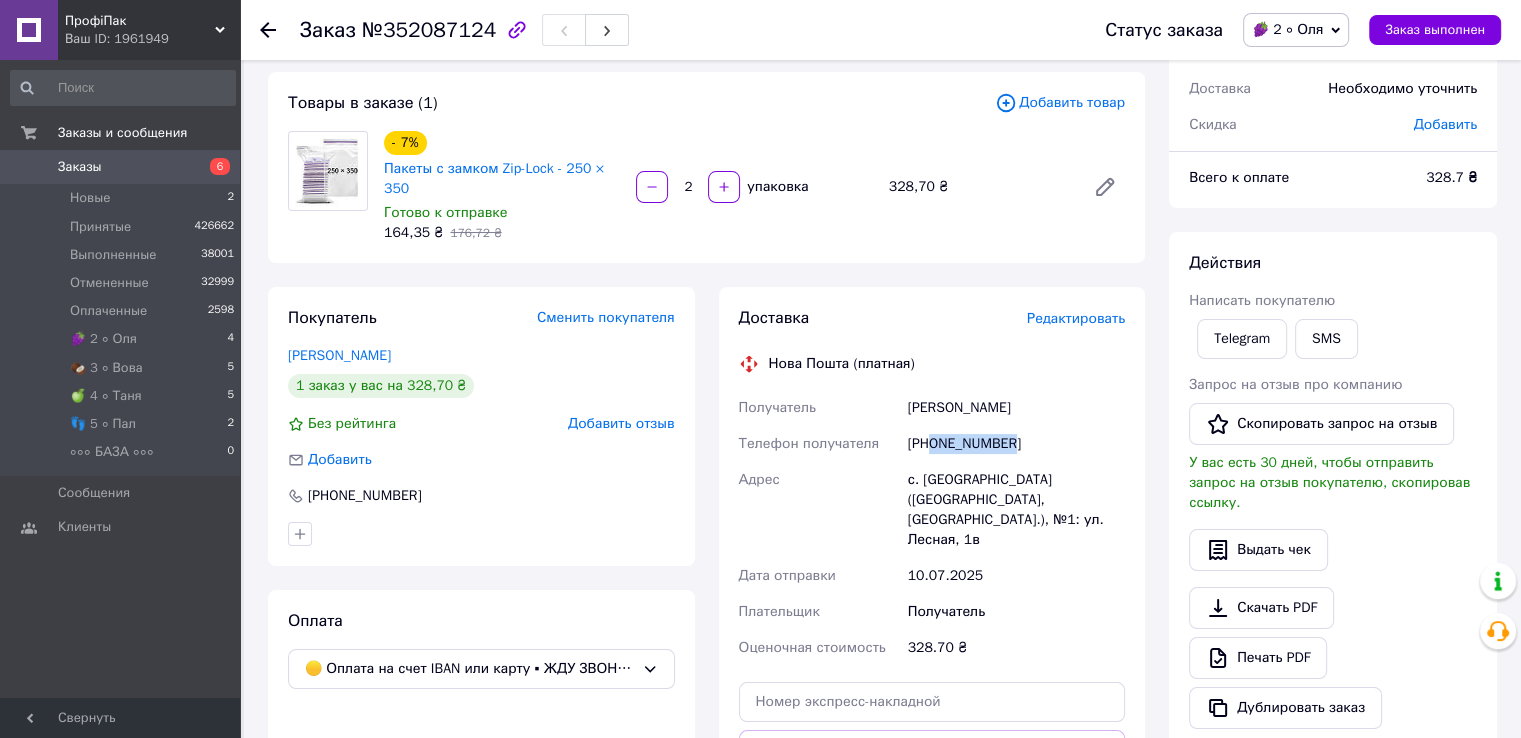 drag, startPoint x: 933, startPoint y: 445, endPoint x: 1008, endPoint y: 448, distance: 75.059975 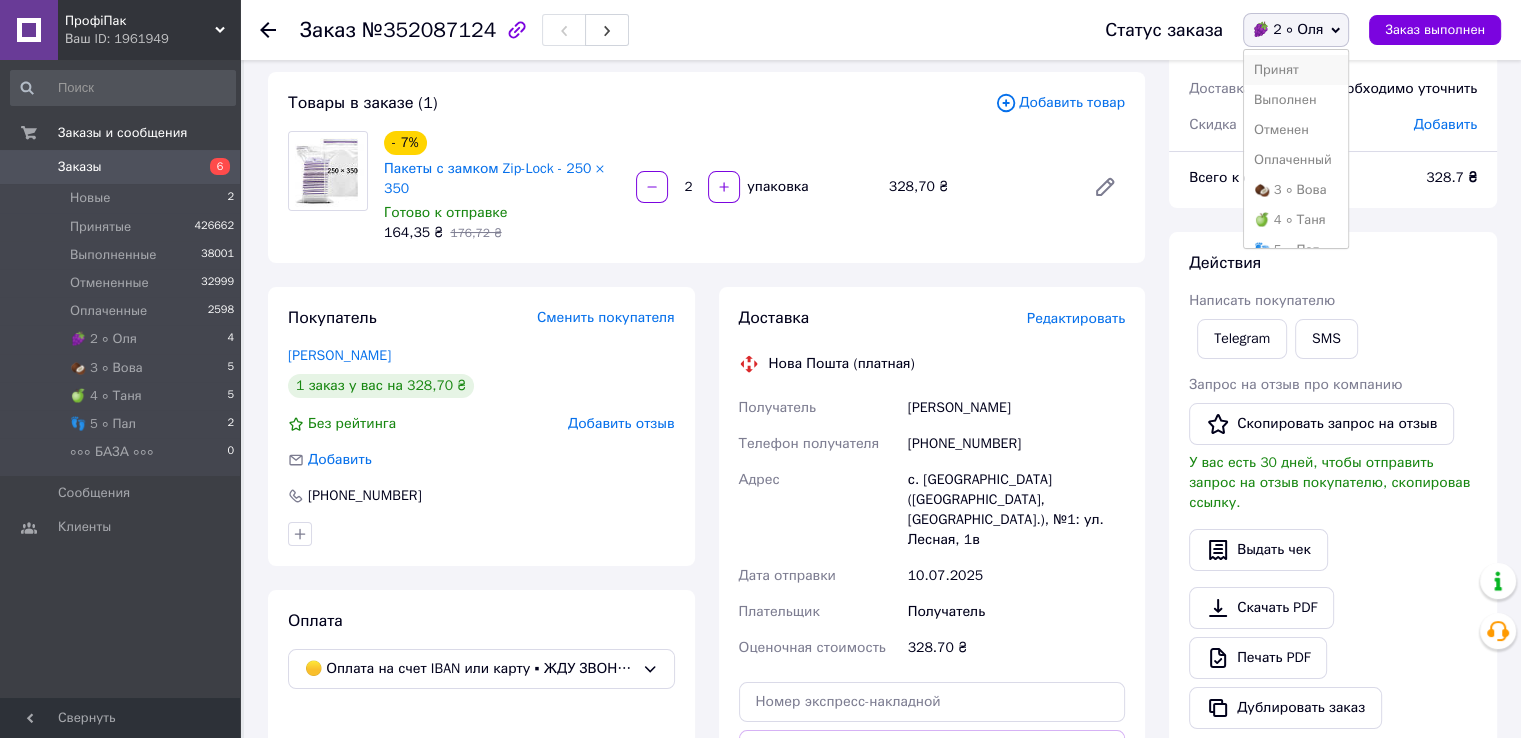 click on "Принят" at bounding box center [1296, 70] 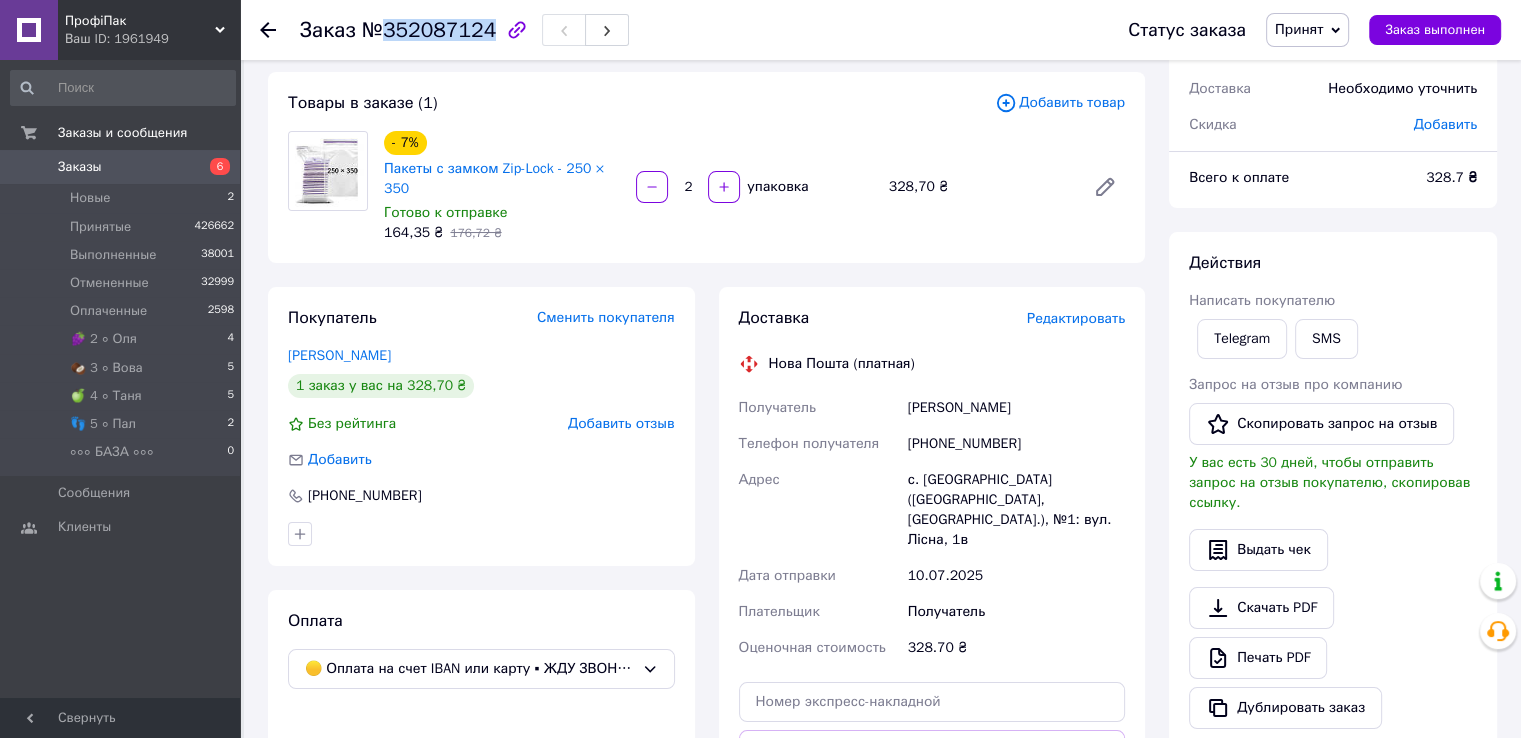 drag, startPoint x: 382, startPoint y: 33, endPoint x: 480, endPoint y: 31, distance: 98.02041 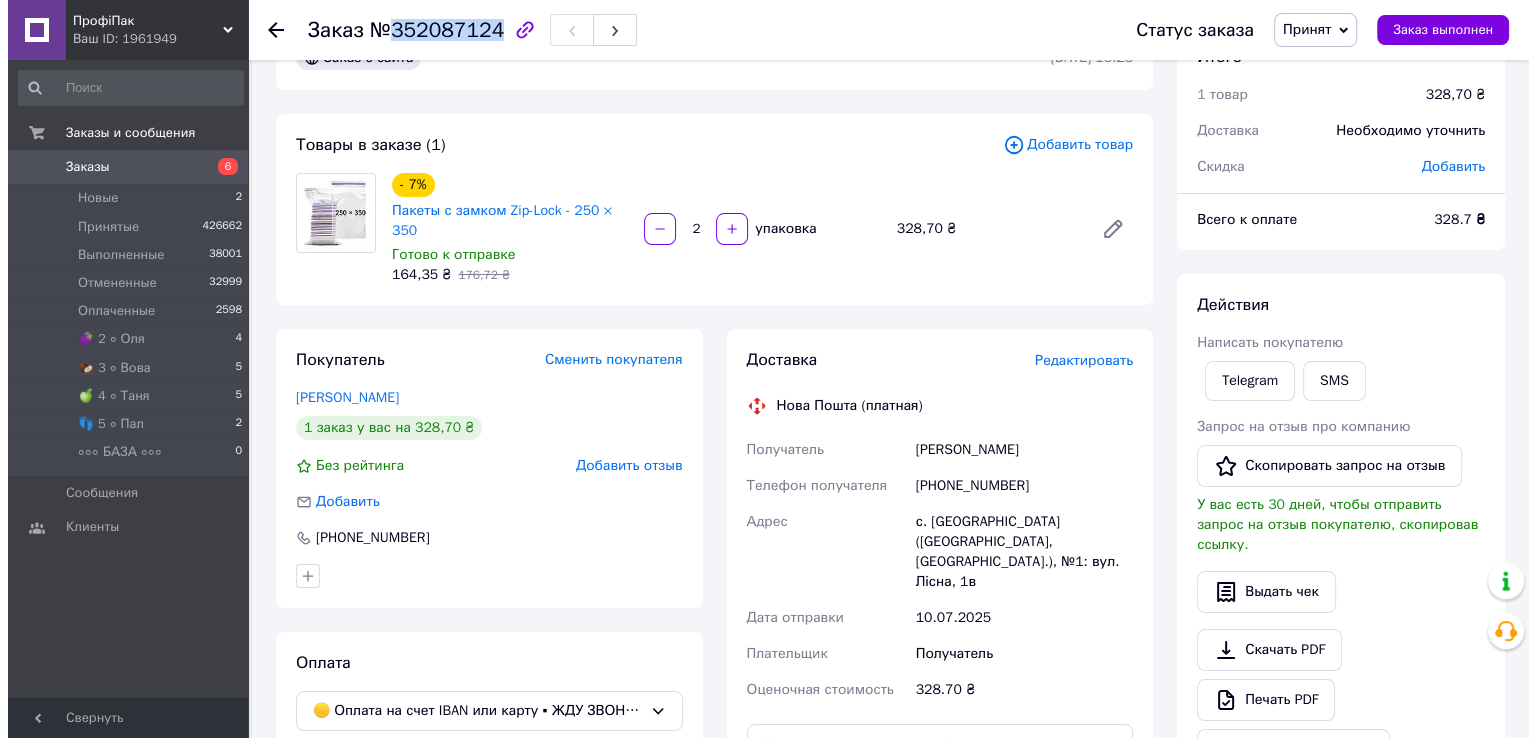 scroll, scrollTop: 0, scrollLeft: 0, axis: both 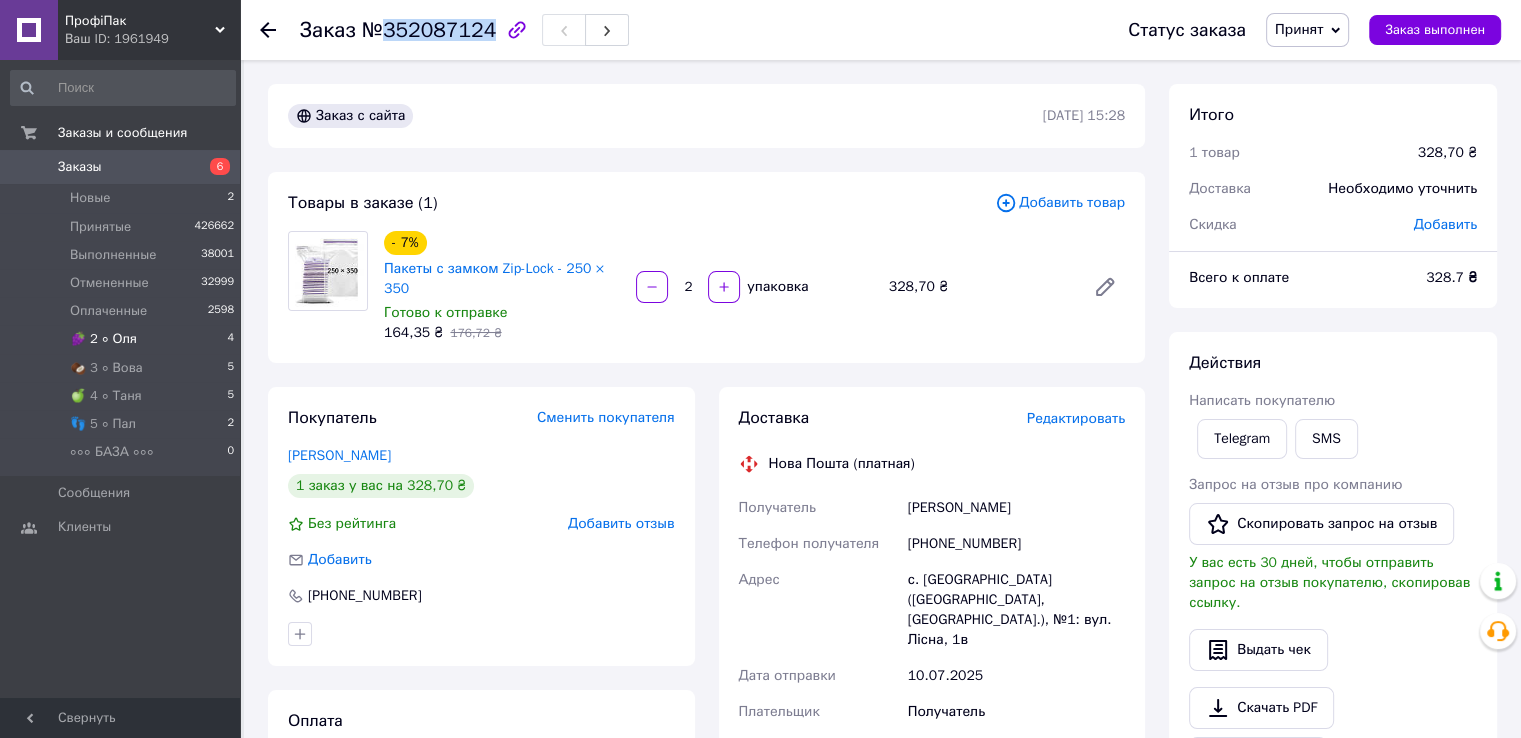 click on "🍇 2 ∘ Оля 4" at bounding box center [123, 339] 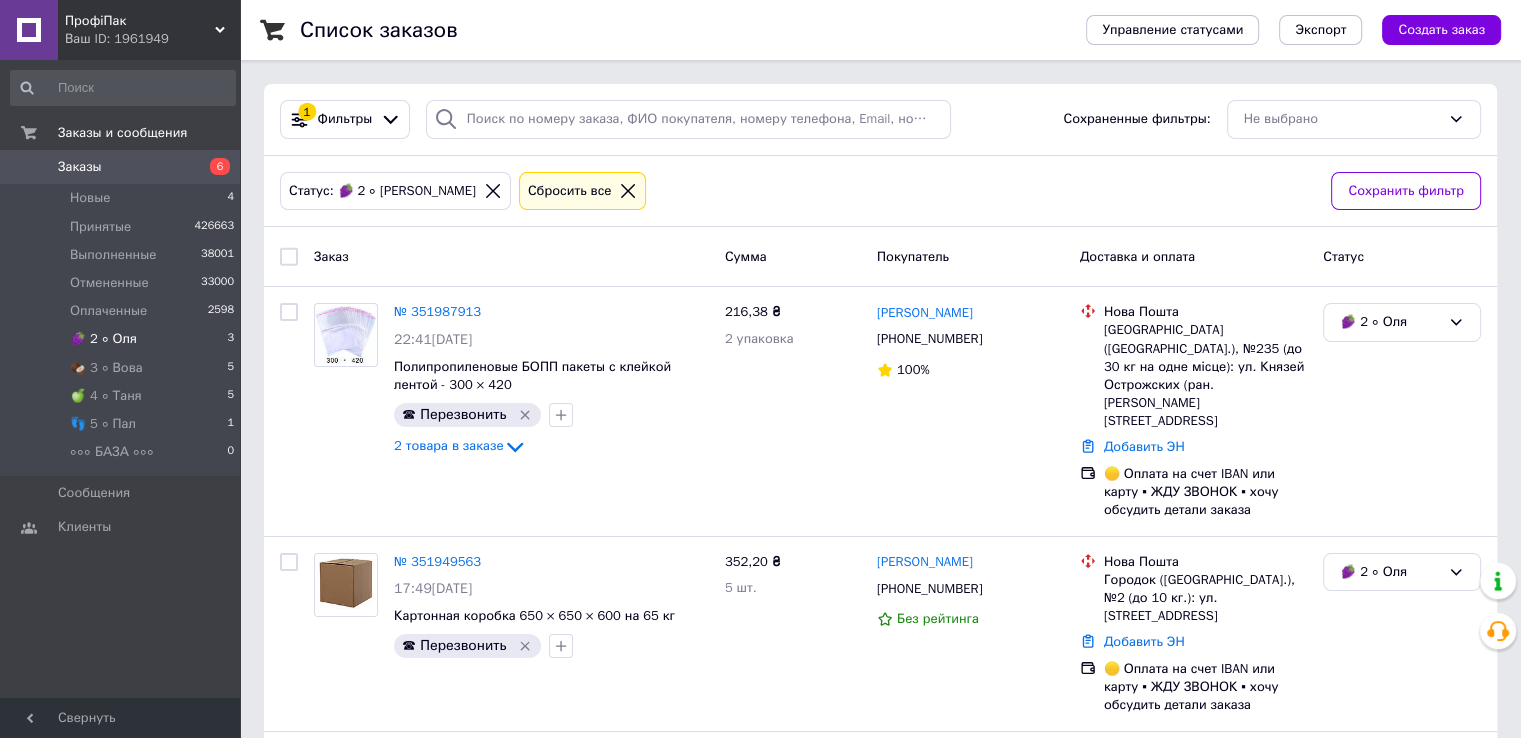 click 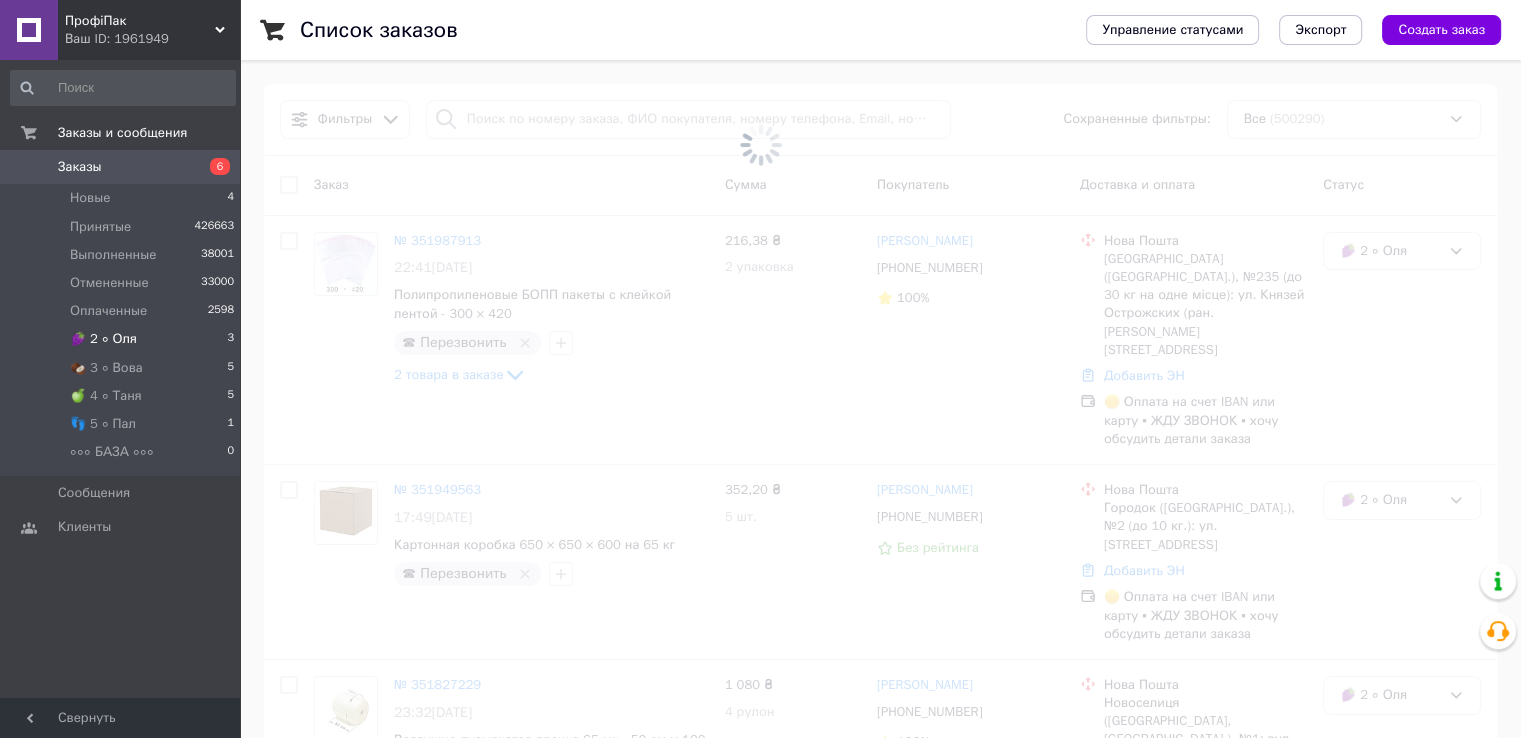 click at bounding box center [760, 144] 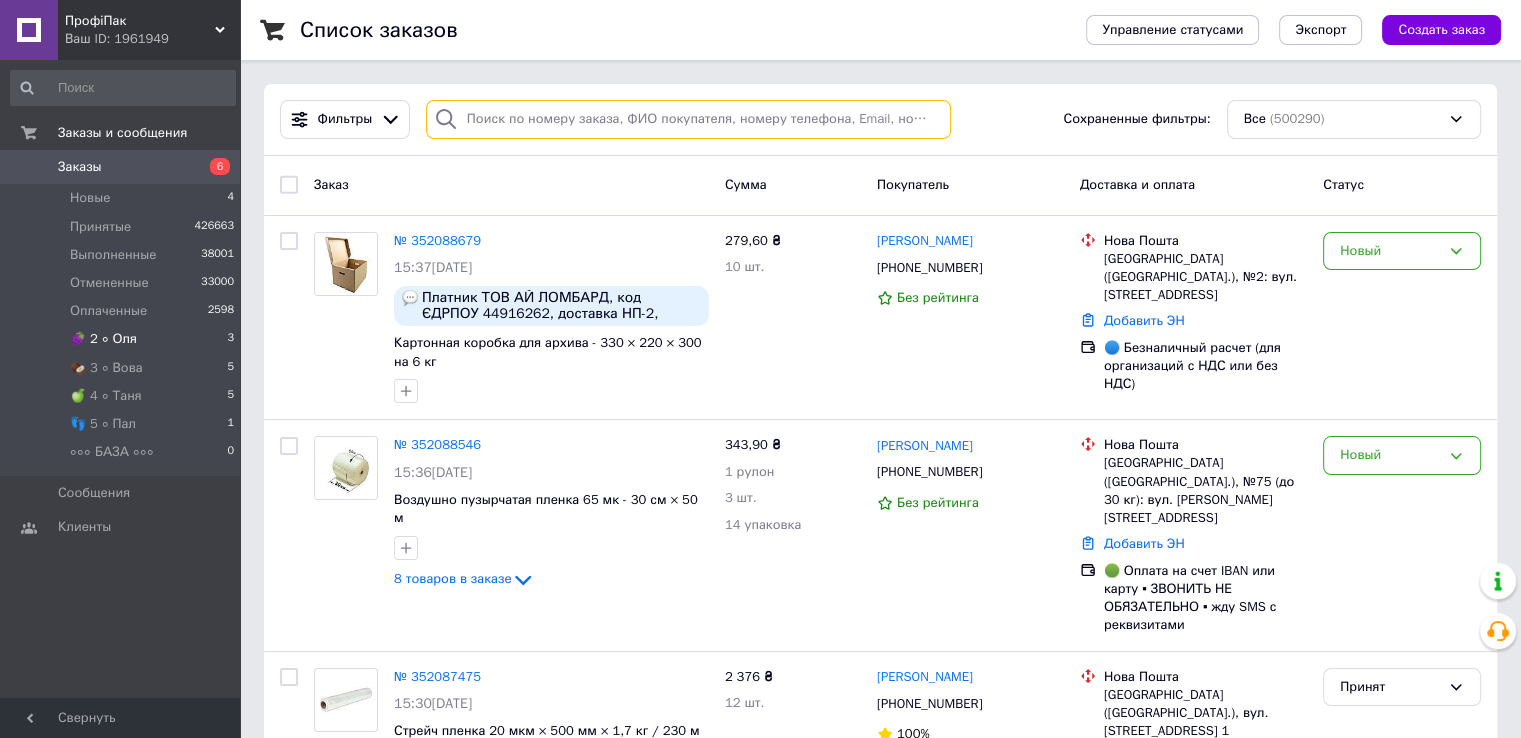 paste on "0504445858" 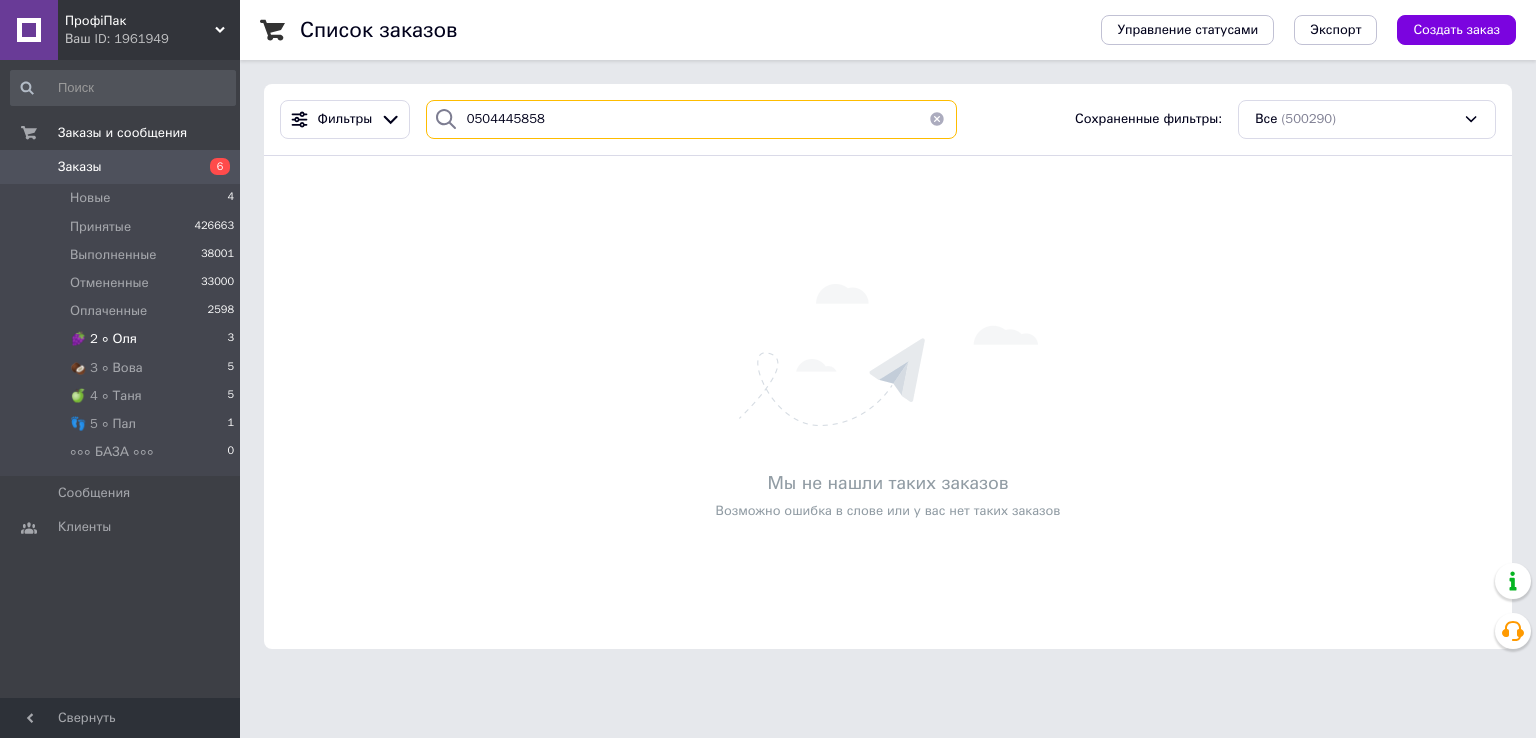 type on "0504445858" 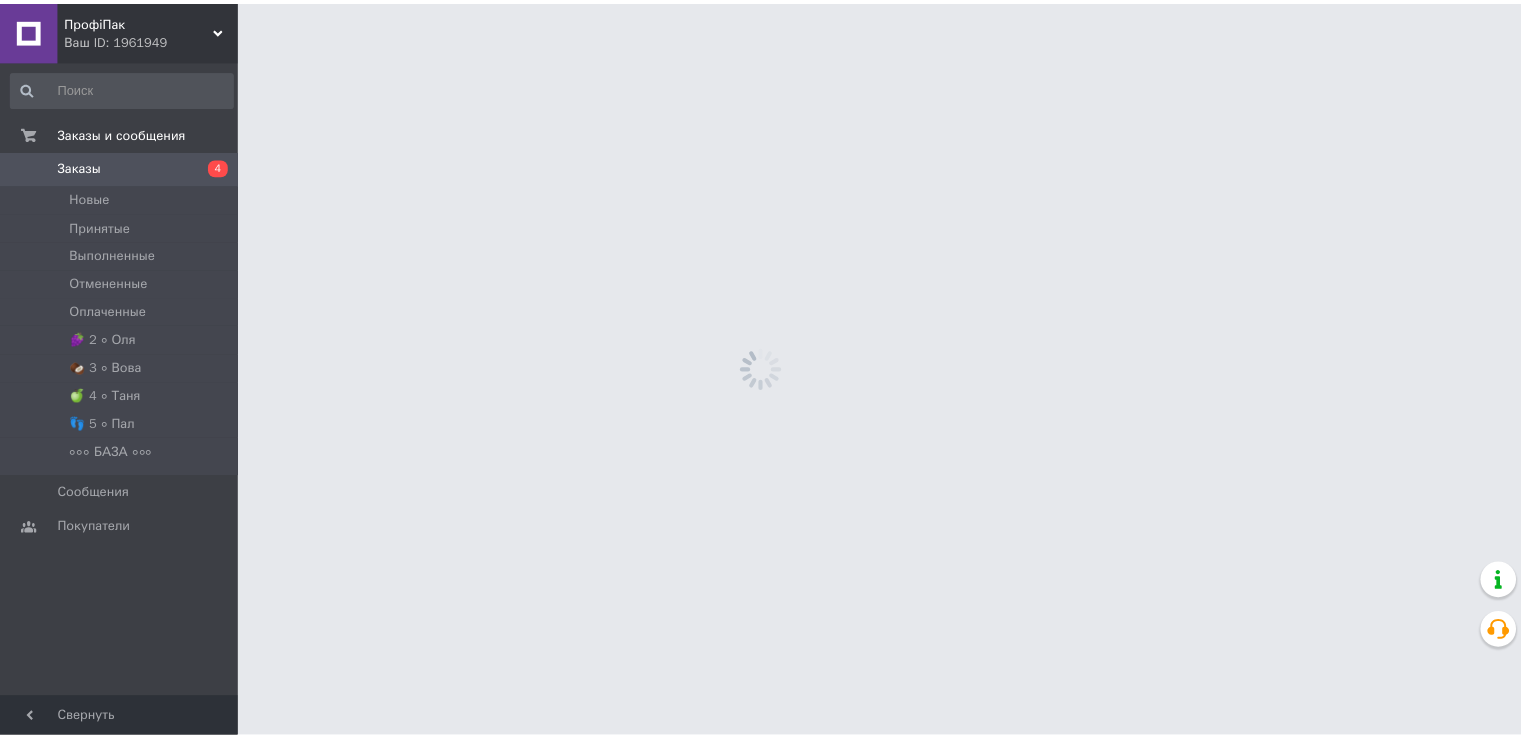 scroll, scrollTop: 0, scrollLeft: 0, axis: both 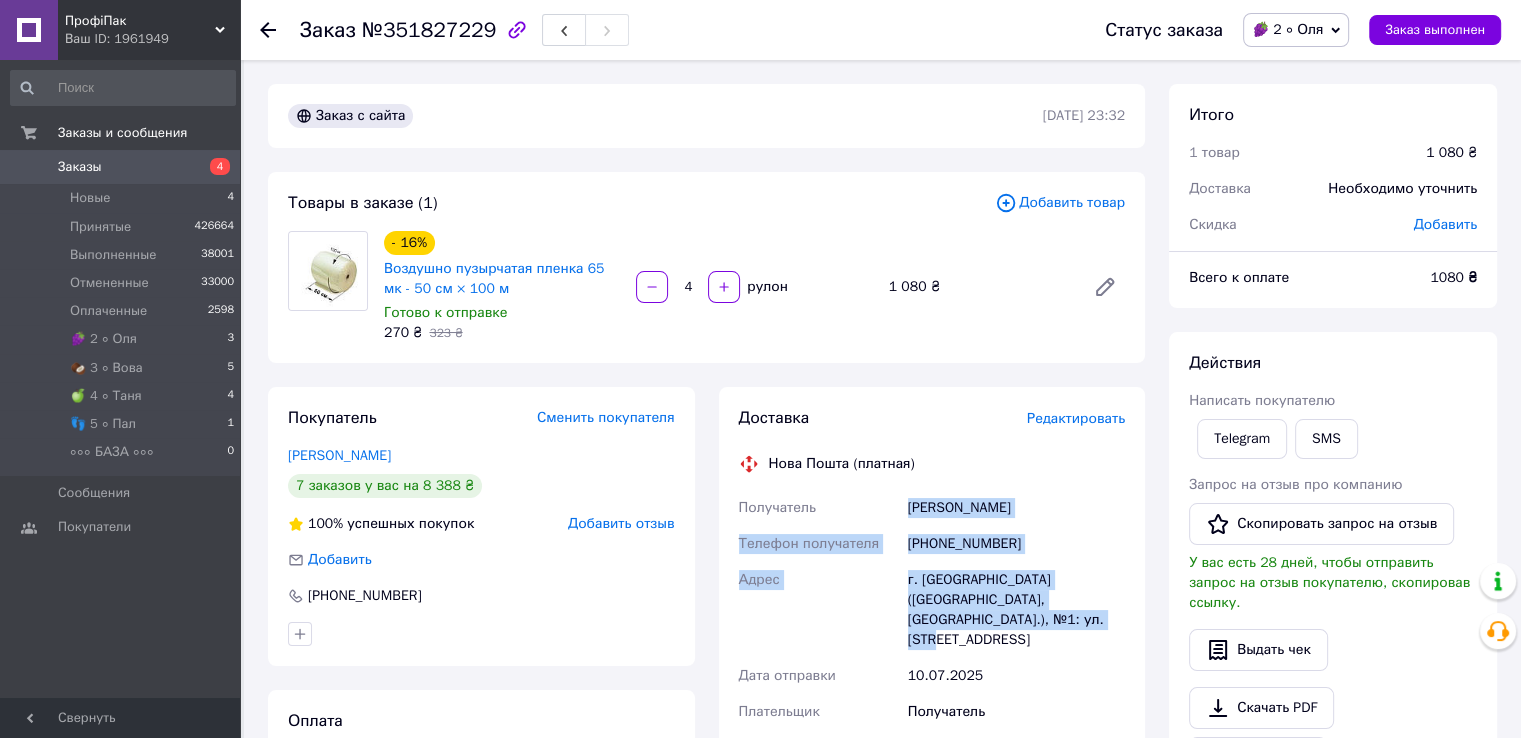 drag, startPoint x: 902, startPoint y: 508, endPoint x: 1060, endPoint y: 616, distance: 191.38443 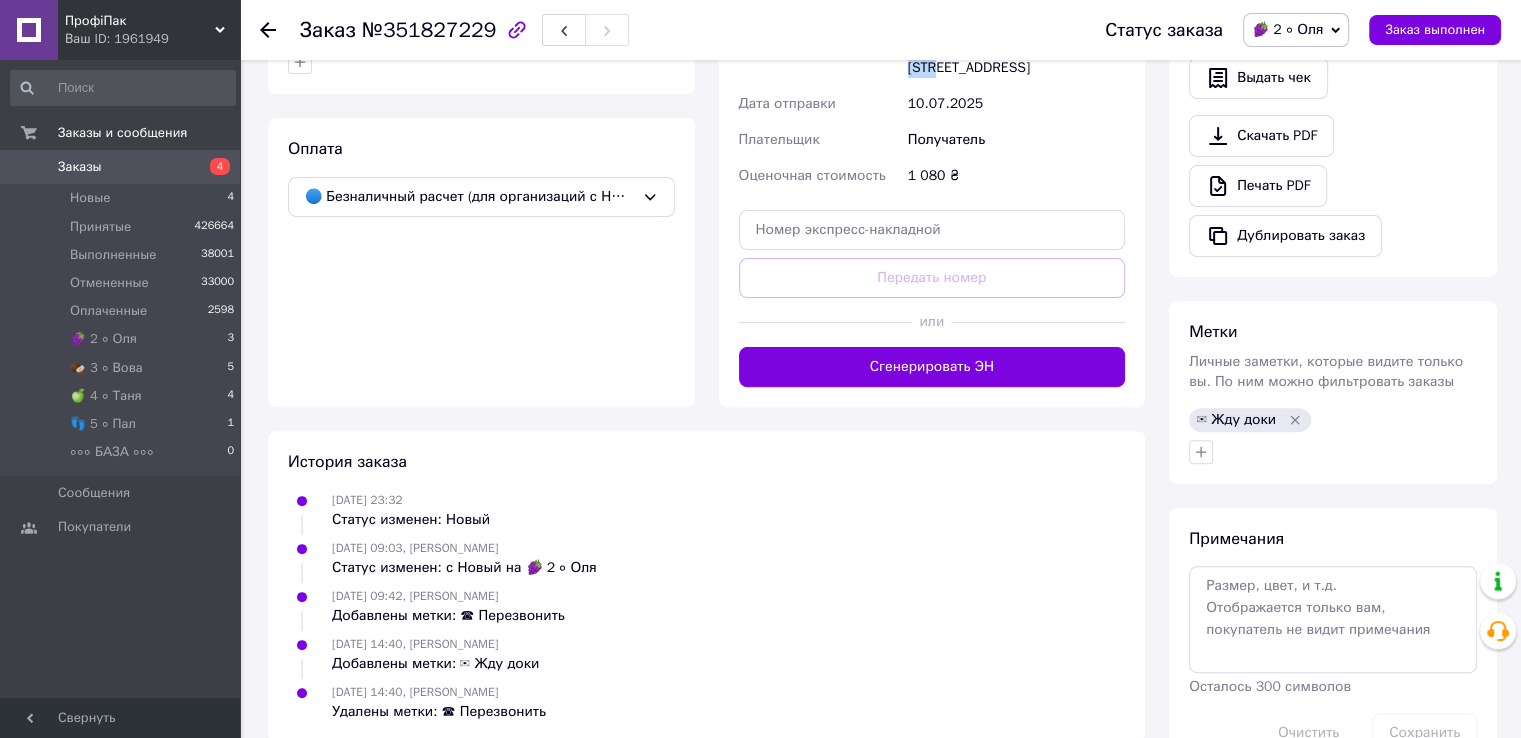 scroll, scrollTop: 600, scrollLeft: 0, axis: vertical 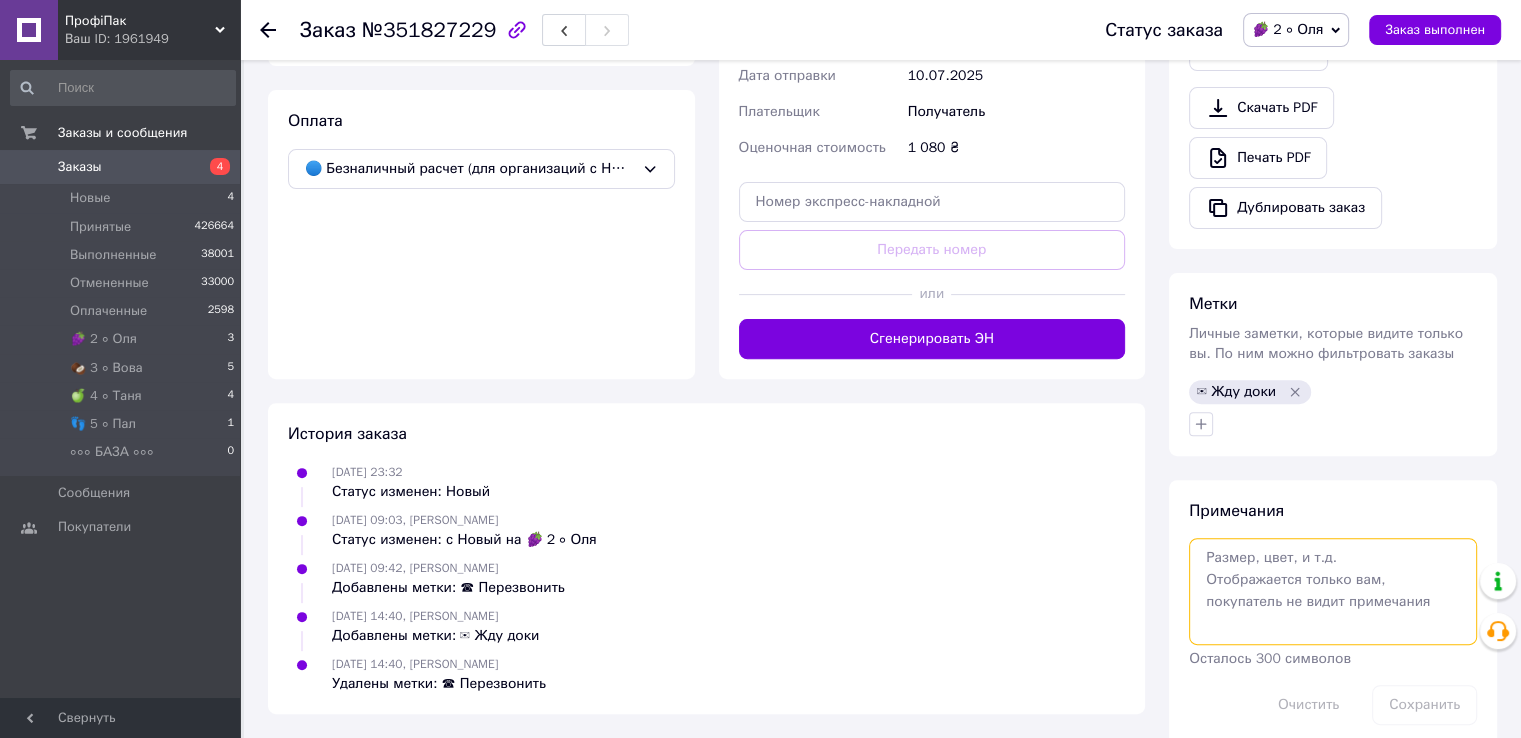 click at bounding box center (1333, 591) 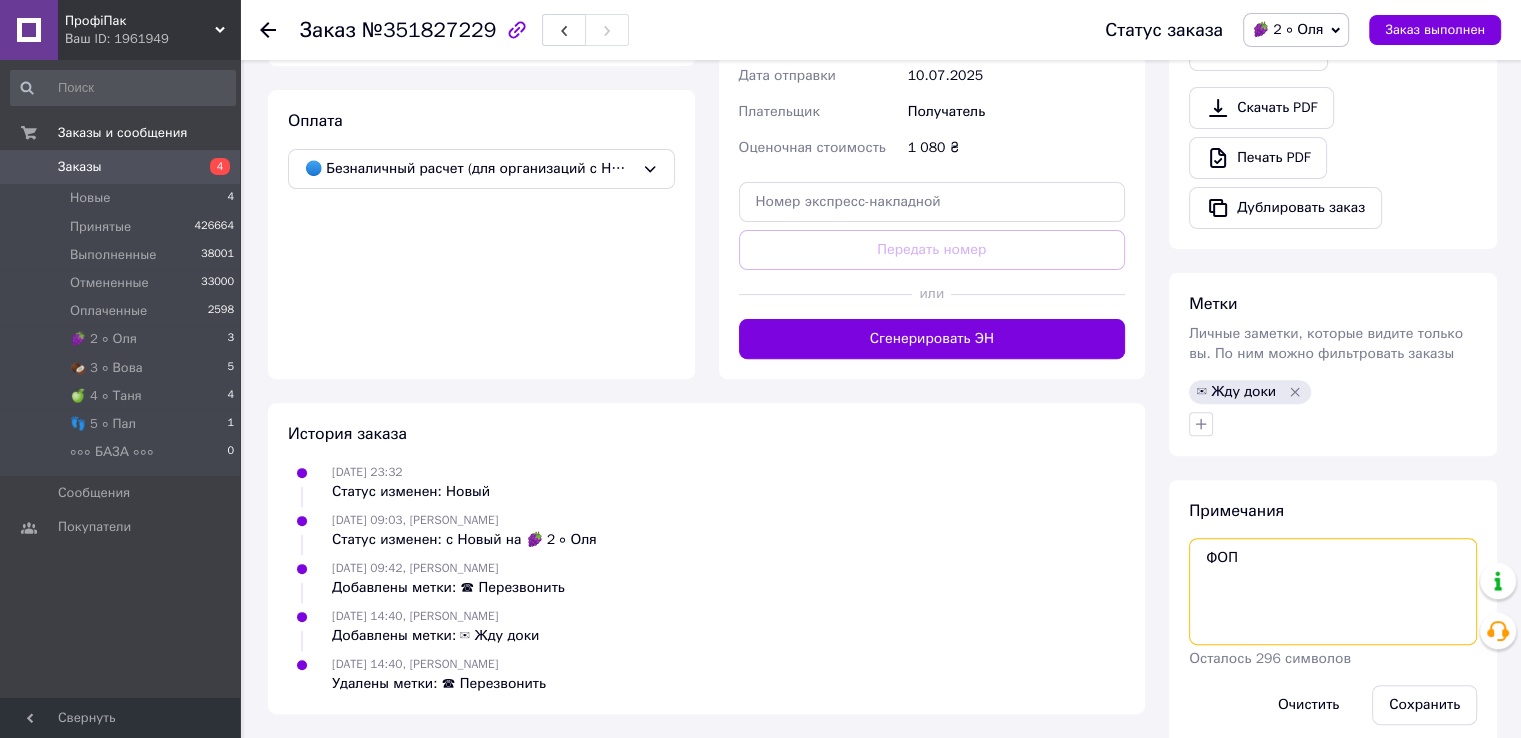 paste on "Рябко Олена Володимирівна" 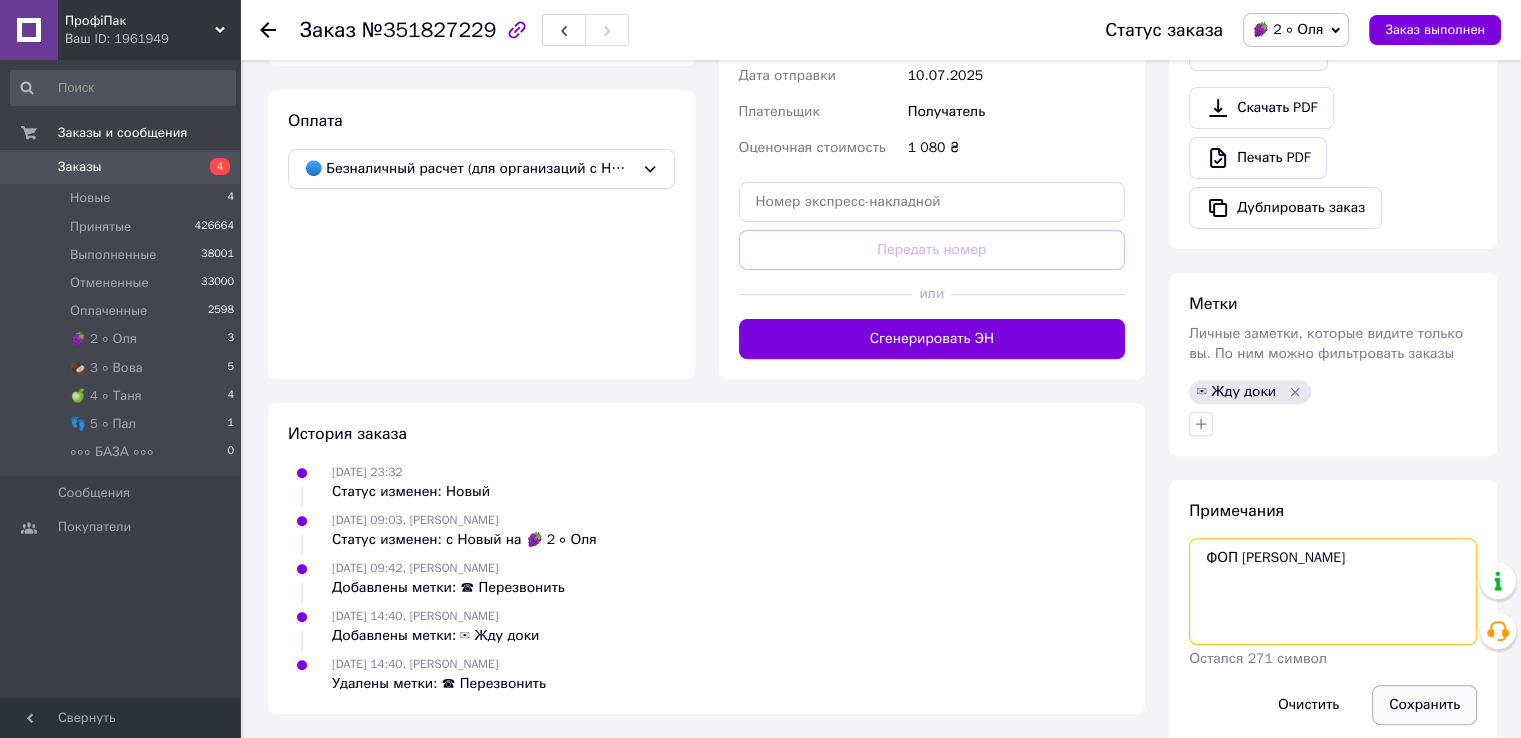 type on "ФОП Рябко Олена Володимирівна" 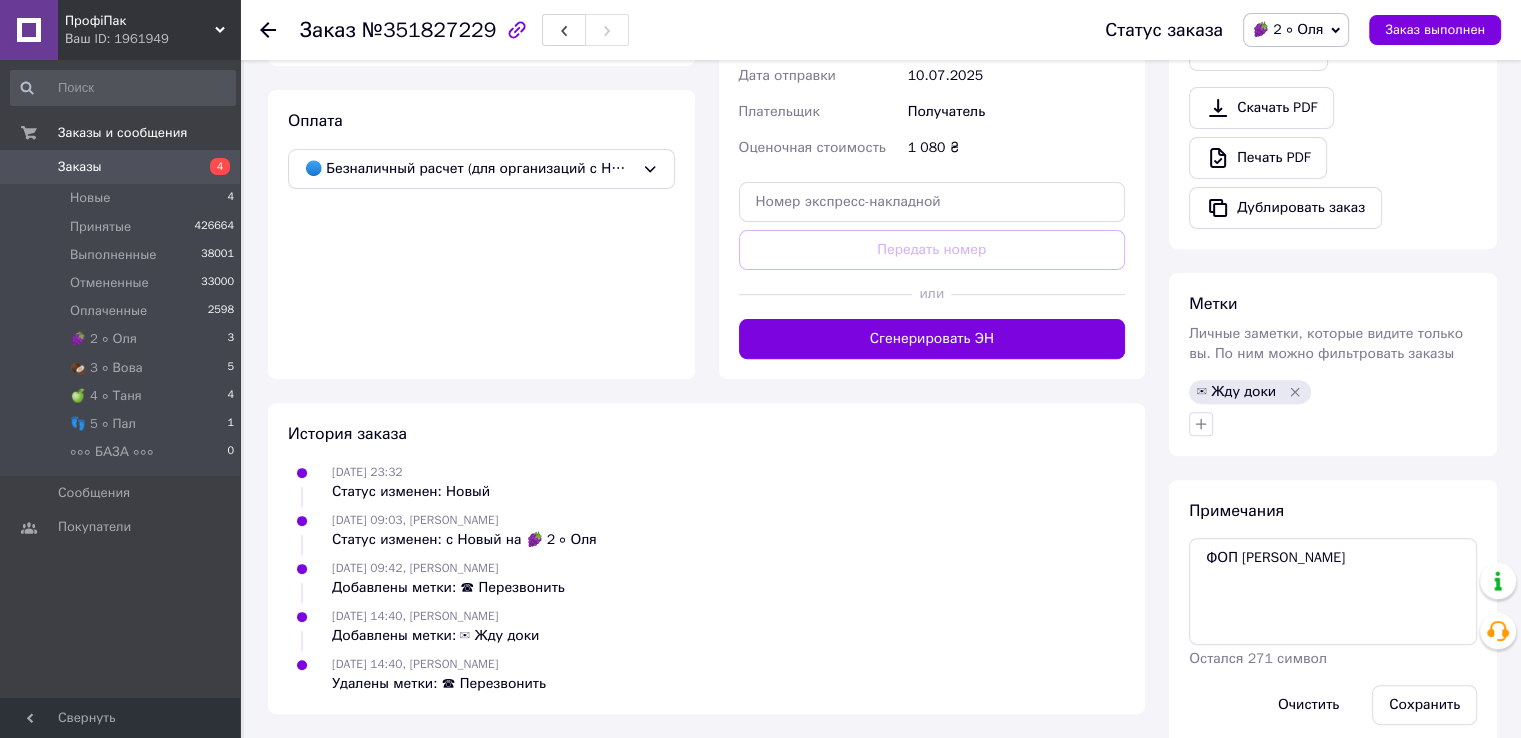 drag, startPoint x: 1444, startPoint y: 677, endPoint x: 1442, endPoint y: 649, distance: 28.071337 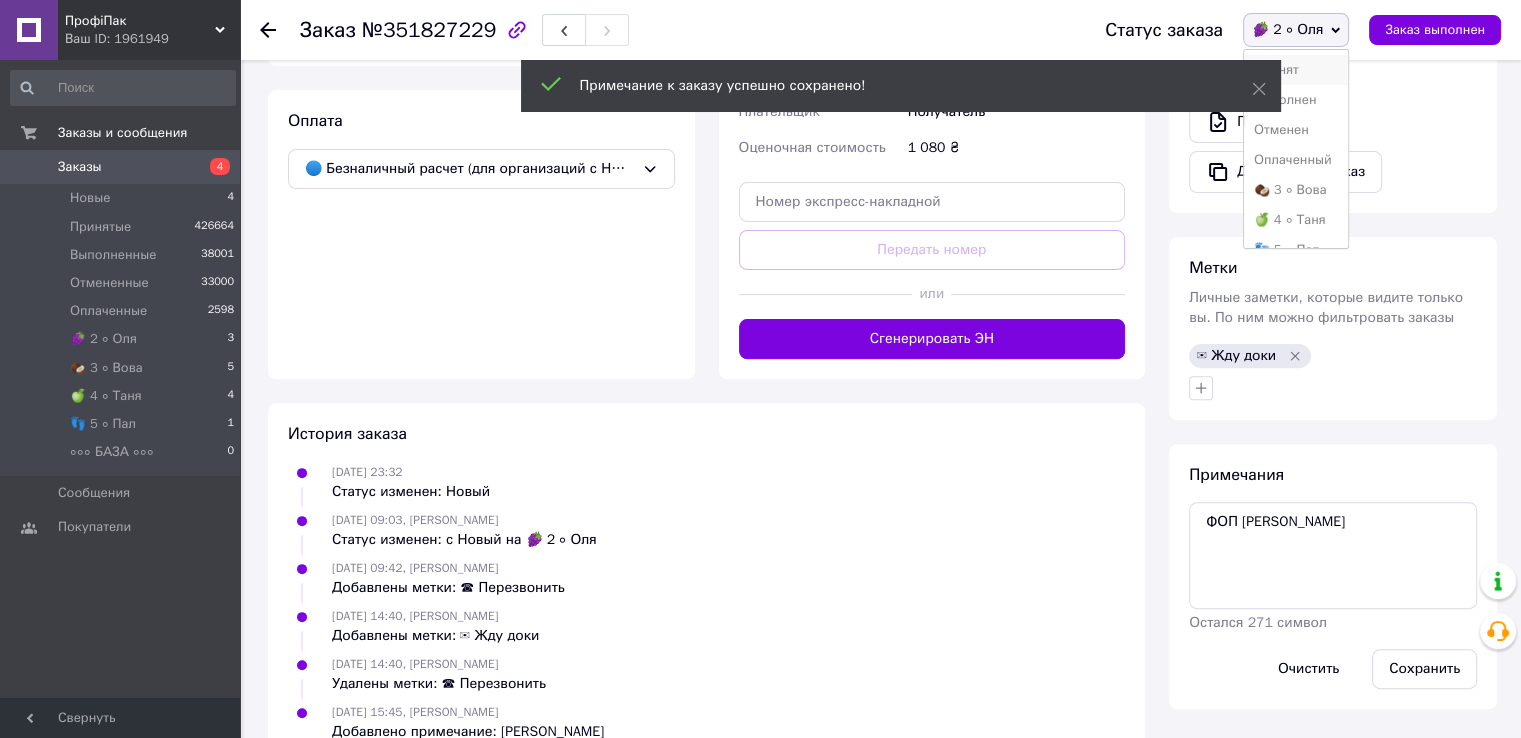 click on "Принят" at bounding box center (1296, 70) 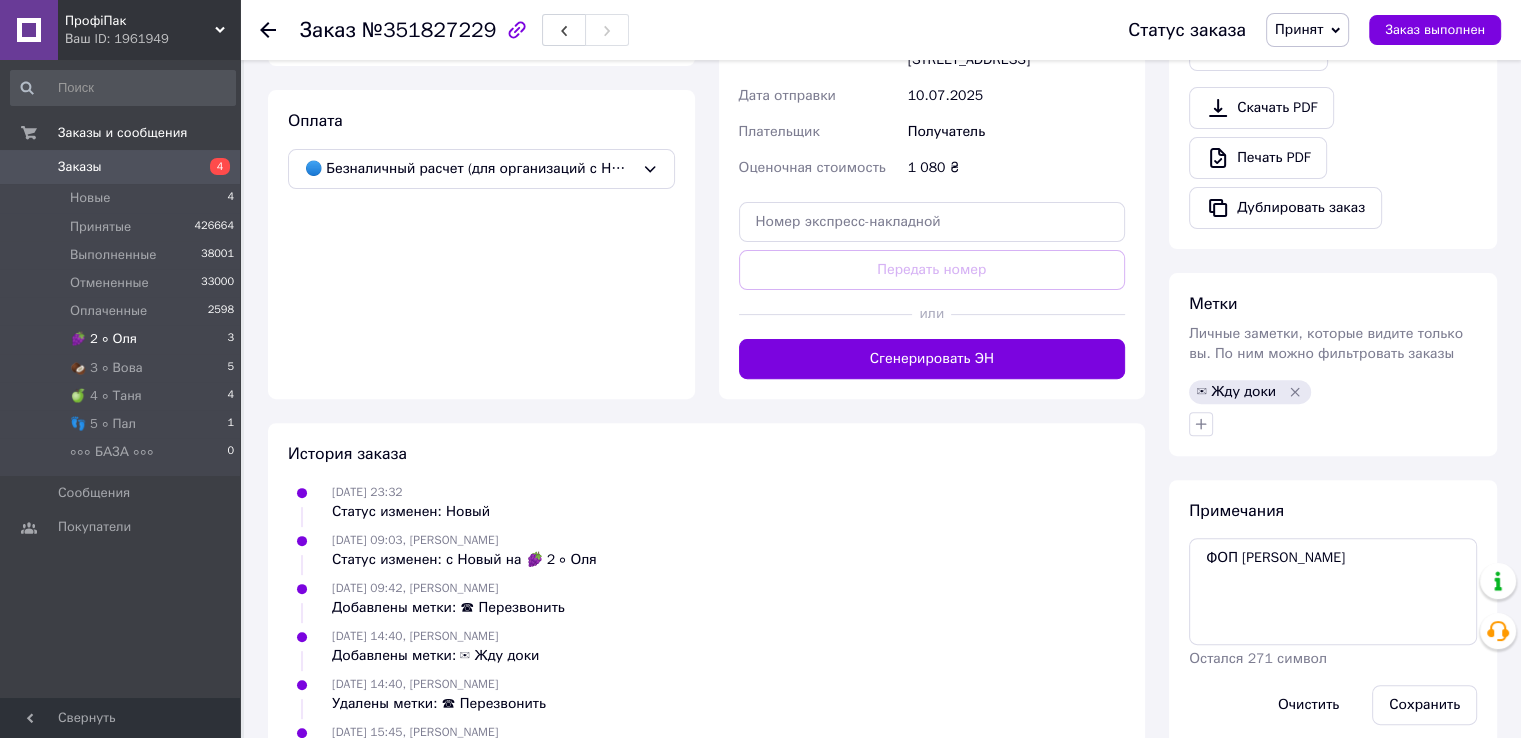 click on "🍇 2 ∘ Оля 3" at bounding box center (123, 339) 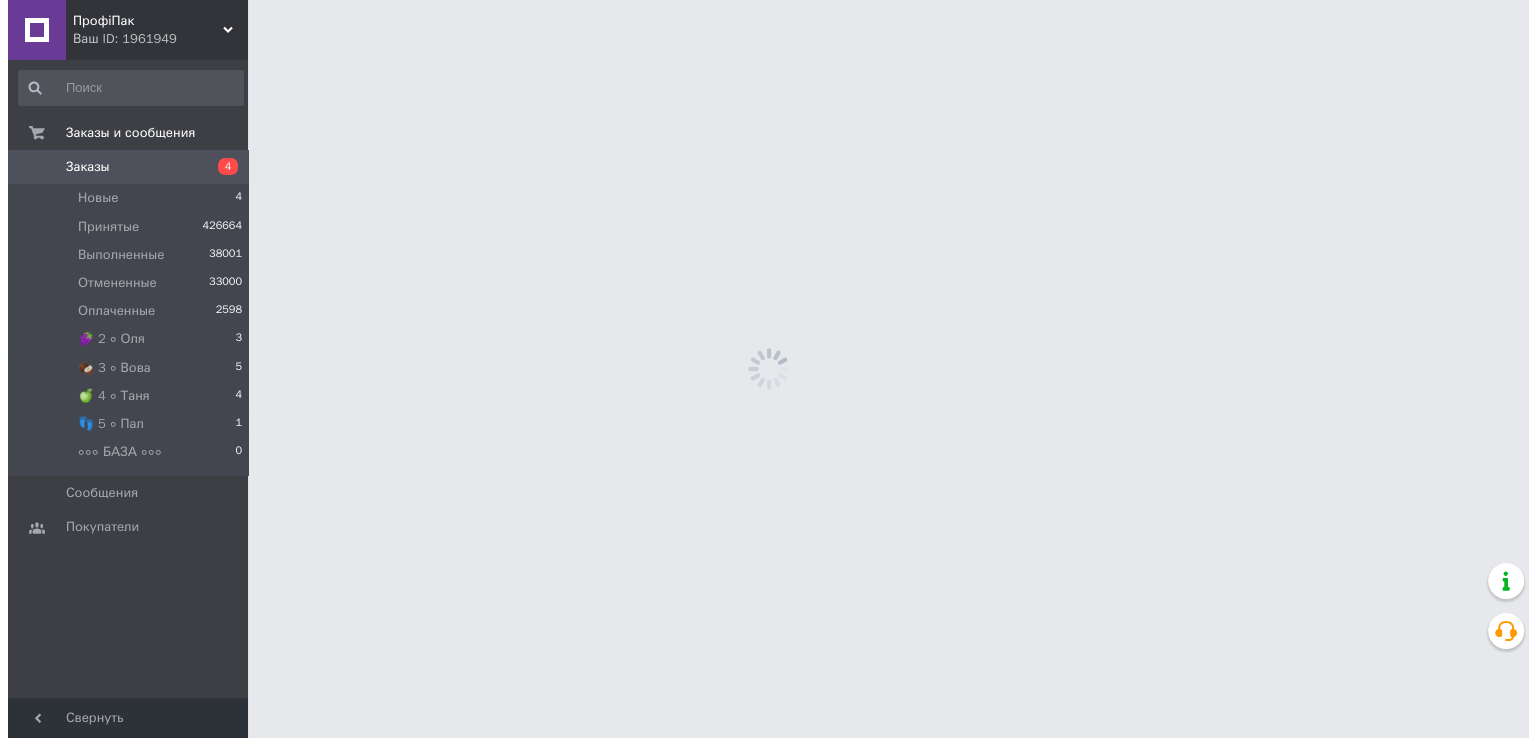 scroll, scrollTop: 0, scrollLeft: 0, axis: both 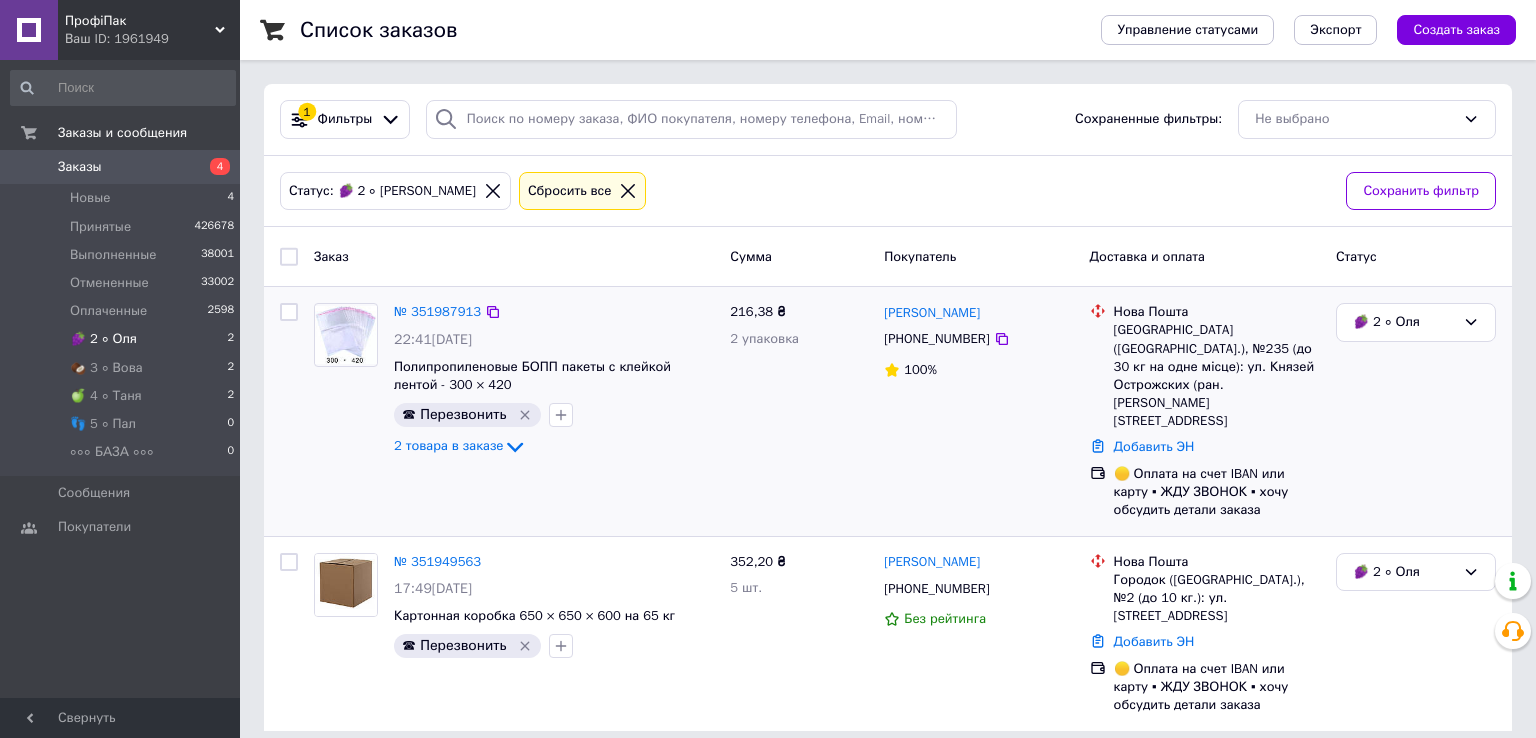 click at bounding box center (346, 335) 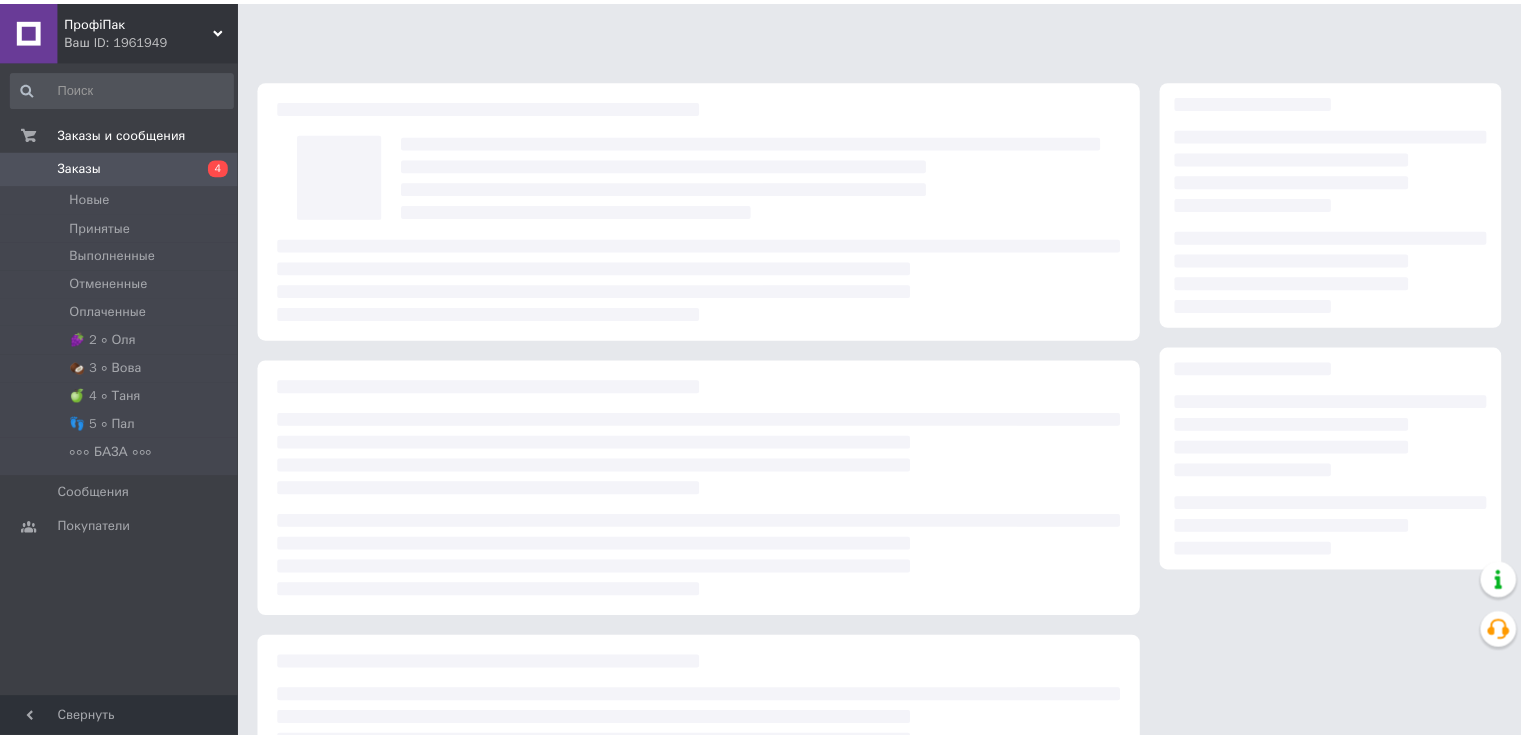 scroll, scrollTop: 0, scrollLeft: 0, axis: both 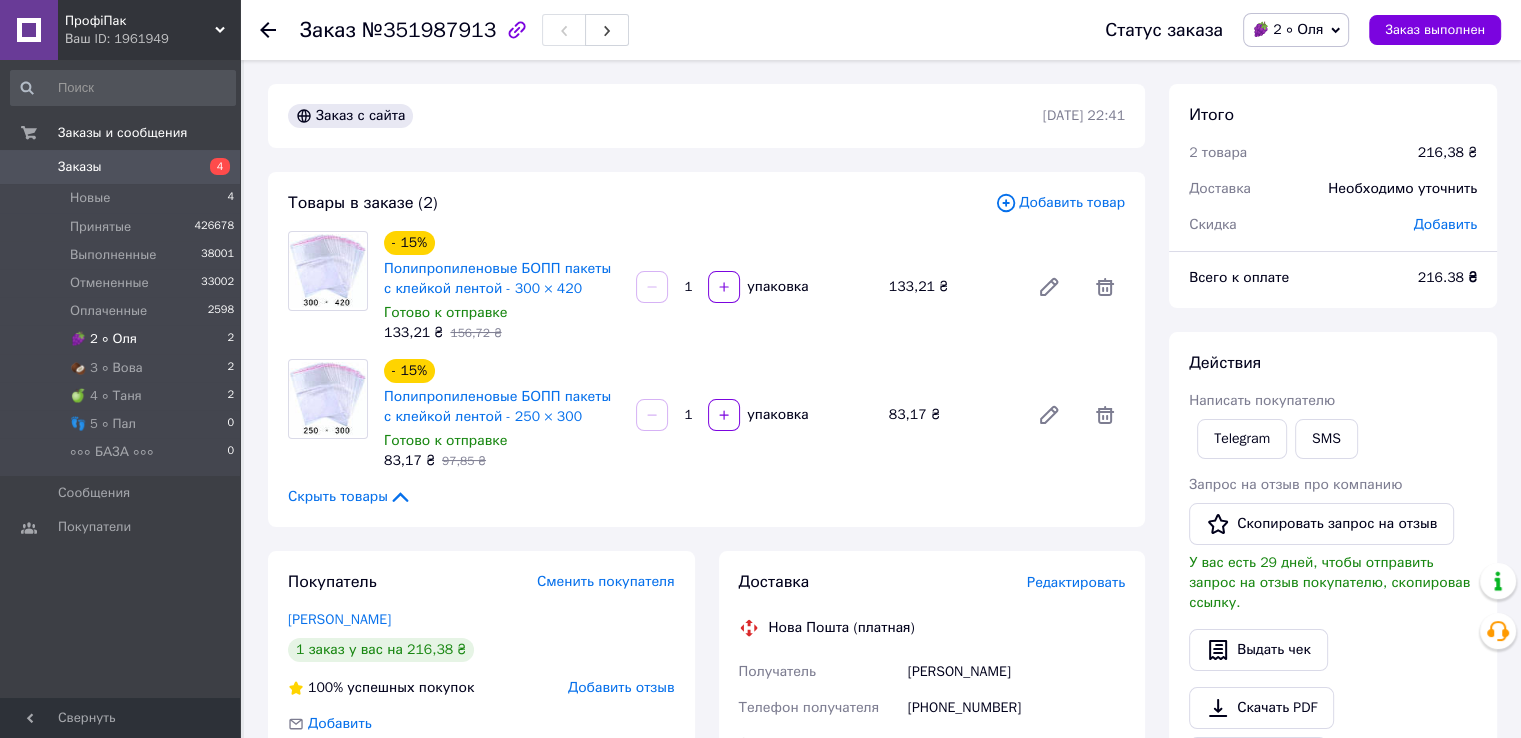 click on "🍇 2 ∘ [PERSON_NAME] 2" at bounding box center (123, 339) 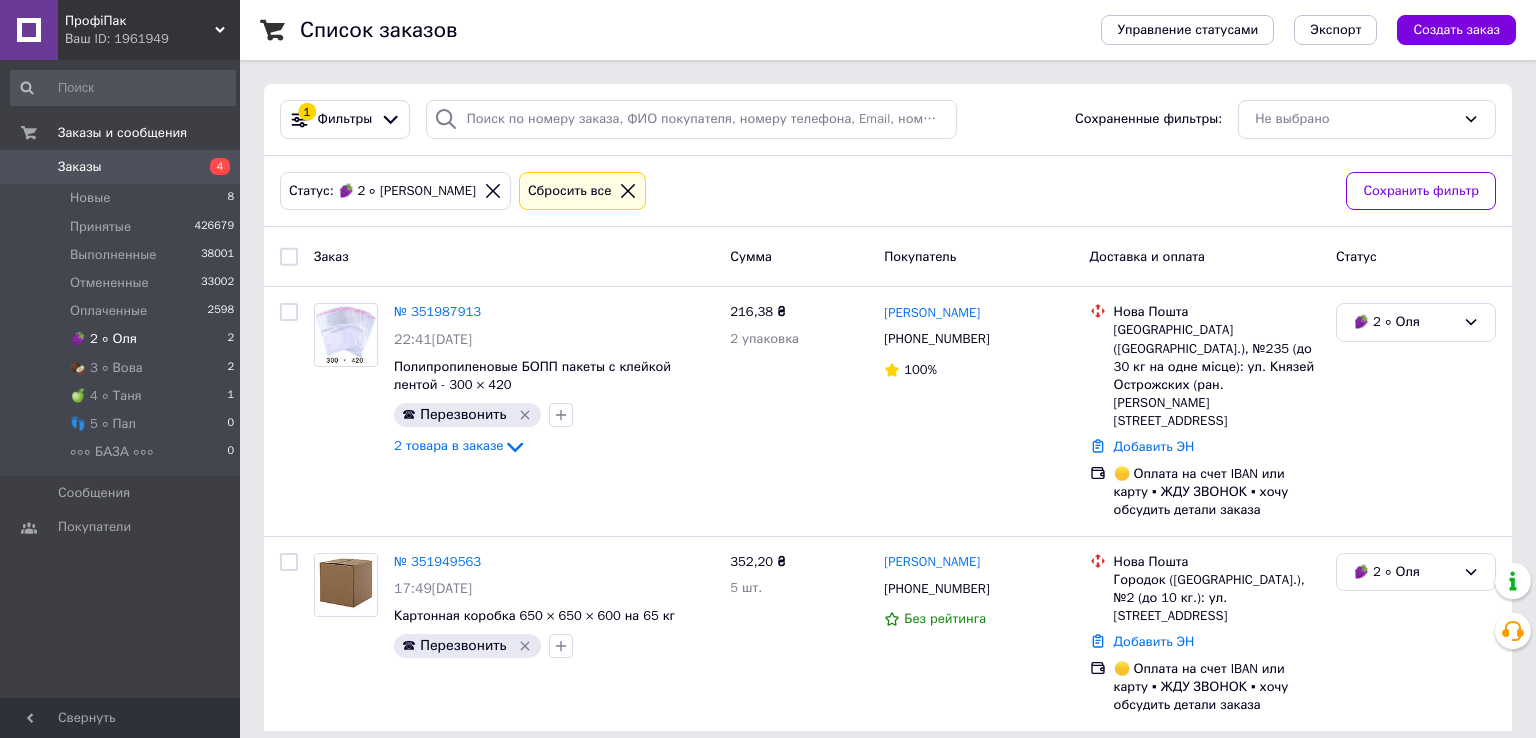 click on "🍇 2 ∘ [PERSON_NAME] 2" at bounding box center (123, 339) 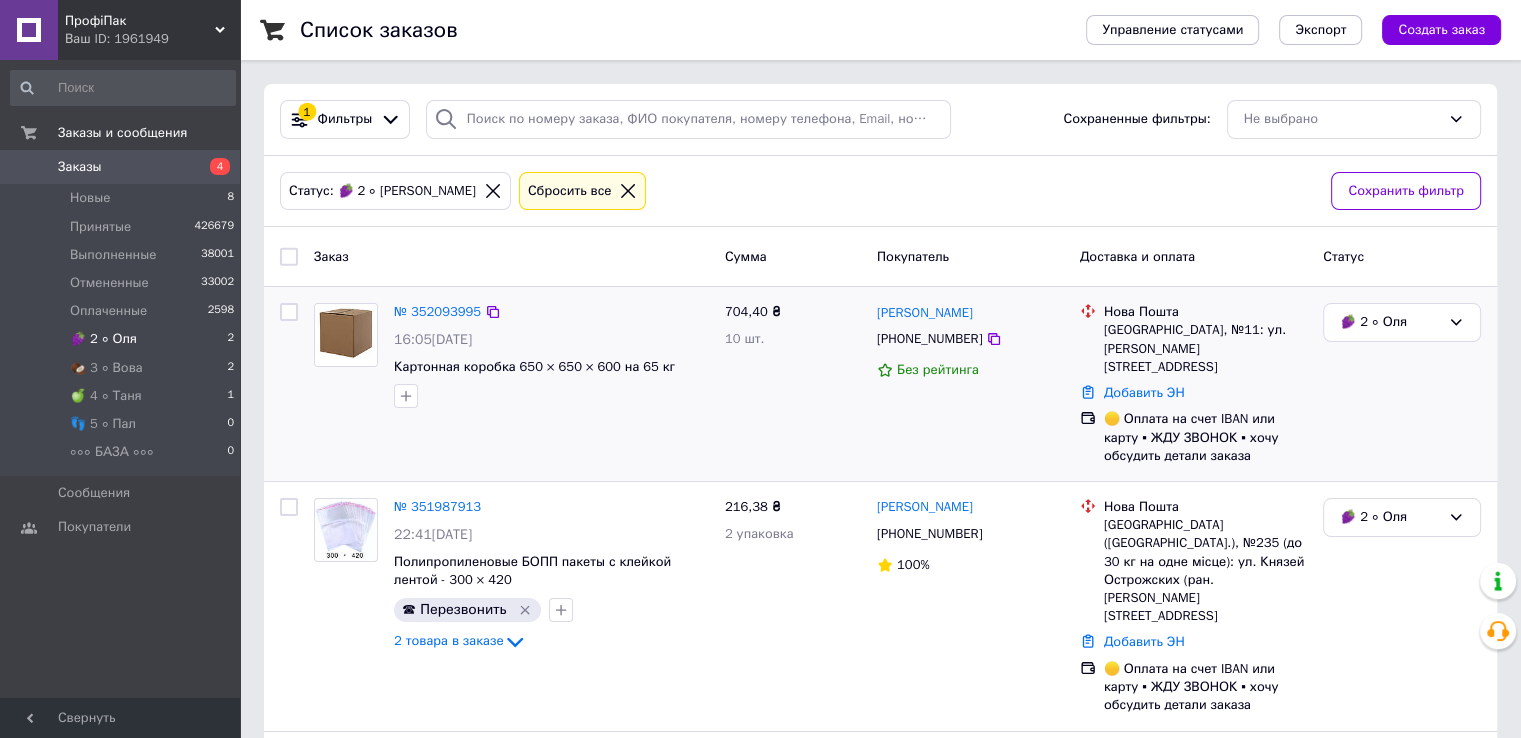 click at bounding box center (346, 335) 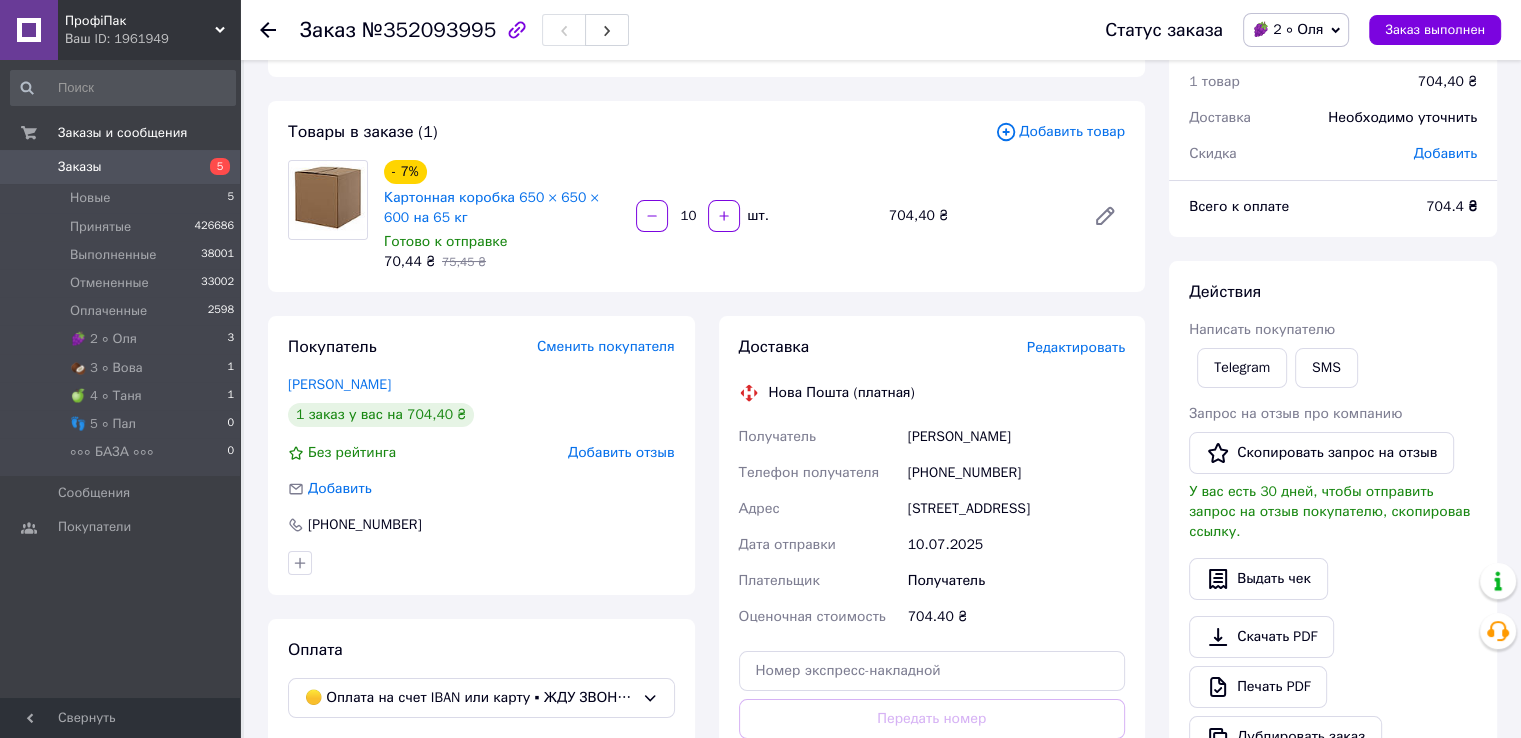 scroll, scrollTop: 200, scrollLeft: 0, axis: vertical 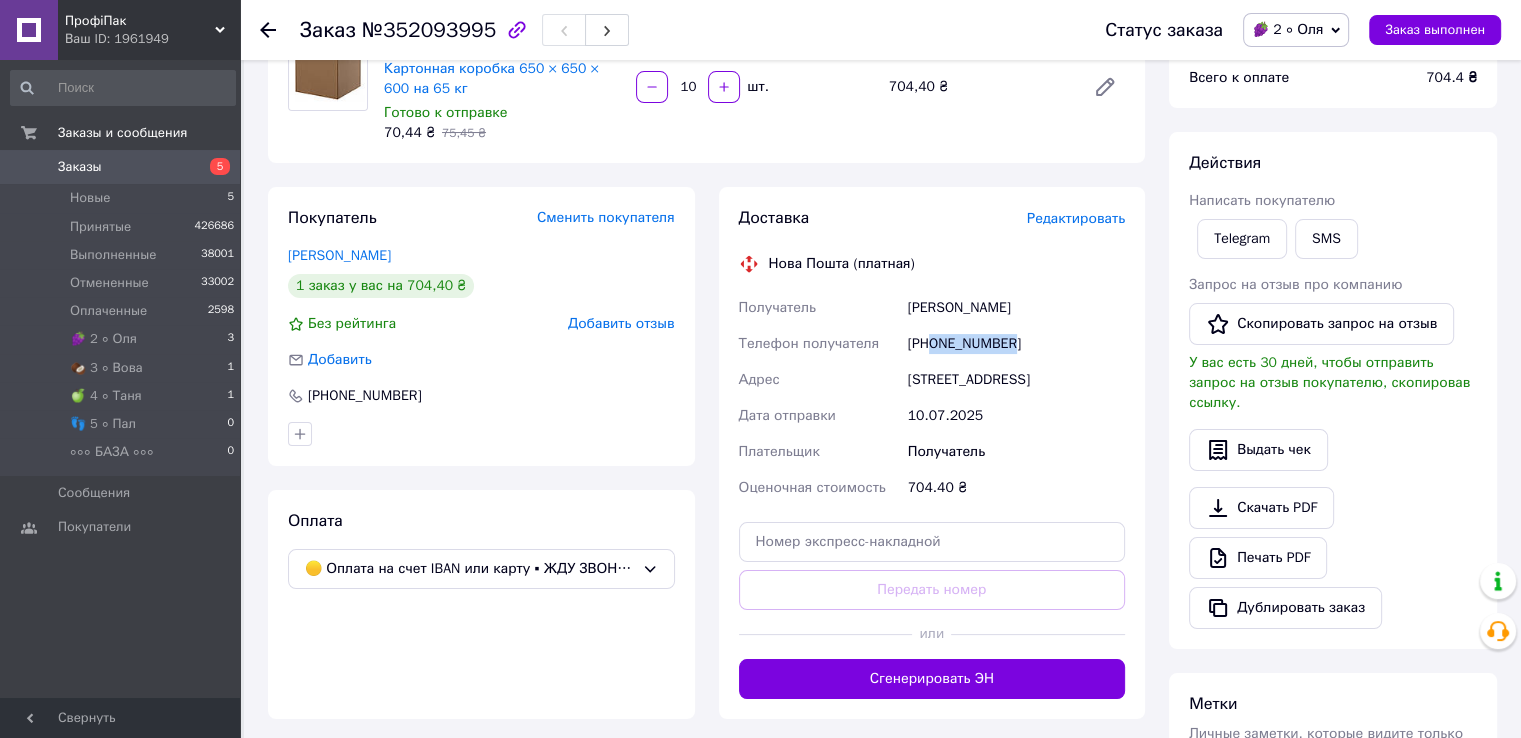 drag, startPoint x: 931, startPoint y: 348, endPoint x: 986, endPoint y: 341, distance: 55.443665 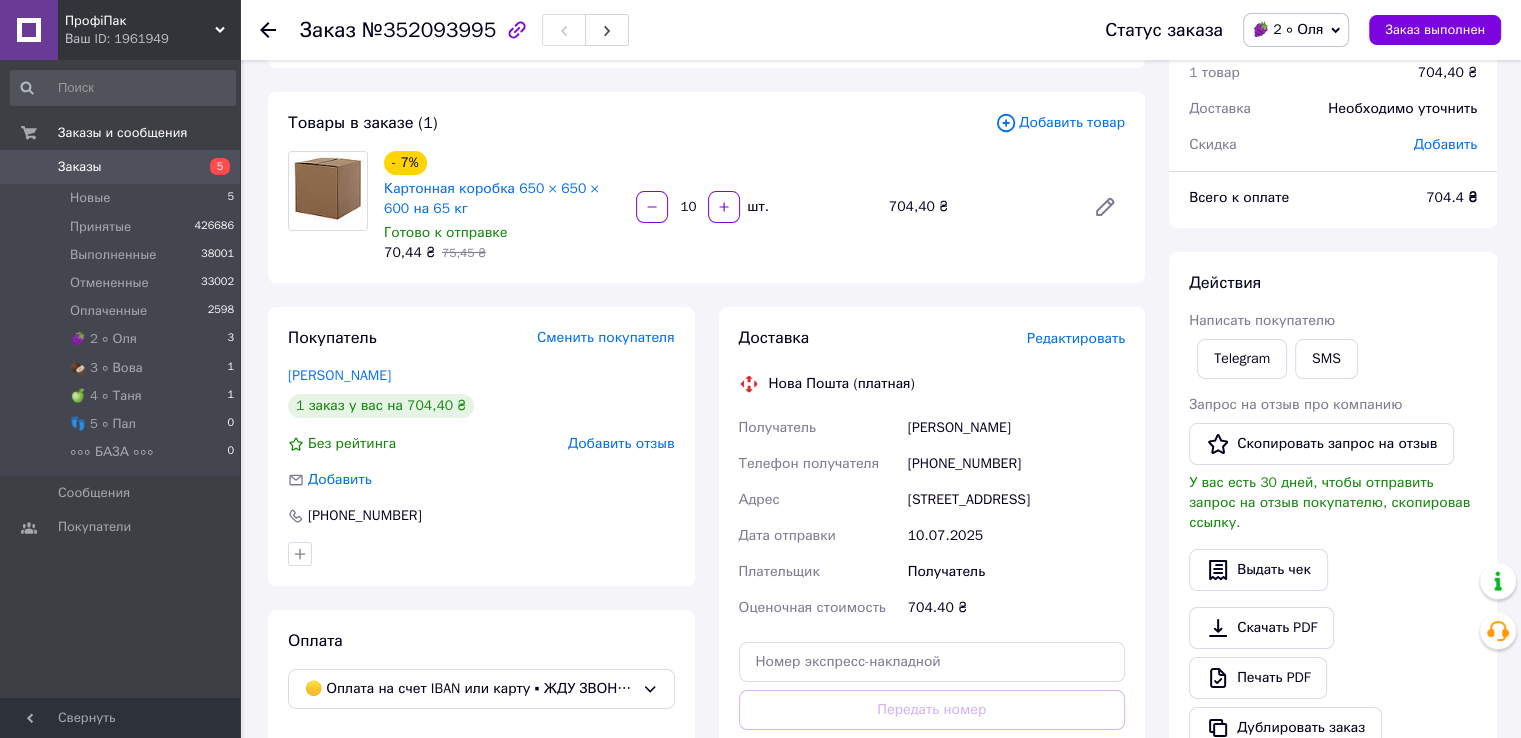 scroll, scrollTop: 0, scrollLeft: 0, axis: both 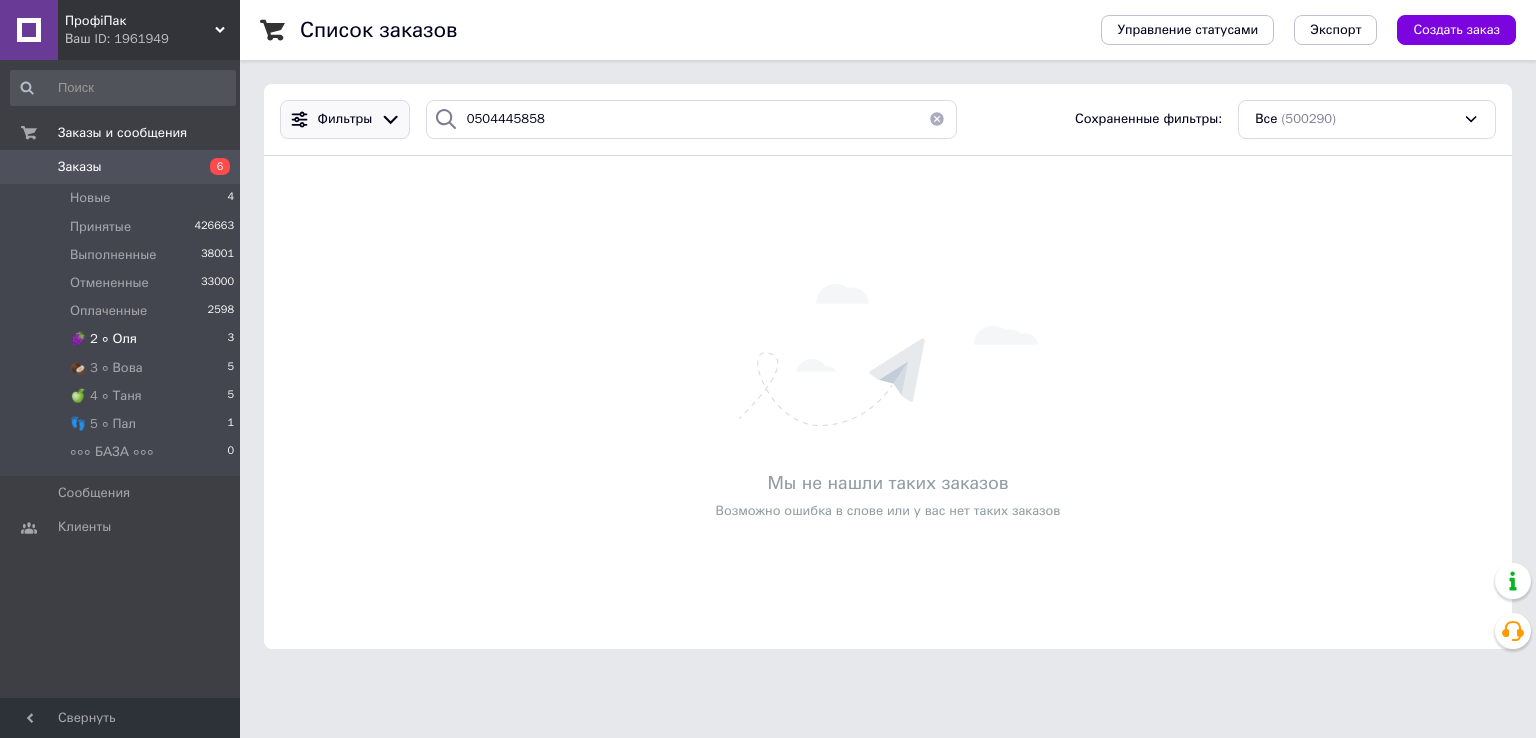 drag, startPoint x: 571, startPoint y: 121, endPoint x: 368, endPoint y: 115, distance: 203.08865 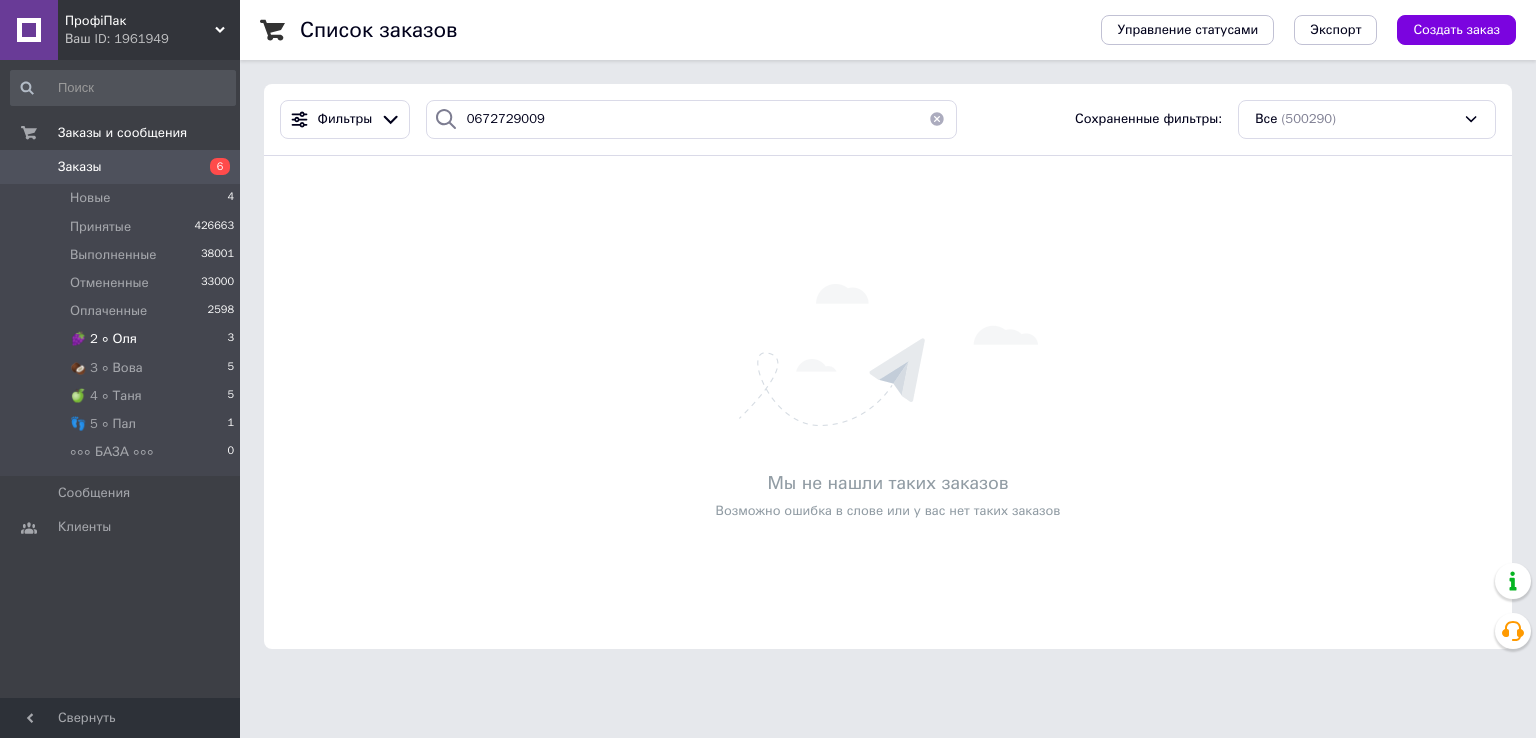 click on "0672729009" at bounding box center (692, 119) 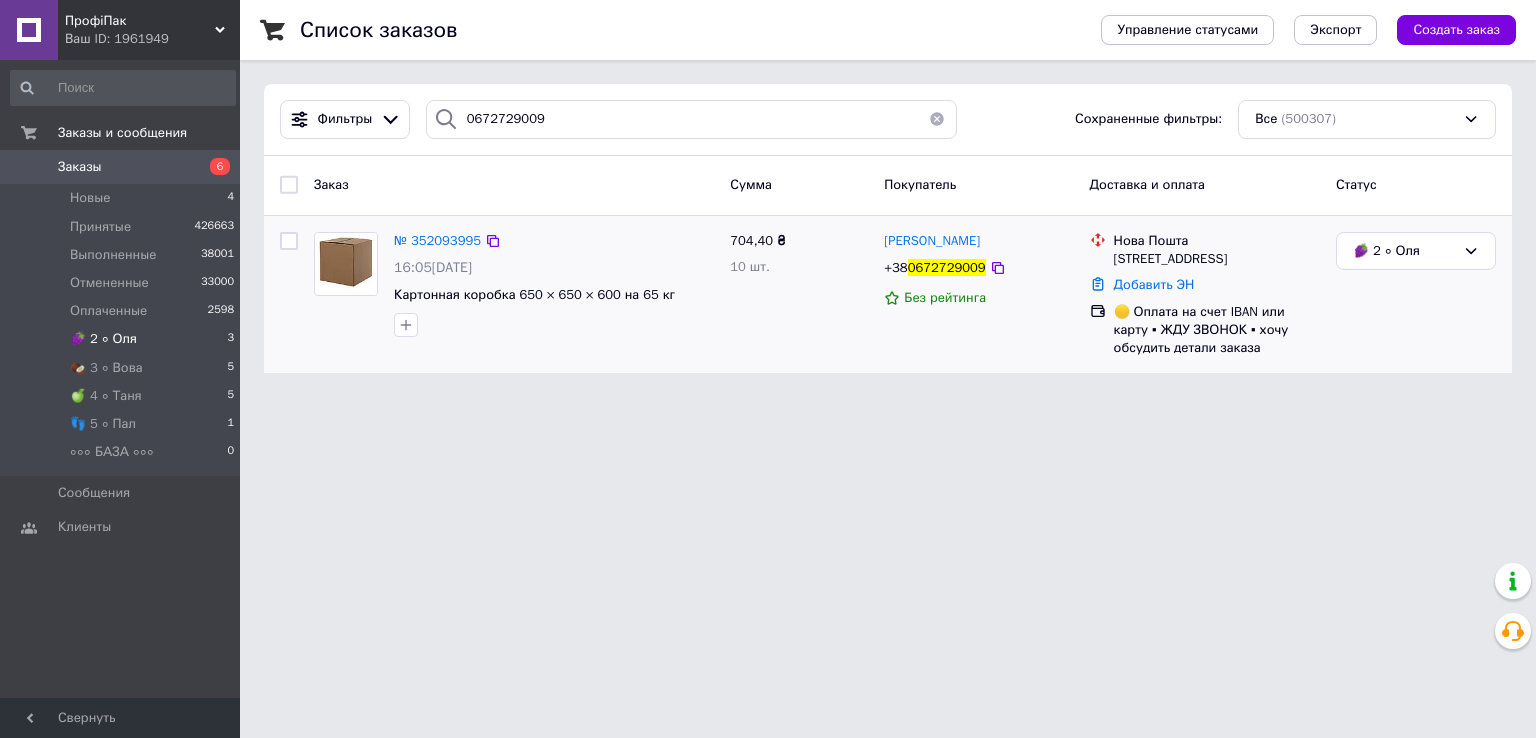type on "0672729009" 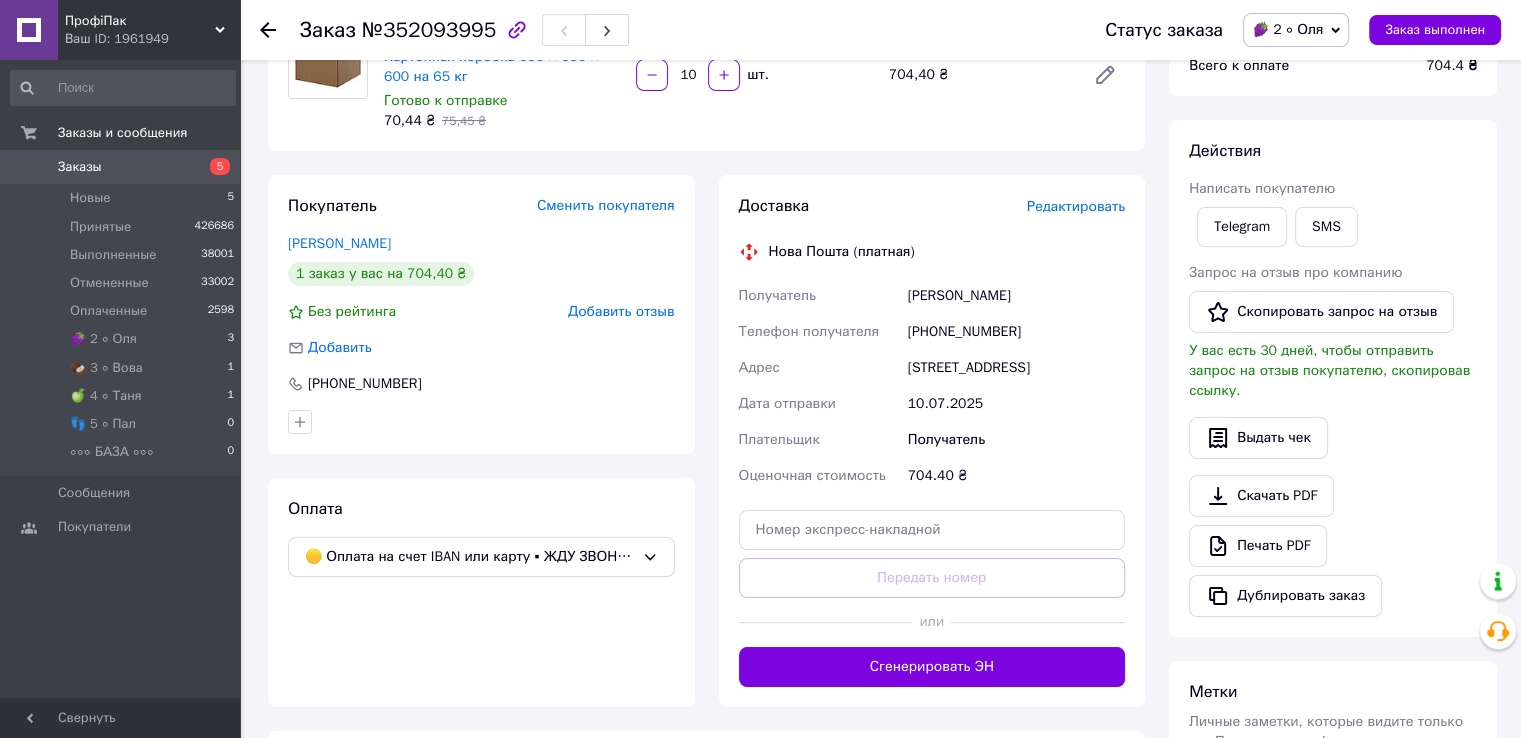scroll, scrollTop: 0, scrollLeft: 0, axis: both 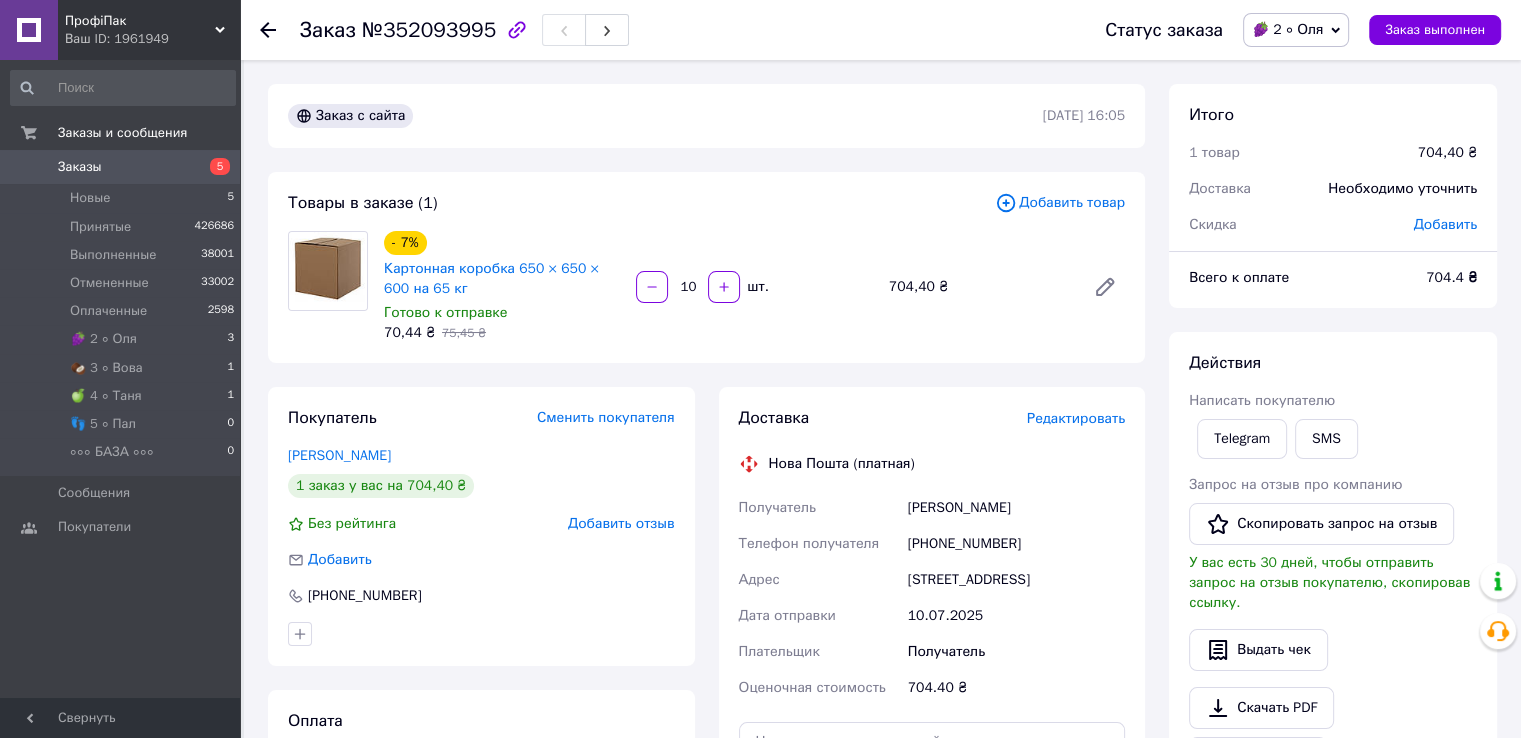 click on "№352093995" at bounding box center [429, 30] 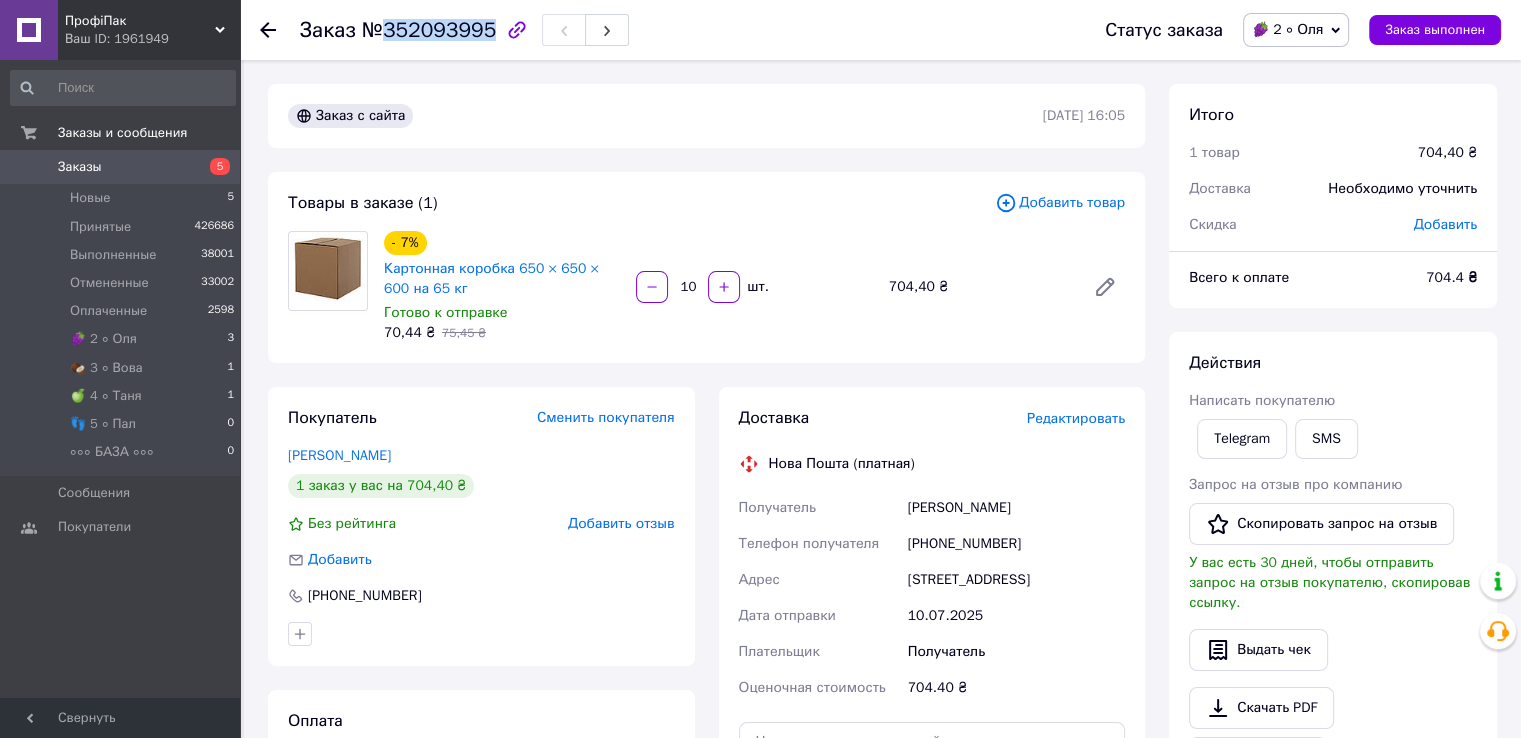 drag, startPoint x: 378, startPoint y: 31, endPoint x: 481, endPoint y: 29, distance: 103.01942 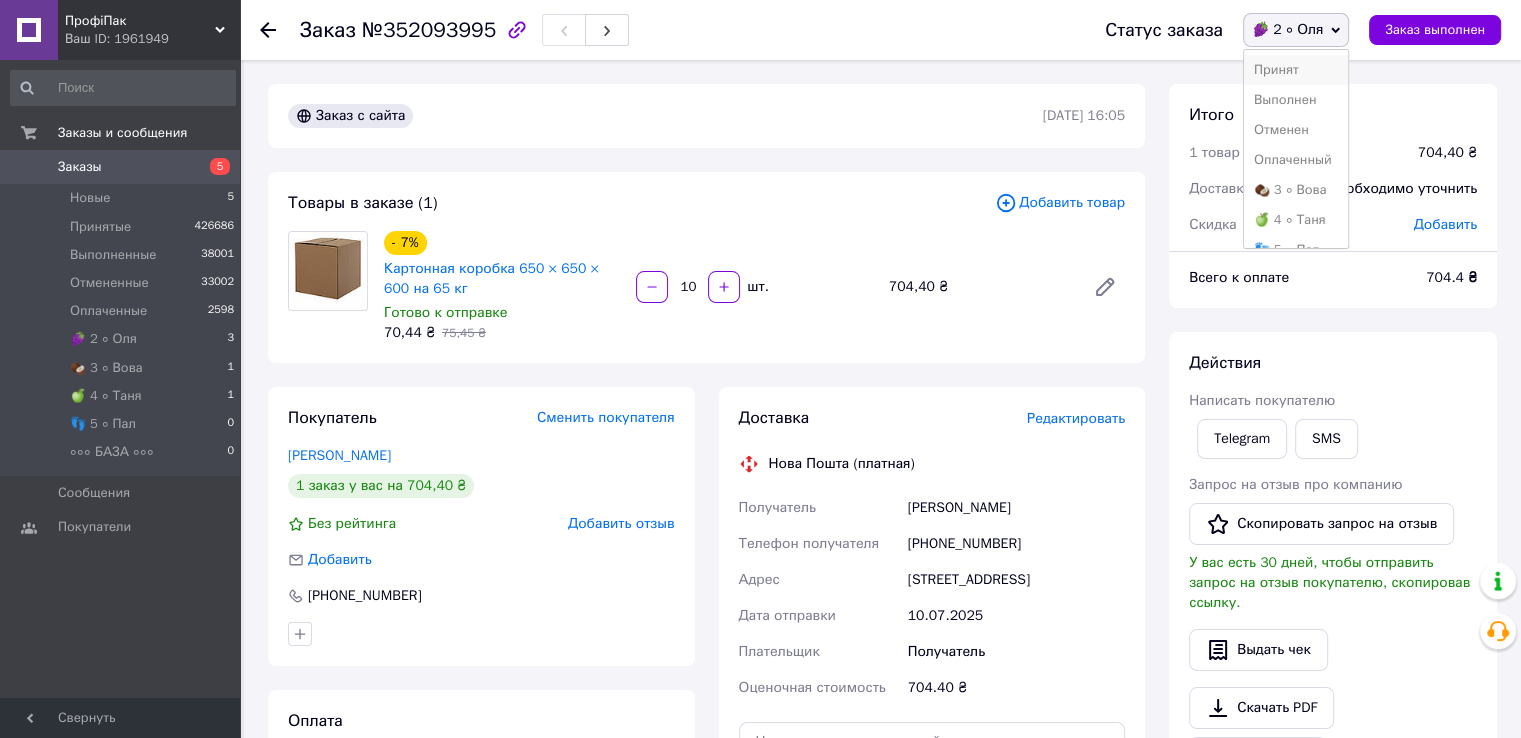 click on "Принят" at bounding box center (1296, 70) 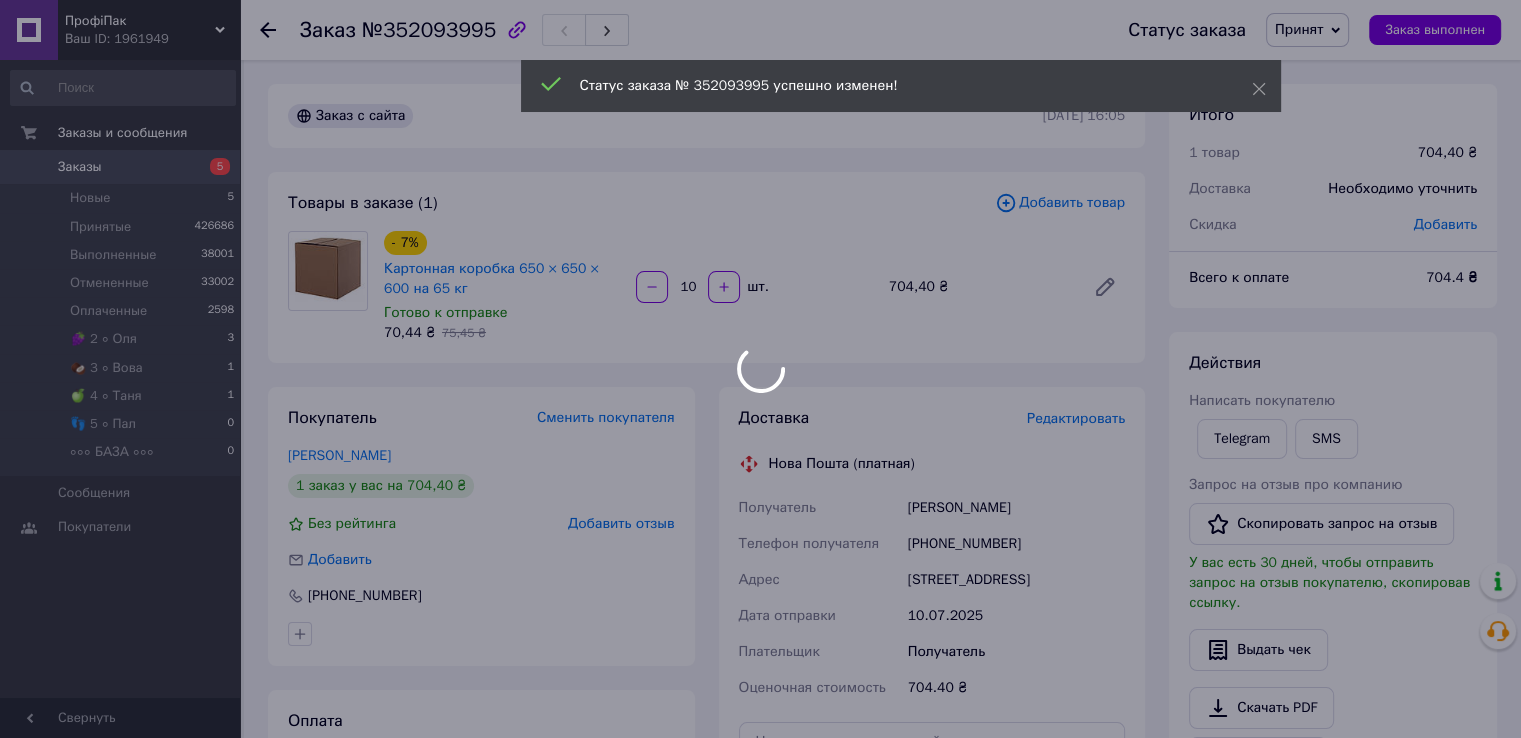 click 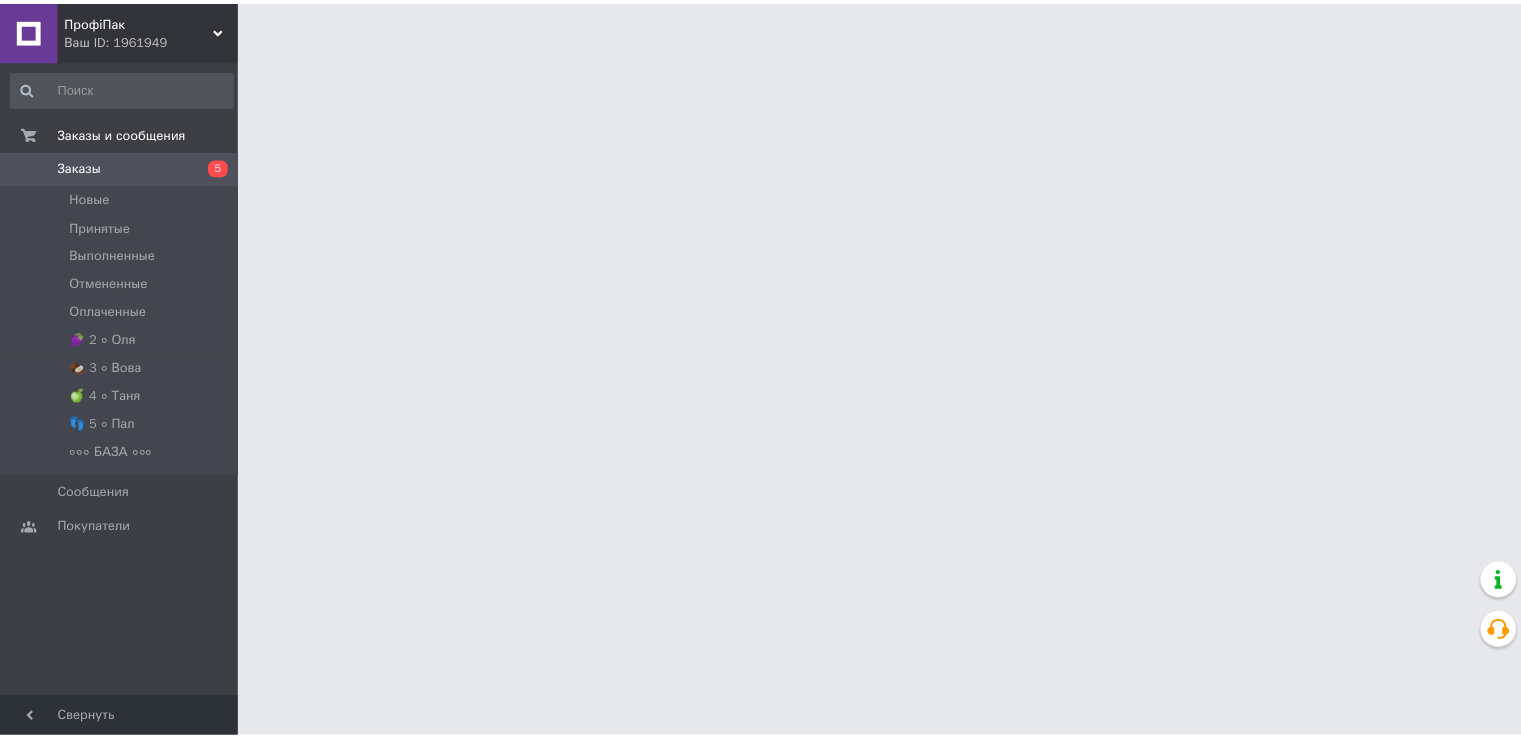 scroll, scrollTop: 0, scrollLeft: 0, axis: both 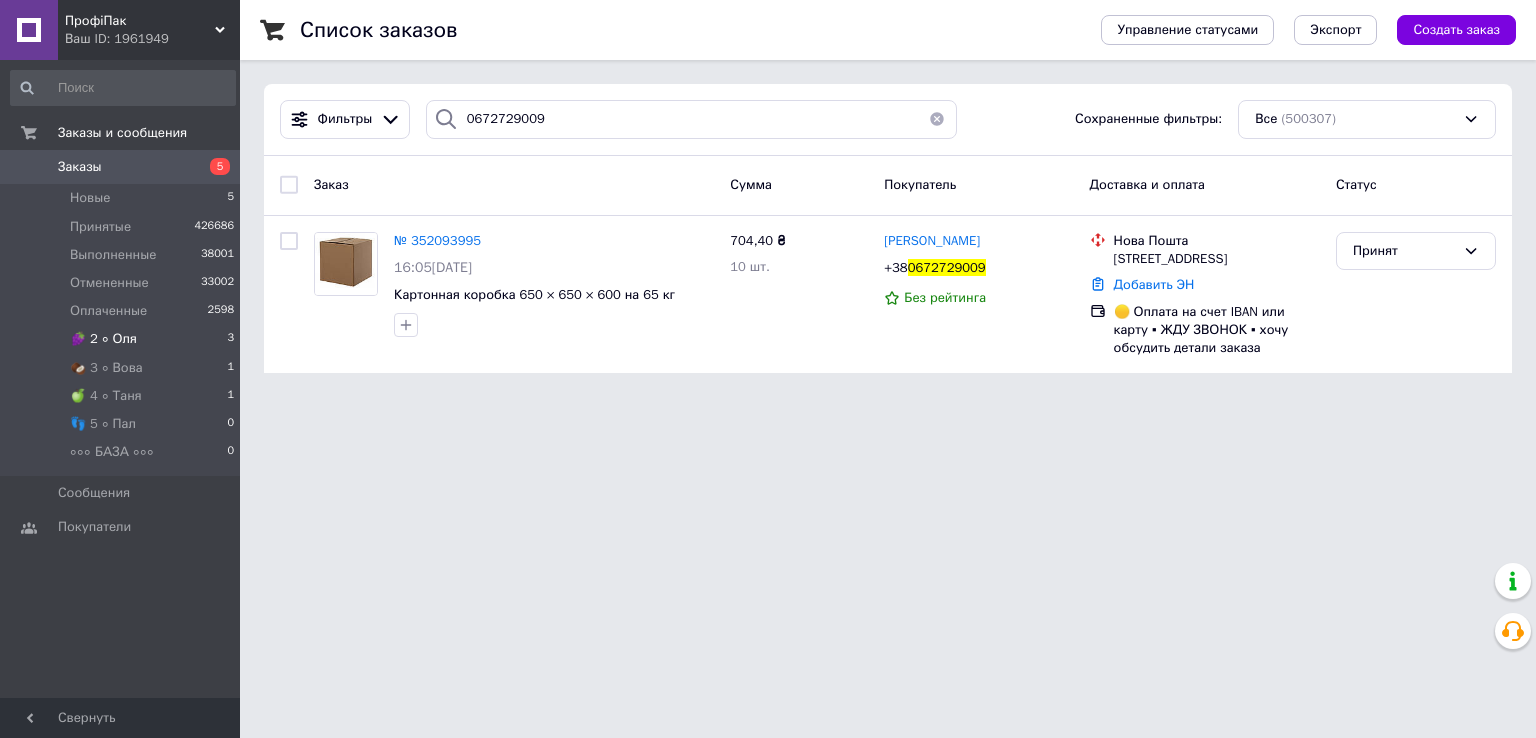 click on "🍇 2 ∘ [PERSON_NAME] 3" at bounding box center (123, 339) 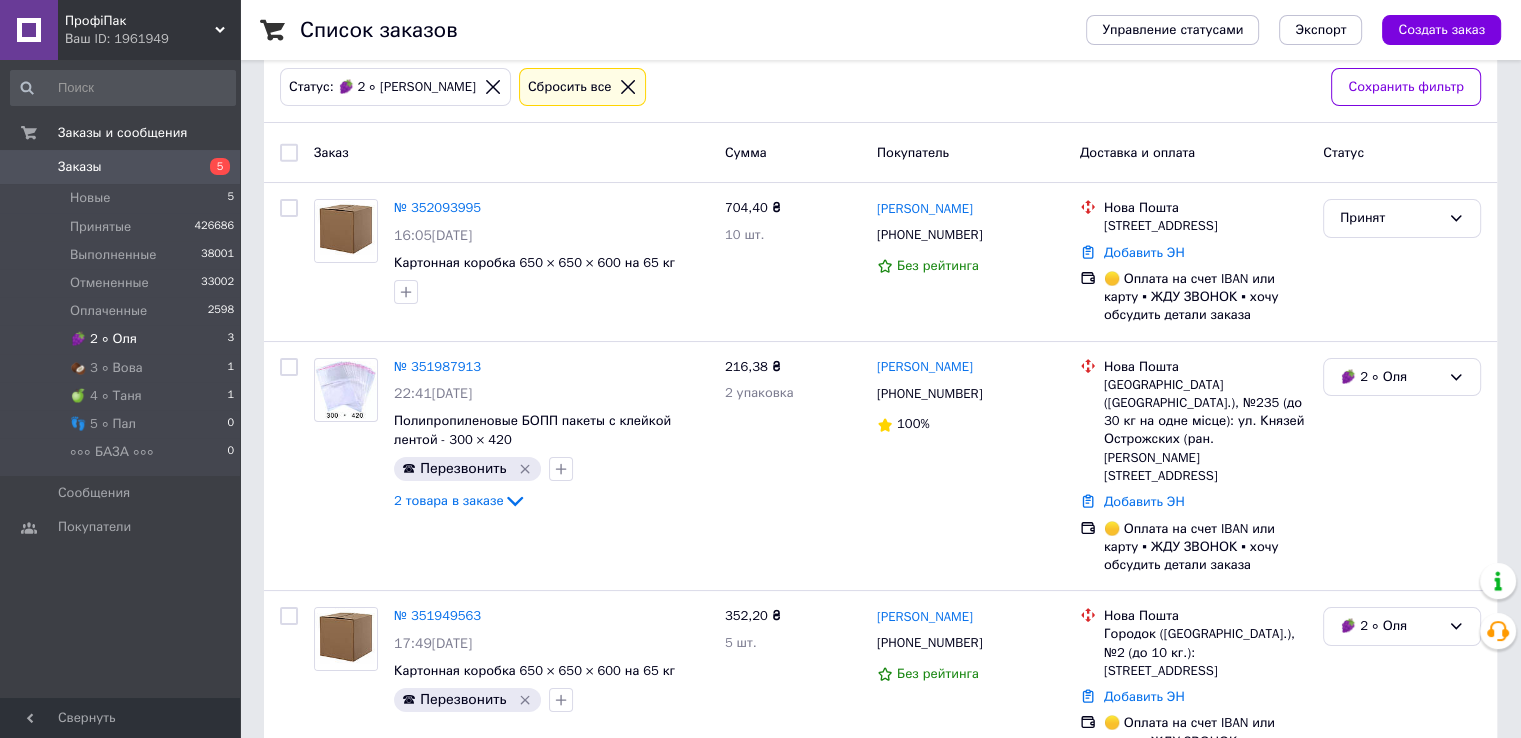 scroll, scrollTop: 137, scrollLeft: 0, axis: vertical 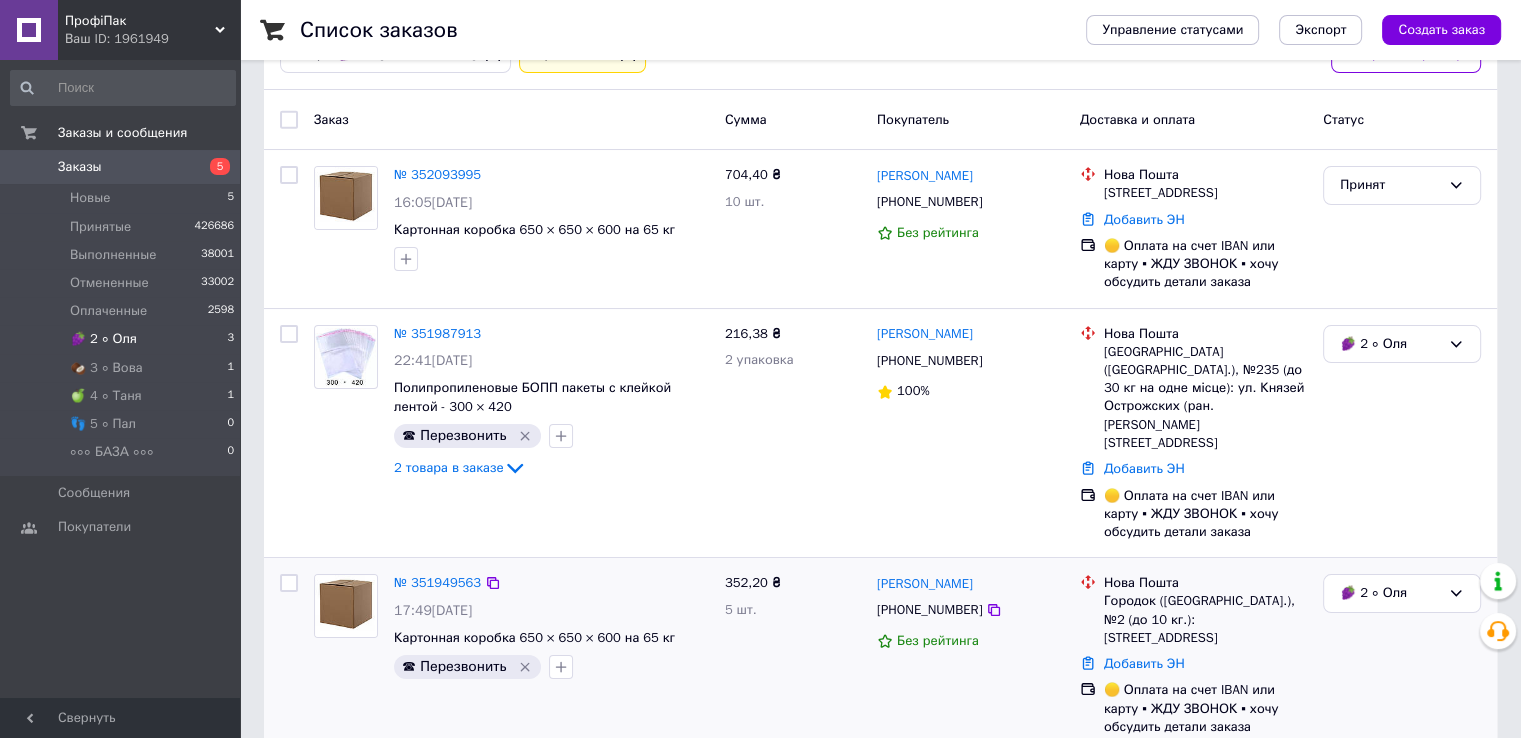 click at bounding box center [346, 606] 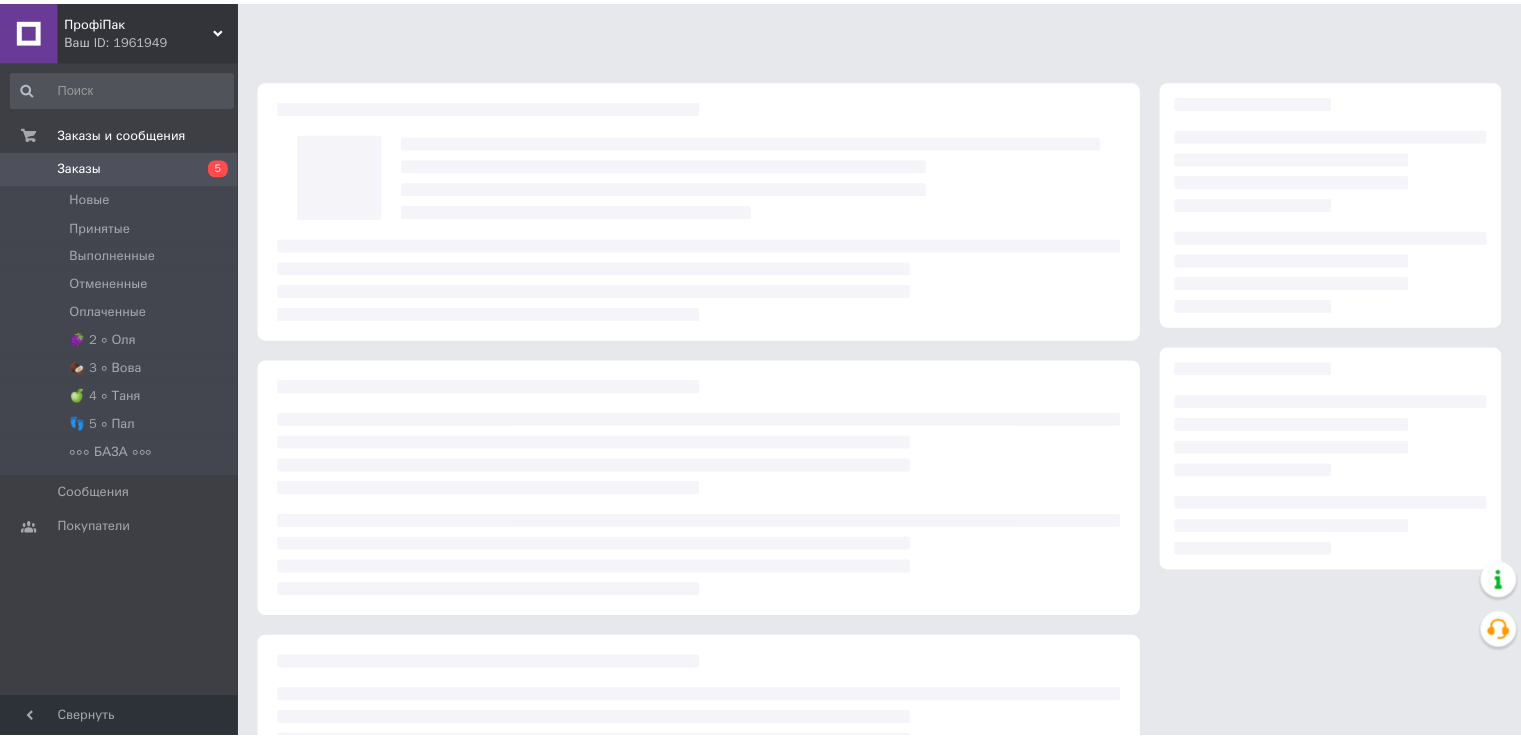 scroll, scrollTop: 0, scrollLeft: 0, axis: both 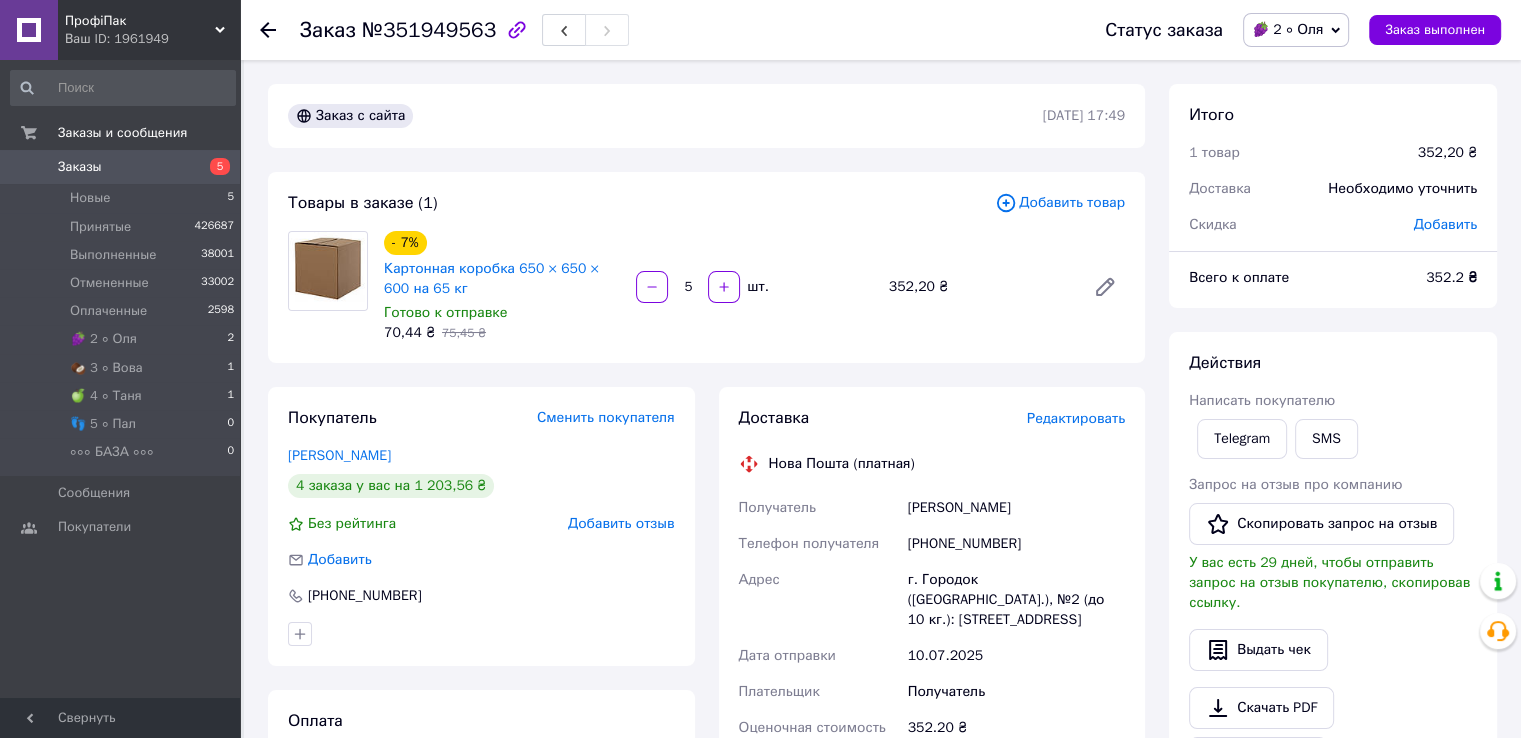 click on "Получатель" at bounding box center [819, 508] 